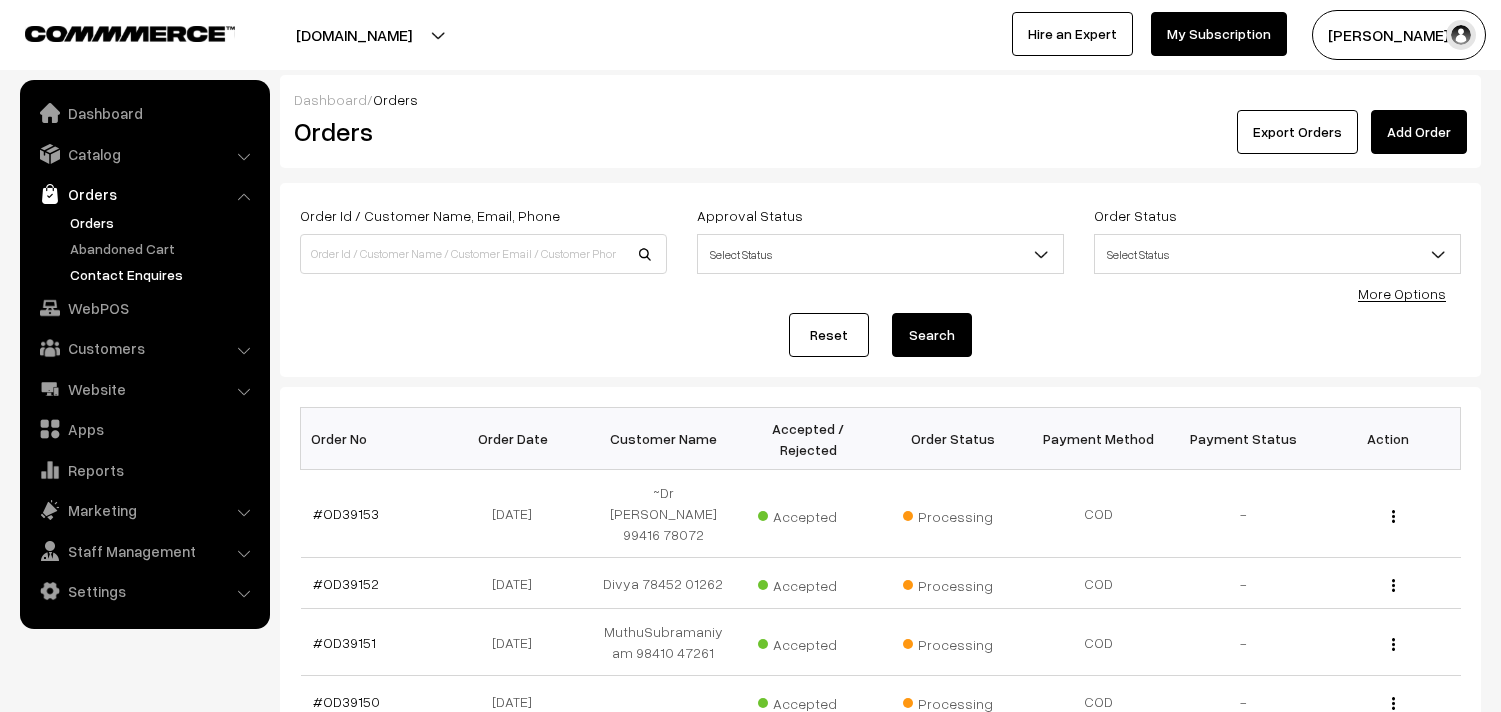 scroll, scrollTop: 222, scrollLeft: 0, axis: vertical 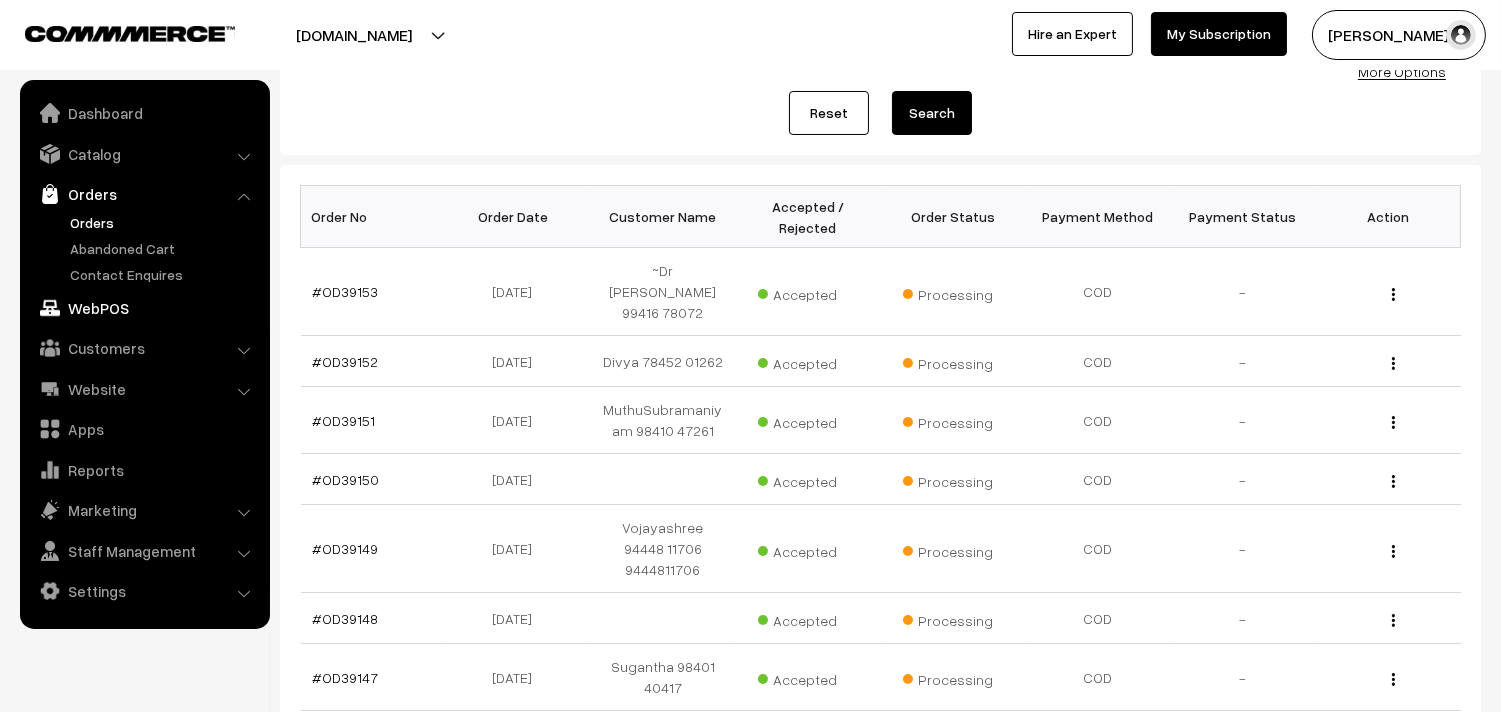 click on "WebPOS" at bounding box center (144, 308) 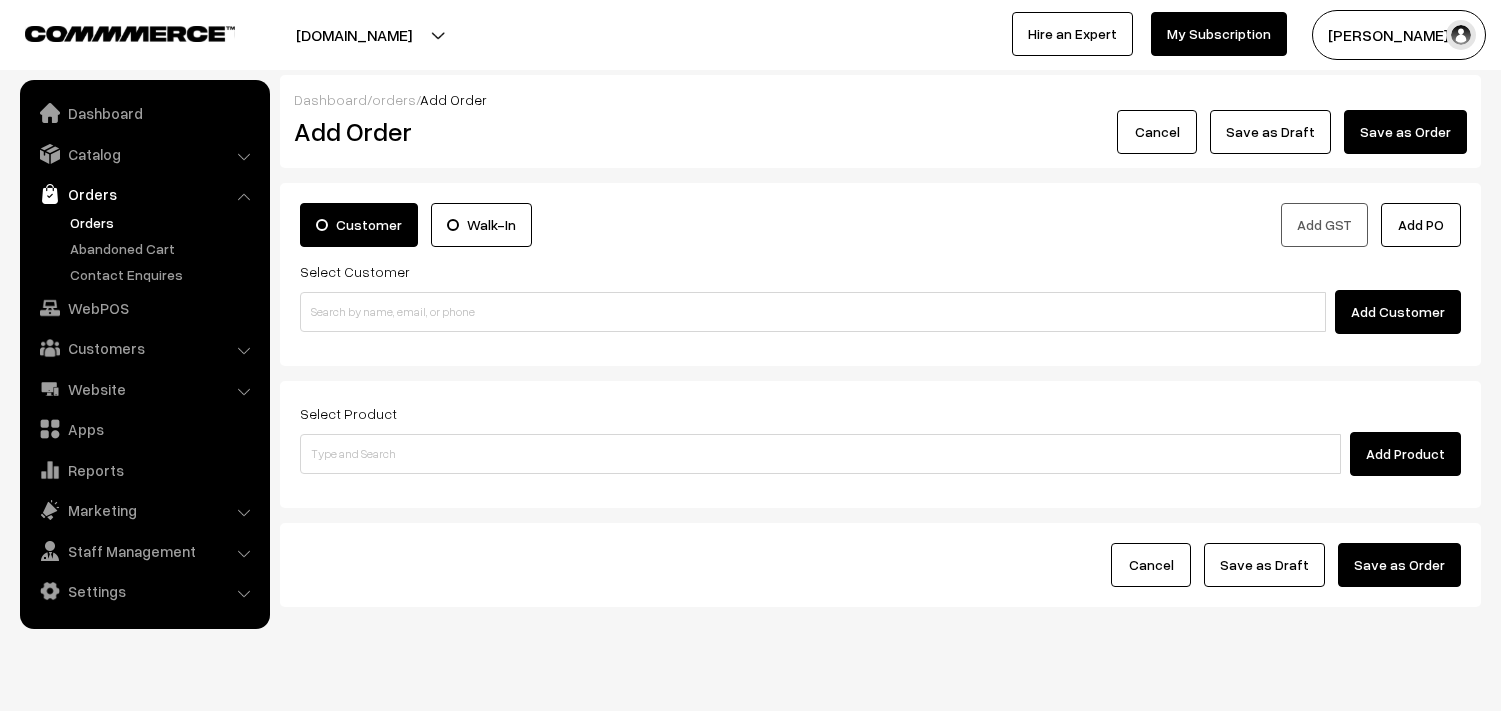 scroll, scrollTop: 0, scrollLeft: 0, axis: both 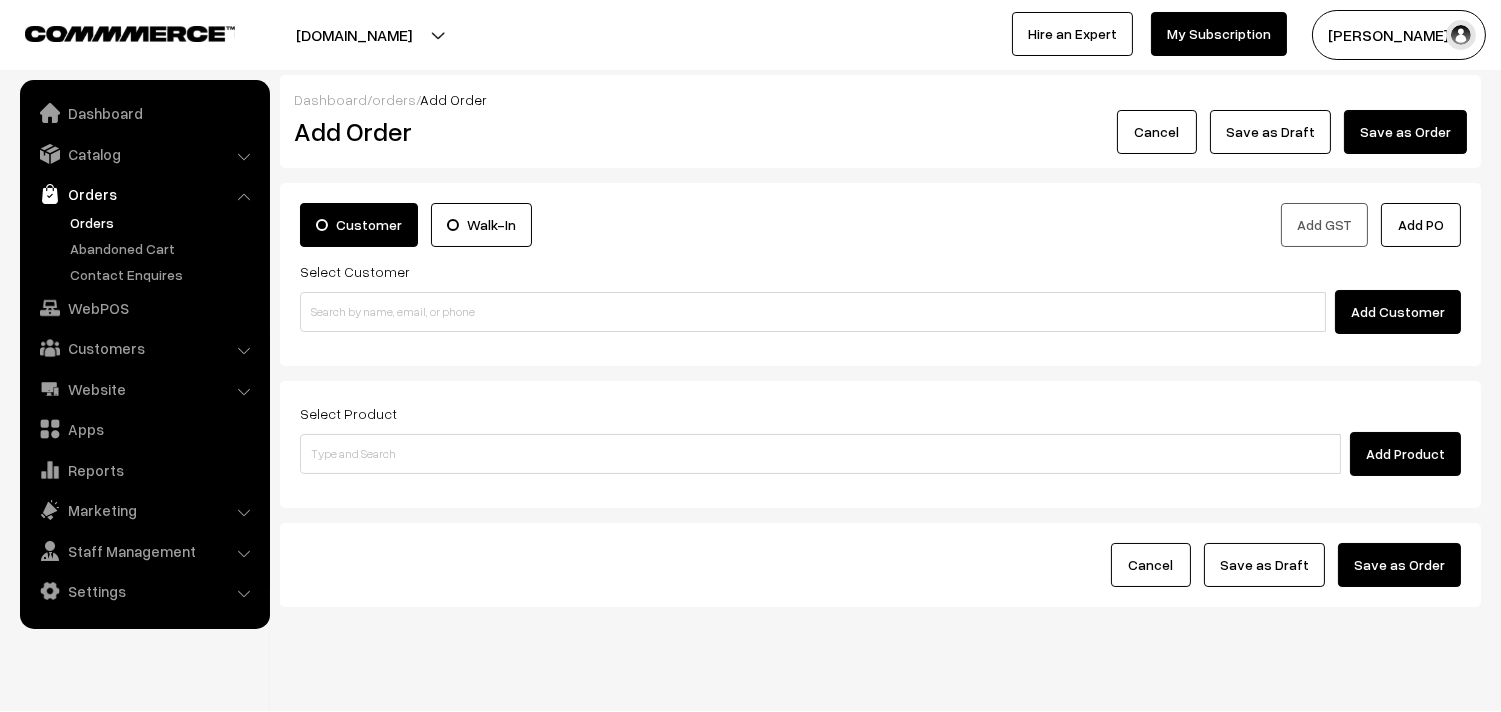 click on "Customer
Walk-In
Add GST
Add PO
Select Customer
Add Customer" at bounding box center [880, 274] 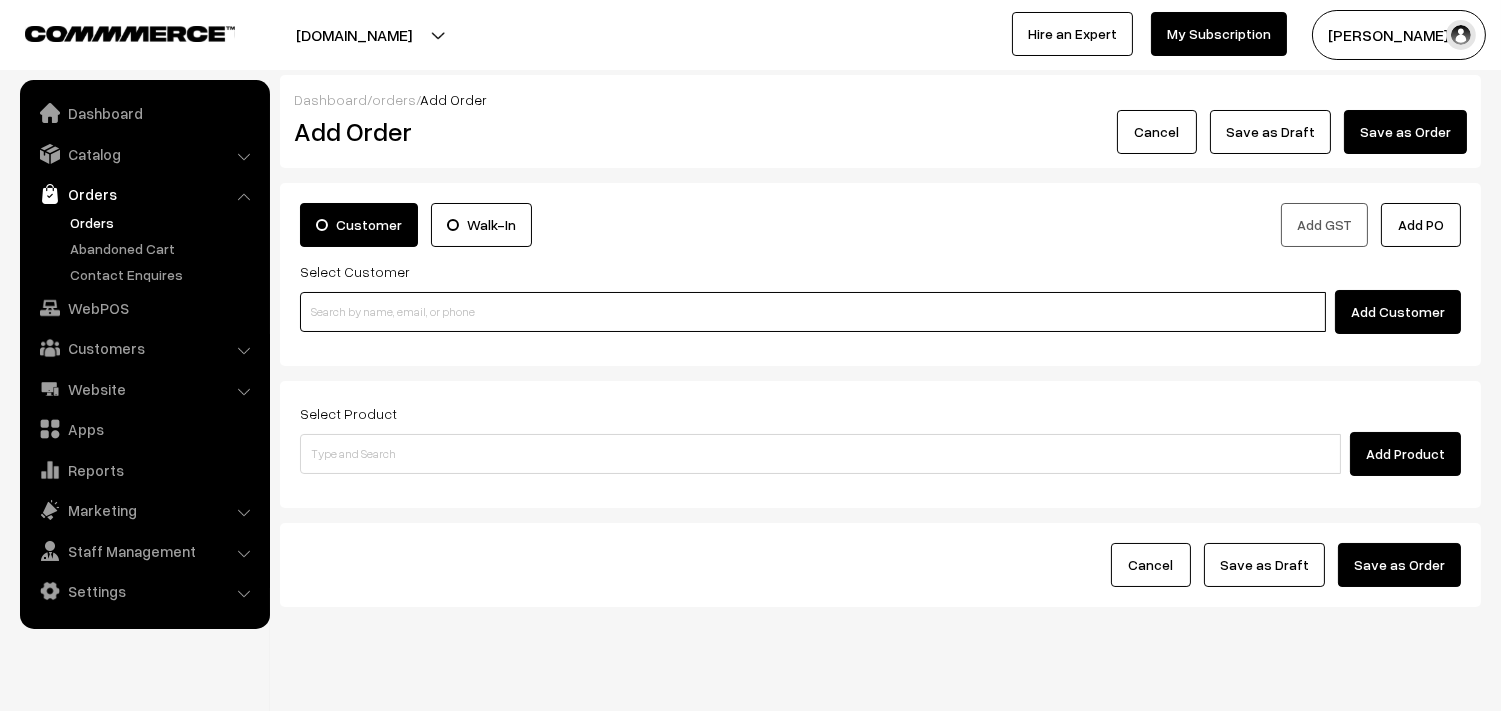 paste on "98403 14287" 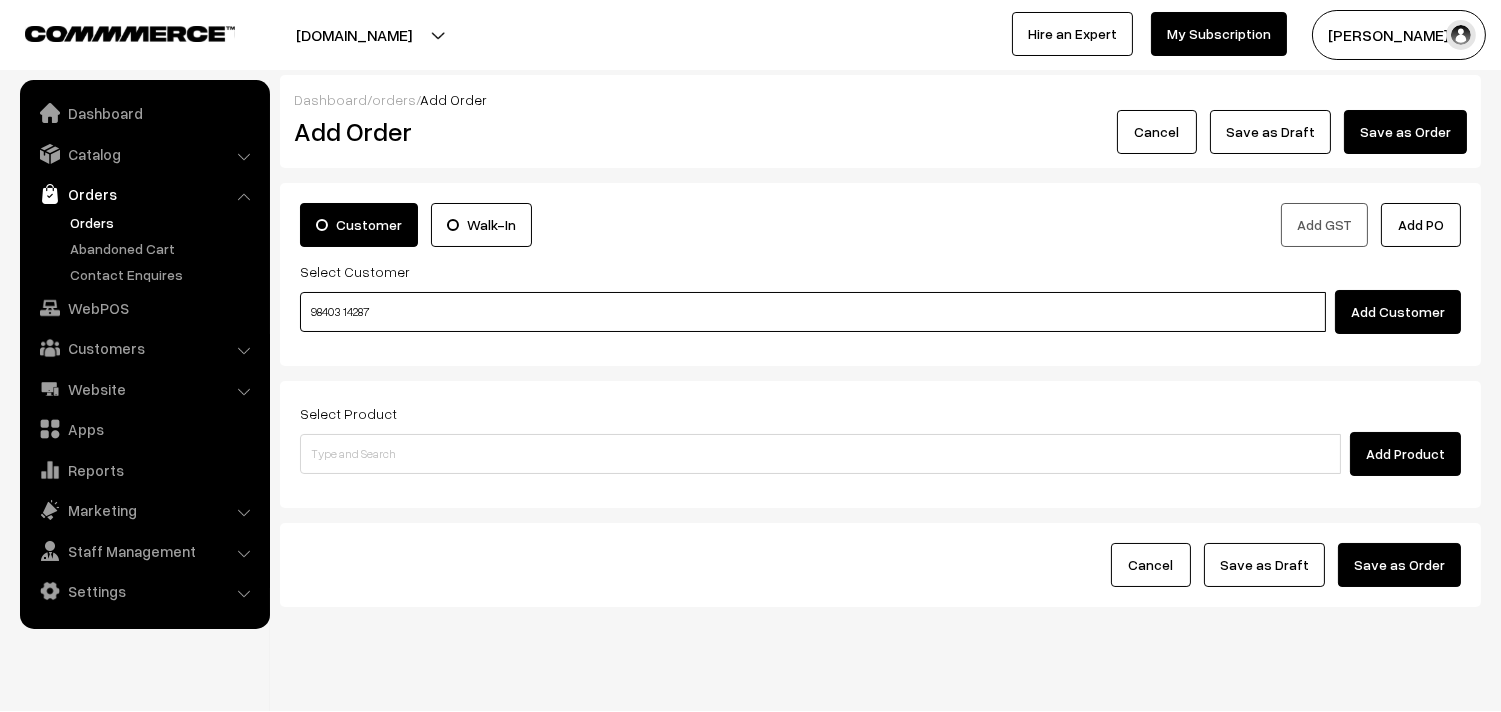 click on "98403 14287" at bounding box center (813, 312) 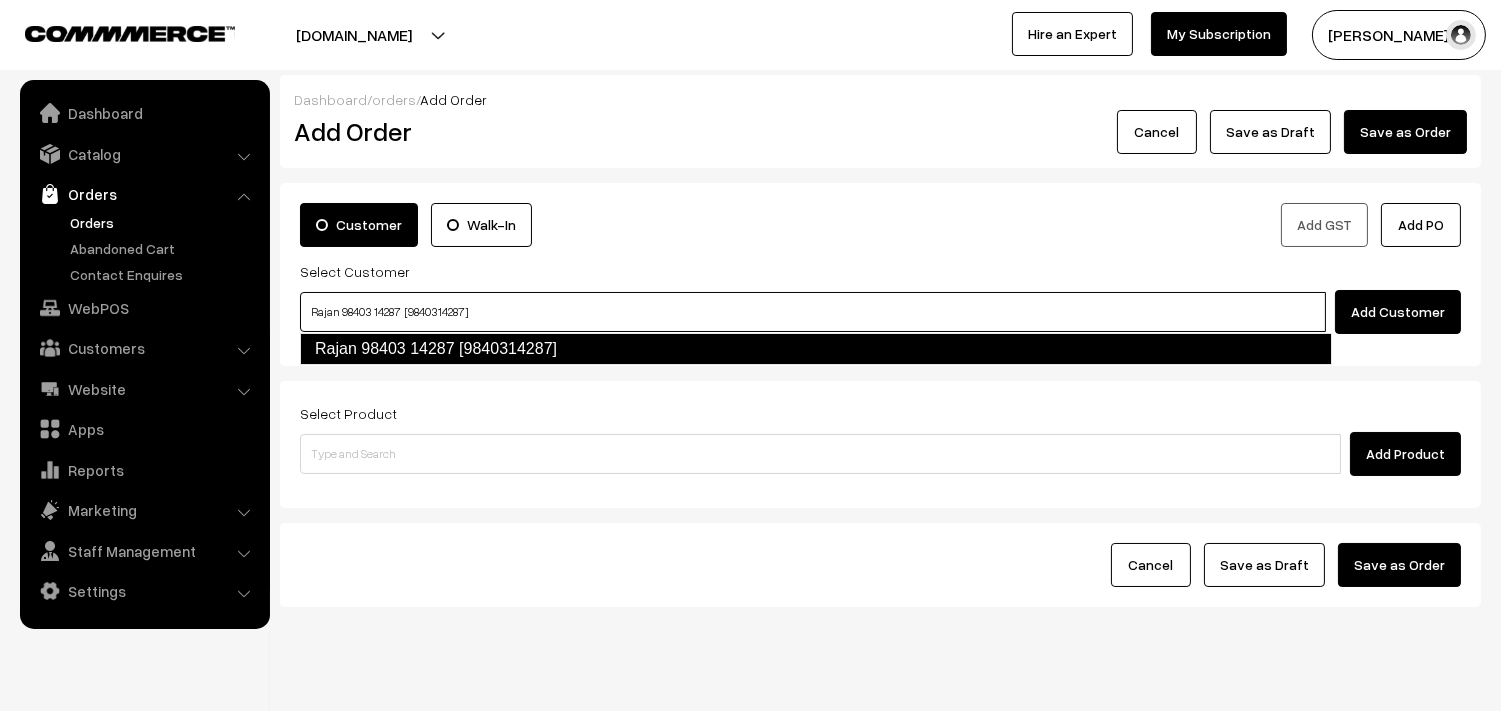 type on "Rajan 98403 14287  [9840314287]" 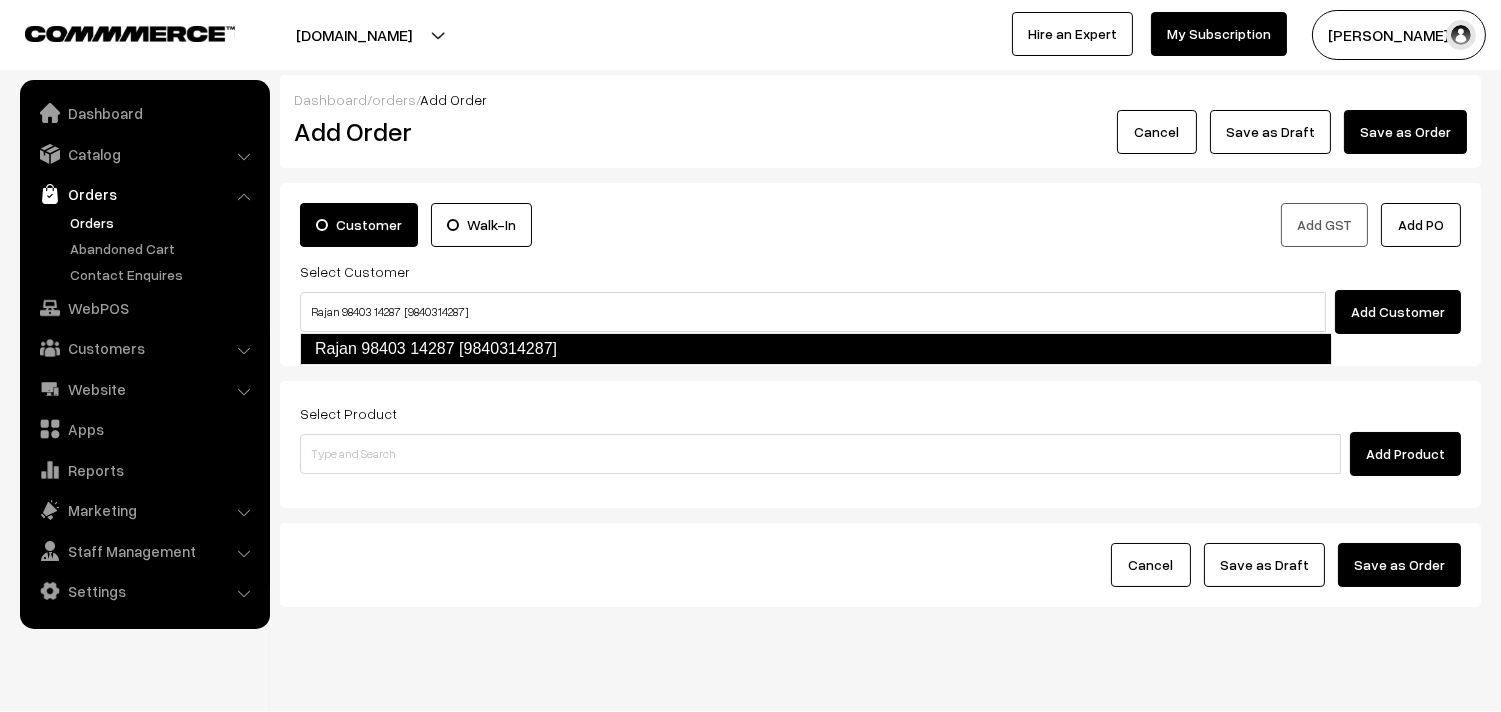 type 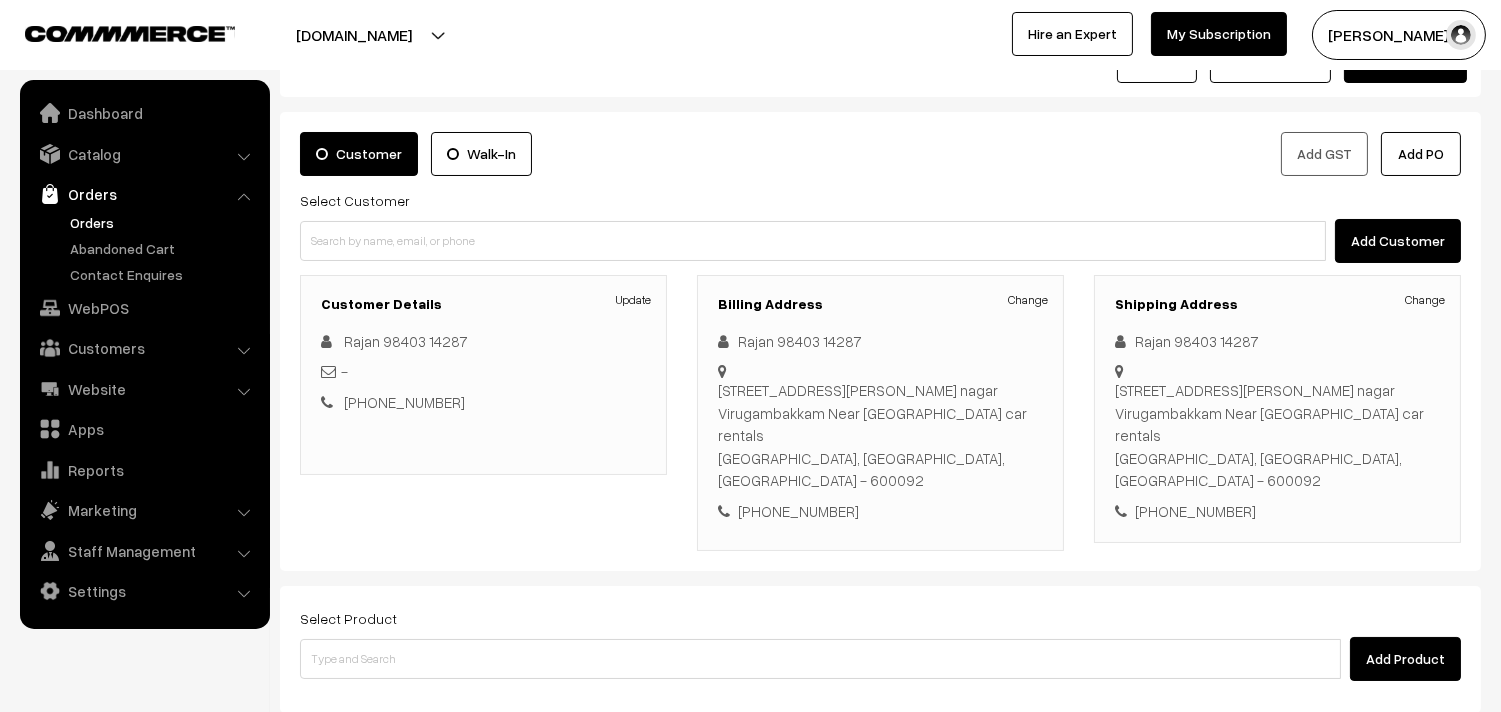 scroll, scrollTop: 111, scrollLeft: 0, axis: vertical 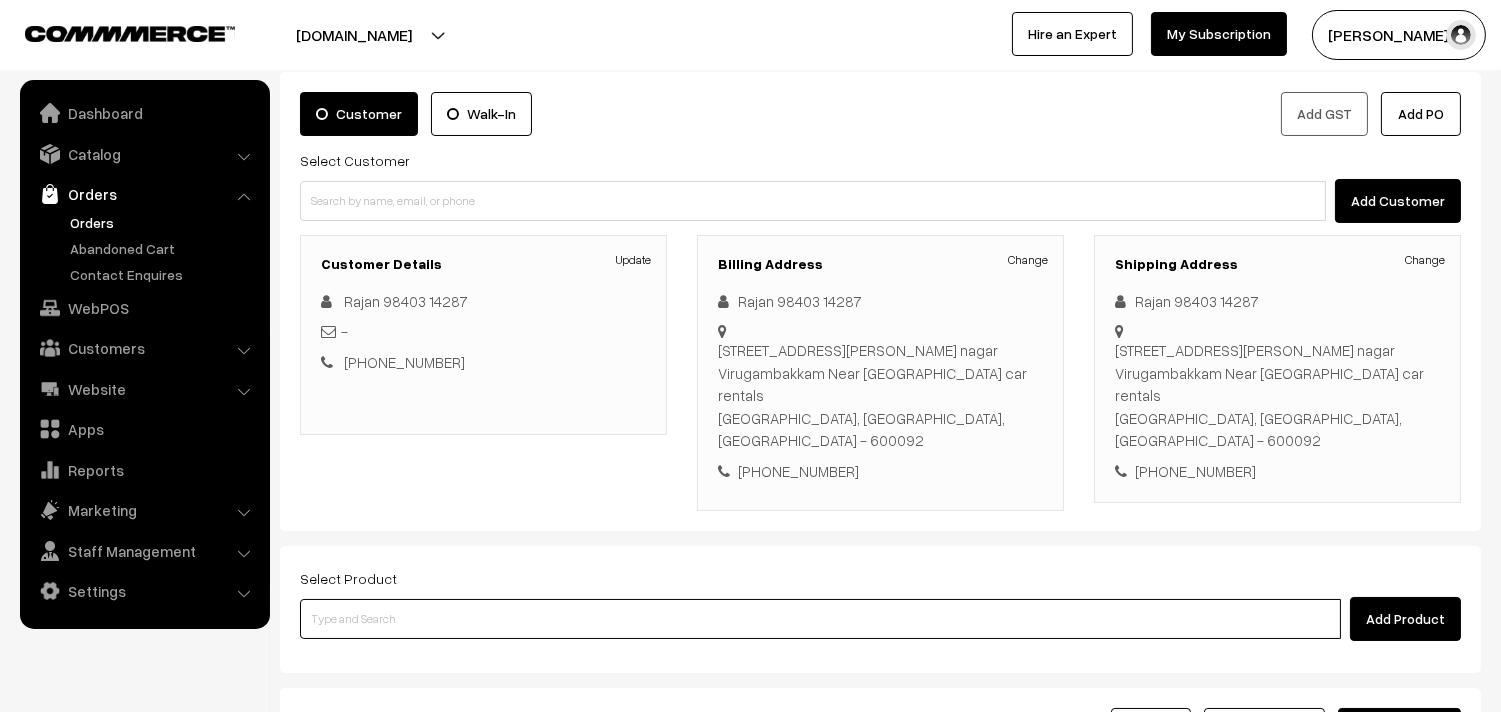 click at bounding box center [820, 619] 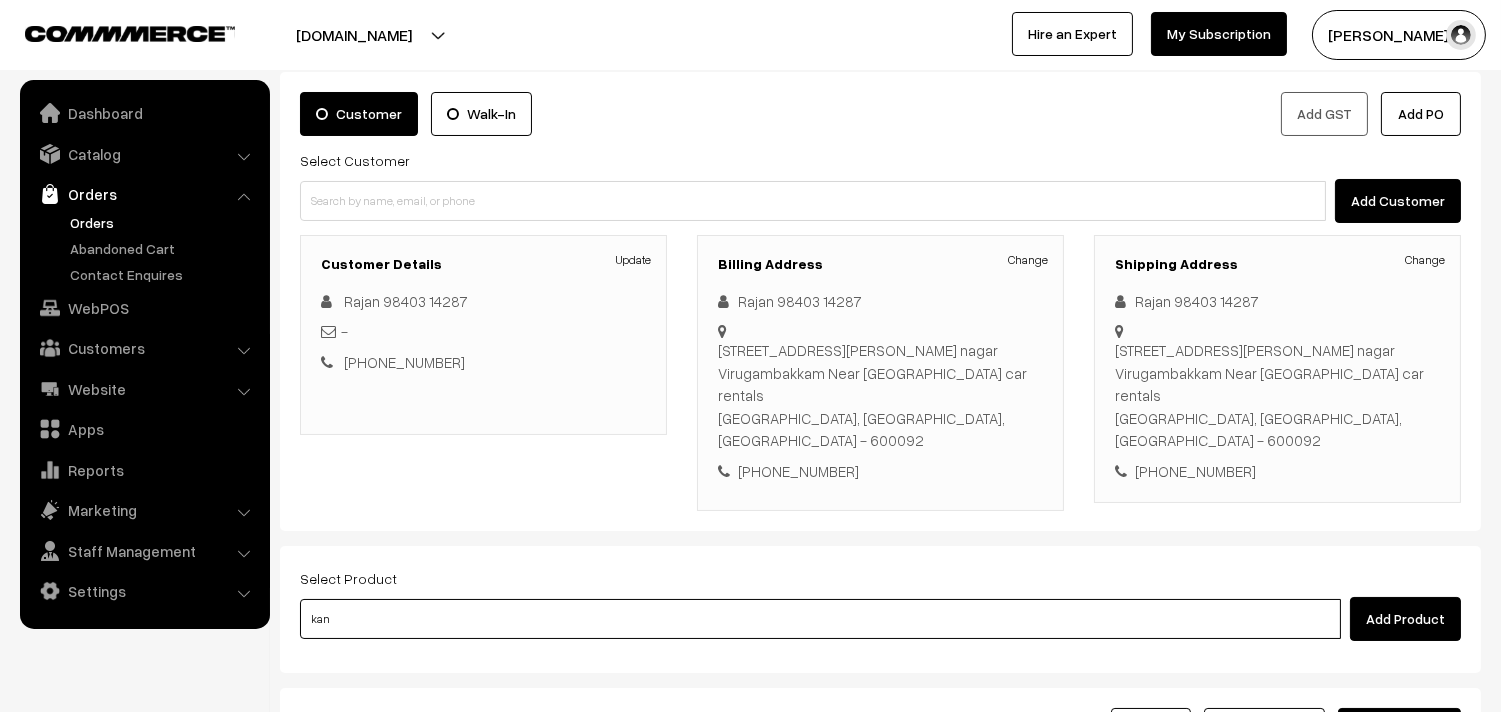 type on "12th Dr  - Kancheepuram Idly (2)" 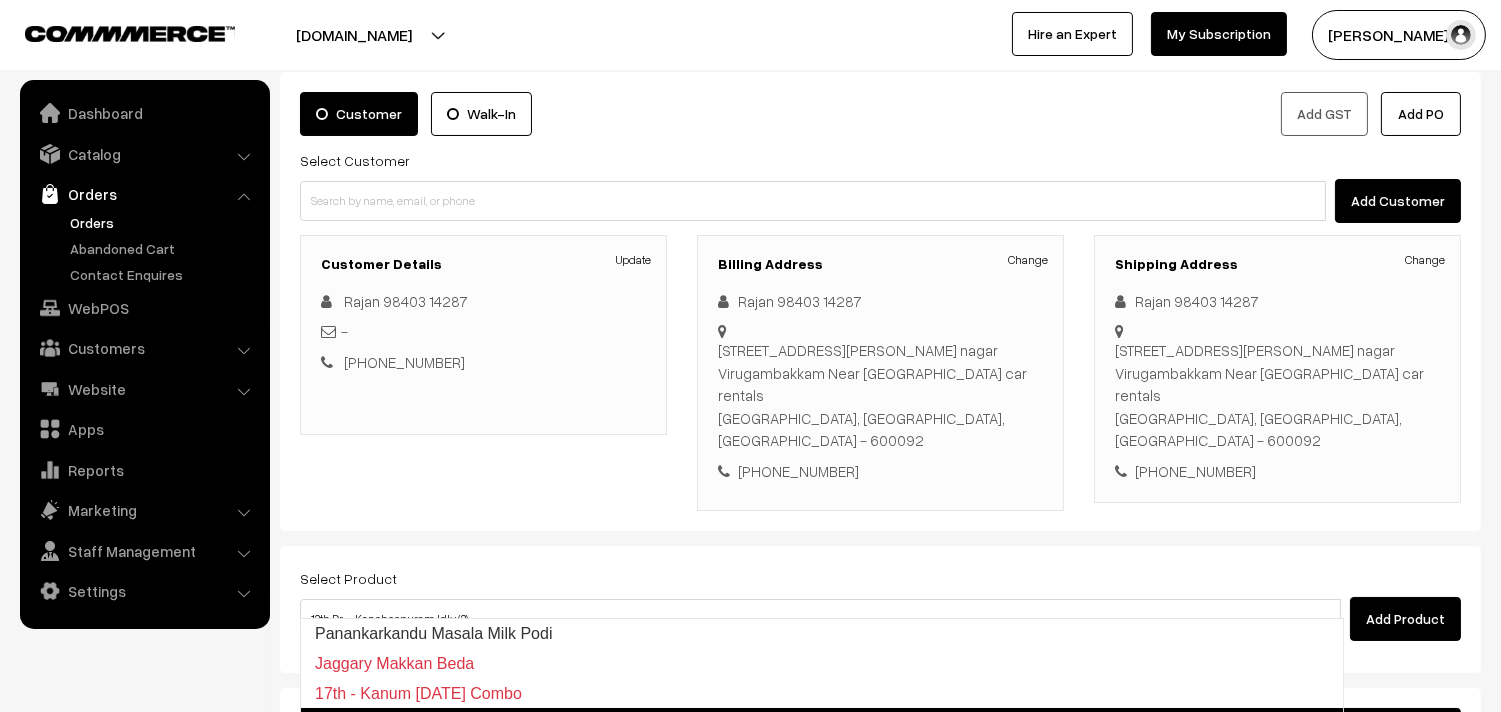 type 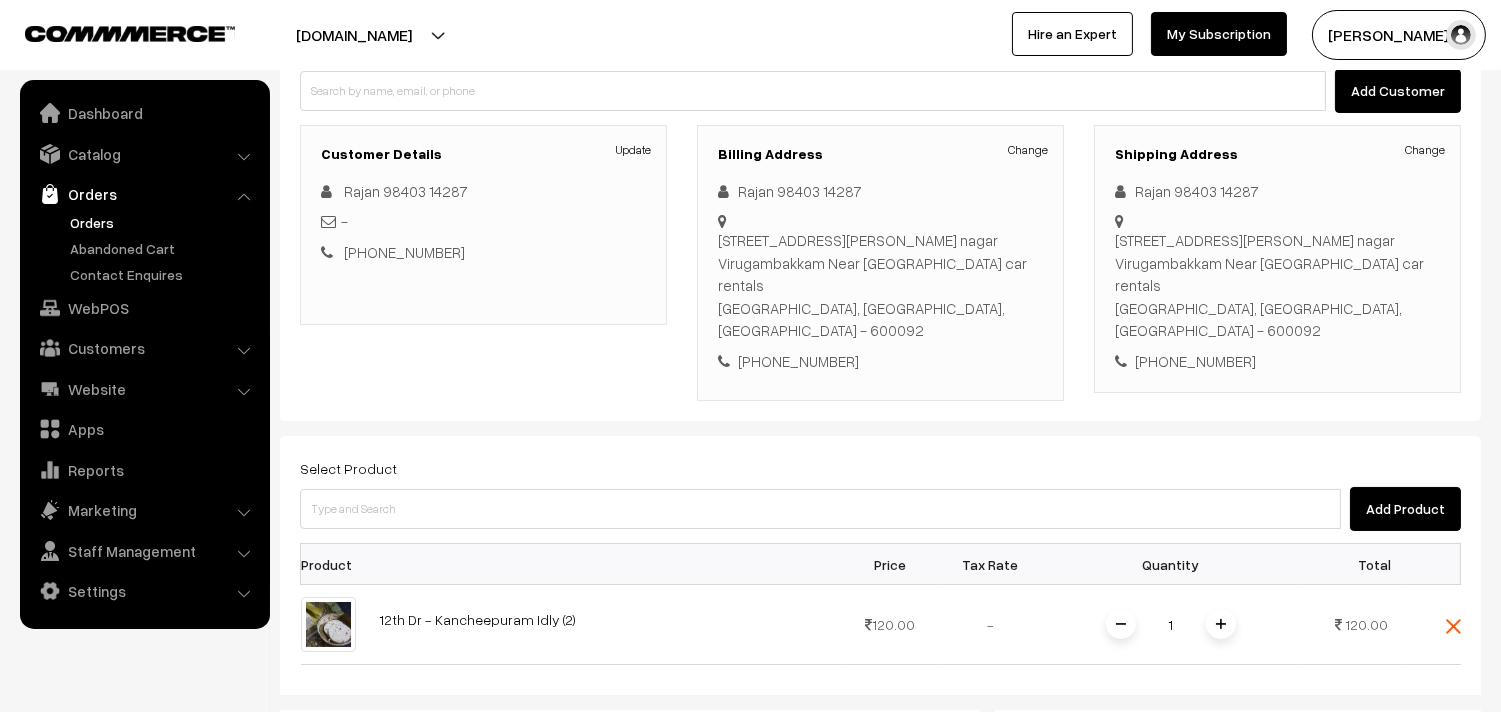 scroll, scrollTop: 222, scrollLeft: 0, axis: vertical 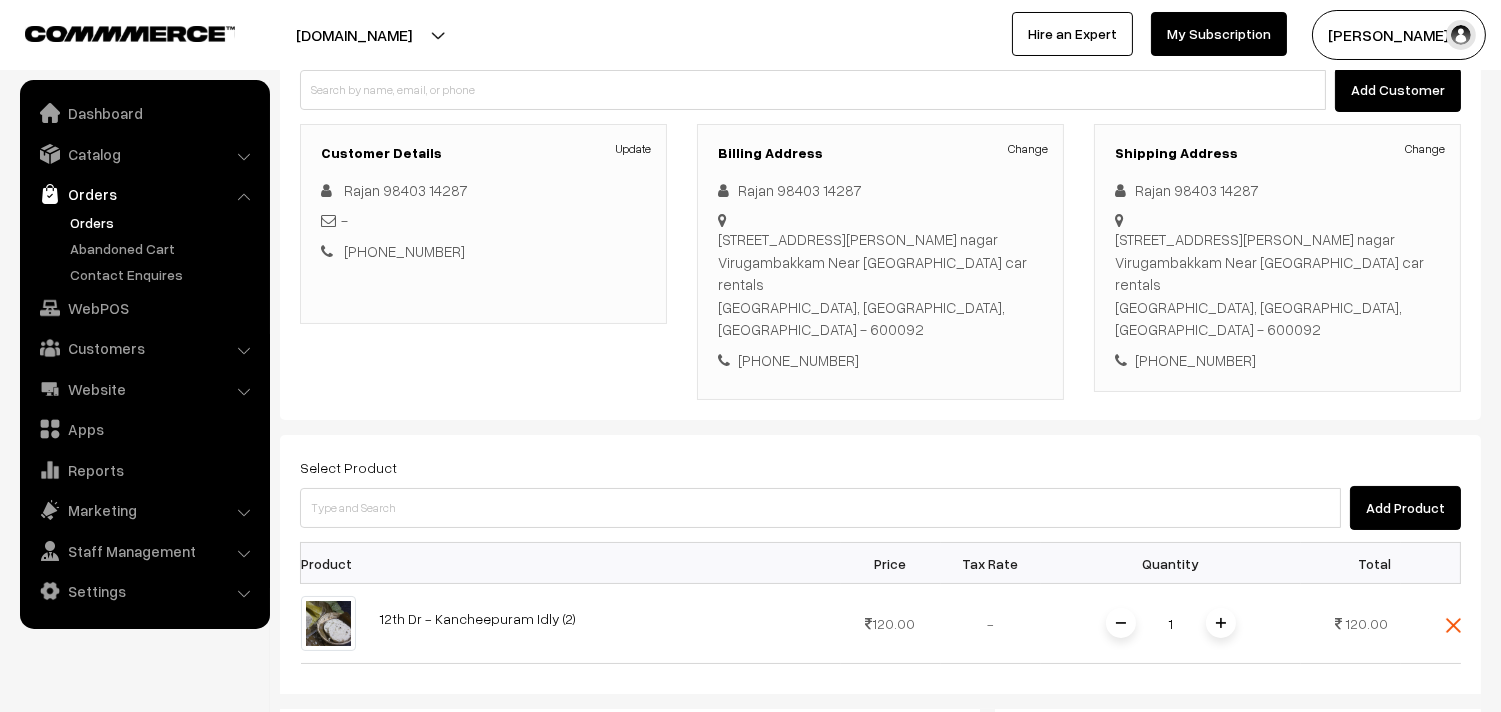click on "Orders" at bounding box center [164, 222] 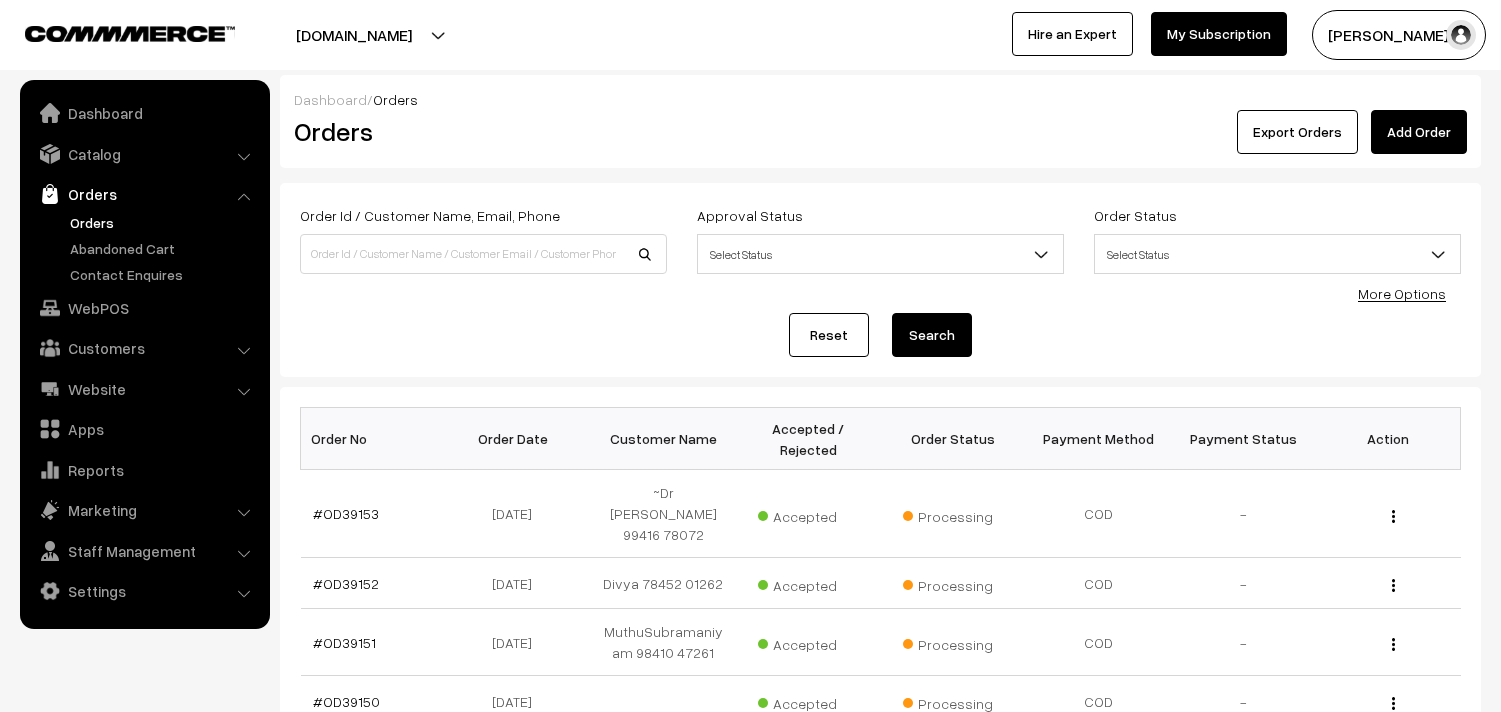 scroll, scrollTop: 0, scrollLeft: 0, axis: both 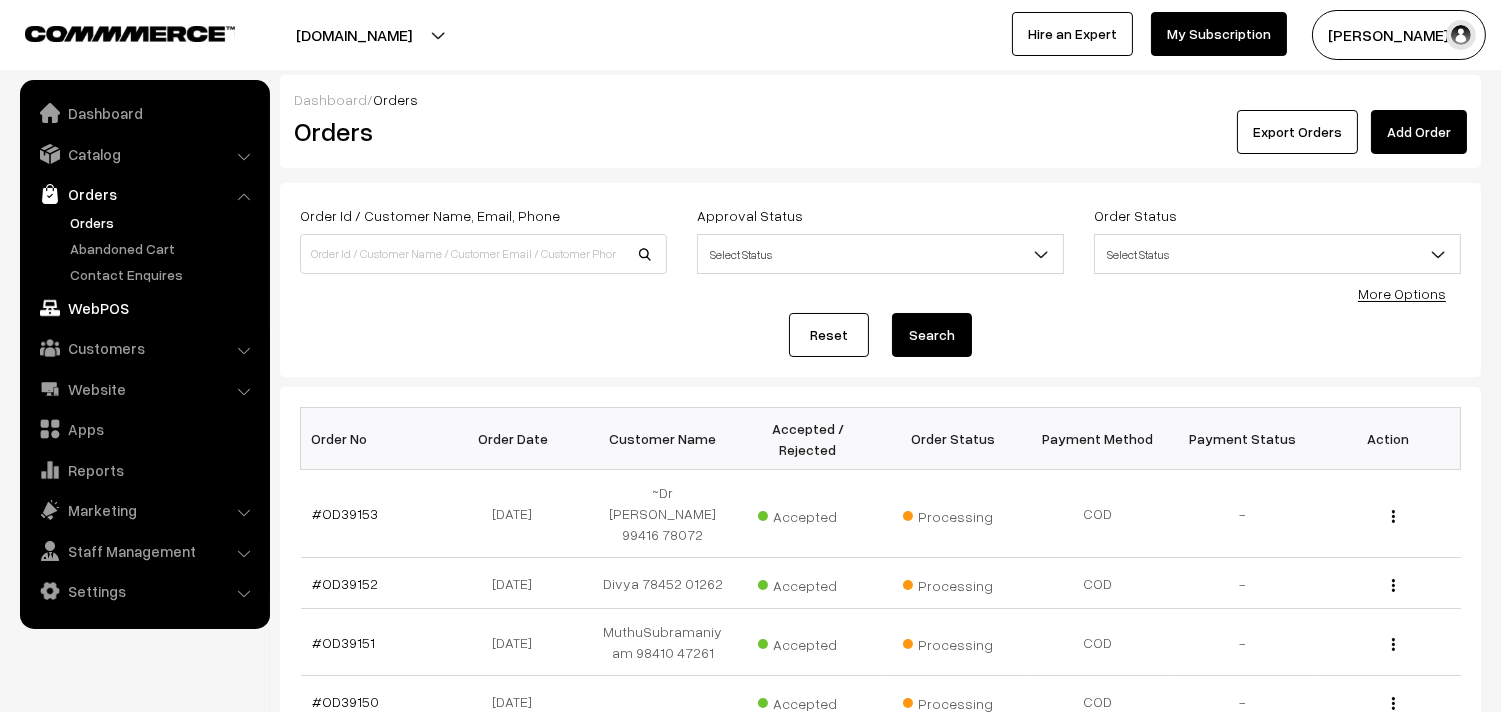 click on "WebPOS" at bounding box center (144, 308) 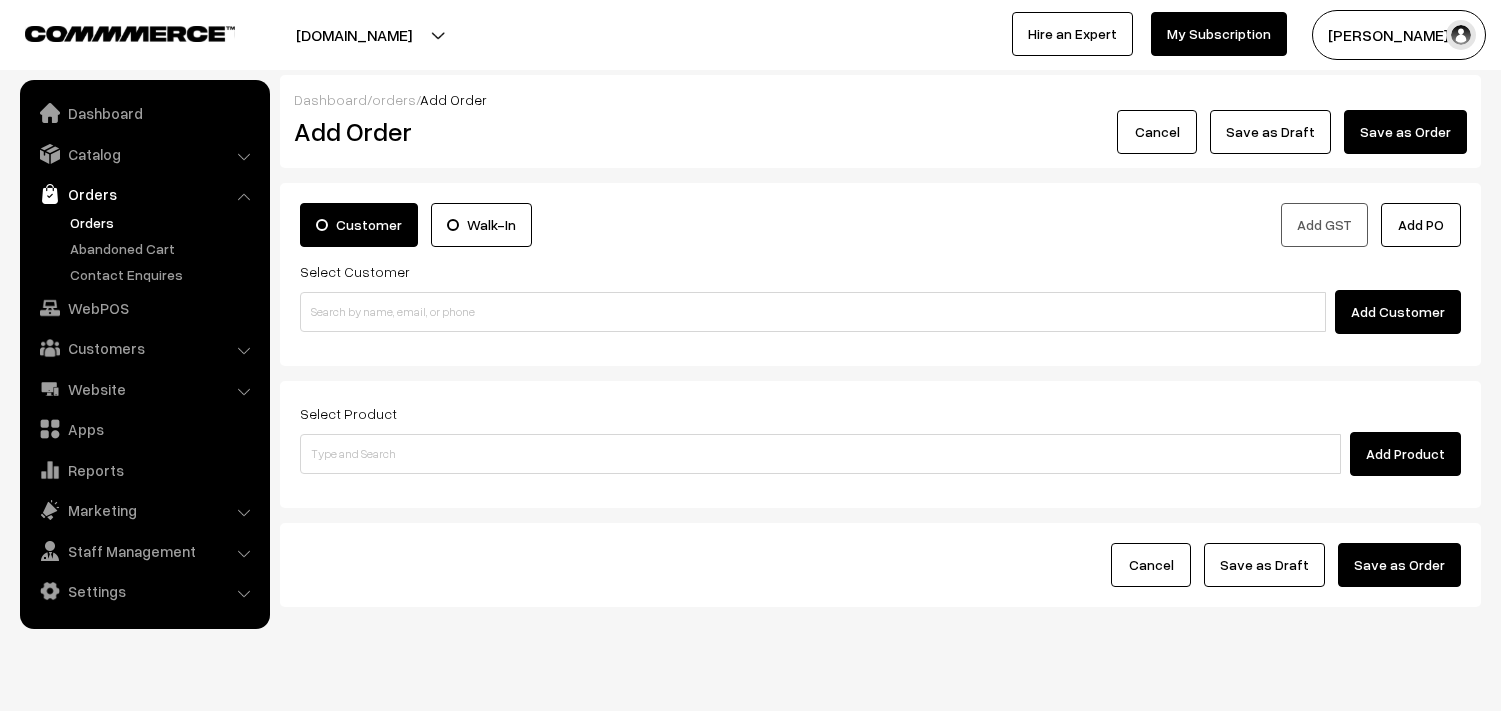 scroll, scrollTop: 0, scrollLeft: 0, axis: both 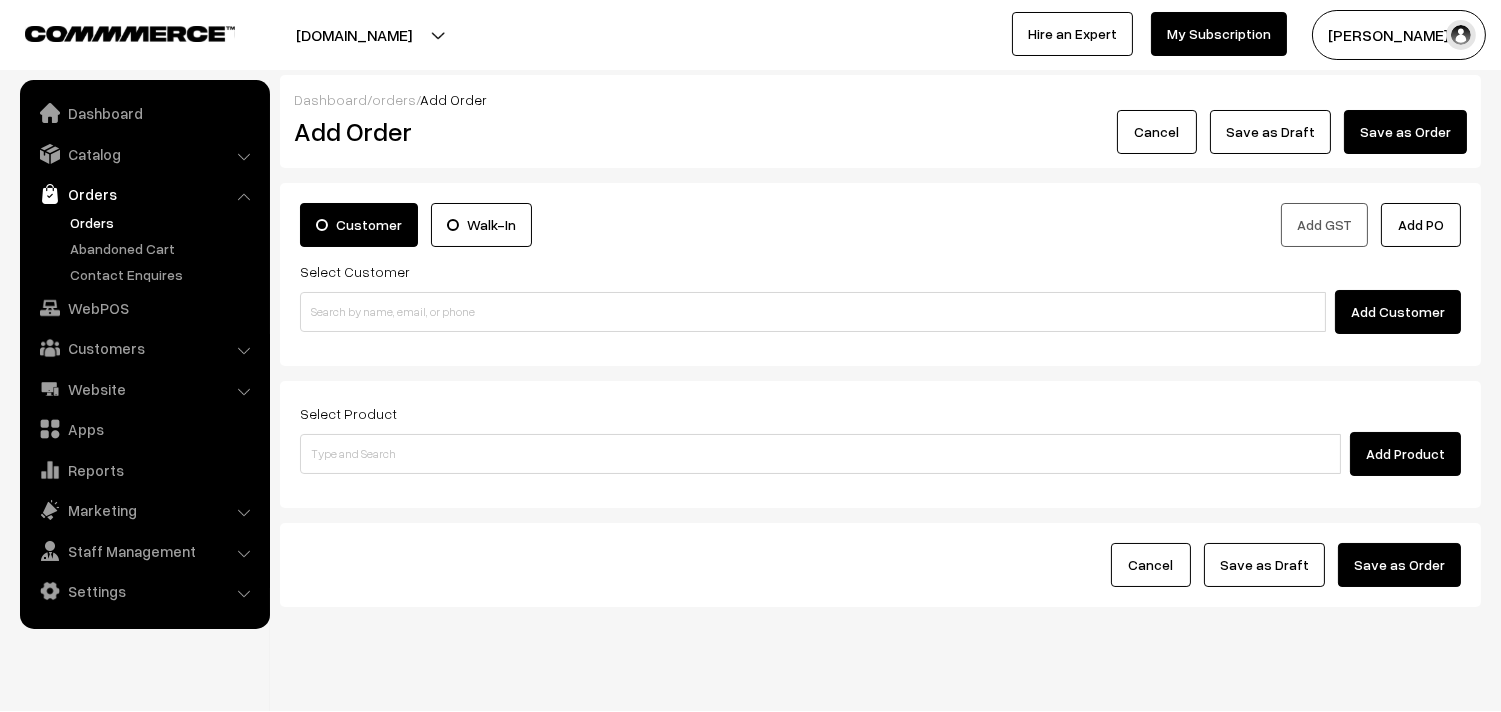 click on "Customer
Walk-In
Add GST
Add PO
Select Customer
Add Customer" at bounding box center [880, 274] 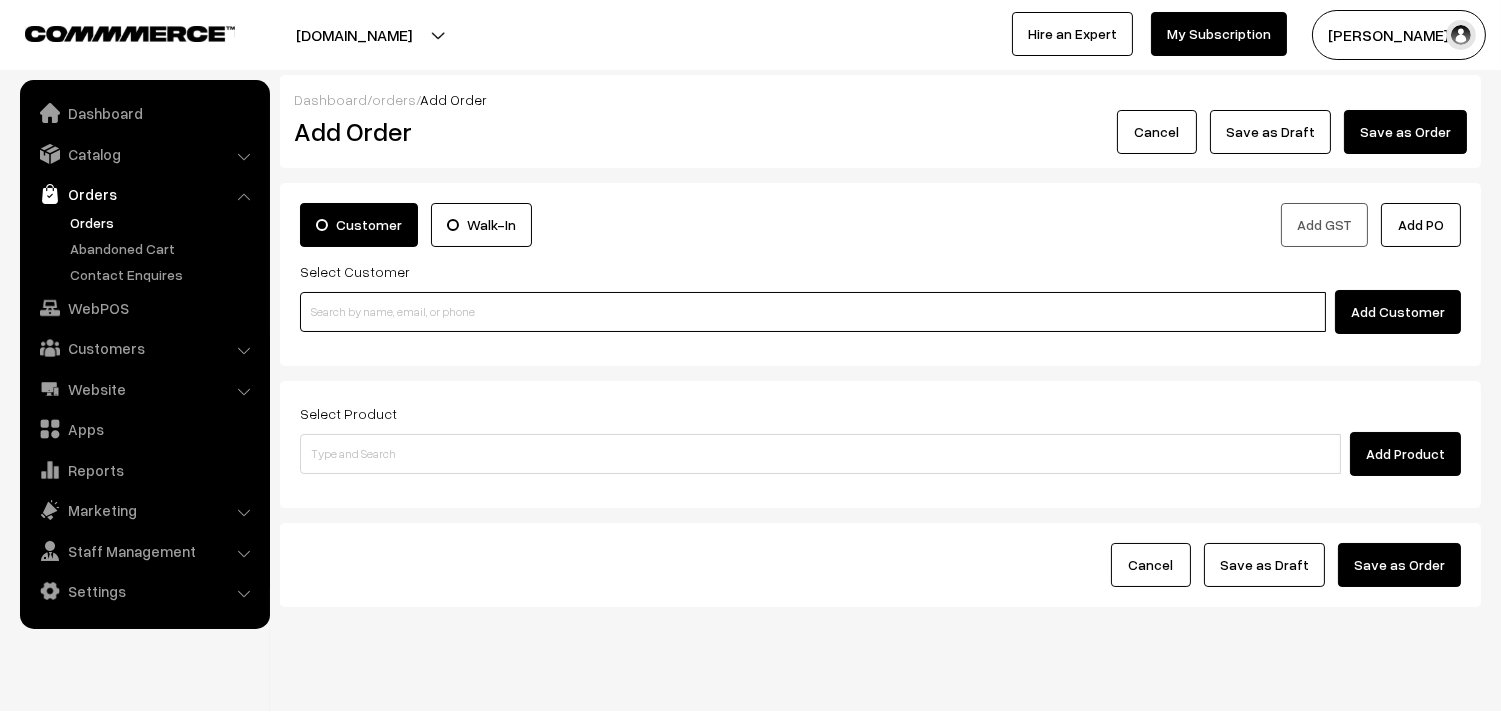 drag, startPoint x: 447, startPoint y: 310, endPoint x: 442, endPoint y: 324, distance: 14.866069 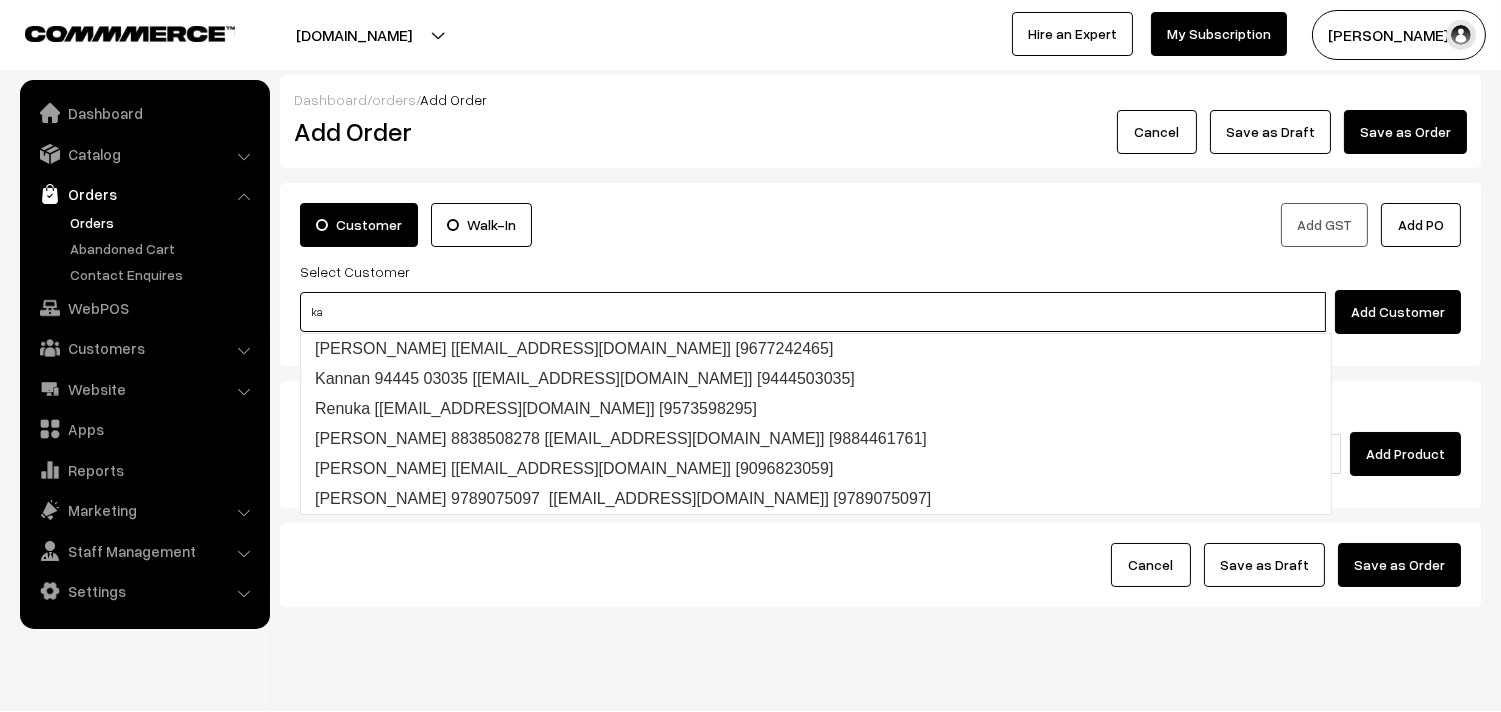 paste on "98403 14287" 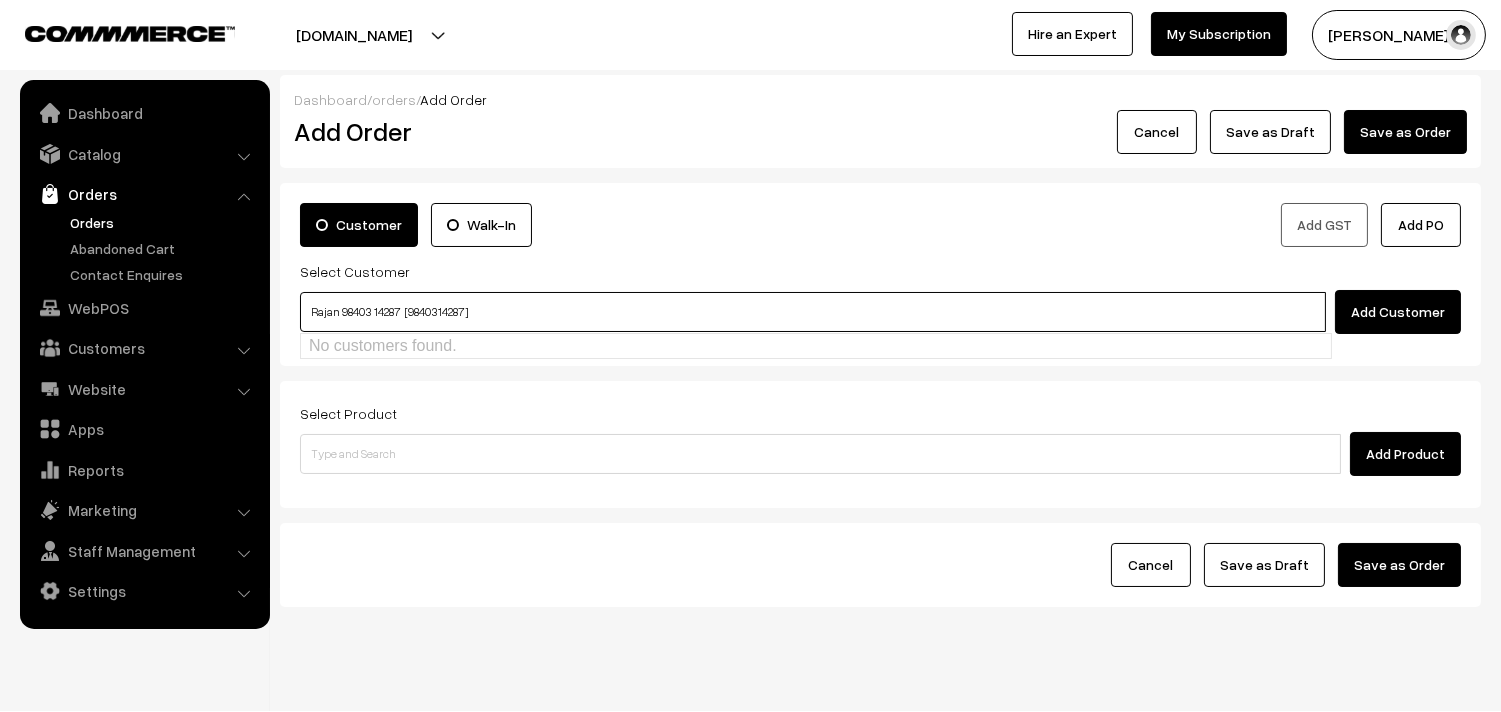 paste on "98403 14287" 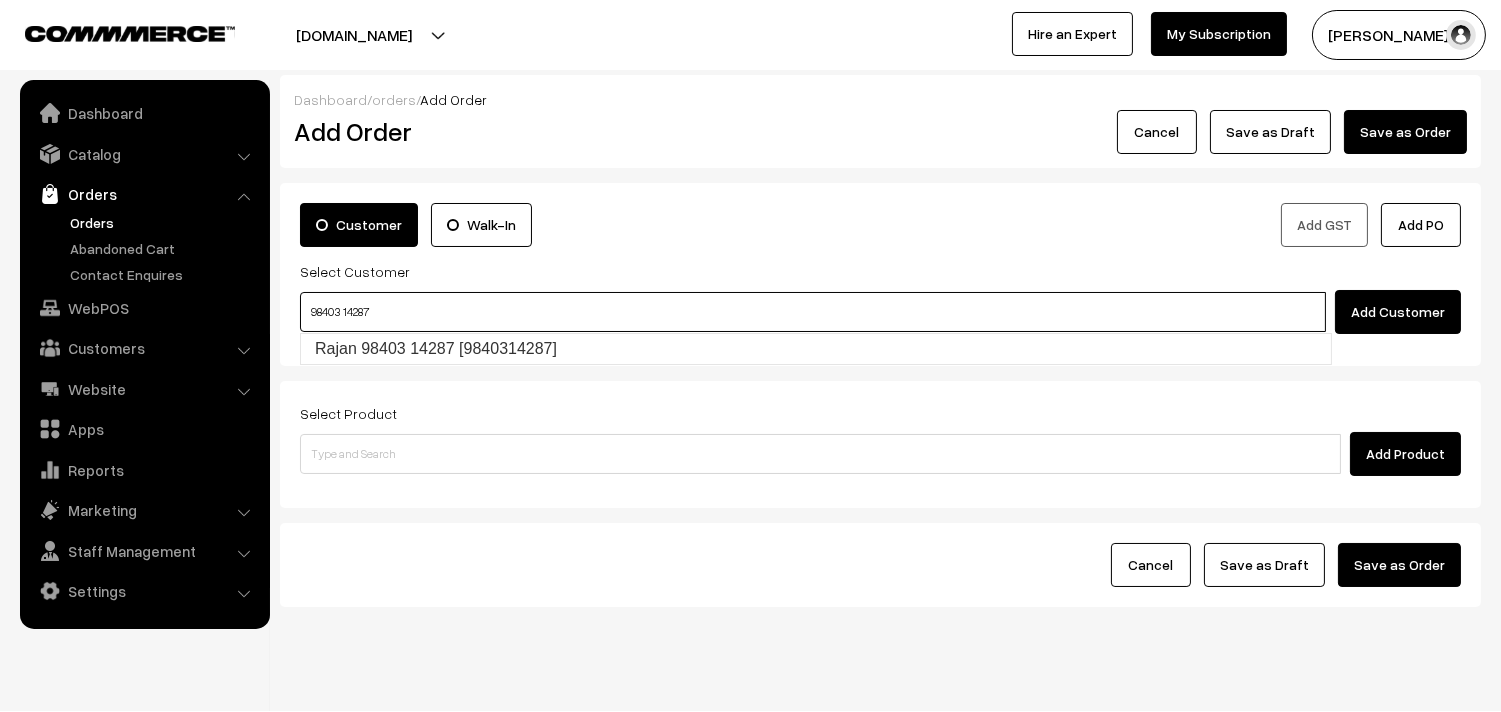 type on "Rajan 98403 14287  [9840314287]" 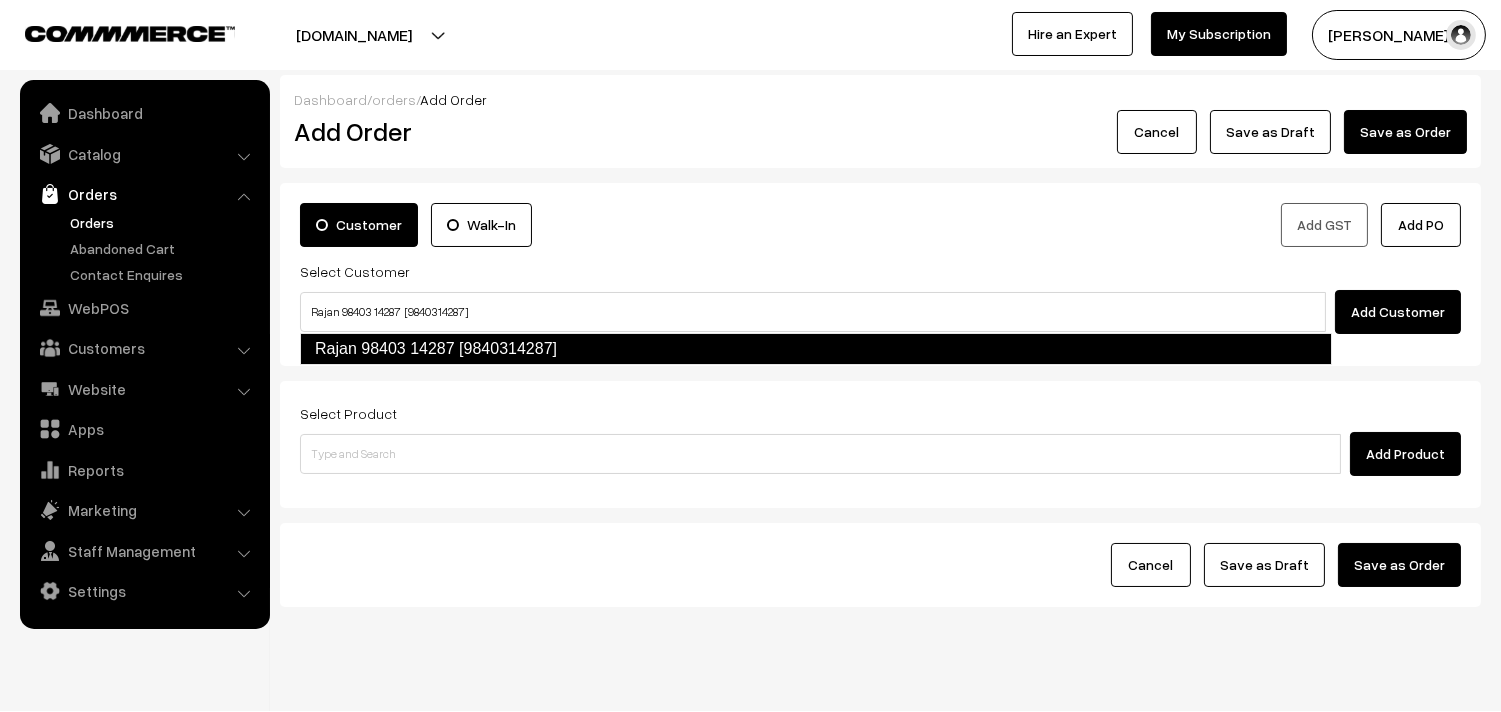 type 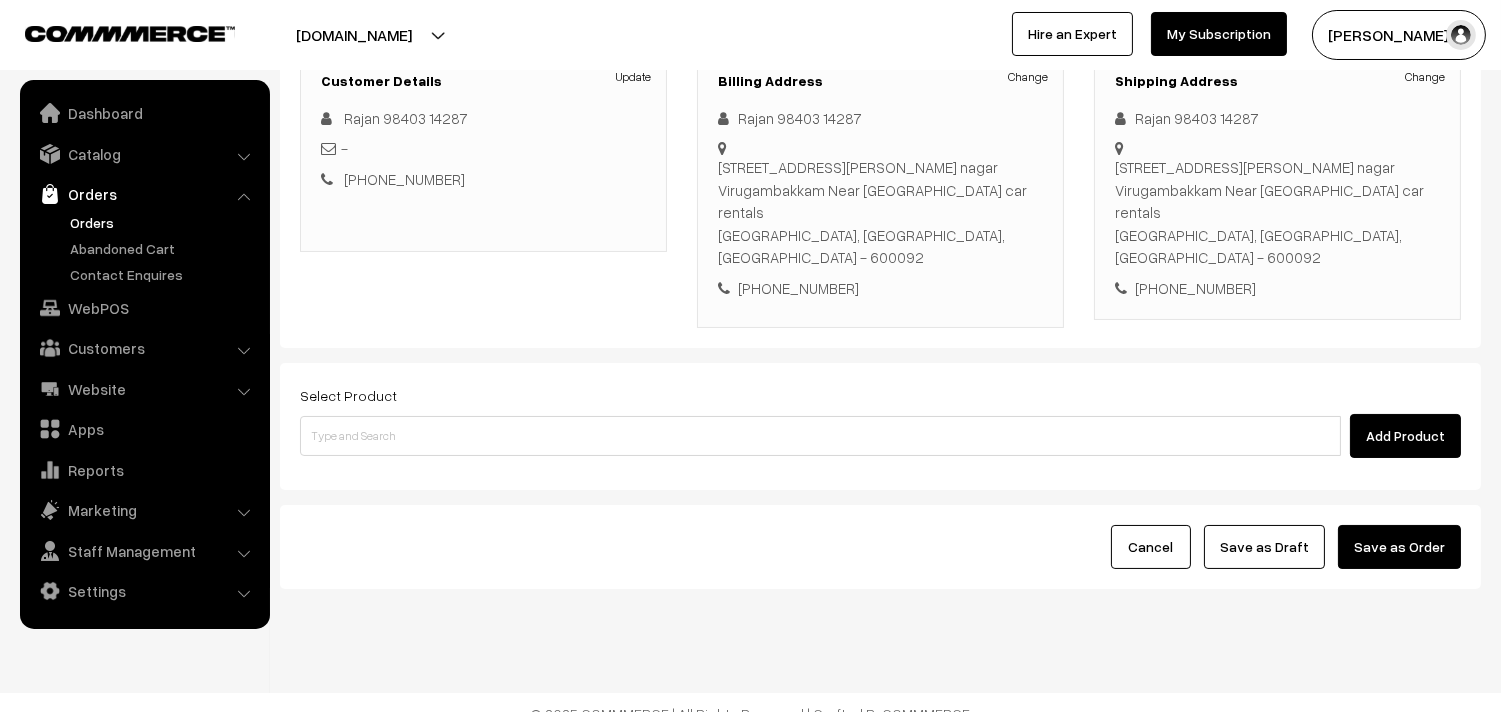 scroll, scrollTop: 295, scrollLeft: 0, axis: vertical 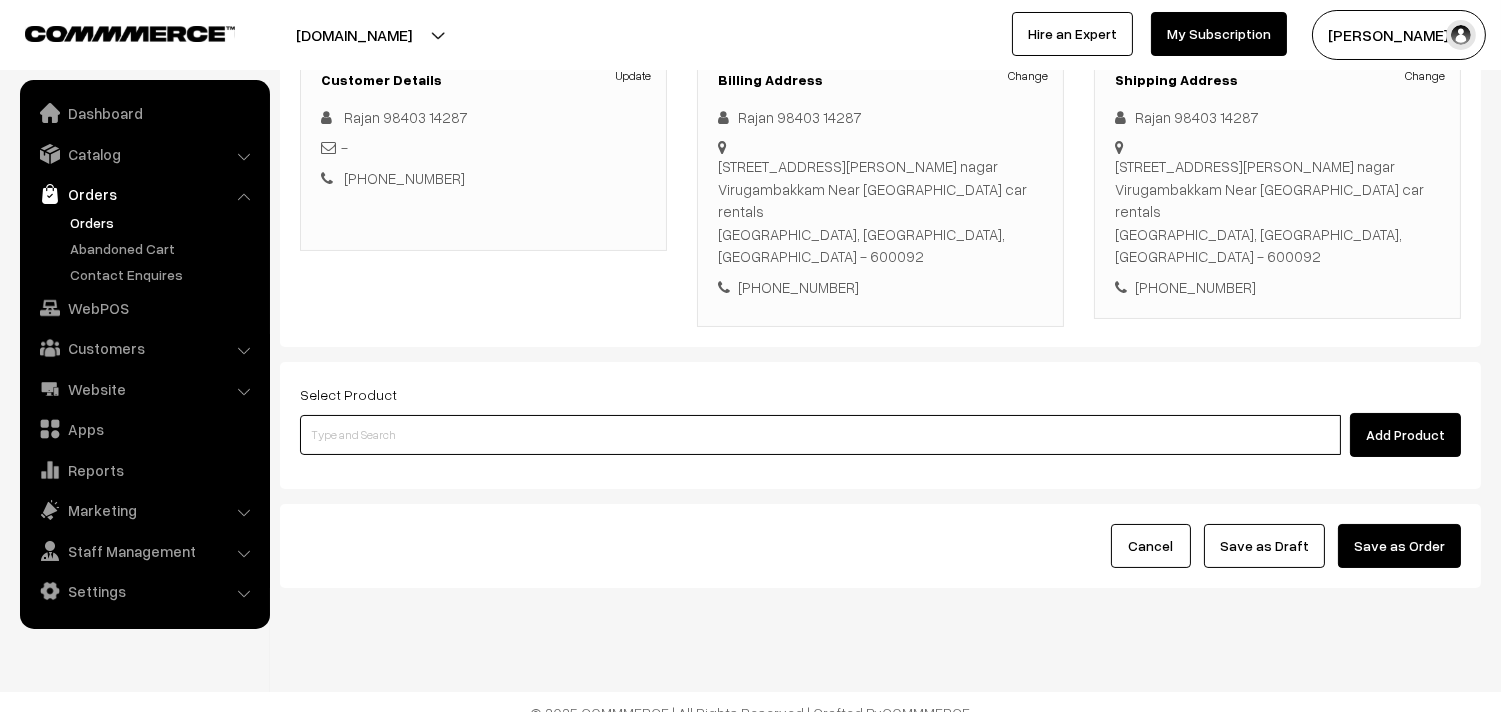 click at bounding box center (820, 435) 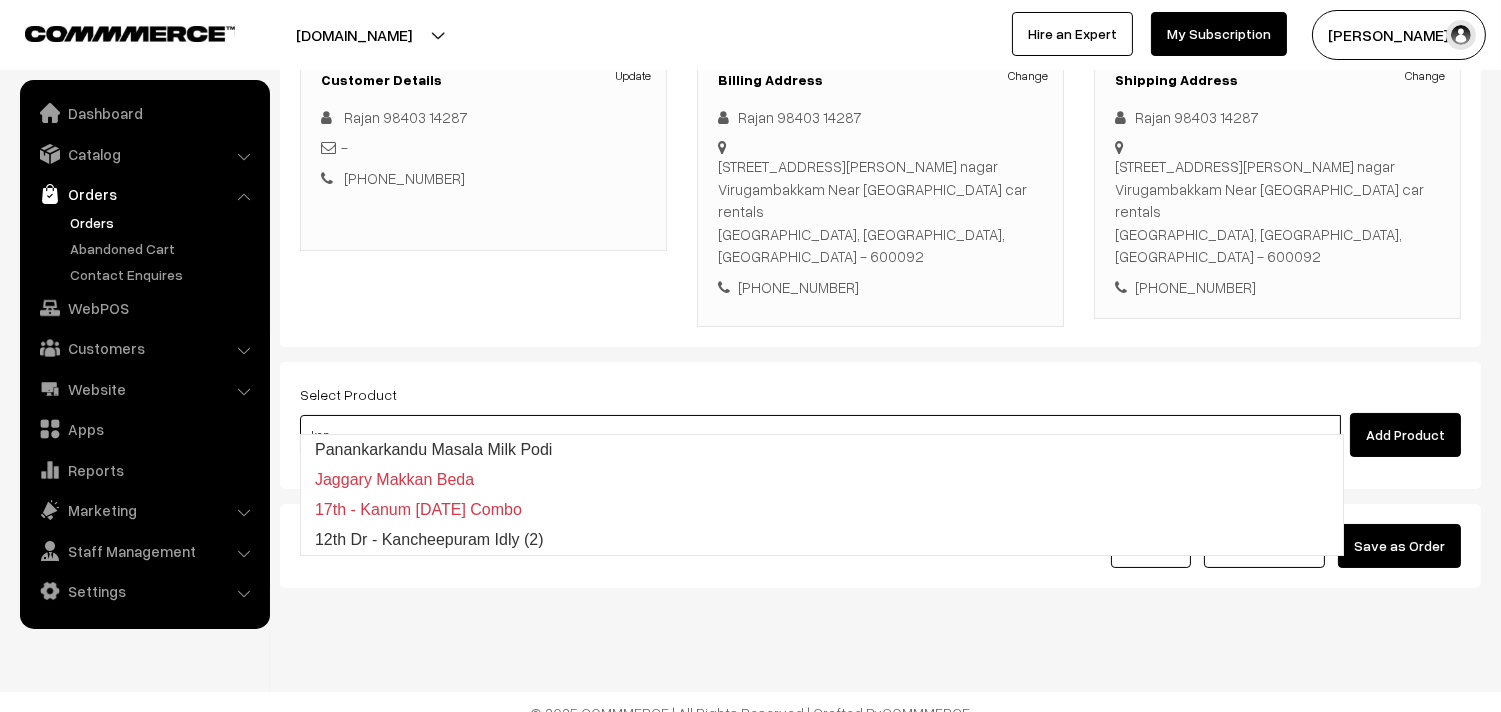 type on "12th Dr  - Kancheepuram Idly (2)" 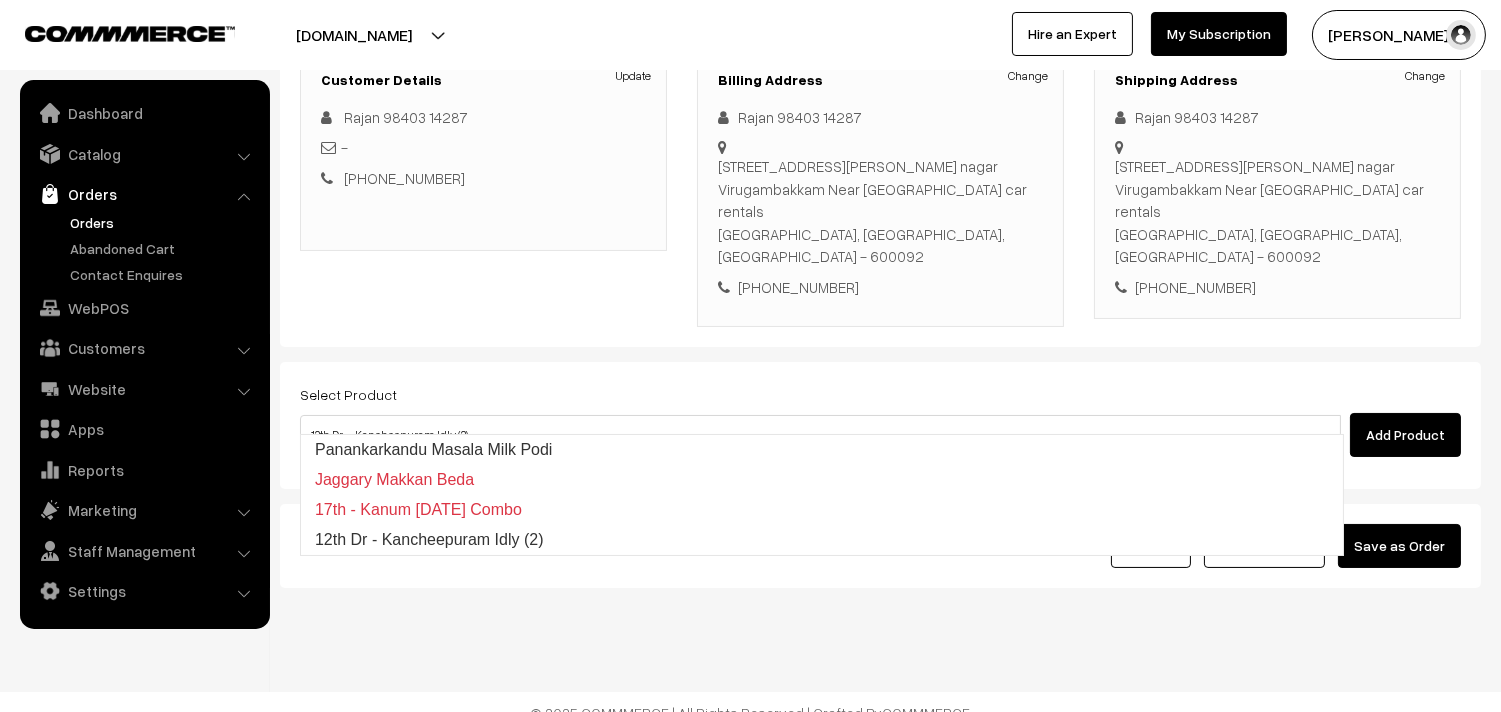 type 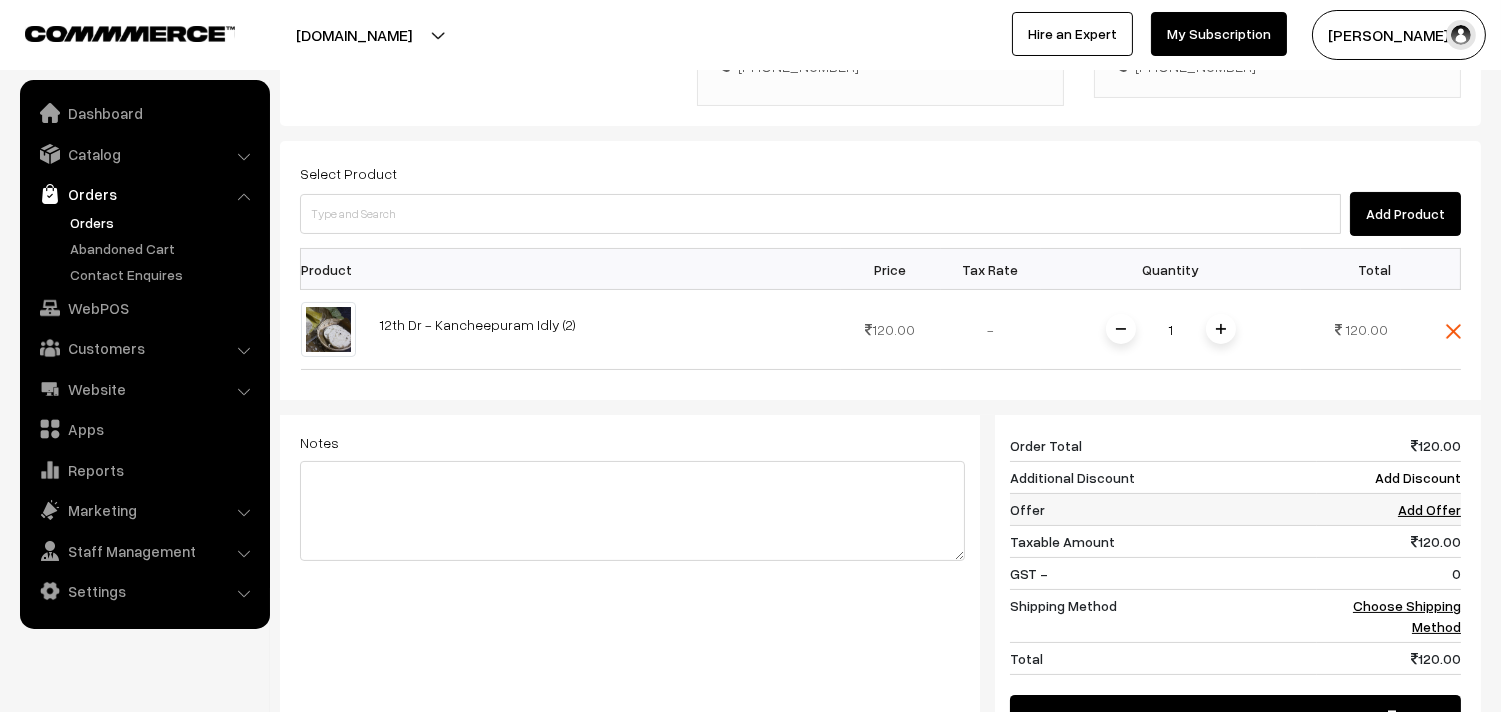 scroll, scrollTop: 517, scrollLeft: 0, axis: vertical 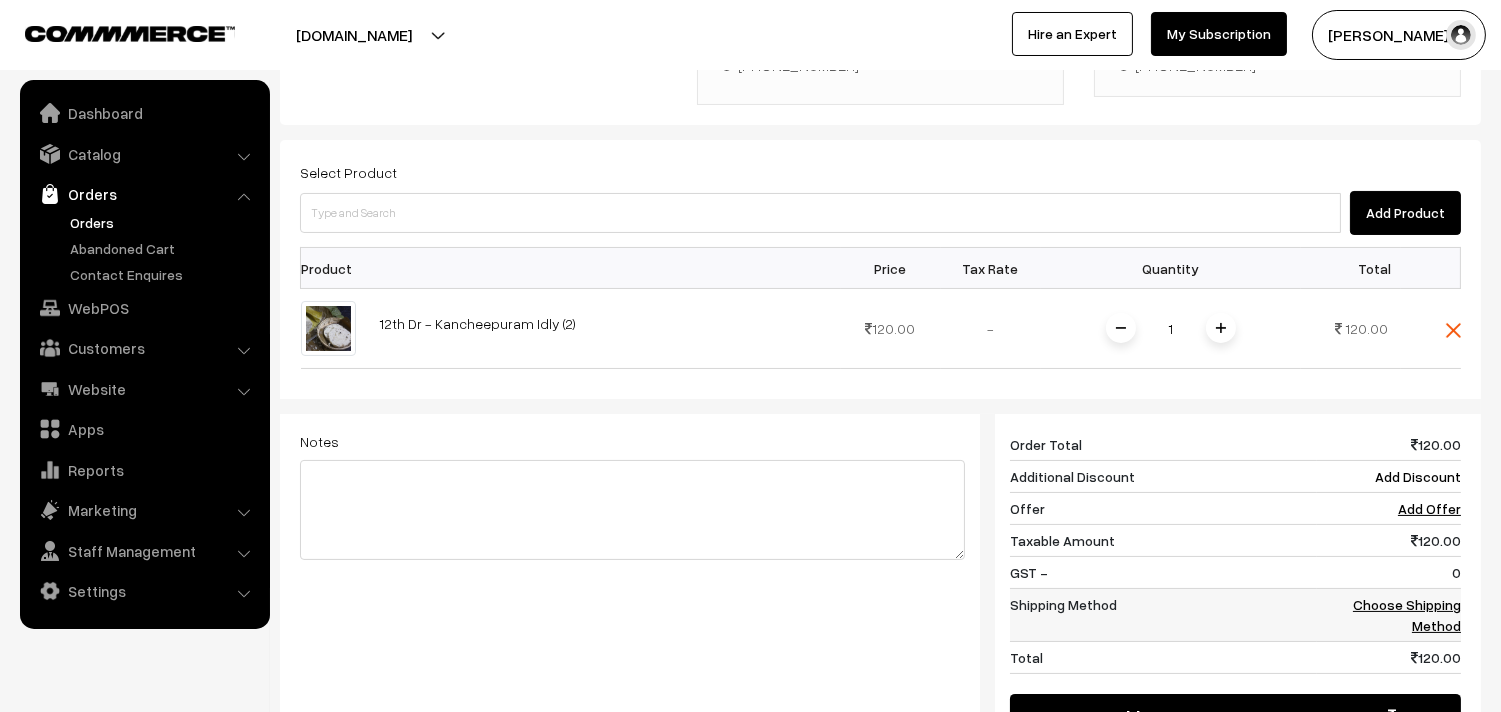 click on "Choose Shipping Method" at bounding box center (1407, 615) 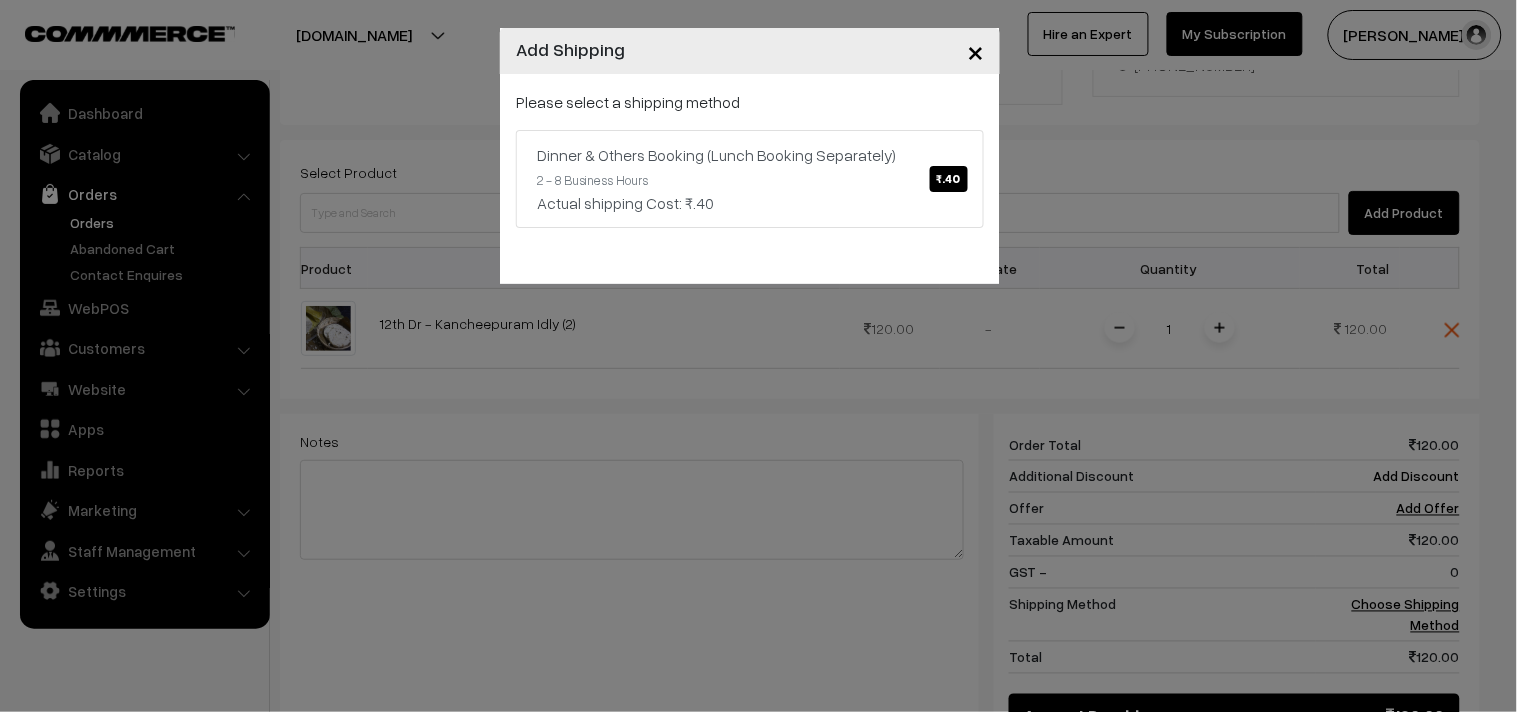 click on "Please select a shipping method
Dinner & Others Booking (Lunch Booking Separately)
₹.40
2 - 8 Business Hours Actual shipping Cost: ₹.40" at bounding box center (750, 159) 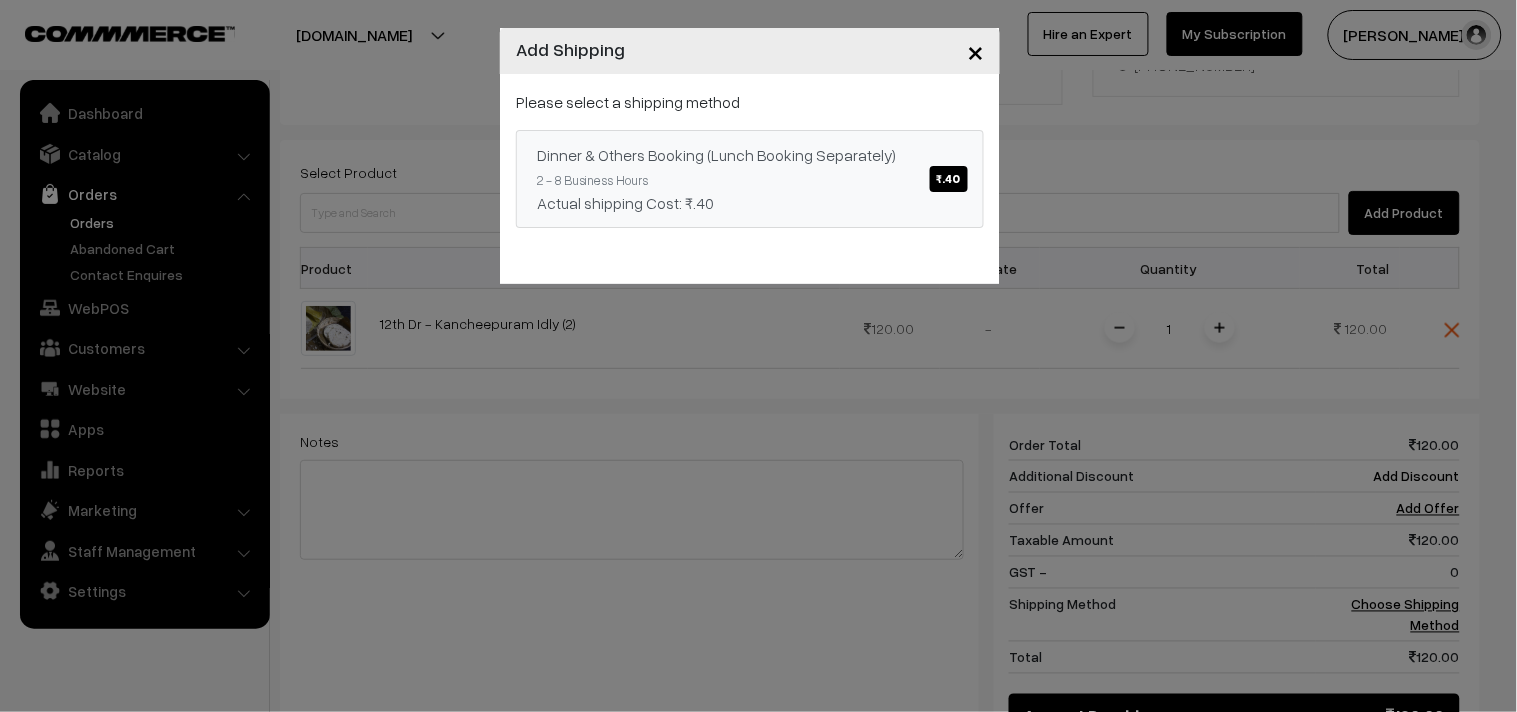 click on "Dinner & Others Booking (Lunch Booking Separately)
₹.40
2 - 8 Business Hours Actual shipping Cost: ₹.40" at bounding box center (750, 179) 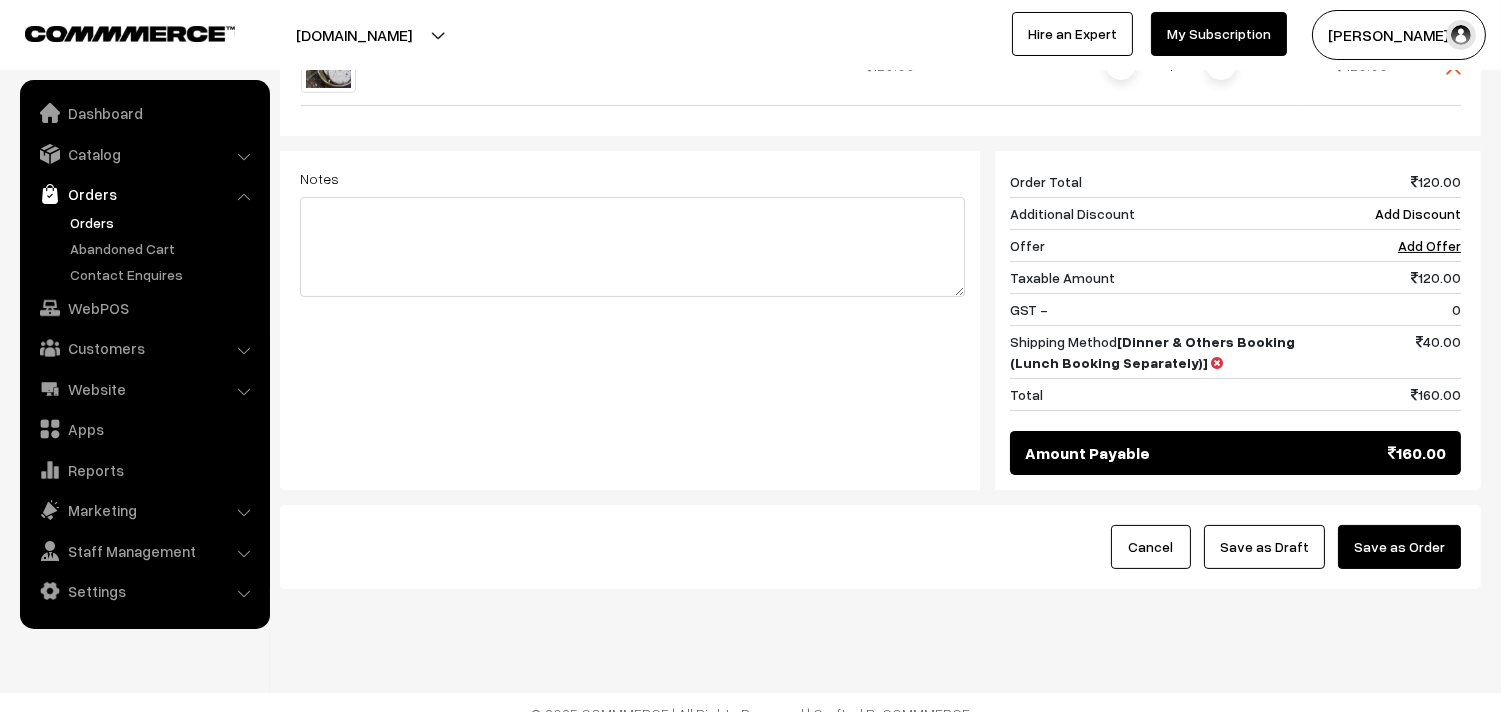 scroll, scrollTop: 782, scrollLeft: 0, axis: vertical 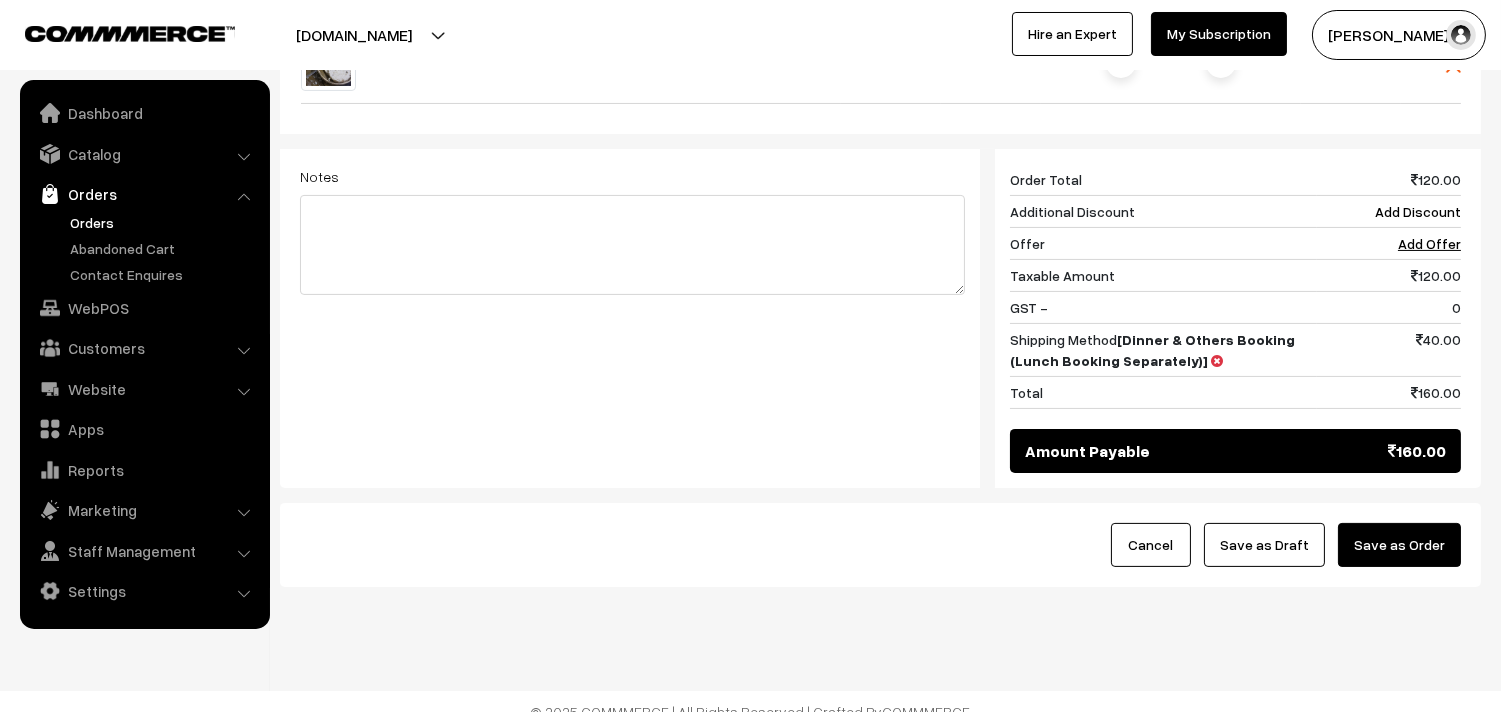 click on "Save as Draft" at bounding box center [1264, 545] 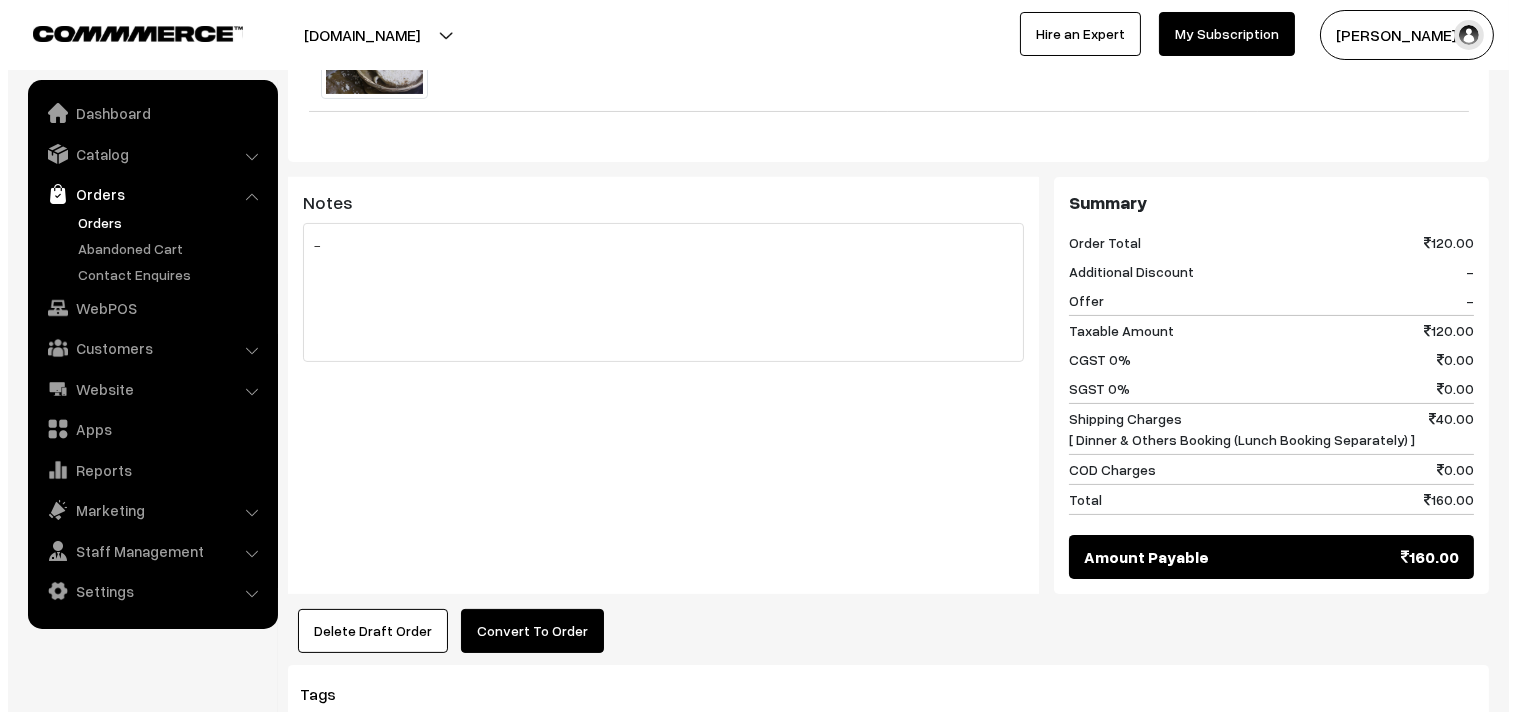 scroll, scrollTop: 777, scrollLeft: 0, axis: vertical 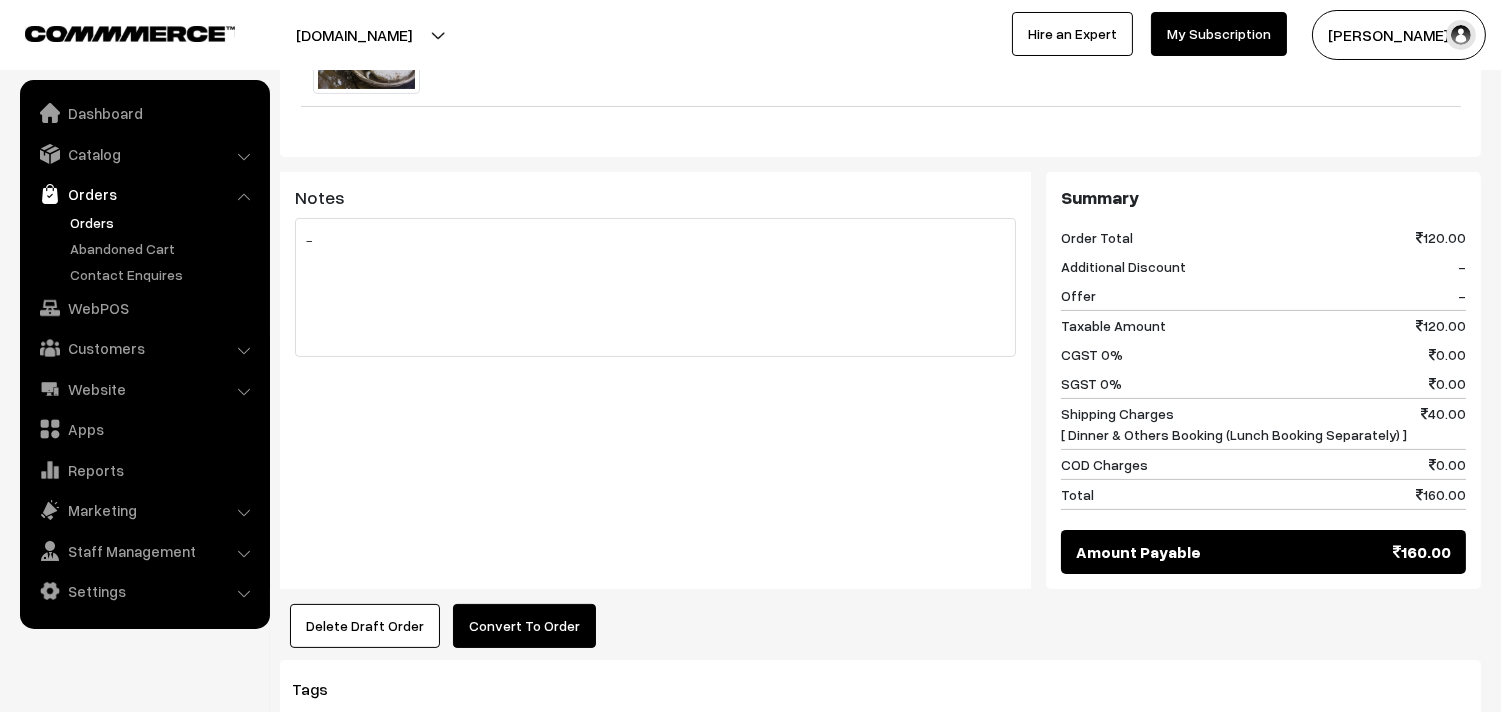 click on "Product
Price
Tax Rate
Quantity
Total
12th Dr  - Kancheepuram Idly (2)
120.00" at bounding box center [880, 280] 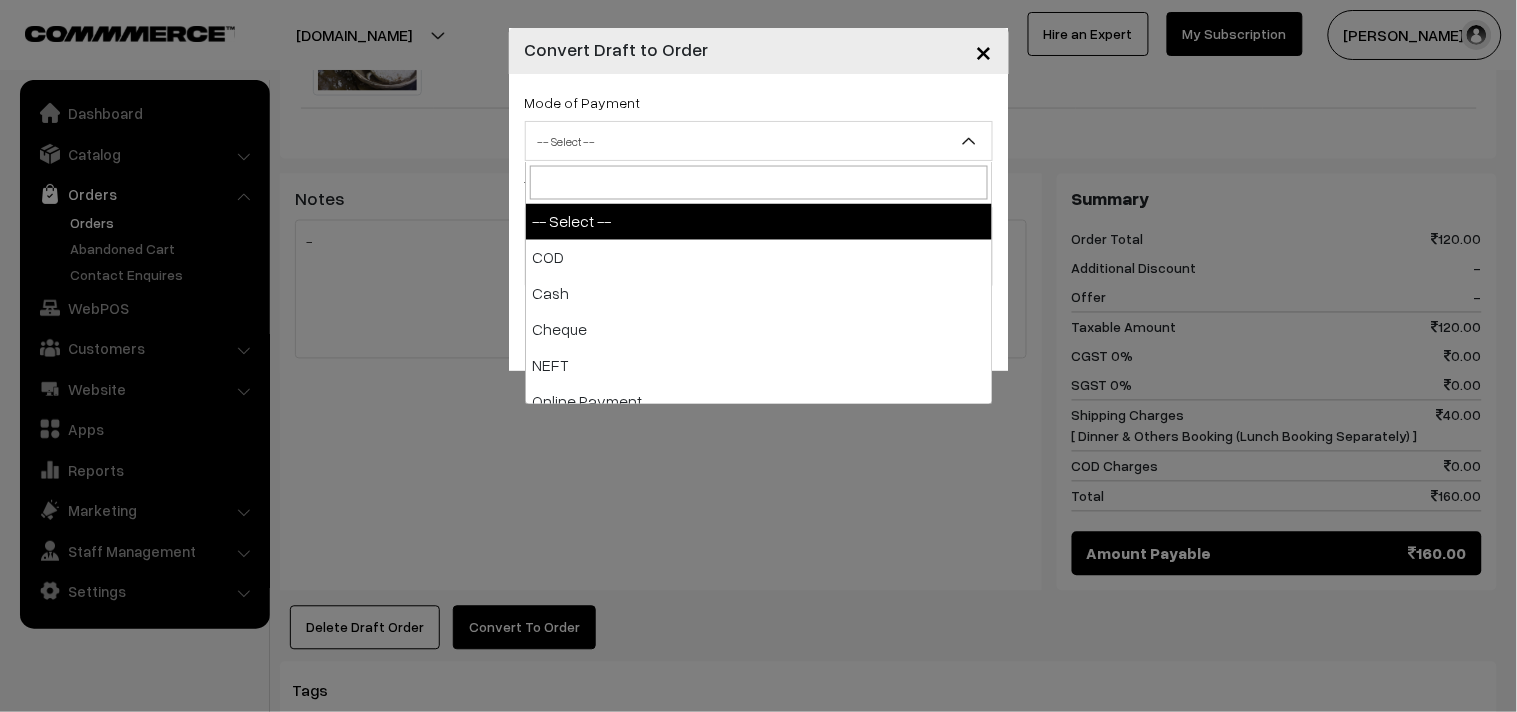click on "-- Select --" at bounding box center (759, 141) 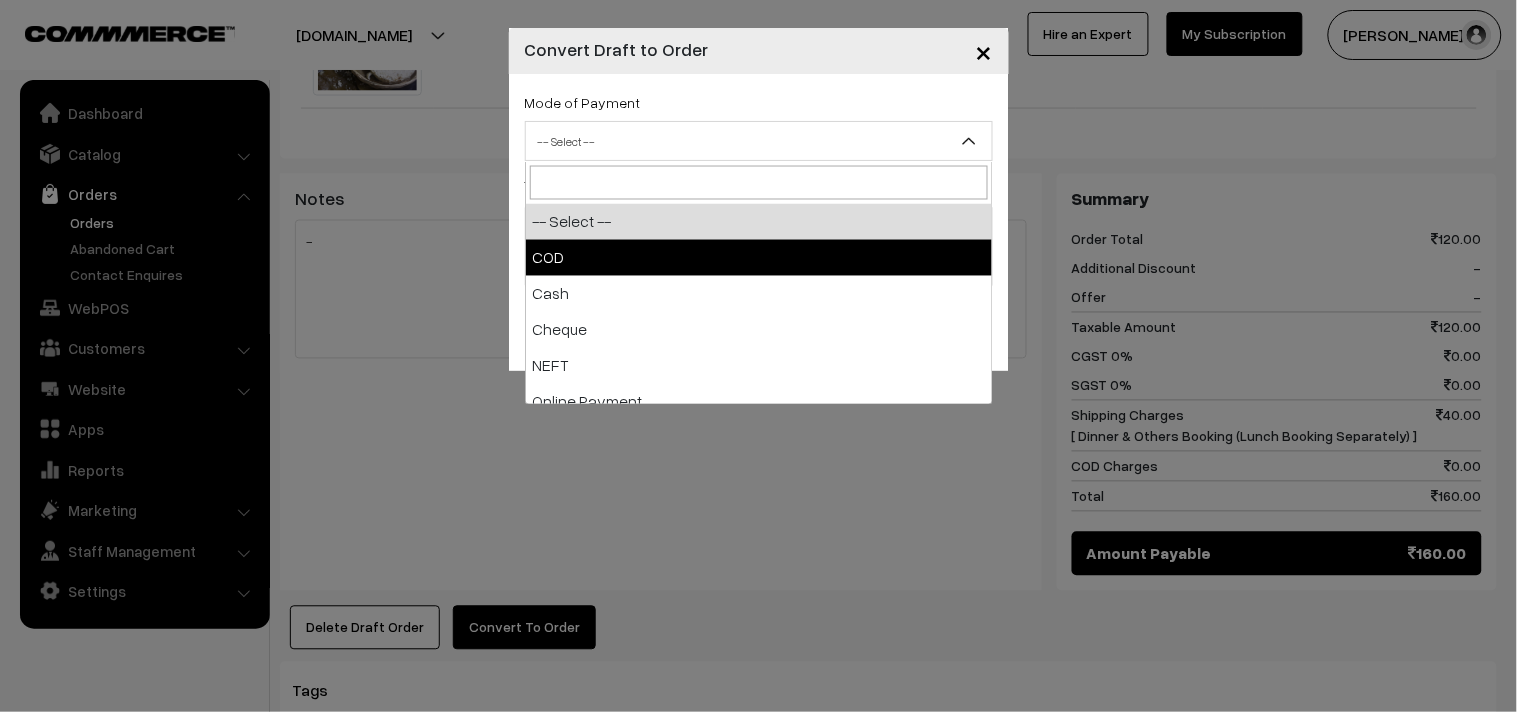select on "1" 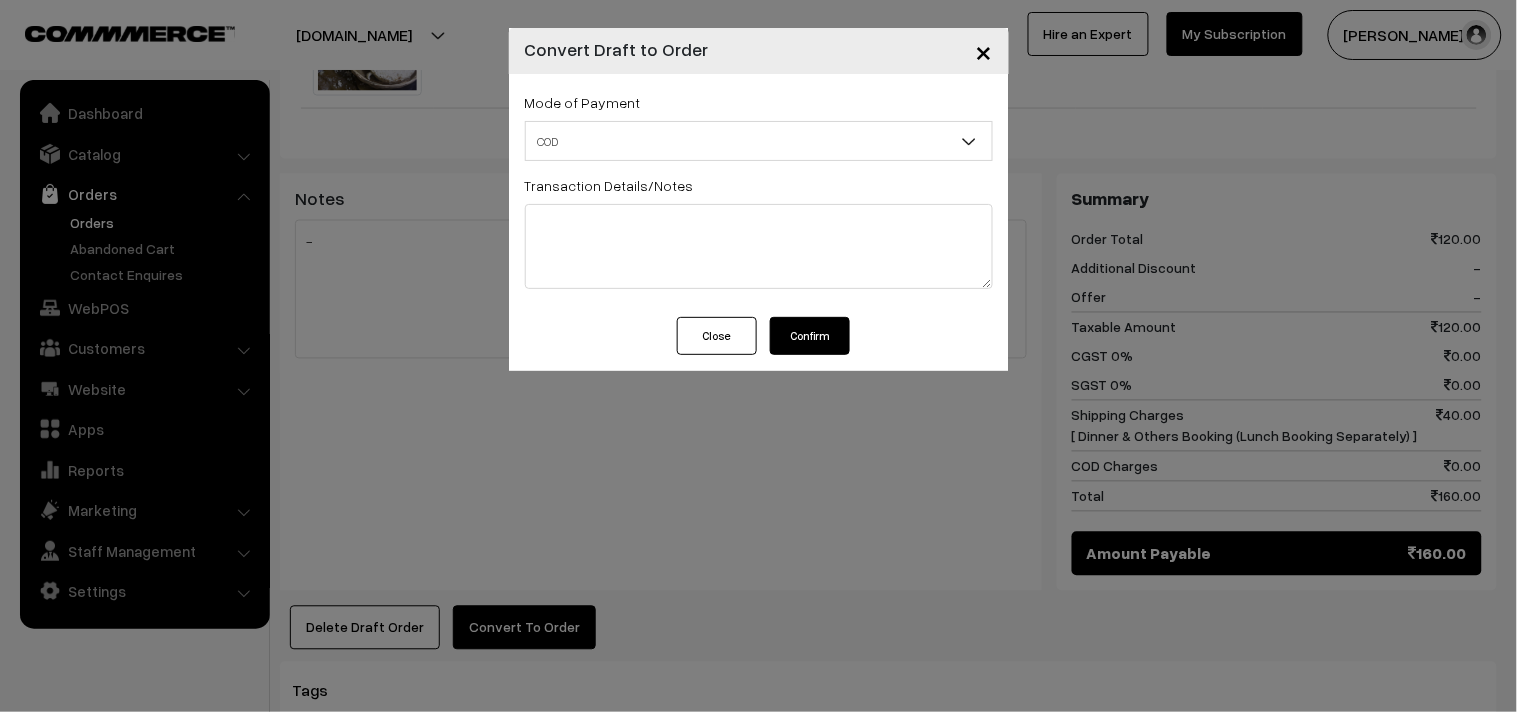 click on "Confirm" at bounding box center [810, 336] 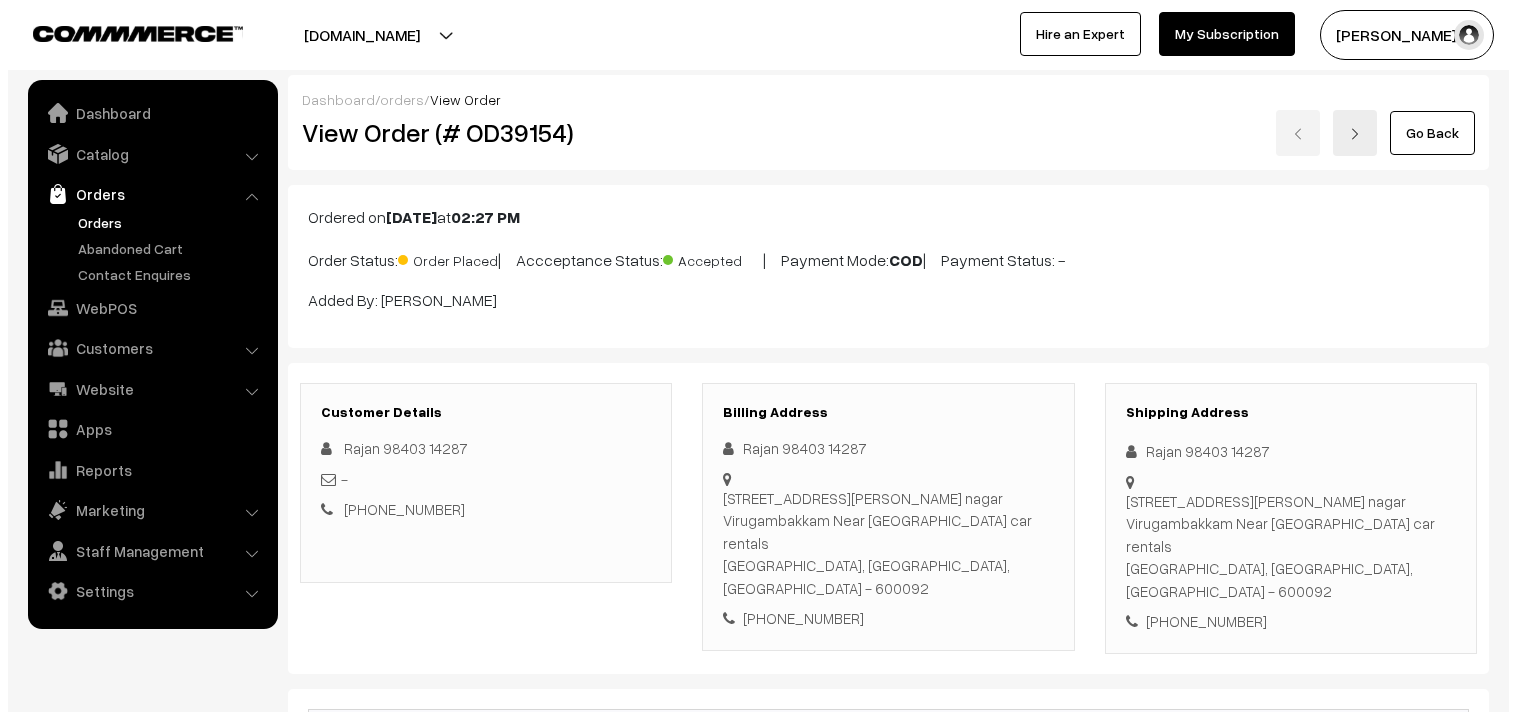 scroll, scrollTop: 777, scrollLeft: 0, axis: vertical 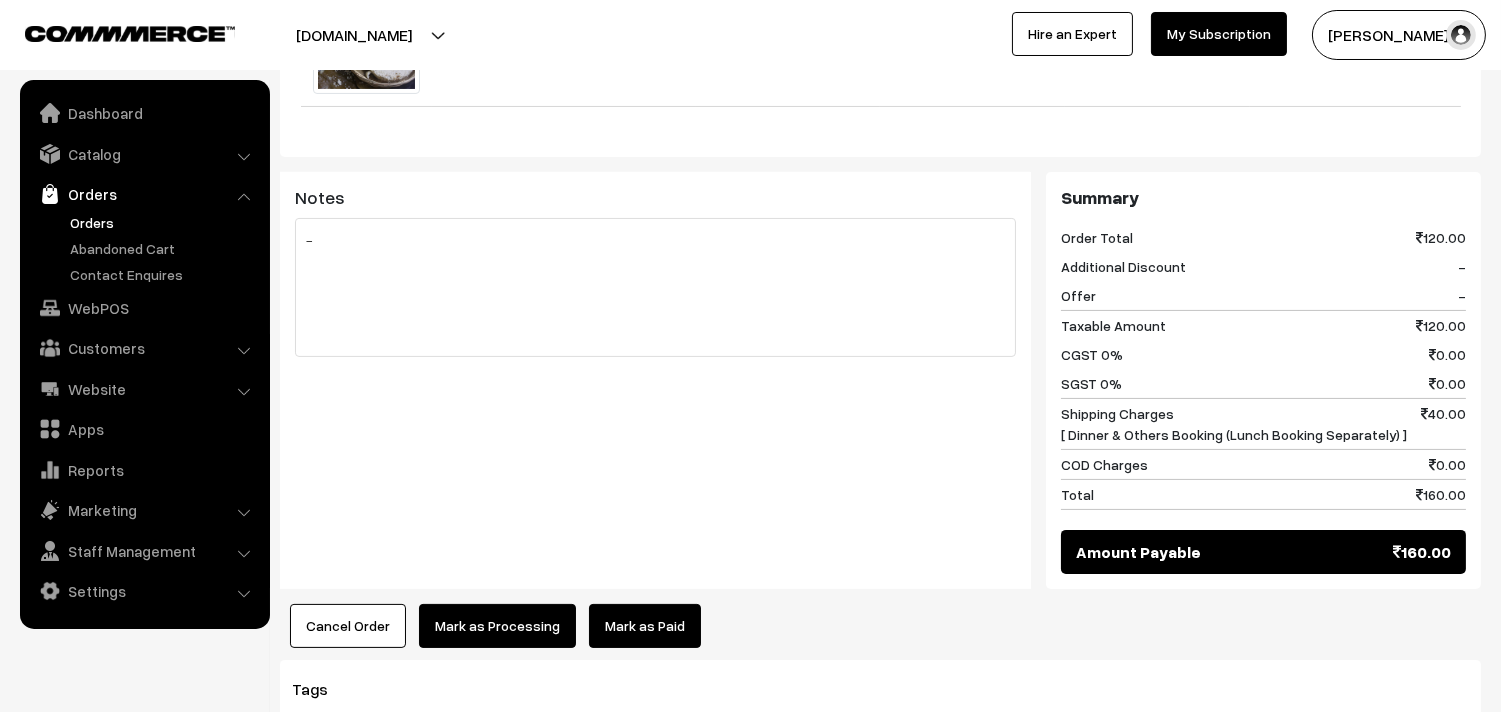 click on "Mark as Processing" at bounding box center (497, 626) 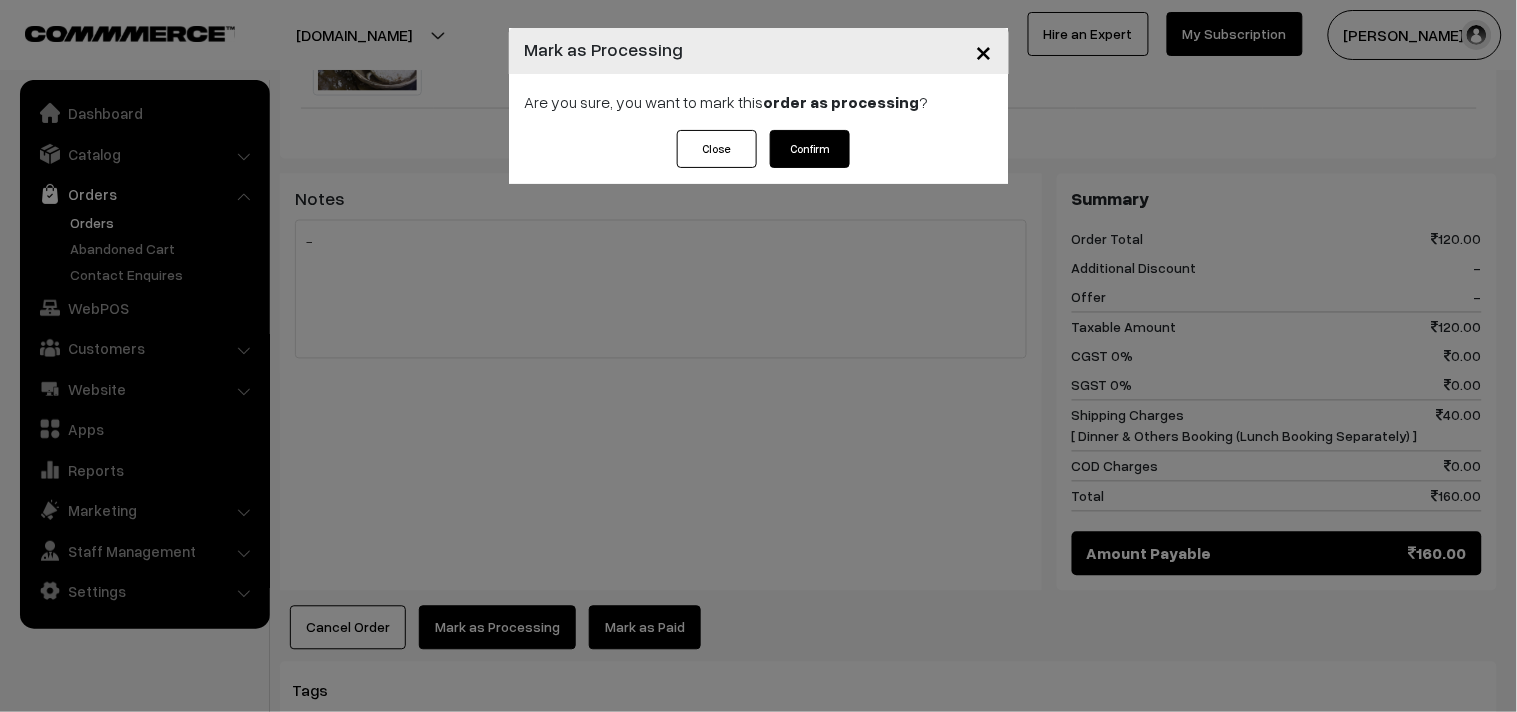 click on "Confirm" at bounding box center [810, 149] 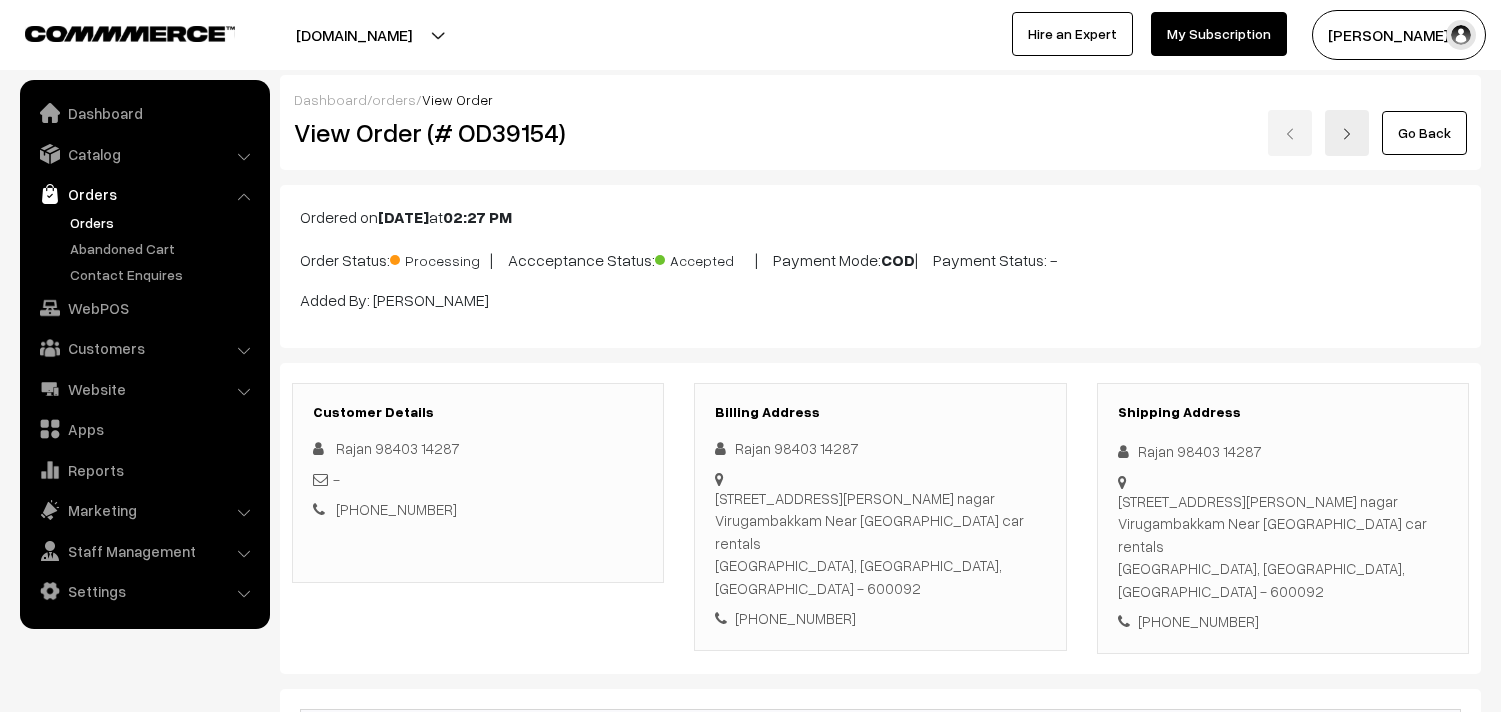 scroll, scrollTop: 0, scrollLeft: 0, axis: both 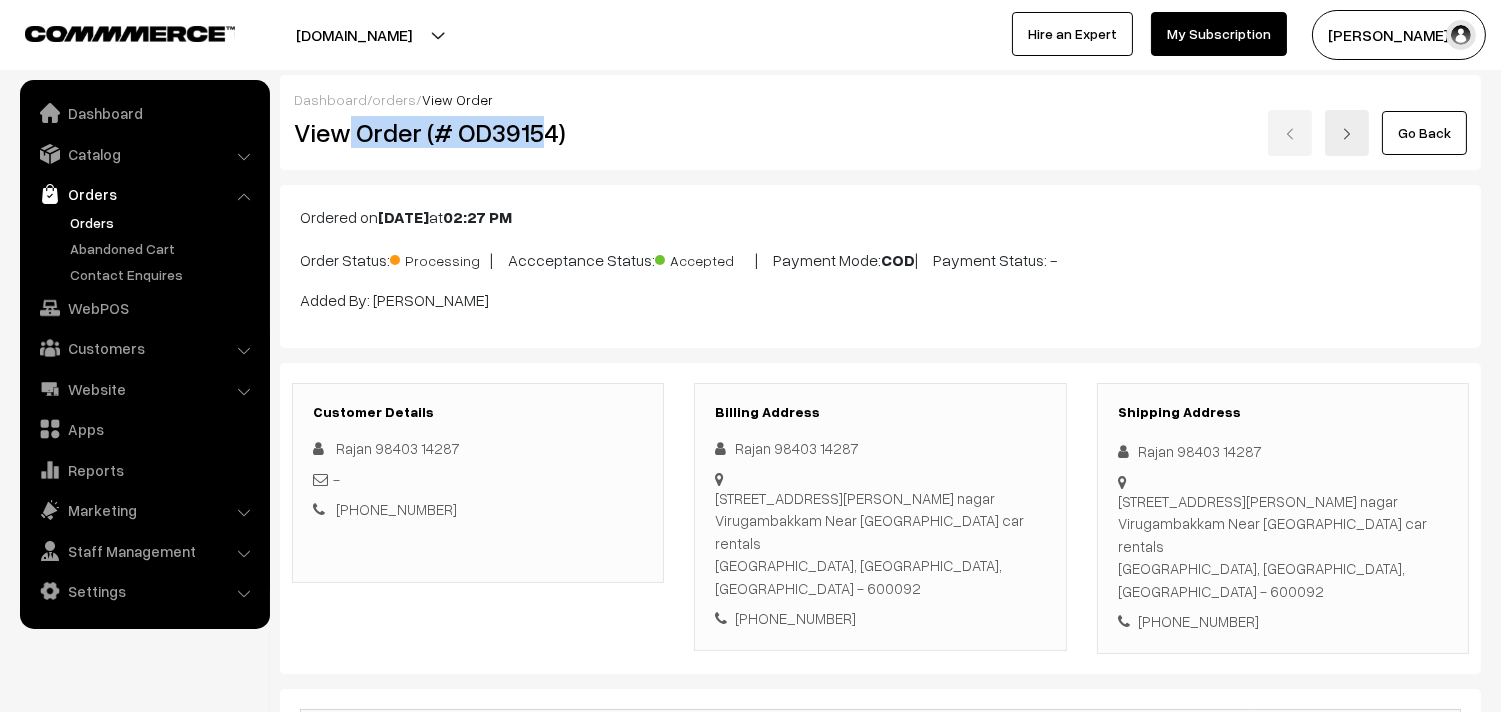 drag, startPoint x: 388, startPoint y: 131, endPoint x: 516, endPoint y: 137, distance: 128.14055 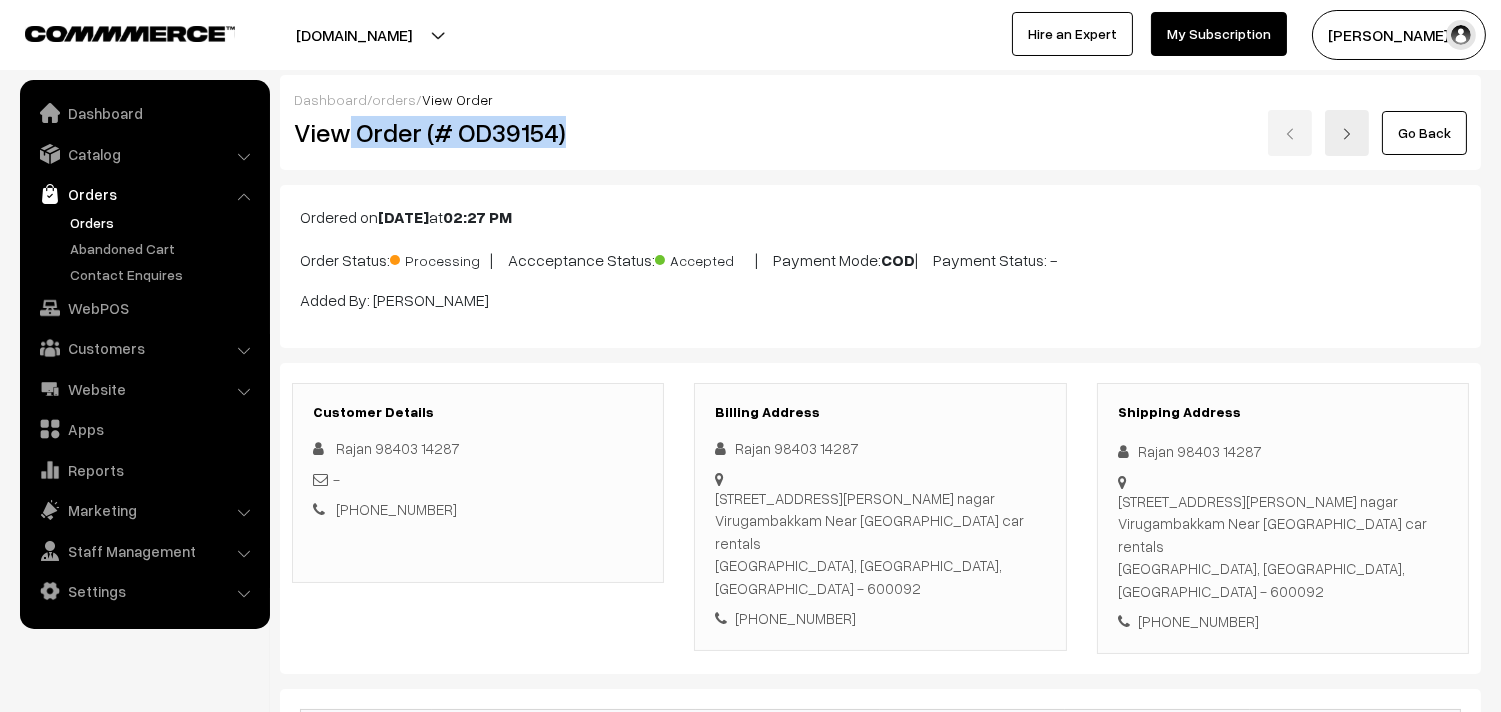 click on "View Order (# OD39154)" at bounding box center (479, 132) 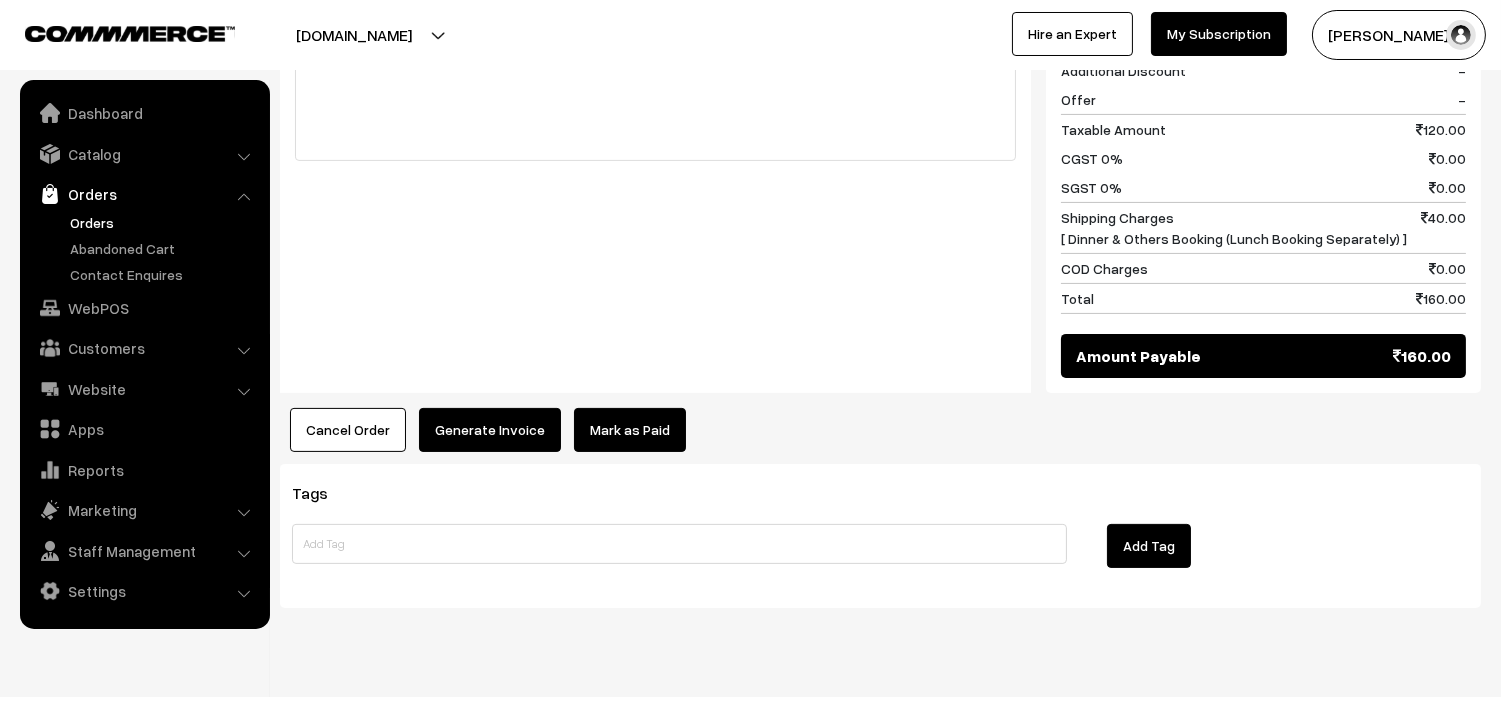 scroll, scrollTop: 976, scrollLeft: 0, axis: vertical 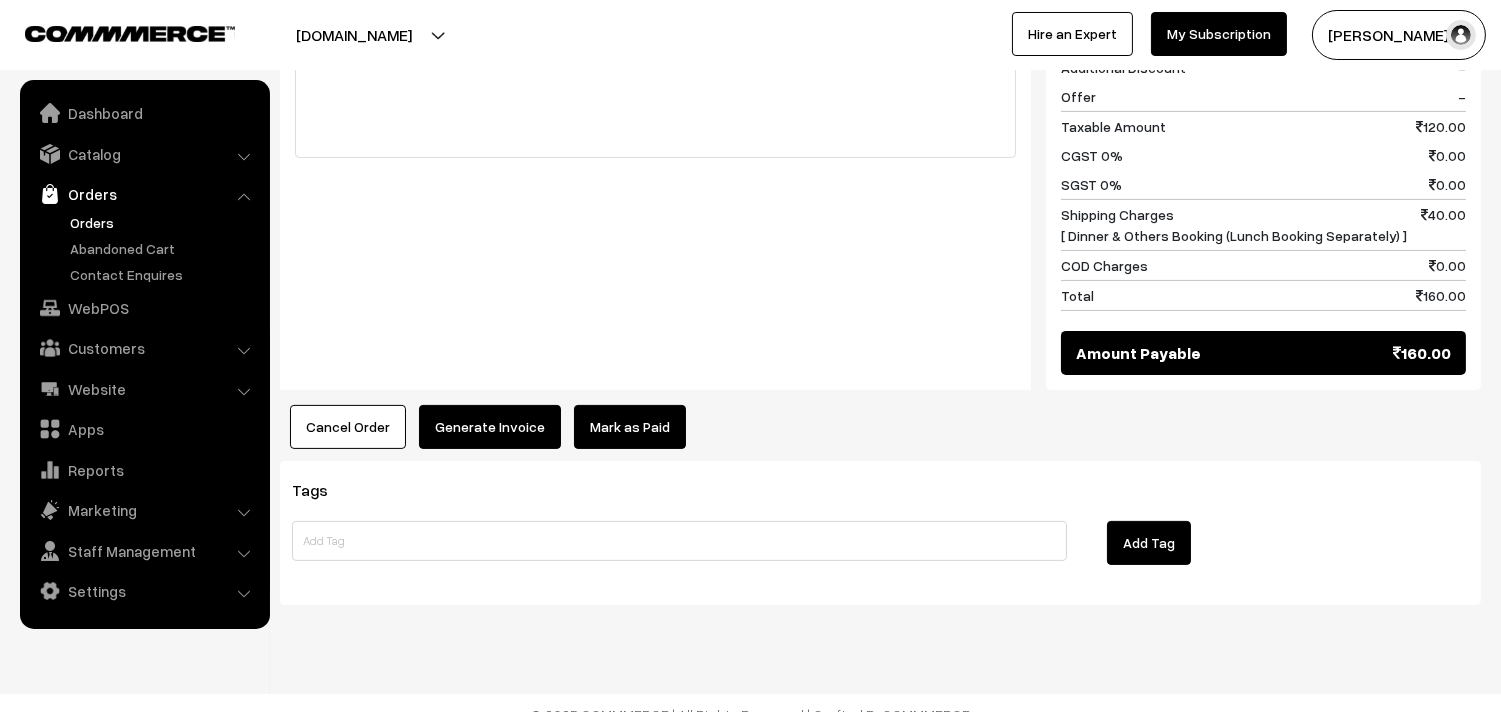 click on "Product
Price
Tax Rate
Quantity
Total
12th Dr  - Kancheepuram Idly (2)
120.00" at bounding box center [880, 81] 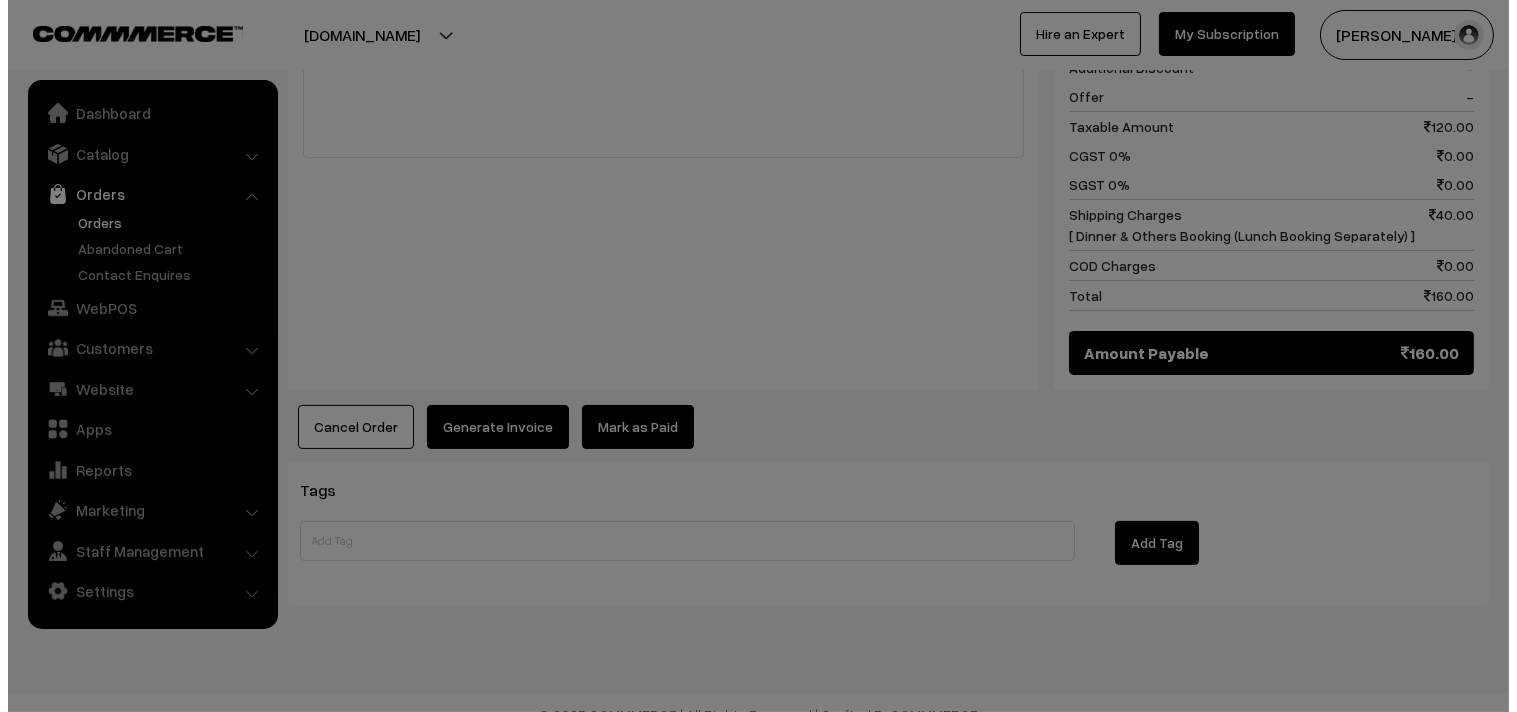 scroll, scrollTop: 978, scrollLeft: 0, axis: vertical 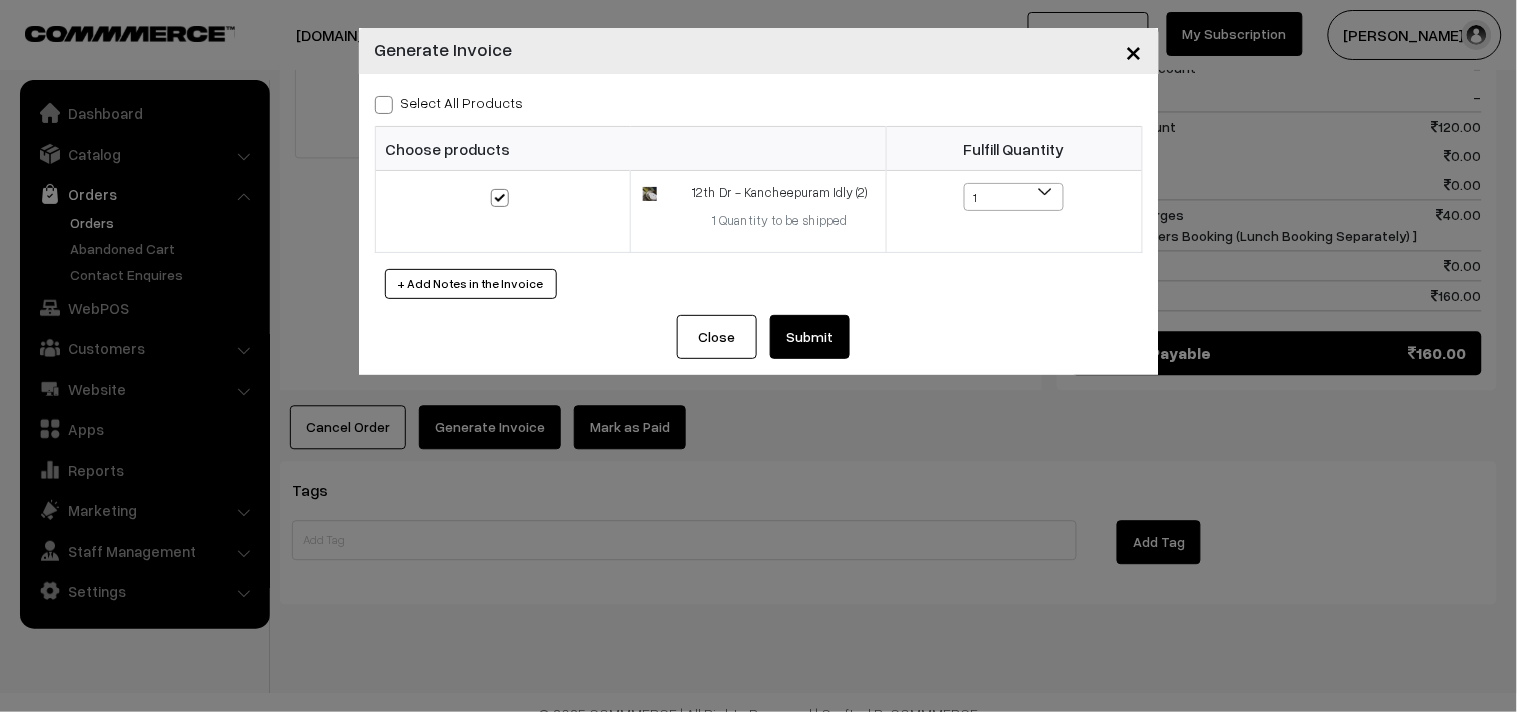 click on "Submit" at bounding box center (810, 337) 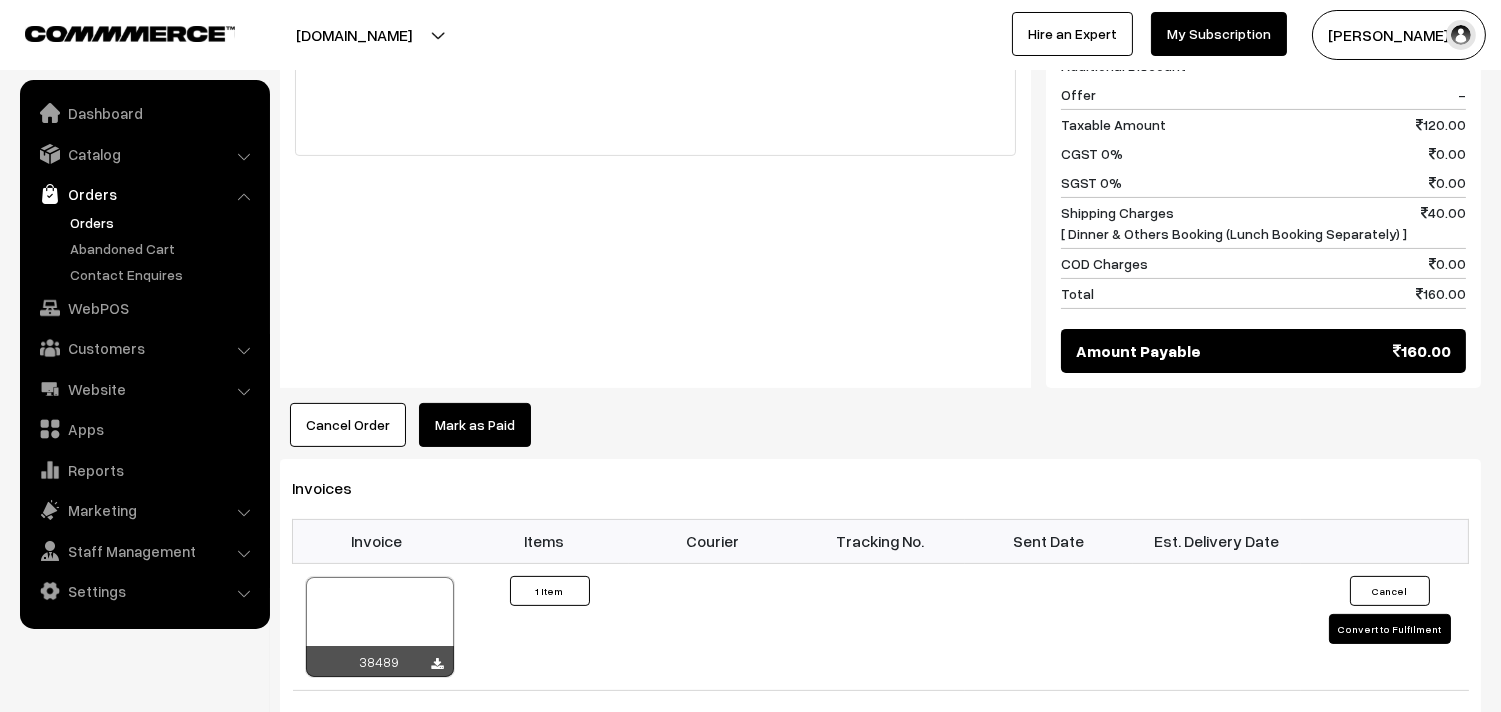 scroll, scrollTop: 978, scrollLeft: 0, axis: vertical 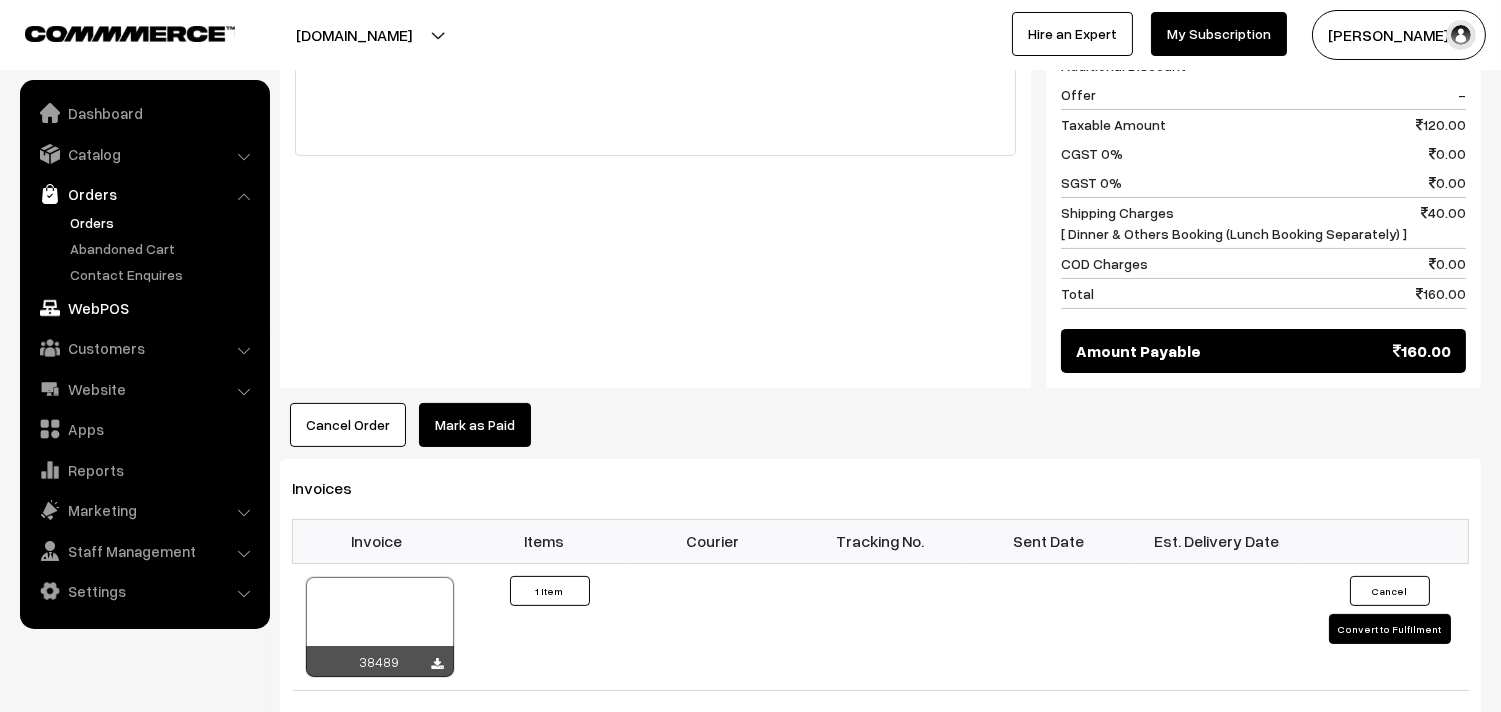 click on "WebPOS" at bounding box center [144, 308] 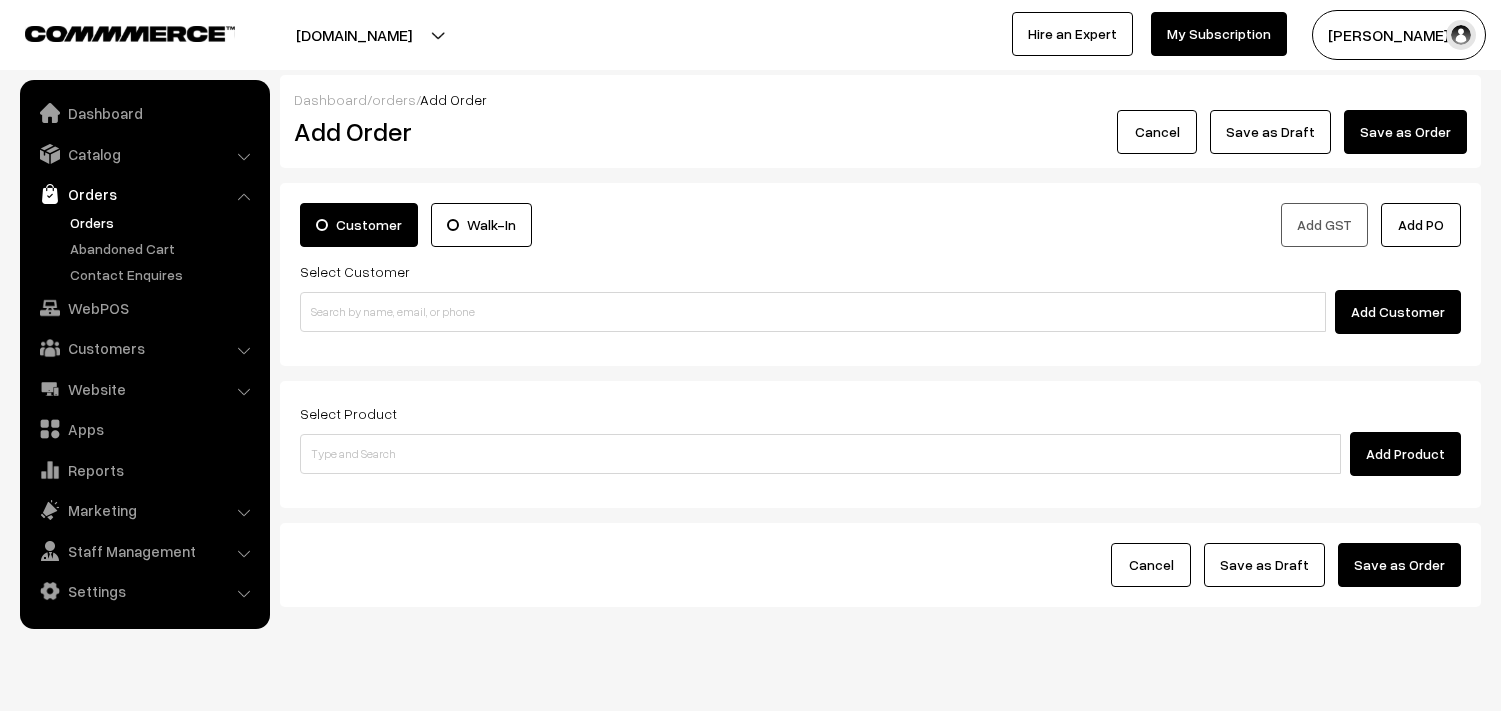 scroll, scrollTop: 0, scrollLeft: 0, axis: both 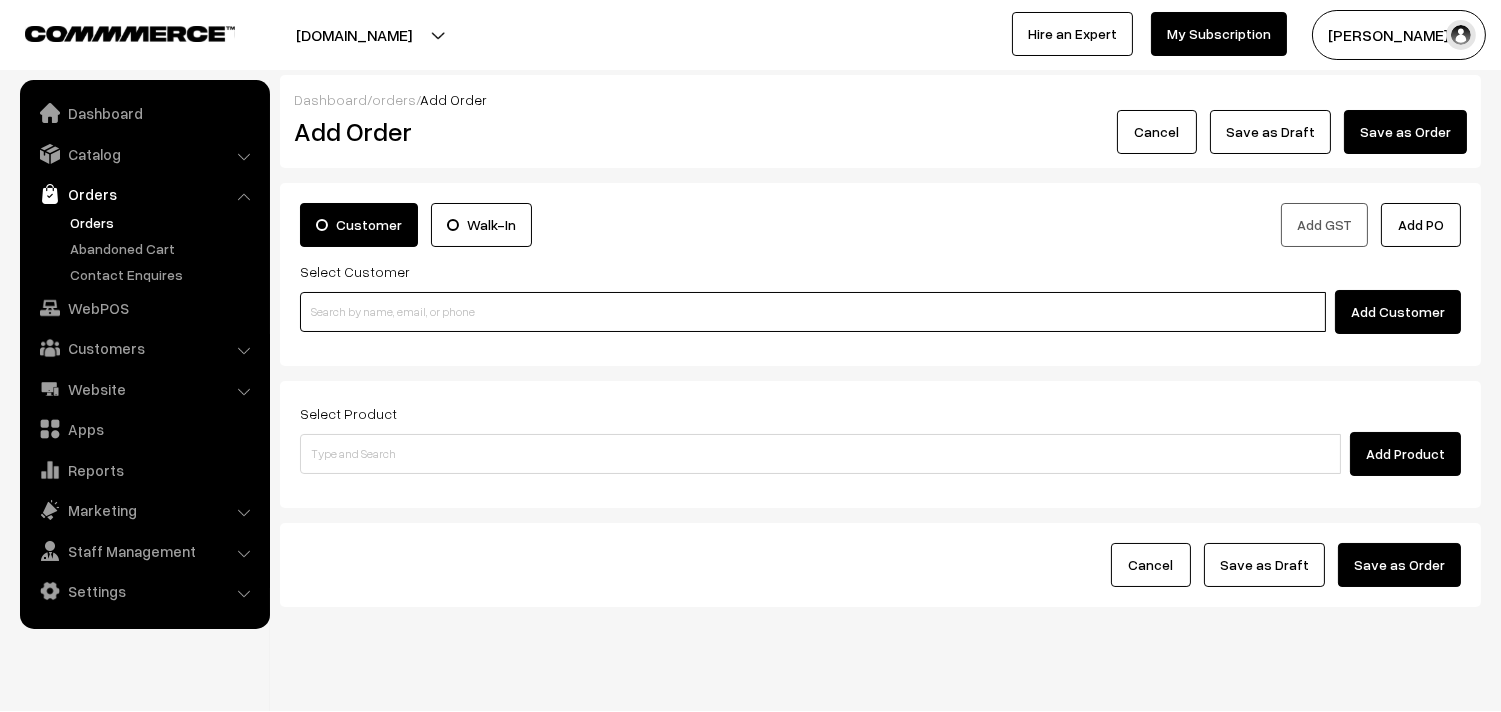 paste on "98840 40031" 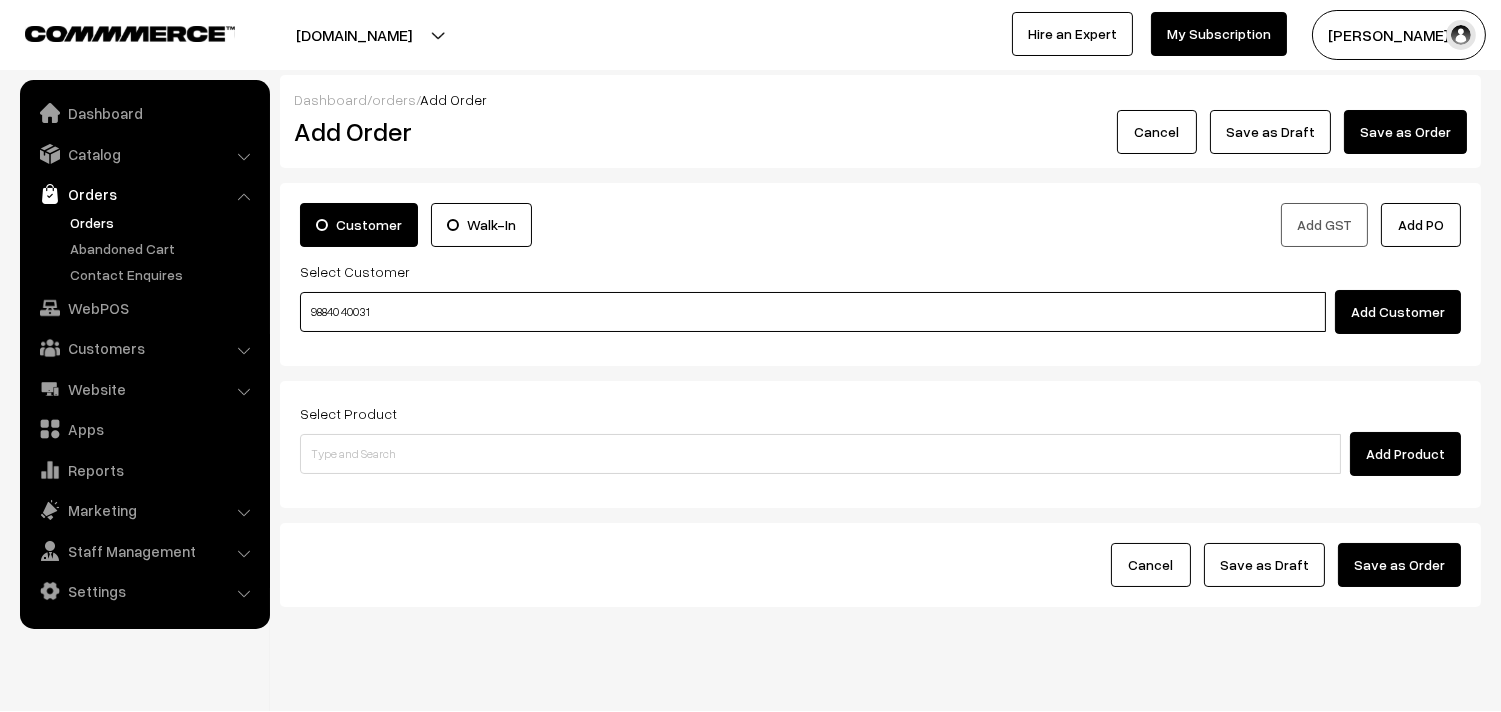 drag, startPoint x: 426, startPoint y: 316, endPoint x: 382, endPoint y: 316, distance: 44 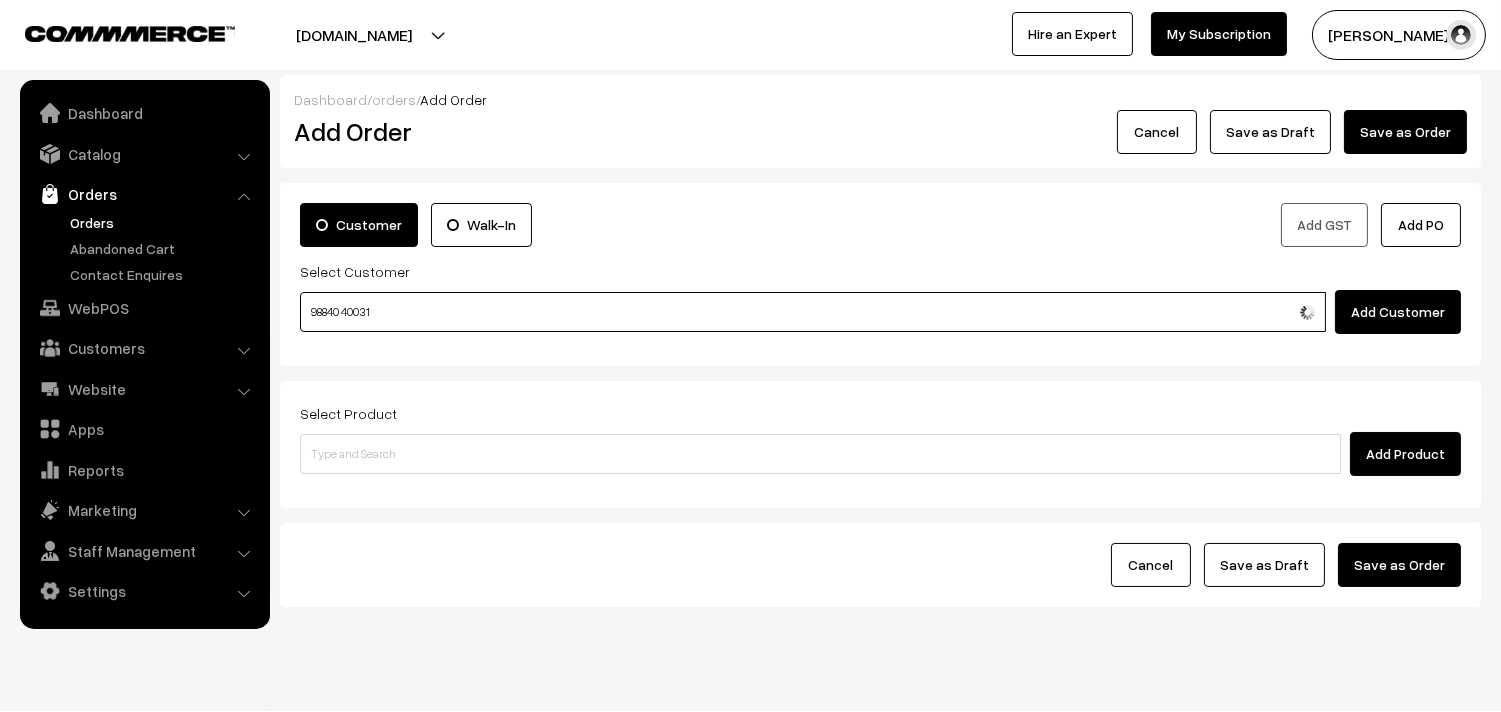 click on "98840 40031" at bounding box center [813, 312] 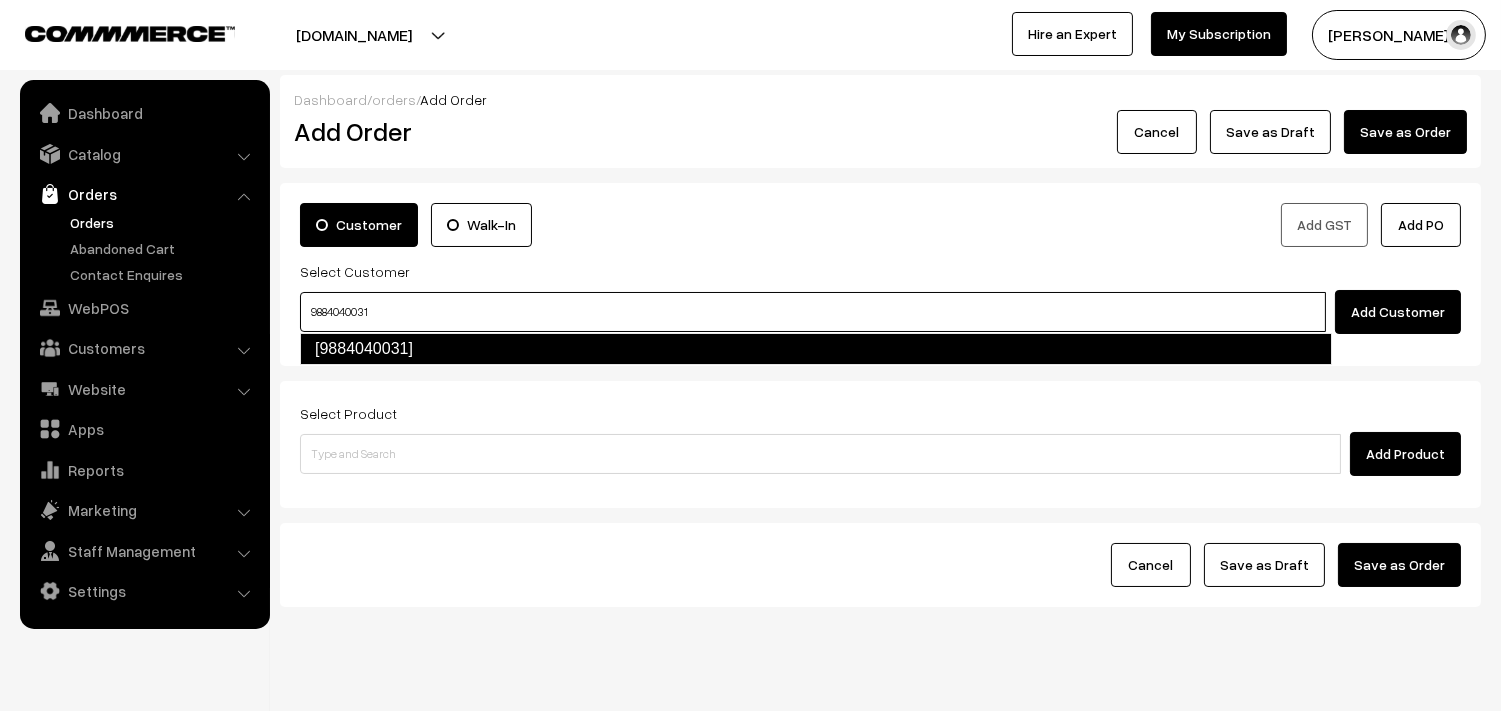click on "[9884040031]" at bounding box center (816, 349) 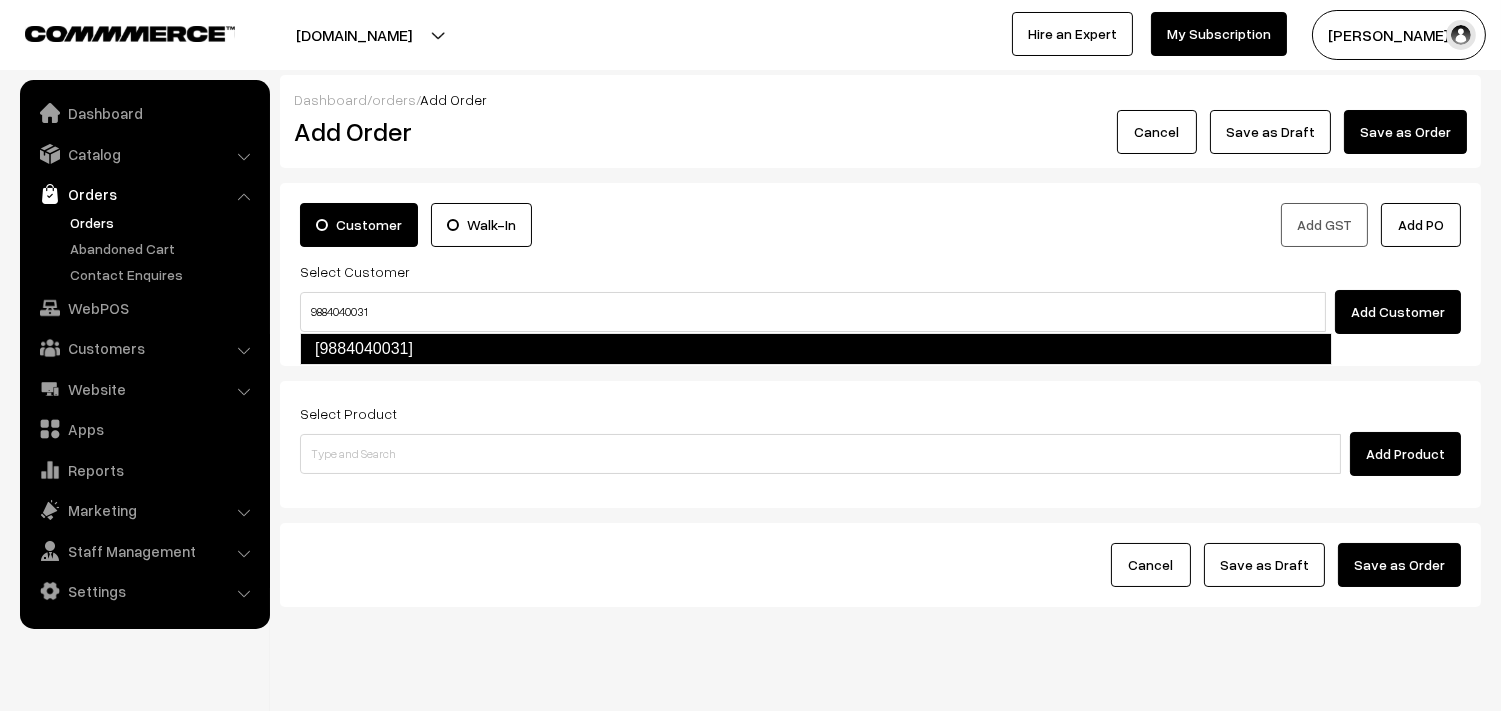 type 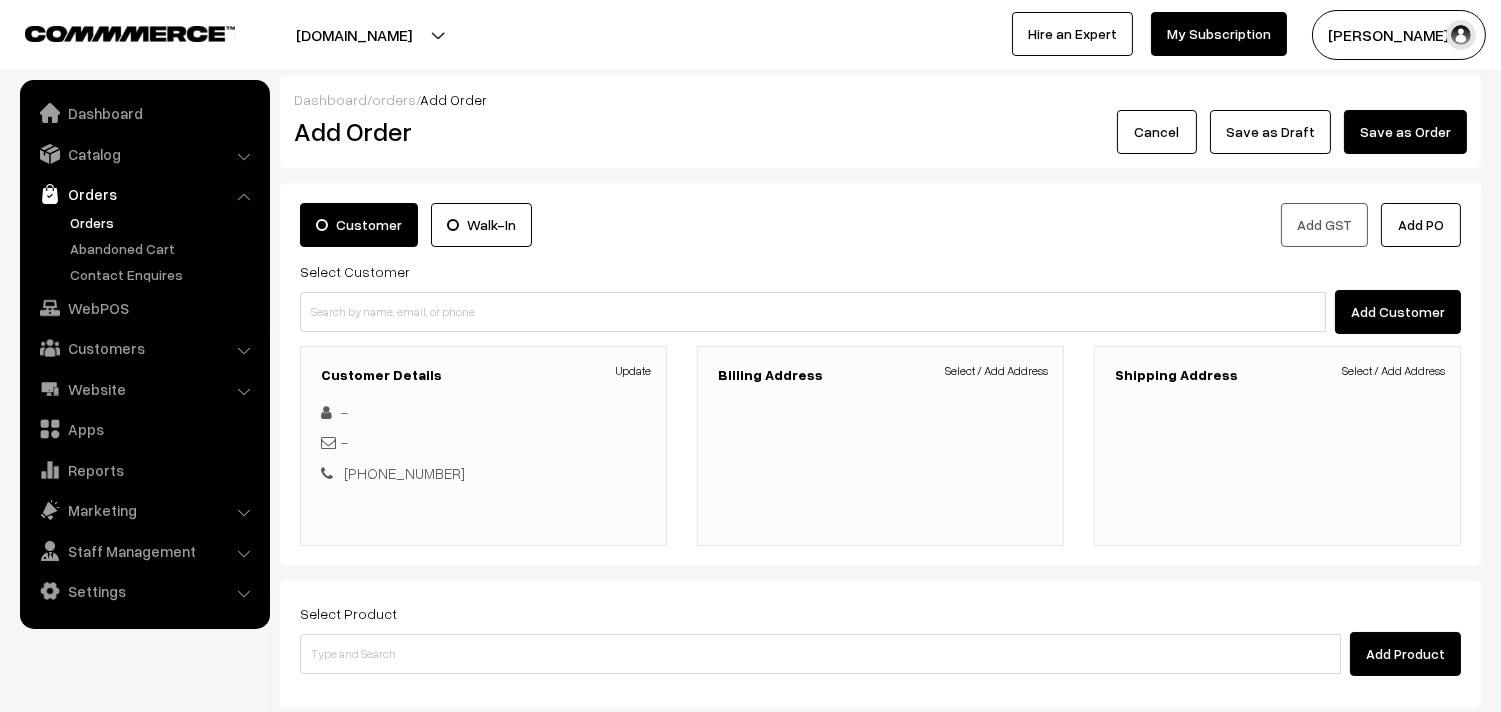 scroll, scrollTop: 241, scrollLeft: 0, axis: vertical 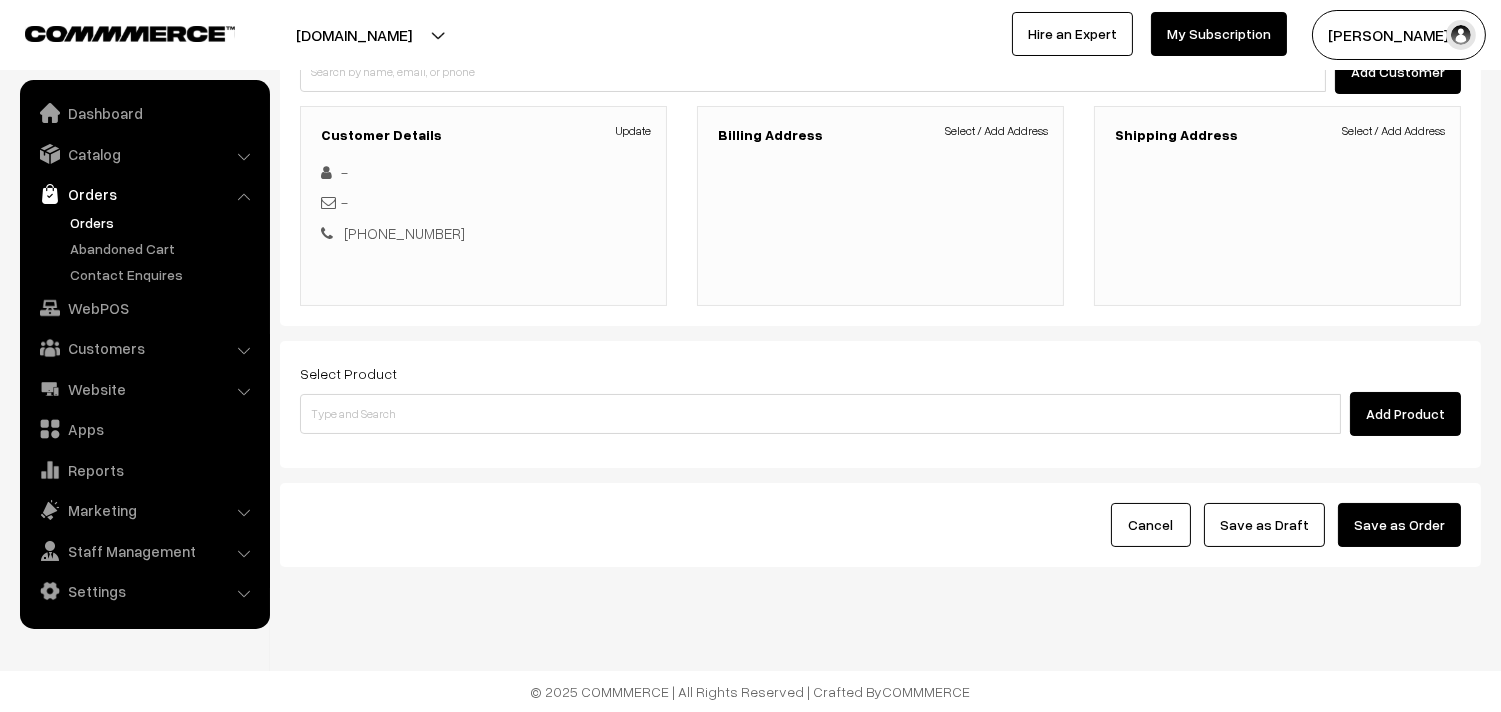 click on "Billing Address
Select / Add Address" at bounding box center [880, 206] 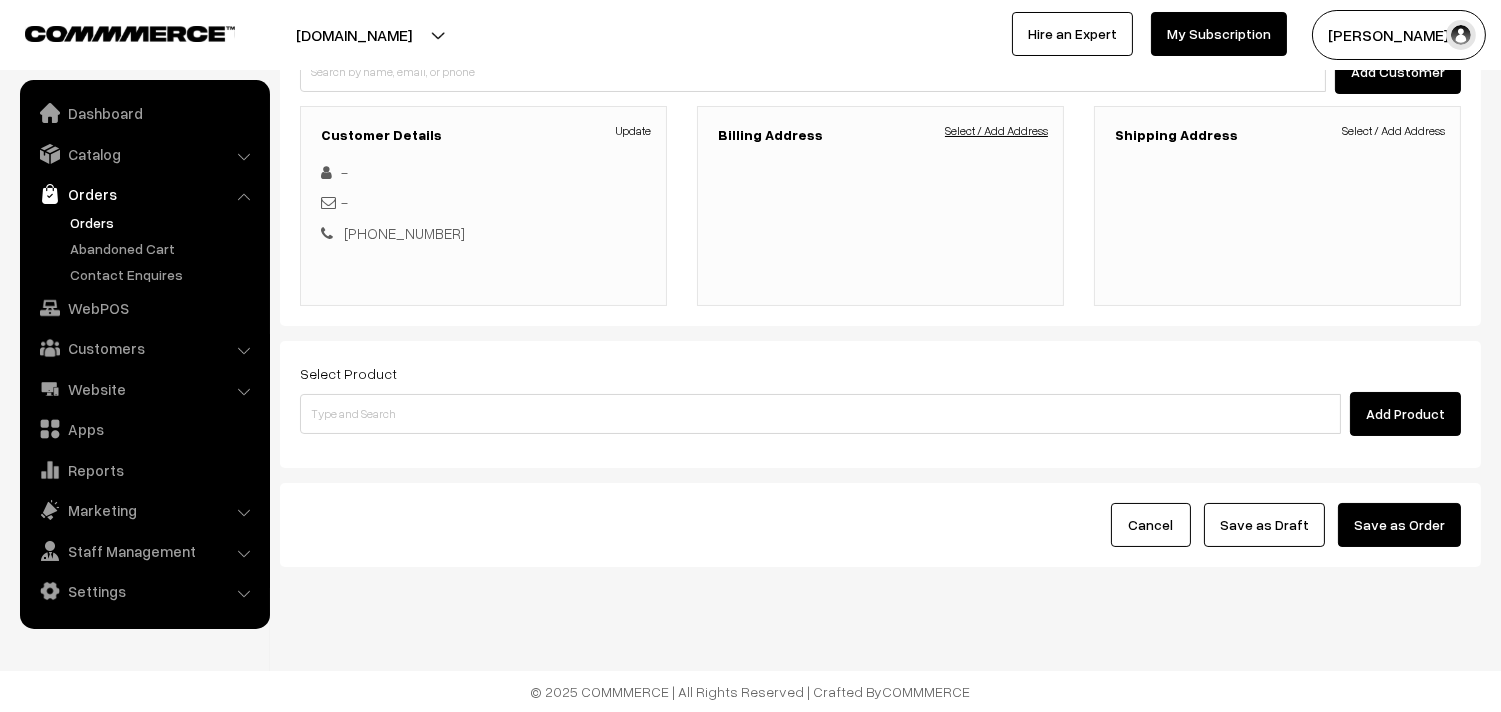 click on "Select / Add Address" at bounding box center (996, 131) 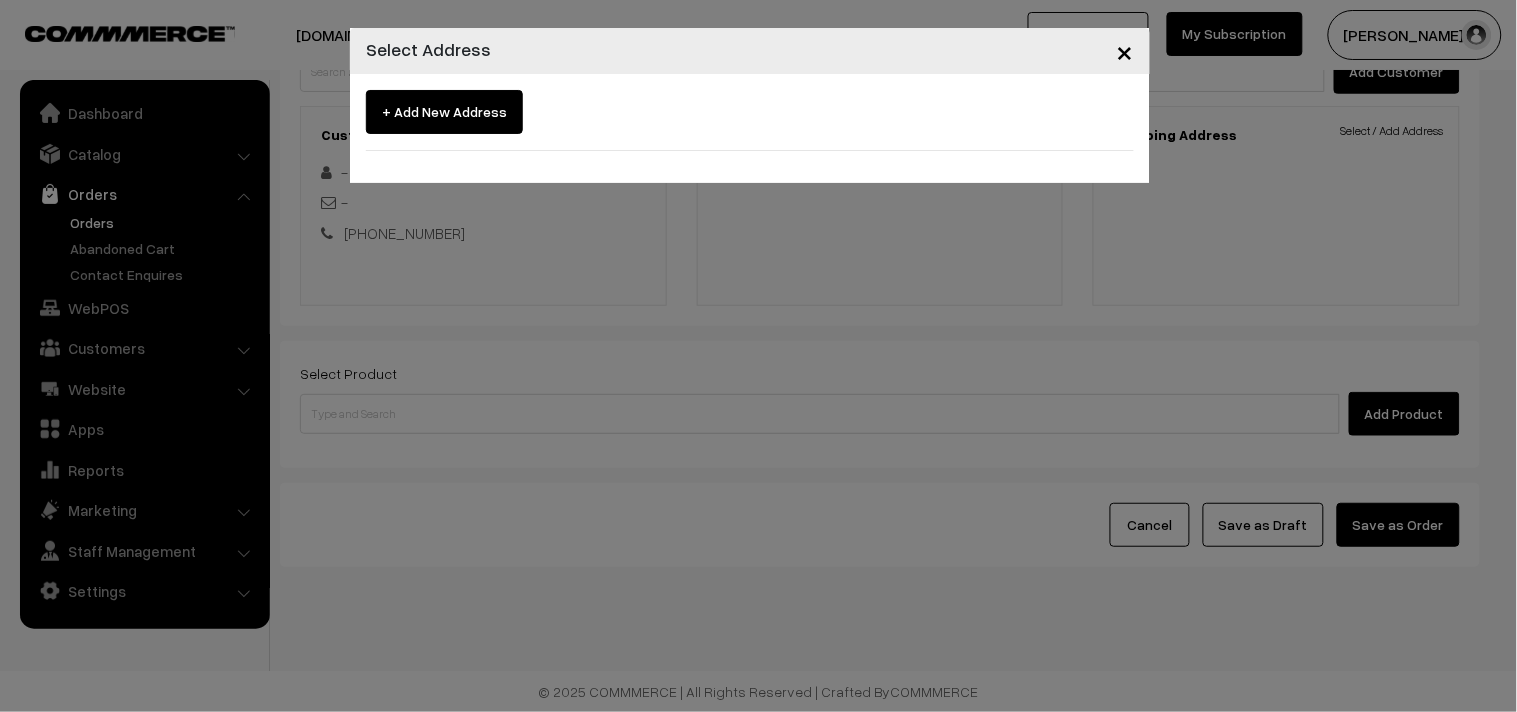 click on "×
Select Address
+ Add New Address" at bounding box center [758, 356] 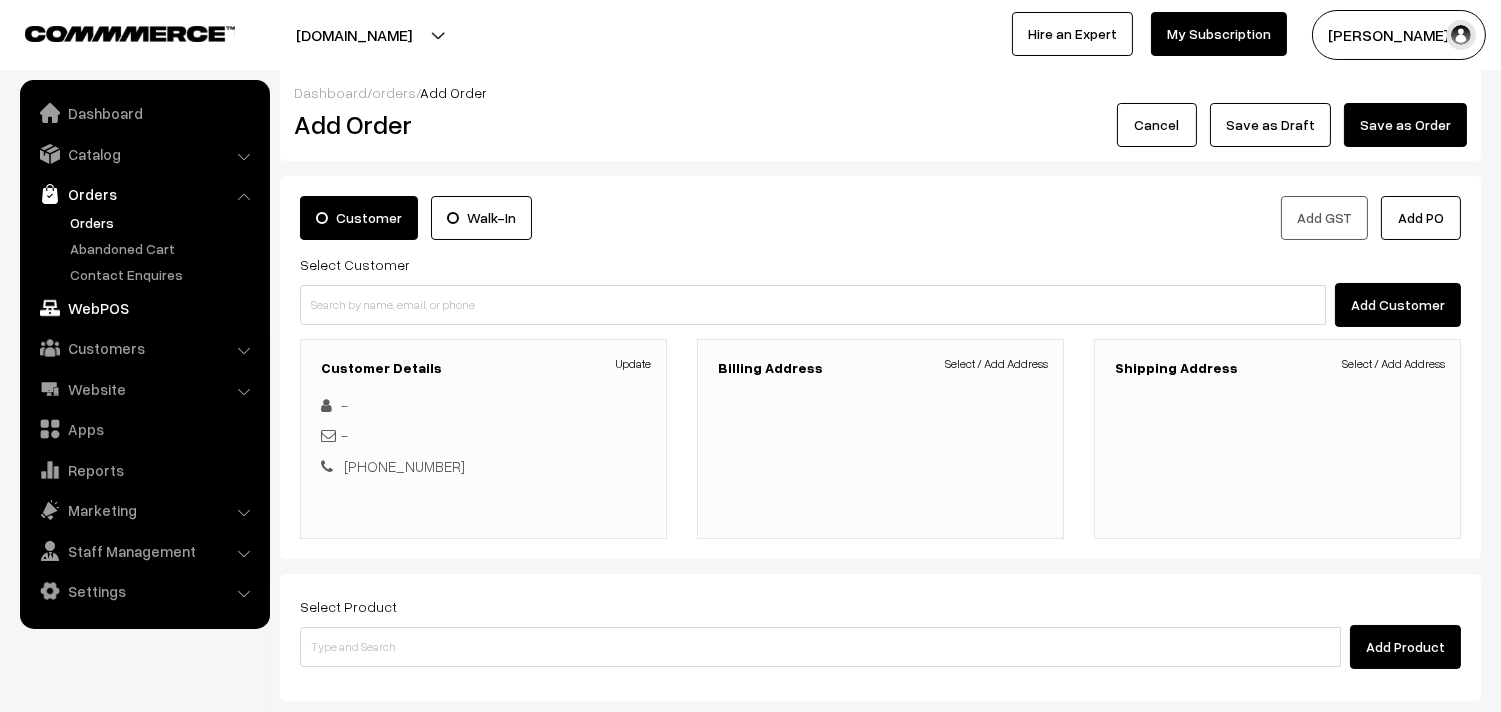 scroll, scrollTop: 0, scrollLeft: 0, axis: both 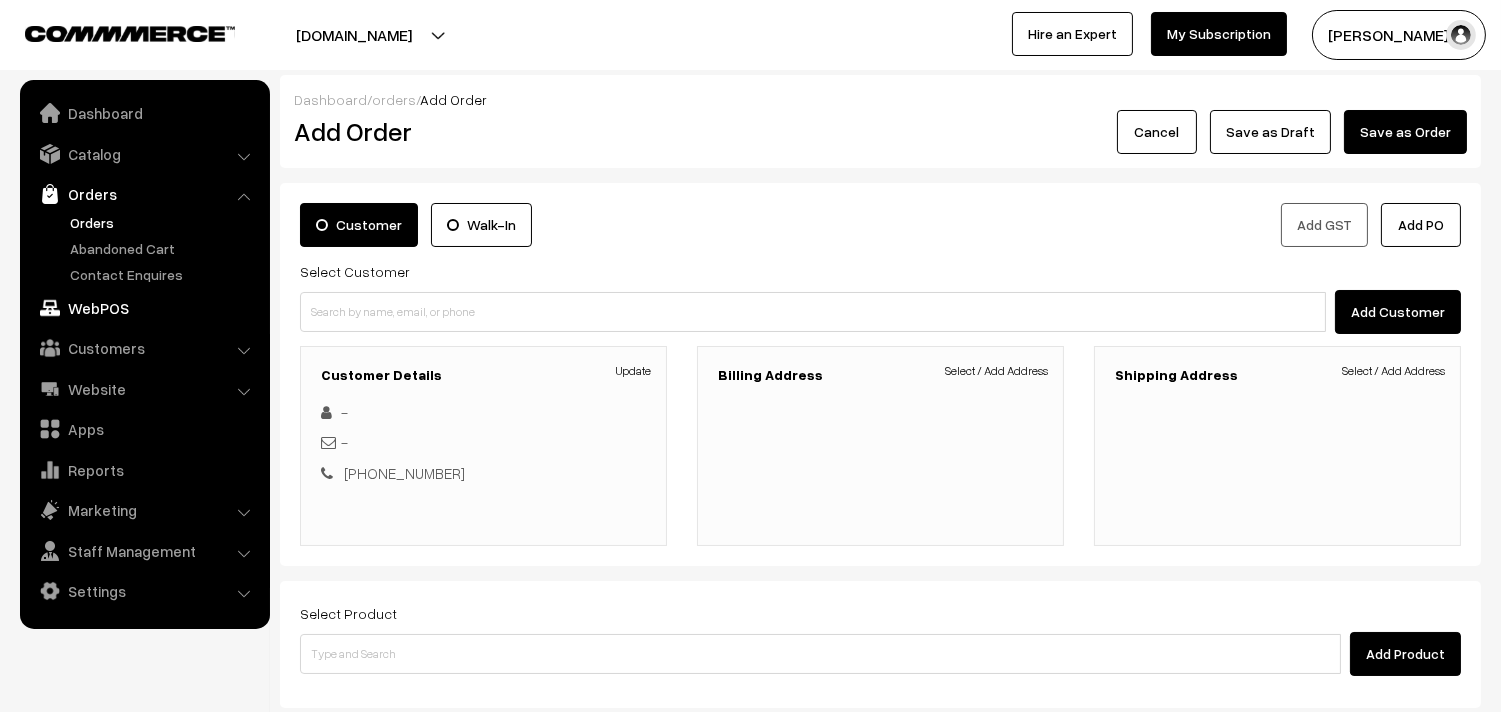 drag, startPoint x: 105, startPoint y: 304, endPoint x: 205, endPoint y: 323, distance: 101.788994 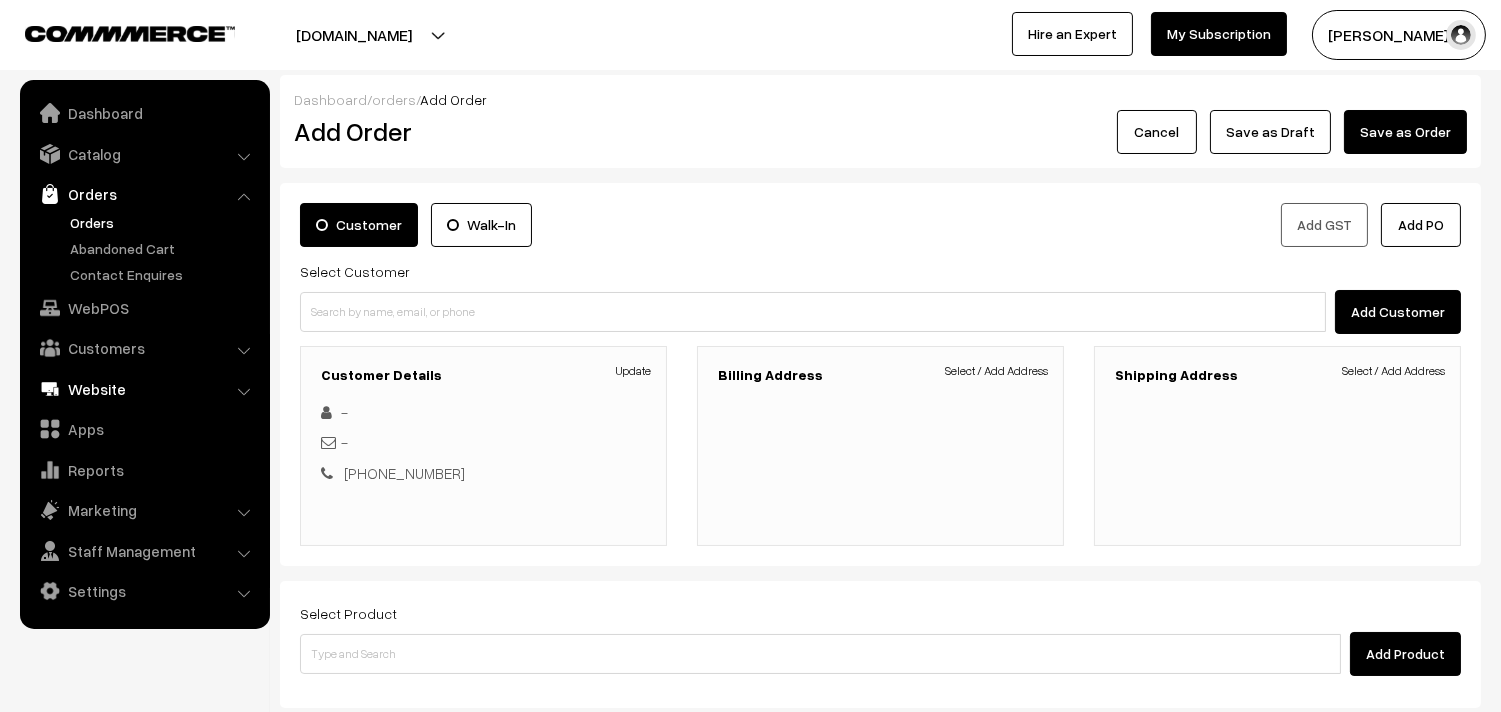 click on "WebPOS" at bounding box center [144, 308] 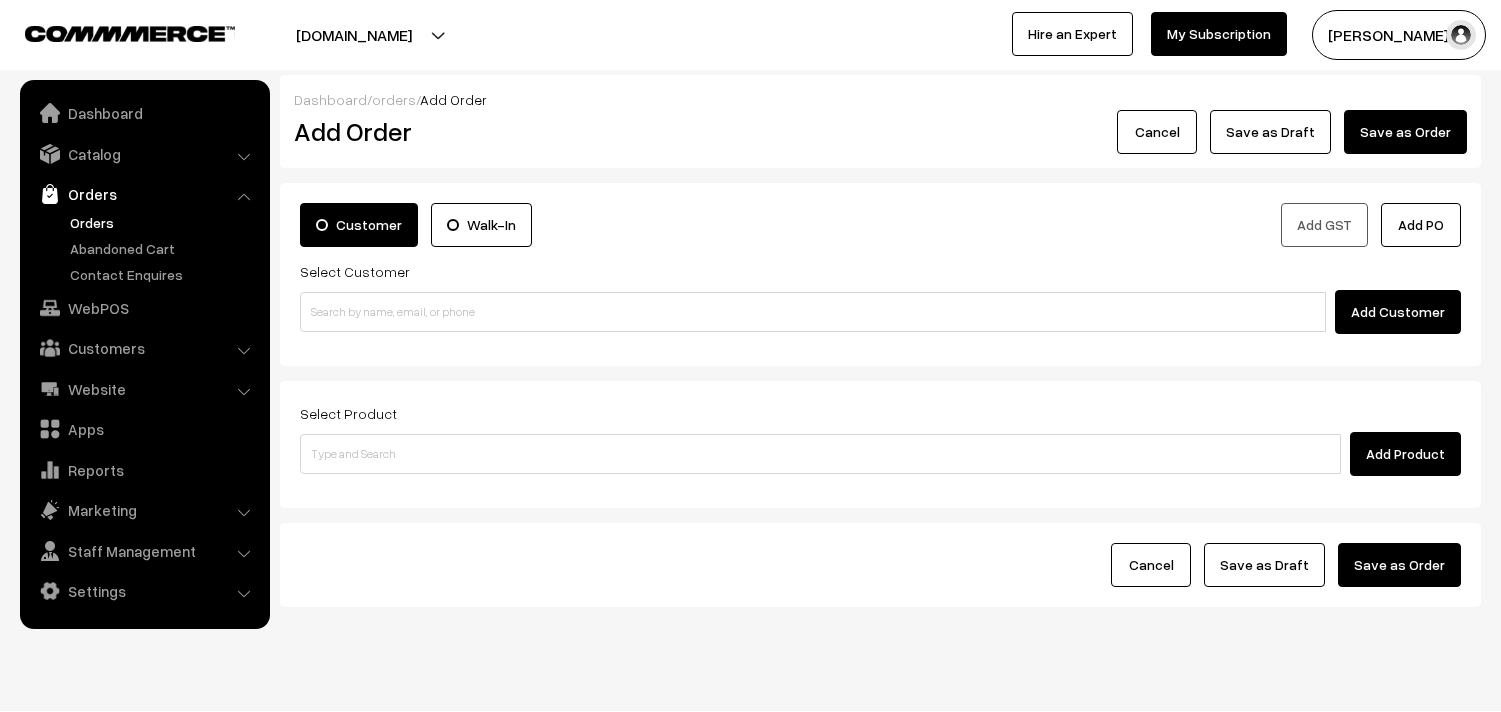 scroll, scrollTop: 0, scrollLeft: 0, axis: both 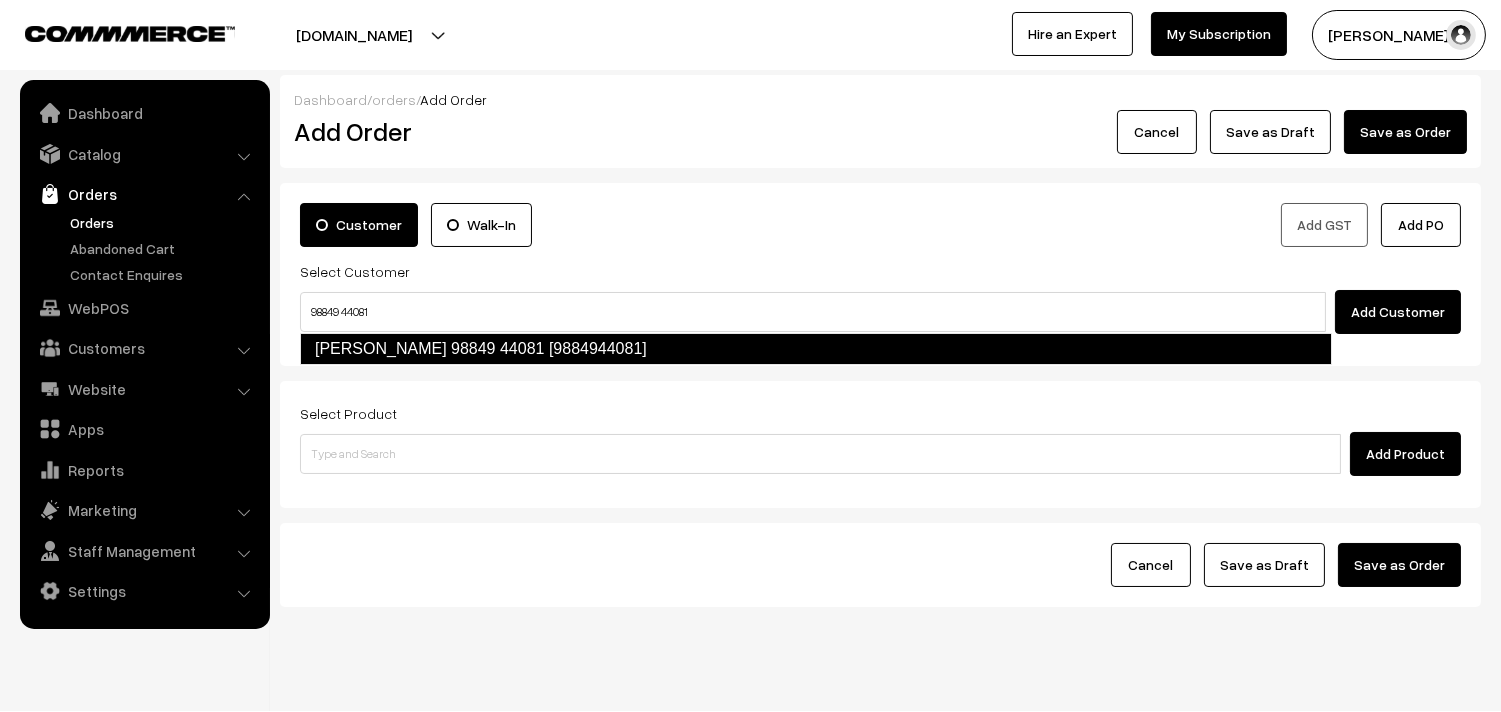 click on "98849 44081" at bounding box center [813, 312] 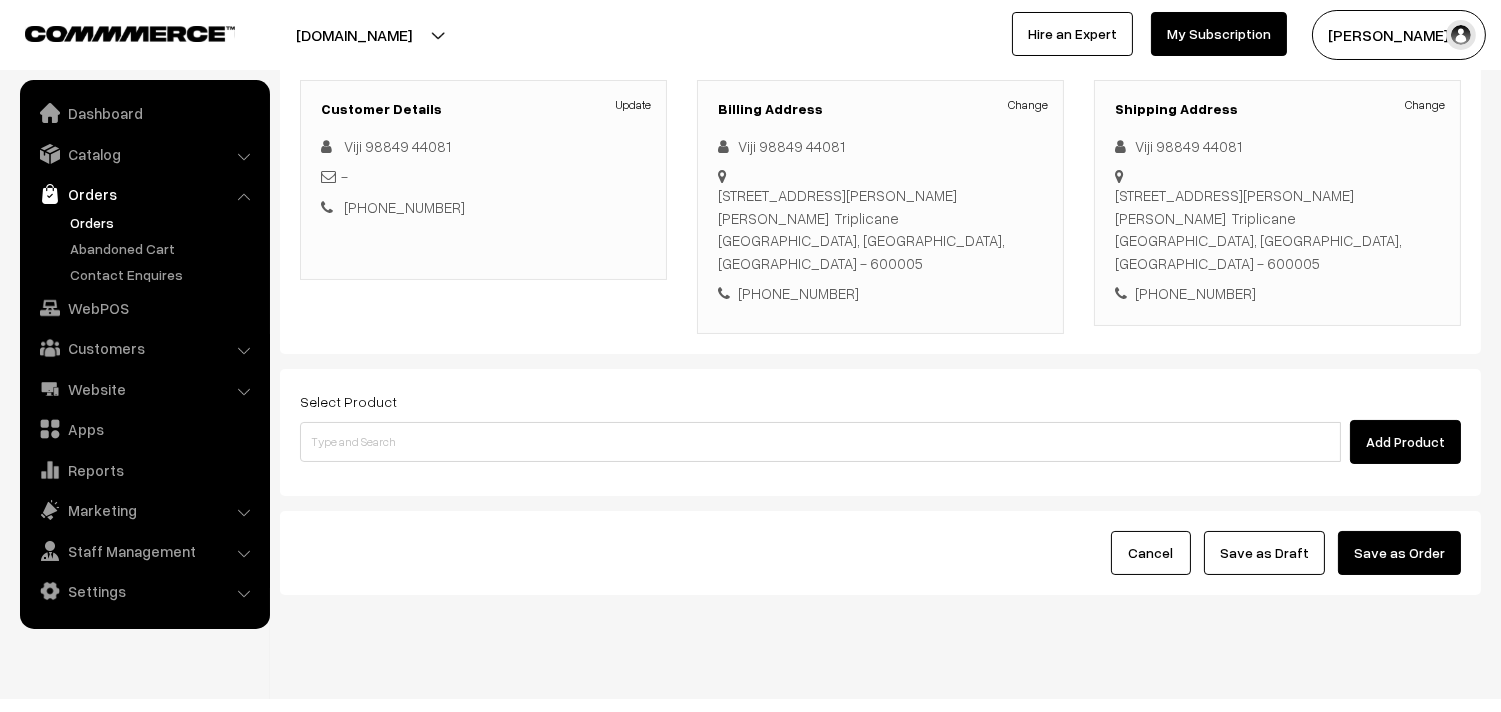 scroll, scrollTop: 272, scrollLeft: 0, axis: vertical 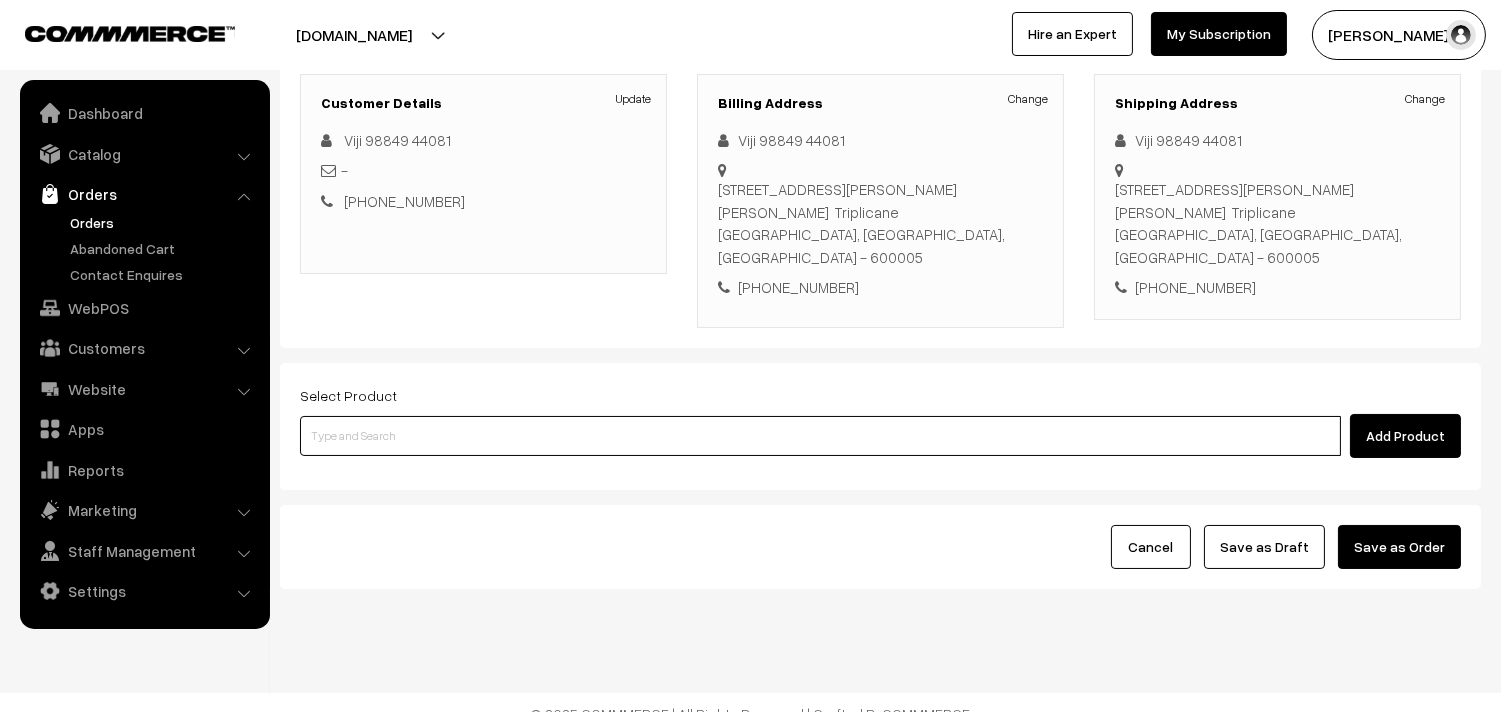 click at bounding box center [820, 436] 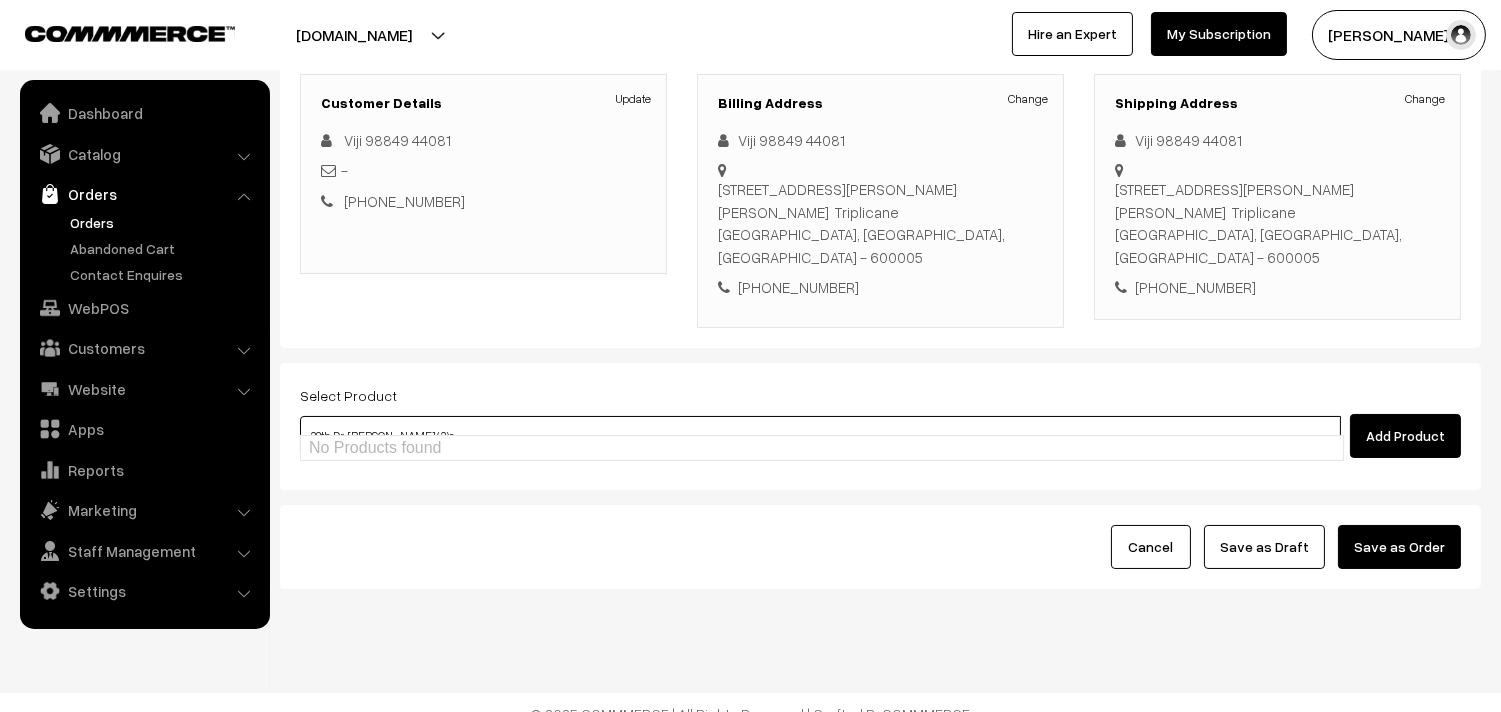 type on "28th Dr  Ragi Idiyappam (3)a" 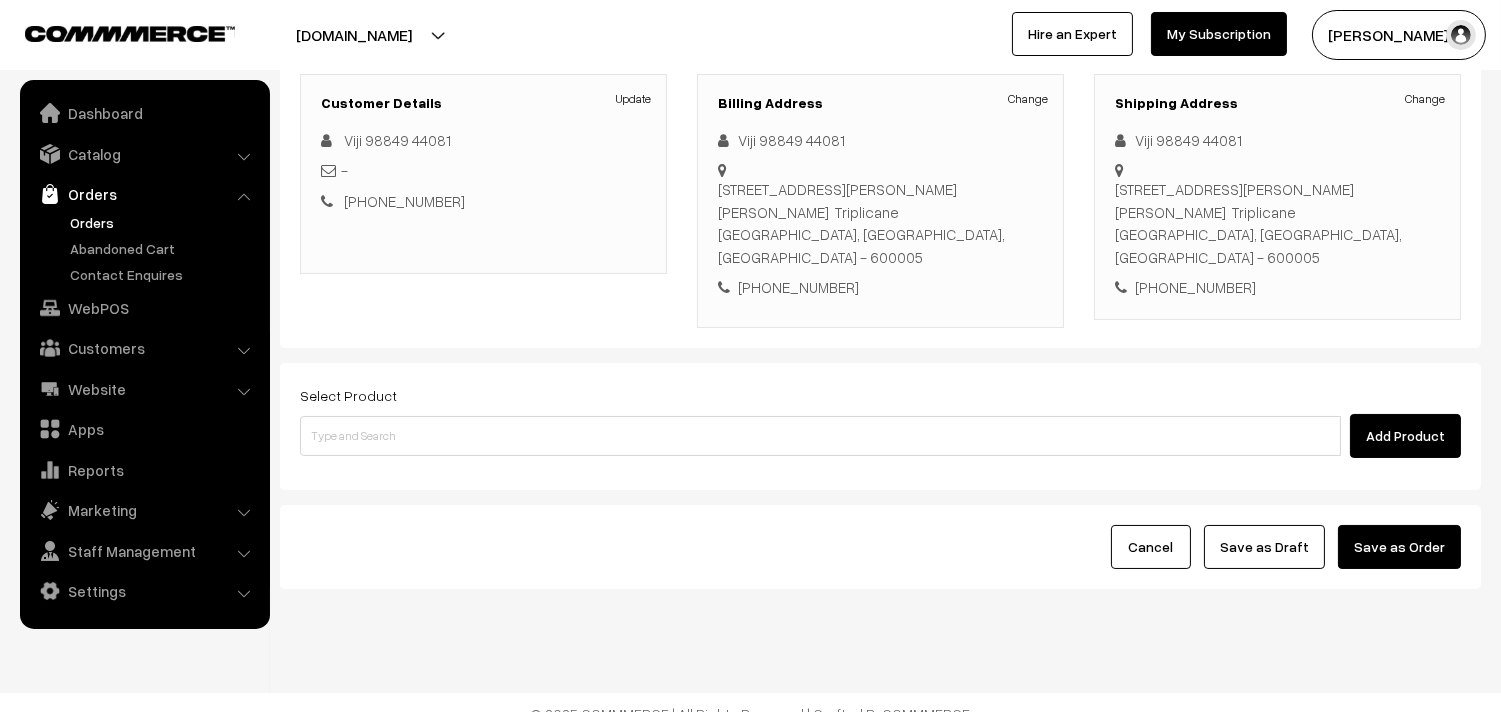 click on "Select Product
Add Product" at bounding box center [880, 420] 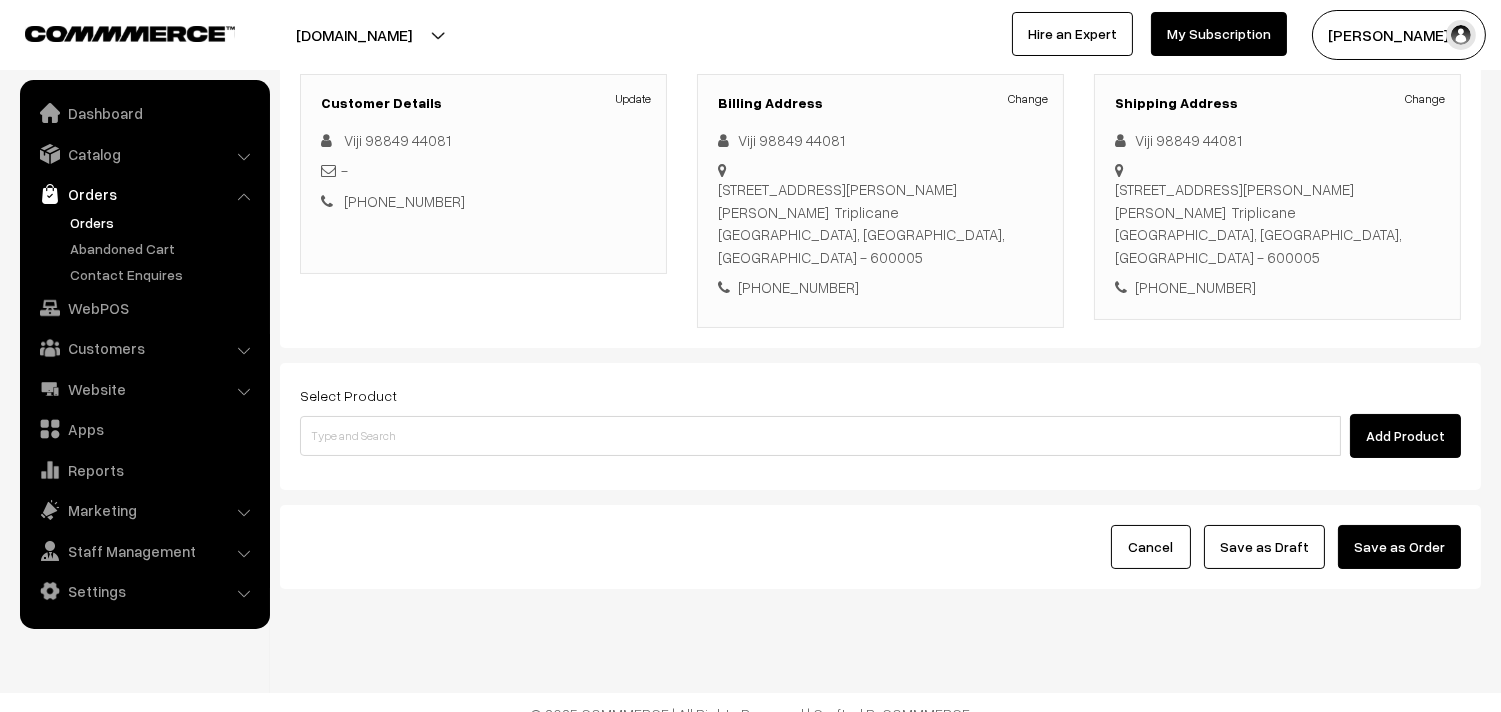 drag, startPoint x: 411, startPoint y: 438, endPoint x: 414, endPoint y: 417, distance: 21.213203 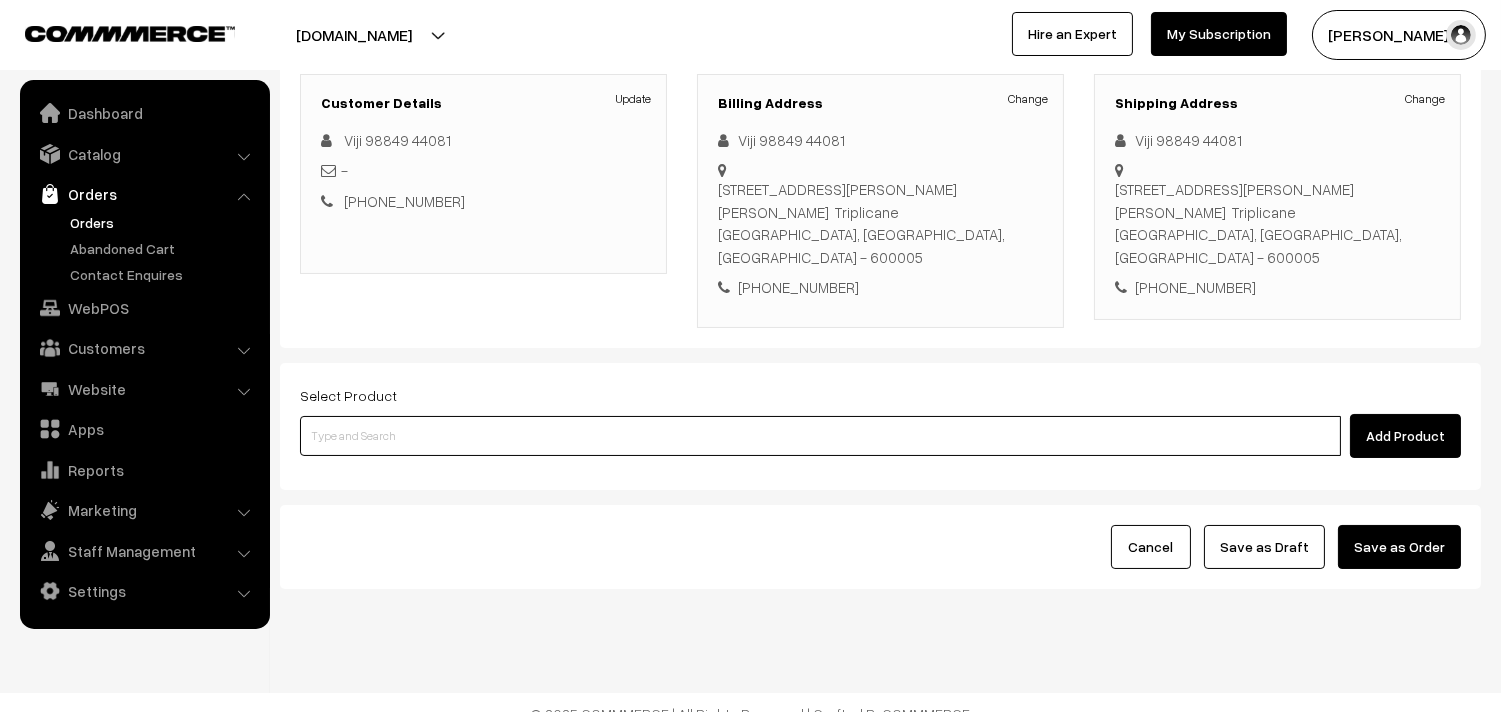 paste on "12th Dr [PERSON_NAME] (4)" 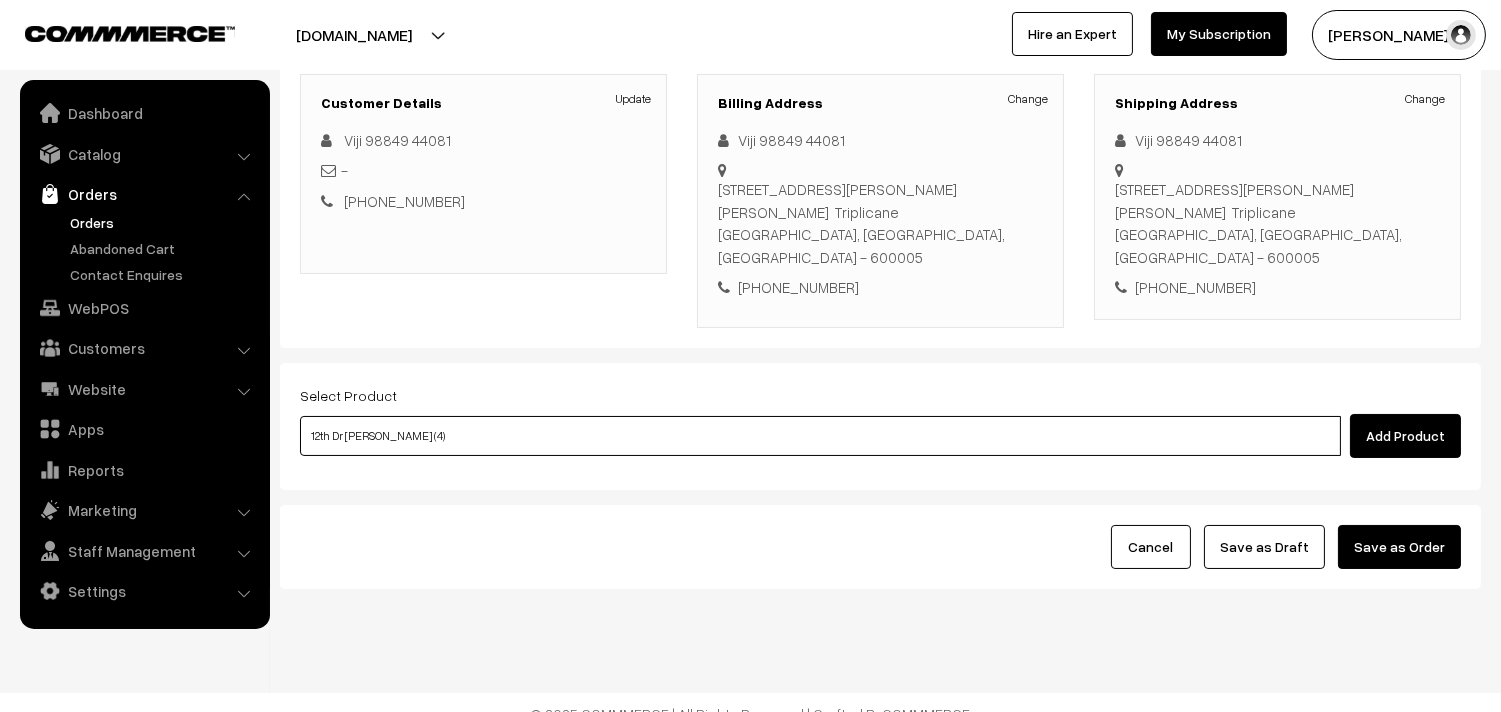 click on "12th Dr [PERSON_NAME] (4)" at bounding box center [820, 436] 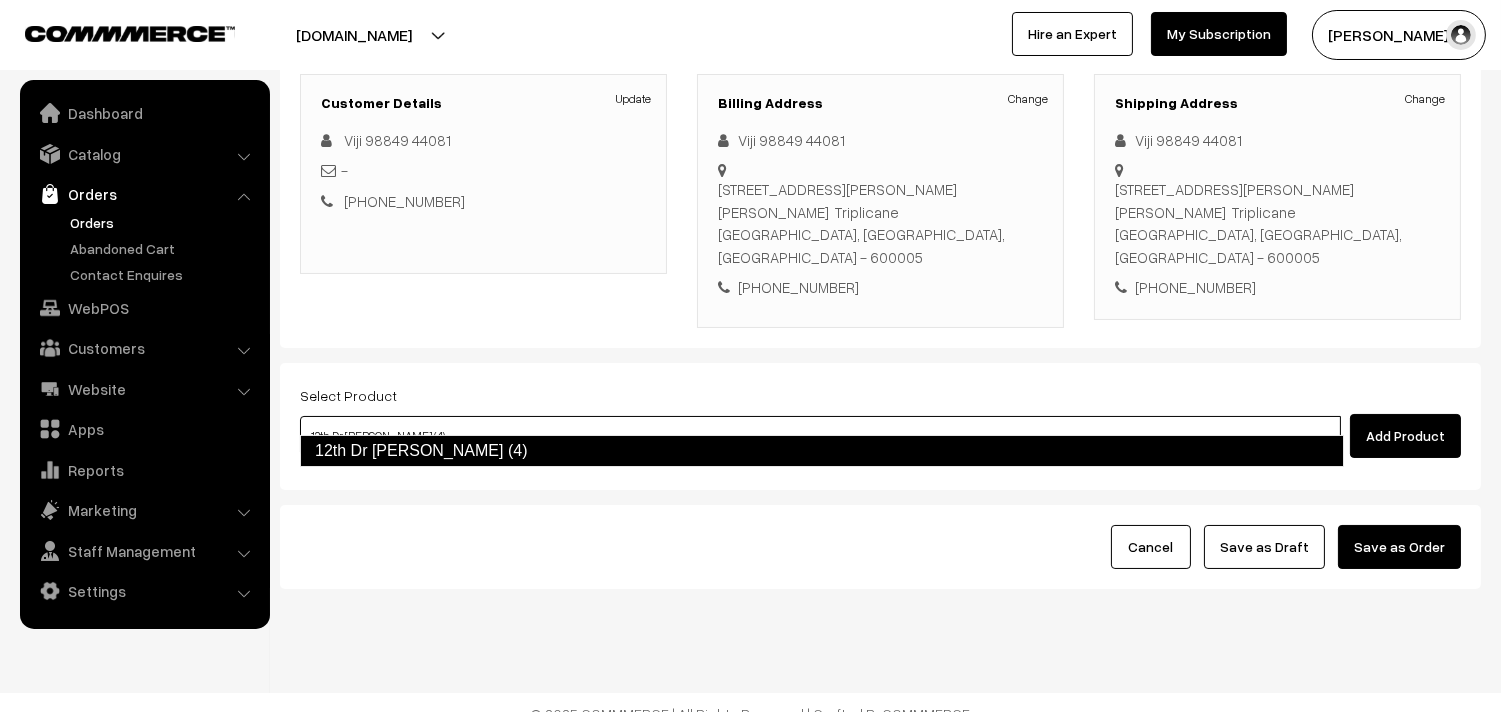 drag, startPoint x: 402, startPoint y: 453, endPoint x: 424, endPoint y: 407, distance: 50.990196 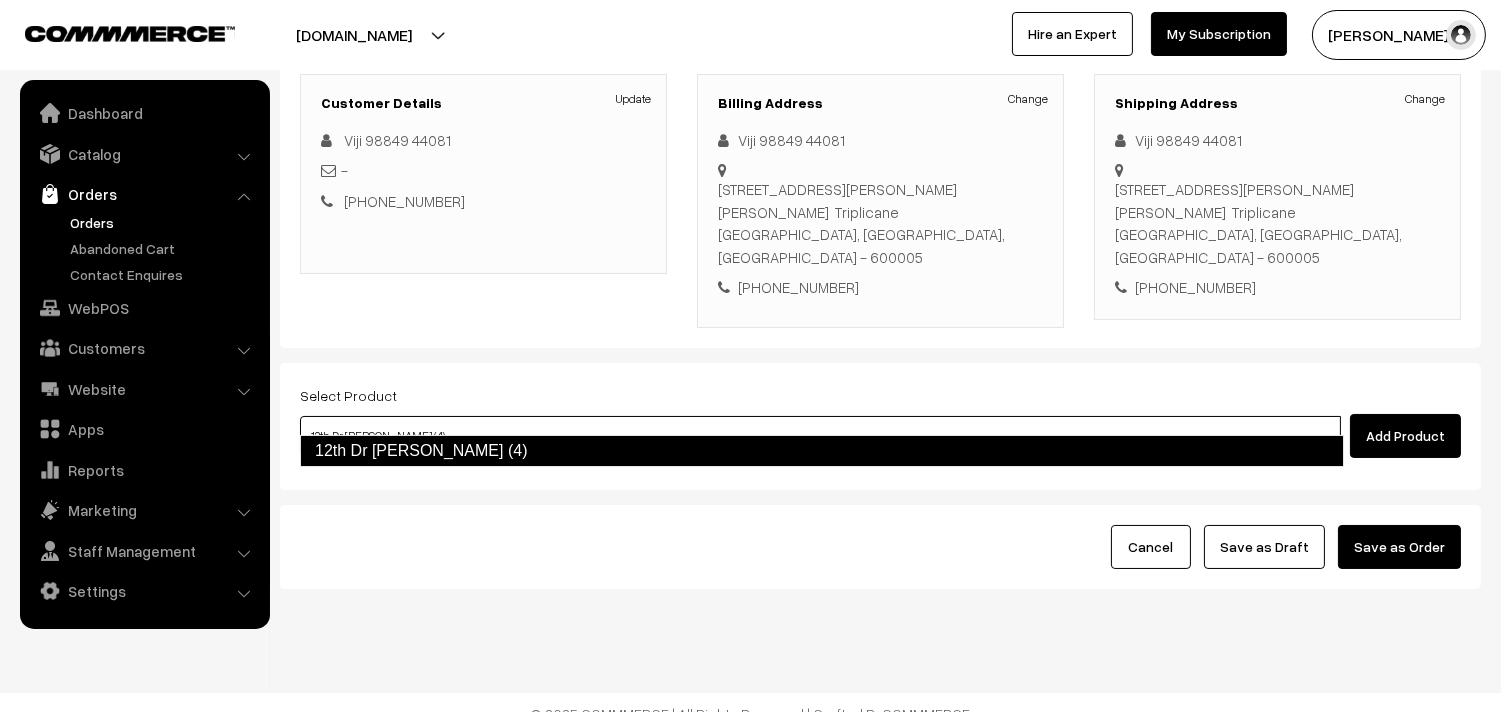 click on "12th Dr [PERSON_NAME] (4)" at bounding box center (822, 451) 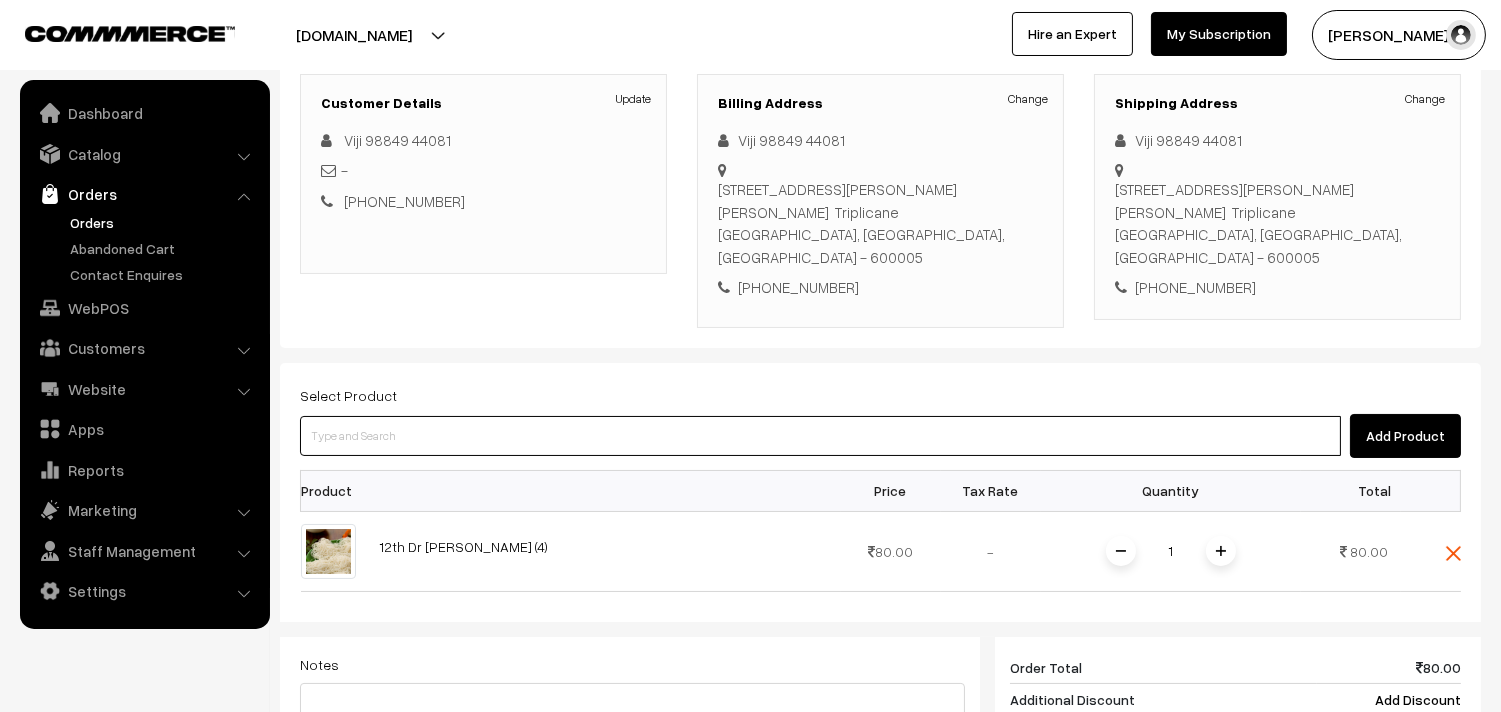 click at bounding box center [820, 436] 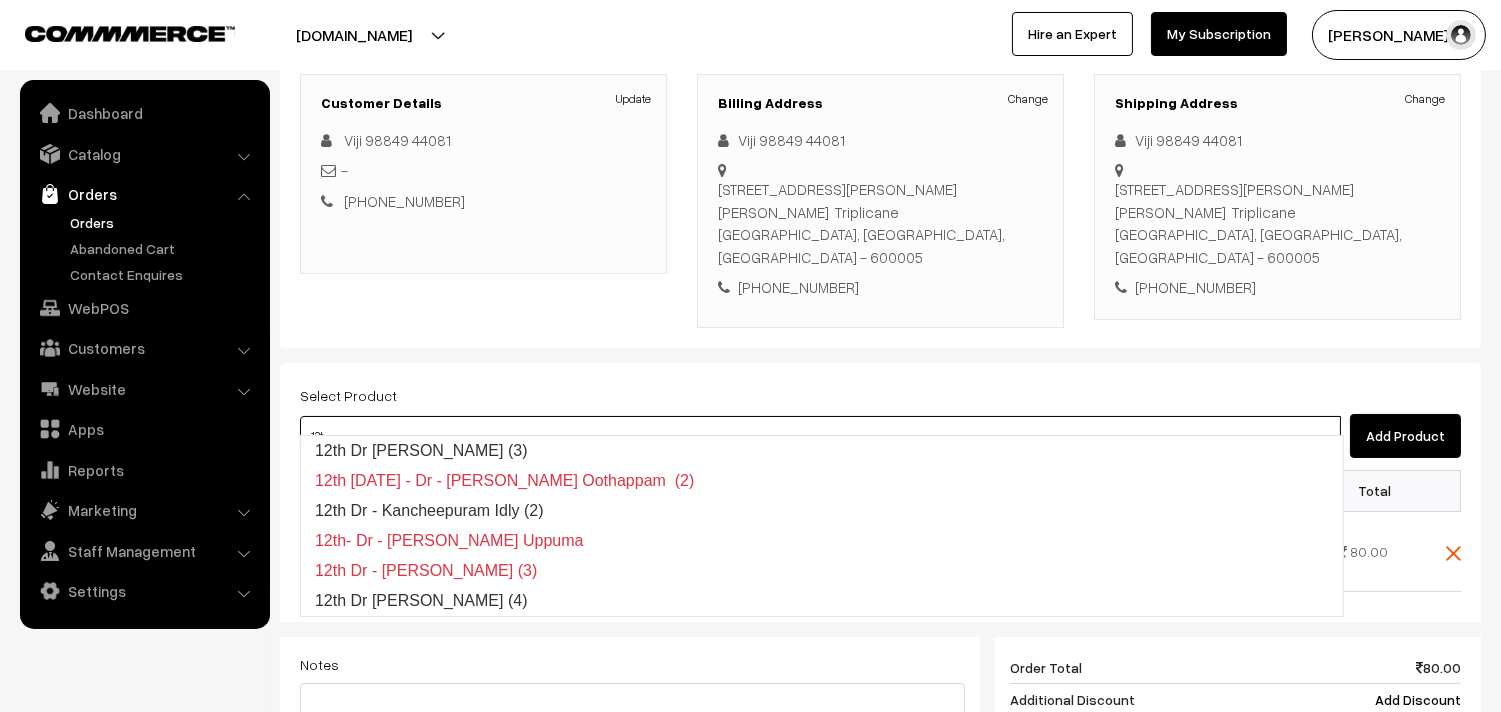 type on "12th Dr [PERSON_NAME] (3)" 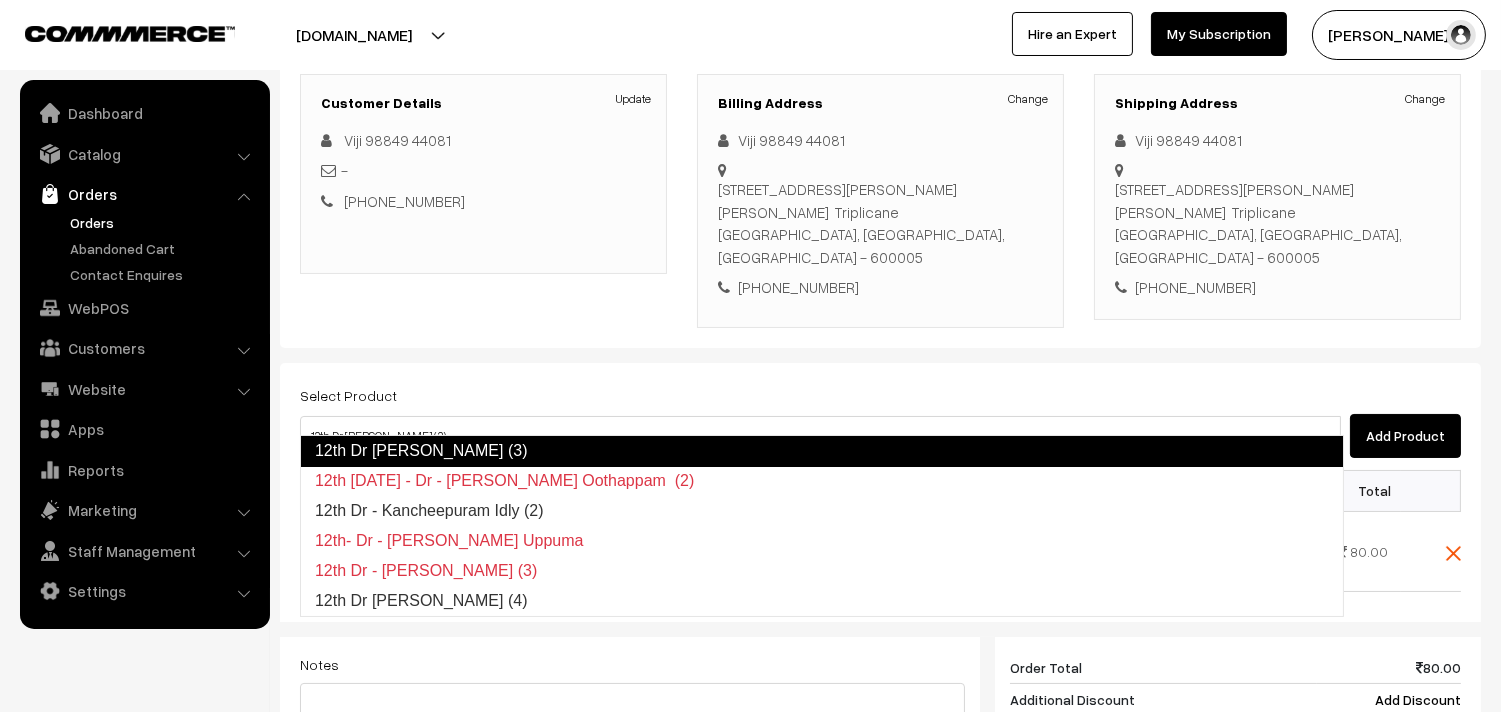 type 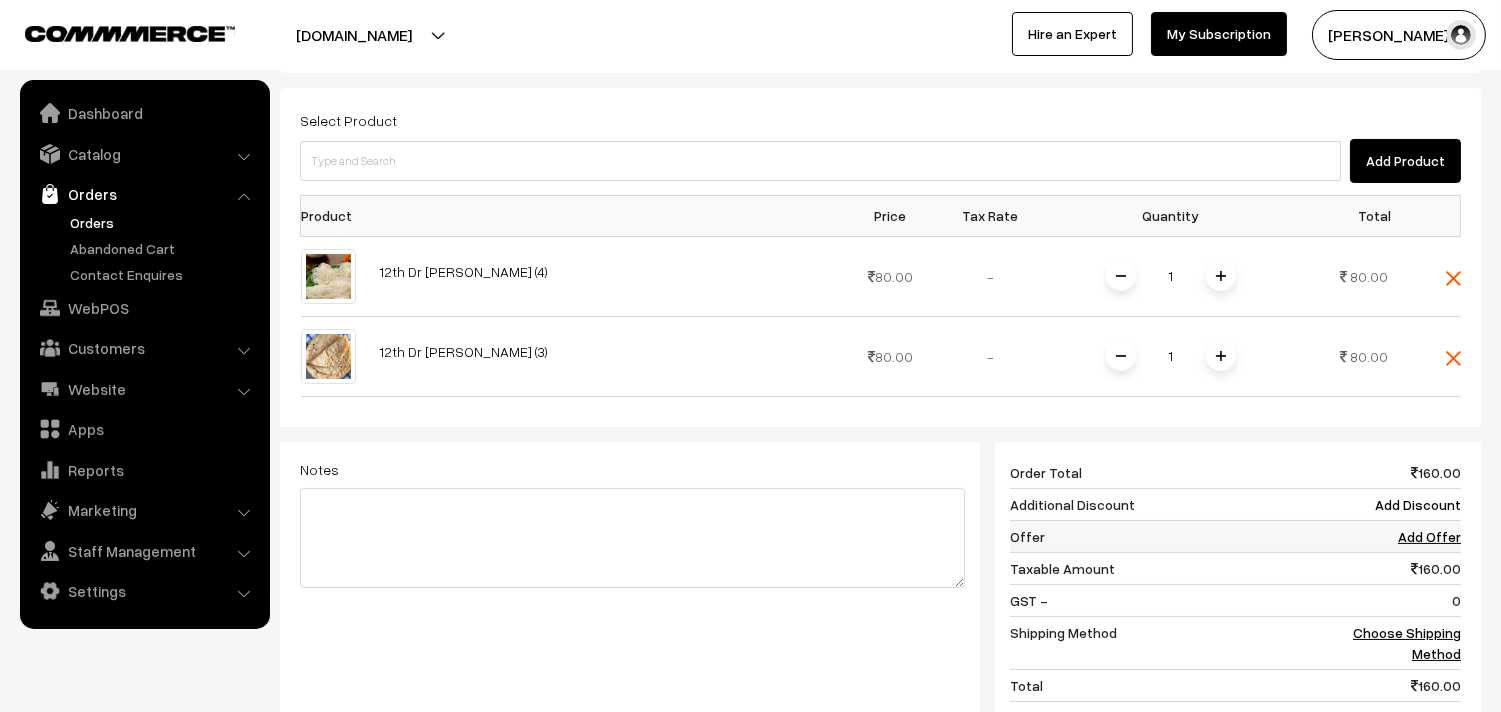scroll, scrollTop: 716, scrollLeft: 0, axis: vertical 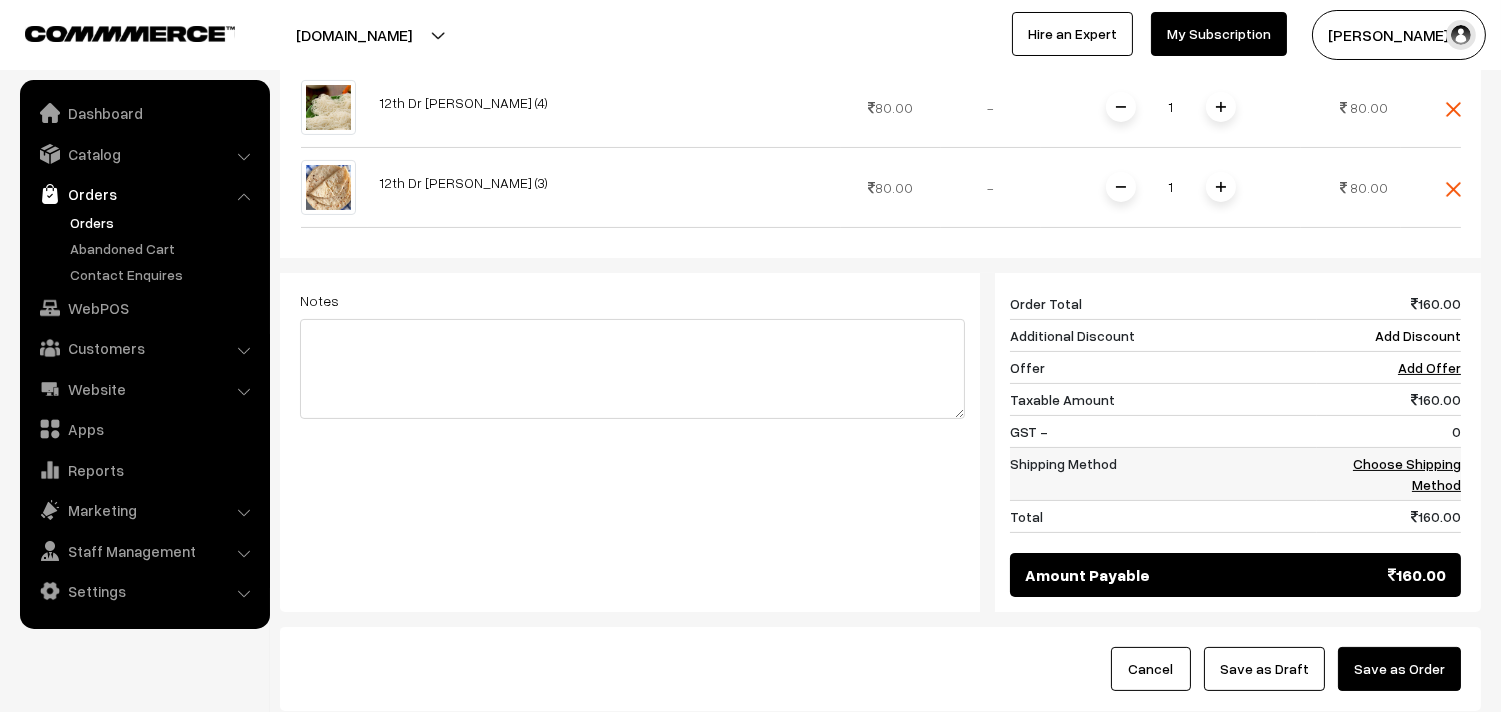 click on "Choose Shipping Method" at bounding box center [1407, 474] 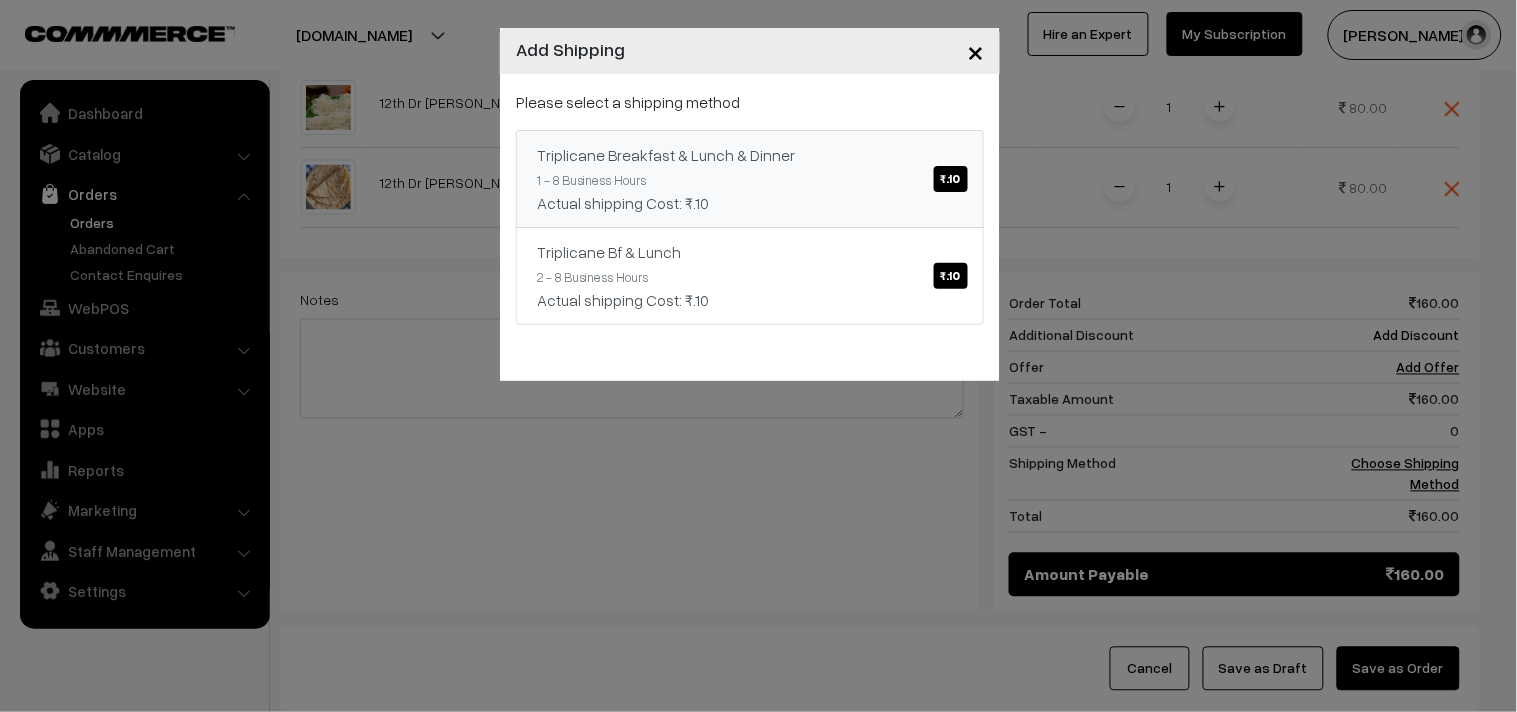 click on "Triplicane Breakfast & Lunch & Dinner
₹.10
1 - 8 Business Hours Actual shipping Cost: ₹.10" at bounding box center (750, 179) 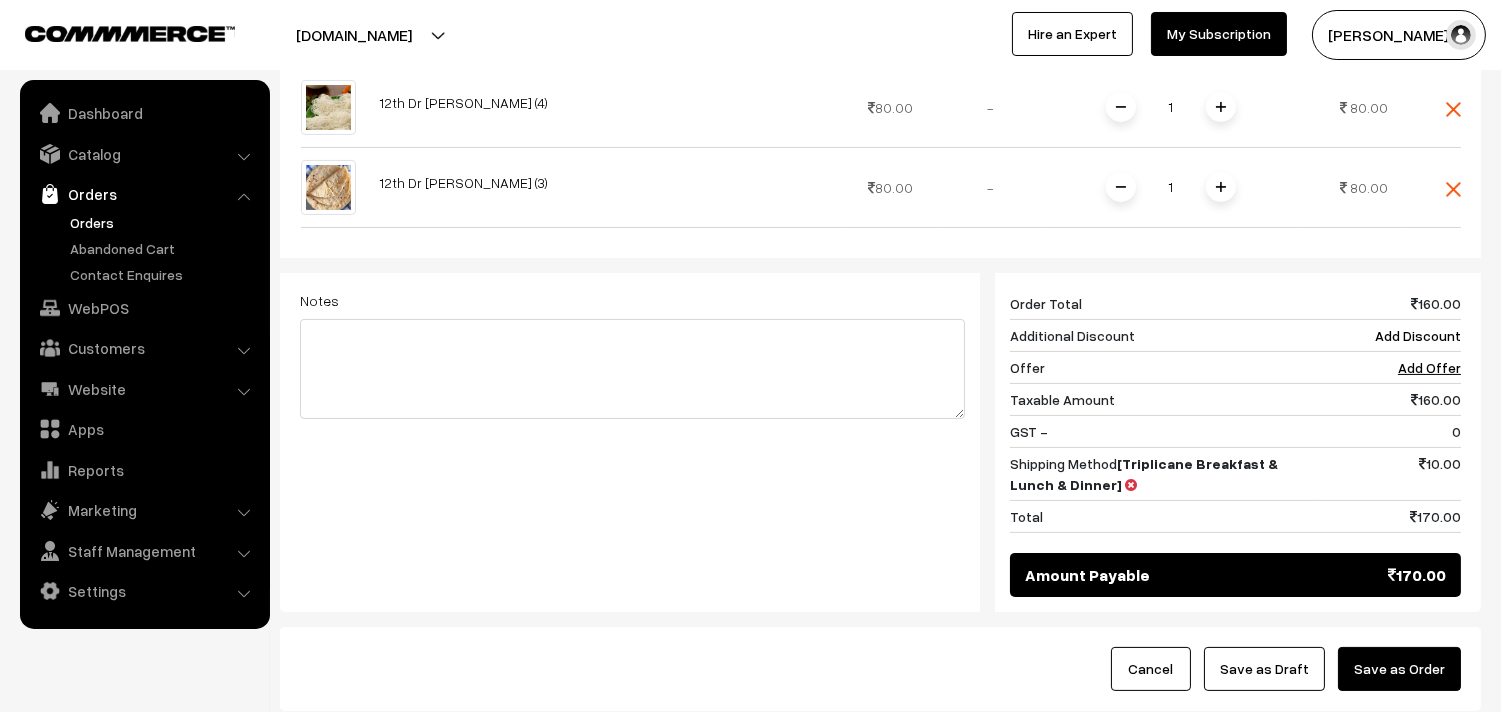 click on "Save as Draft" at bounding box center (1264, 669) 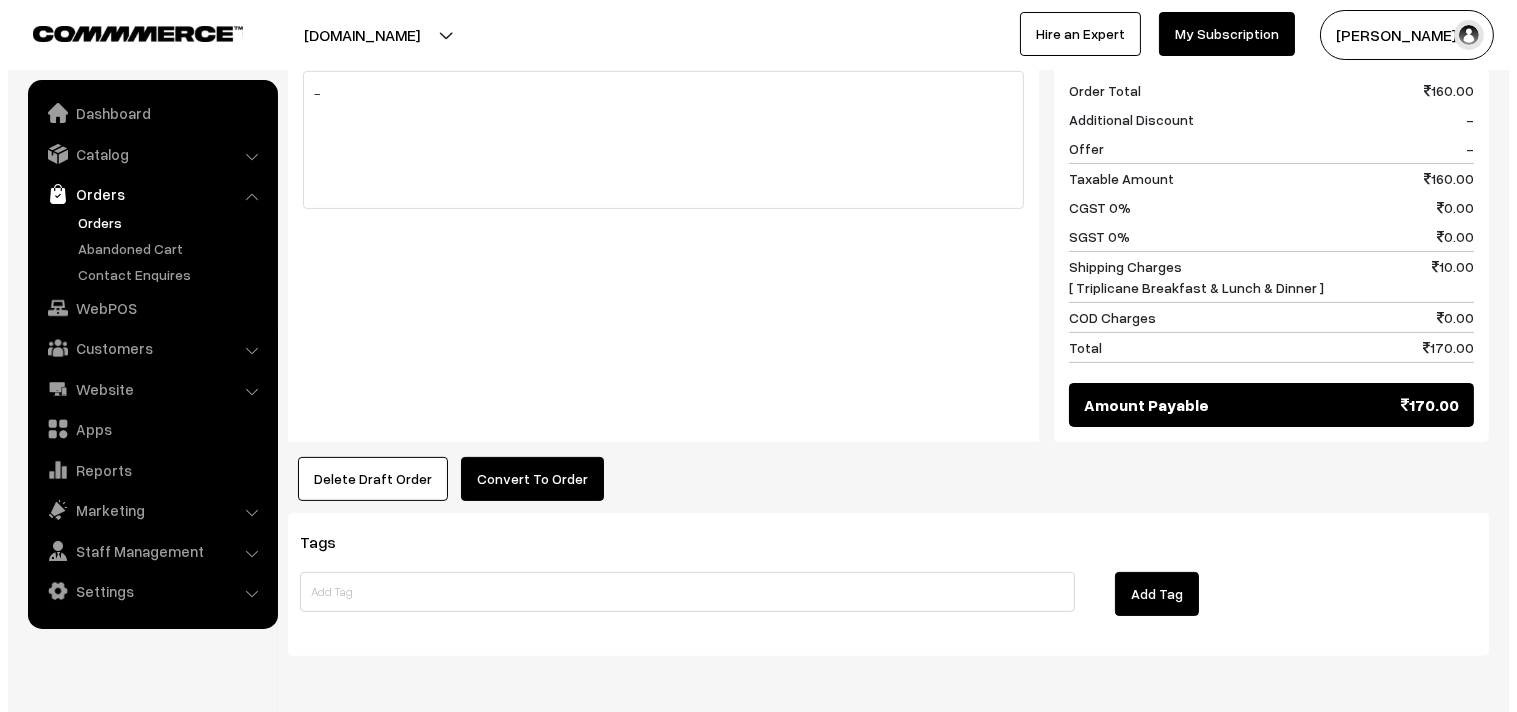 scroll, scrollTop: 976, scrollLeft: 0, axis: vertical 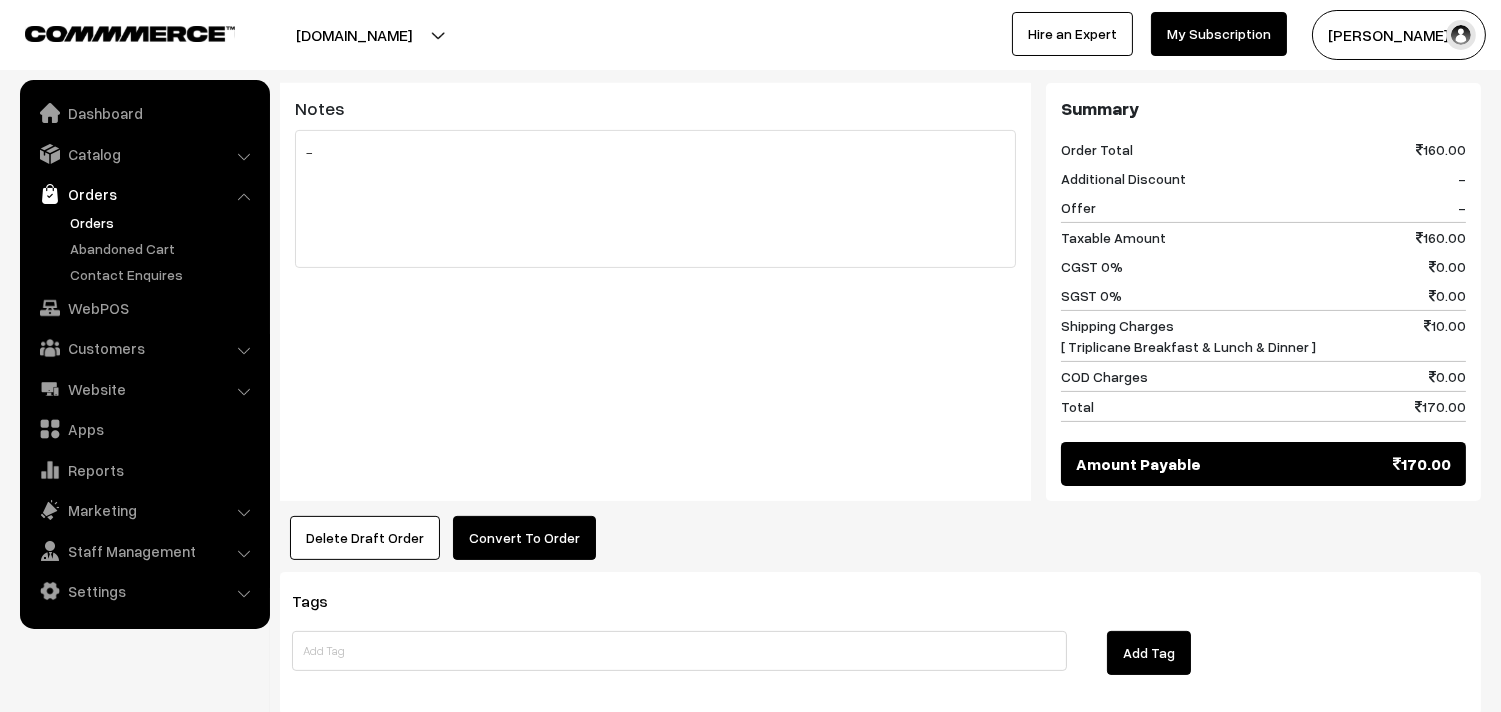 click on "Notes
-" at bounding box center (655, 292) 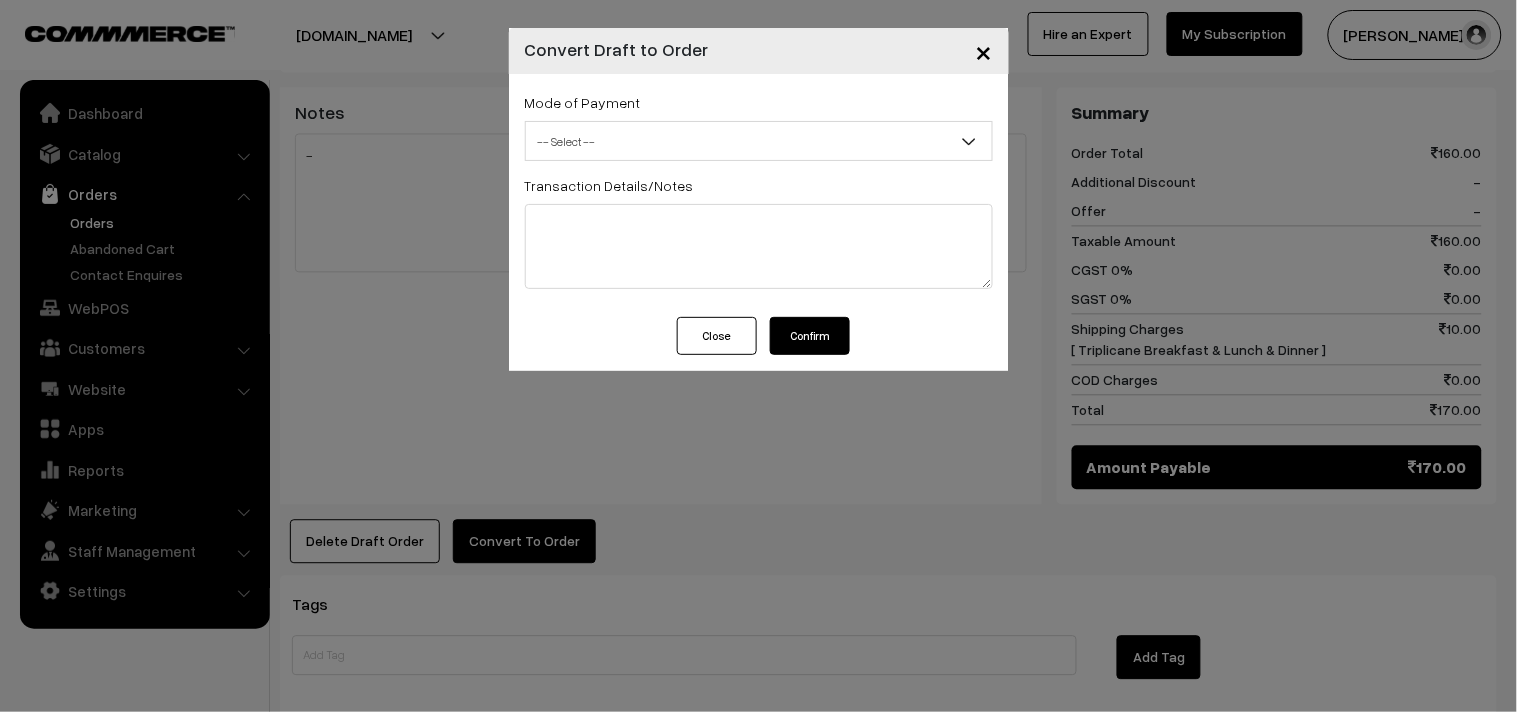 click on "Mode of Payment
-- Select --
COD
Cash
-- Select --
Transaction Details/Notes" at bounding box center (759, 195) 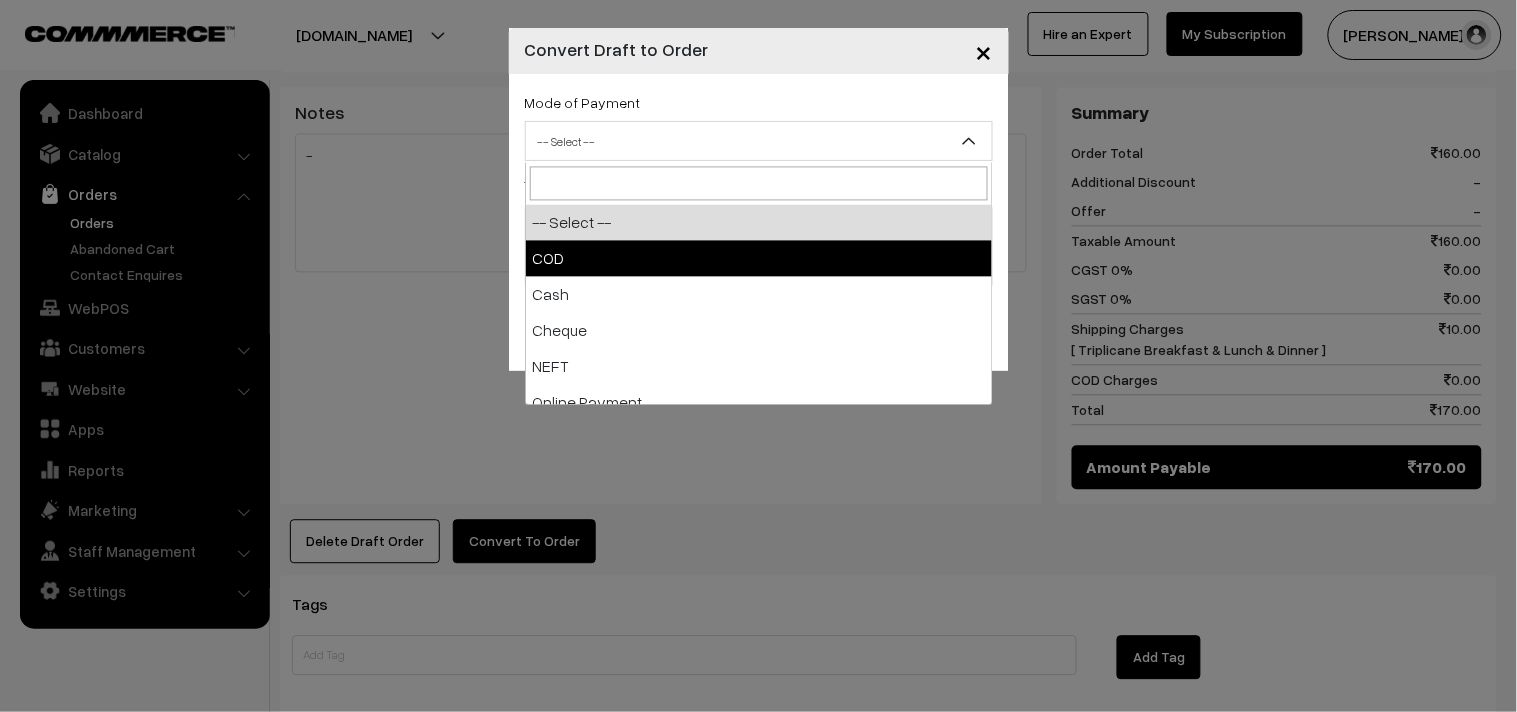 select on "1" 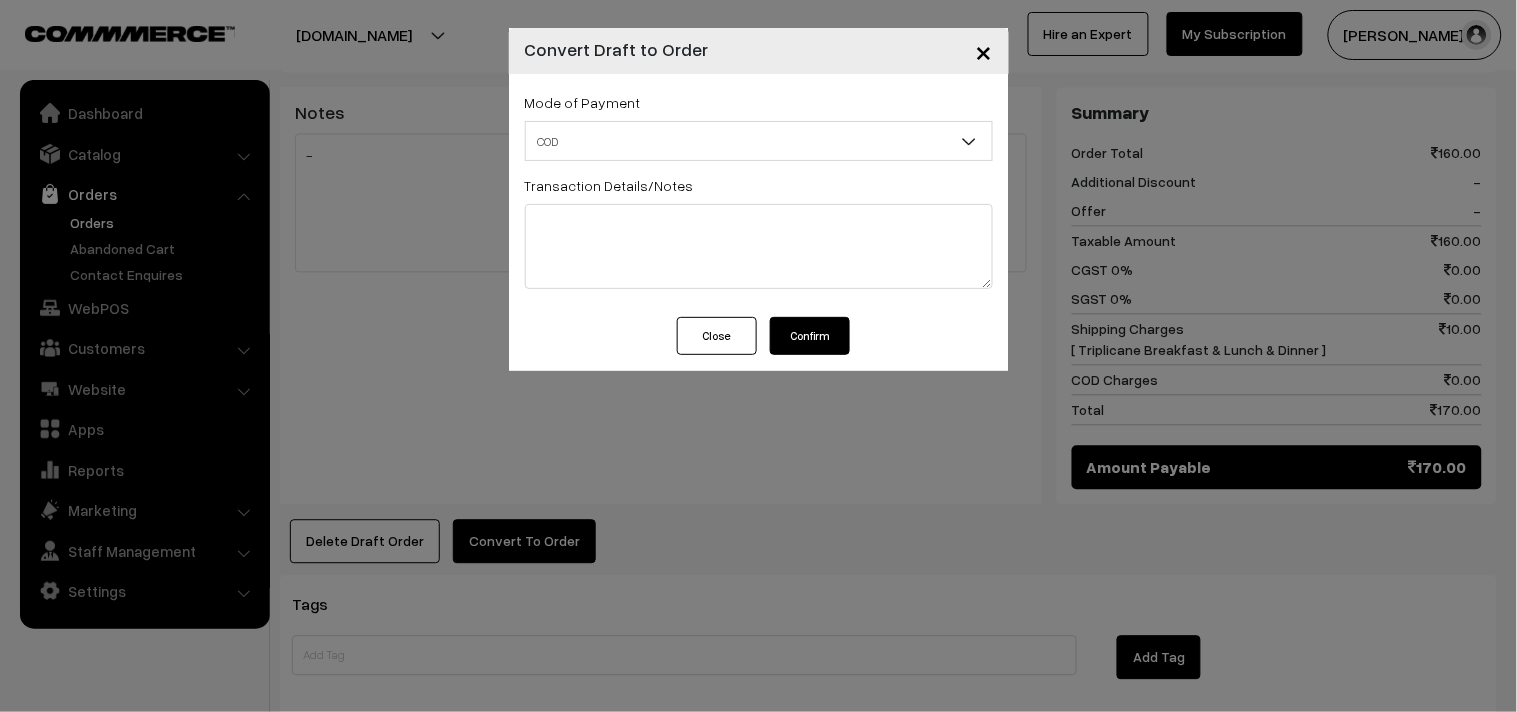 click on "Confirm" at bounding box center (810, 336) 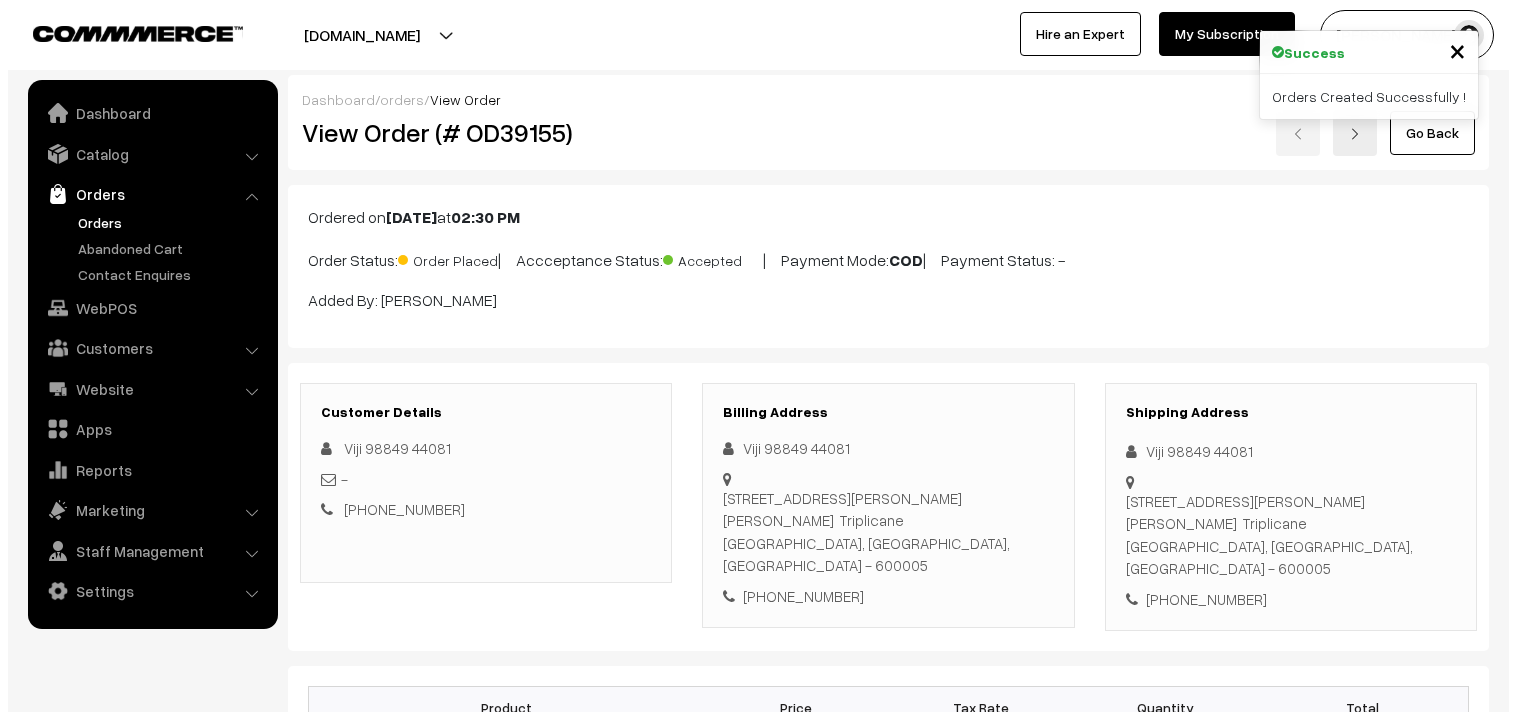 scroll, scrollTop: 976, scrollLeft: 0, axis: vertical 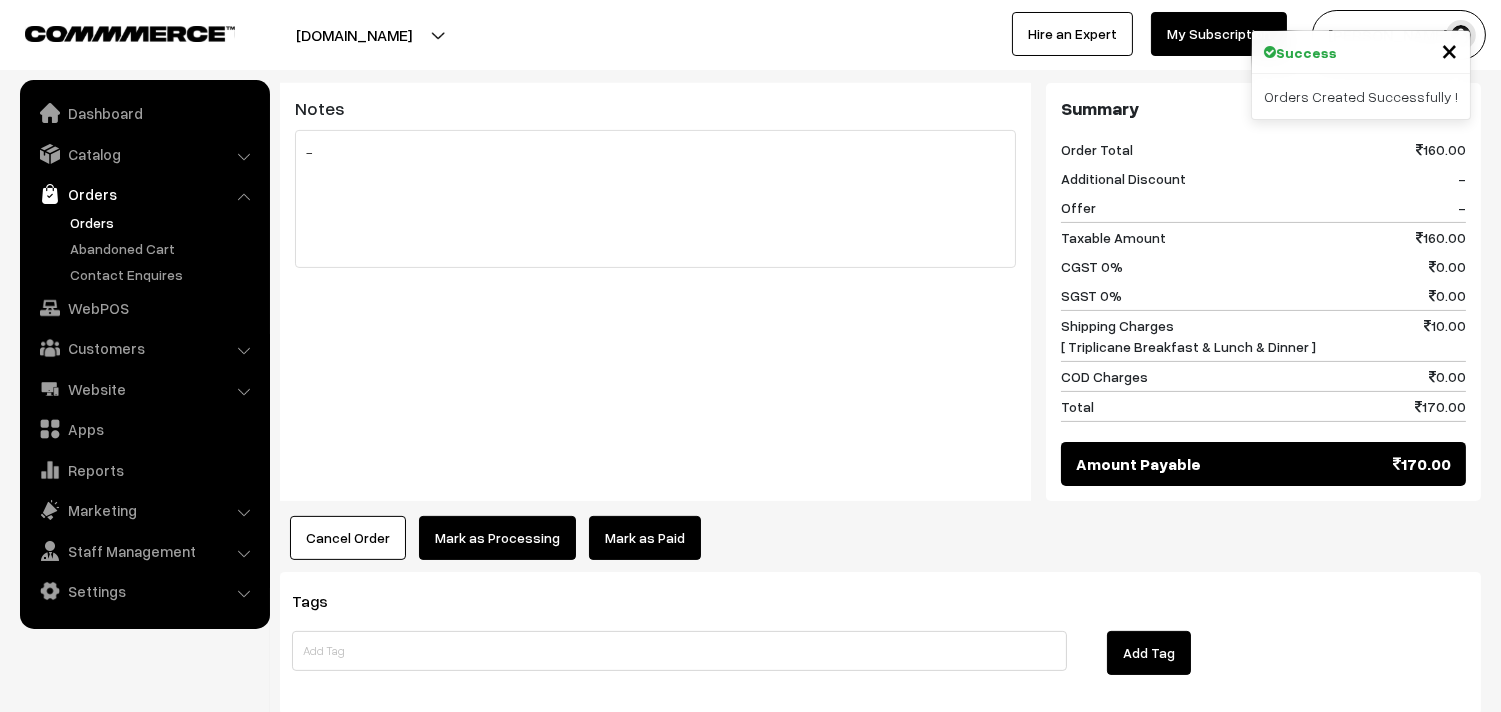 click on "Mark as Processing" at bounding box center (497, 538) 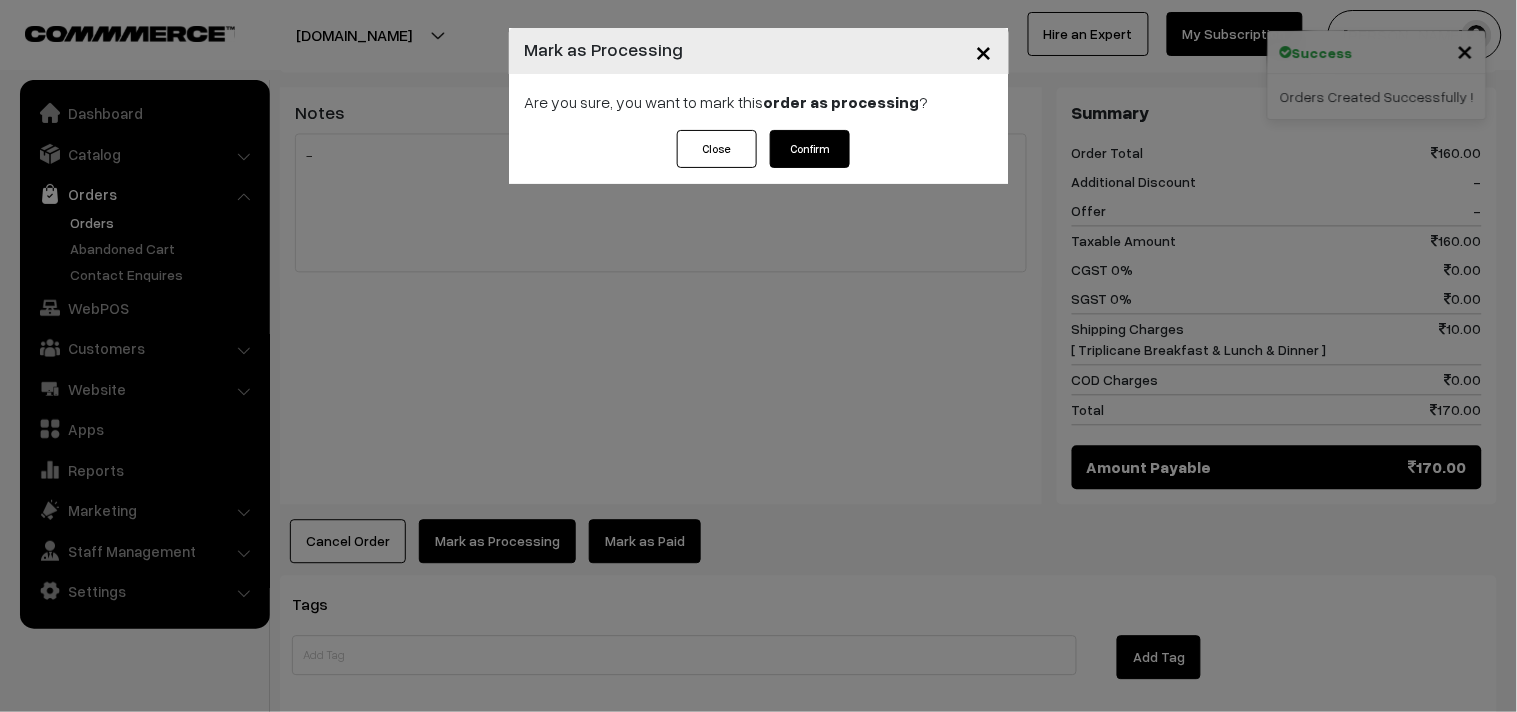 click on "Are you sure, you want to mark this  order as processing  ?" at bounding box center [759, 102] 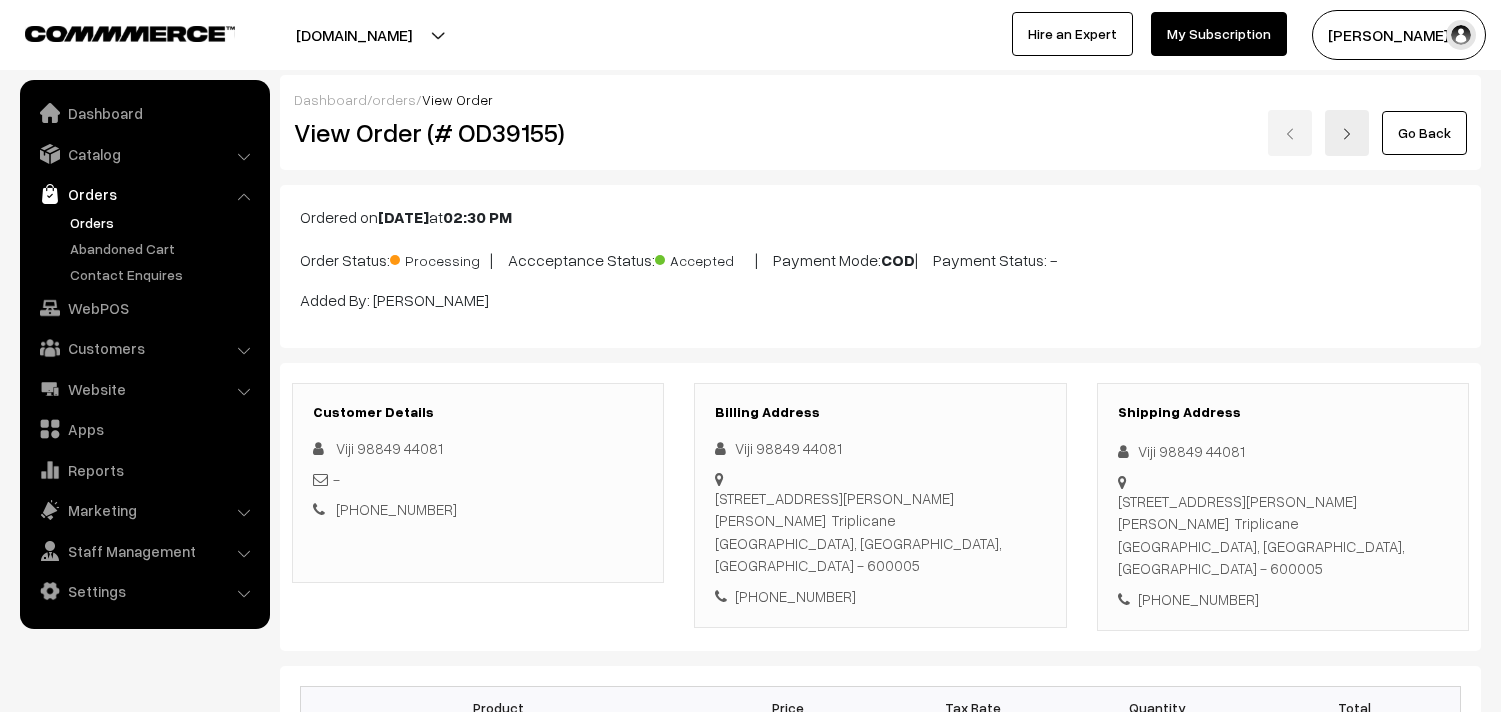 scroll, scrollTop: 0, scrollLeft: 0, axis: both 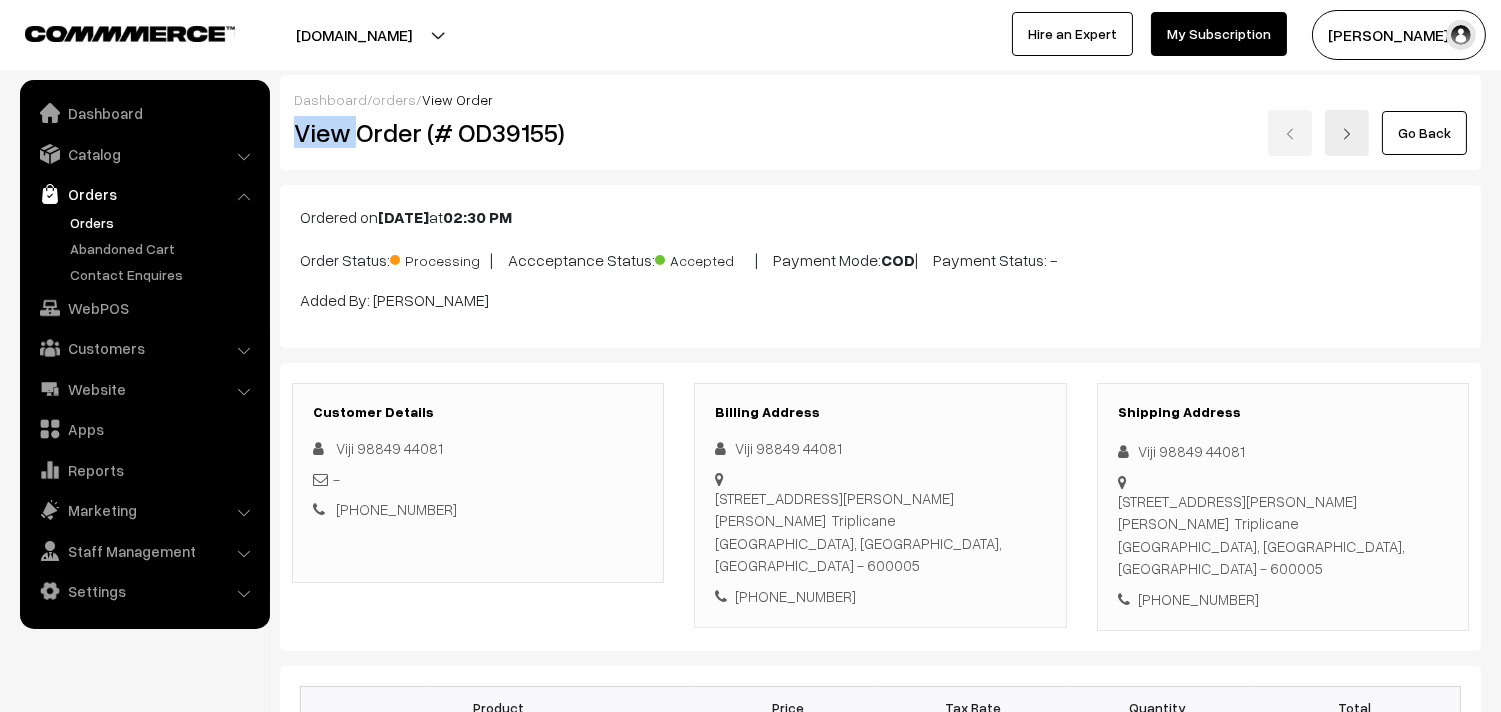 drag, startPoint x: 353, startPoint y: 132, endPoint x: 804, endPoint y: 113, distance: 451.40005 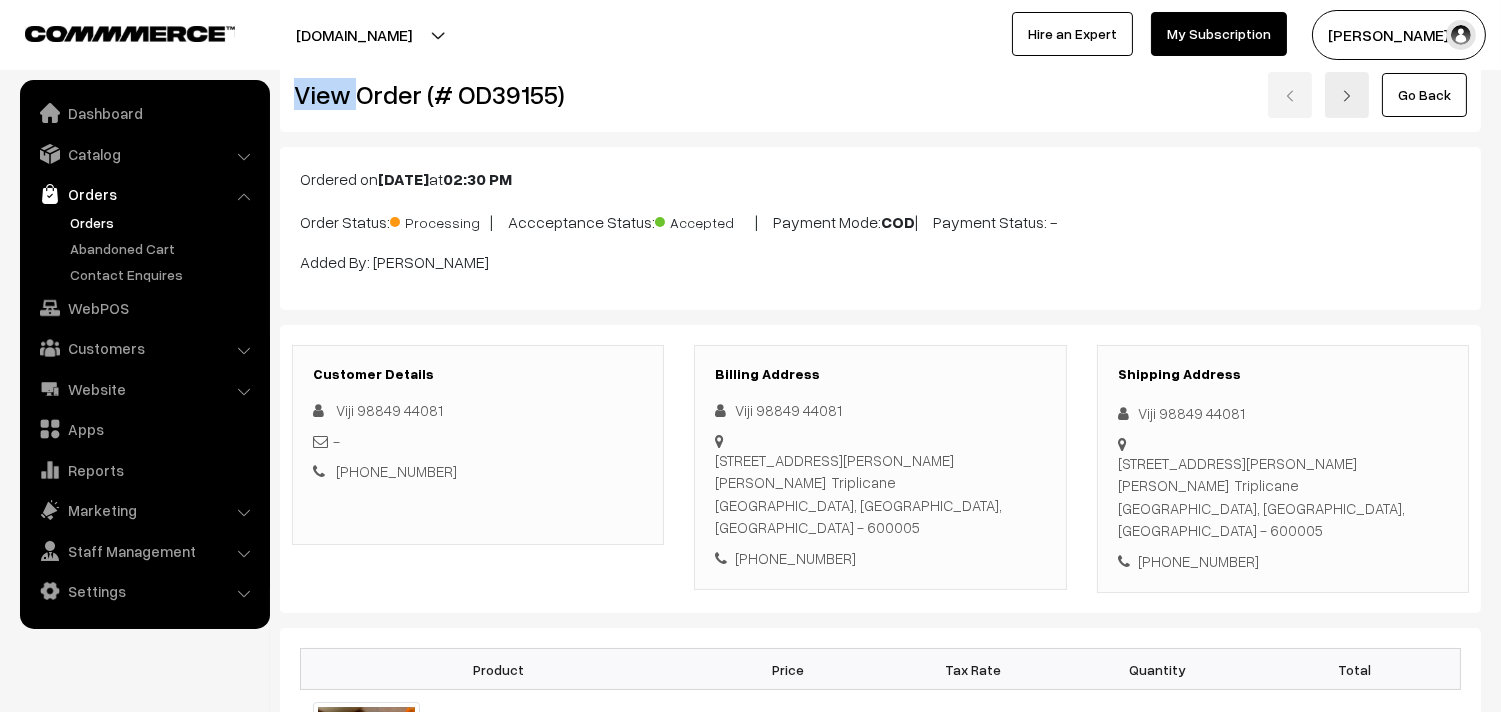 scroll, scrollTop: 0, scrollLeft: 0, axis: both 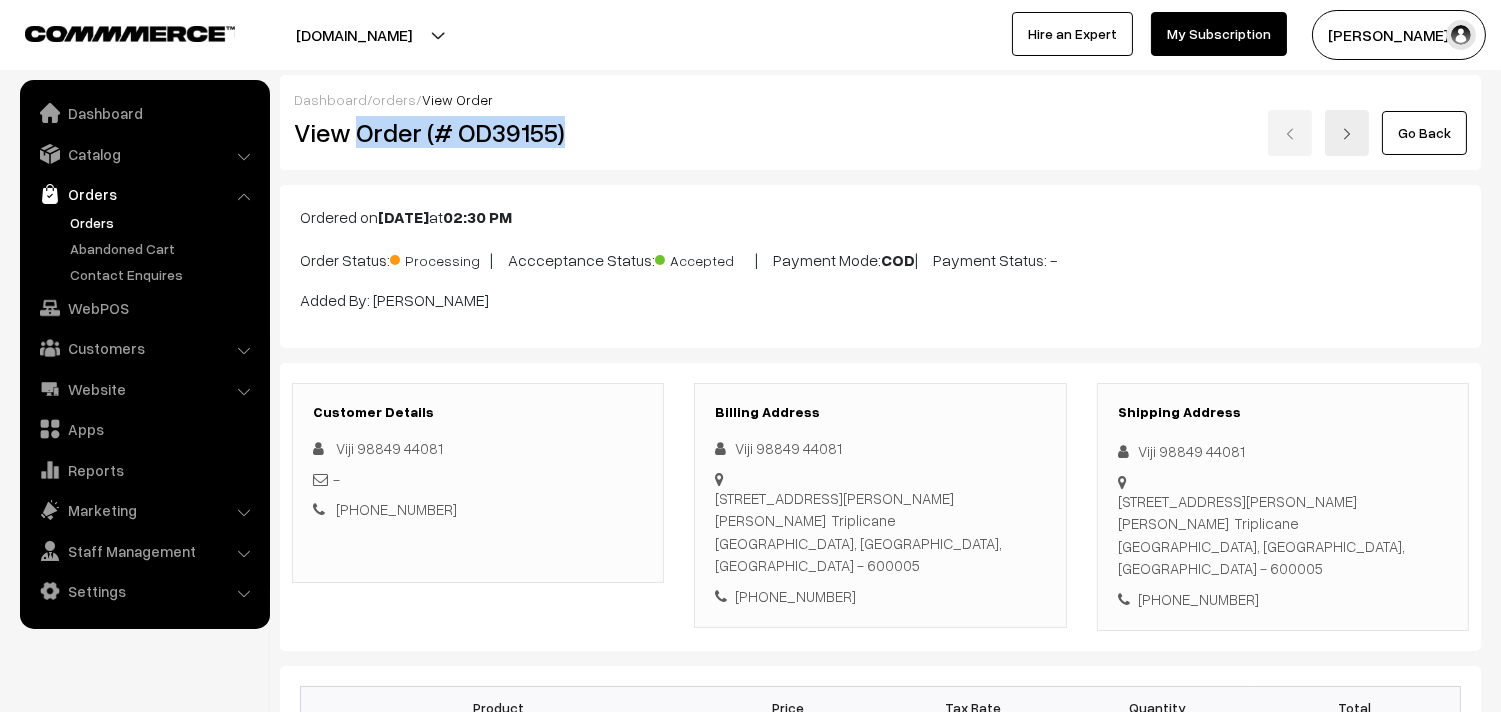 click on "View Order (# OD39155)" at bounding box center [479, 132] 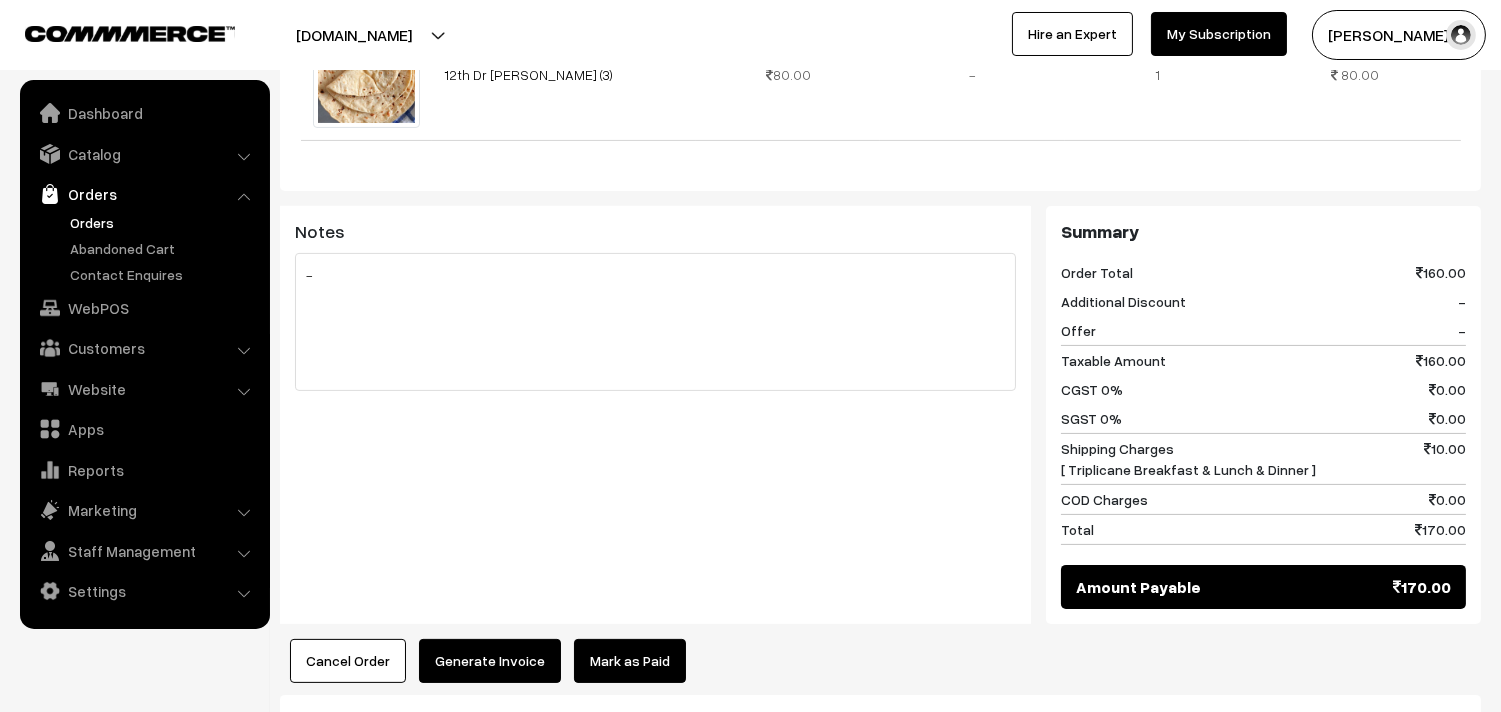 scroll, scrollTop: 888, scrollLeft: 0, axis: vertical 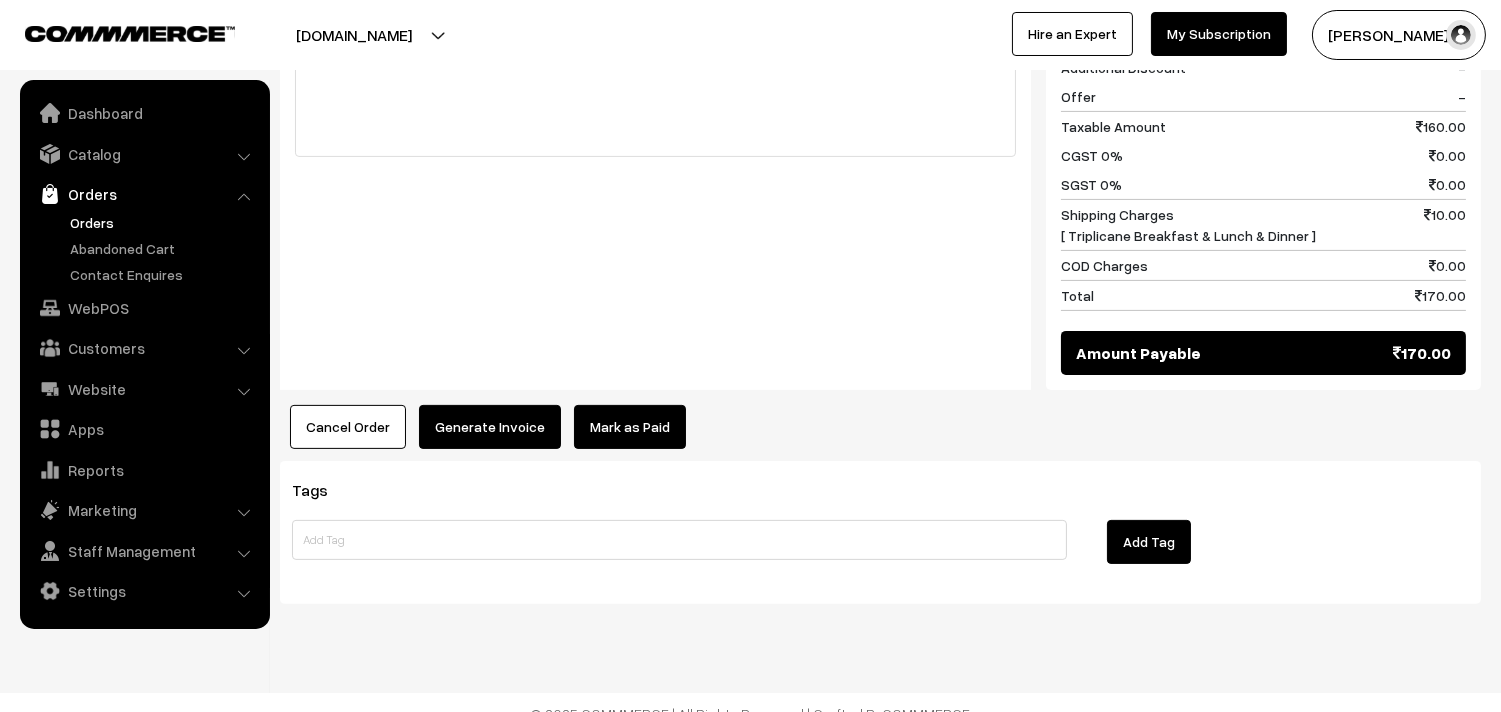 click on "Generate Invoice" at bounding box center (490, 427) 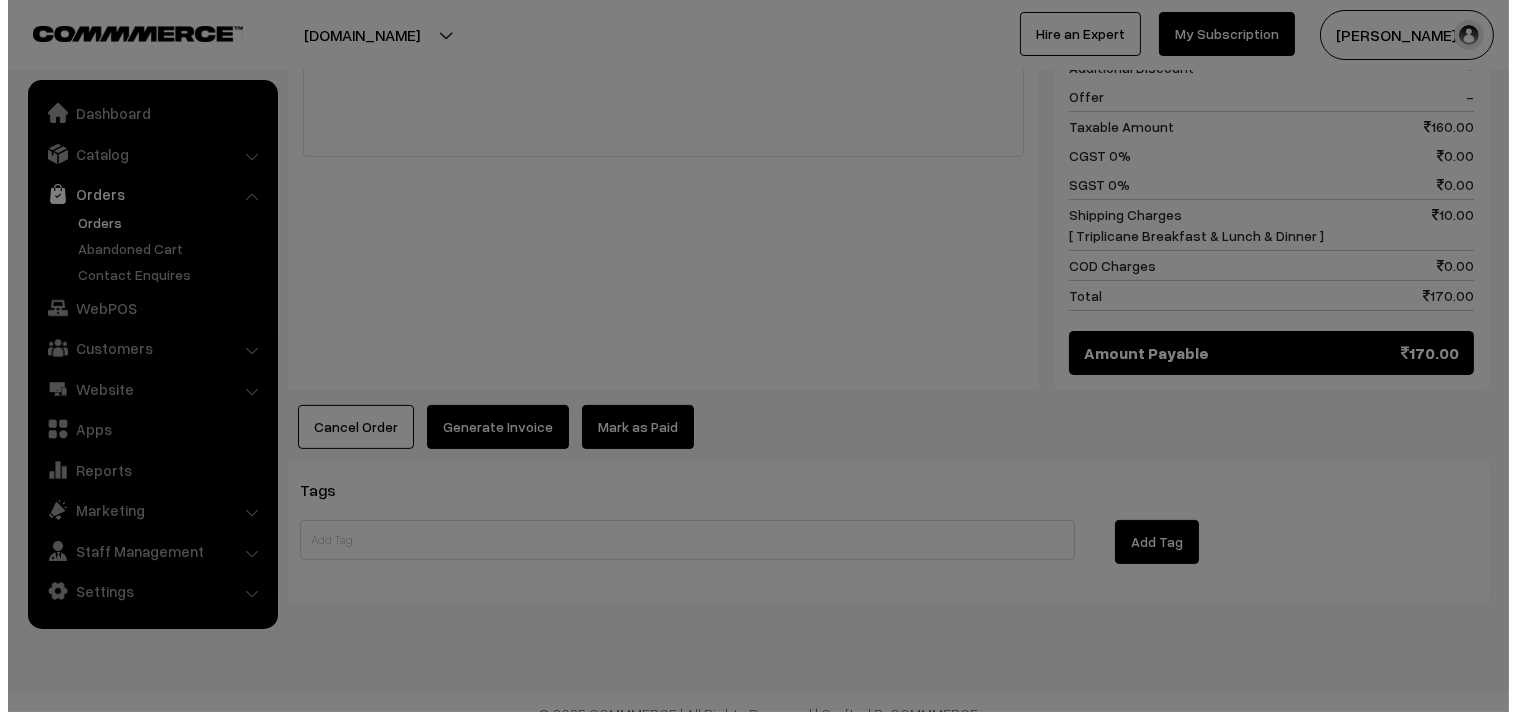 scroll, scrollTop: 1091, scrollLeft: 0, axis: vertical 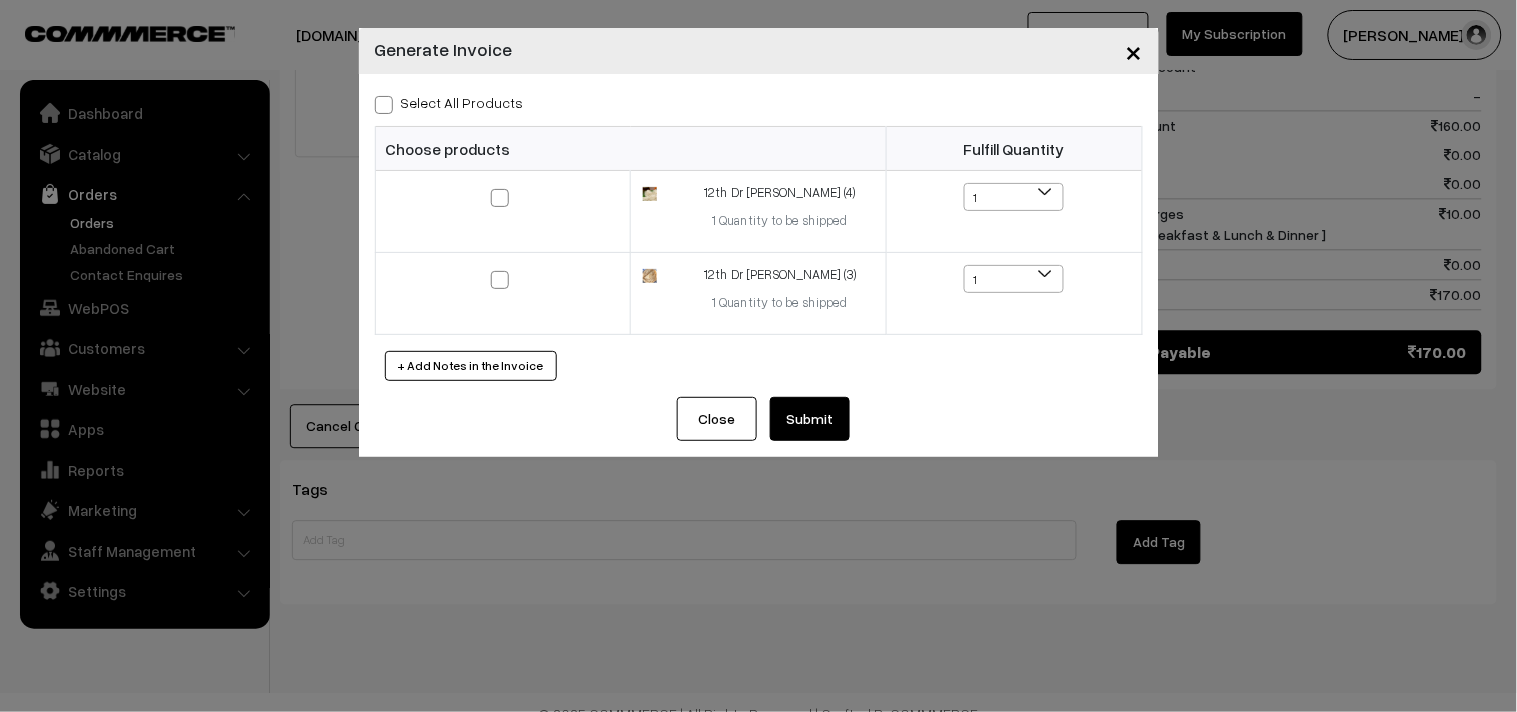 click on "Select All Products" at bounding box center (449, 102) 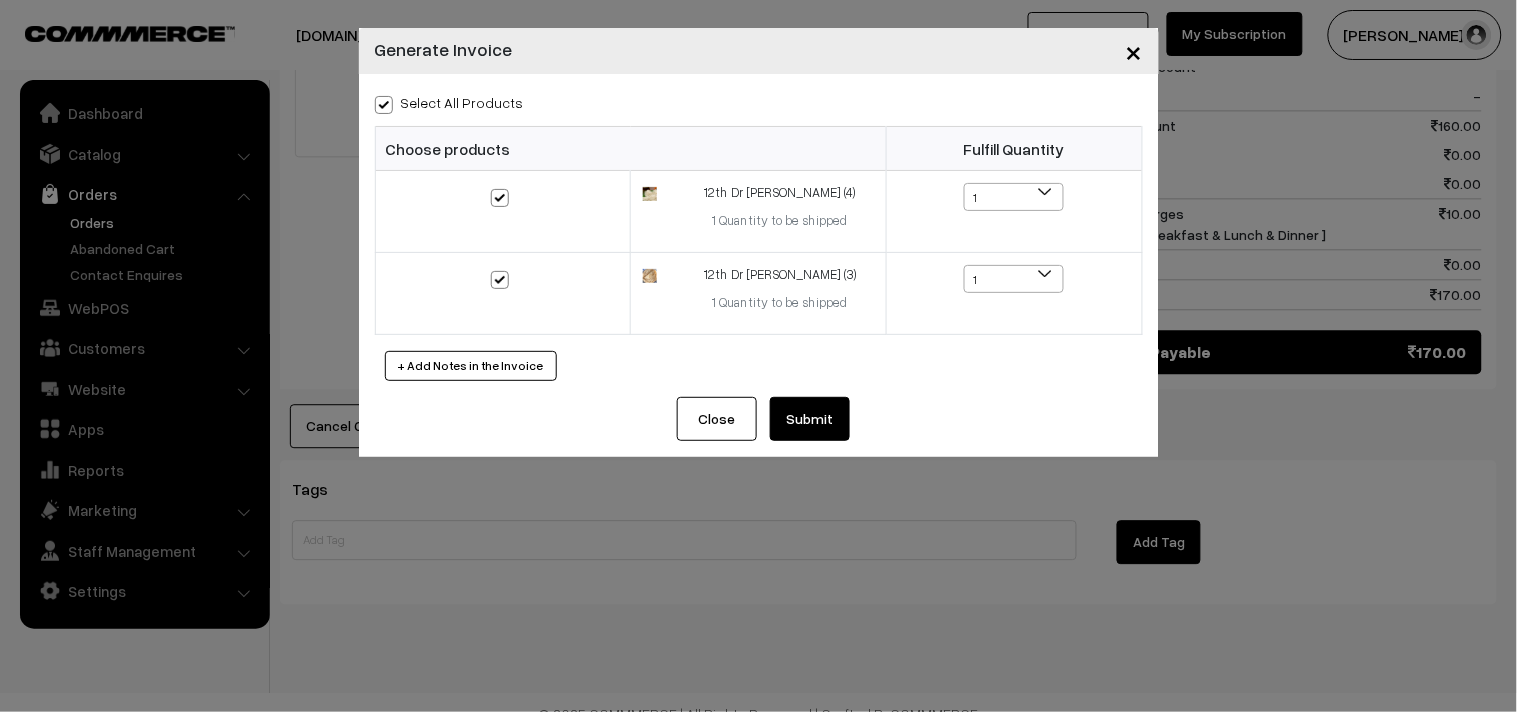 checkbox on "true" 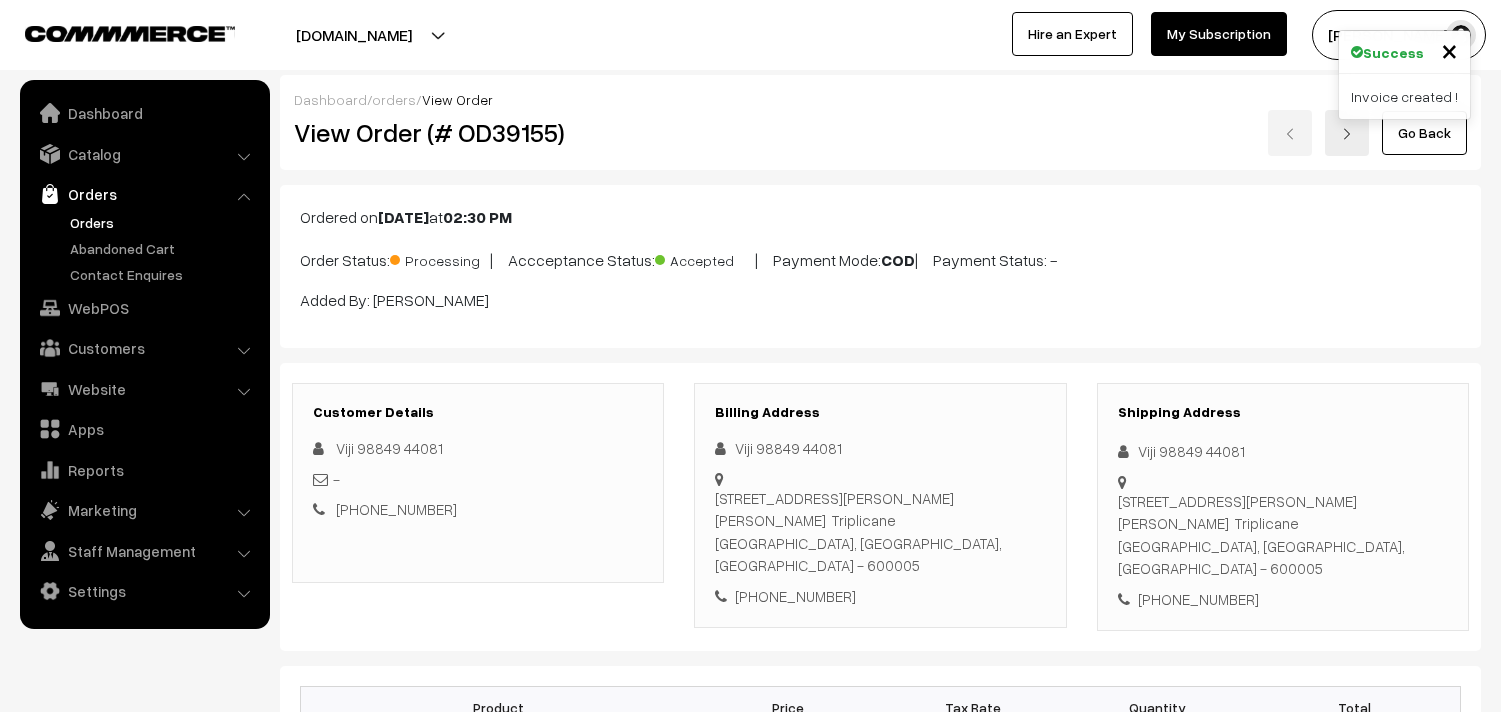 click at bounding box center [380, 1715] 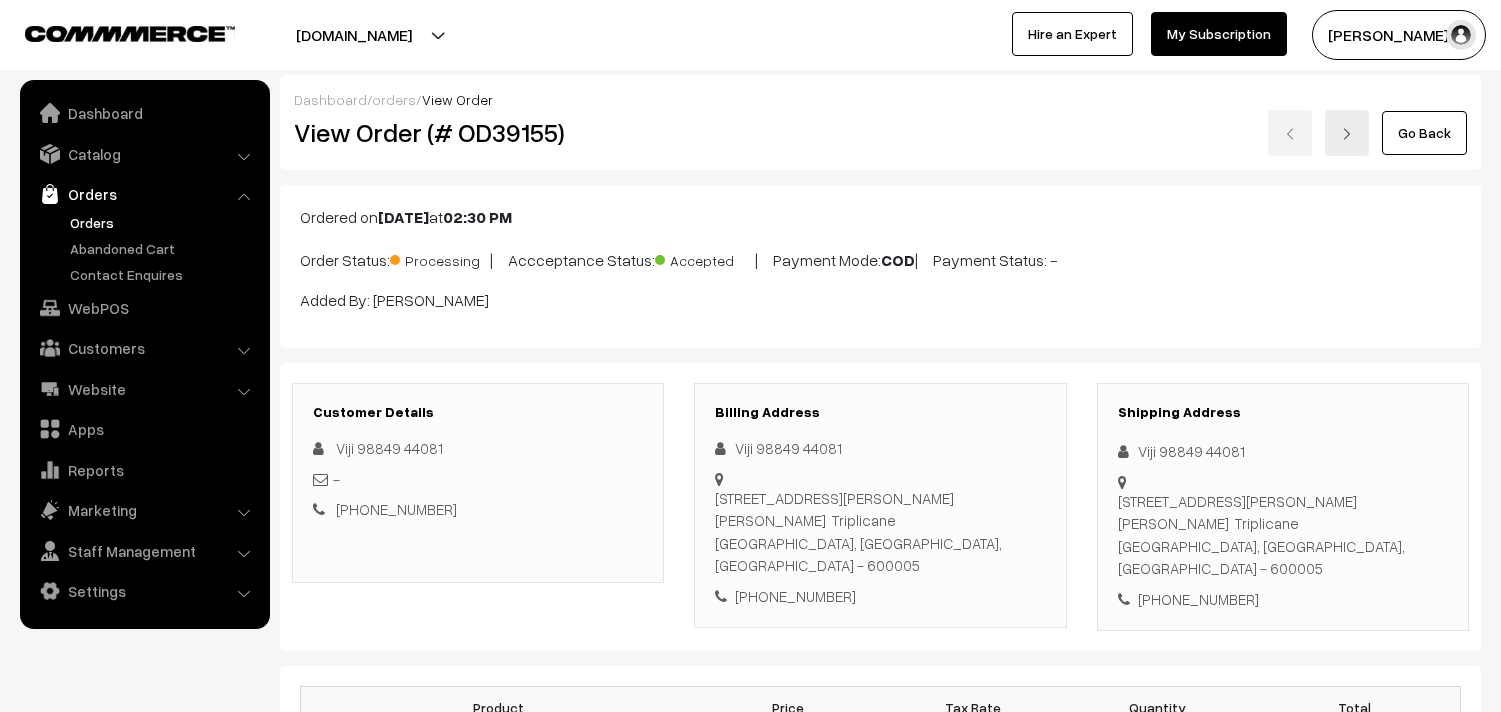 scroll, scrollTop: 1091, scrollLeft: 0, axis: vertical 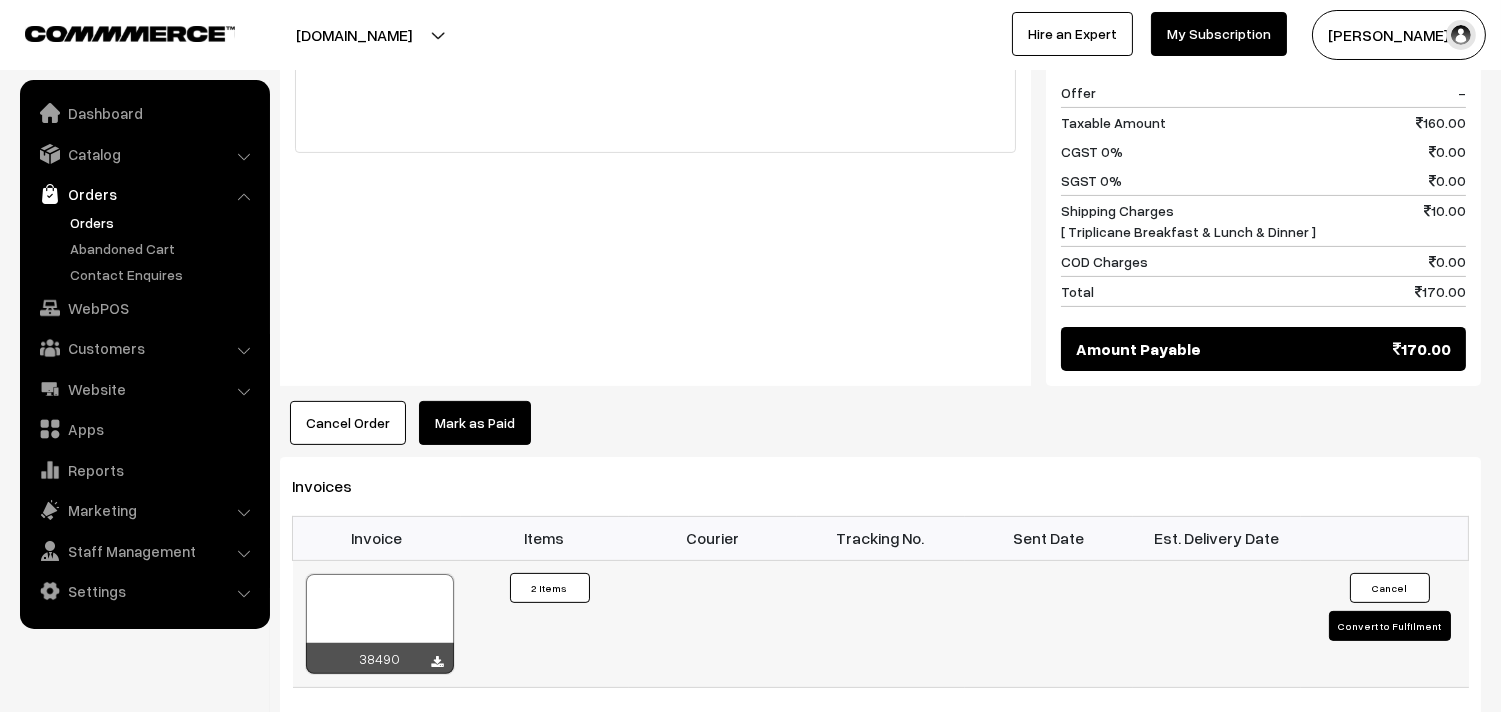 click at bounding box center (380, 624) 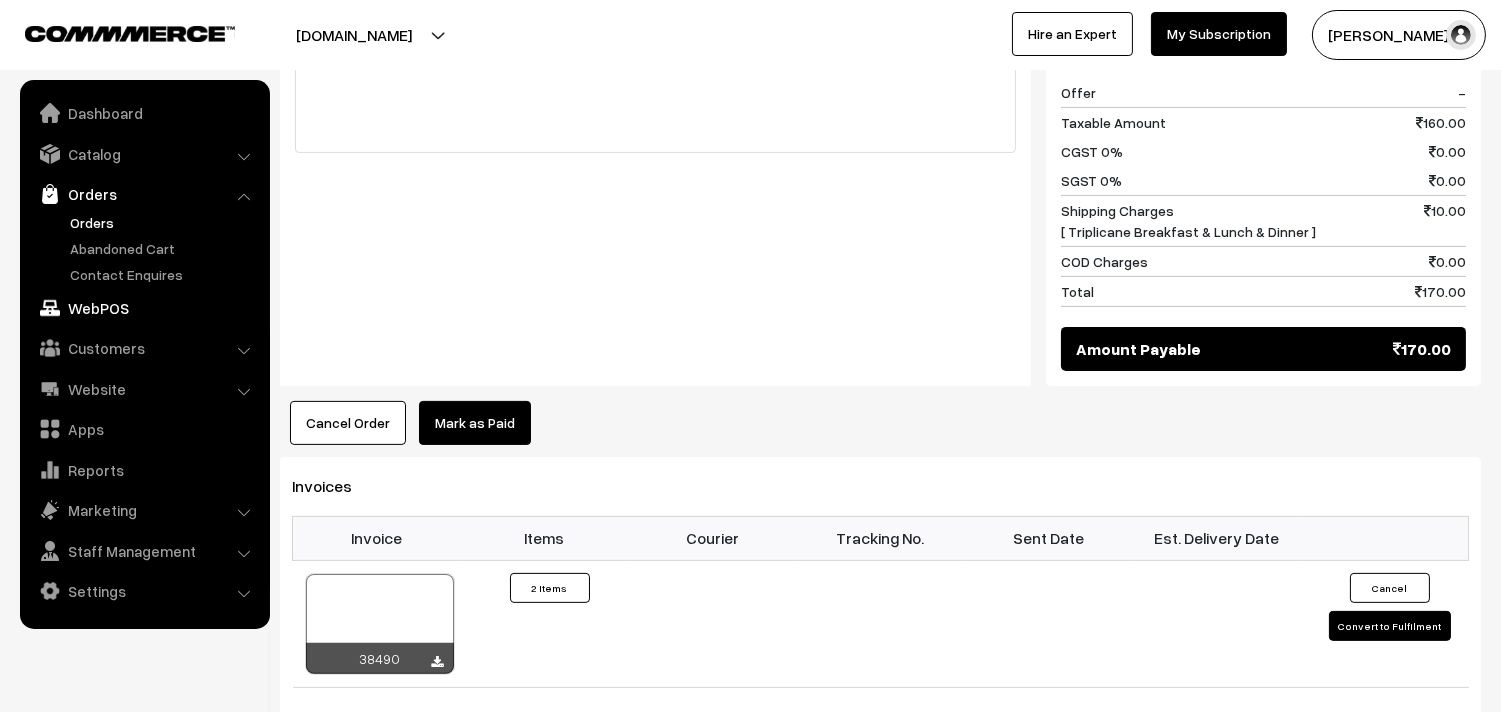click on "WebPOS" at bounding box center (144, 308) 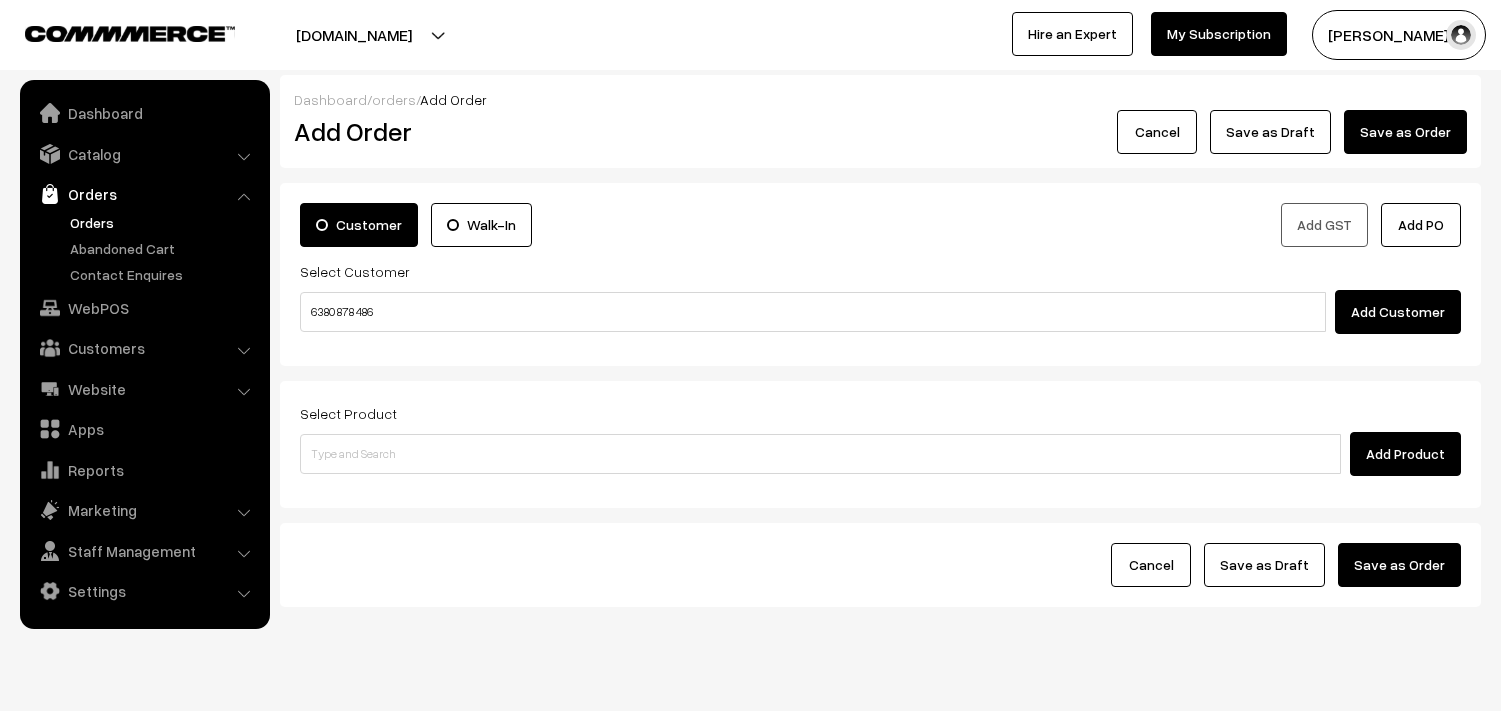 scroll, scrollTop: 0, scrollLeft: 0, axis: both 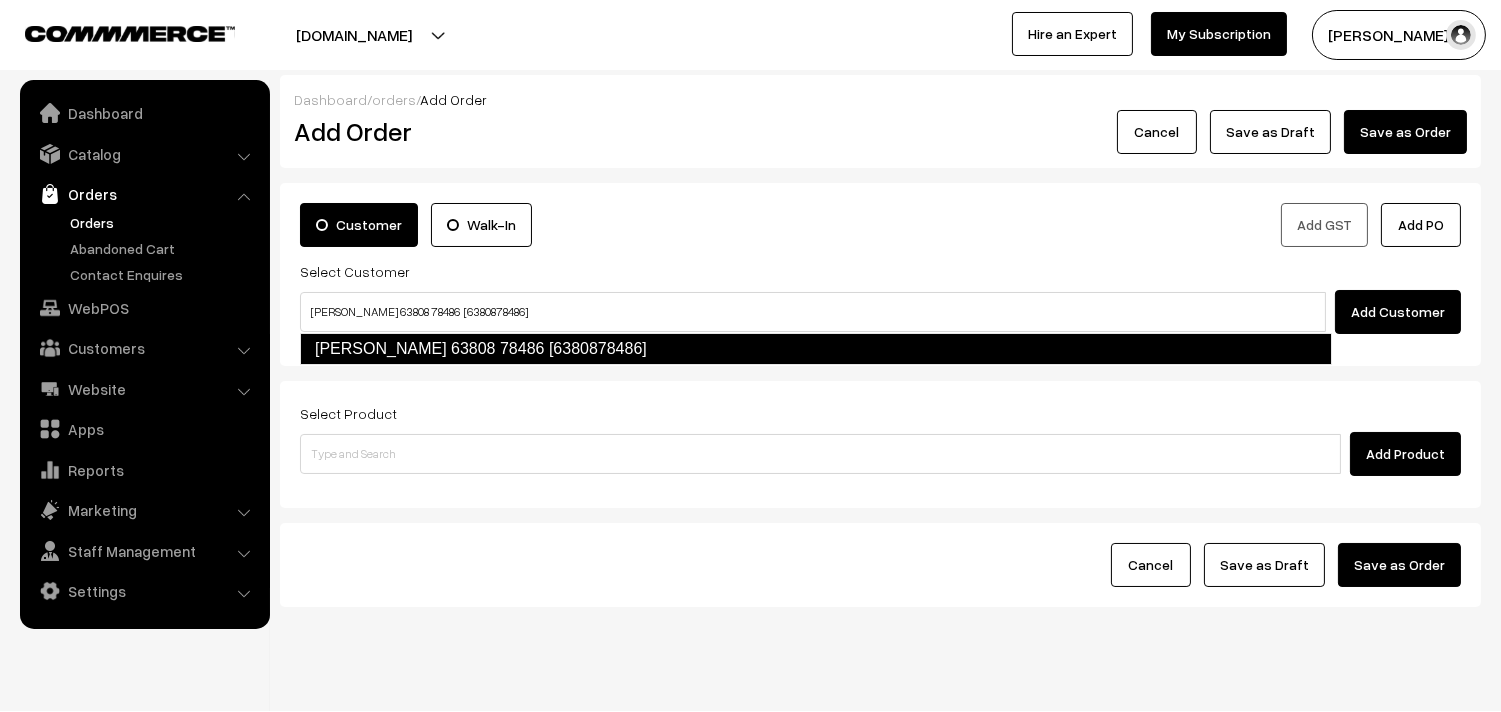 type on "[PERSON_NAME] 63808 78486  [6380878486]" 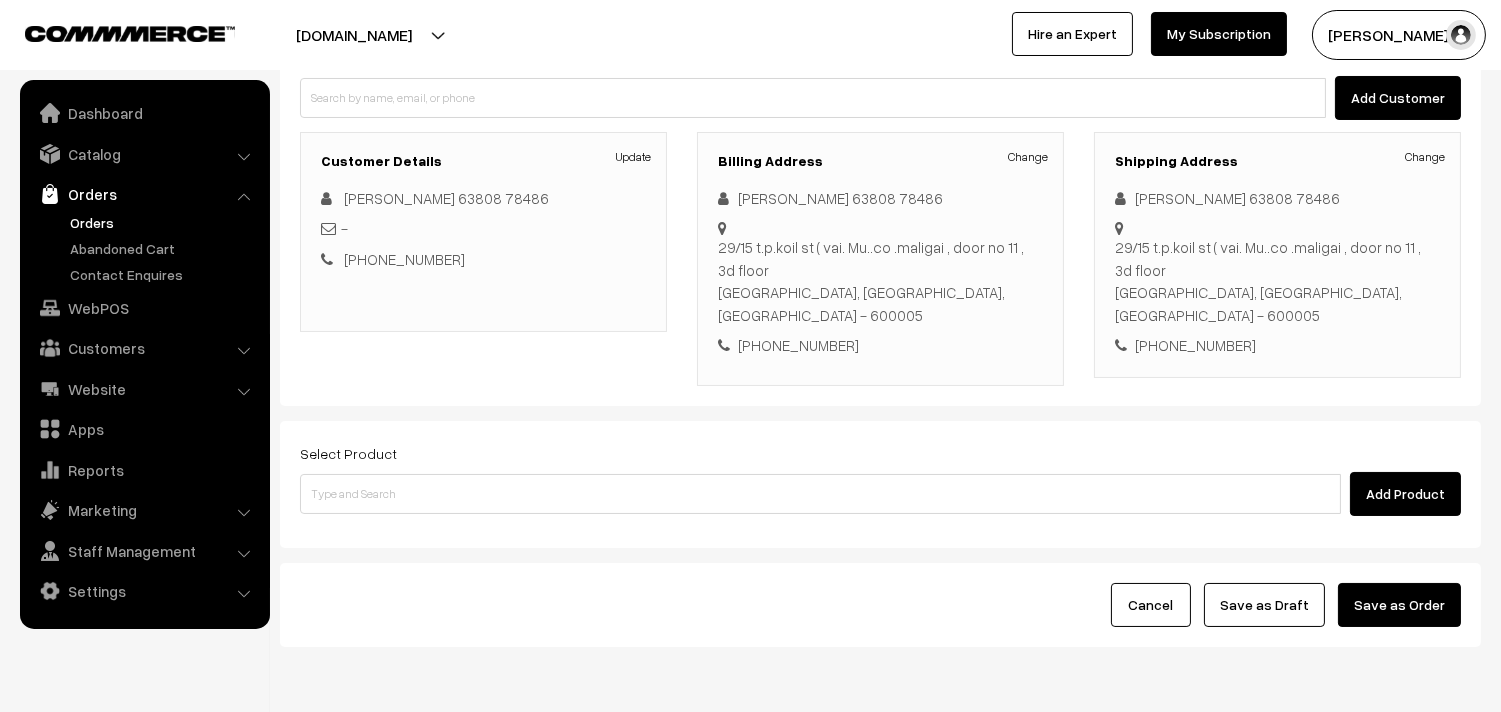 scroll, scrollTop: 222, scrollLeft: 0, axis: vertical 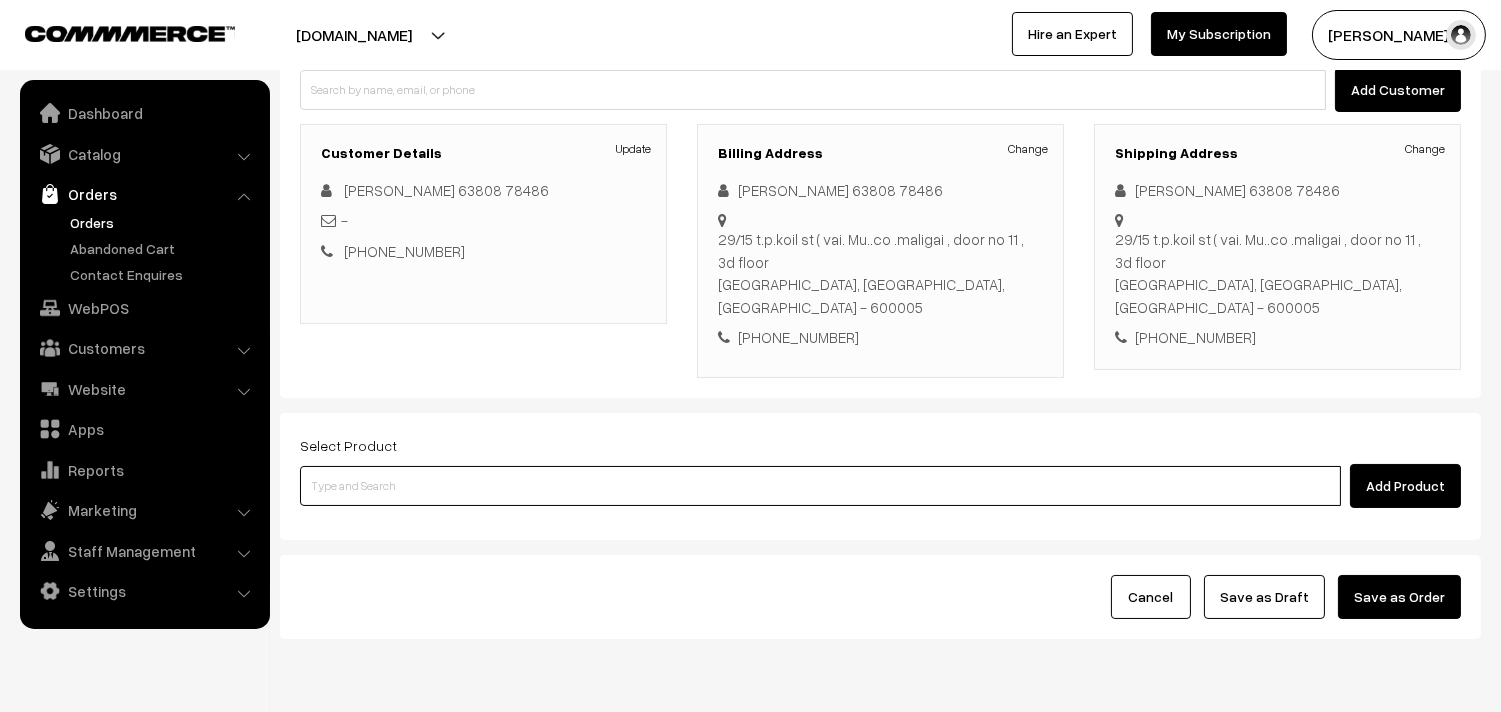 click at bounding box center (820, 486) 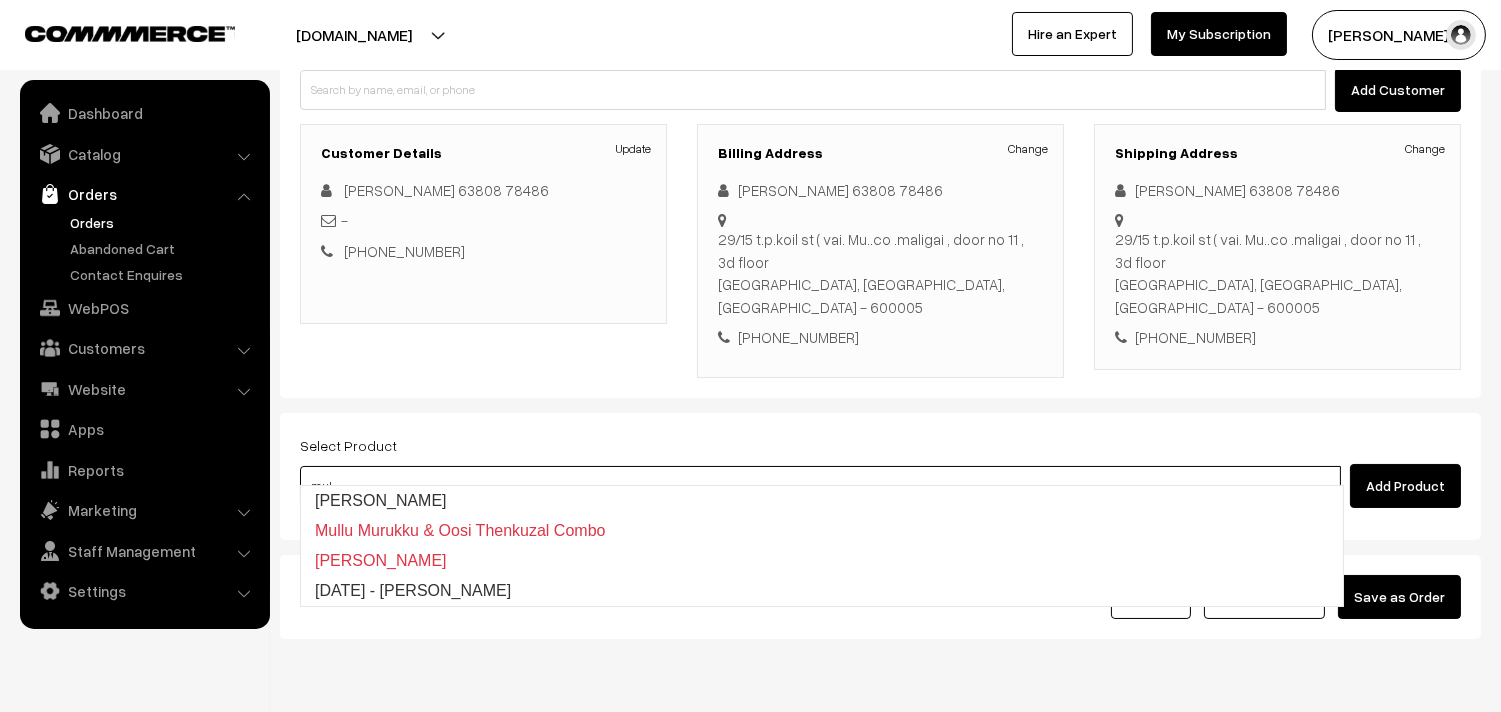 type on "[PERSON_NAME]" 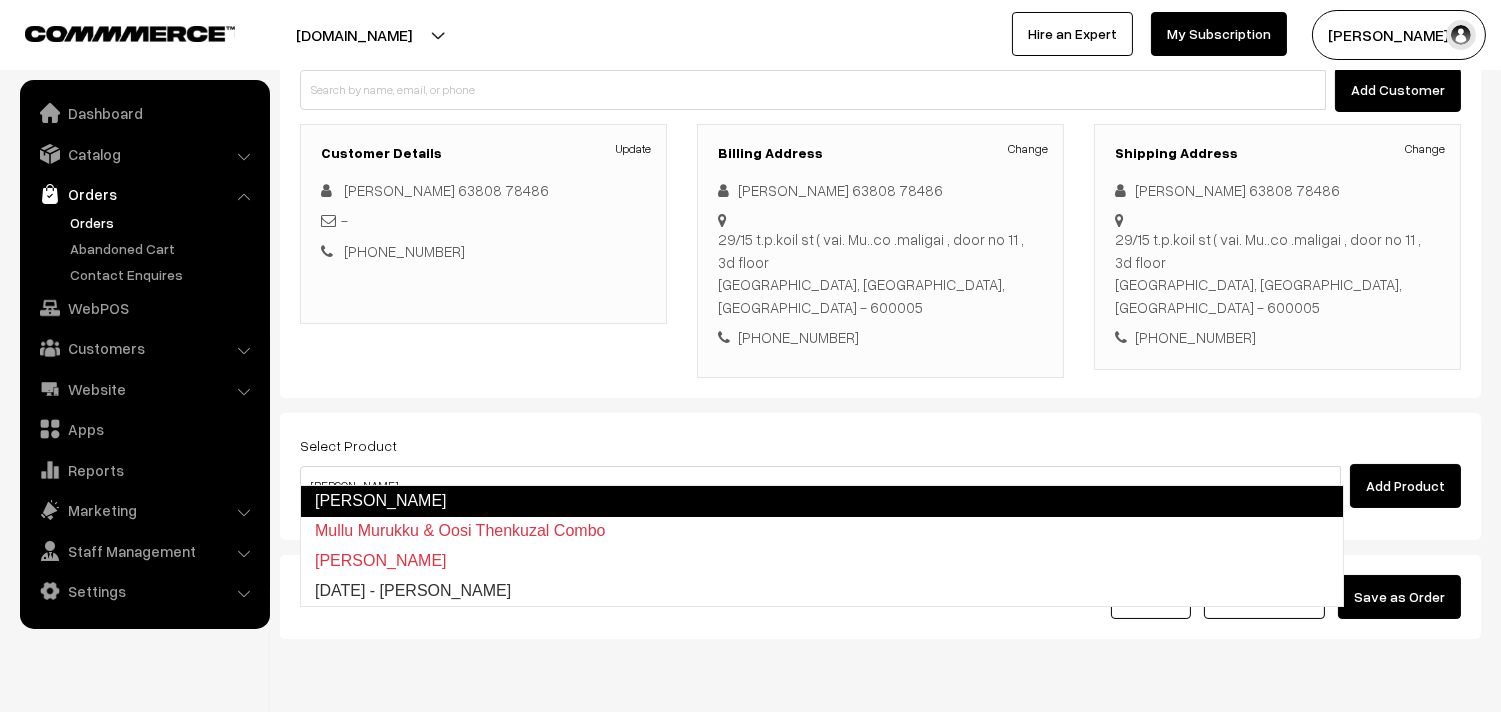 type 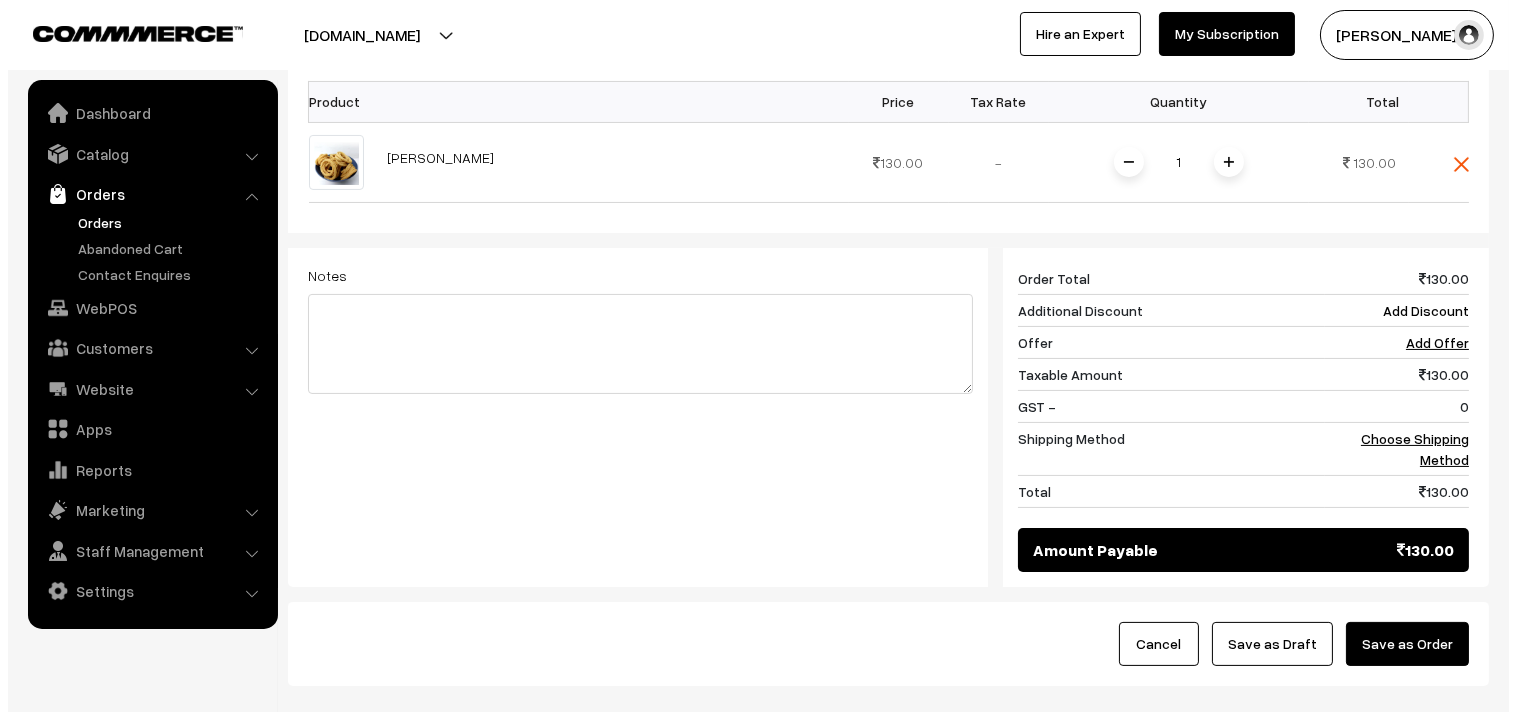 scroll, scrollTop: 760, scrollLeft: 0, axis: vertical 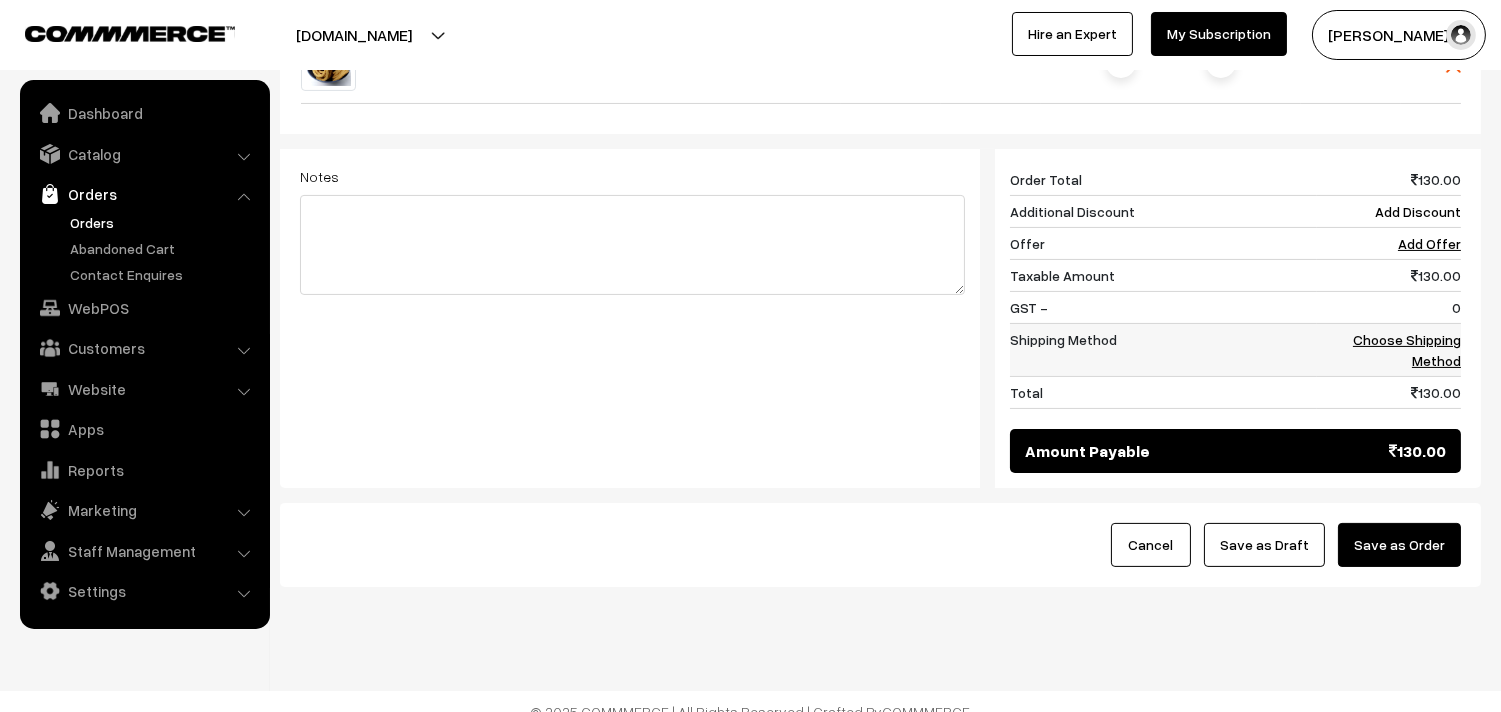 click on "Choose Shipping Method" at bounding box center (1407, 350) 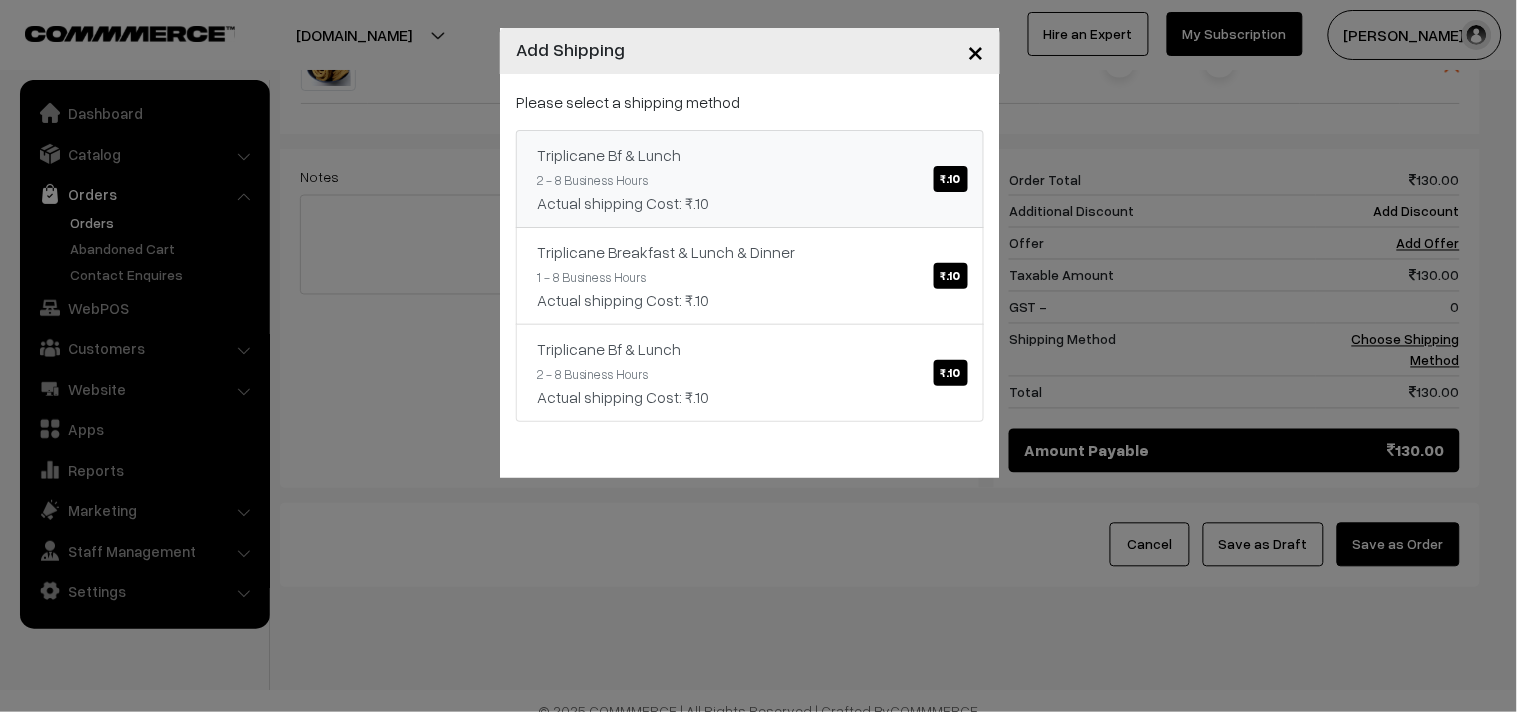 click on "Triplicane Bf & Lunch
₹.10
2 - 8 Business Hours Actual shipping Cost: ₹.10" at bounding box center (750, 179) 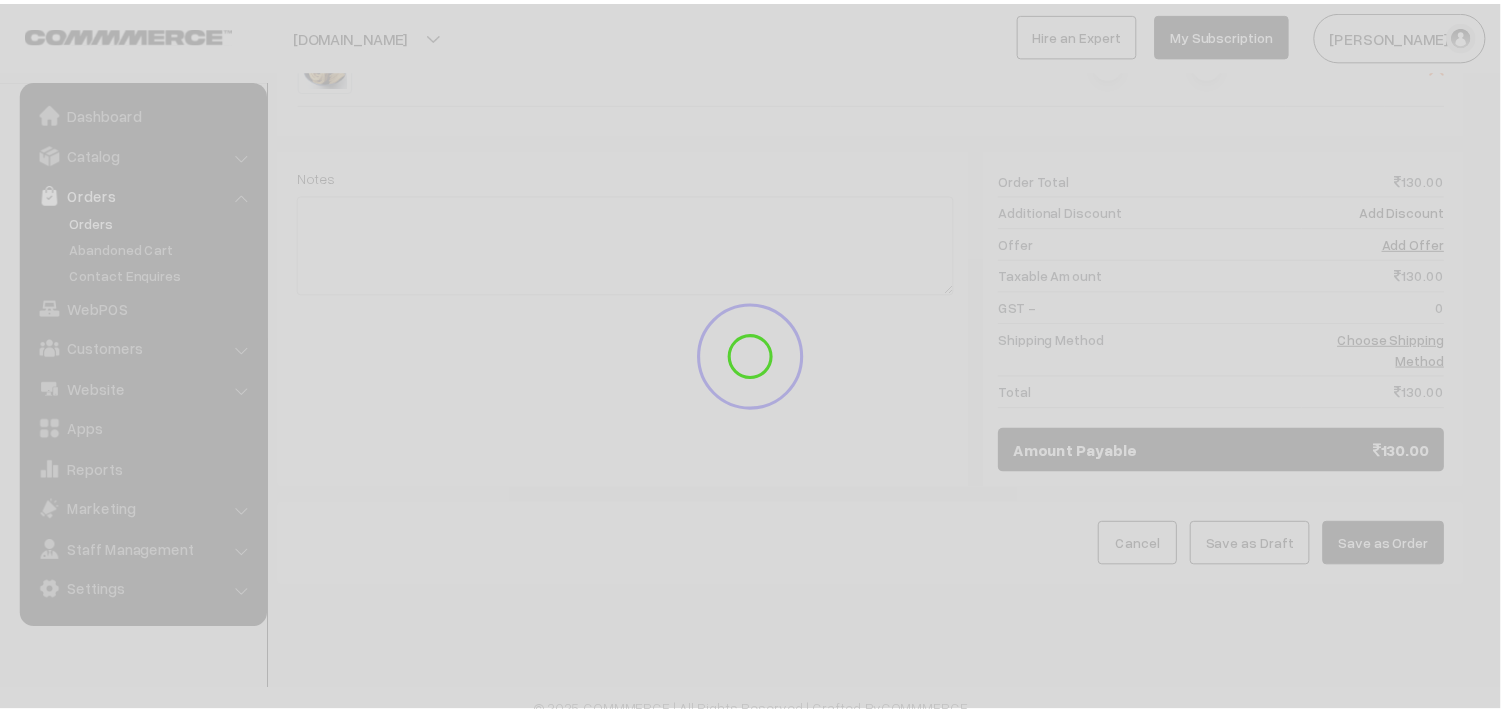 scroll, scrollTop: 738, scrollLeft: 0, axis: vertical 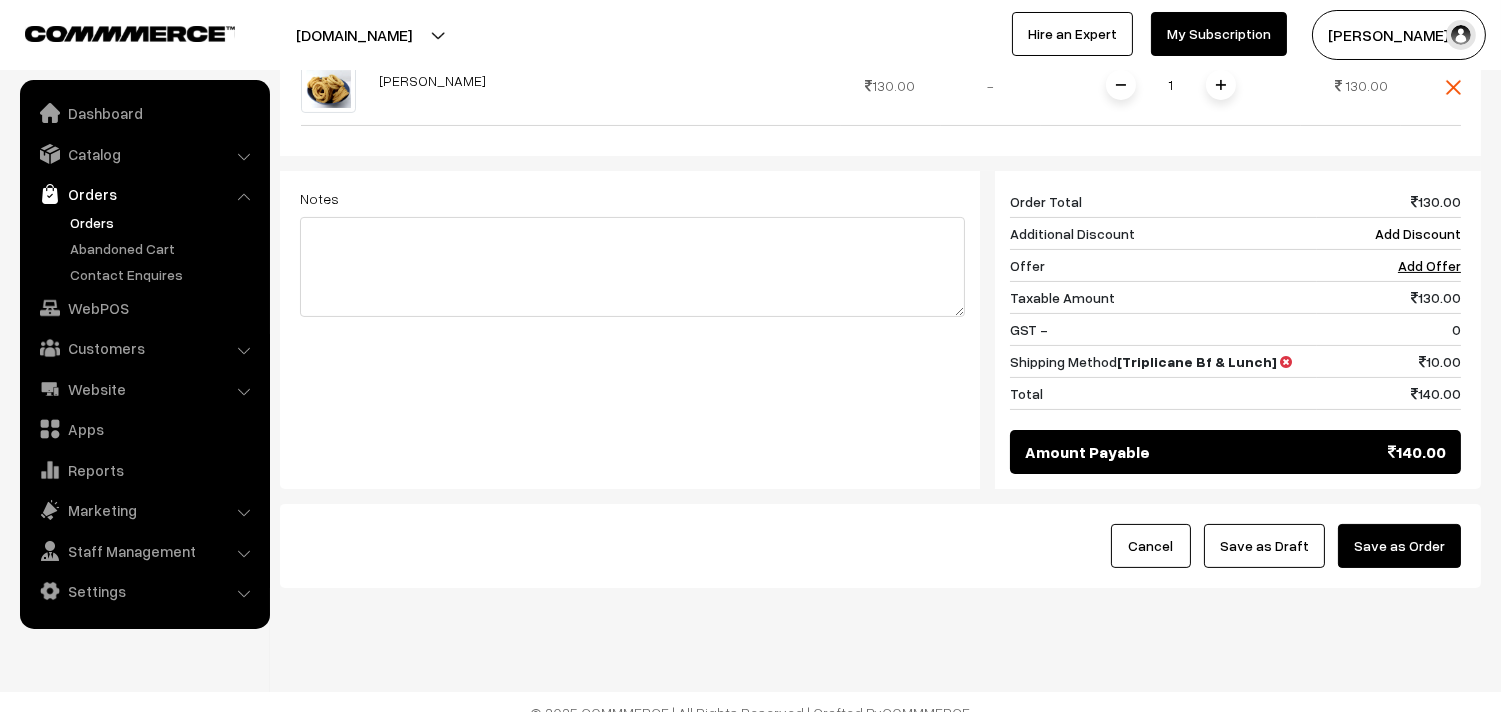 click on "Save as Draft" at bounding box center (1264, 546) 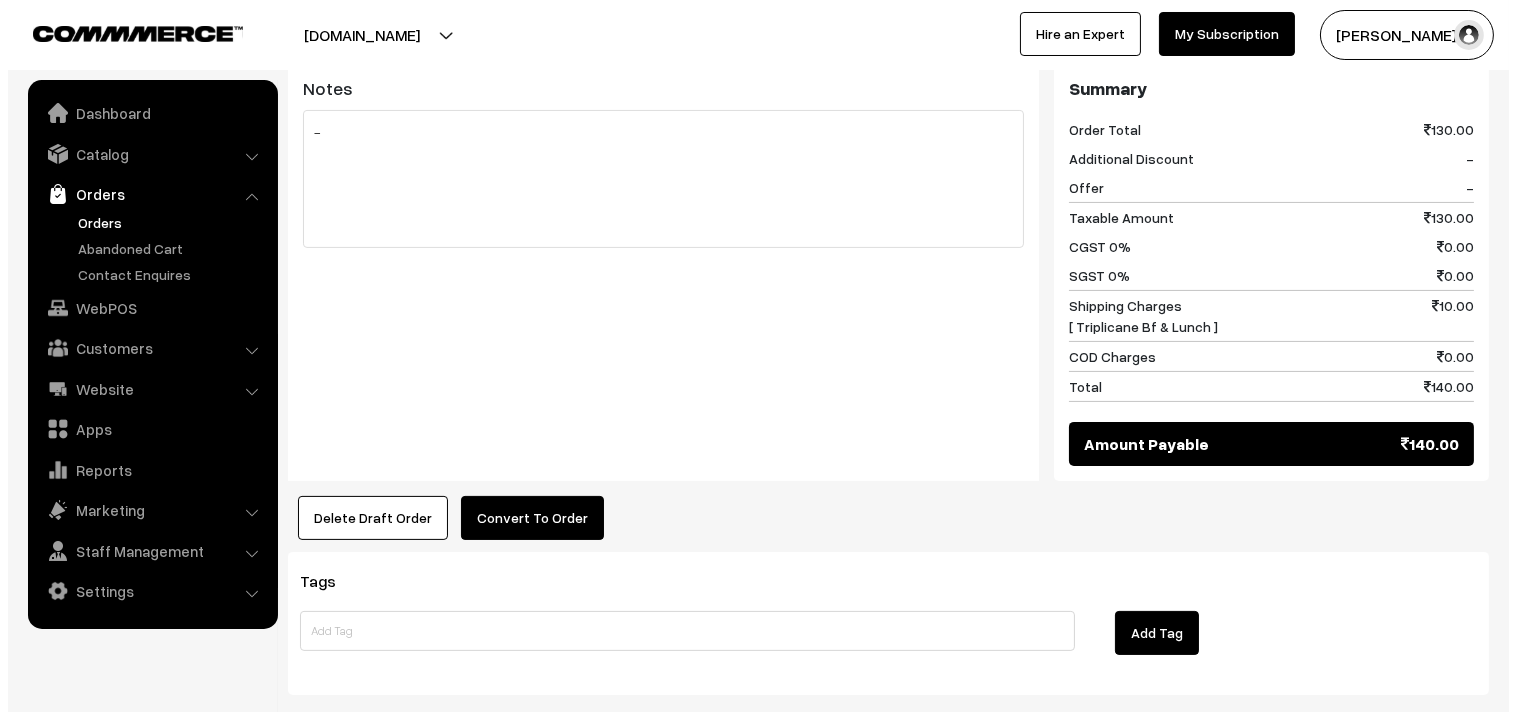 scroll, scrollTop: 888, scrollLeft: 0, axis: vertical 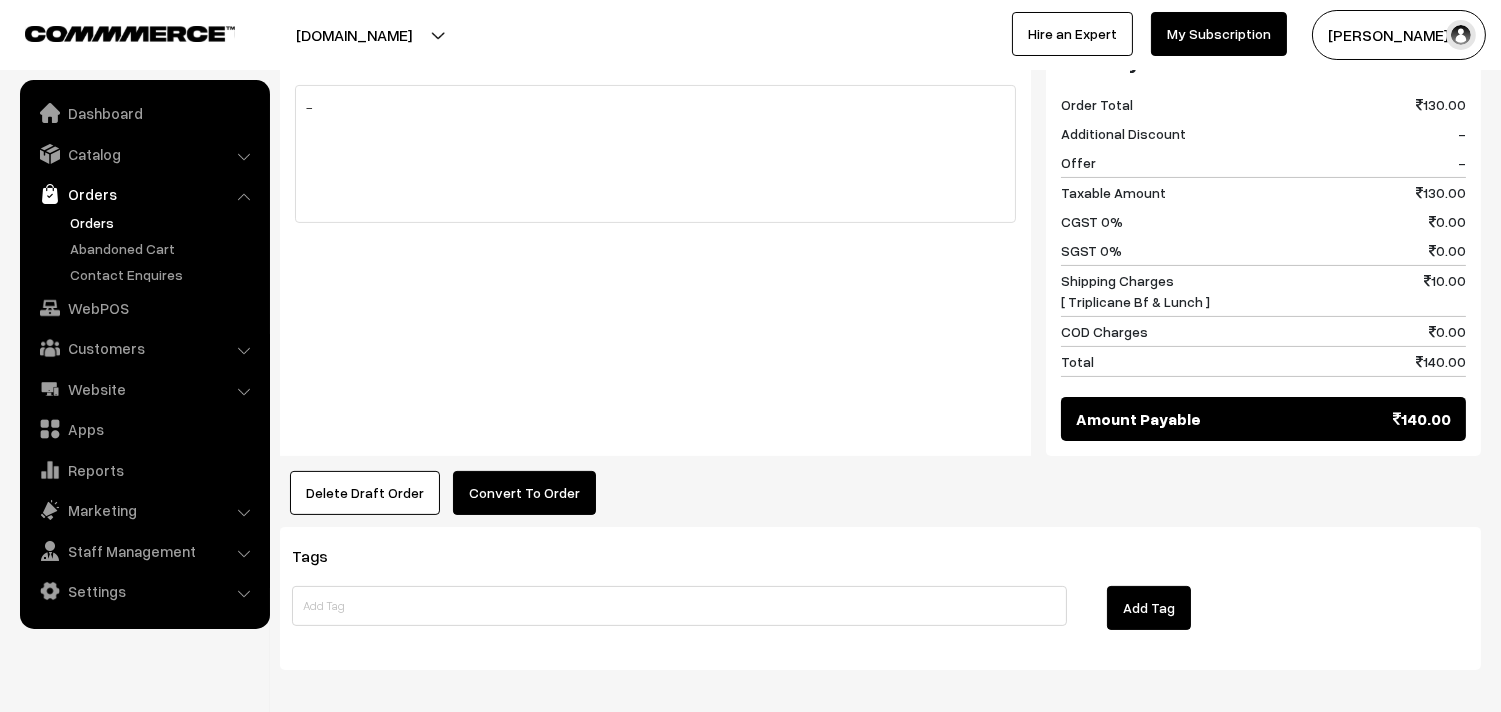 click on "Convert To Order" at bounding box center (524, 493) 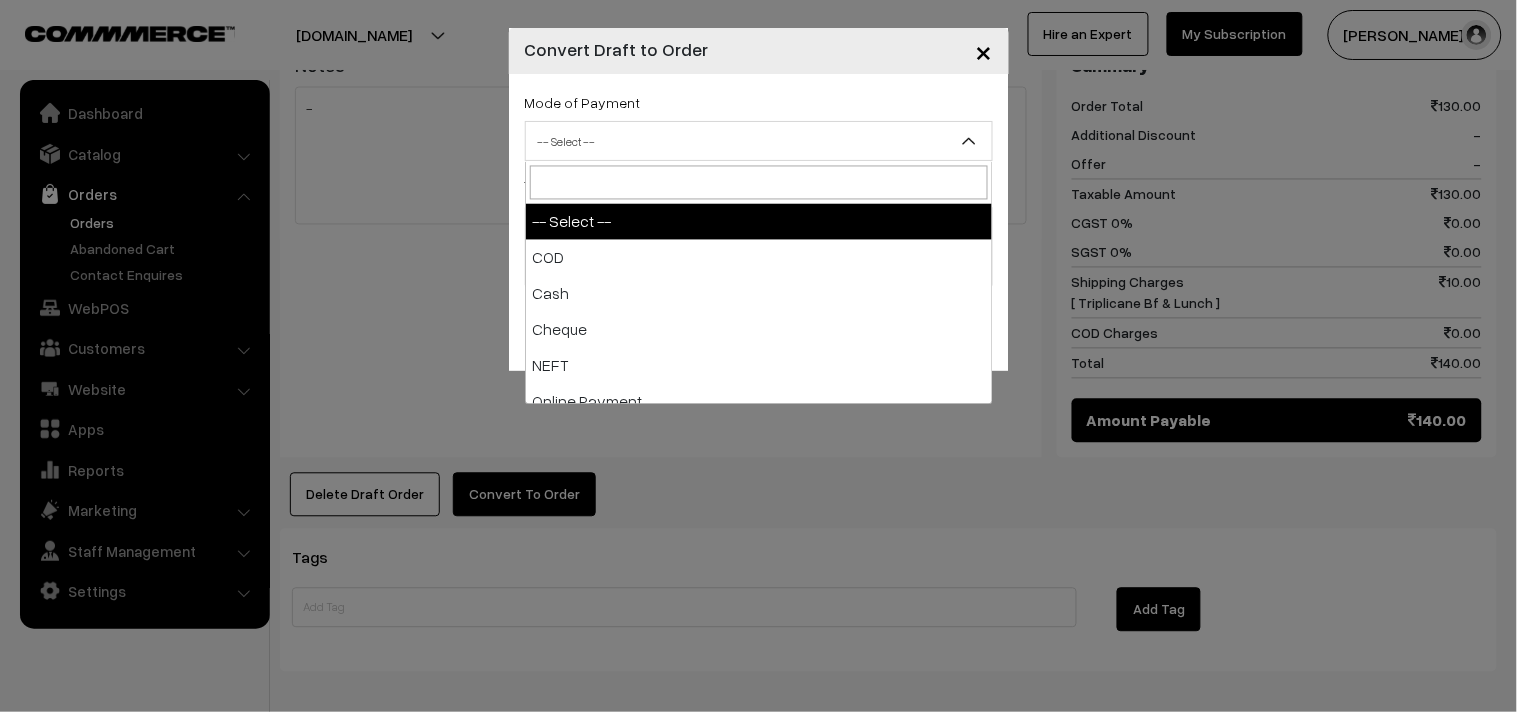 click on "-- Select --" at bounding box center (759, 141) 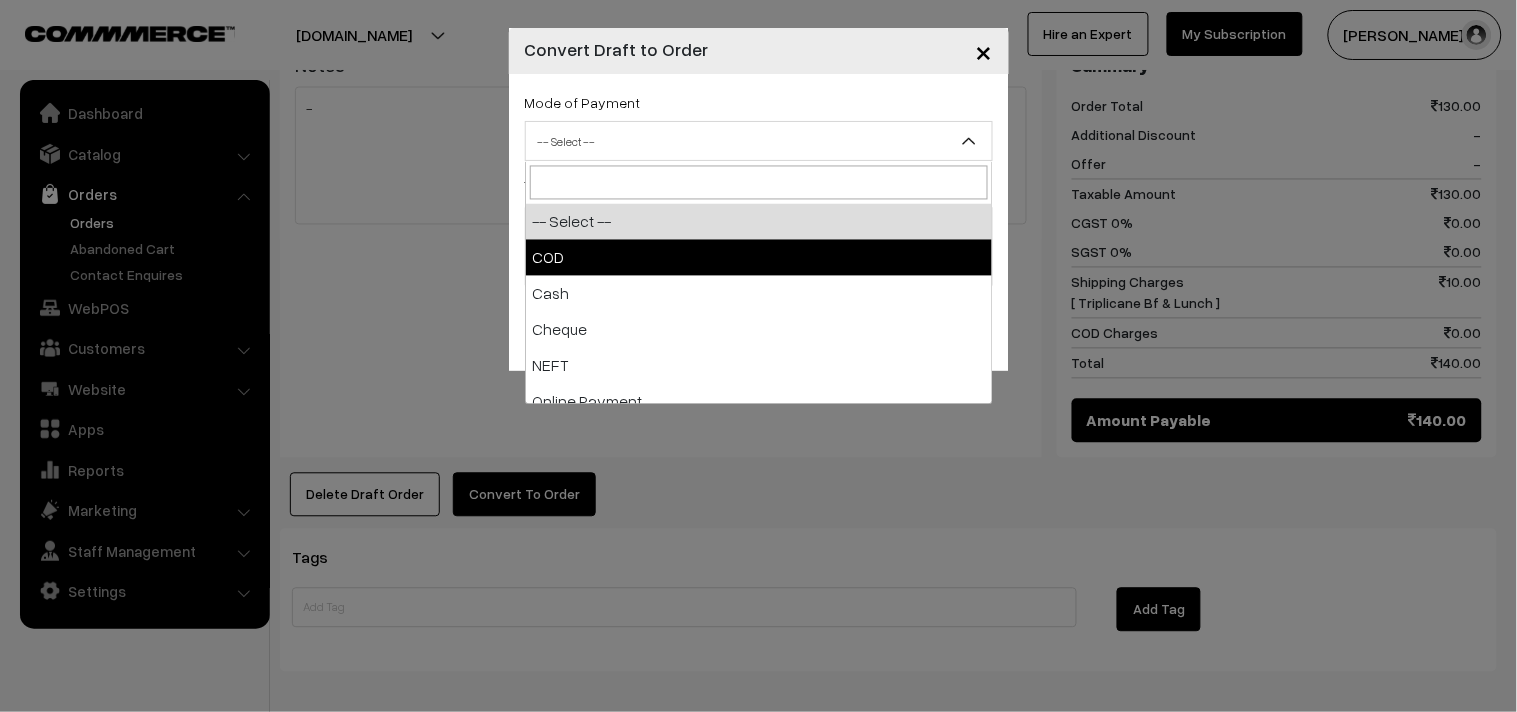 select on "1" 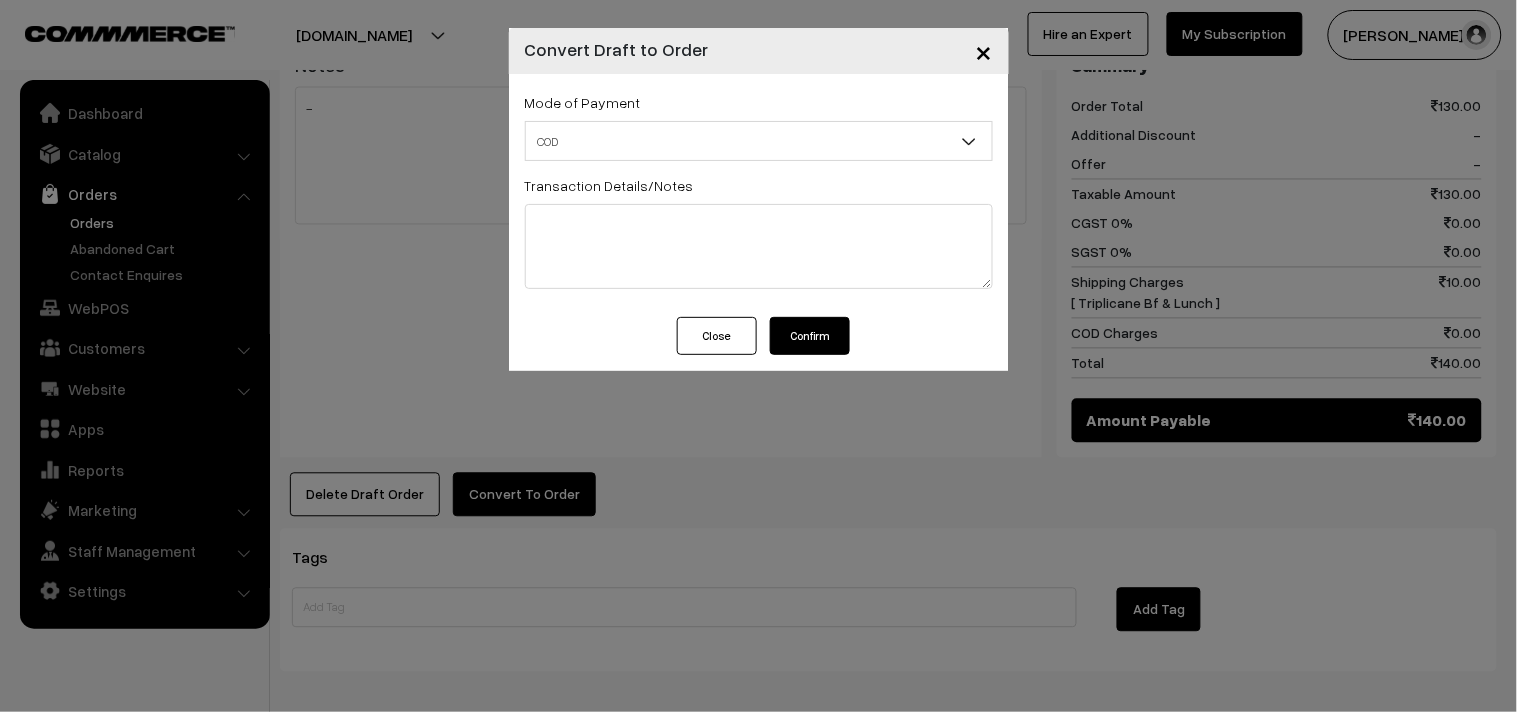 click on "Confirm" at bounding box center [810, 336] 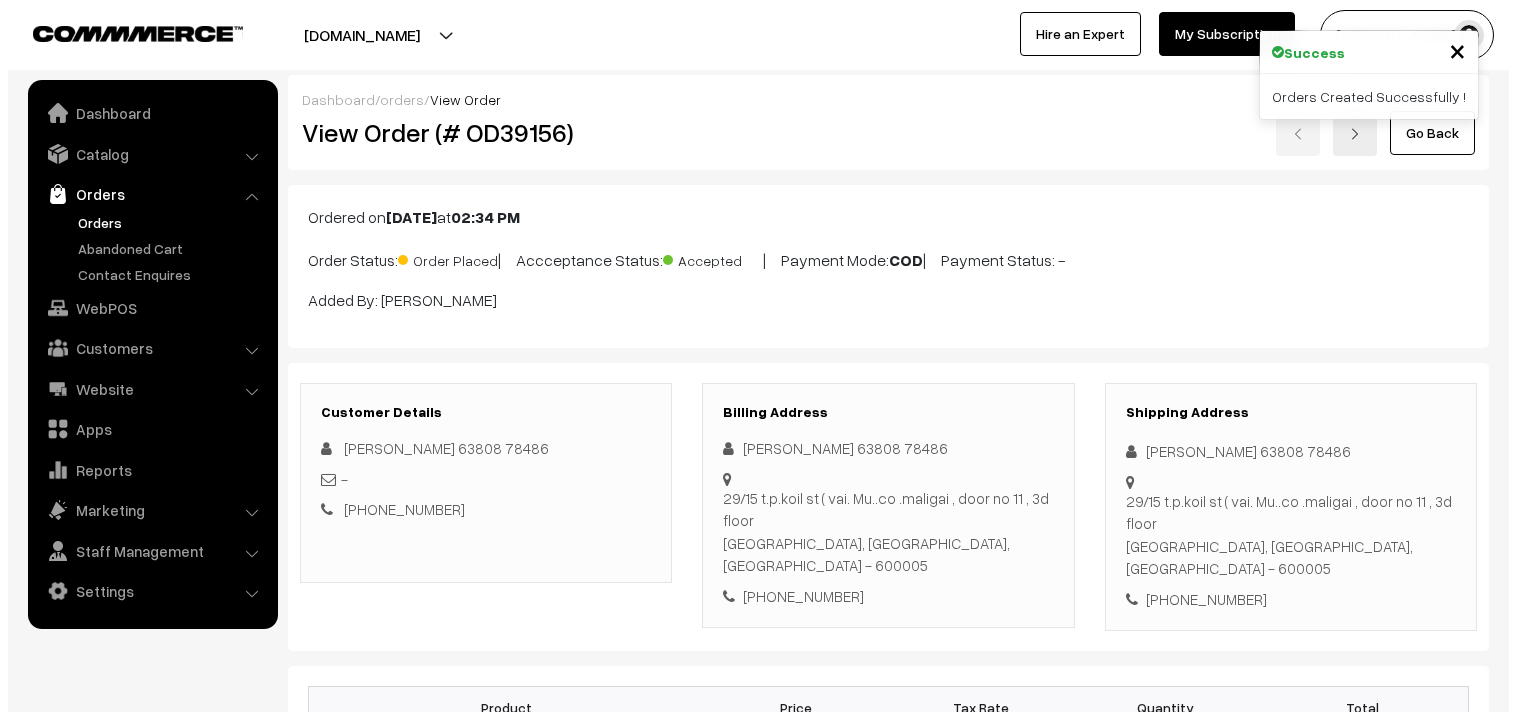 scroll, scrollTop: 888, scrollLeft: 0, axis: vertical 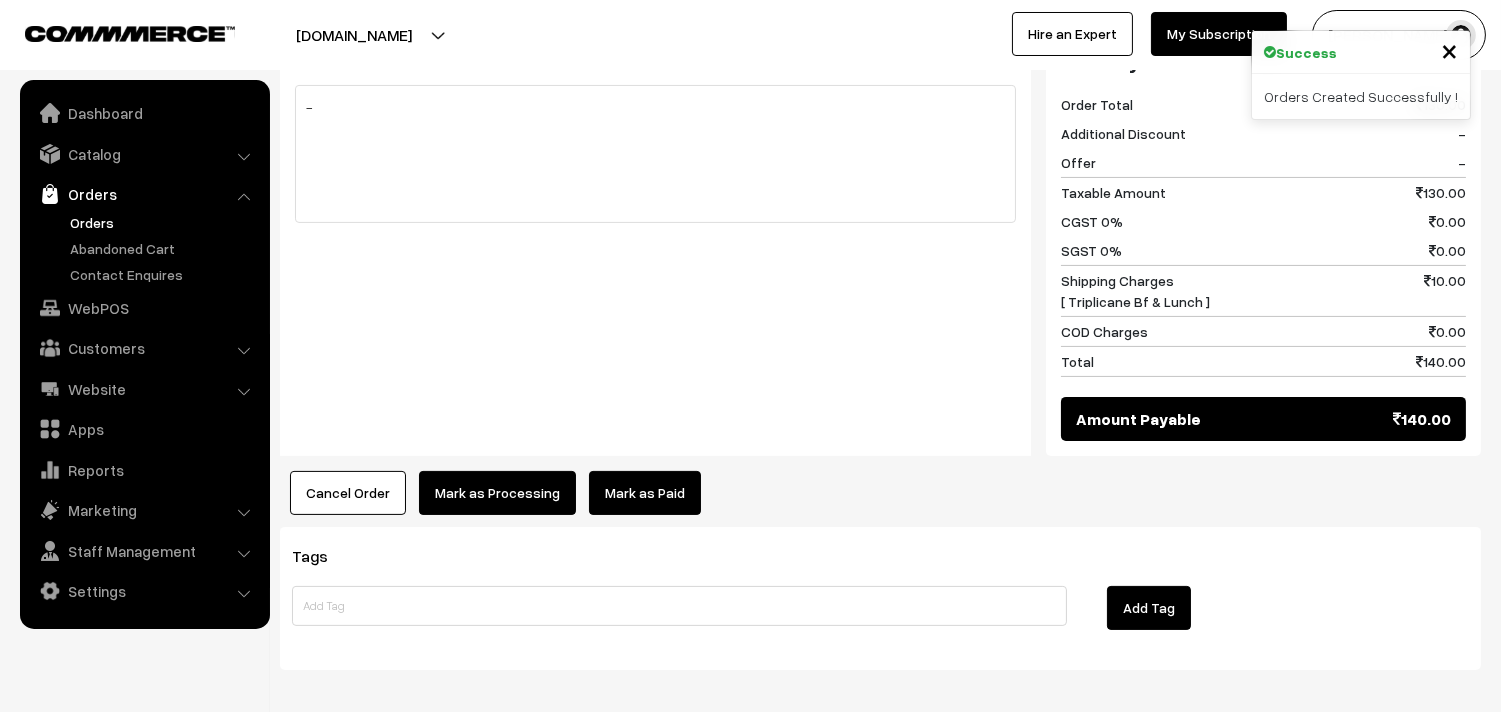 click on "Mark as Processing" at bounding box center [497, 493] 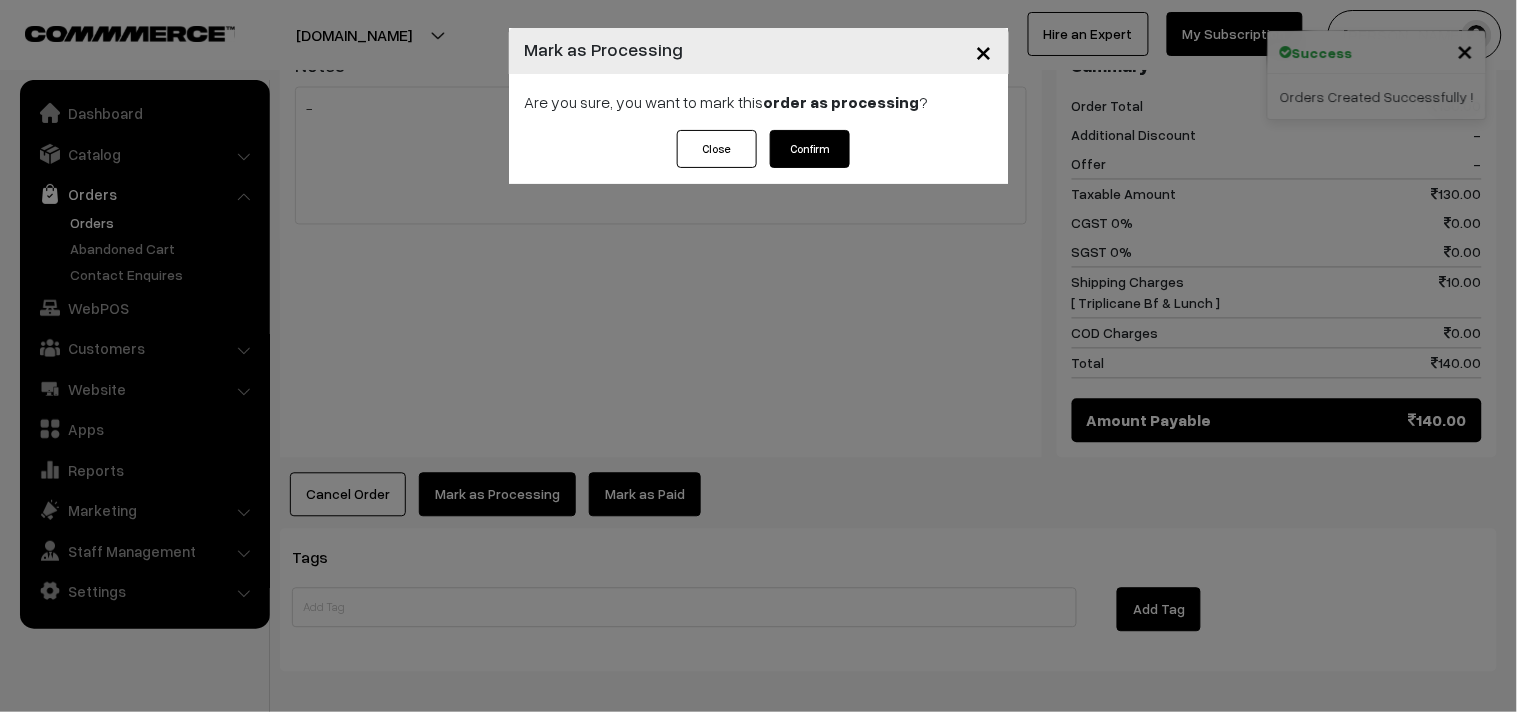 click on "Confirm" at bounding box center [810, 149] 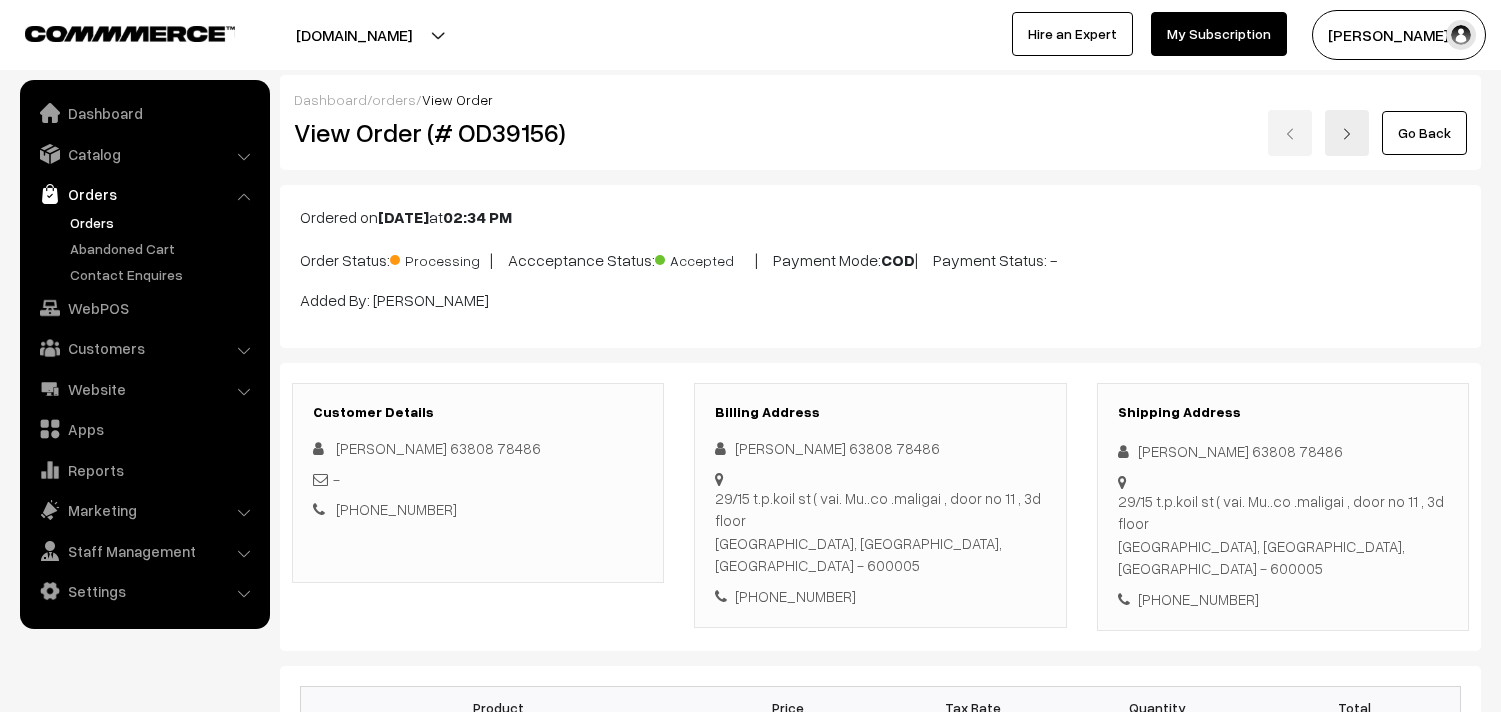 scroll, scrollTop: 0, scrollLeft: 0, axis: both 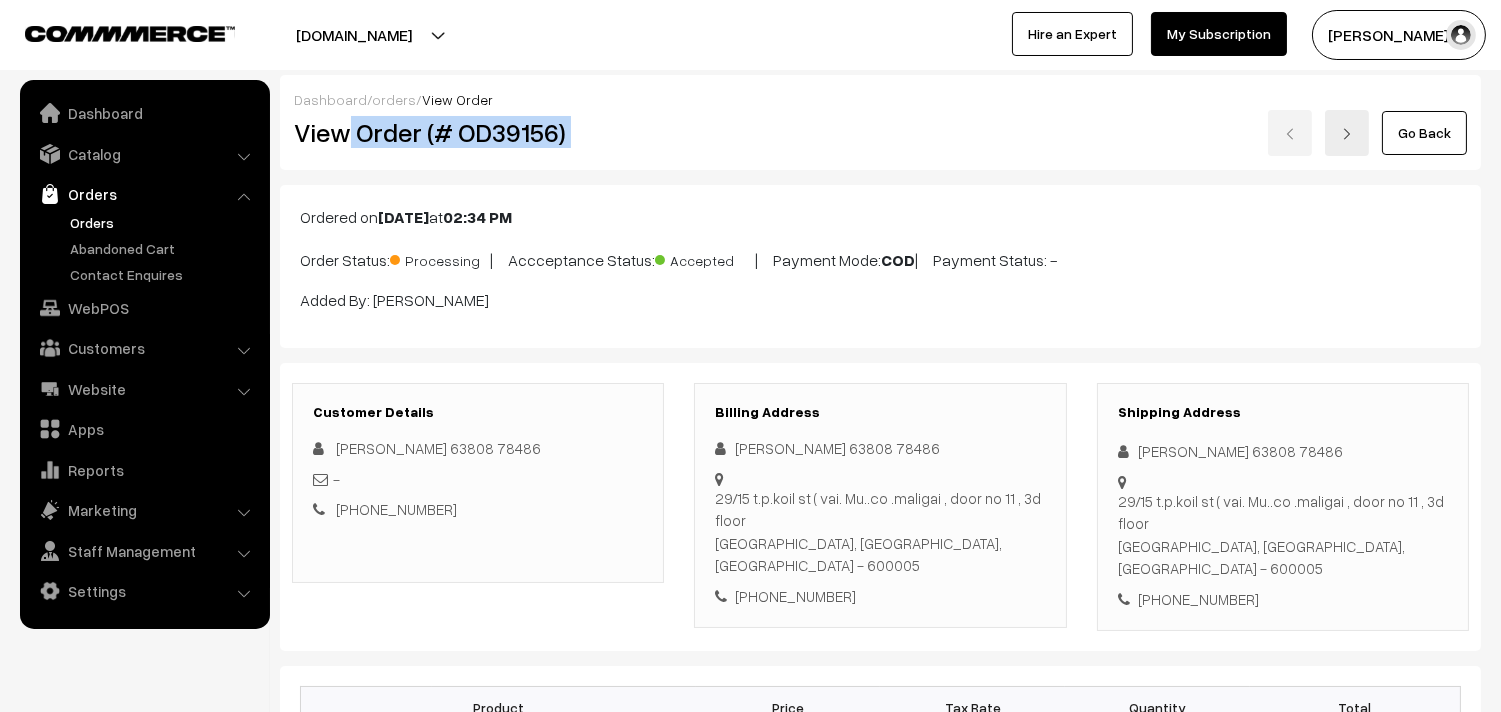 drag, startPoint x: 343, startPoint y: 137, endPoint x: 682, endPoint y: 177, distance: 341.3517 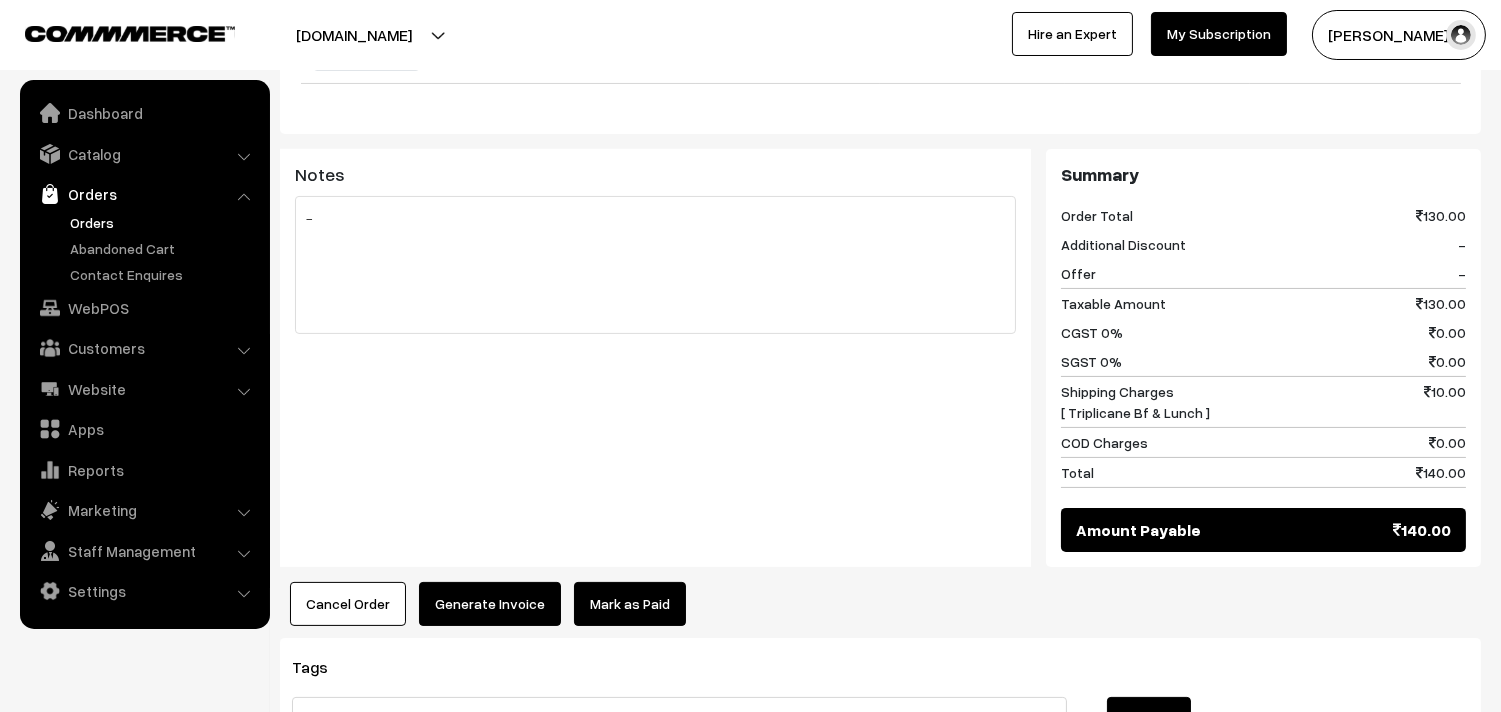 scroll, scrollTop: 954, scrollLeft: 0, axis: vertical 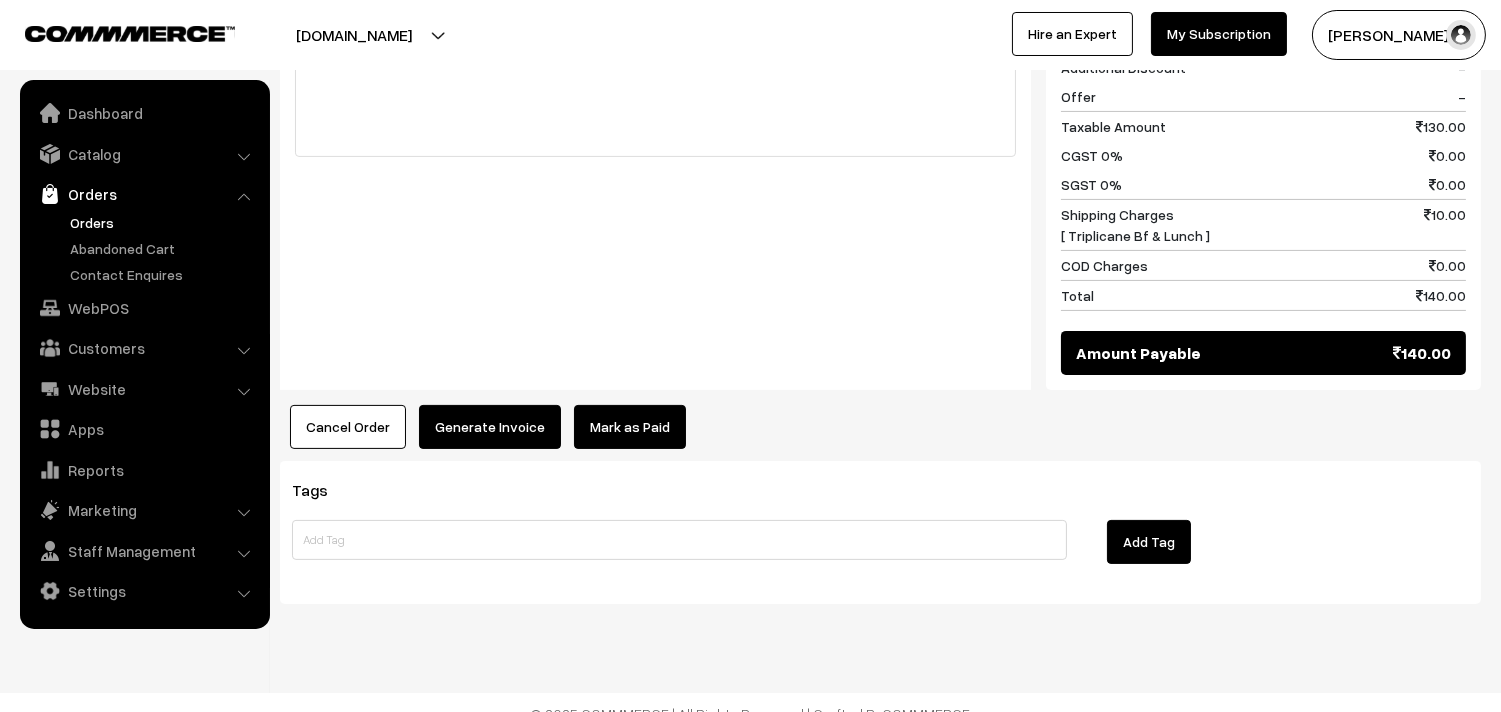 click on "Tags
Add Tag" at bounding box center [880, 532] 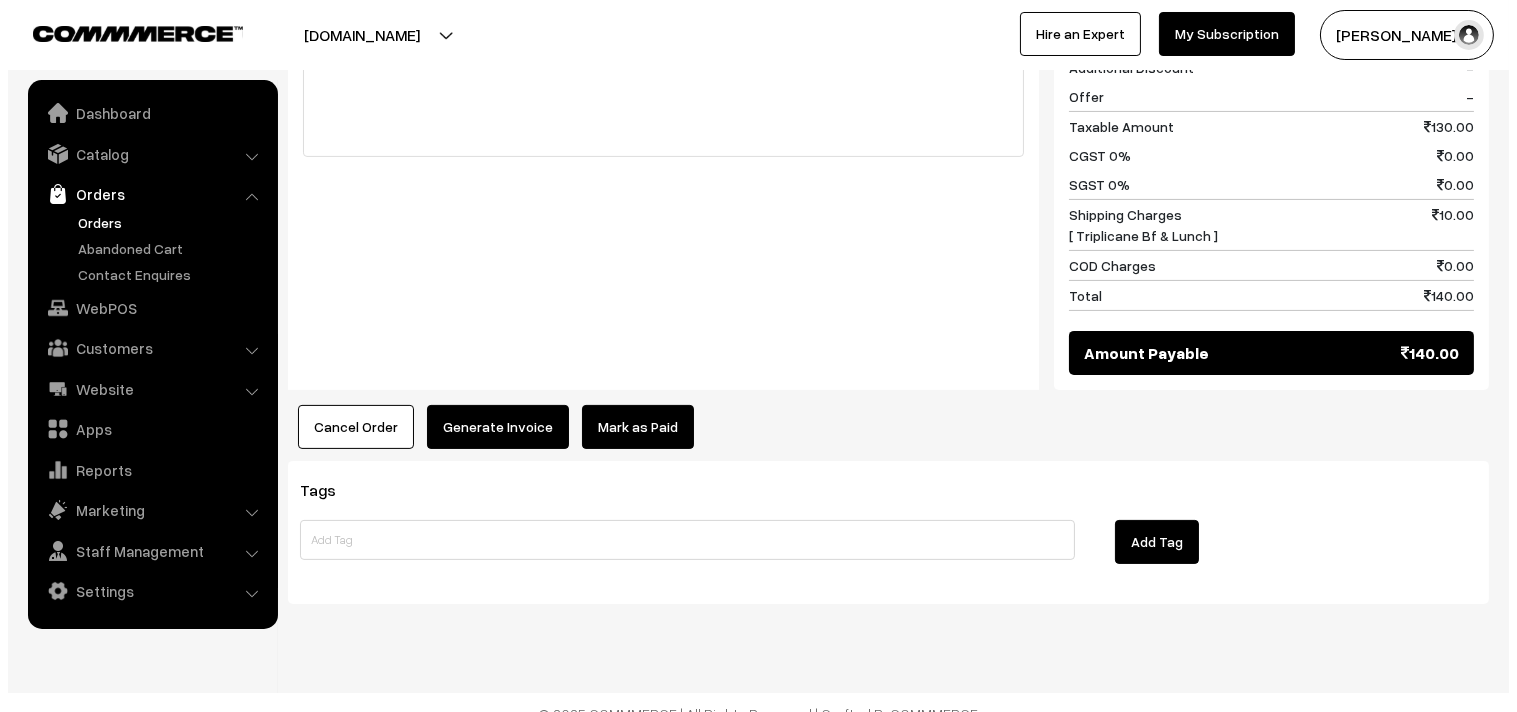 scroll, scrollTop: 956, scrollLeft: 0, axis: vertical 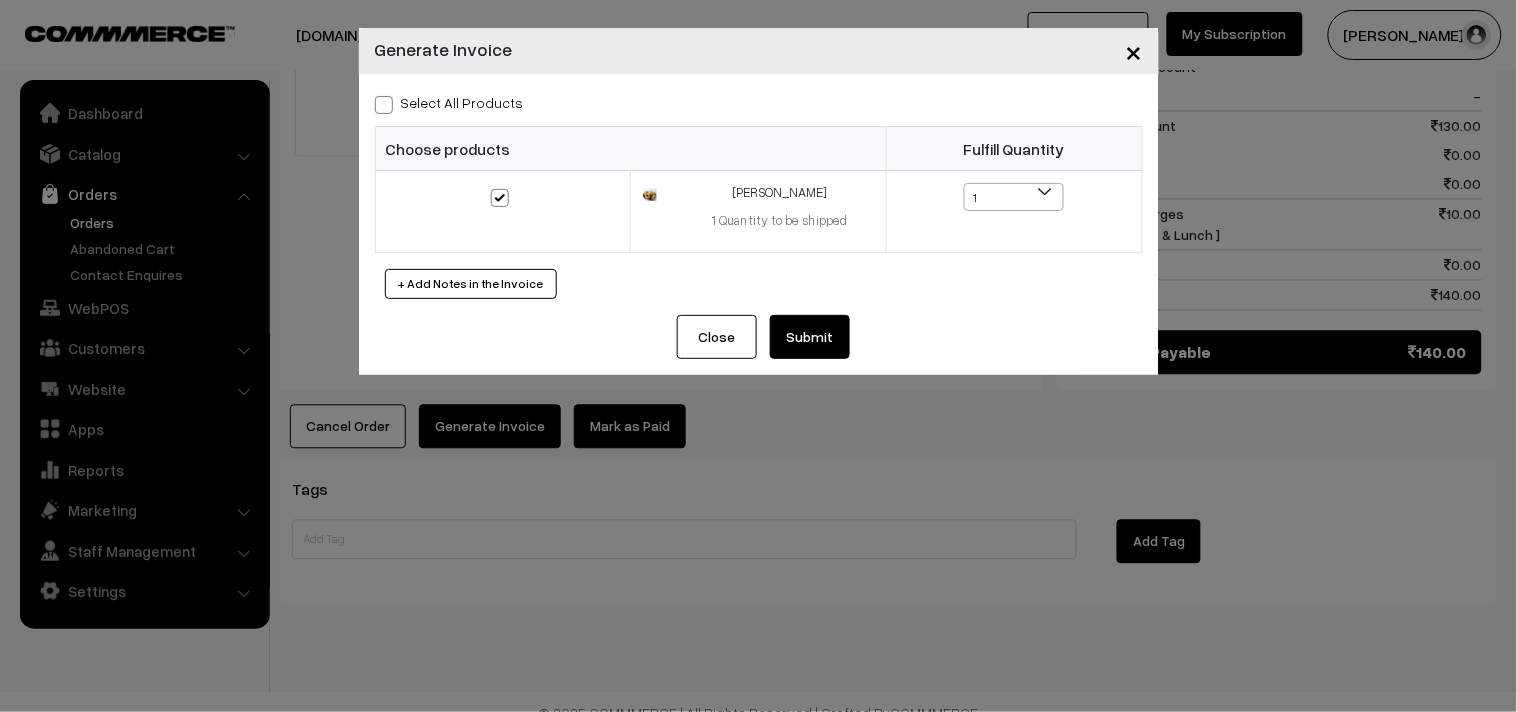 click on "Submit" at bounding box center [810, 337] 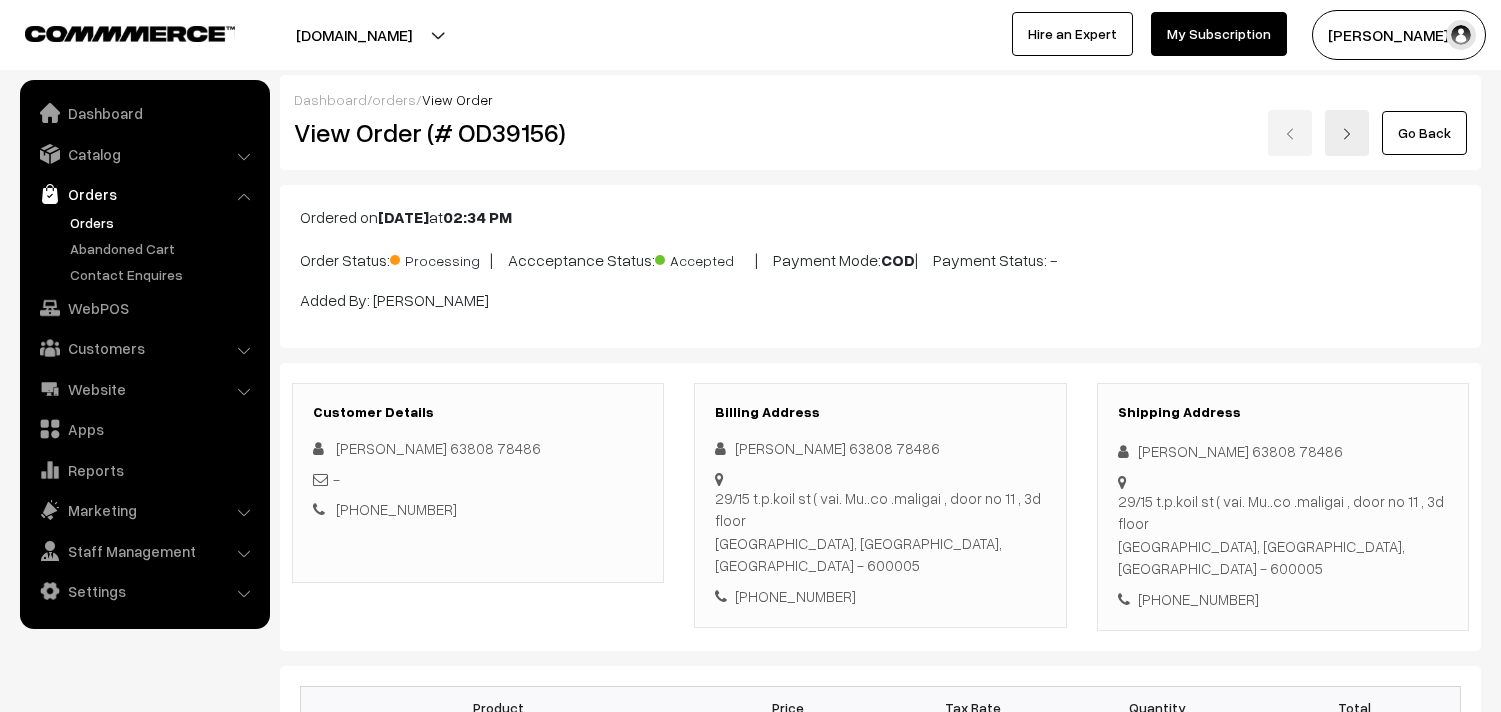scroll, scrollTop: 956, scrollLeft: 0, axis: vertical 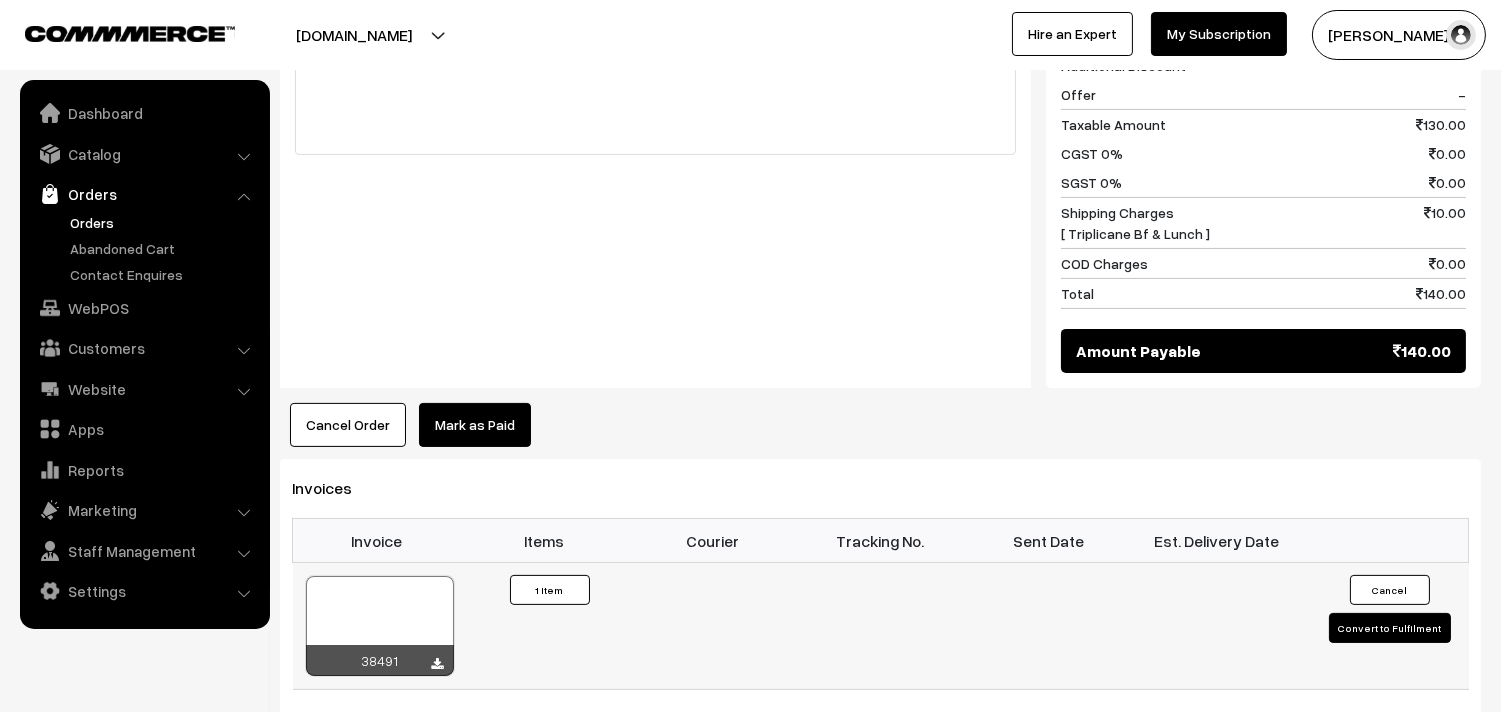 click at bounding box center [380, 626] 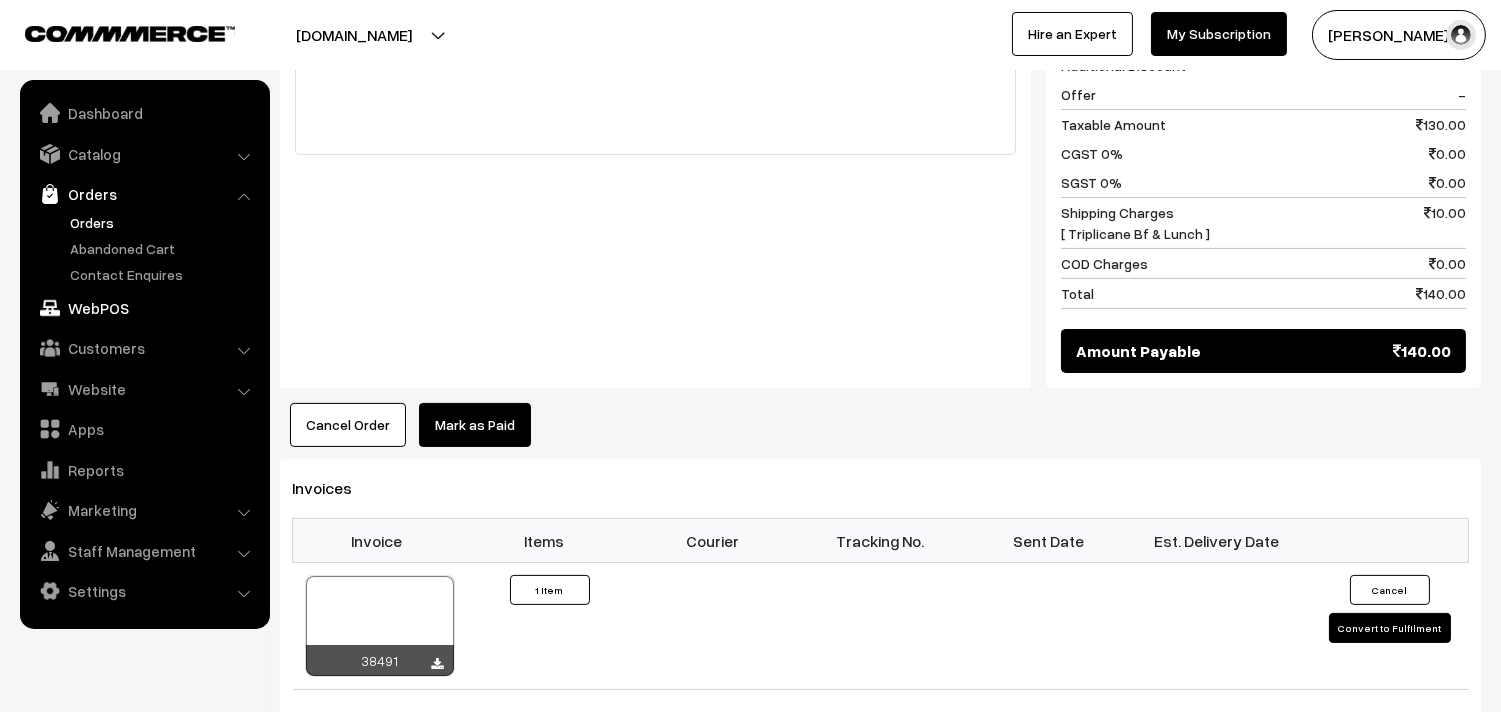 drag, startPoint x: 138, startPoint y: 316, endPoint x: 152, endPoint y: 326, distance: 17.20465 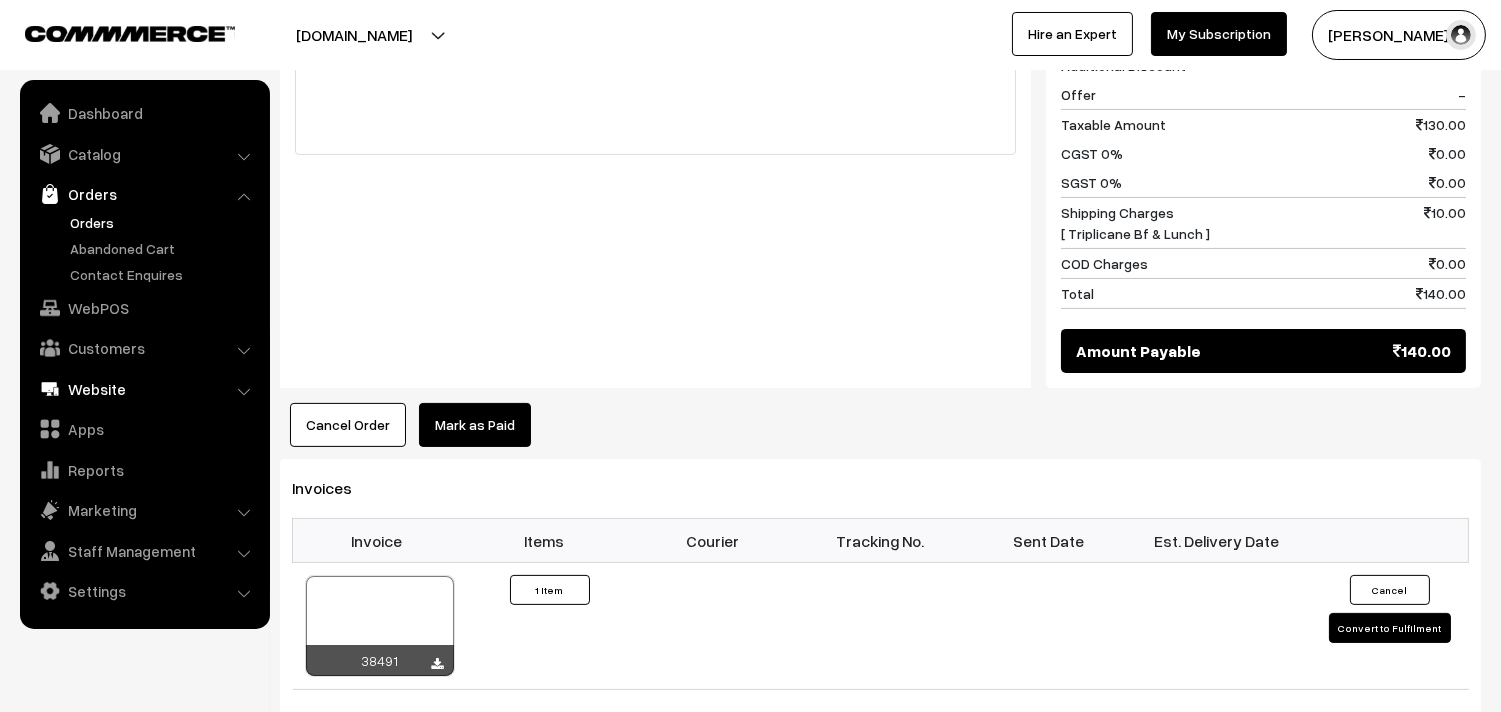 click on "WebPOS" at bounding box center (144, 308) 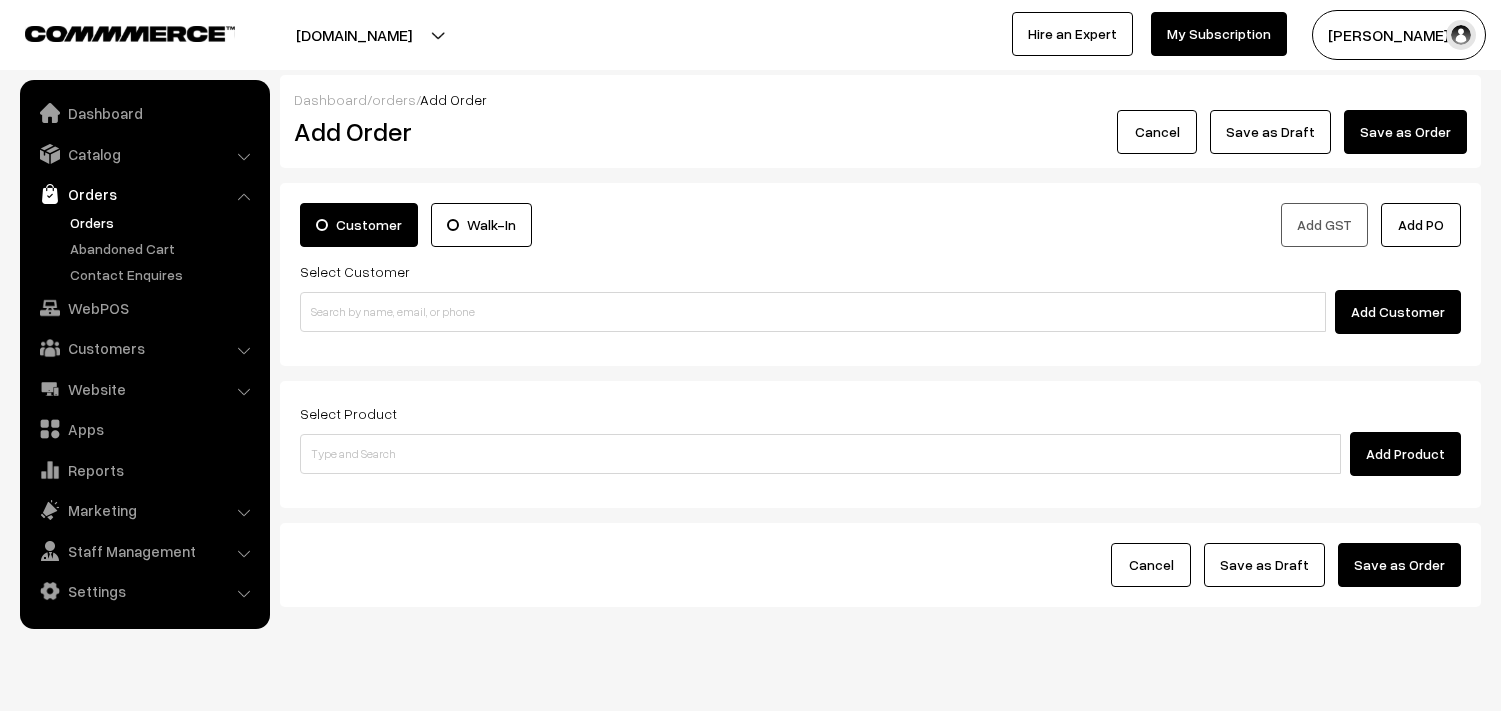 click at bounding box center [813, 312] 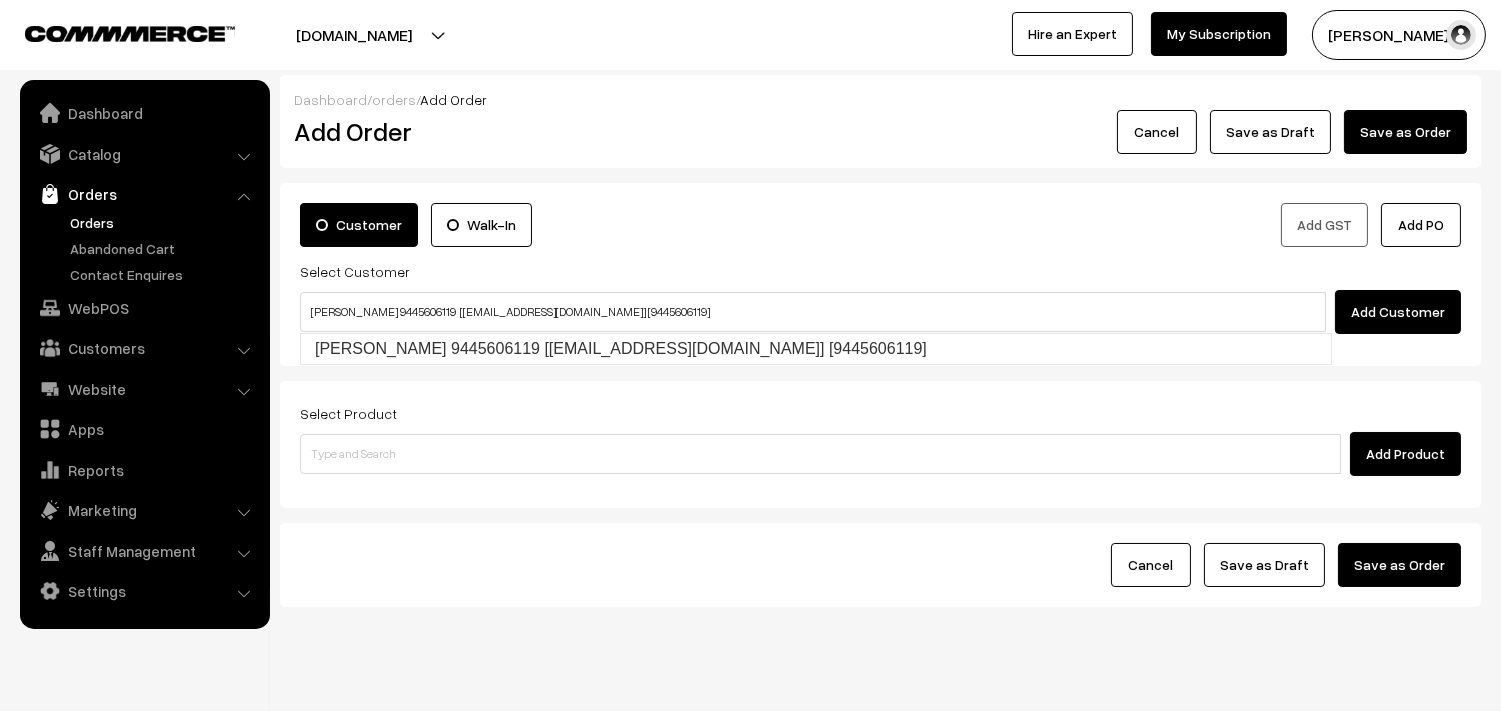 type on "[PERSON_NAME] 9445606119  [[EMAIL_ADDRESS][DOMAIN_NAME]] [9445606119]" 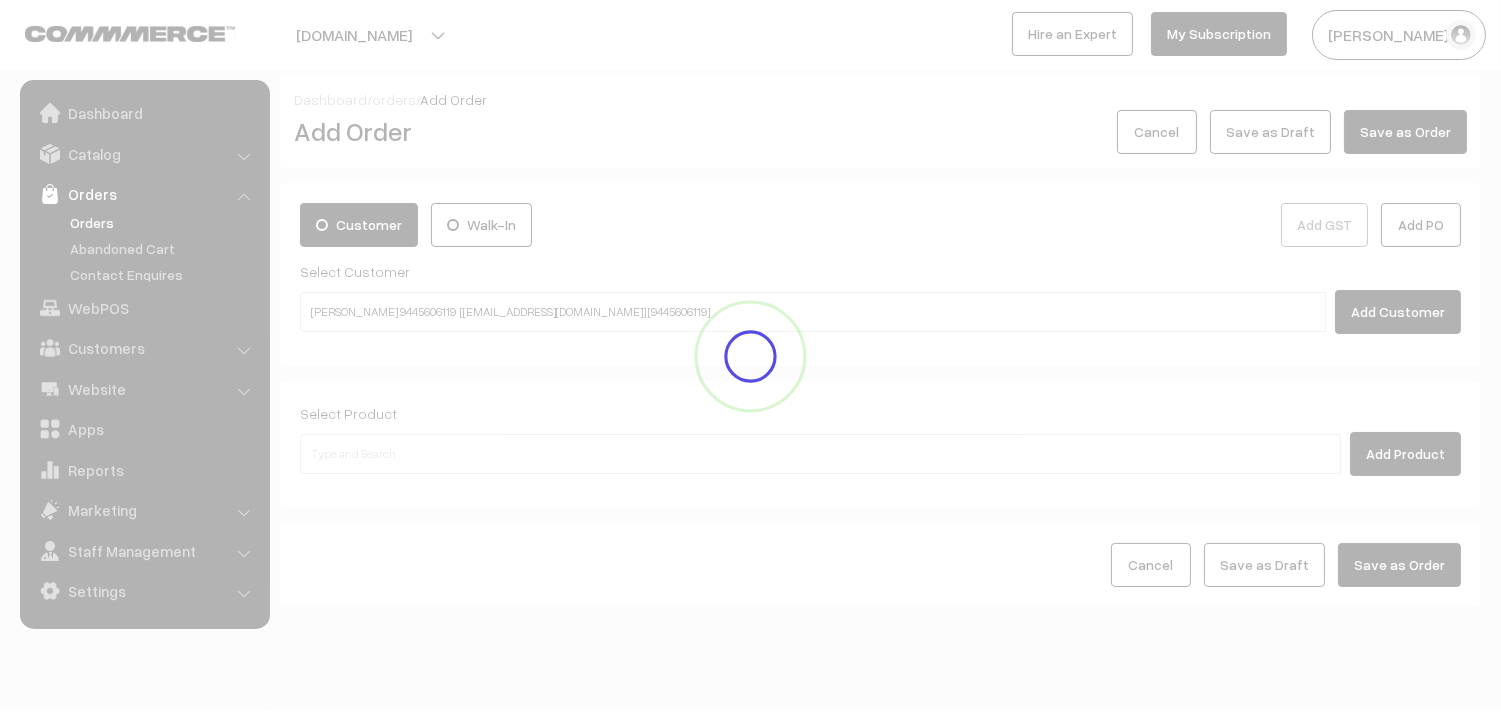 type 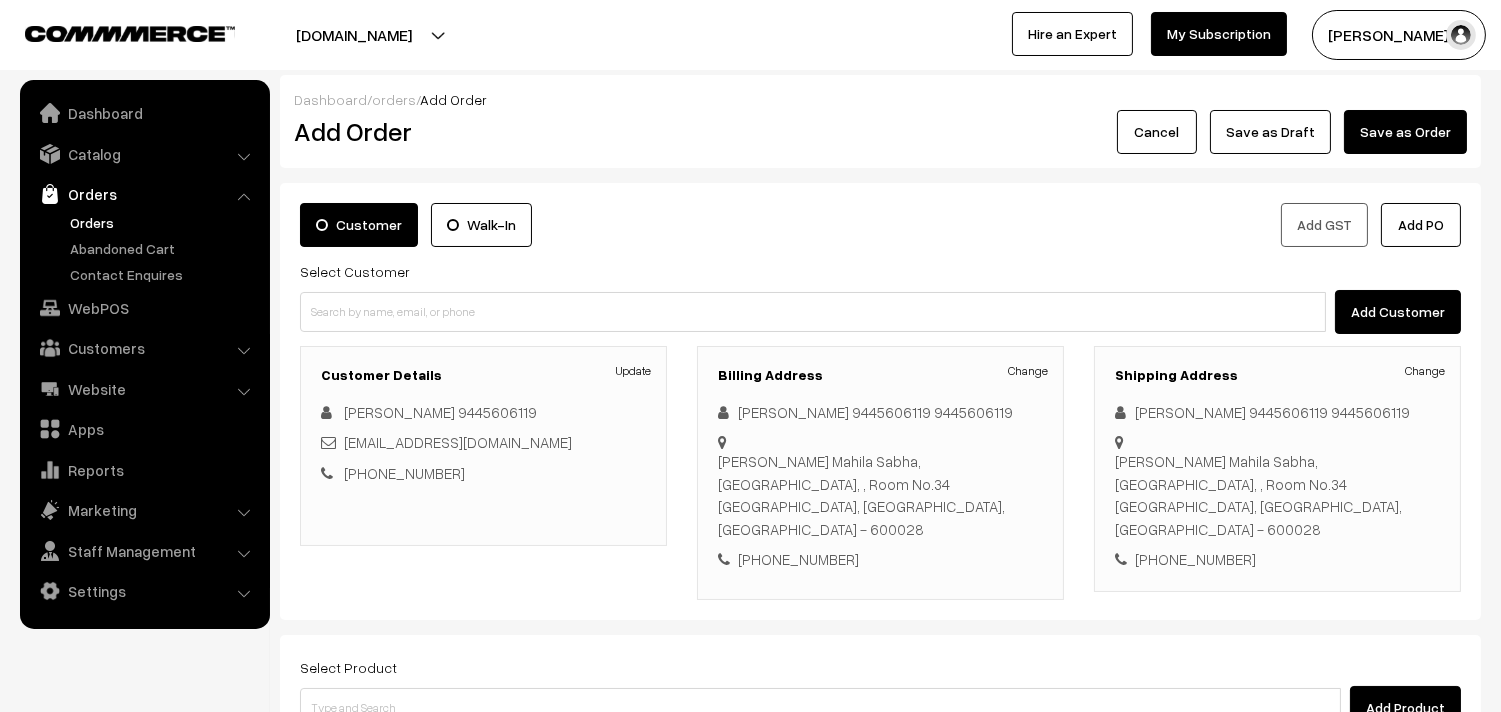 scroll, scrollTop: 241, scrollLeft: 0, axis: vertical 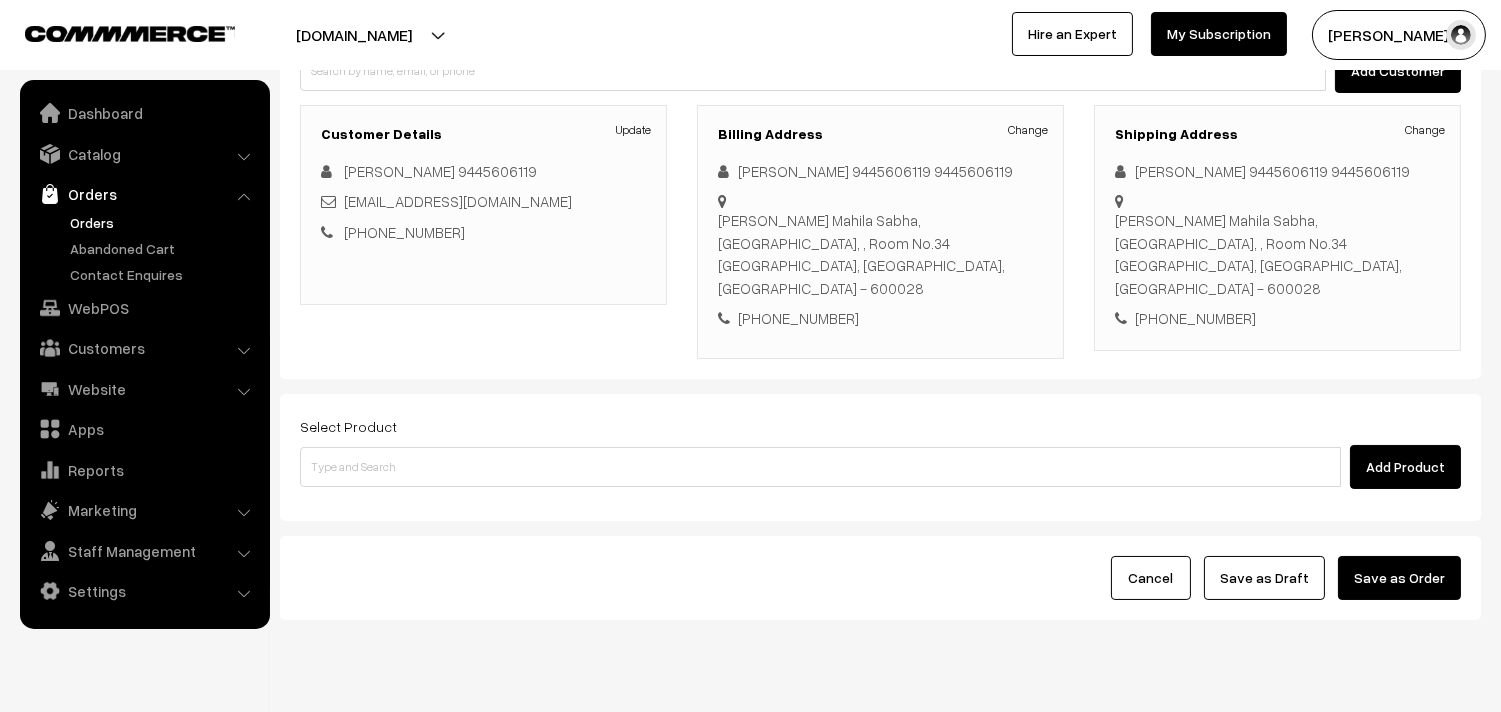 click on "Select Product
Add Product" at bounding box center (880, 457) 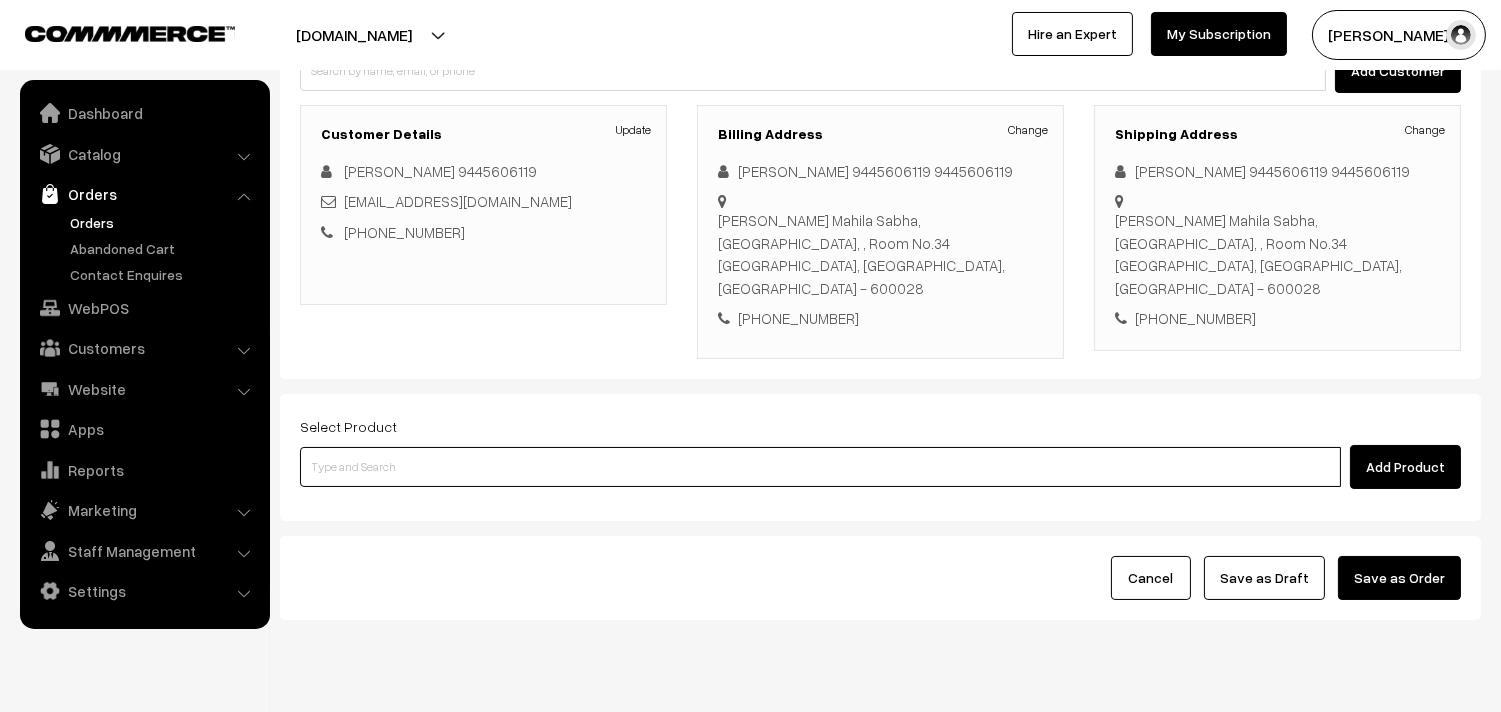 click at bounding box center (820, 467) 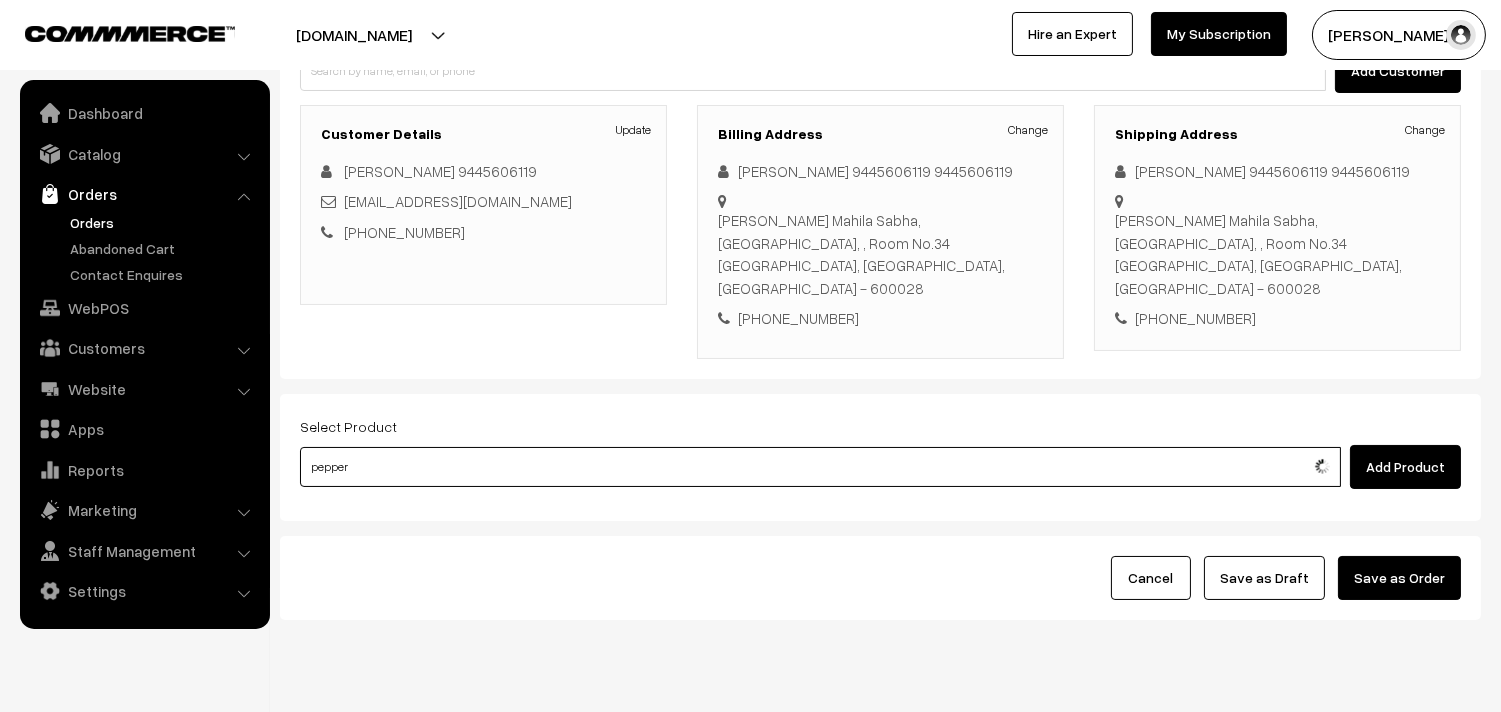 type on "Vazhaikkai Pepper" 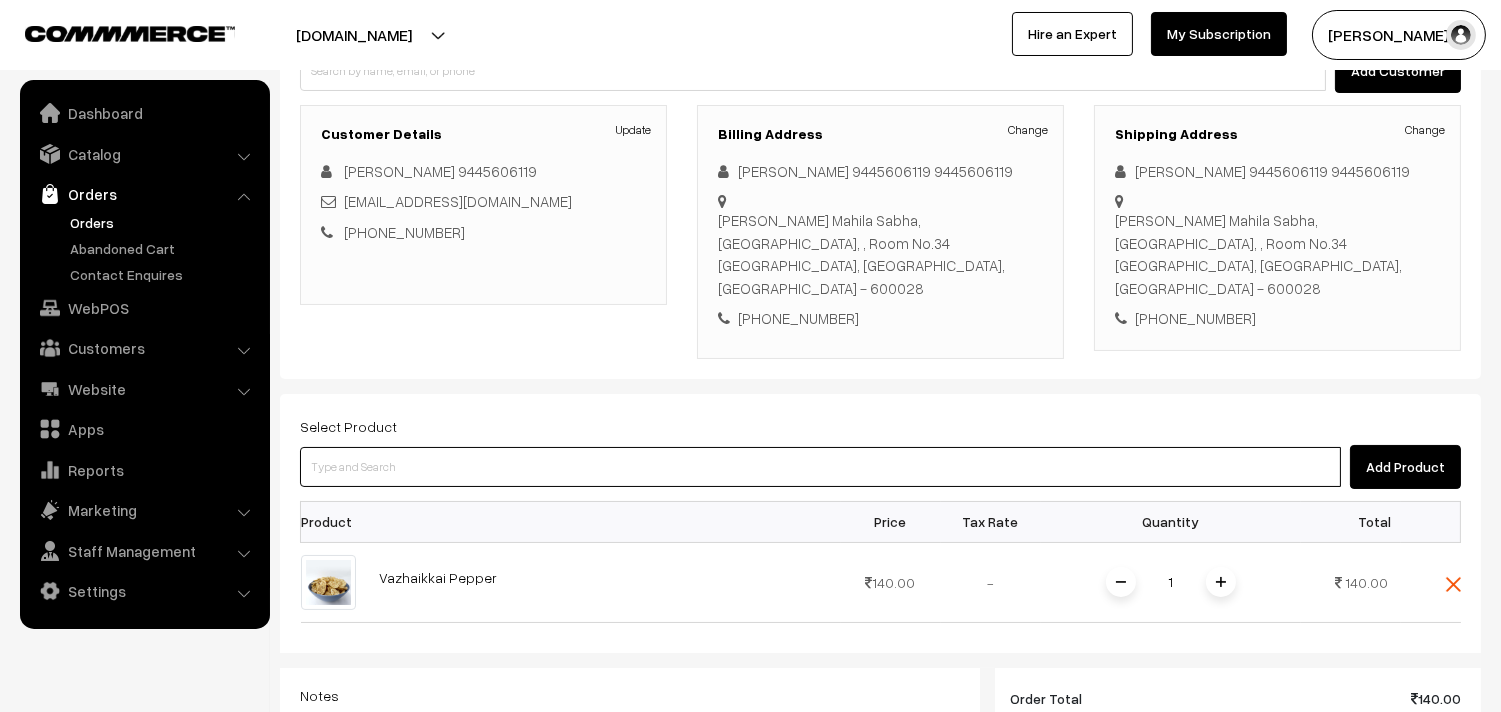 click at bounding box center [820, 467] 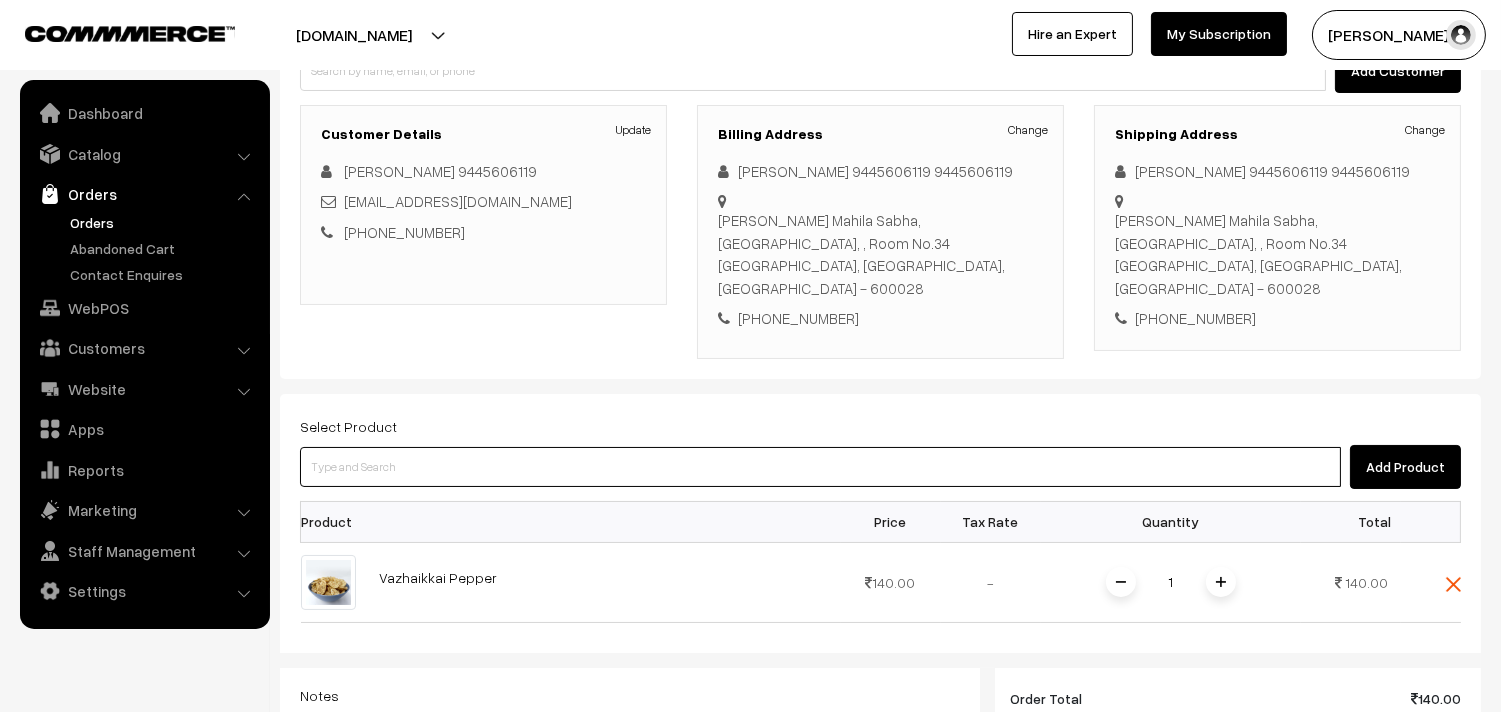 click at bounding box center (820, 467) 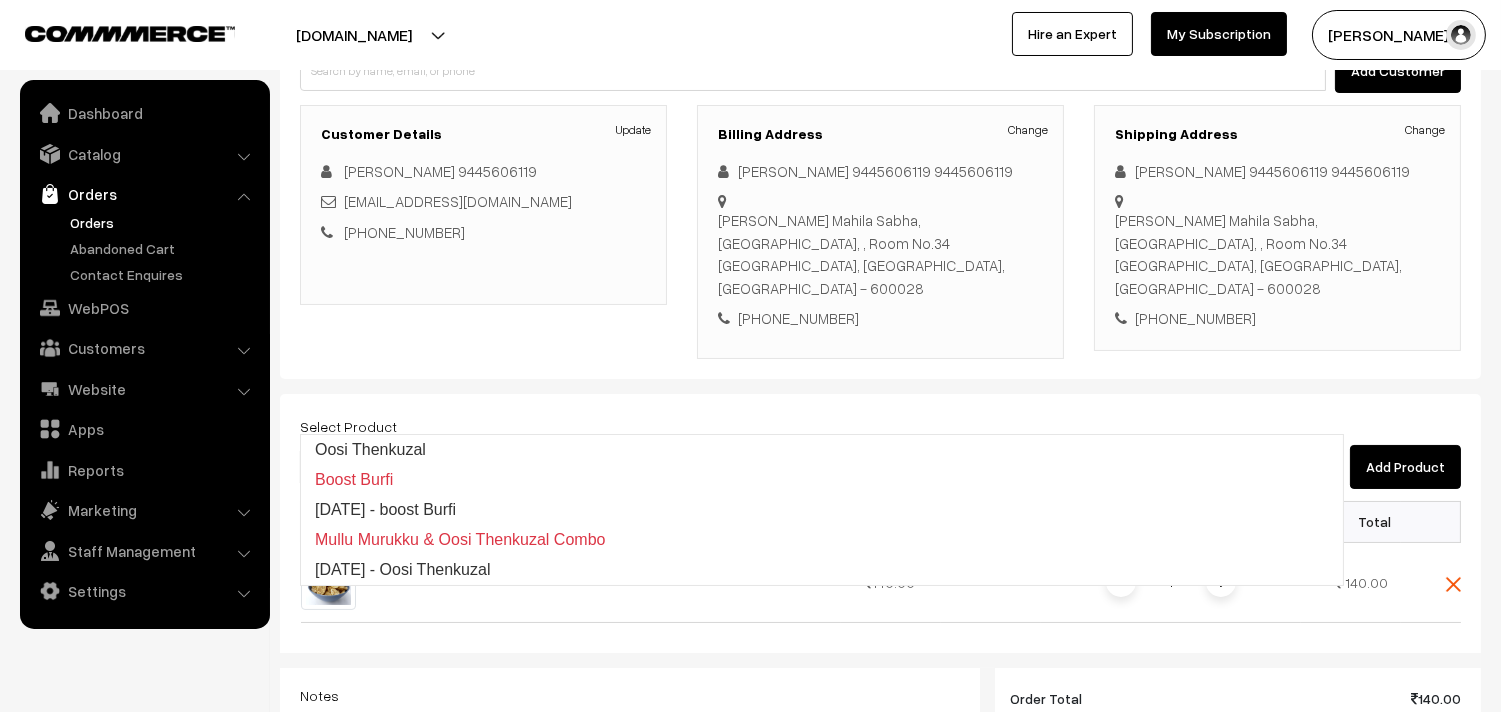 type on "Oosi Thenkuzal" 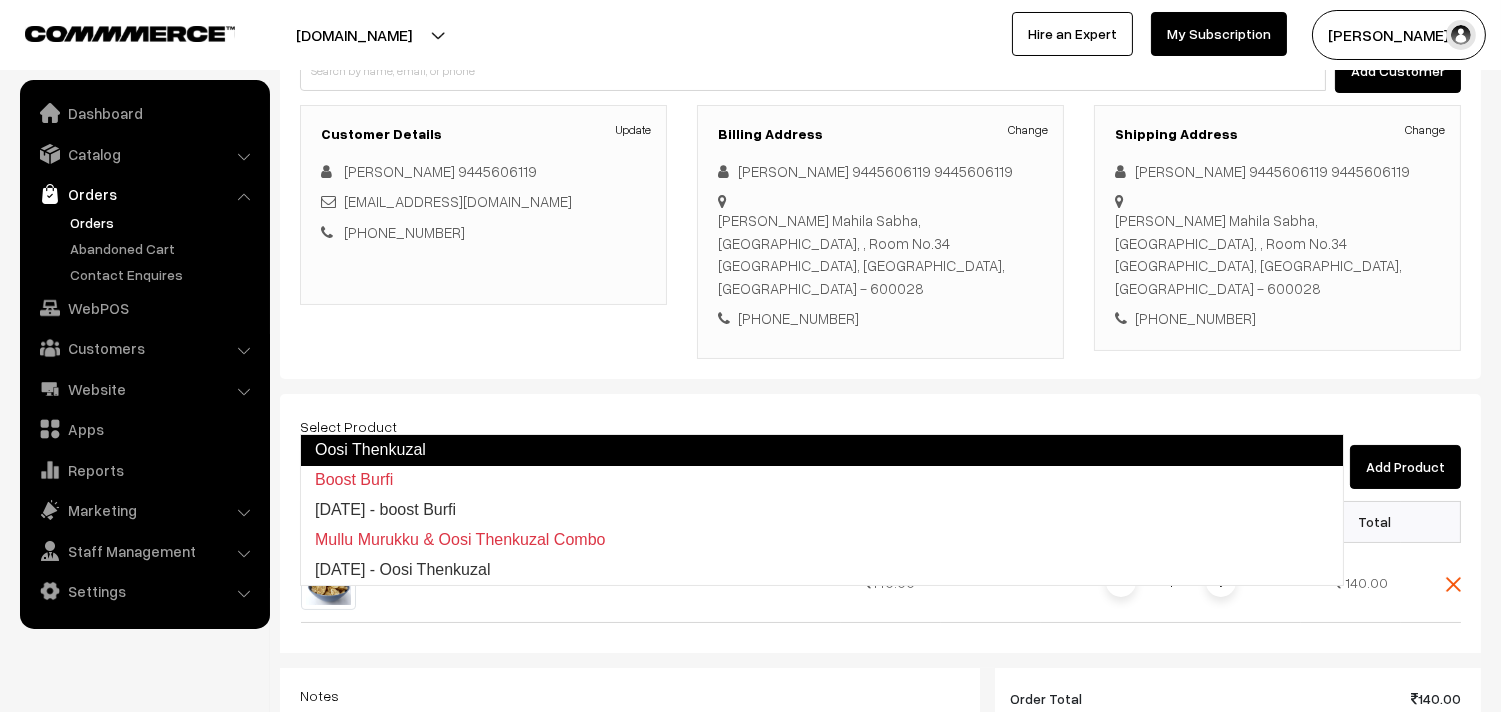 type 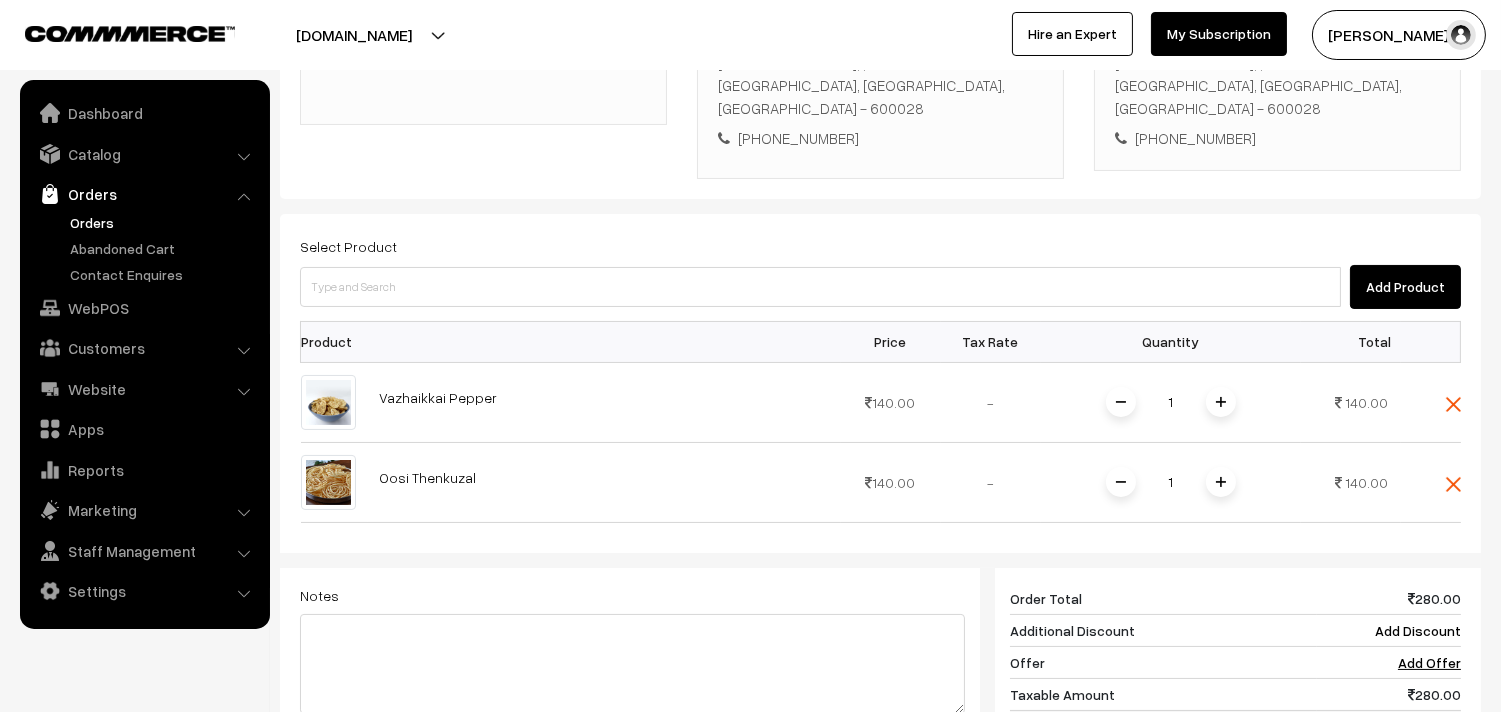 scroll, scrollTop: 796, scrollLeft: 0, axis: vertical 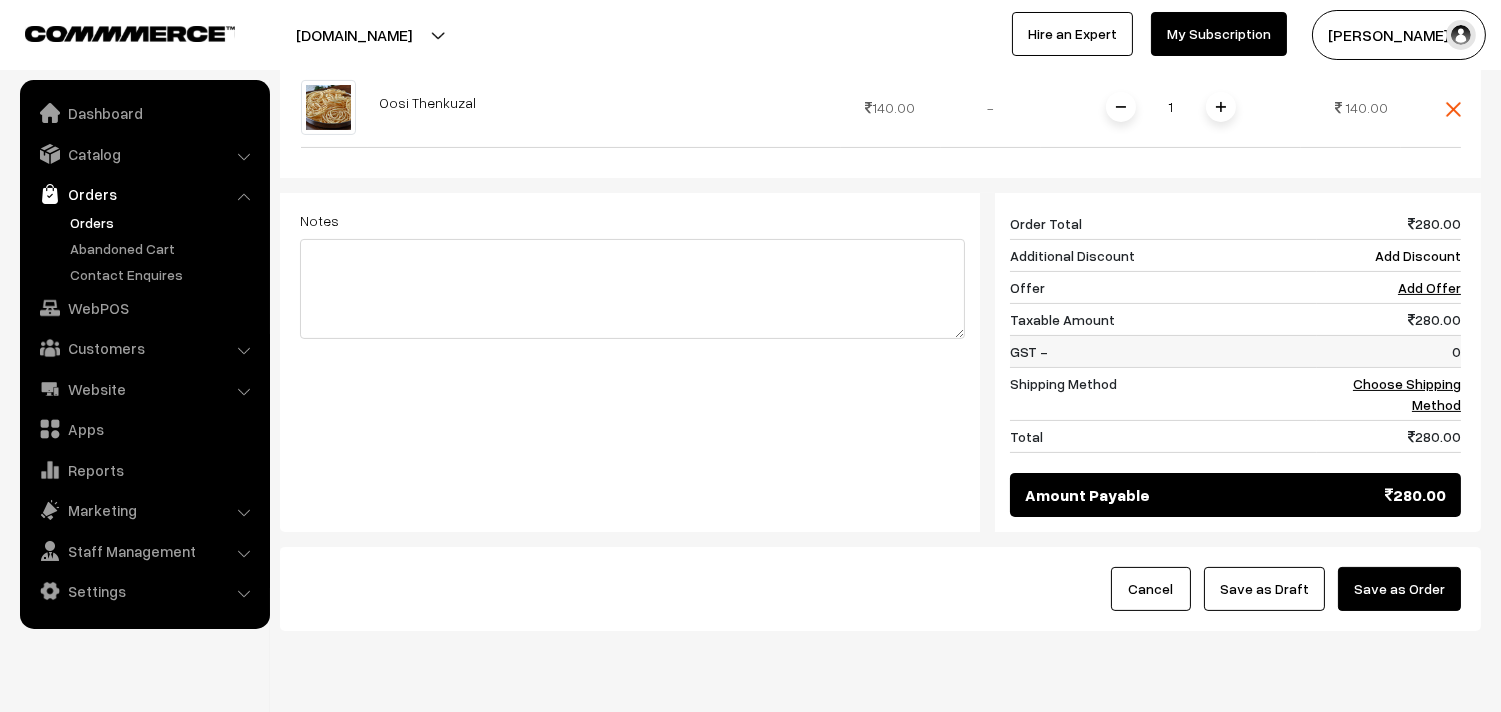 click on "0" at bounding box center [1389, 351] 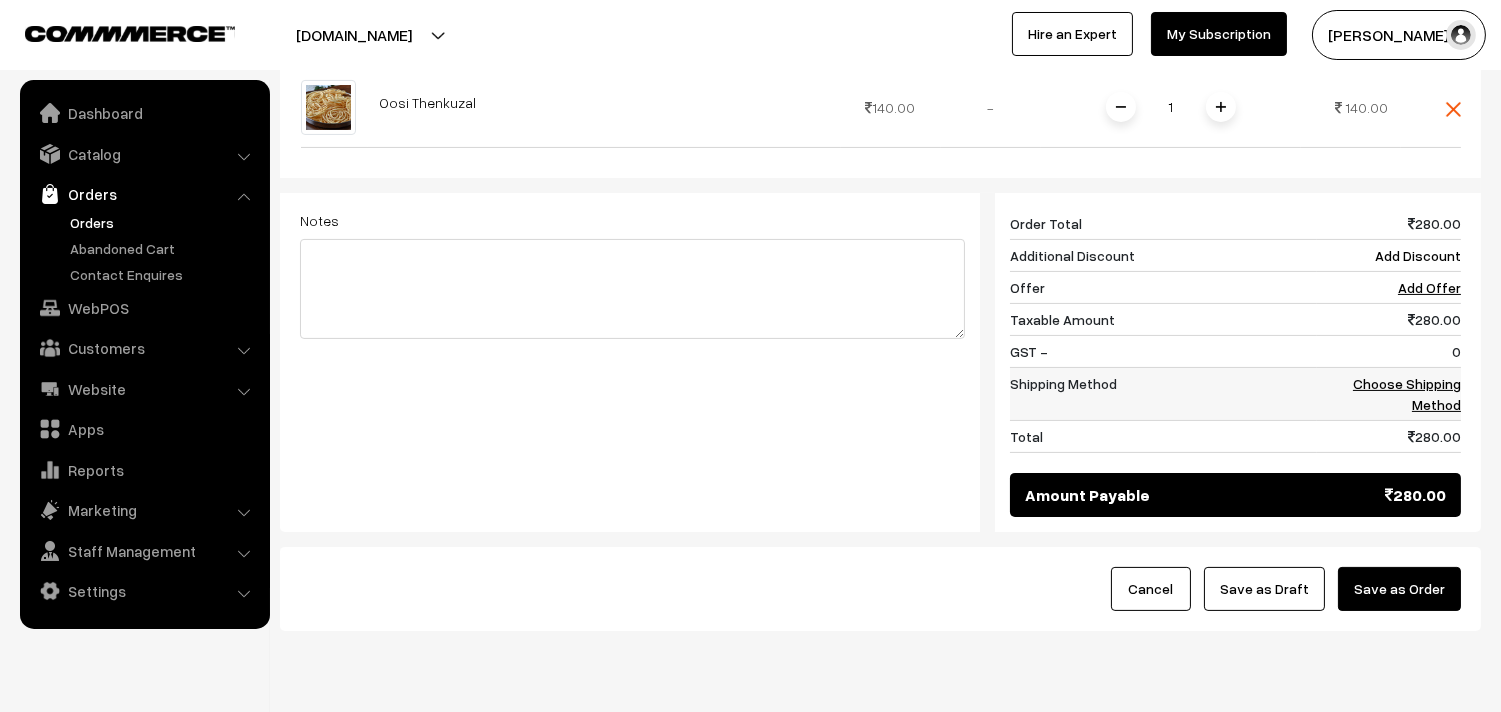 click on "Choose Shipping Method" at bounding box center (1407, 394) 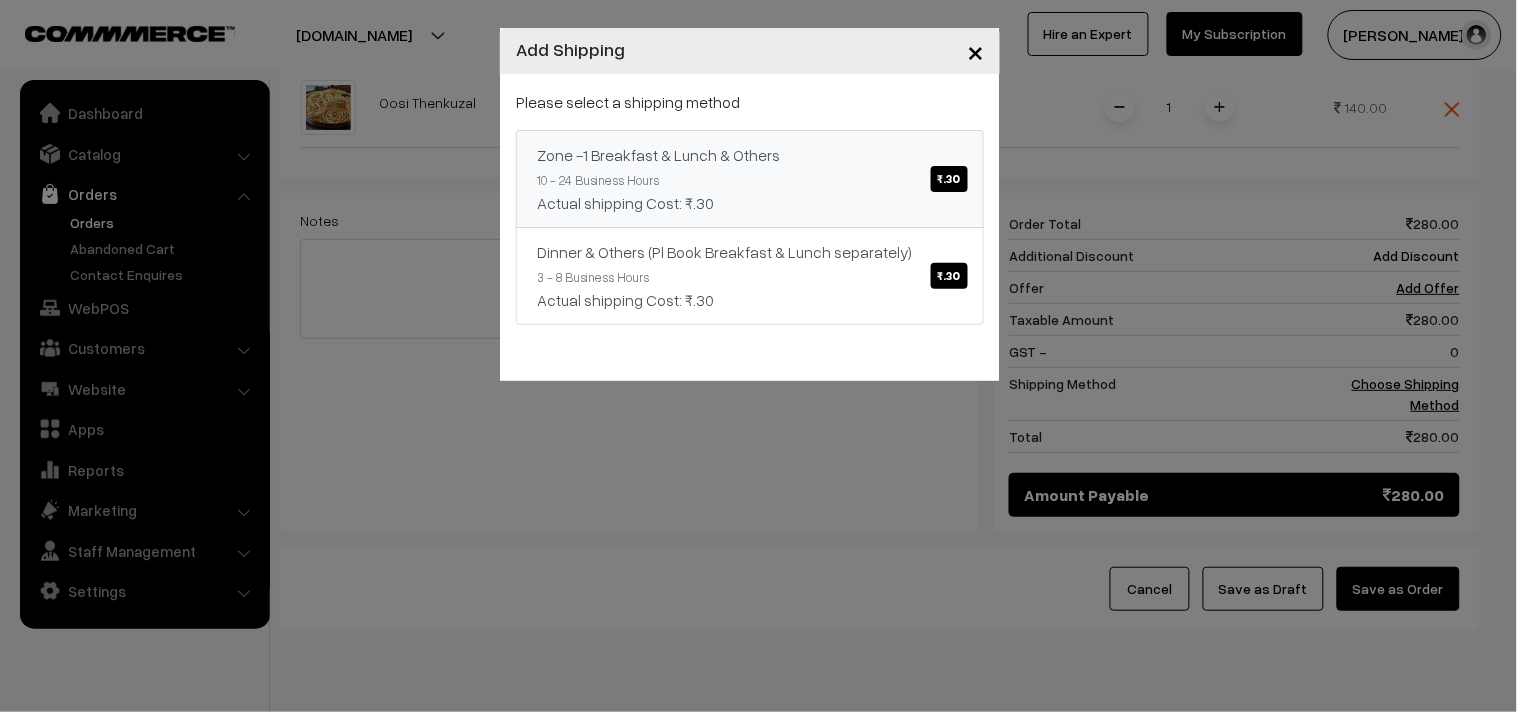 click on "Zone -1  Breakfast & Lunch & Others
₹.30
10 - 24 Business Hours Actual shipping Cost: ₹.30" at bounding box center (750, 179) 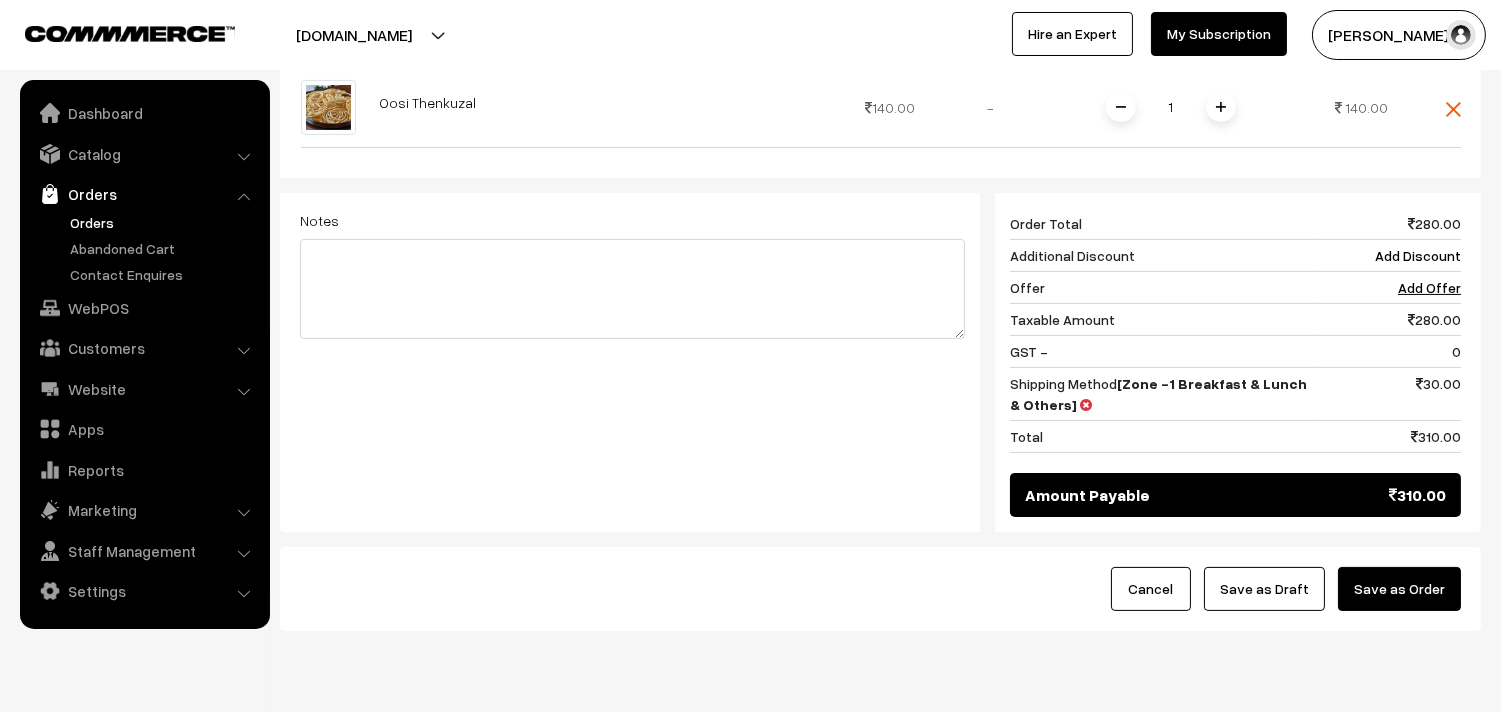 click on "Save as Draft" at bounding box center [1264, 589] 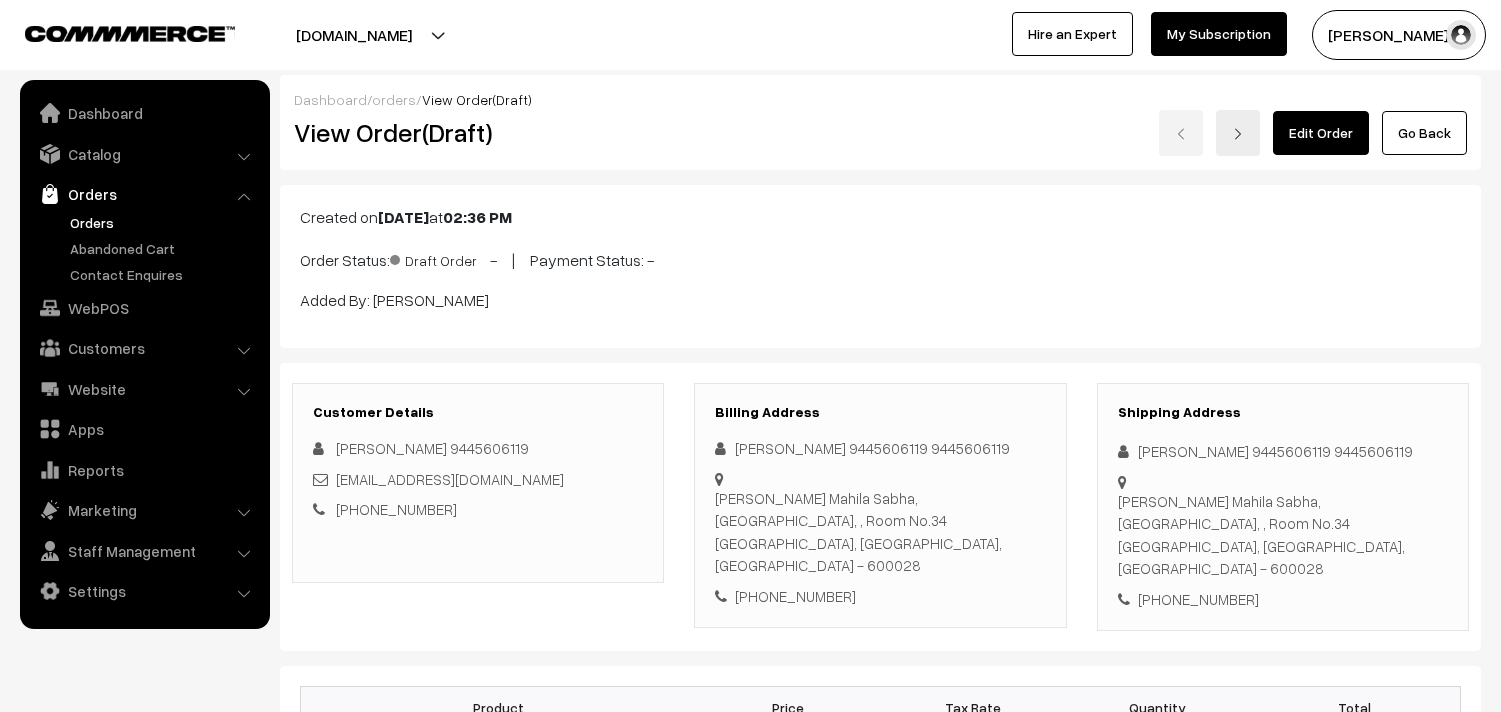 scroll, scrollTop: 0, scrollLeft: 0, axis: both 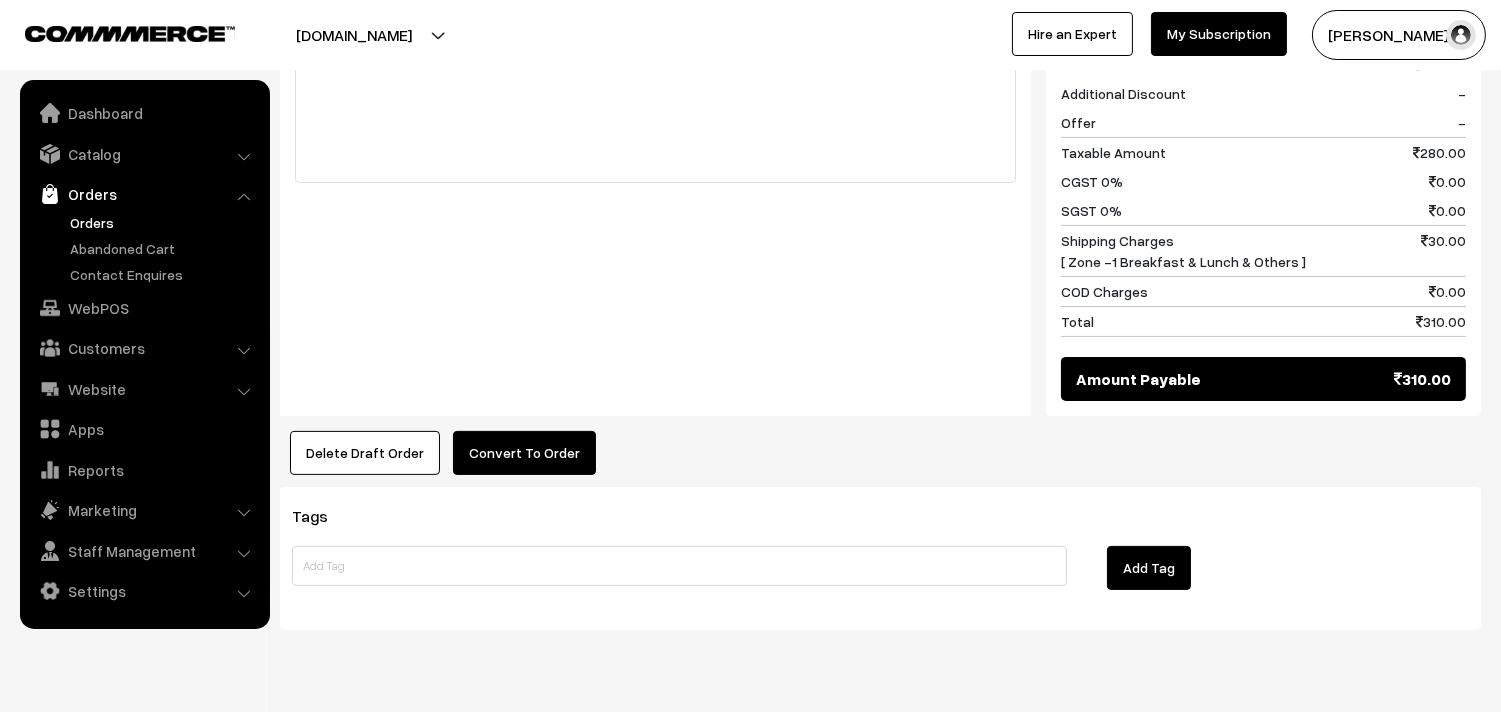 click on "Convert To Order" at bounding box center [524, 453] 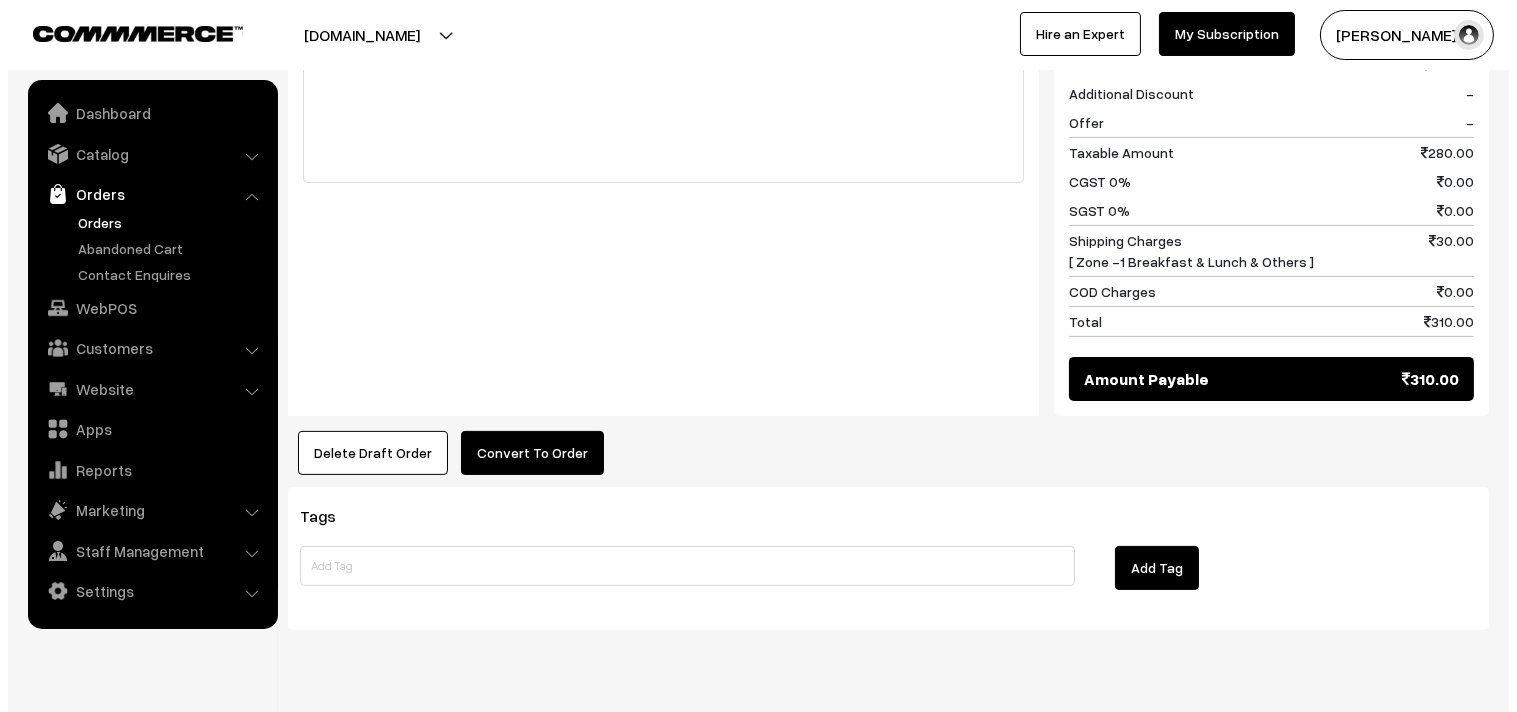 scroll, scrollTop: 1064, scrollLeft: 0, axis: vertical 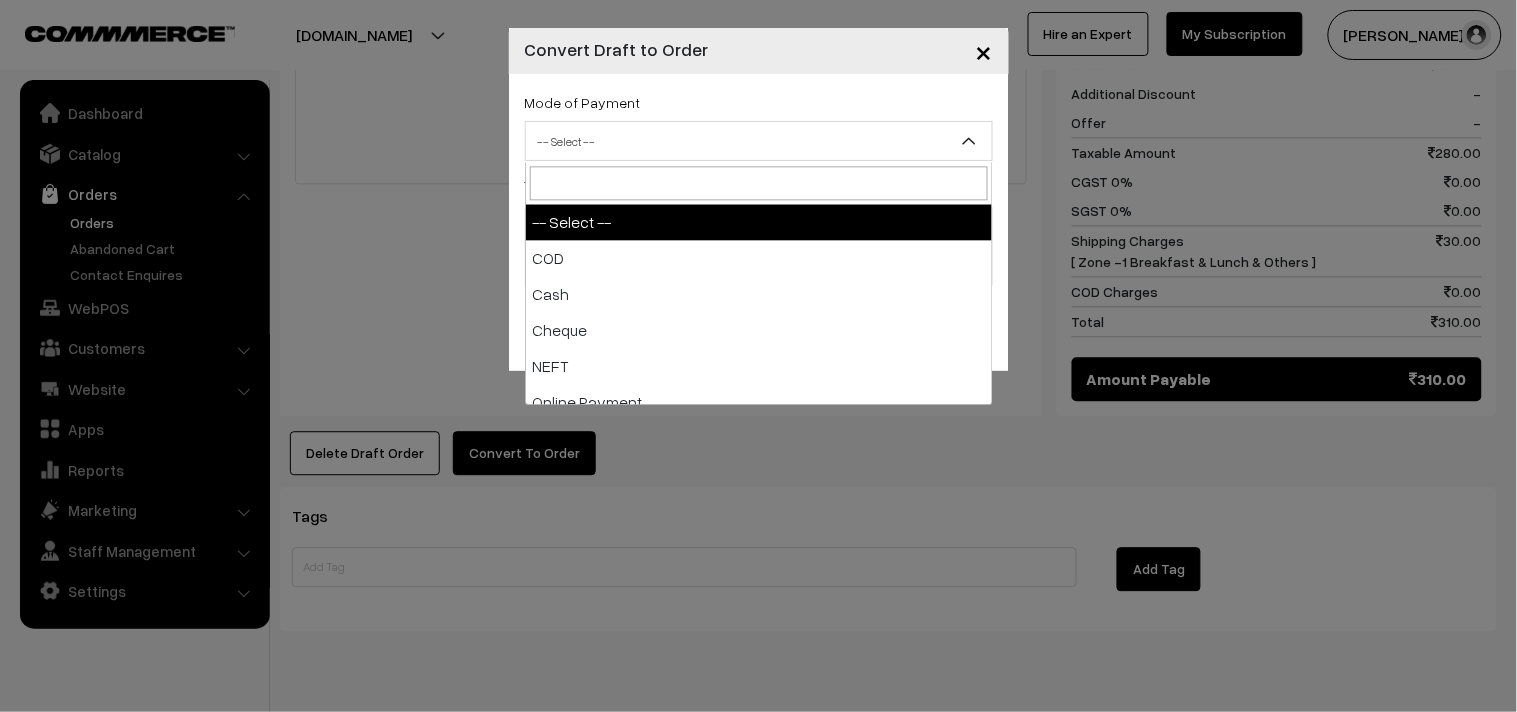 click on "-- Select --" at bounding box center (759, 141) 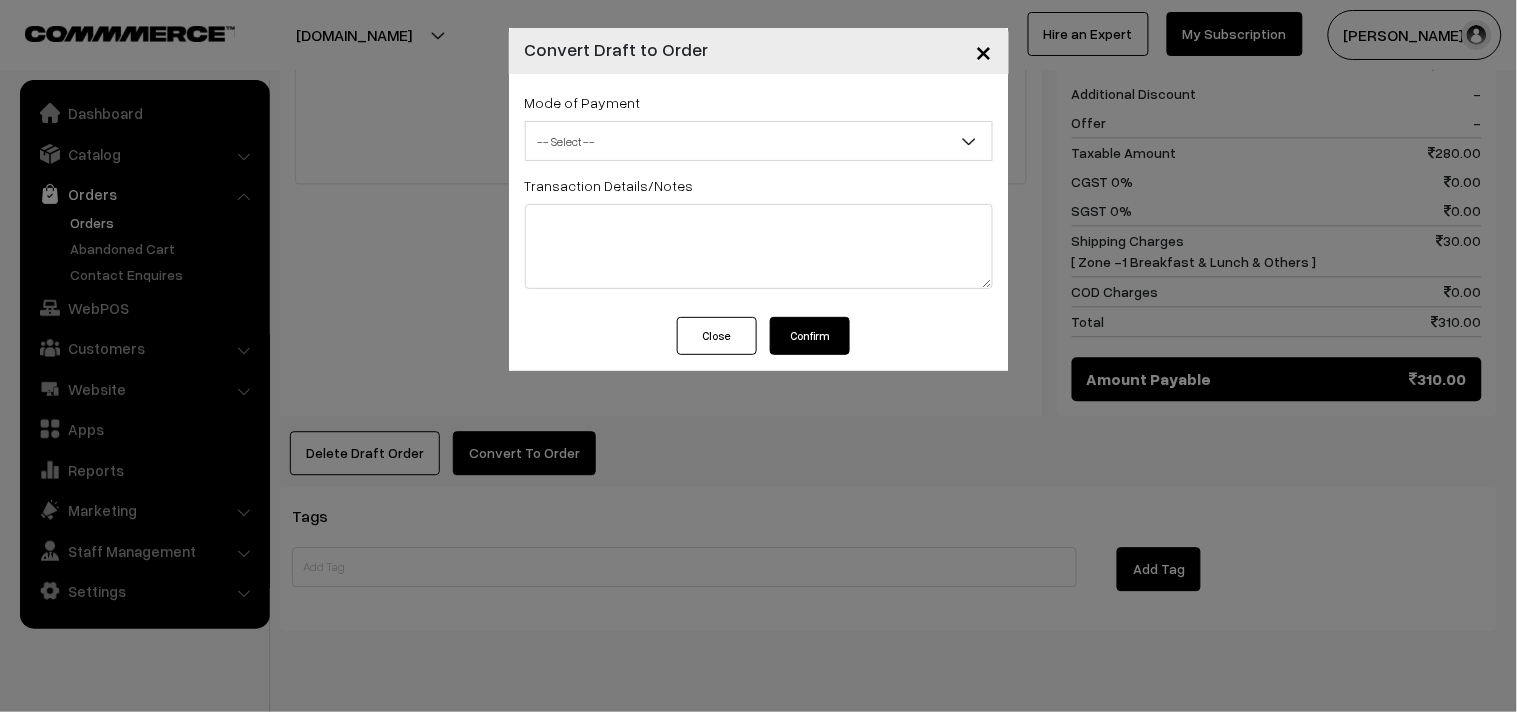 click on "-- Select --" at bounding box center (759, 141) 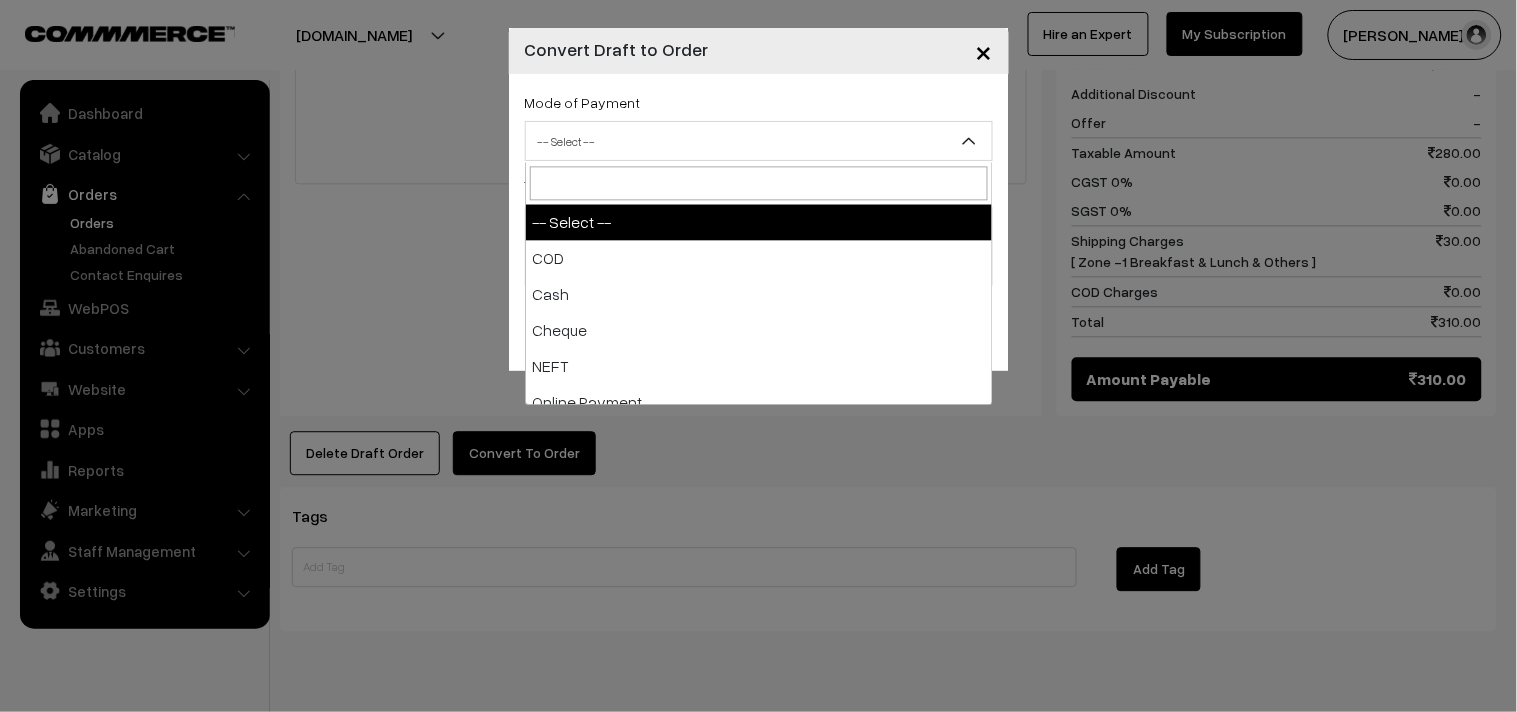 select on "1" 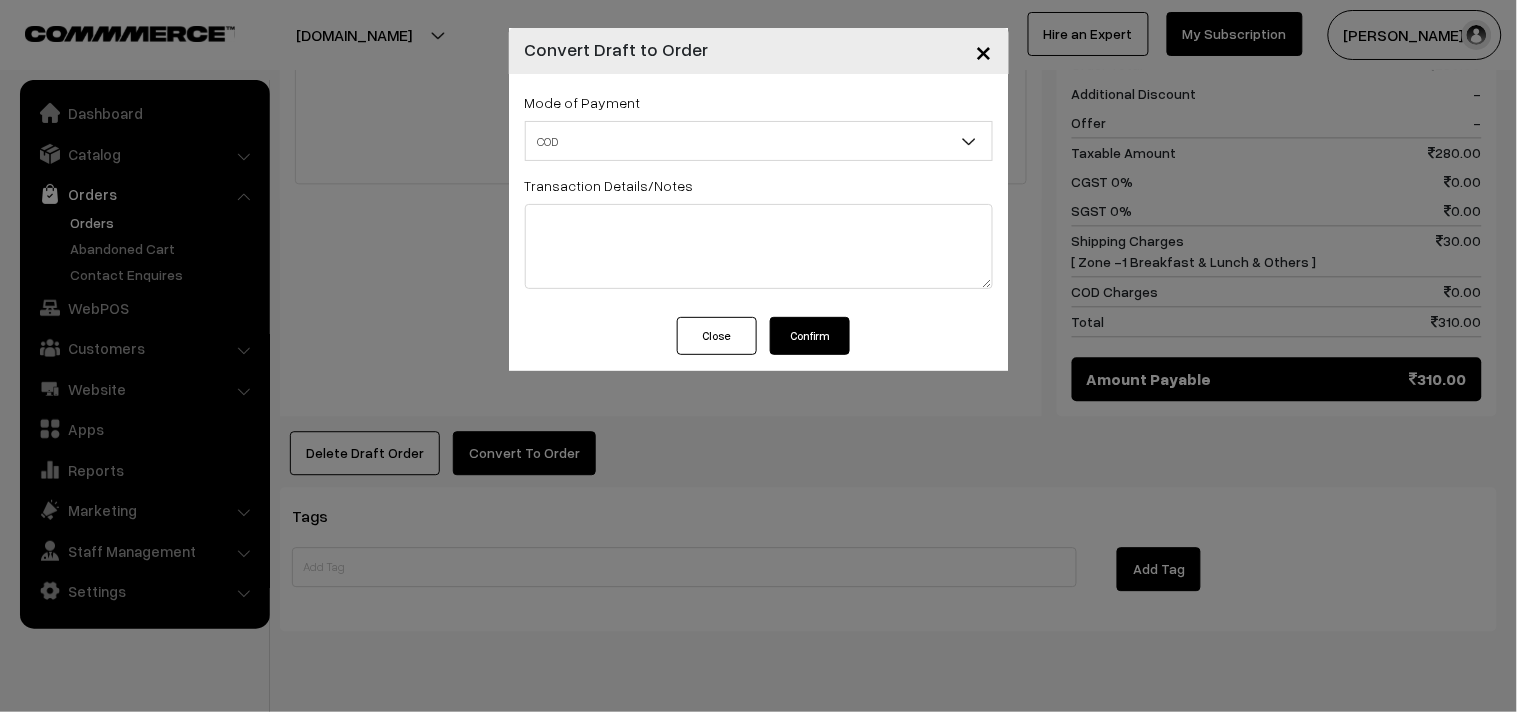 click on "Confirm" at bounding box center (810, 336) 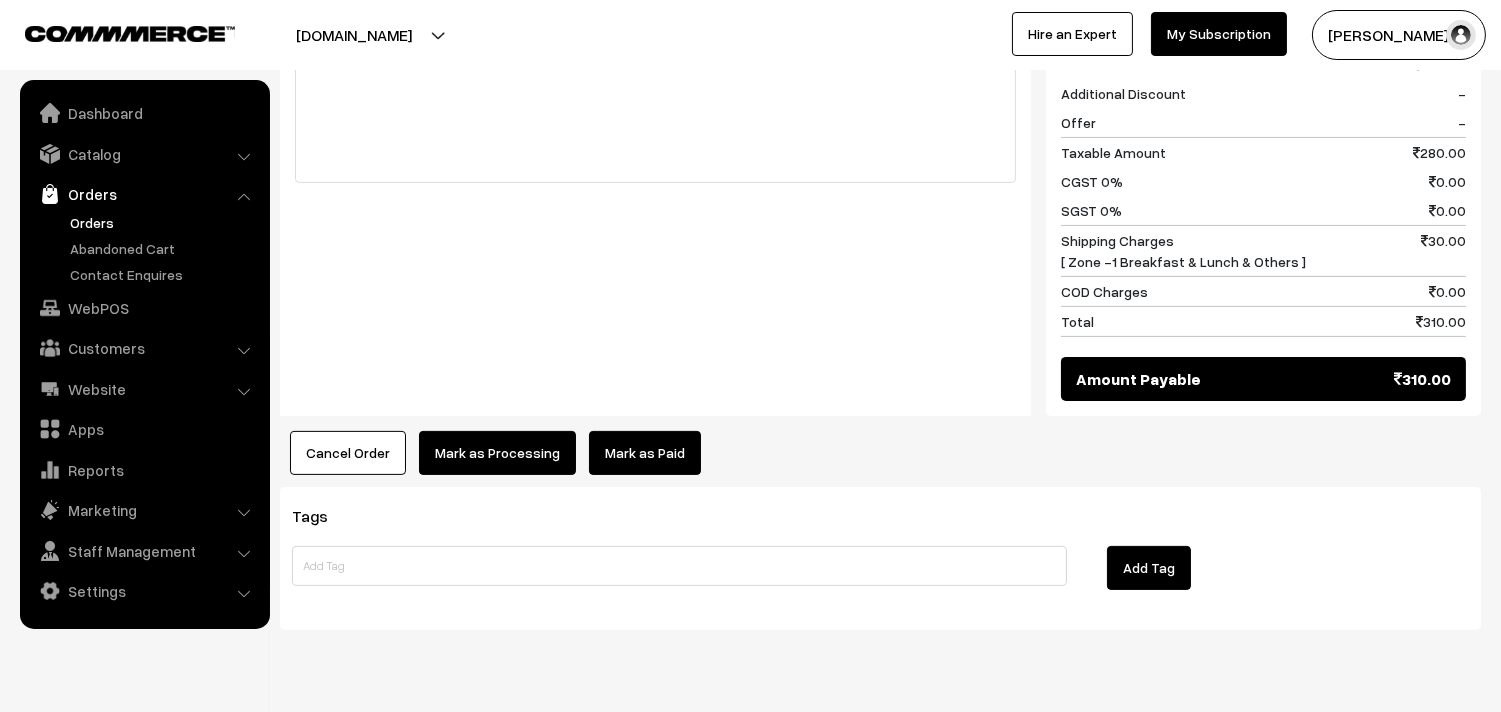 click on "Mark as Processing" at bounding box center [497, 453] 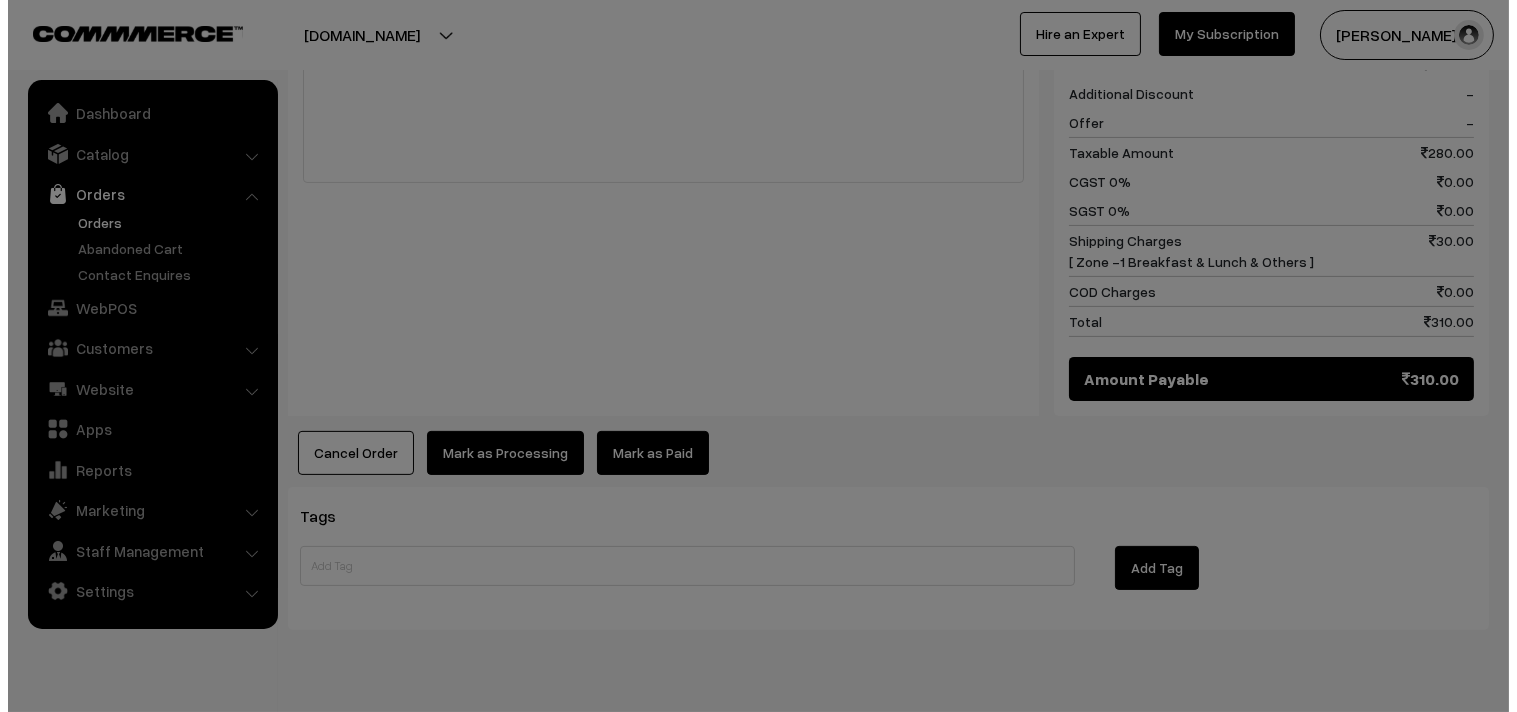 scroll, scrollTop: 1064, scrollLeft: 0, axis: vertical 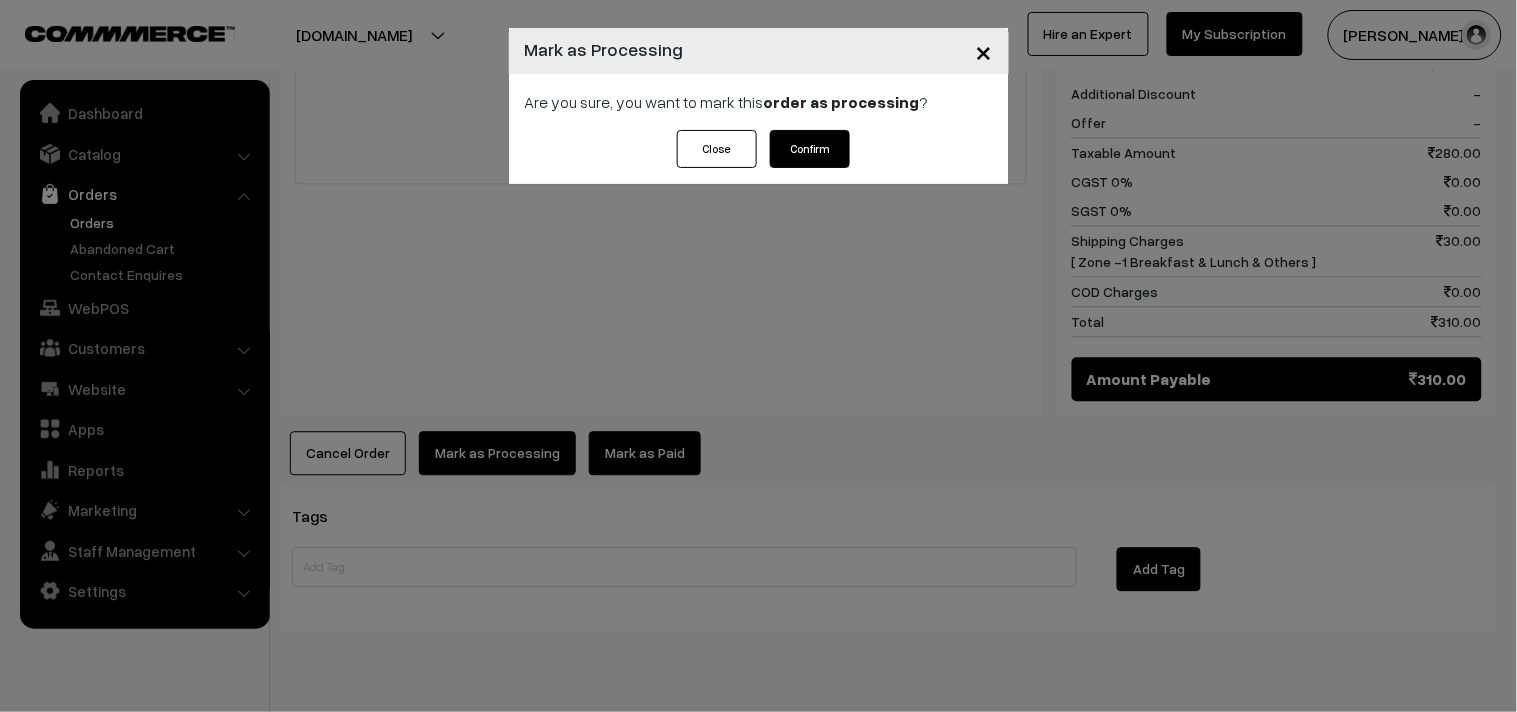 drag, startPoint x: 837, startPoint y: 147, endPoint x: 798, endPoint y: 251, distance: 111.07205 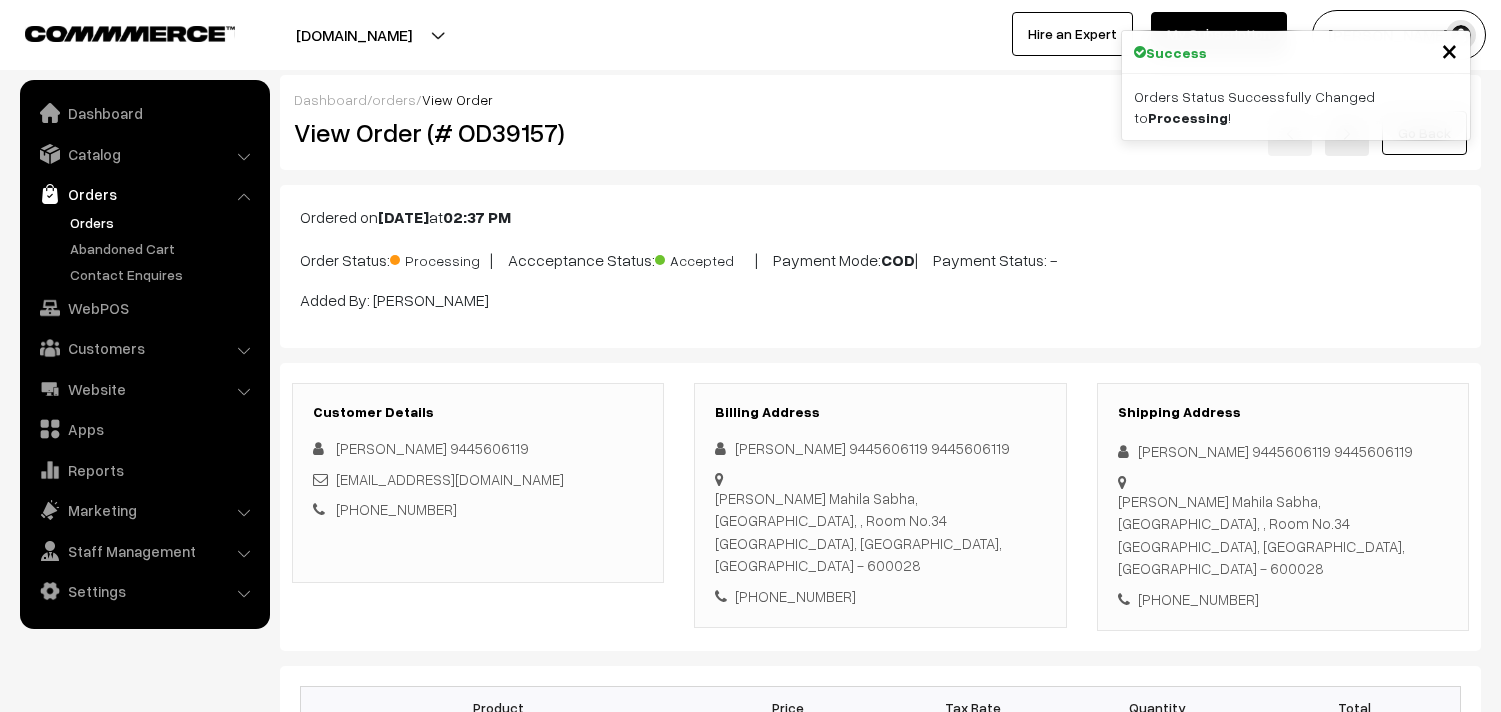 scroll, scrollTop: 0, scrollLeft: 0, axis: both 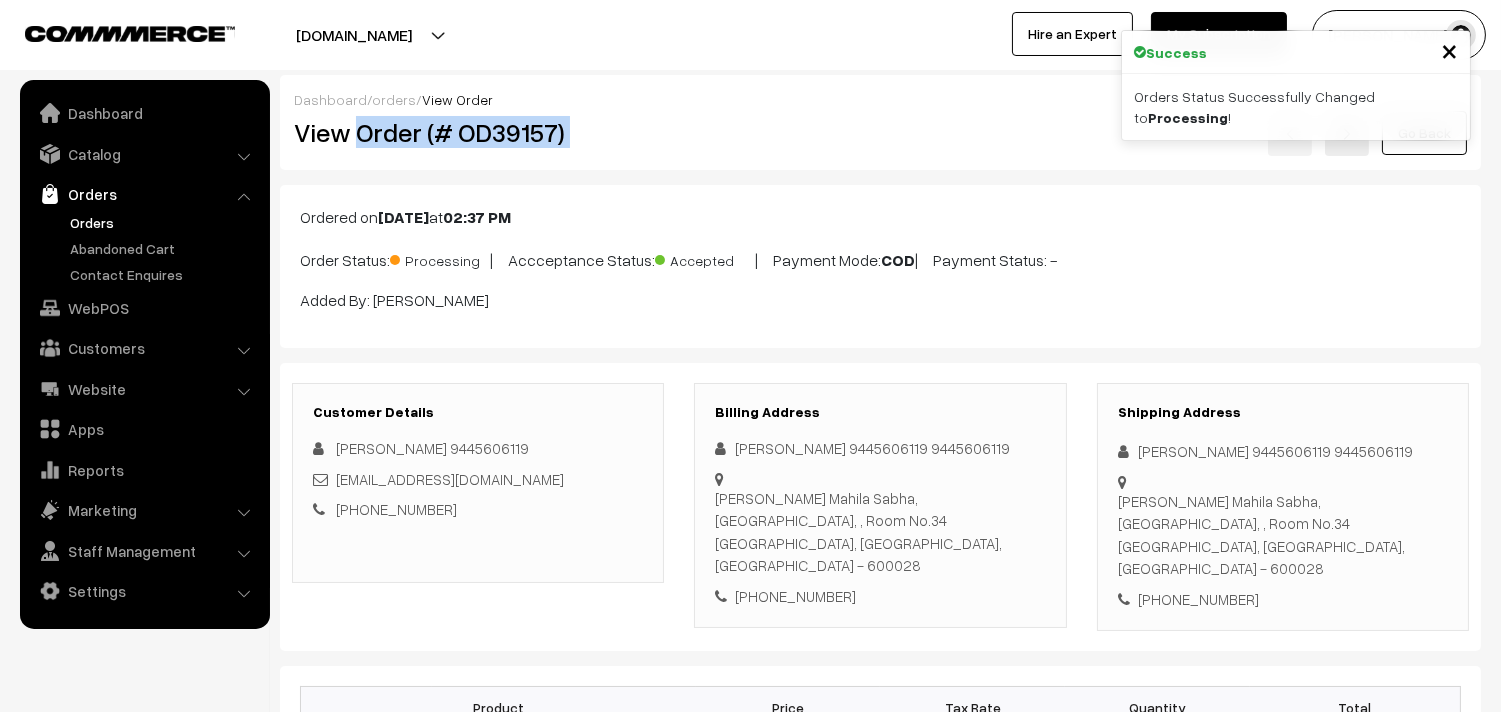 drag, startPoint x: 357, startPoint y: 147, endPoint x: 764, endPoint y: 165, distance: 407.39783 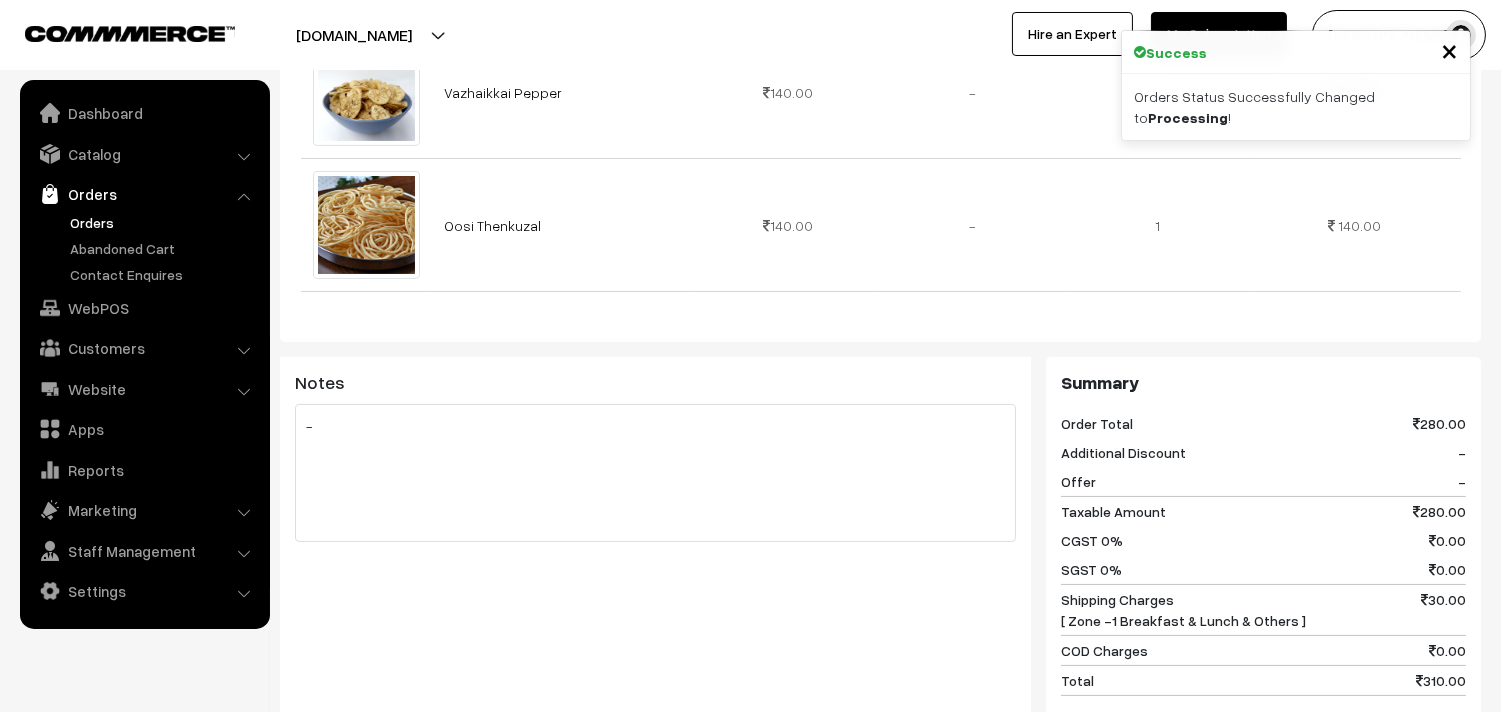 scroll, scrollTop: 1000, scrollLeft: 0, axis: vertical 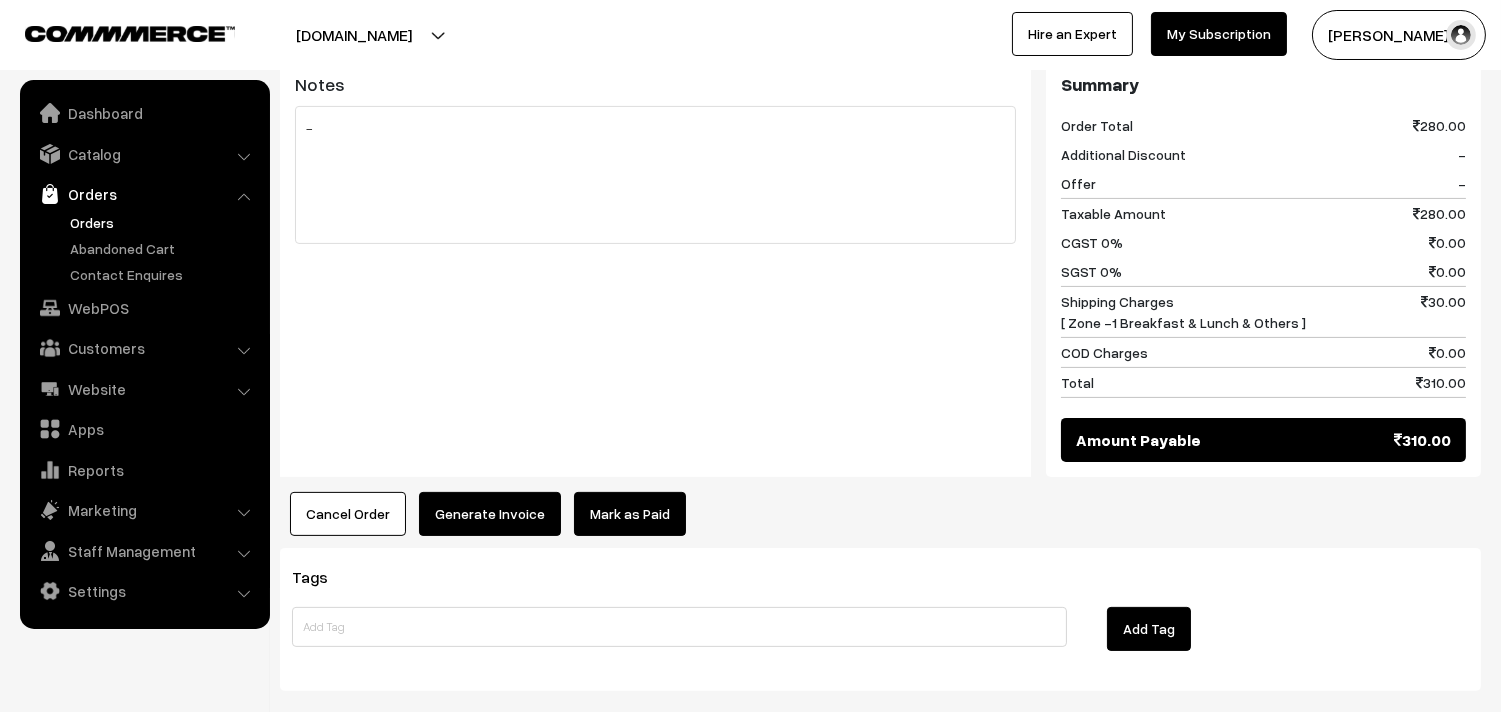 click on "Generate Invoice" at bounding box center (490, 514) 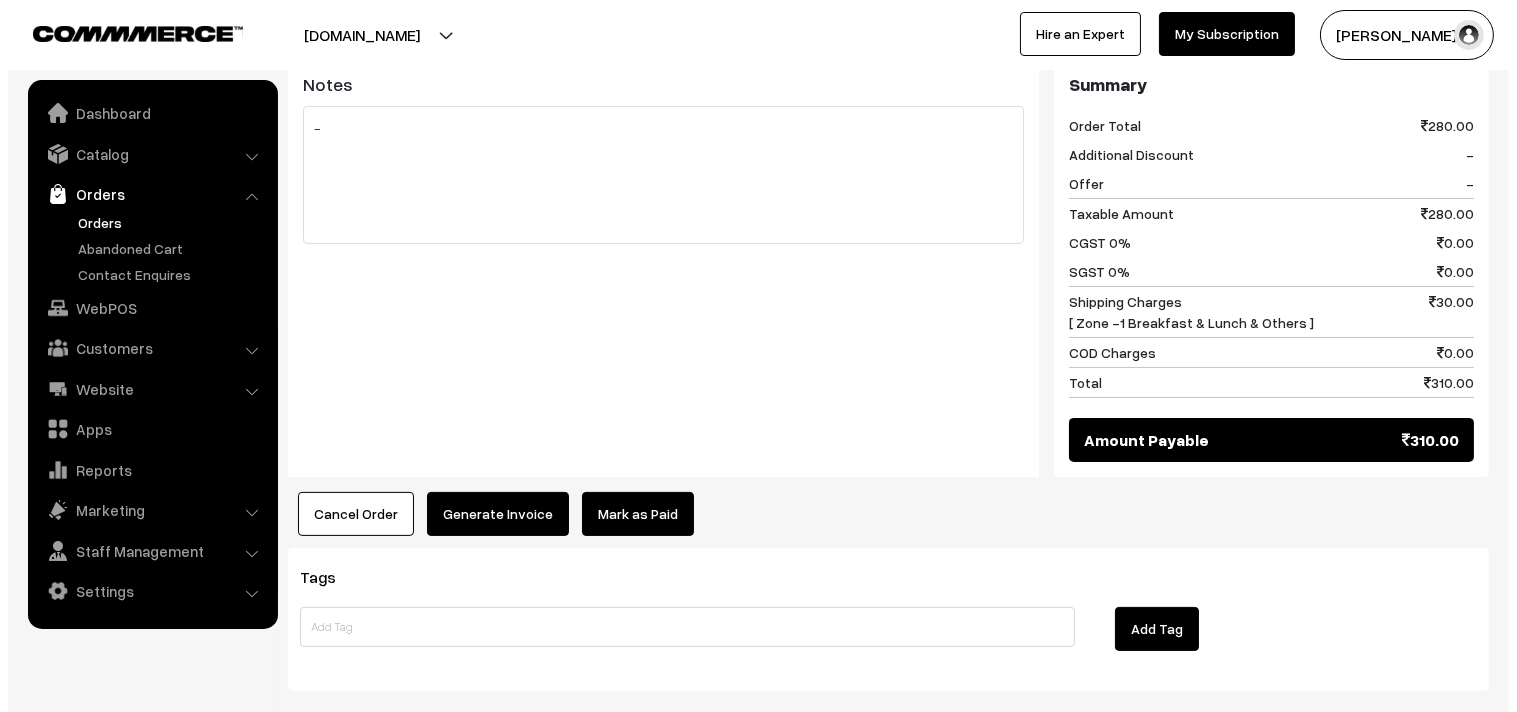 scroll, scrollTop: 1003, scrollLeft: 0, axis: vertical 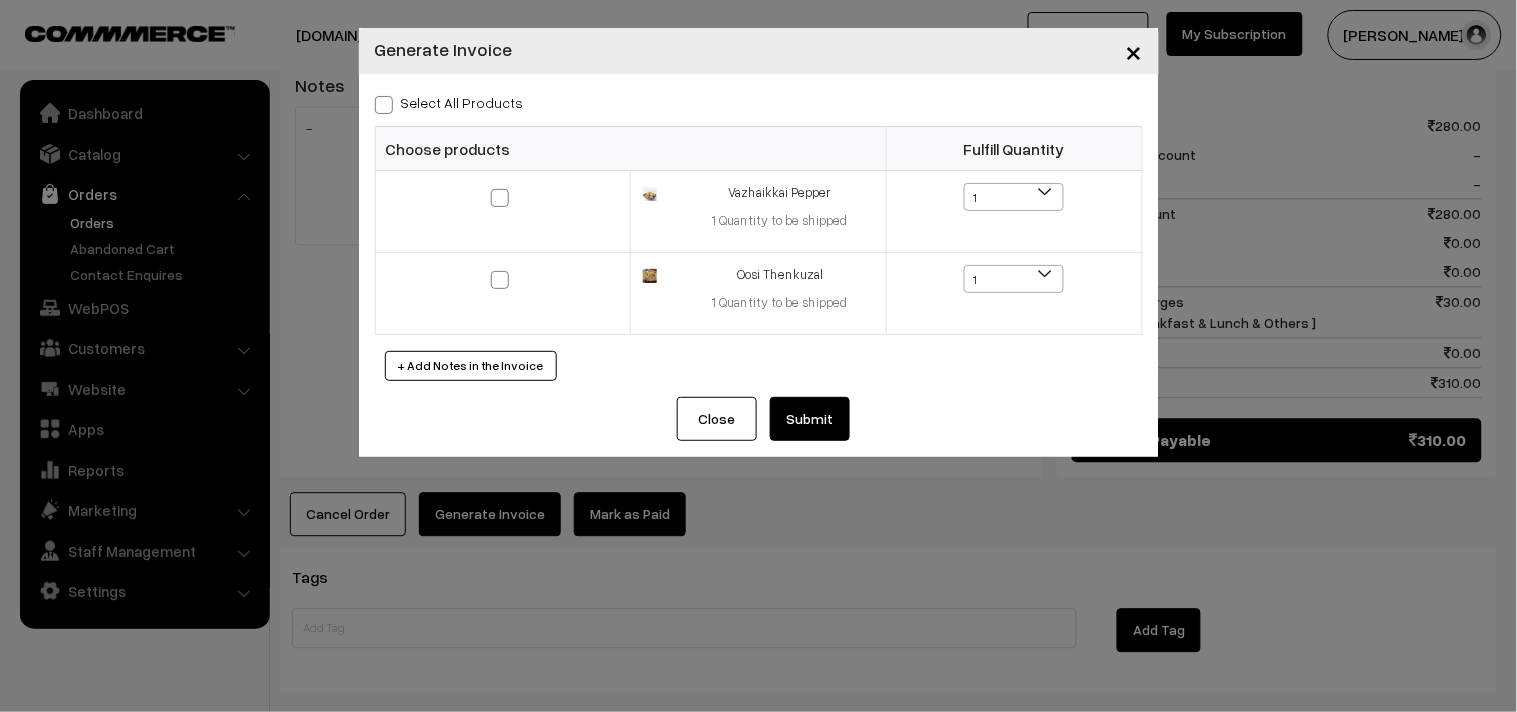 drag, startPoint x: 467, startPoint y: 90, endPoint x: 500, endPoint y: 148, distance: 66.730804 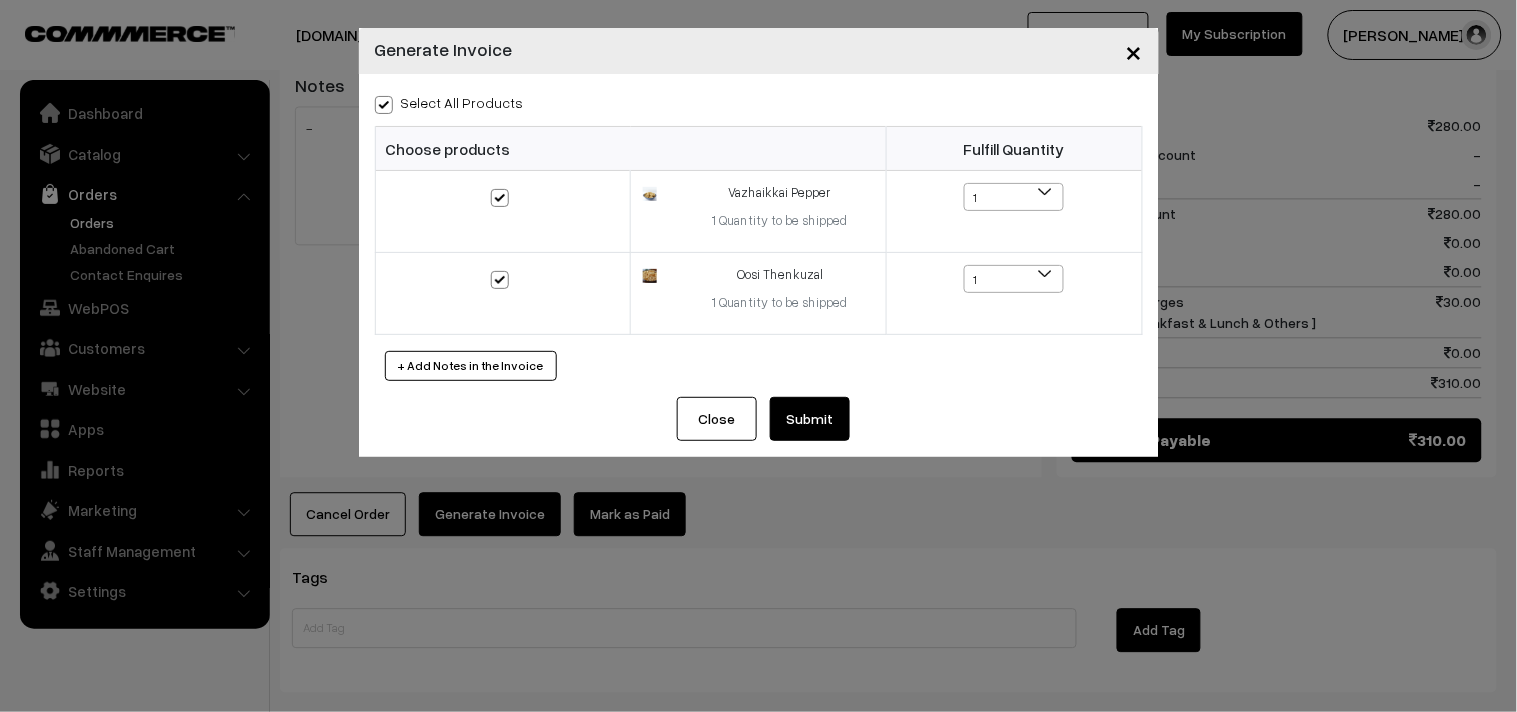 checkbox on "true" 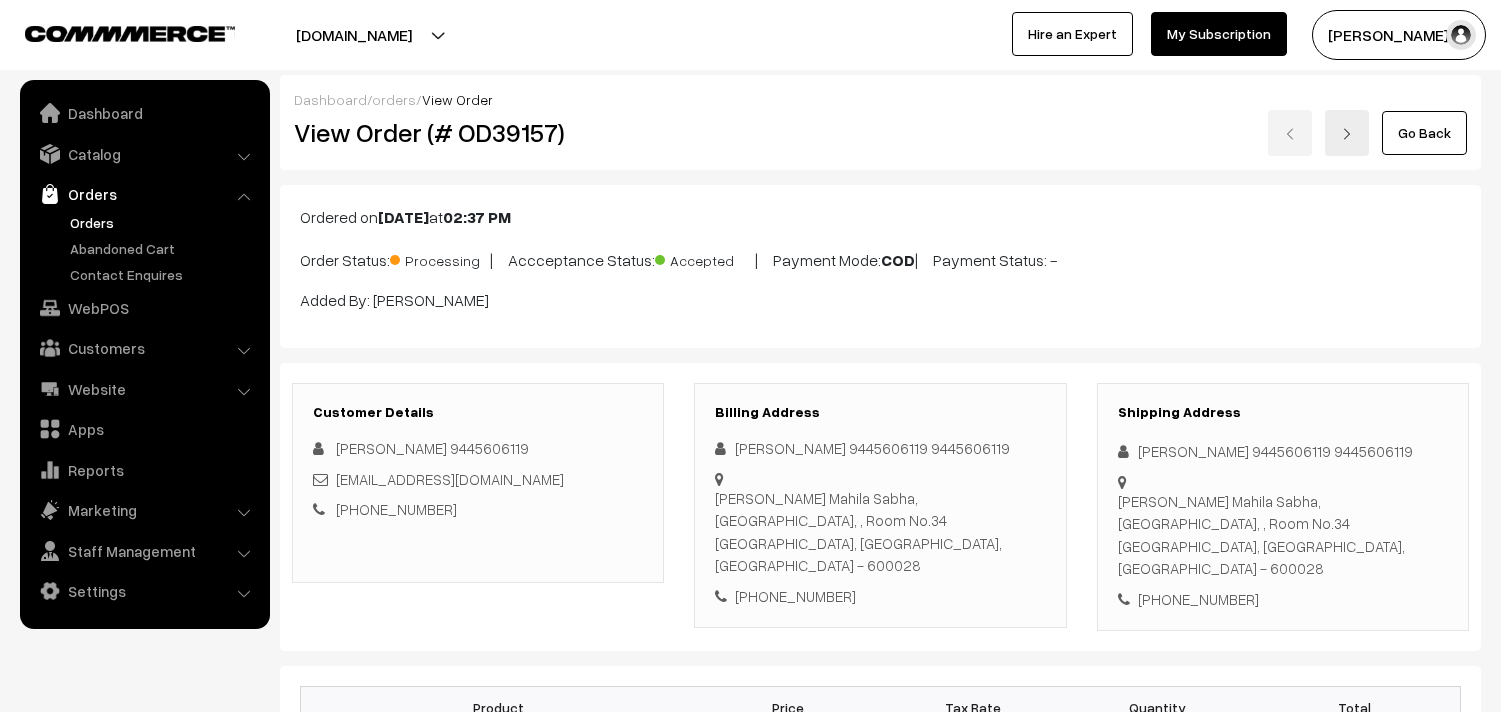 scroll, scrollTop: 1000, scrollLeft: 0, axis: vertical 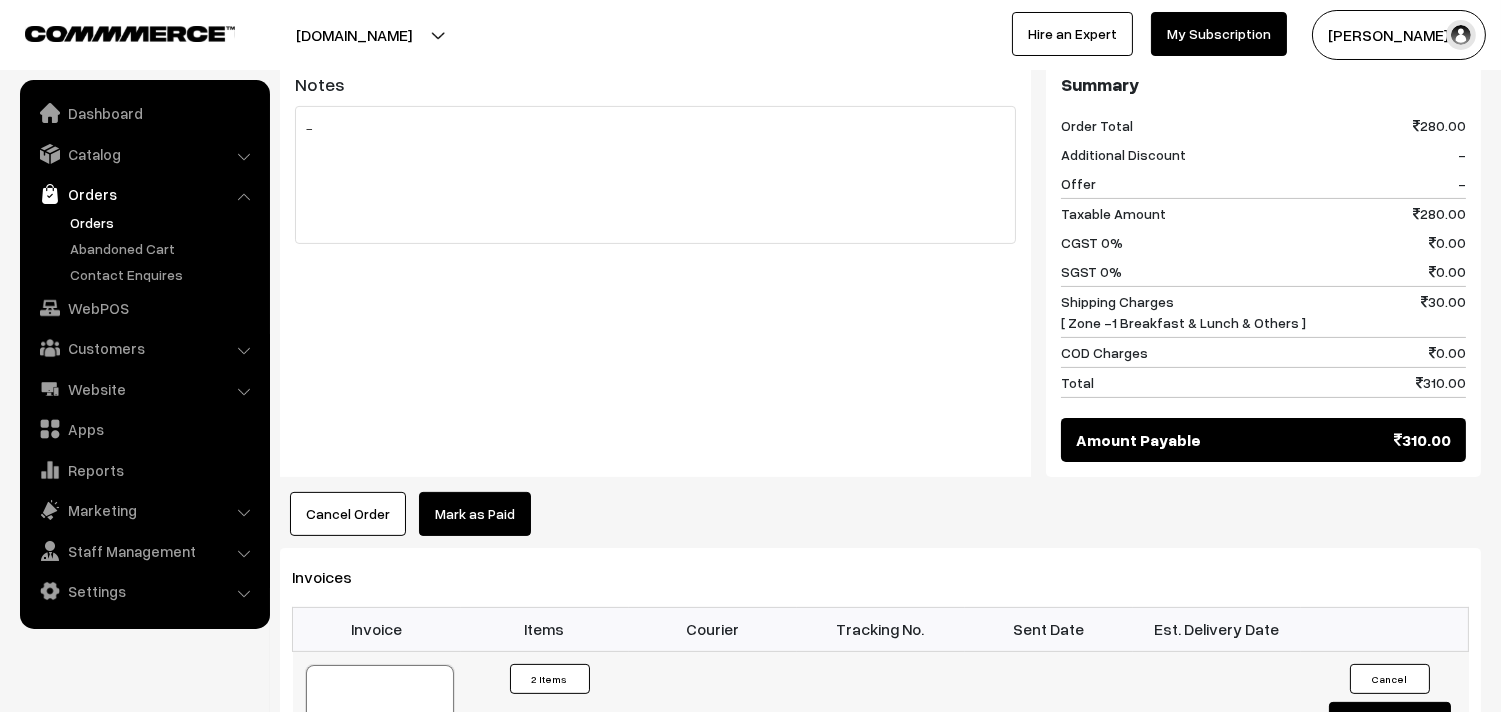 click at bounding box center [380, 715] 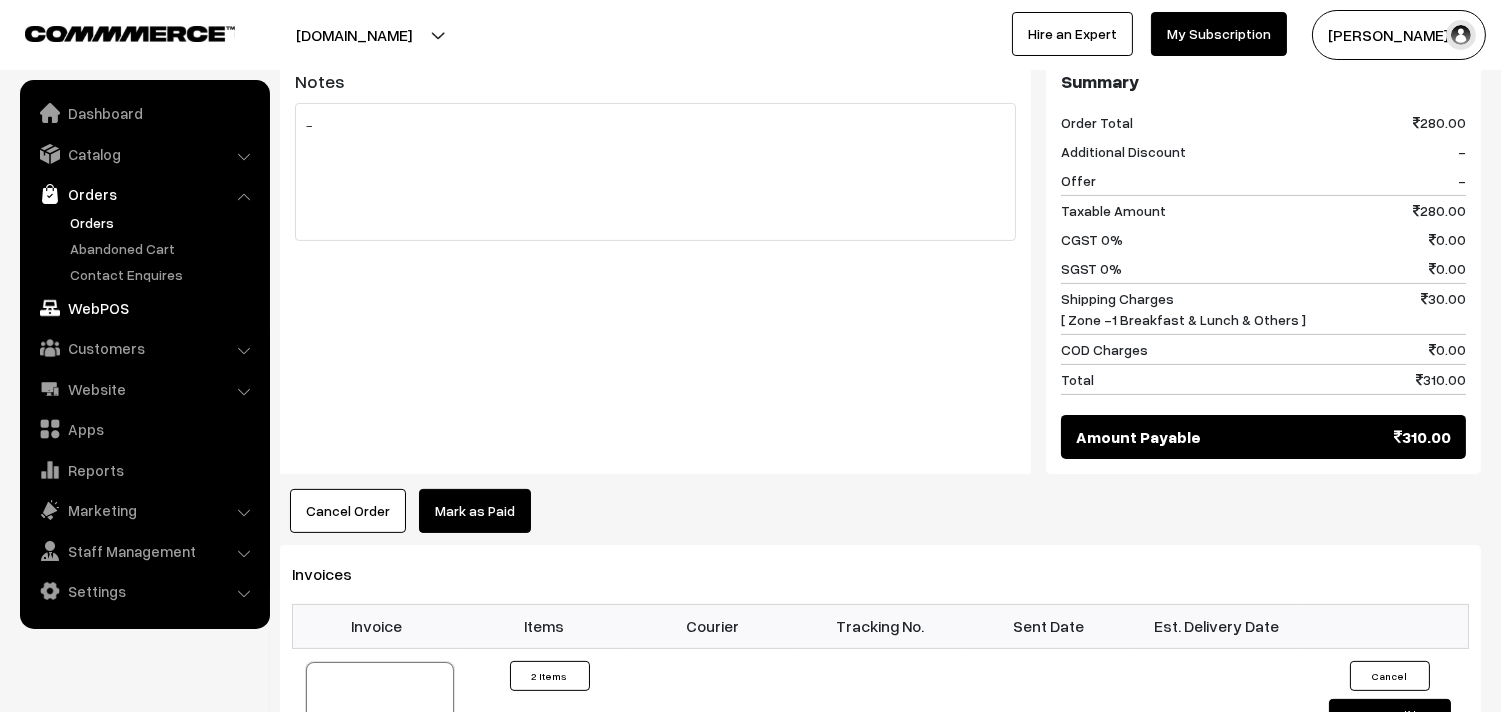 drag, startPoint x: 110, startPoint y: 303, endPoint x: 262, endPoint y: 293, distance: 152.3286 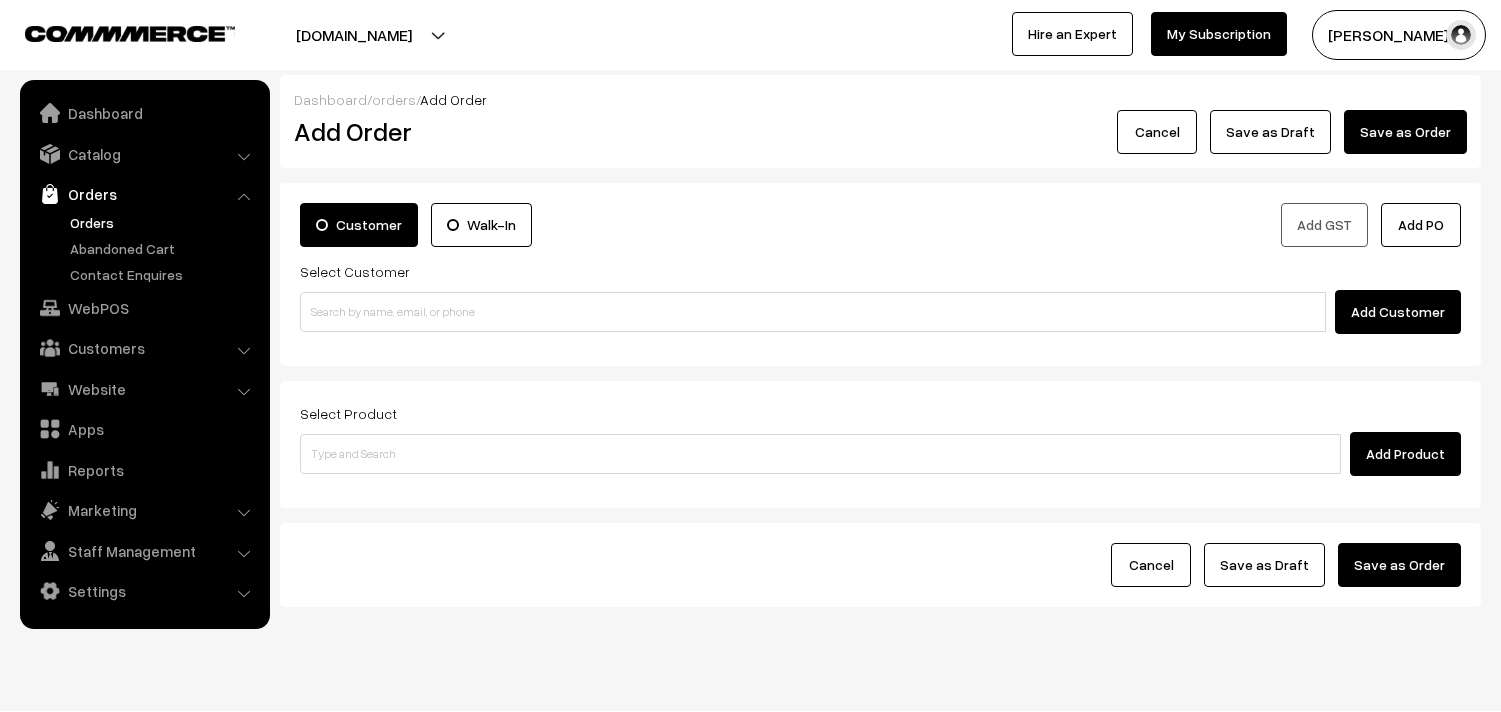 scroll, scrollTop: 0, scrollLeft: 0, axis: both 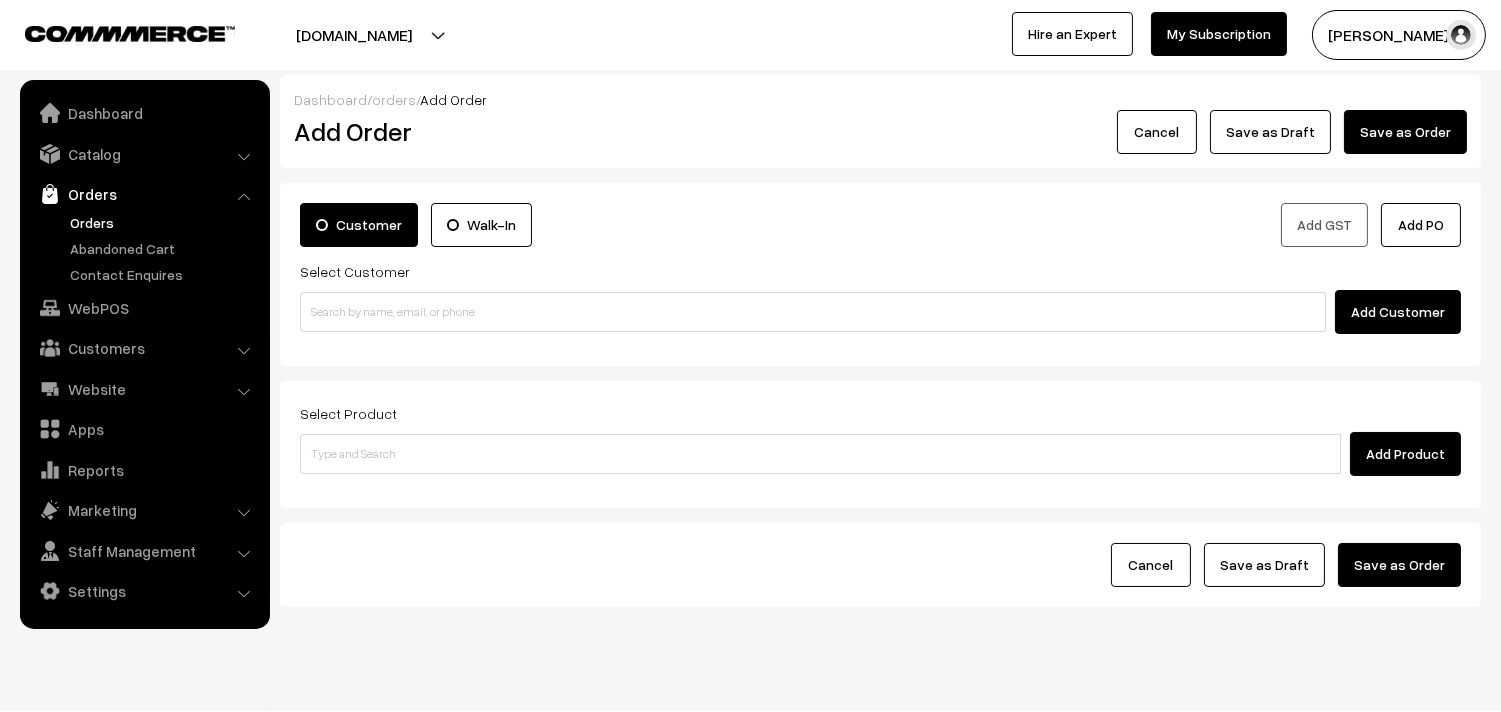 click at bounding box center [813, 312] 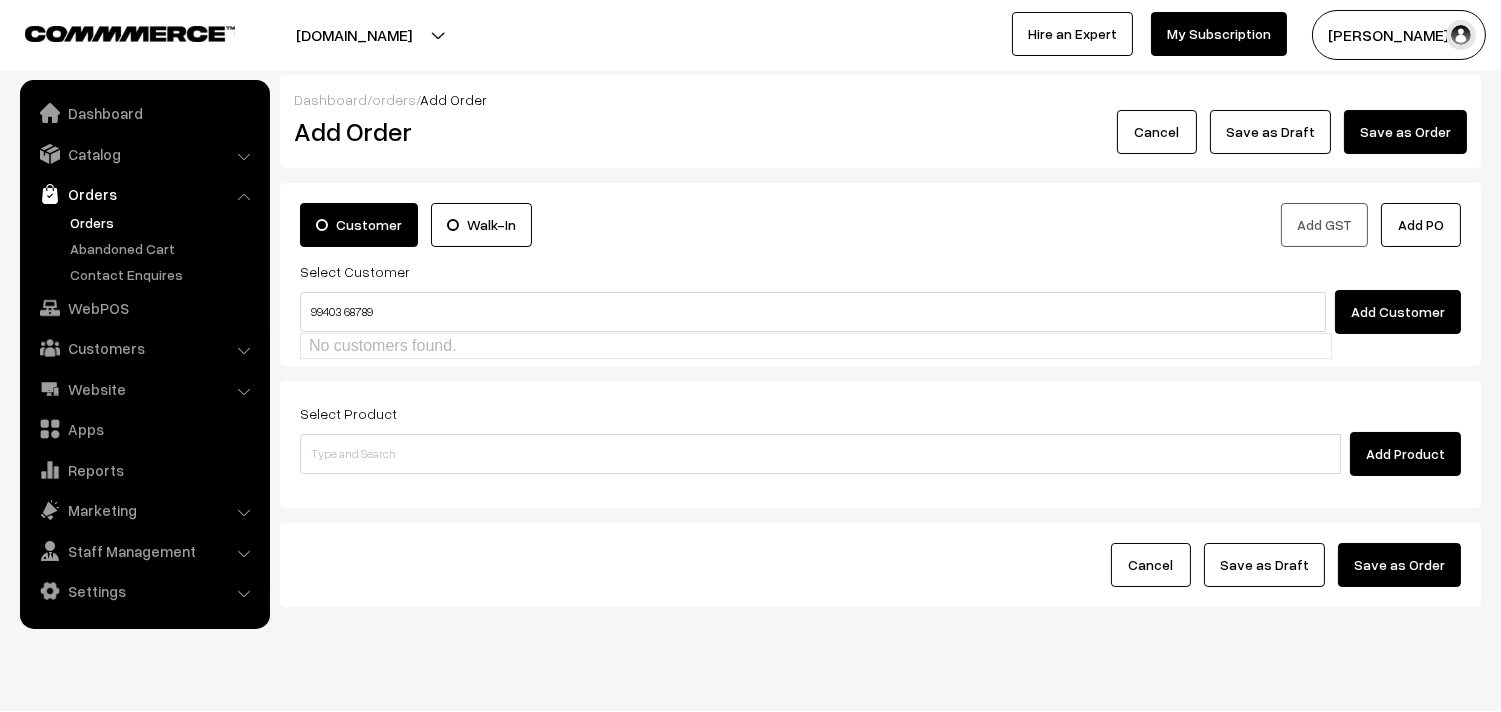 click on "99403 68789" at bounding box center (813, 312) 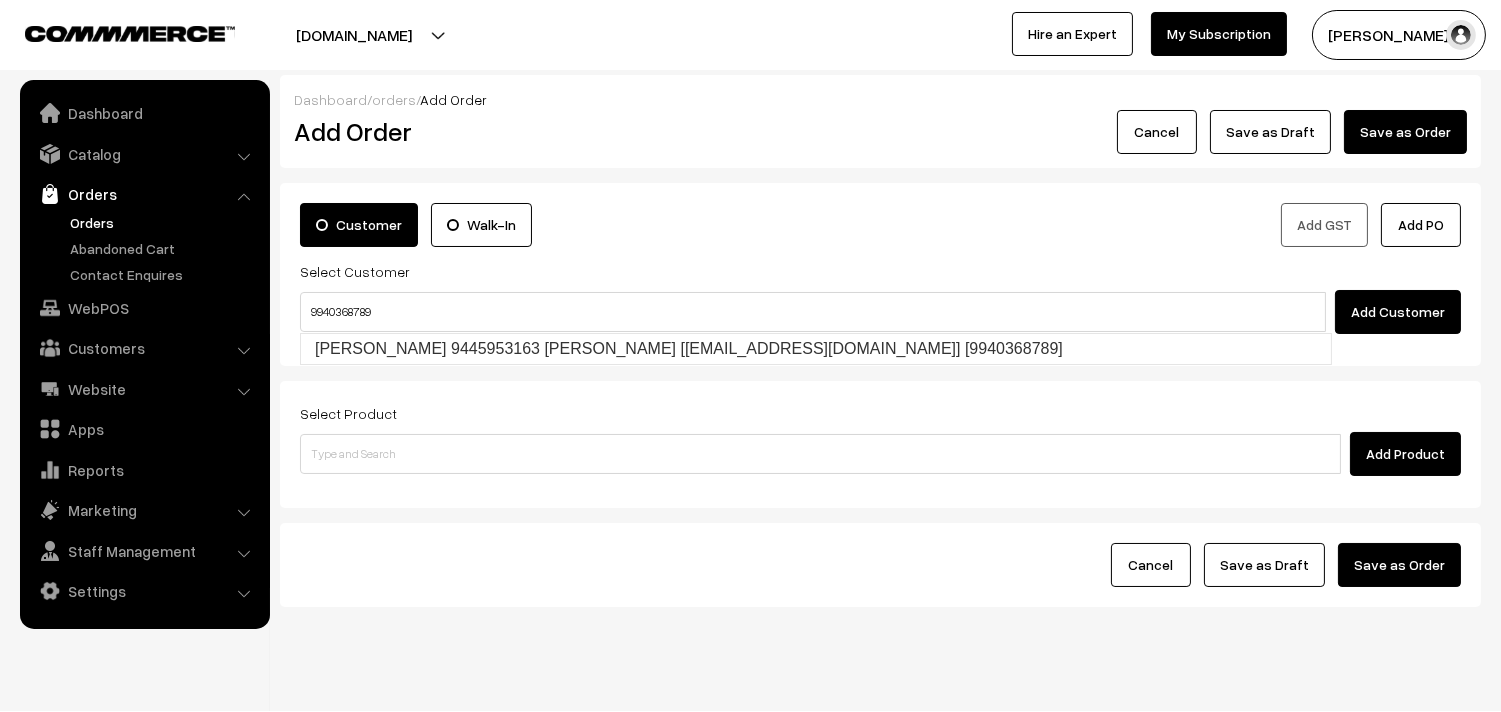 click on "Srikanth 9445953163 Srikantan [test1712@gmail.com] [9940368789]" at bounding box center (816, 349) 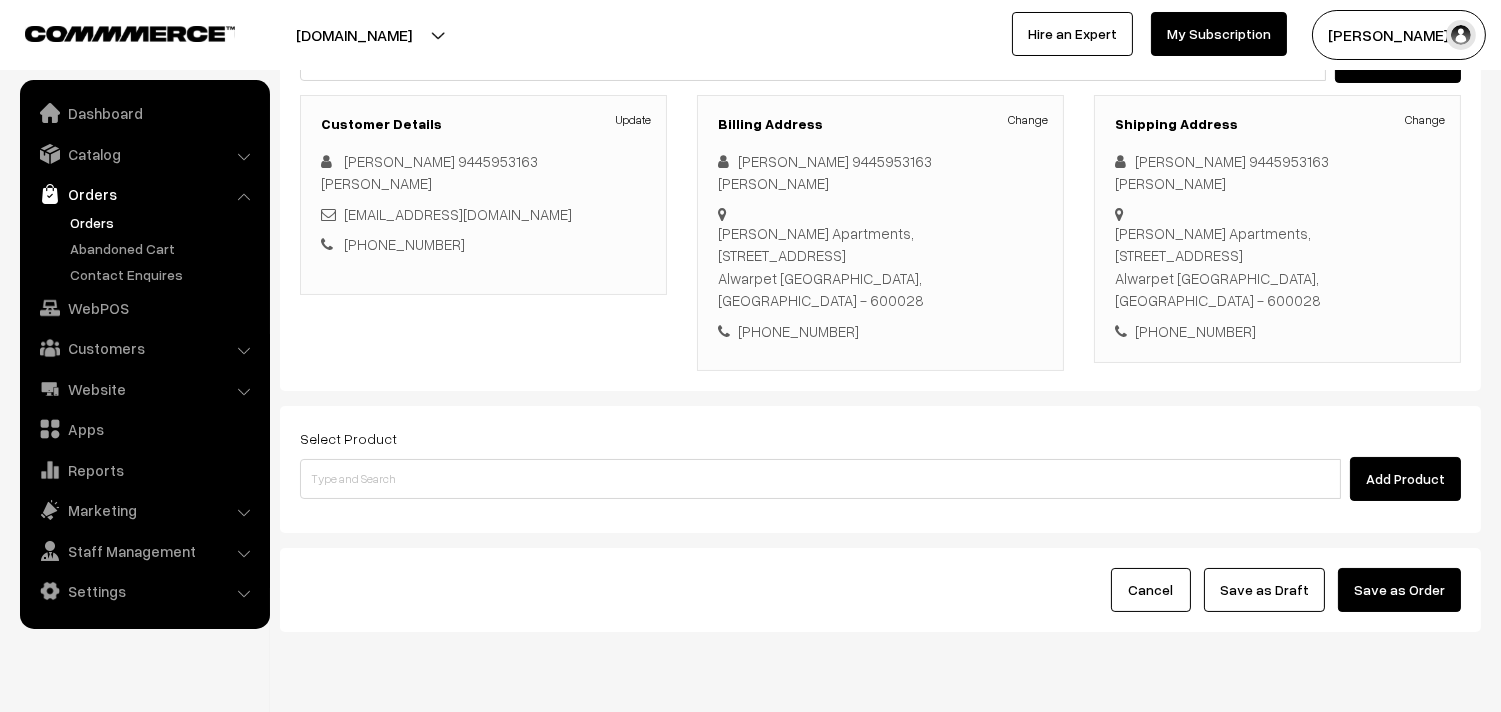 scroll, scrollTop: 295, scrollLeft: 0, axis: vertical 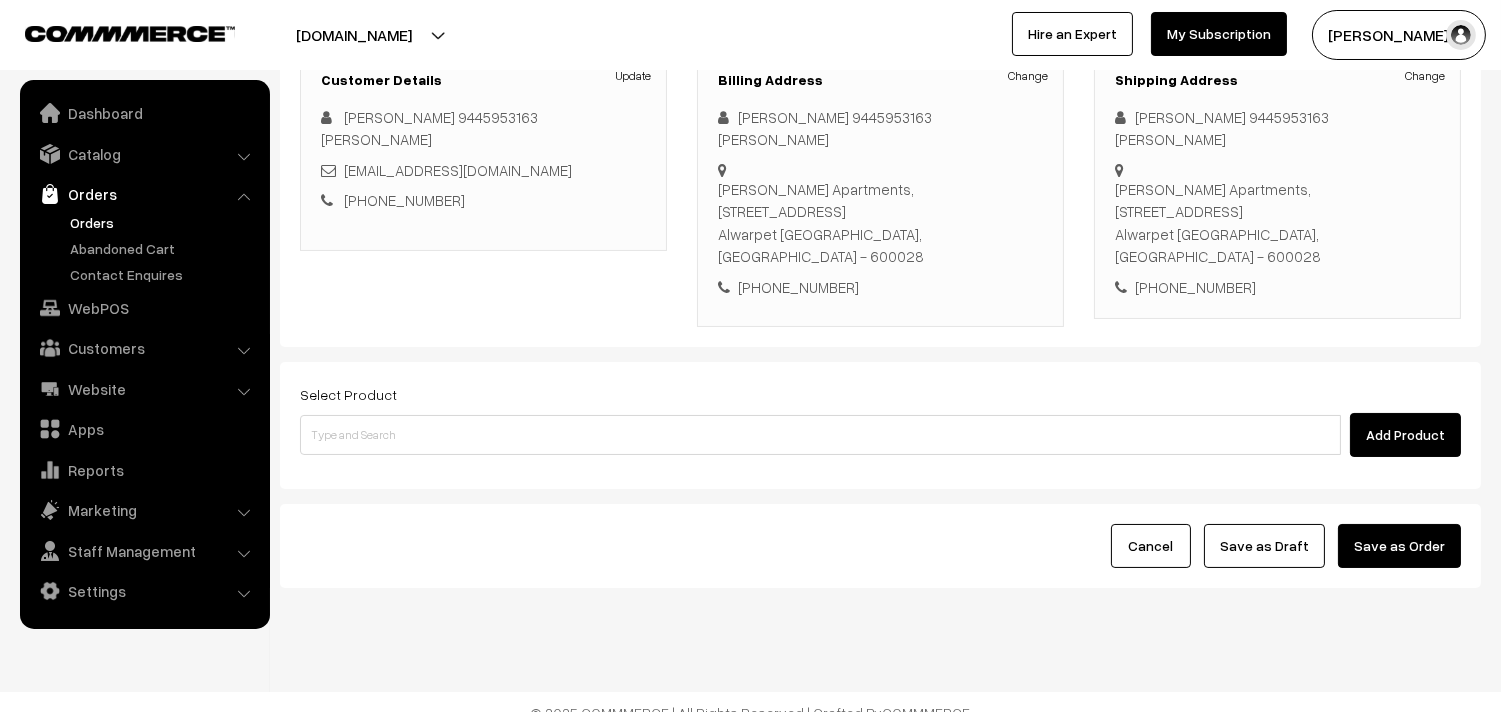 click on "Select Product
Add Product" at bounding box center (880, 425) 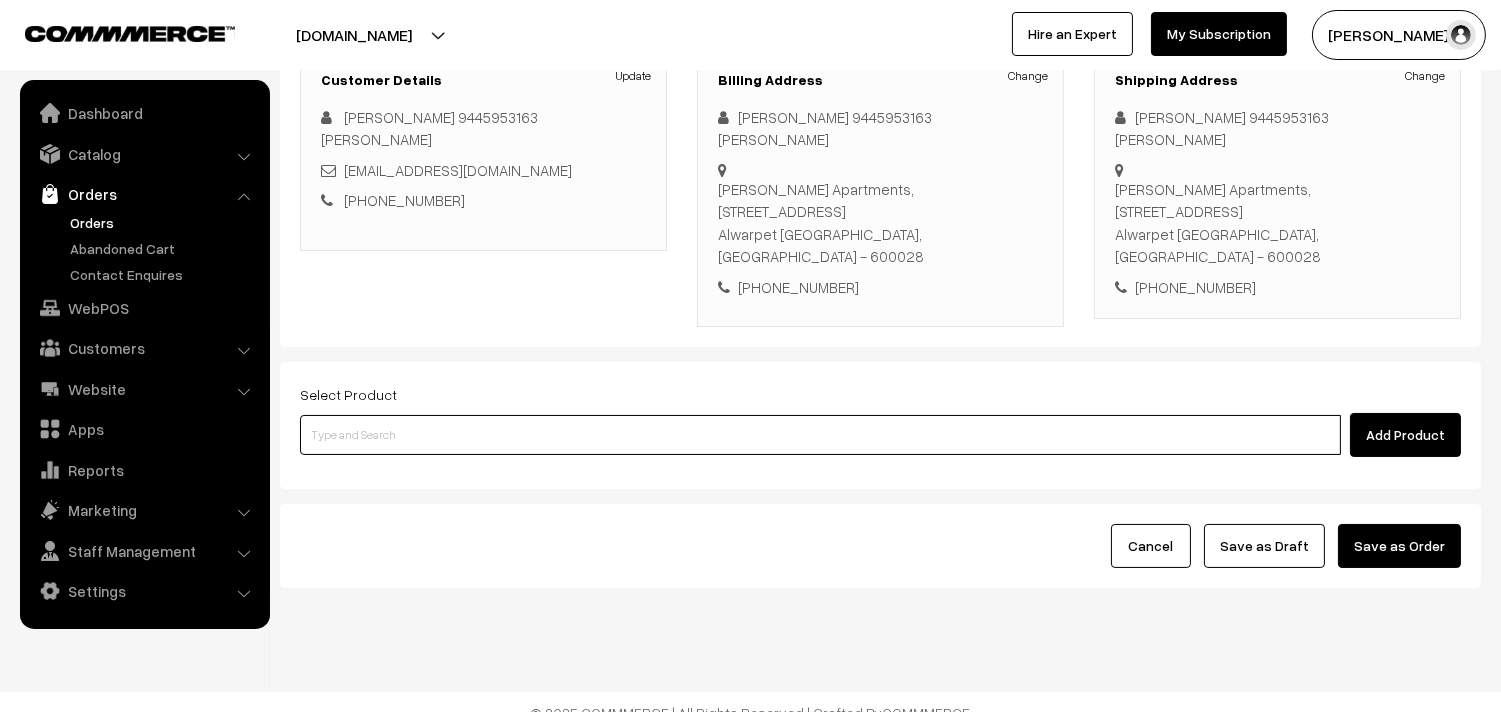 click at bounding box center (820, 435) 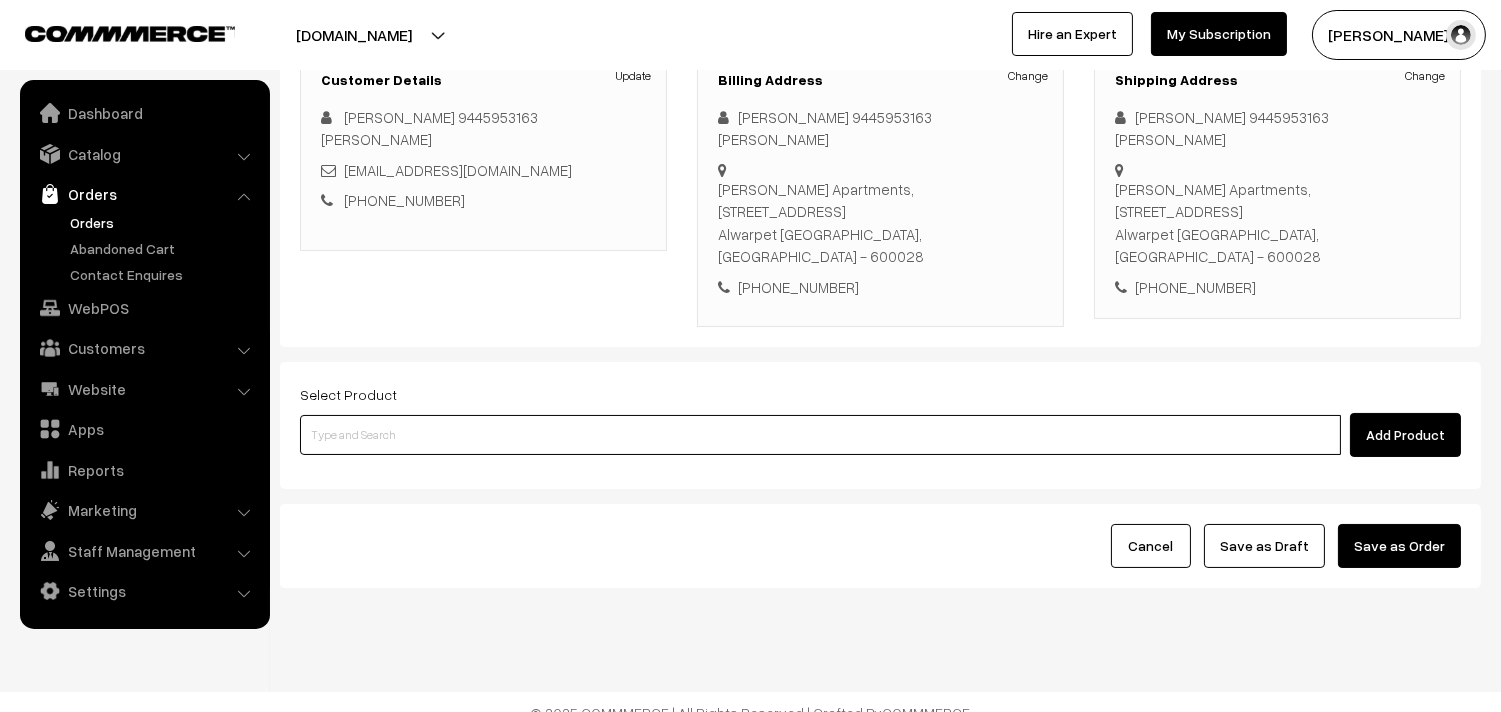 paste on "13th Without Rice..." 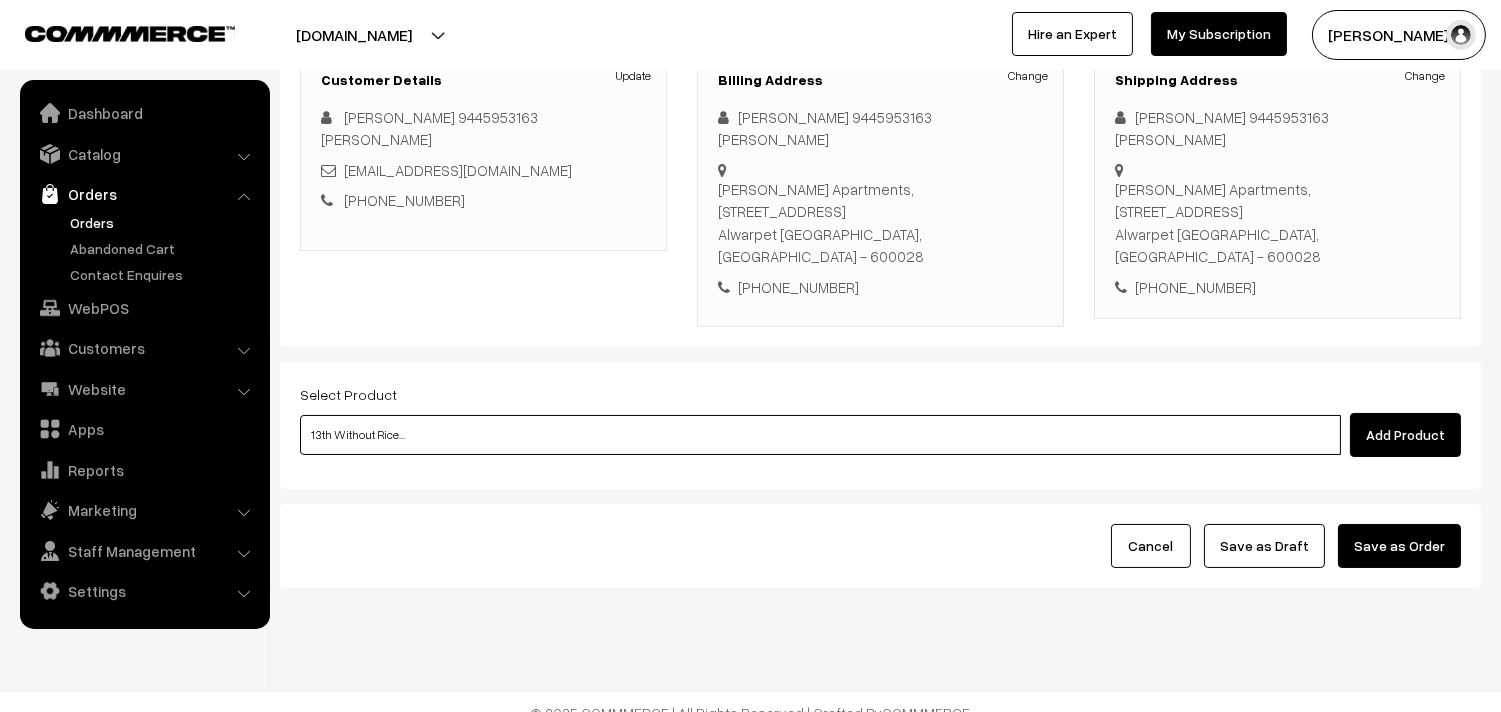 type on "13th Without Rice..." 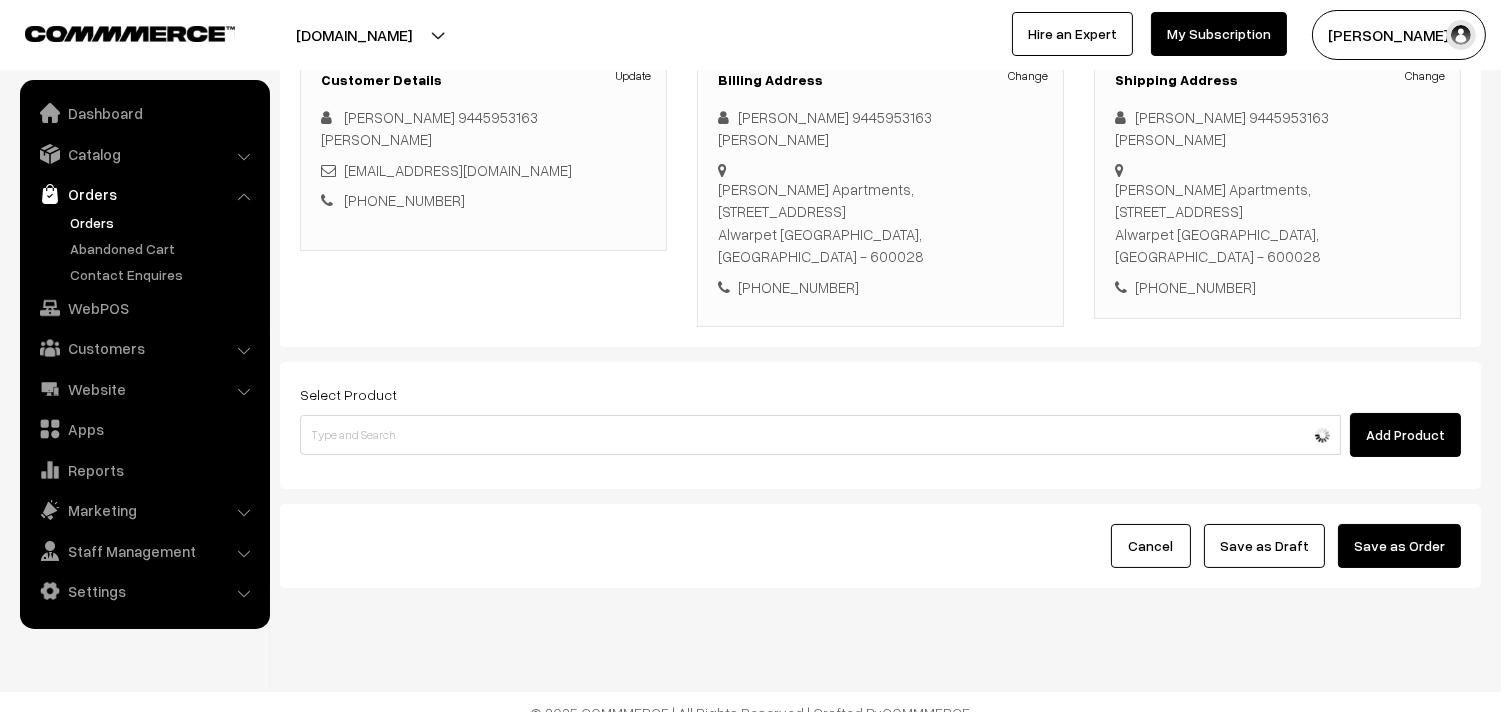 click on "Select Product
Add Product" at bounding box center (880, 425) 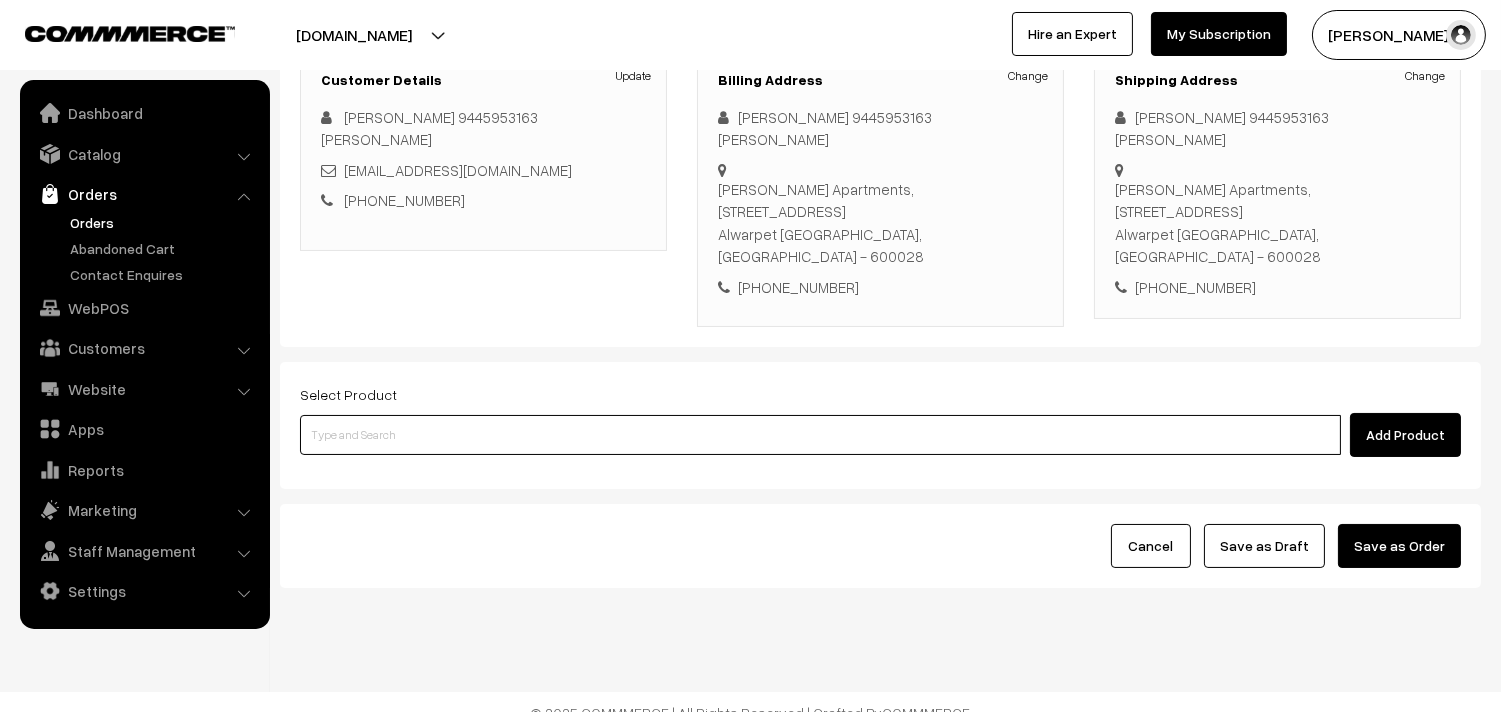 click at bounding box center [820, 435] 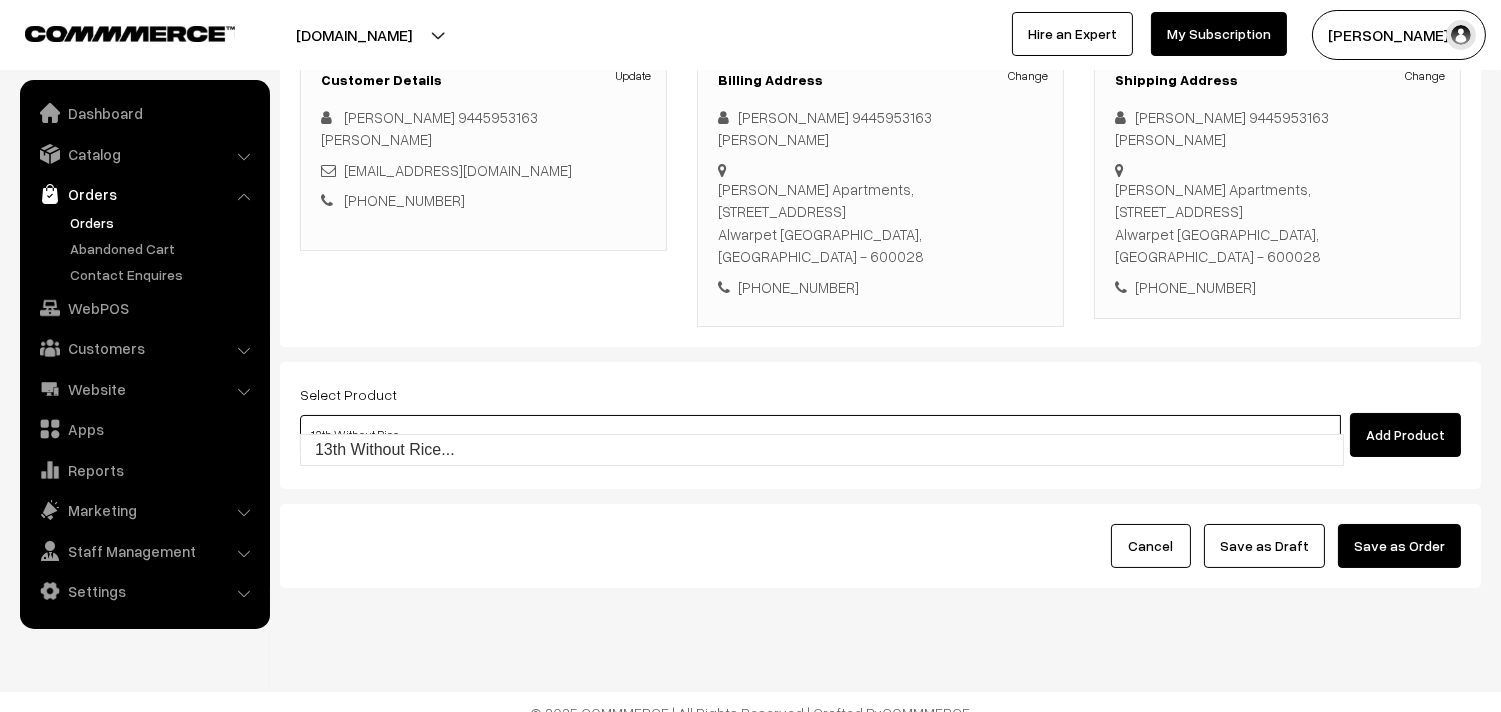 click on "13th Without Rice..." at bounding box center [822, 450] 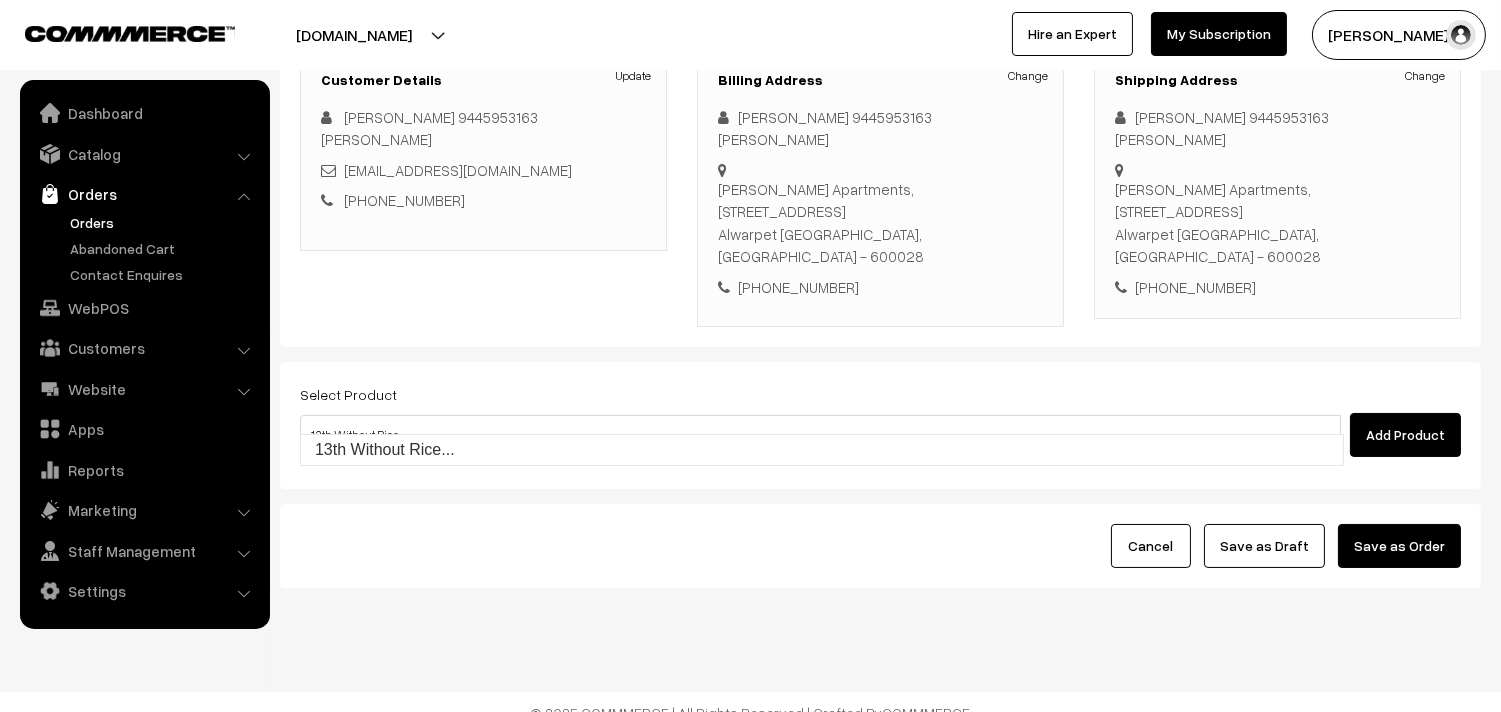 type 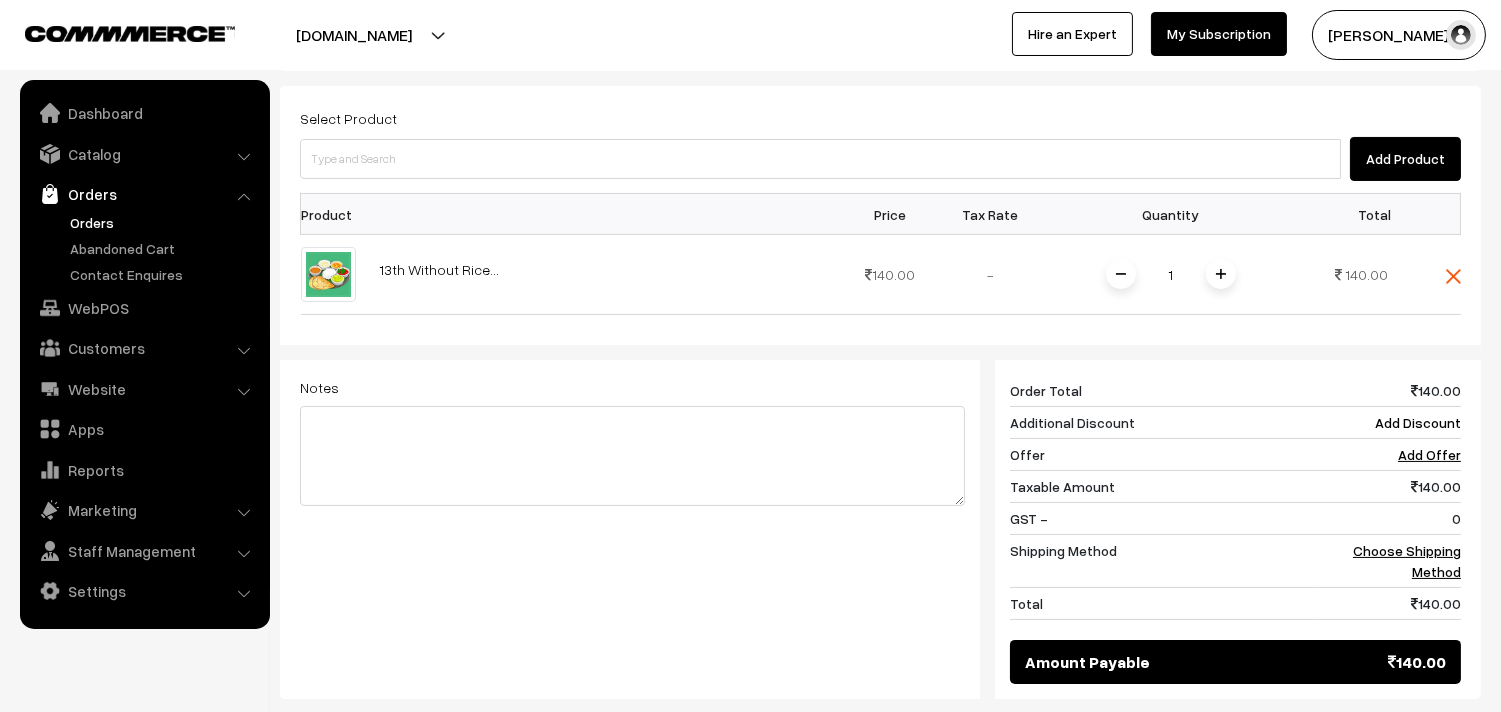 scroll, scrollTop: 782, scrollLeft: 0, axis: vertical 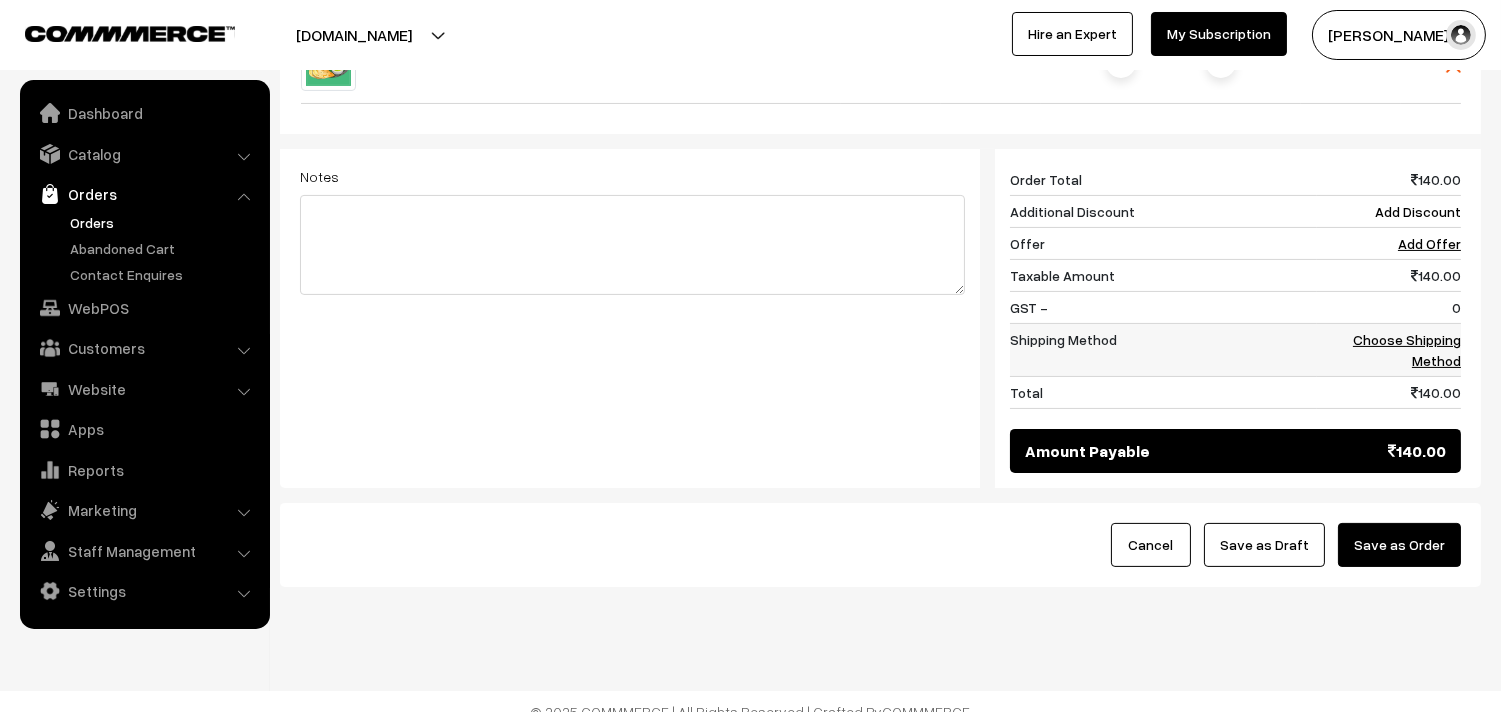 click on "Choose Shipping Method" at bounding box center (1389, 350) 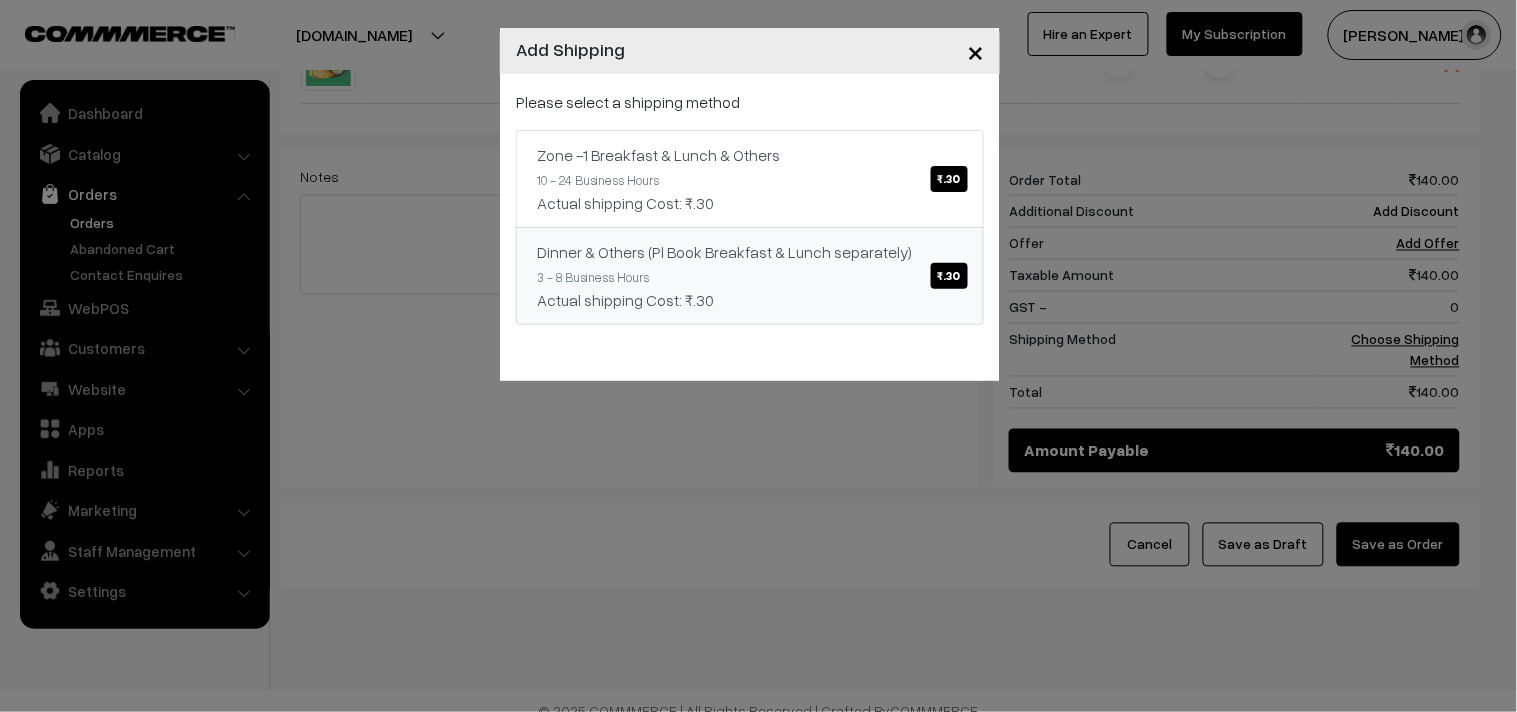 click on "Dinner & Others  (Pl Book Breakfast & Lunch separately)
₹.30
3 - 8 Business Hours Actual shipping Cost: ₹.30" at bounding box center (750, 276) 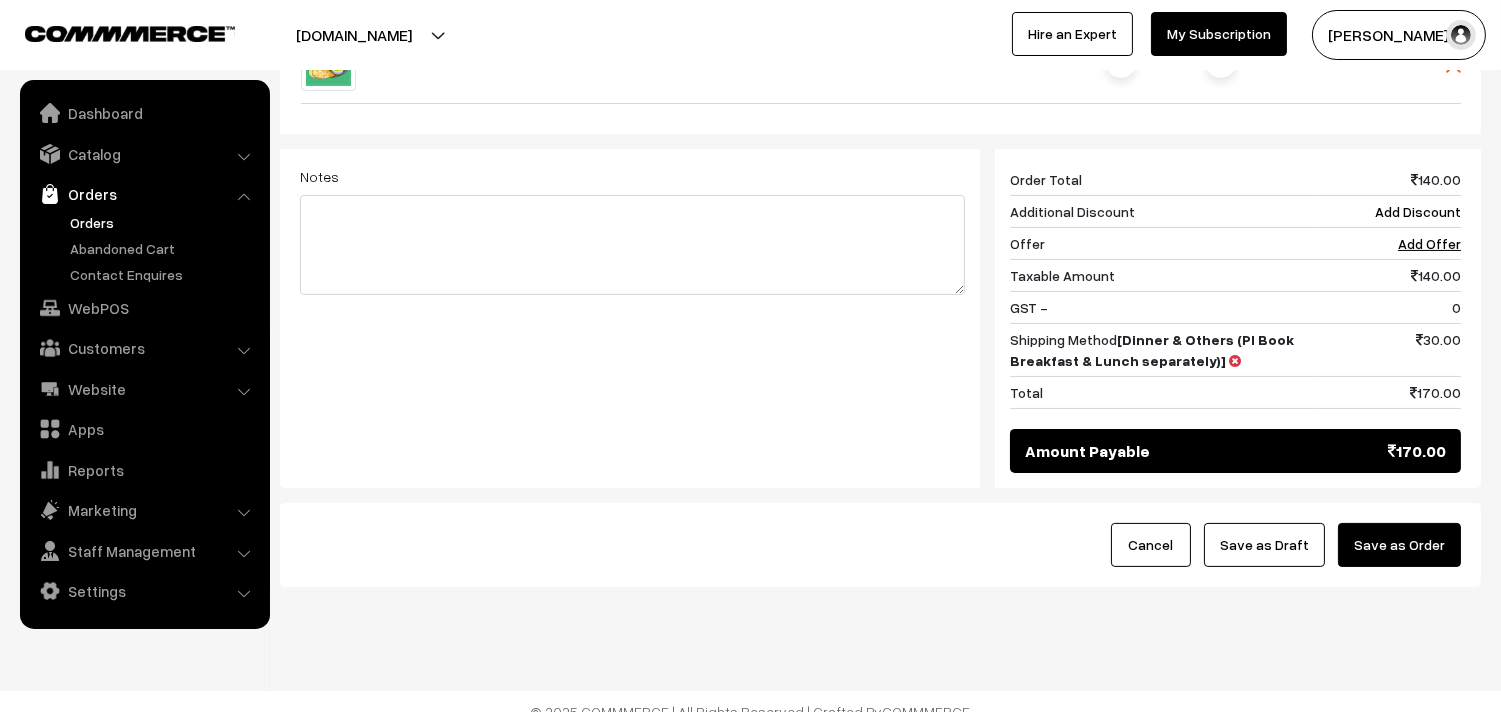 click on "Cancel
Save as Draft
Save as Order" at bounding box center (880, 545) 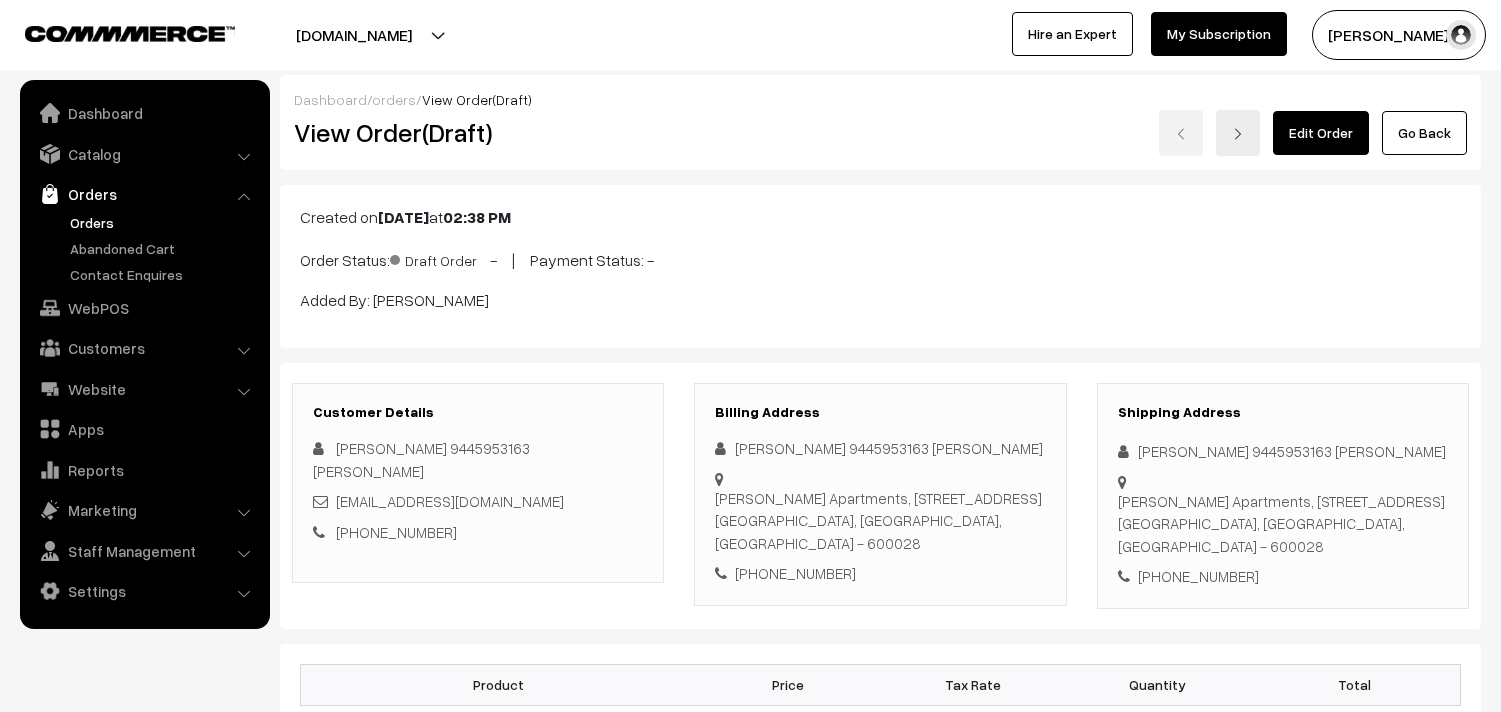 scroll, scrollTop: 0, scrollLeft: 0, axis: both 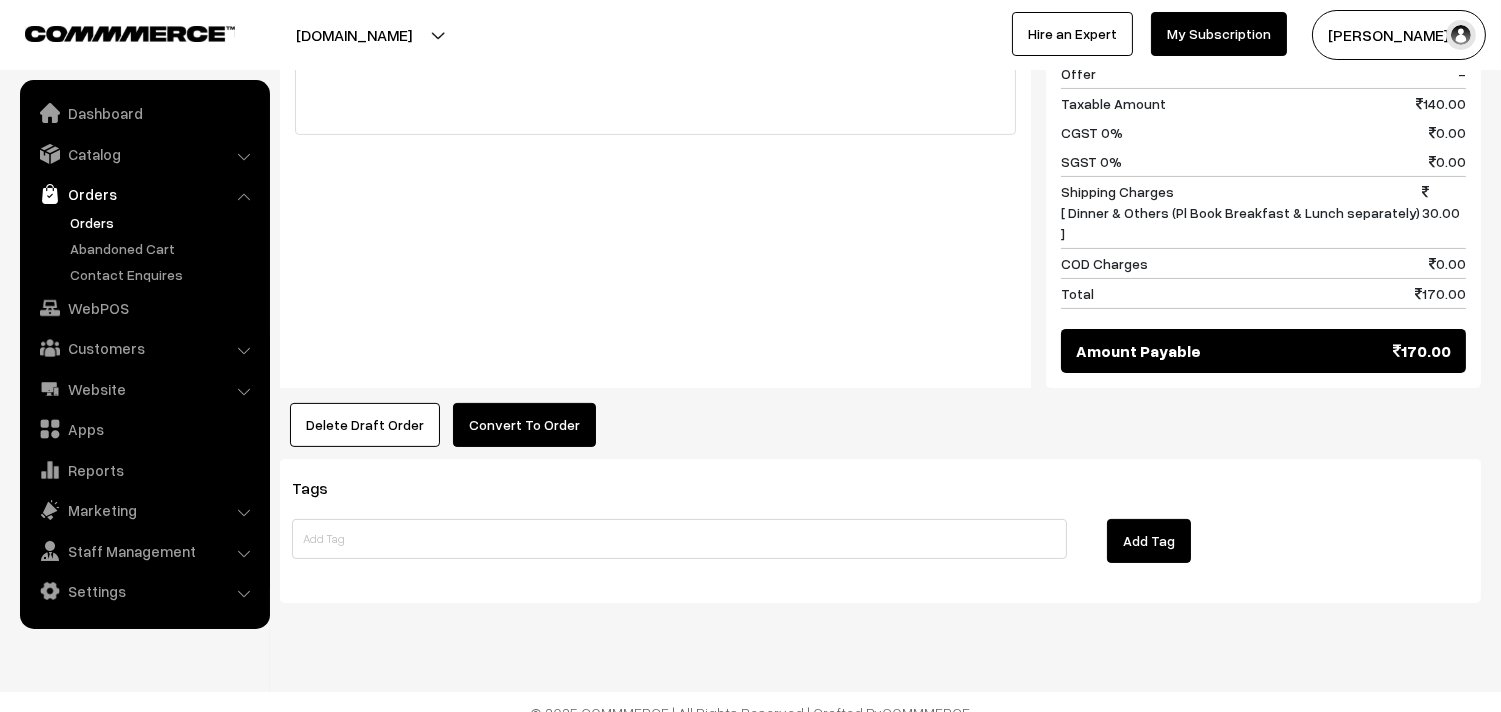 click on "Convert To Order" at bounding box center (524, 425) 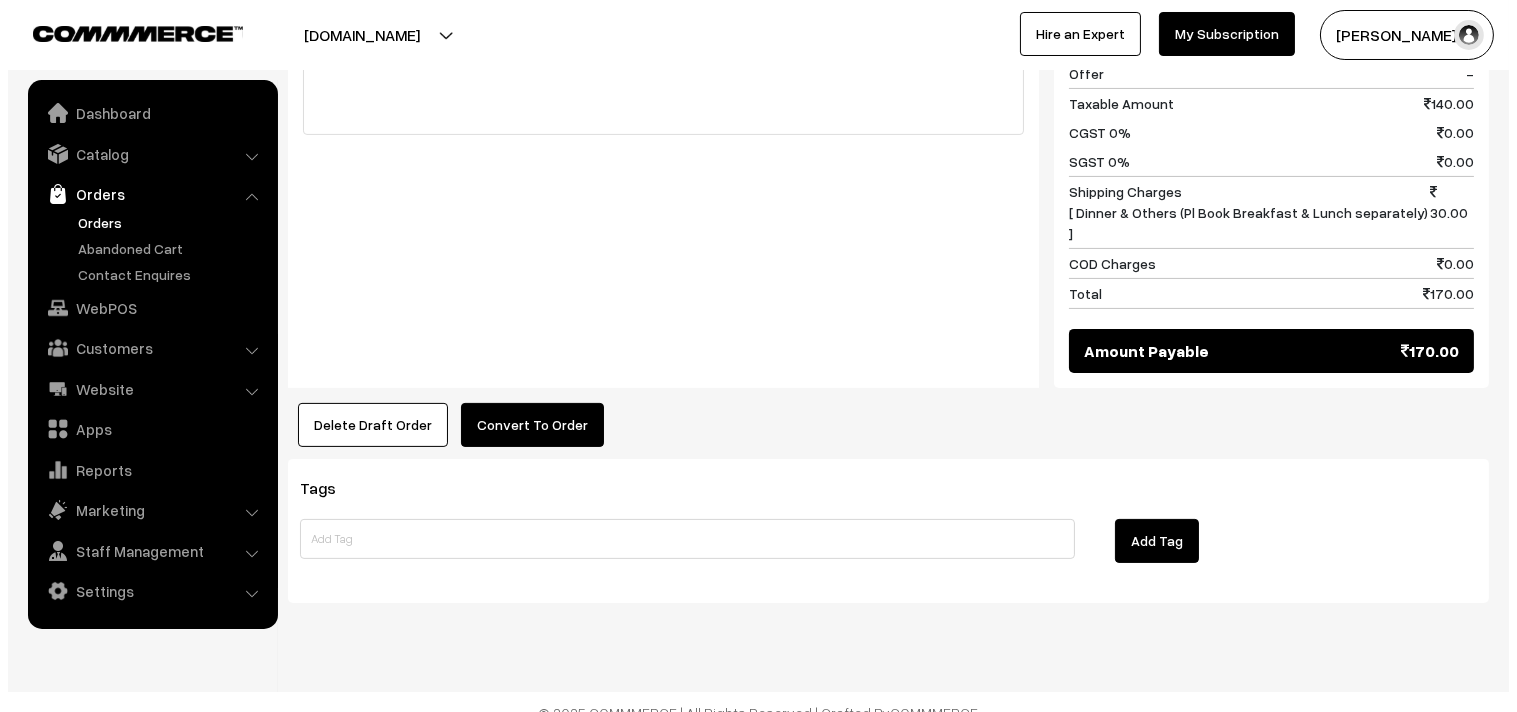 scroll, scrollTop: 956, scrollLeft: 0, axis: vertical 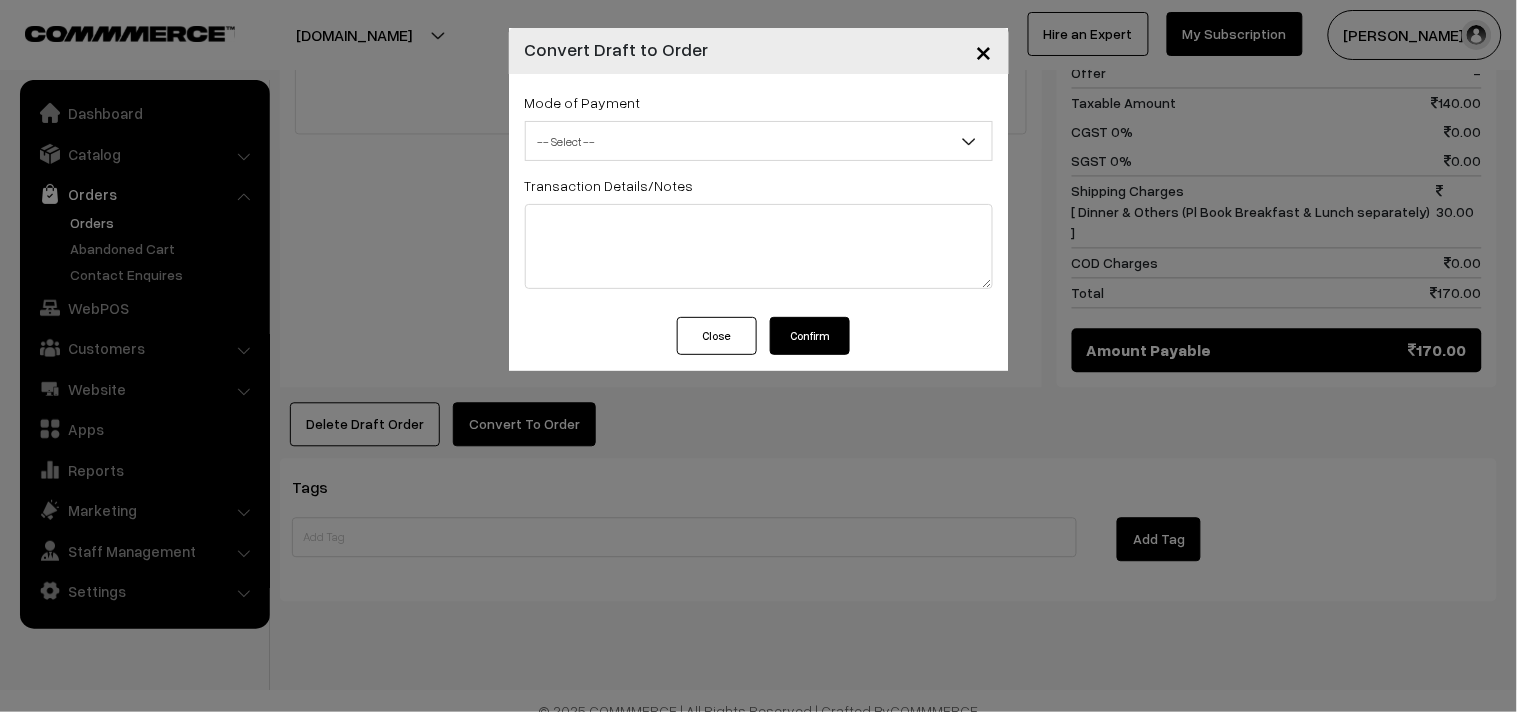 click on "Mode of Payment
-- Select --
COD
Cash
Cheque
-- Select --" at bounding box center (759, 125) 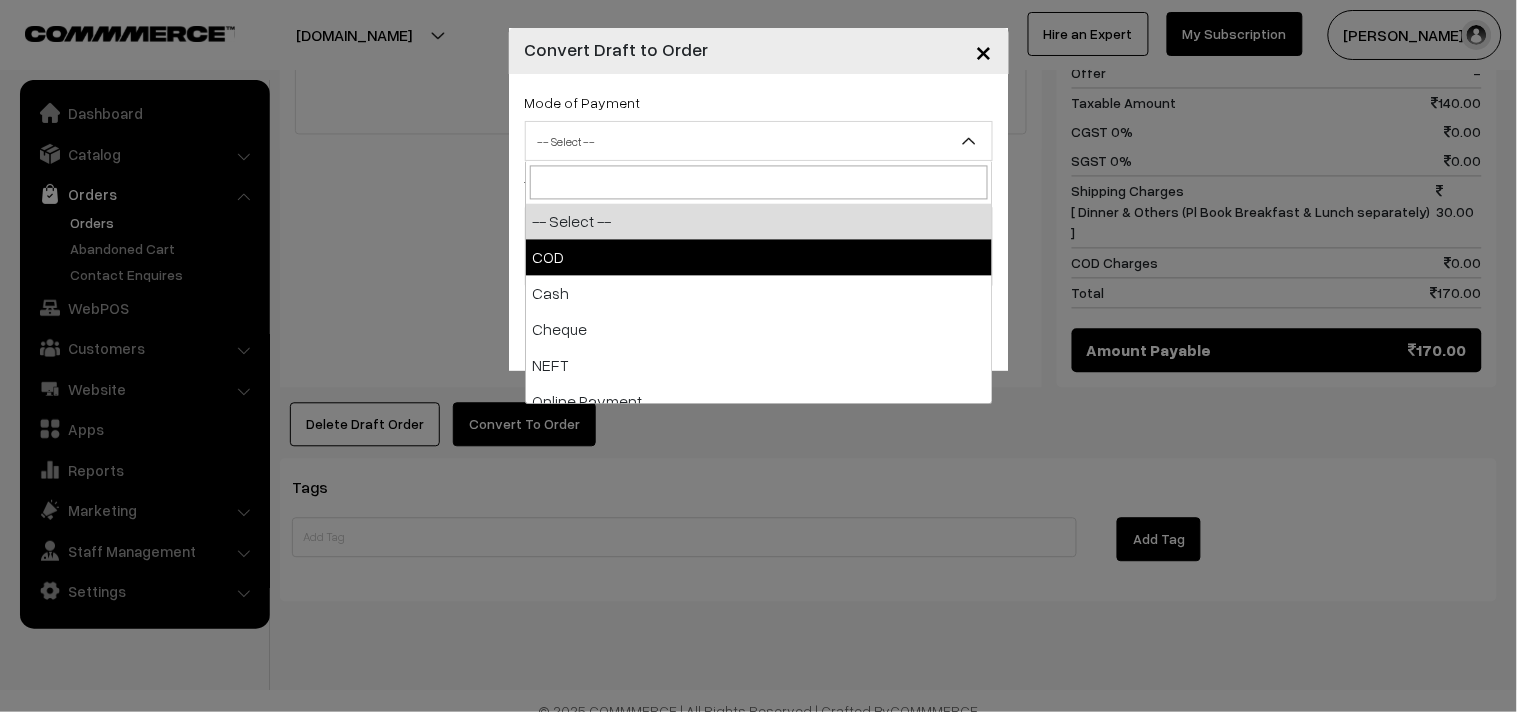 select on "1" 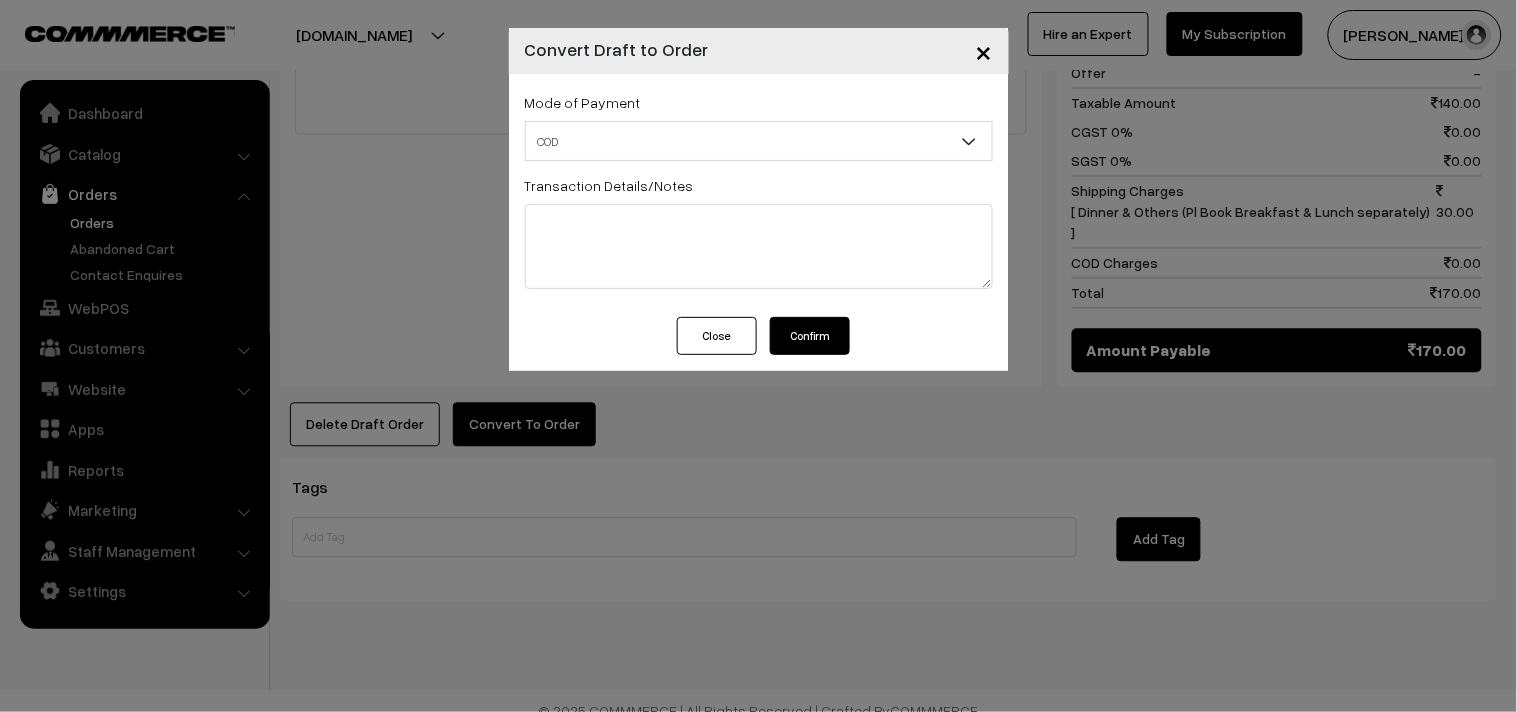 drag, startPoint x: 757, startPoint y: 327, endPoint x: 773, endPoint y: 327, distance: 16 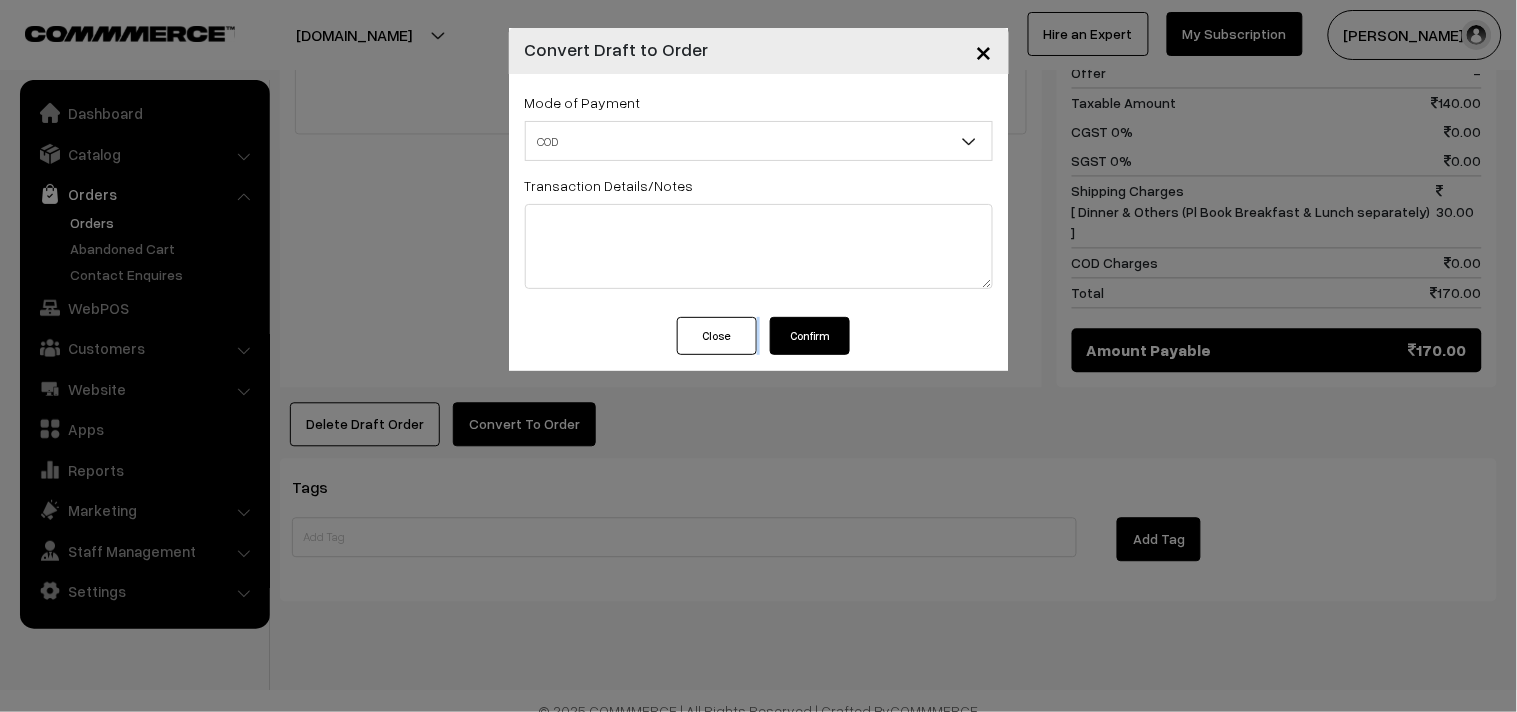 click on "Confirm" at bounding box center (810, 336) 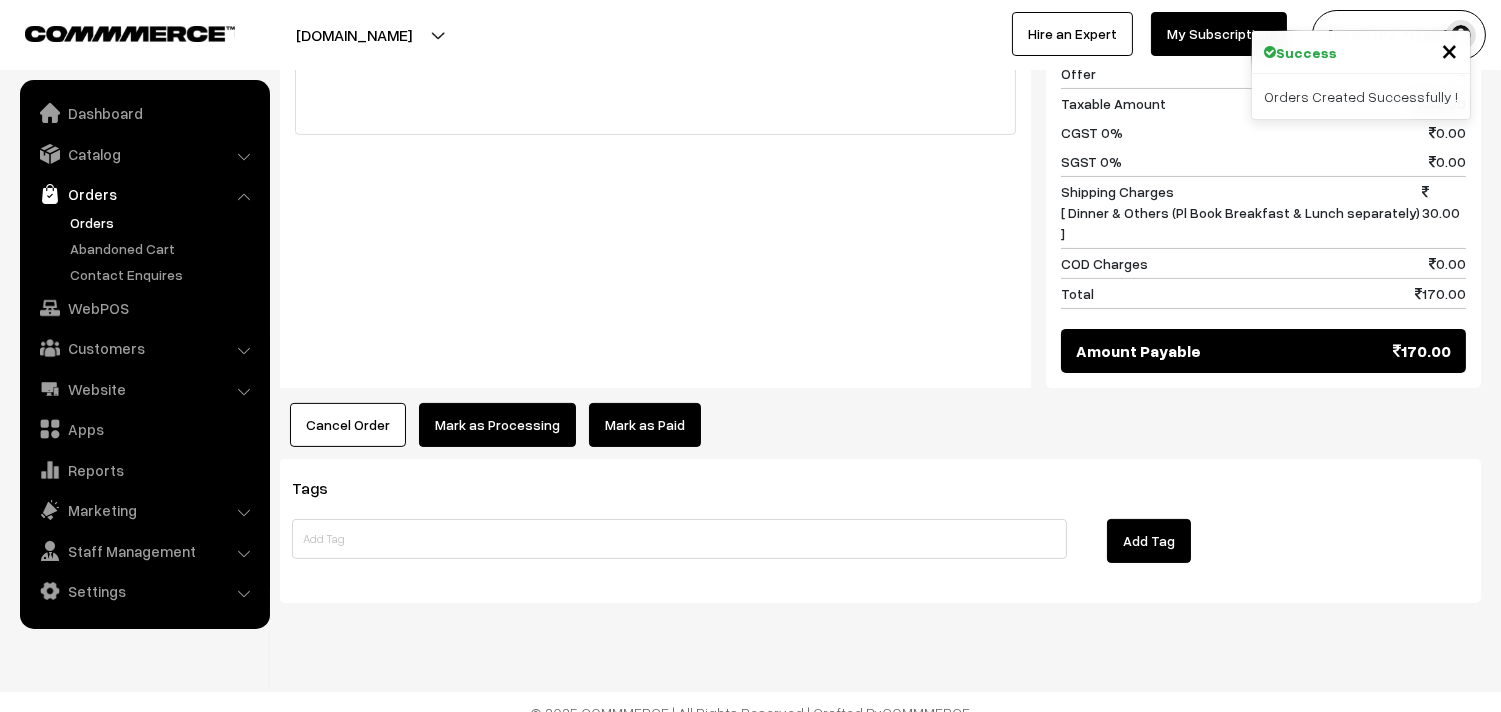 click on "Mark as Processing" at bounding box center [497, 425] 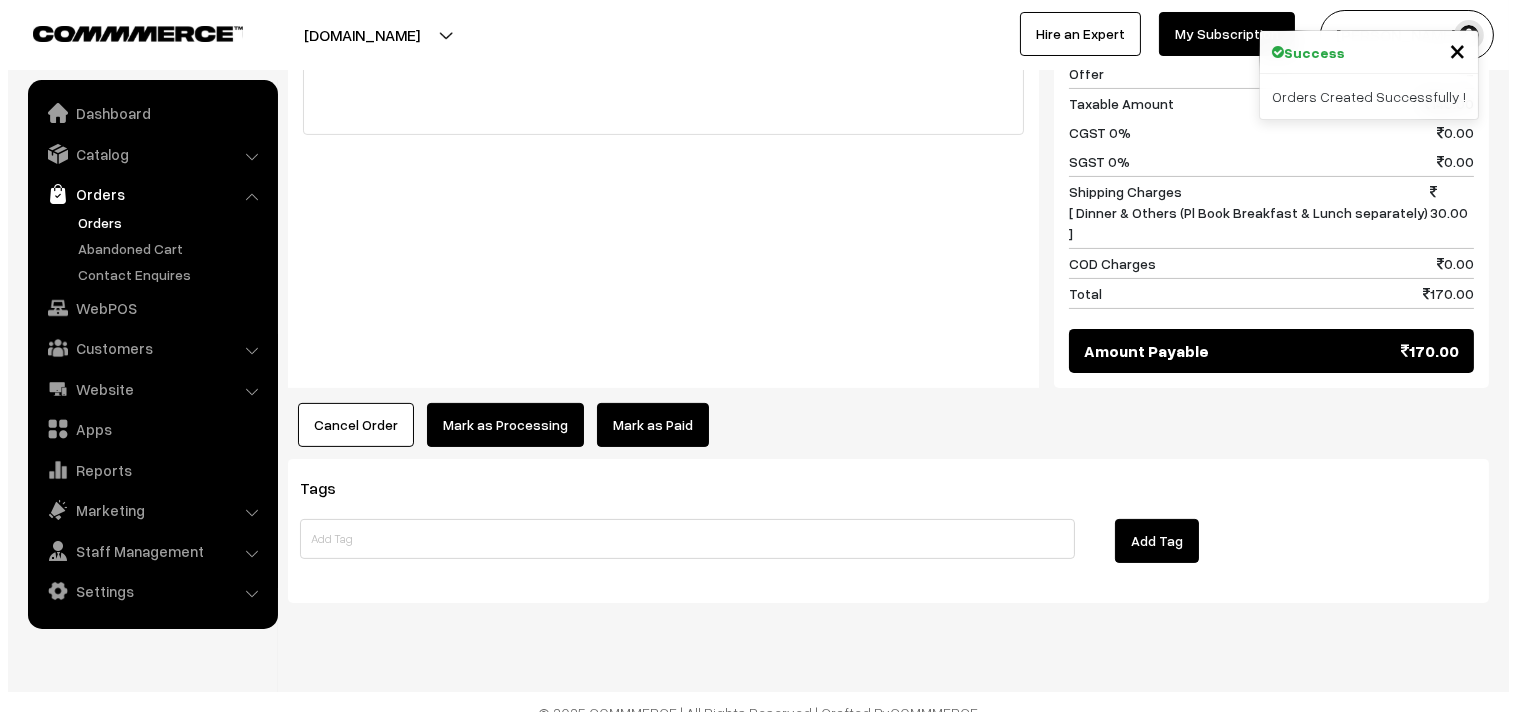 scroll, scrollTop: 956, scrollLeft: 0, axis: vertical 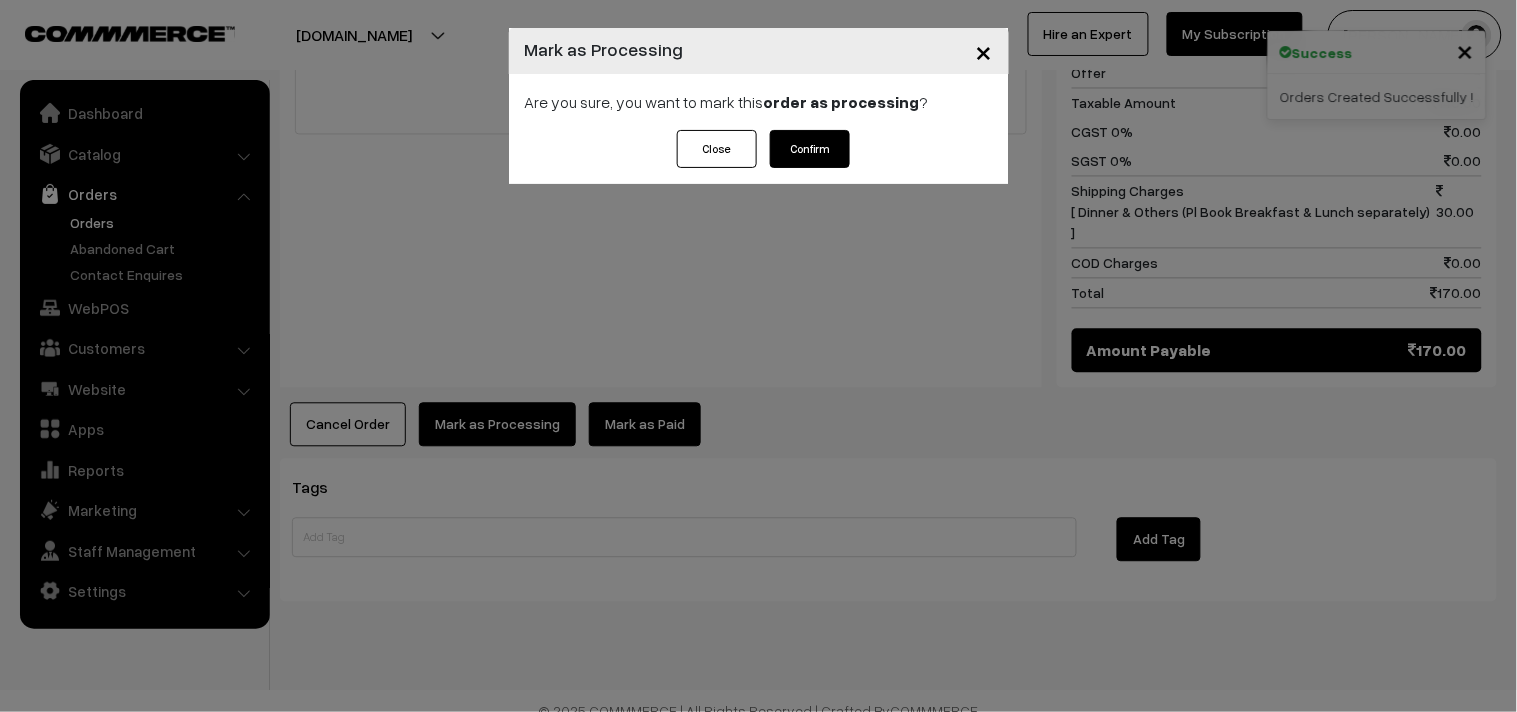 click on "Confirm" at bounding box center [810, 149] 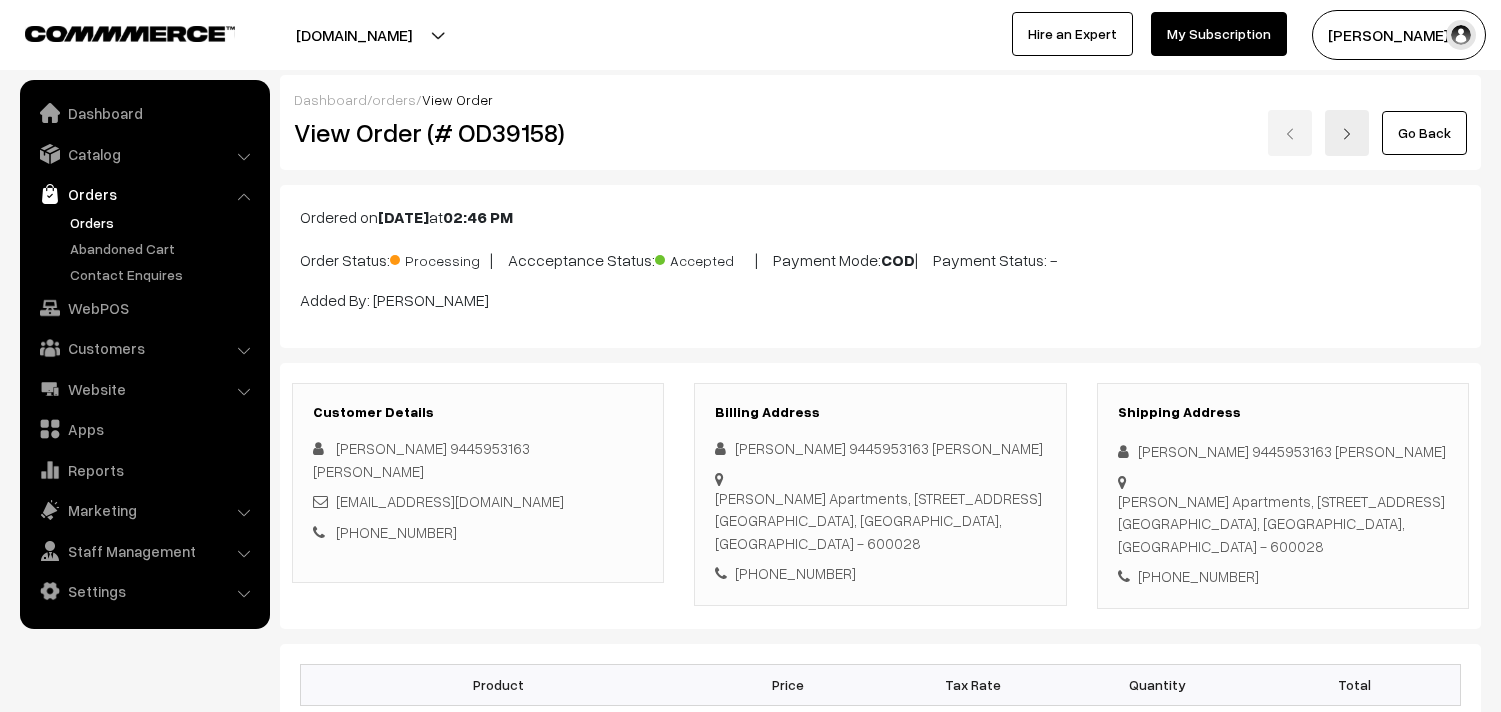 scroll, scrollTop: 0, scrollLeft: 0, axis: both 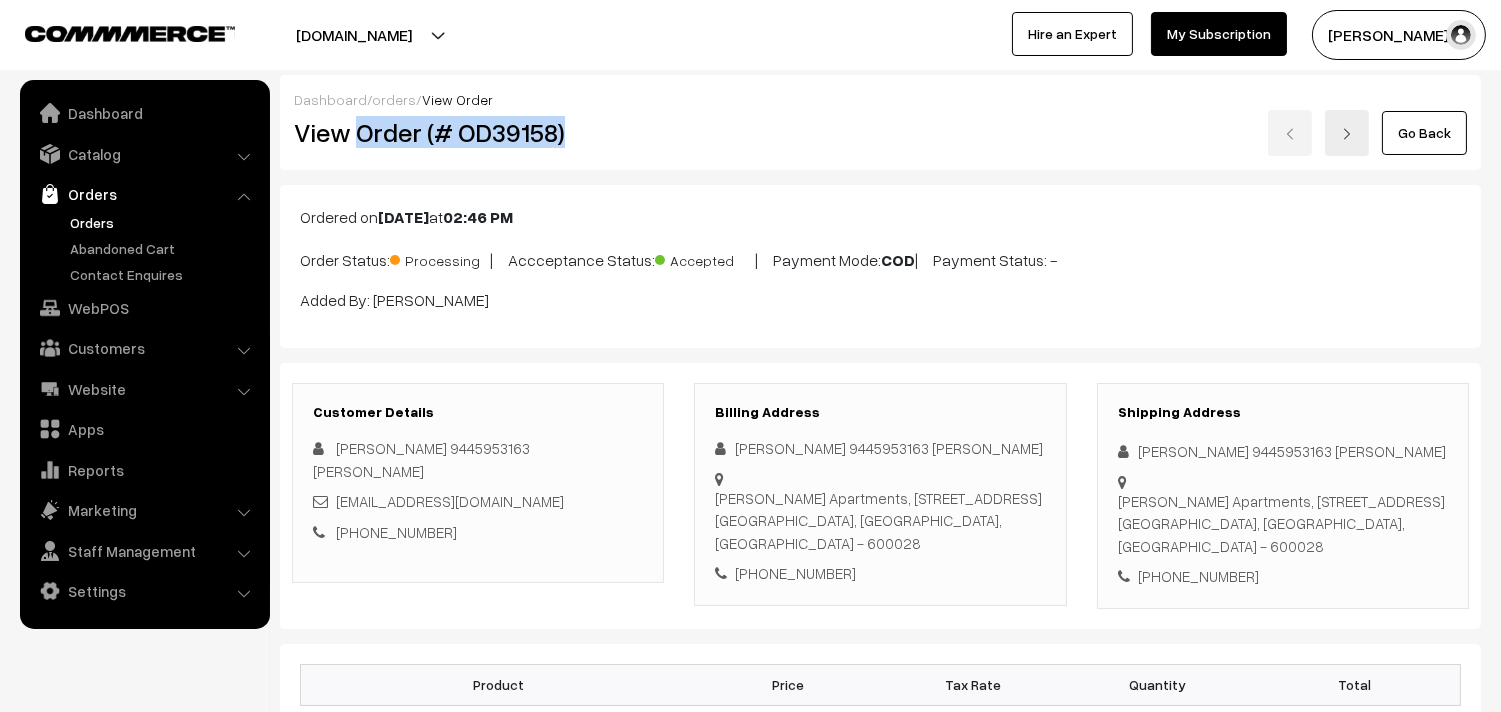 drag, startPoint x: 360, startPoint y: 136, endPoint x: 671, endPoint y: 141, distance: 311.0402 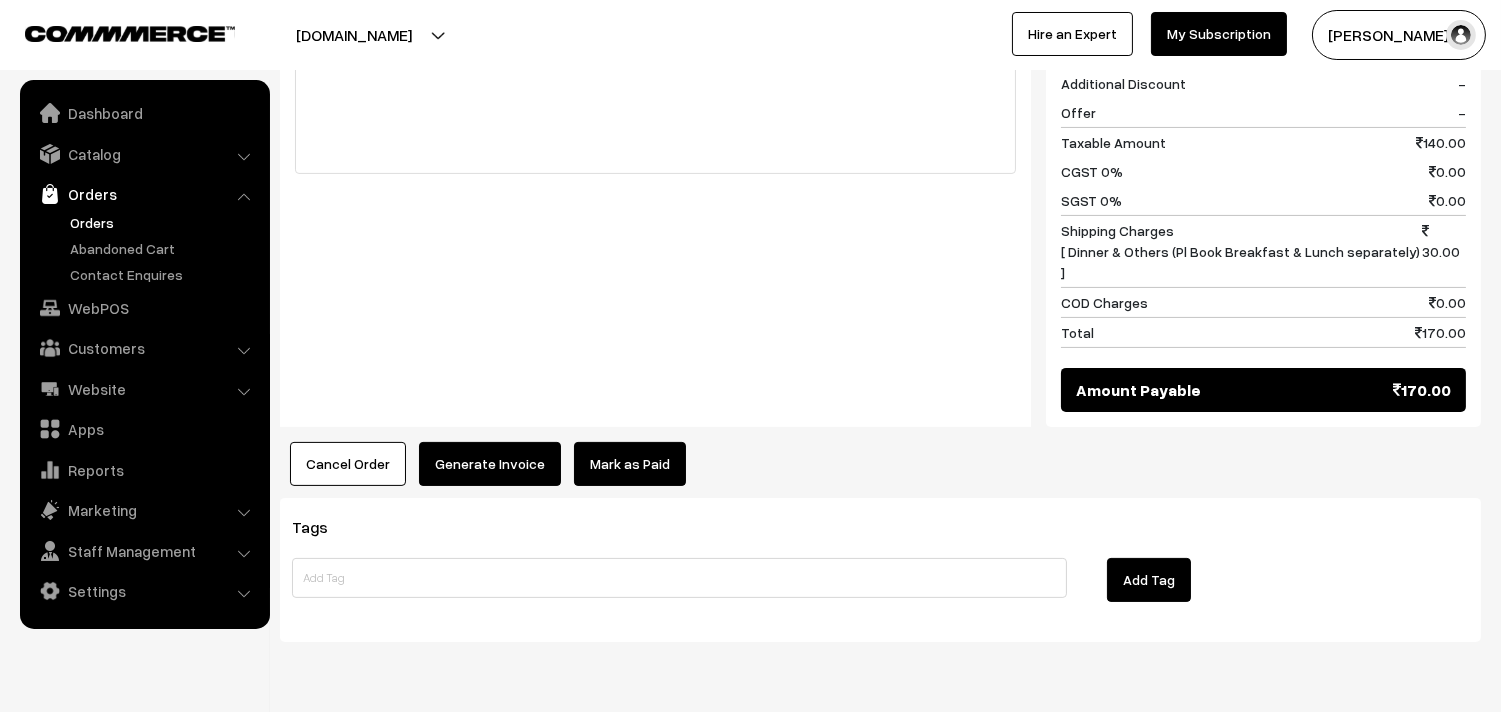 scroll, scrollTop: 954, scrollLeft: 0, axis: vertical 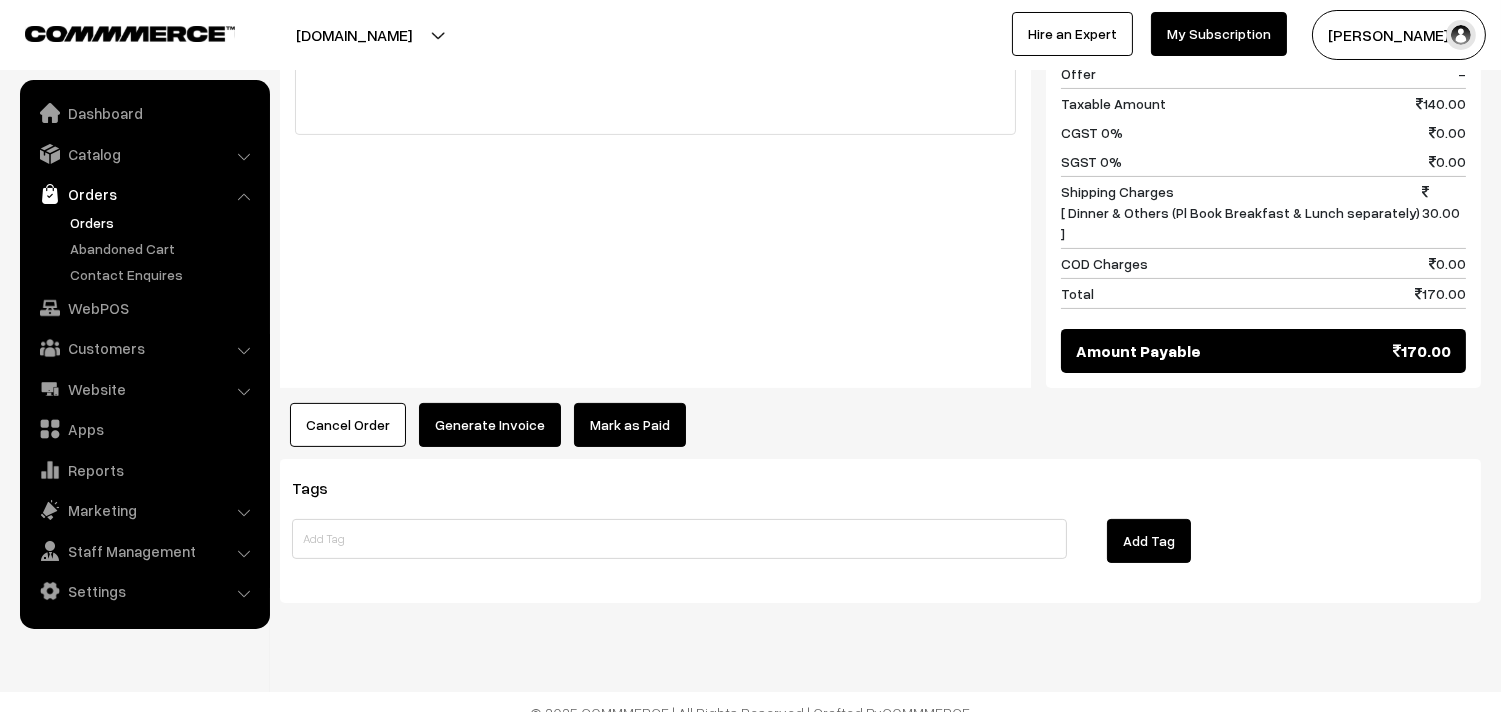 click on "Product
Price
Tax Rate
Quantity
Total
13th Without Rice...
140.00" at bounding box center (880, 69) 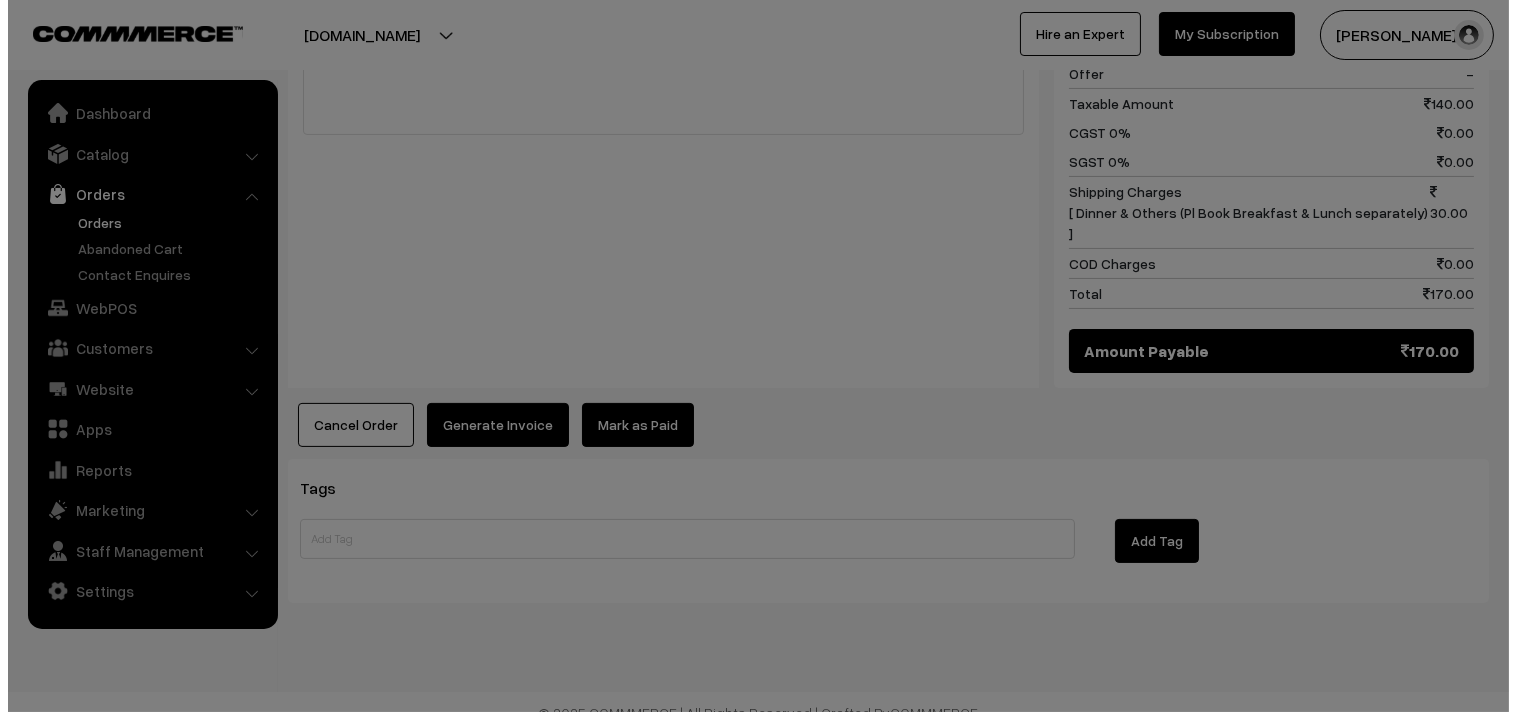 scroll, scrollTop: 956, scrollLeft: 0, axis: vertical 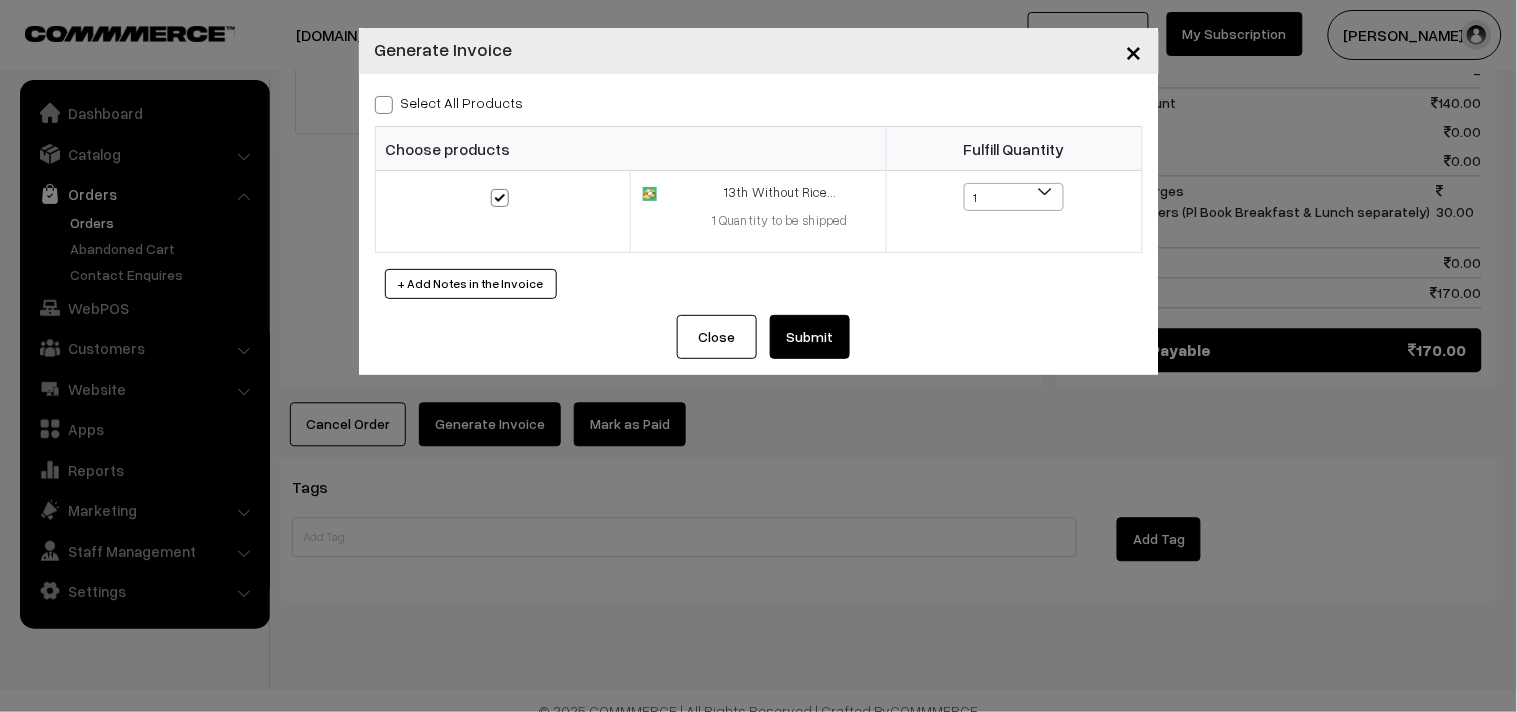 click on "Submit" at bounding box center [810, 337] 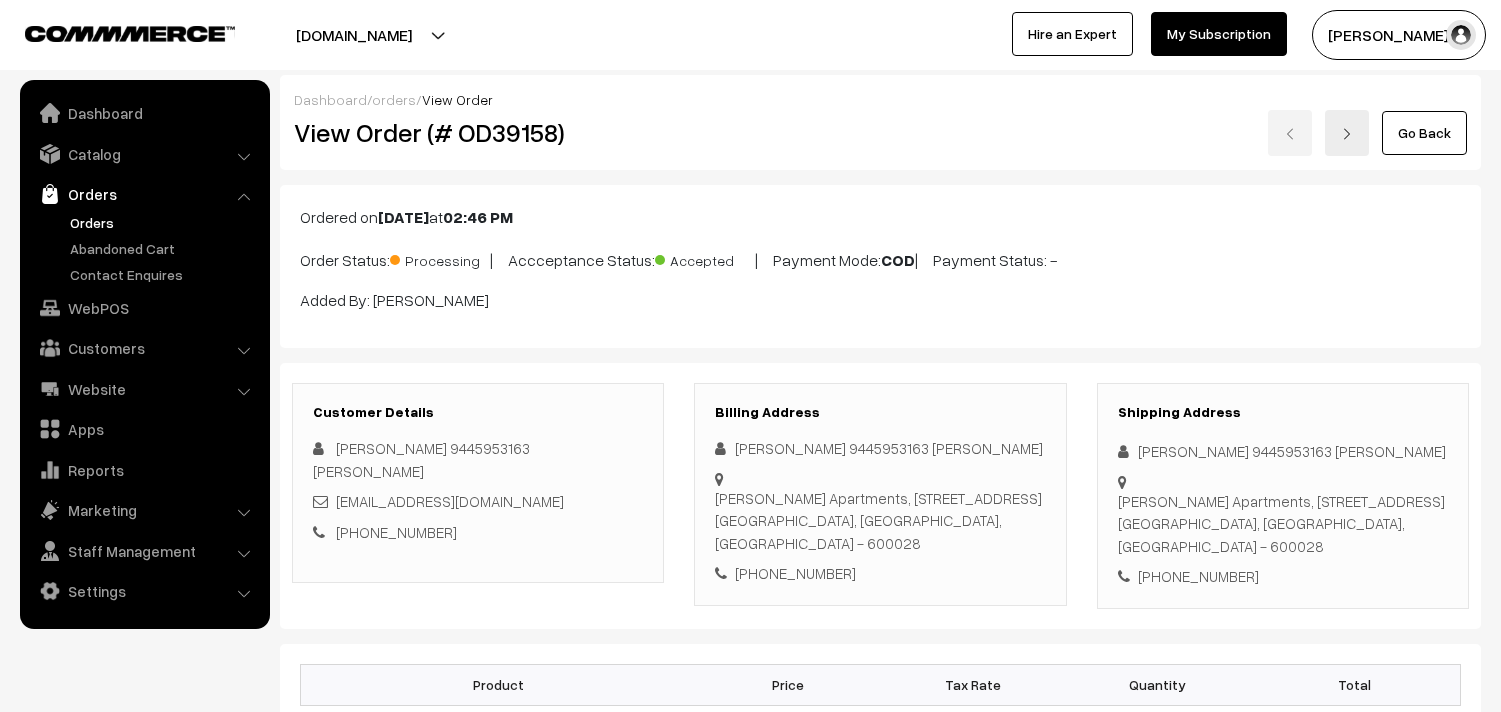 scroll, scrollTop: 956, scrollLeft: 0, axis: vertical 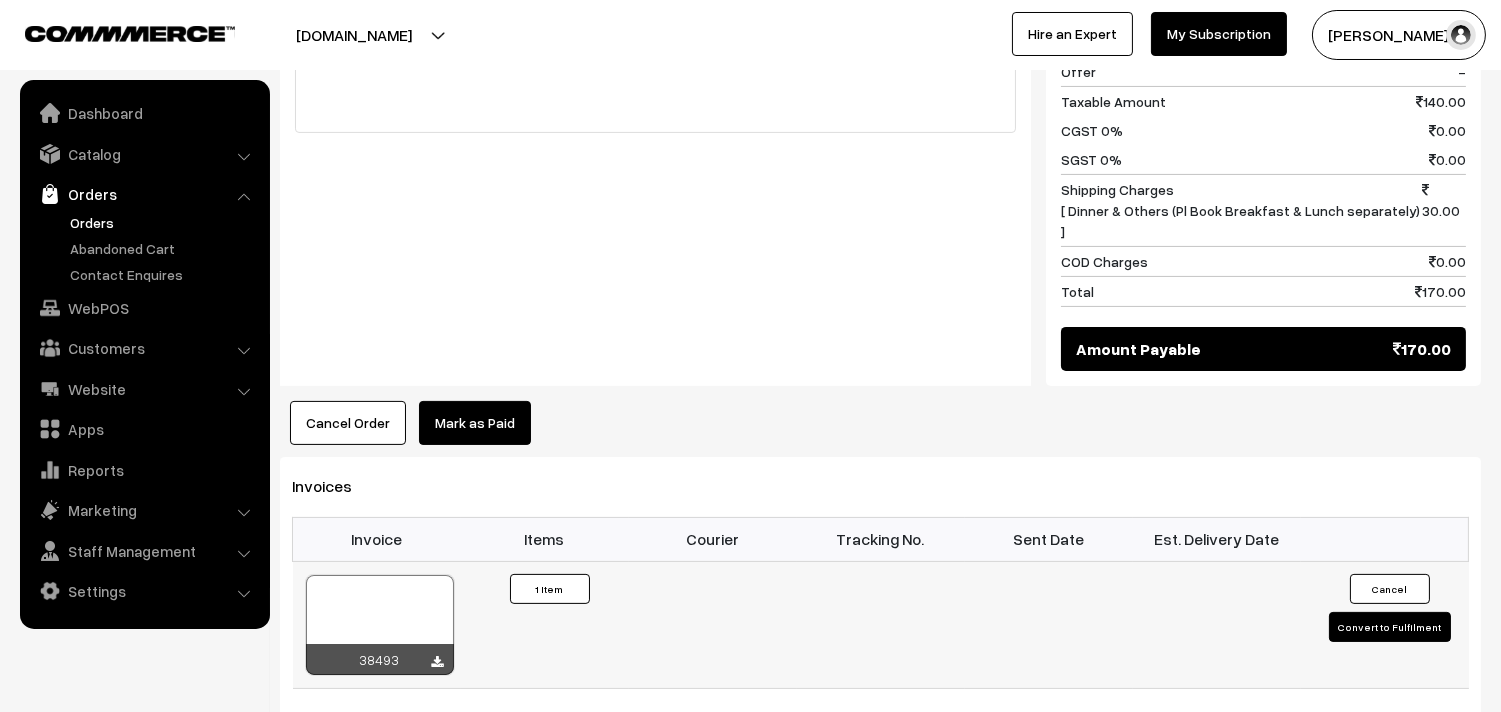 click at bounding box center (380, 625) 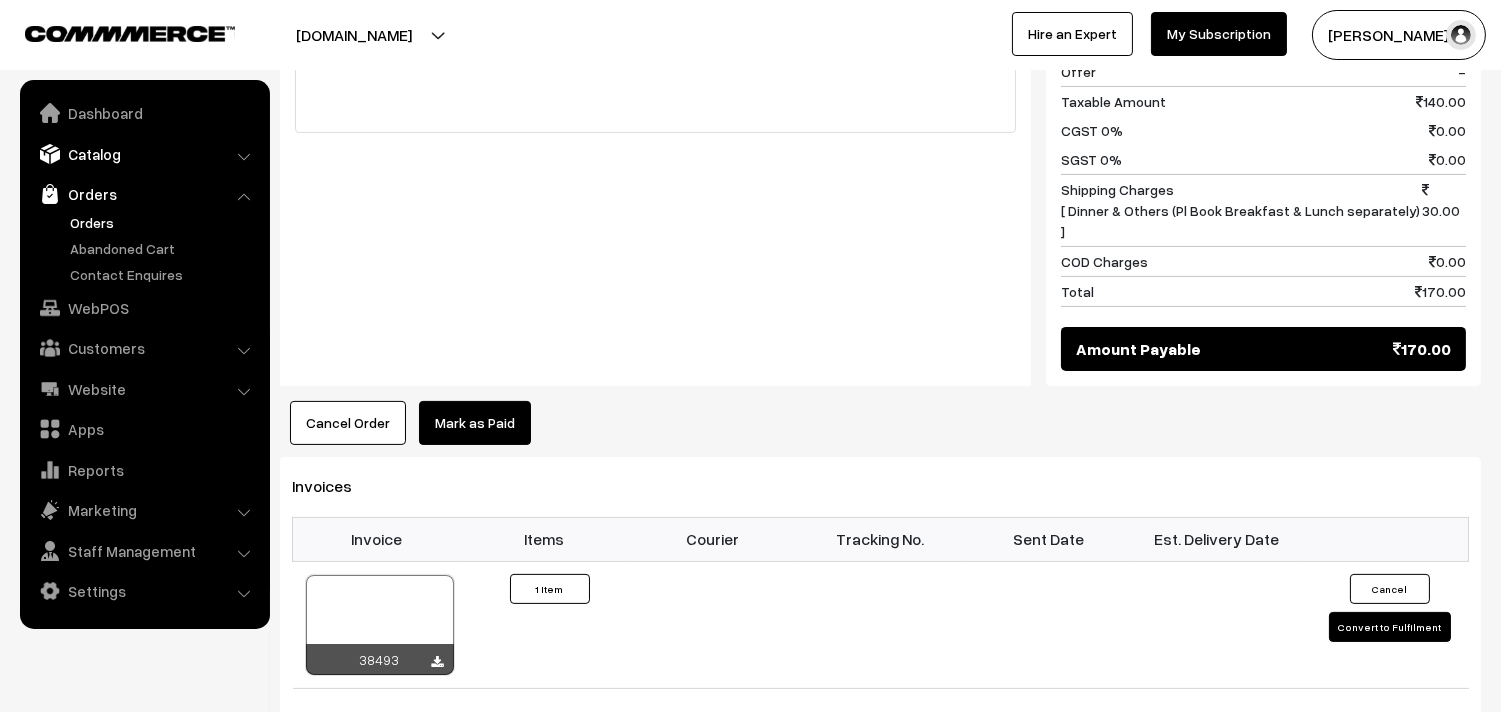 click on "Catalog" at bounding box center (144, 154) 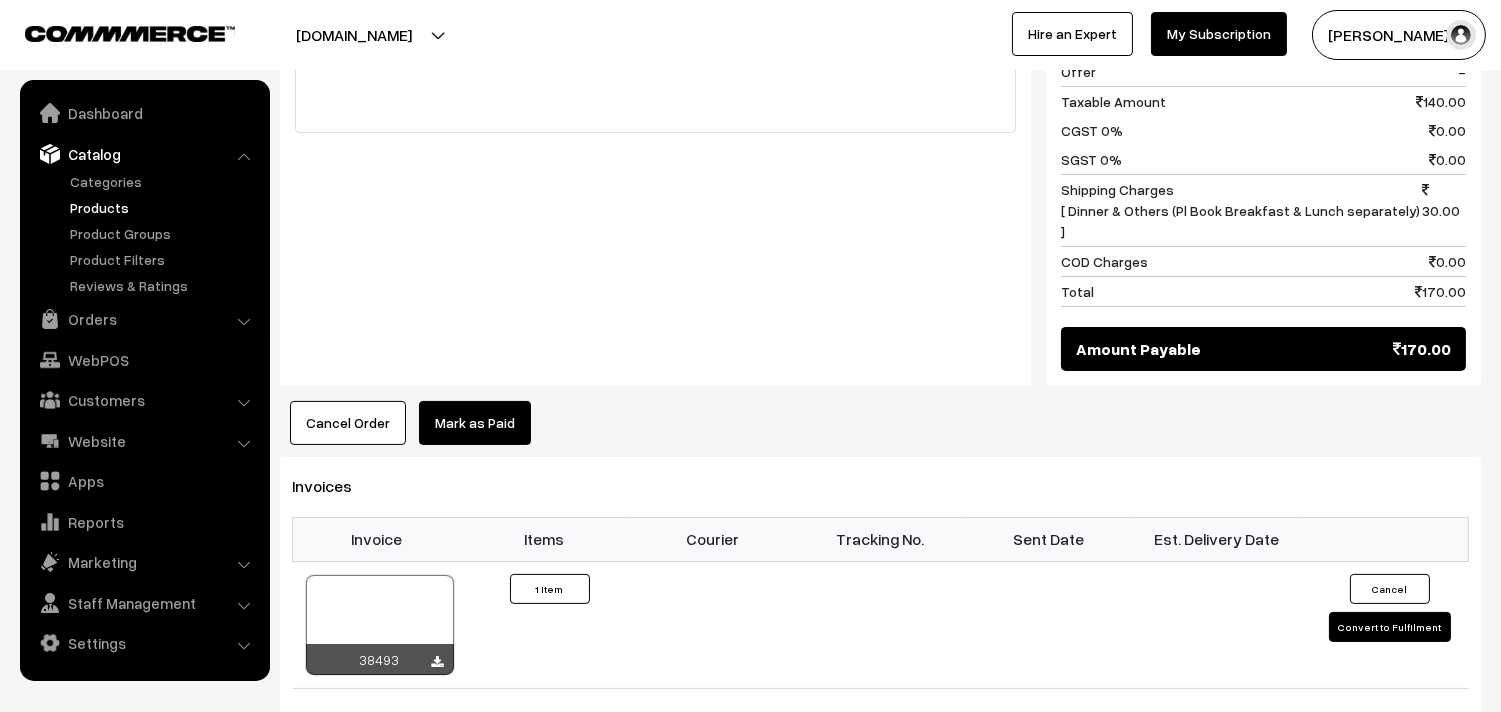 click on "Products" at bounding box center [164, 207] 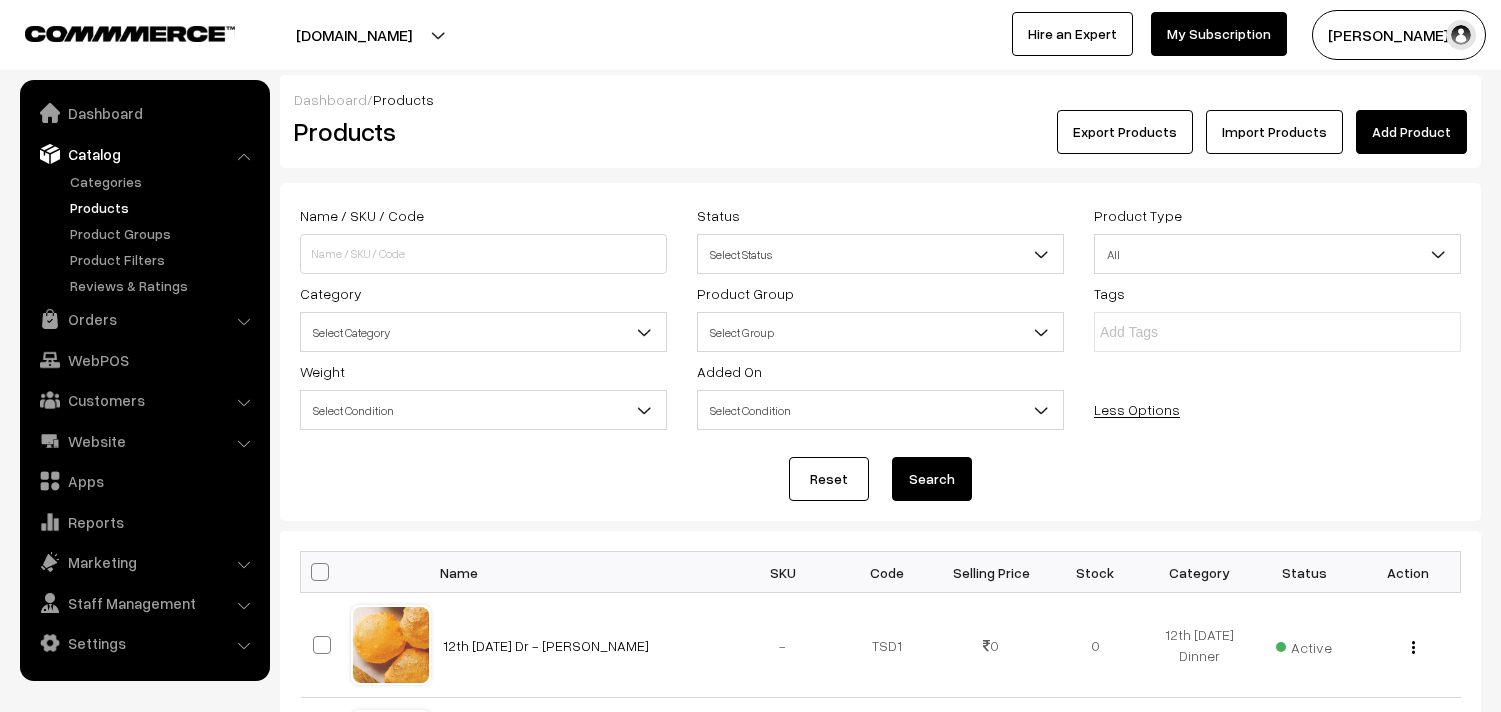 click on "Select Category" at bounding box center [483, 332] 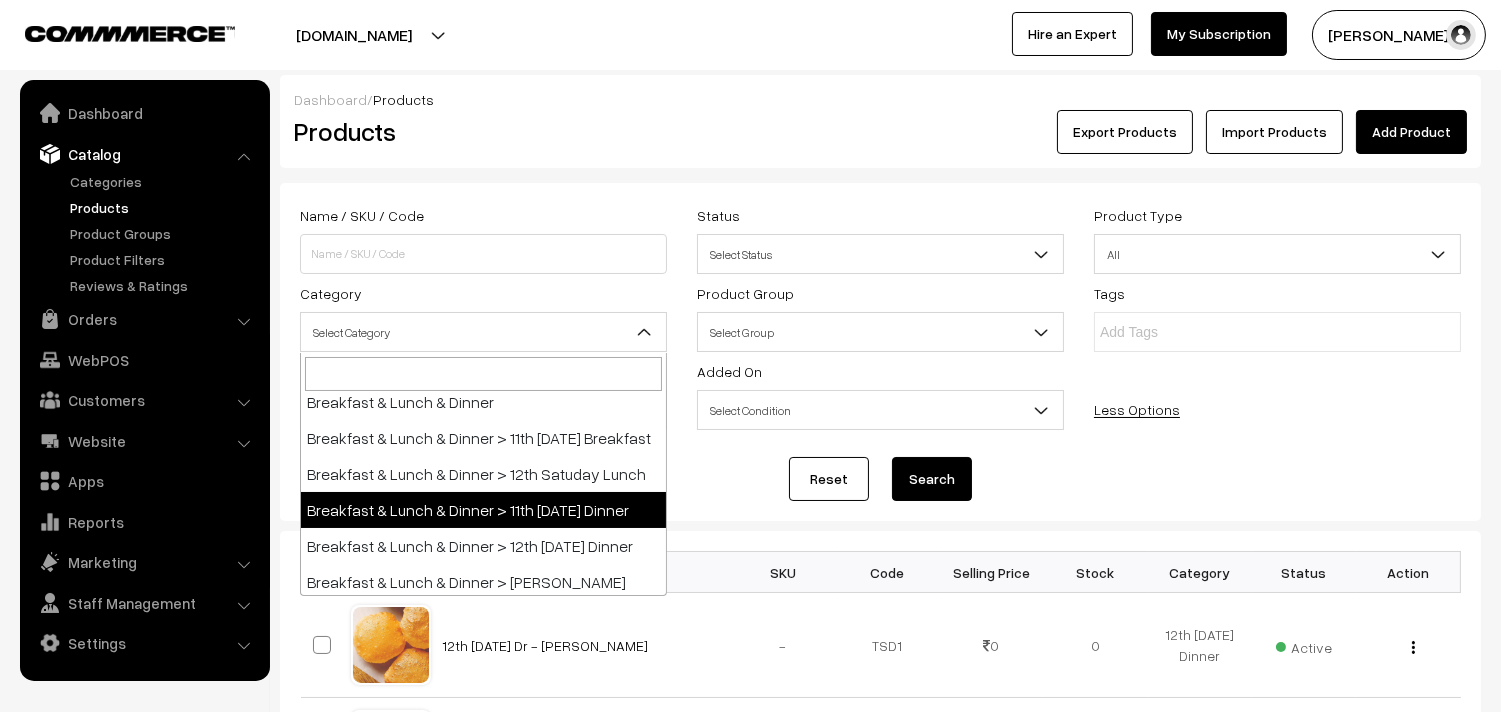 scroll, scrollTop: 111, scrollLeft: 0, axis: vertical 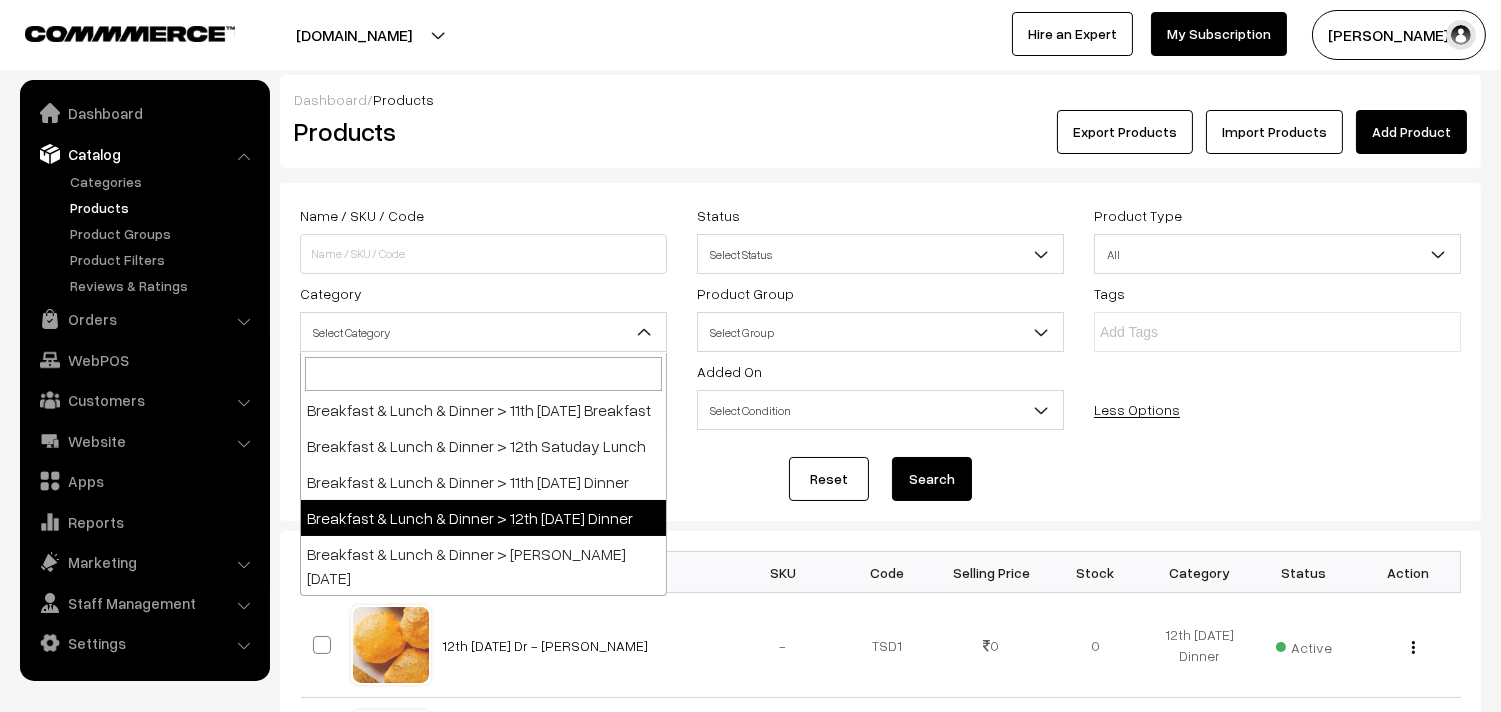 select on "96" 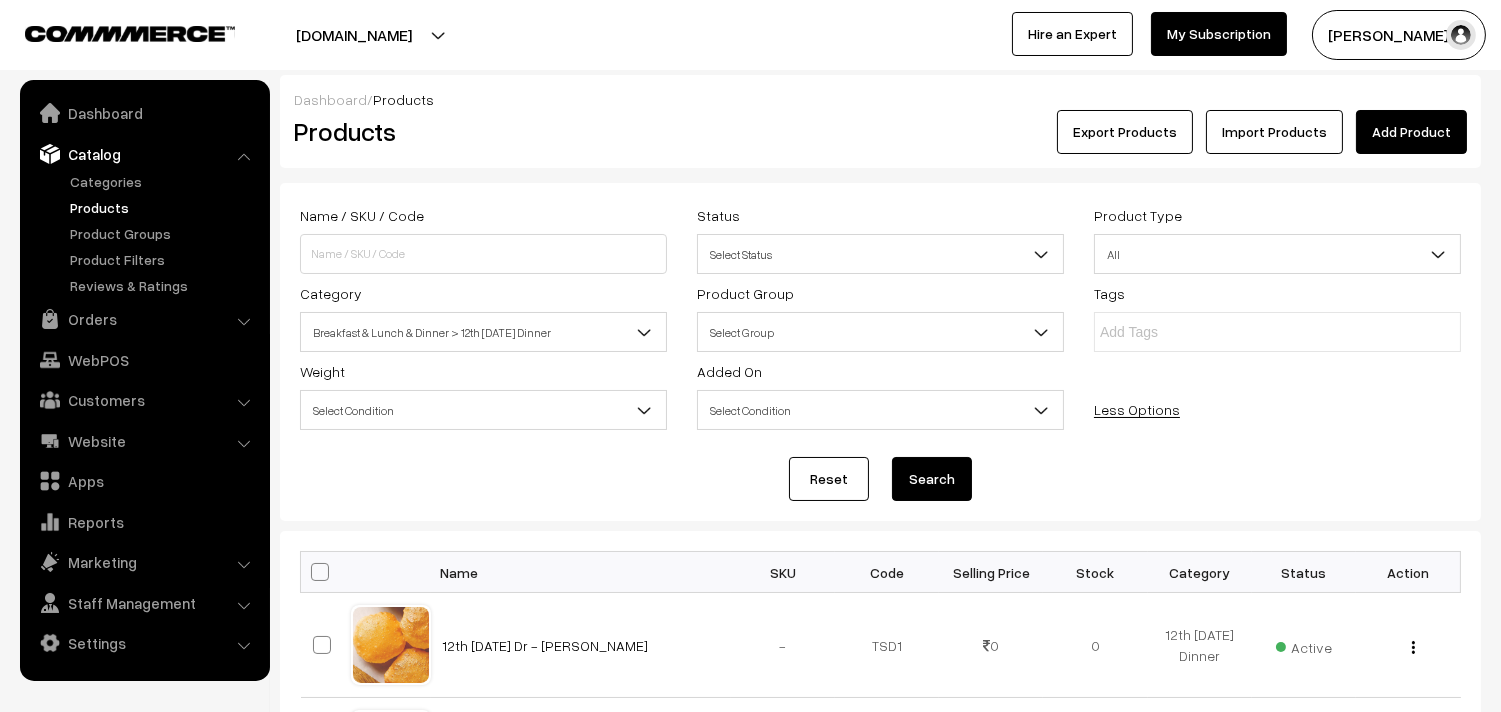 click on "Search" at bounding box center [932, 479] 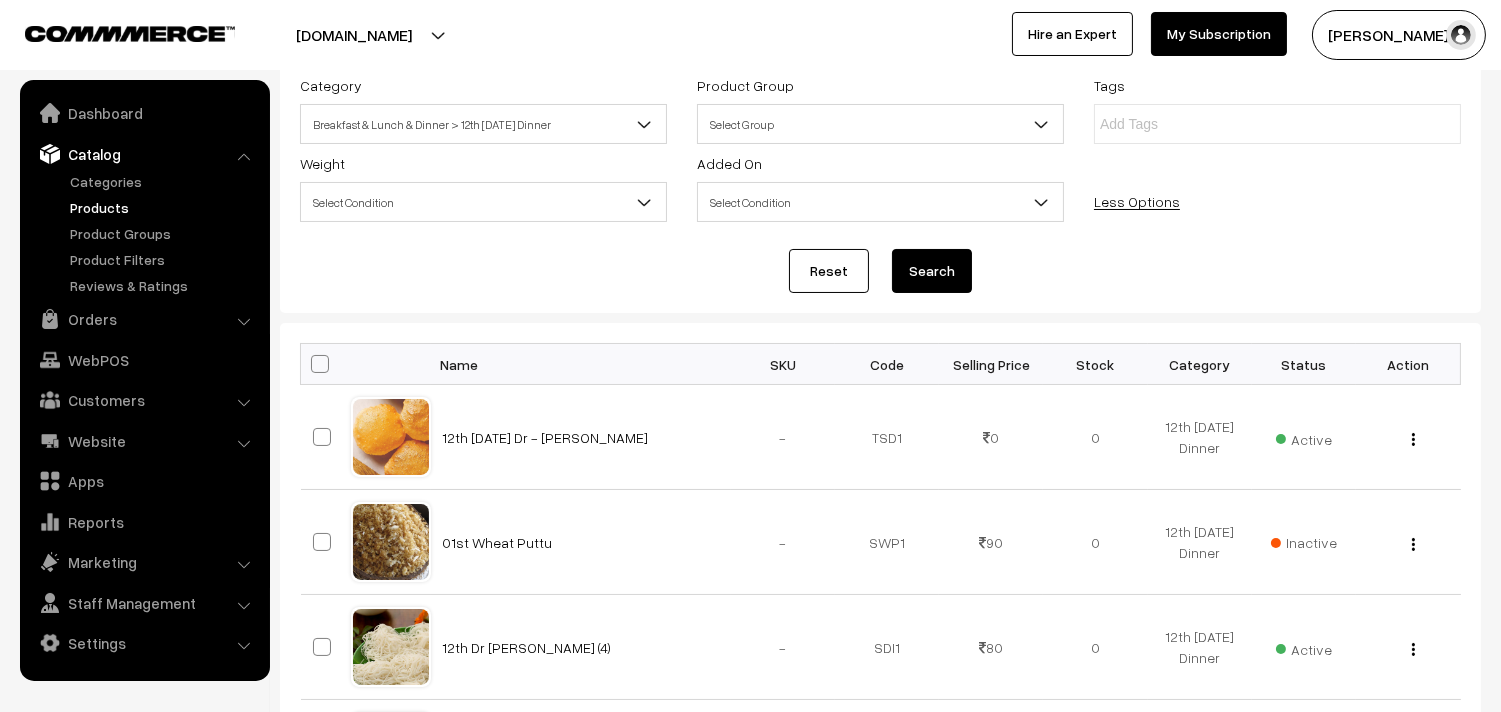 scroll, scrollTop: 333, scrollLeft: 0, axis: vertical 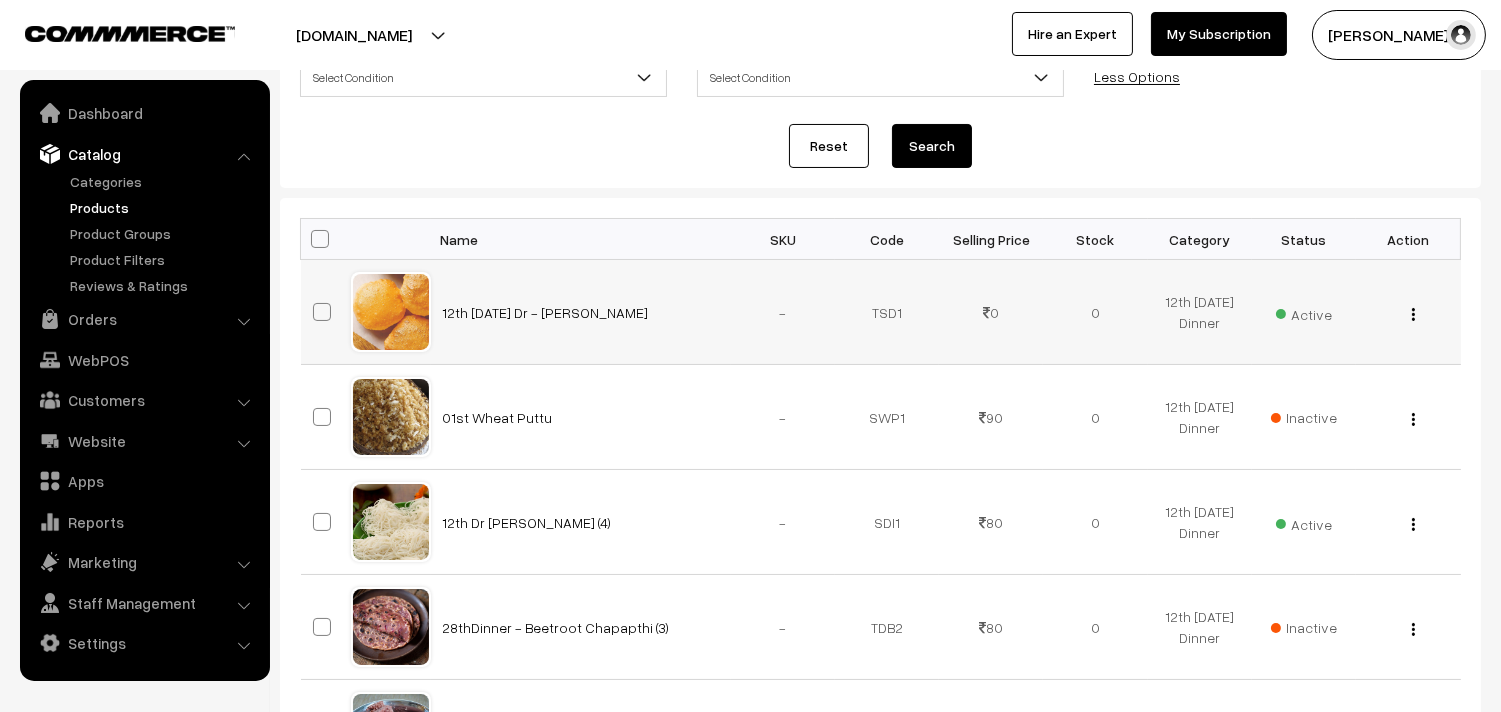 click at bounding box center (1413, 314) 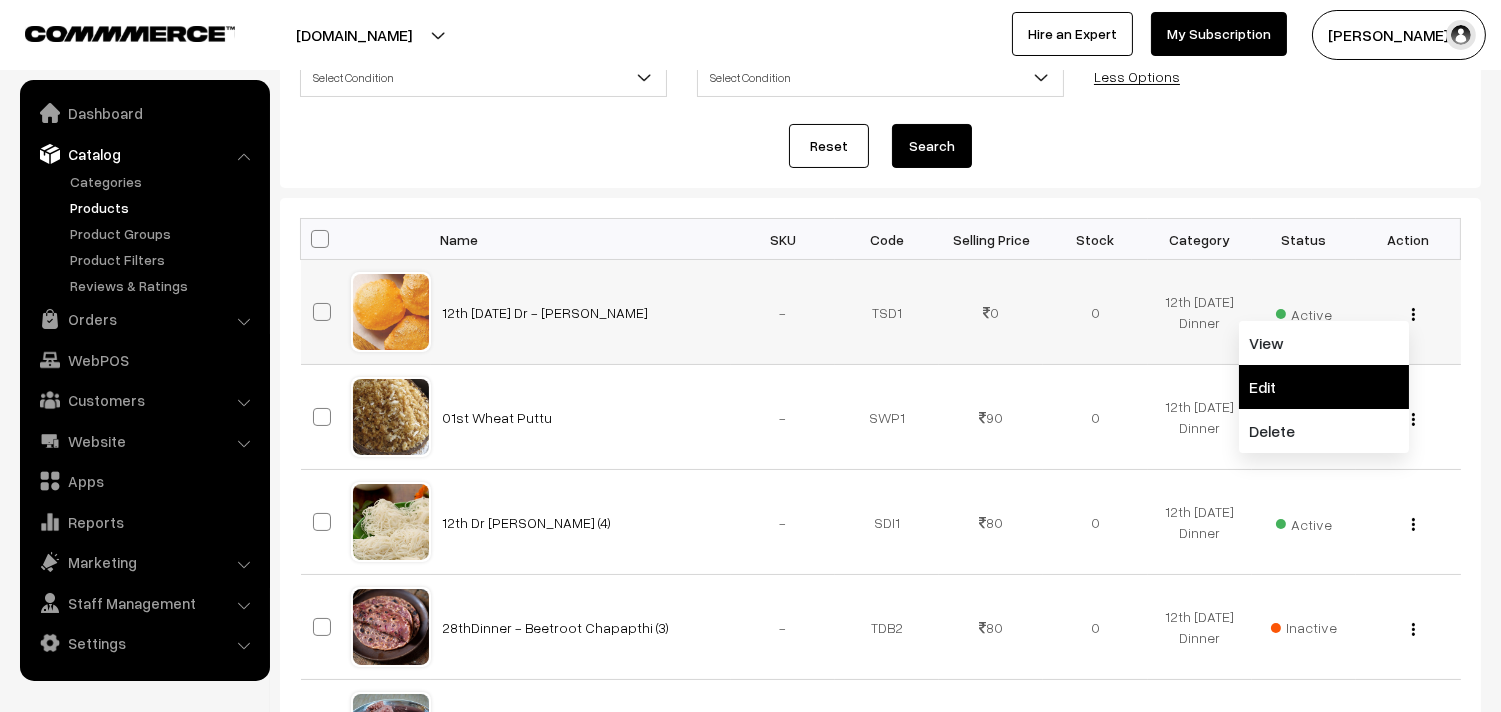click on "Edit" at bounding box center [1324, 387] 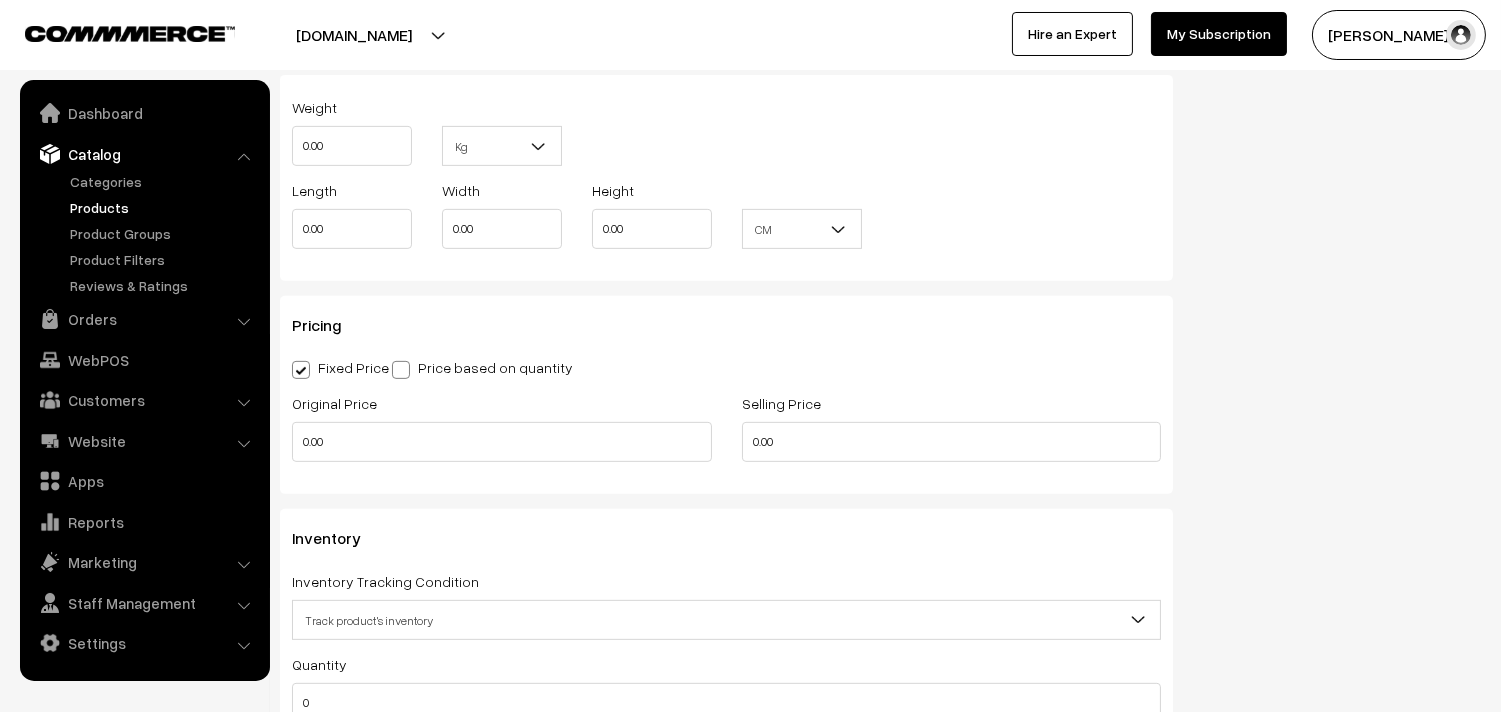 scroll, scrollTop: 1777, scrollLeft: 0, axis: vertical 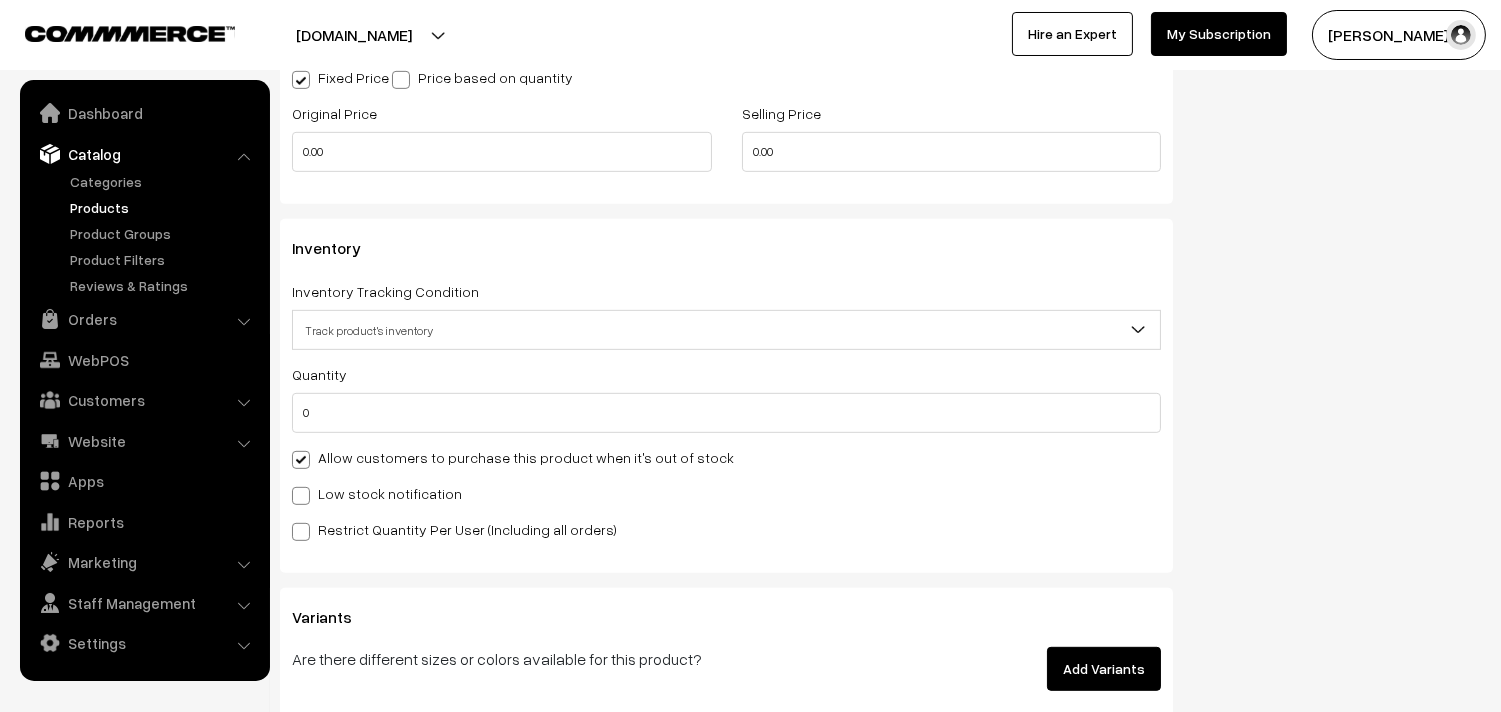 click on "Allow customers to purchase this product when it's out of stock" at bounding box center [513, 457] 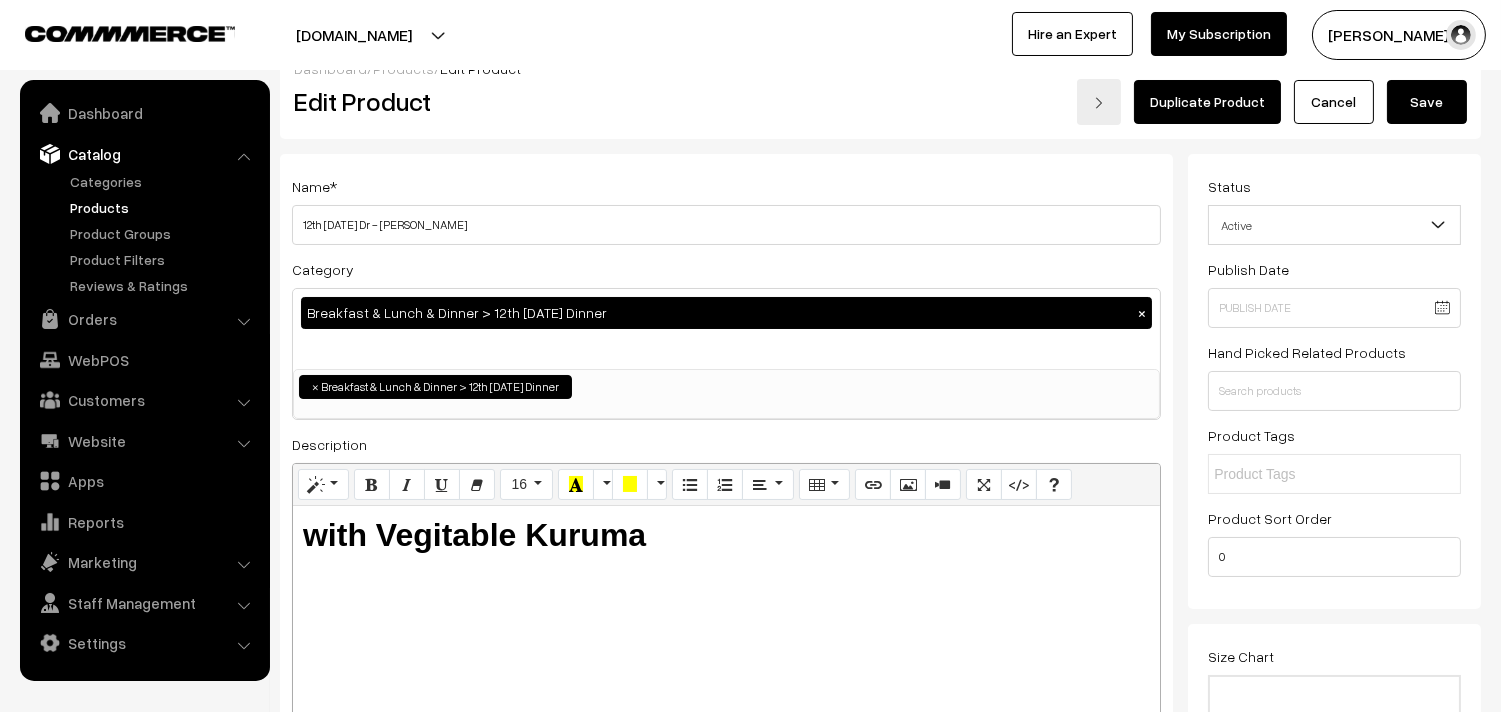 scroll, scrollTop: 0, scrollLeft: 0, axis: both 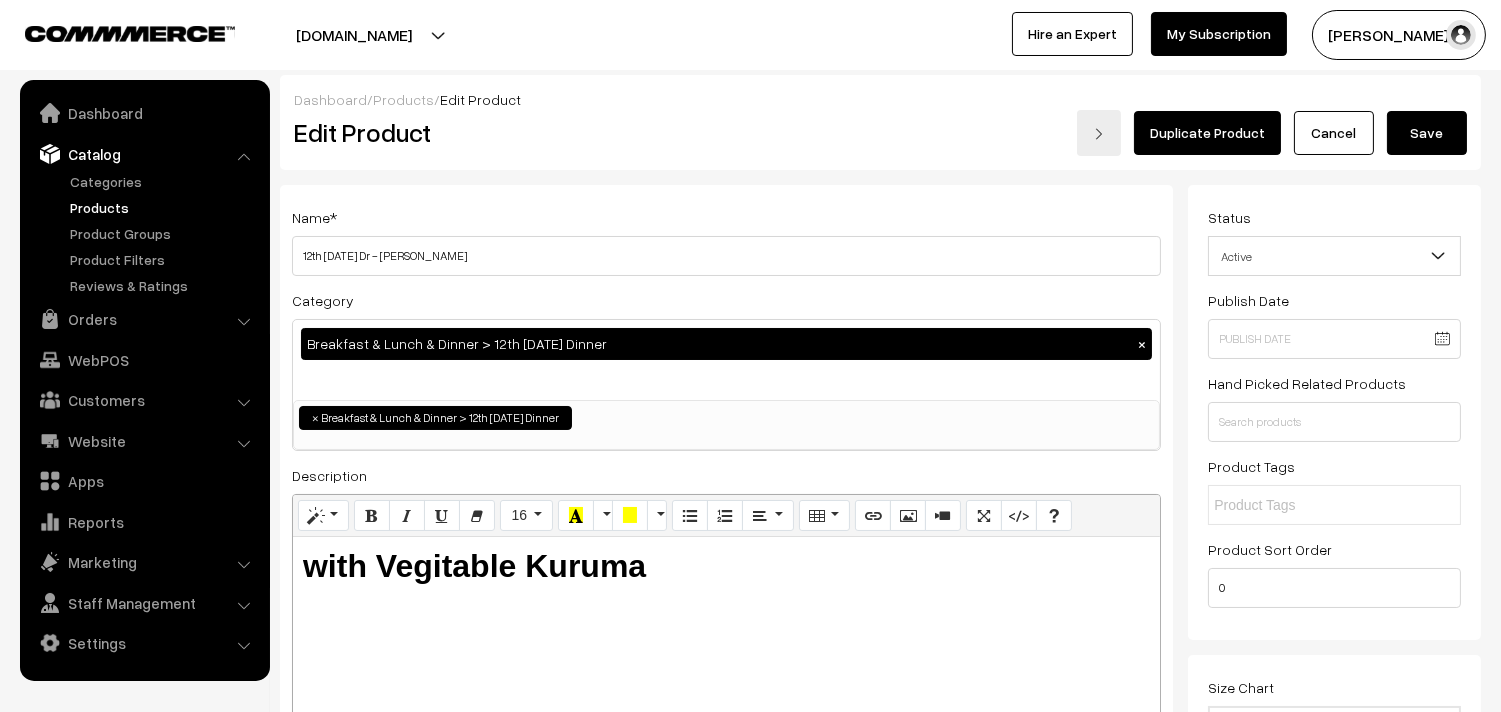 click on "Save" at bounding box center (1427, 133) 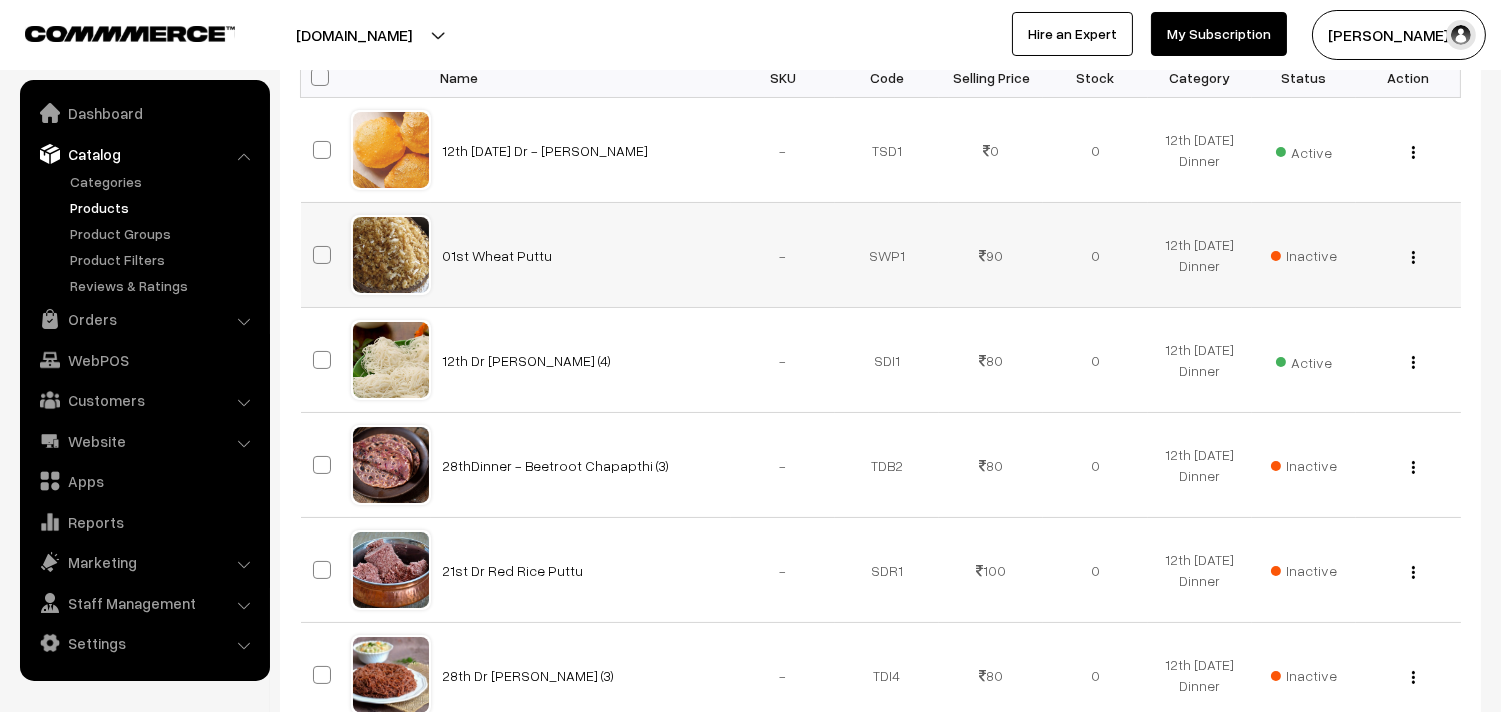 scroll, scrollTop: 555, scrollLeft: 0, axis: vertical 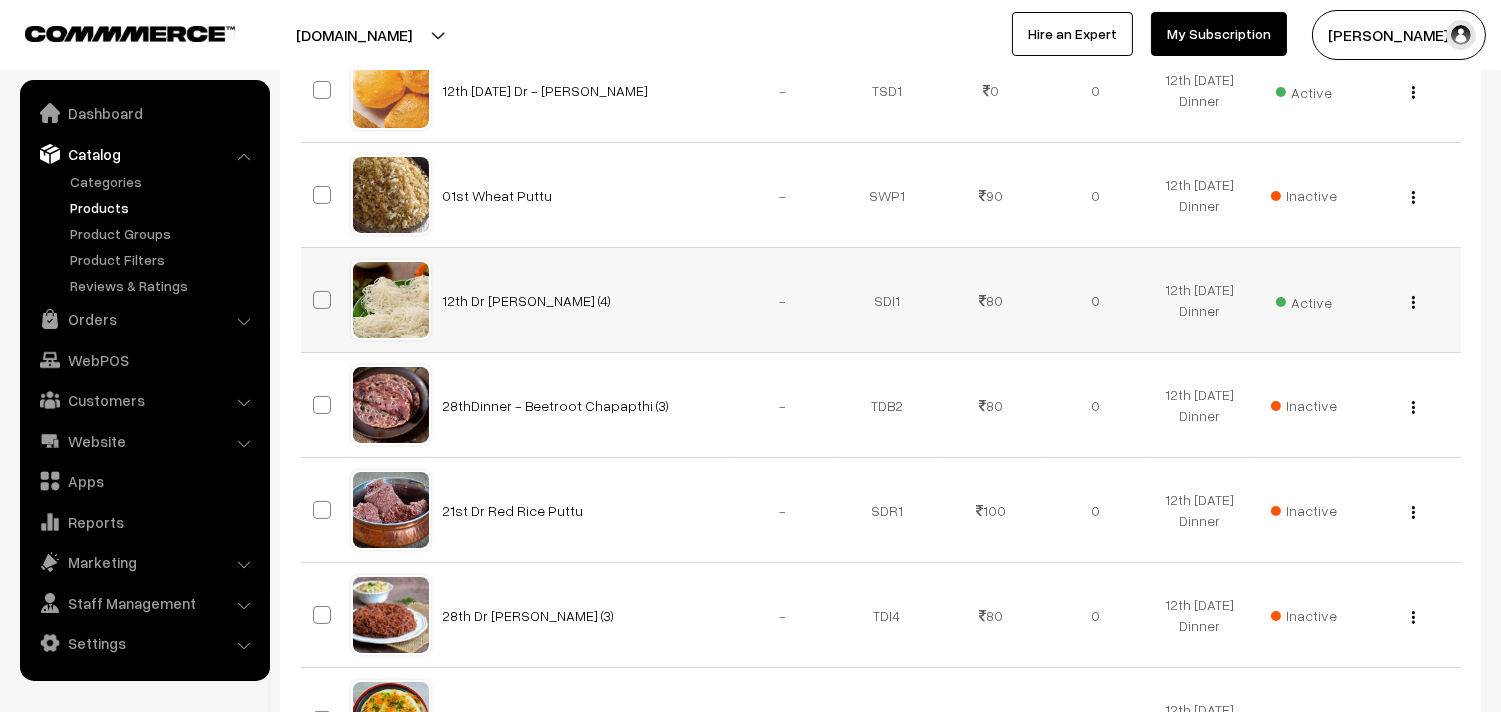 click at bounding box center [1413, 302] 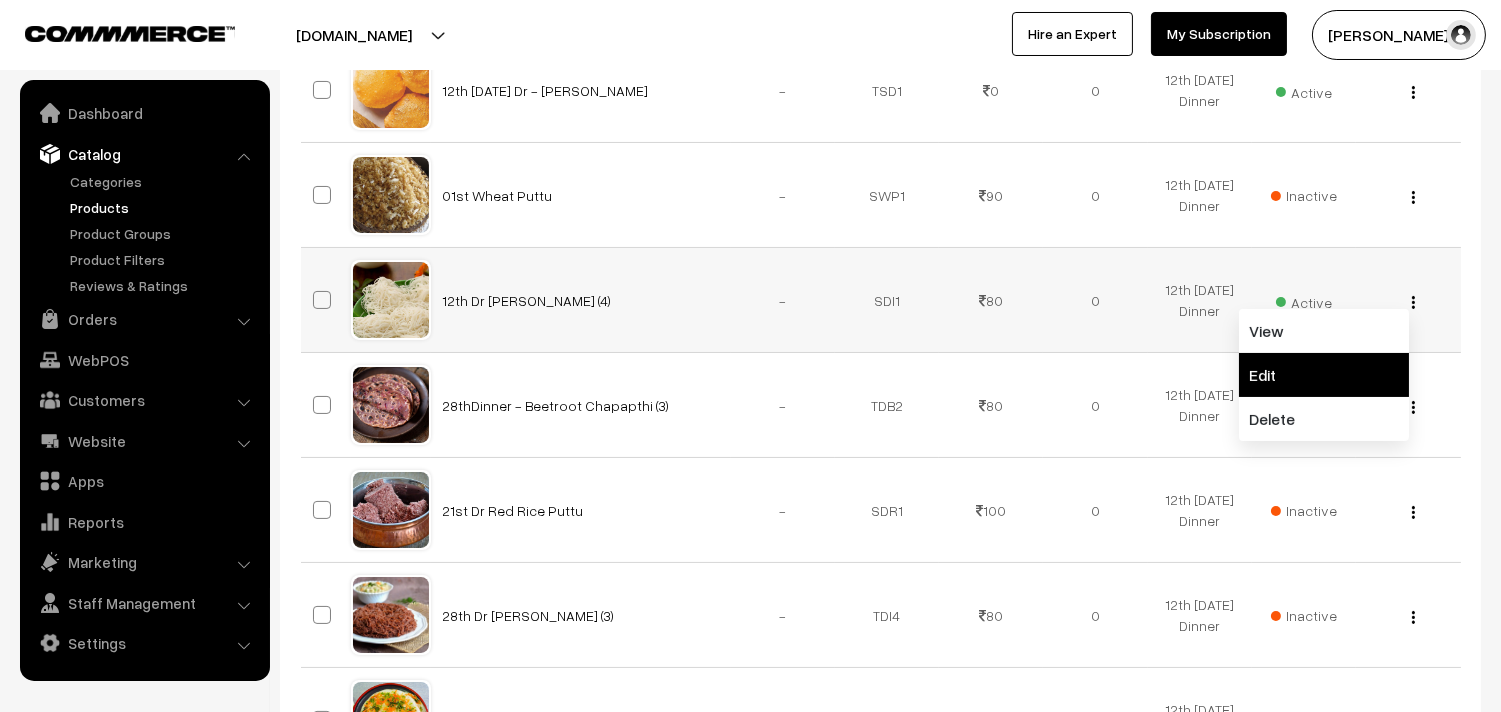 click on "Edit" at bounding box center [1324, 375] 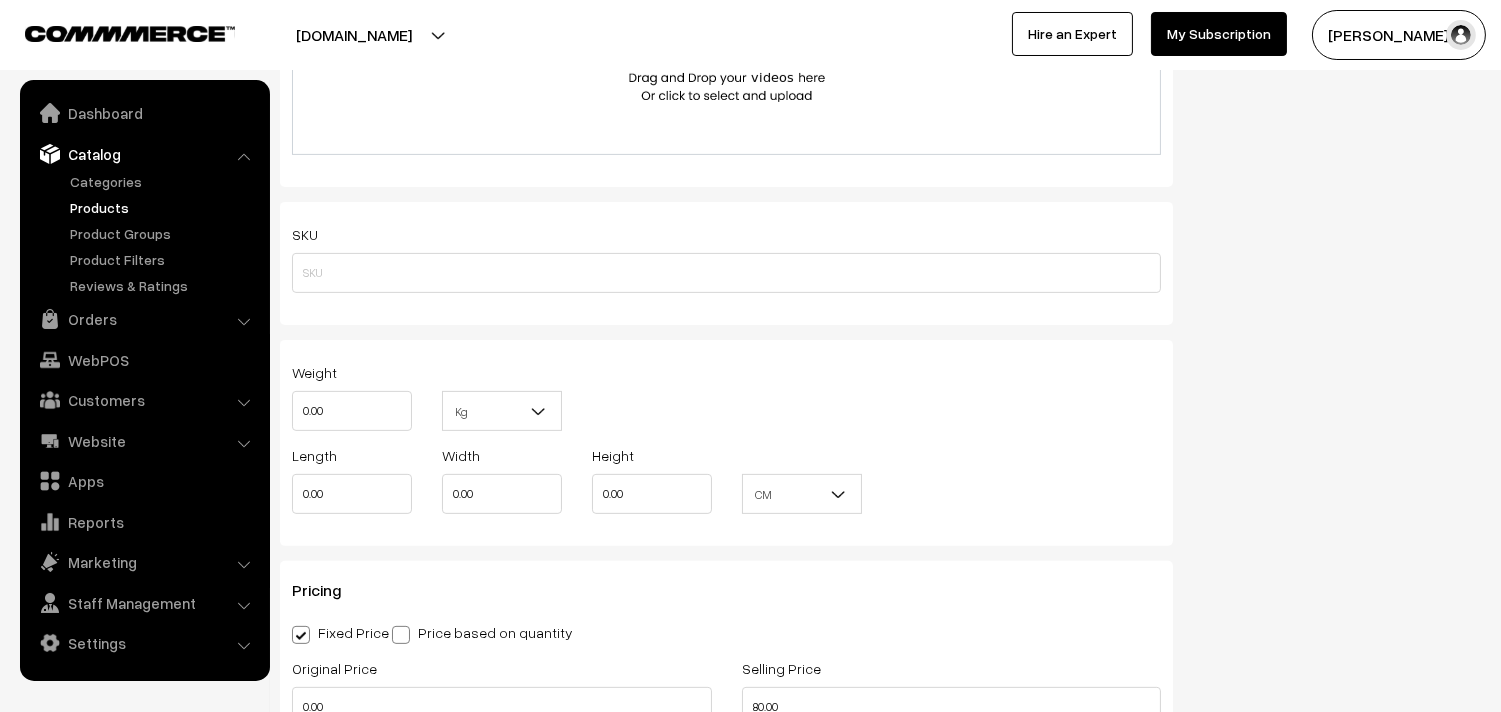 scroll, scrollTop: 1555, scrollLeft: 0, axis: vertical 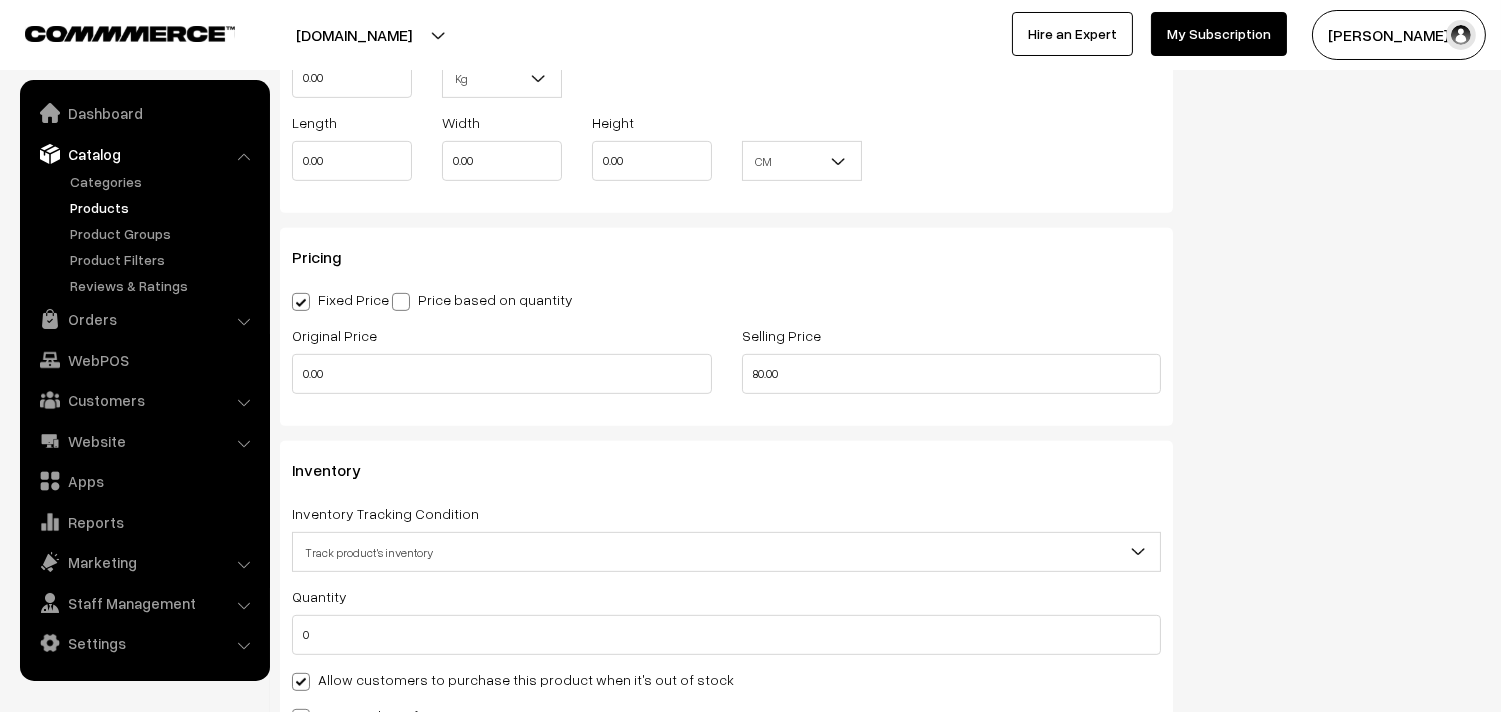 click on "Allow customers to purchase this product when it's out of stock" at bounding box center [513, 679] 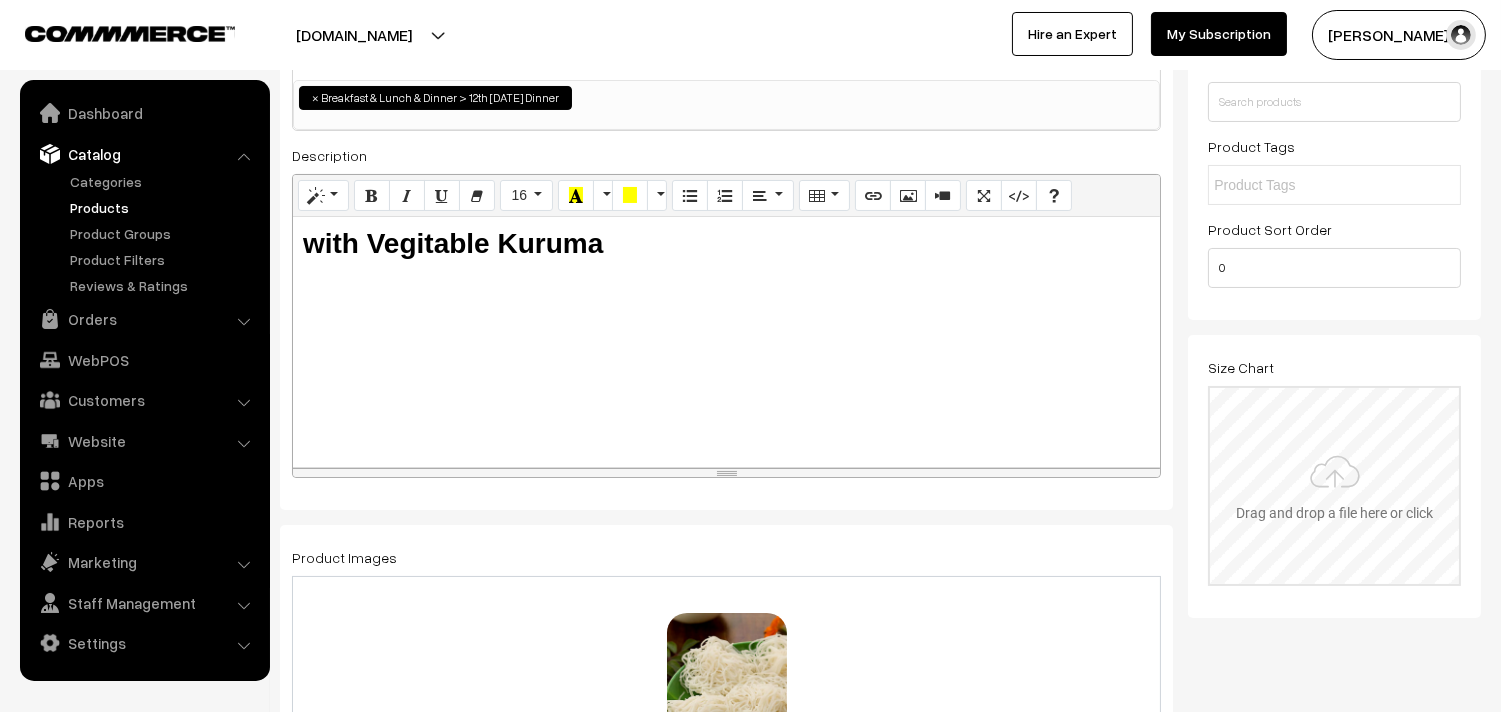 scroll, scrollTop: 0, scrollLeft: 0, axis: both 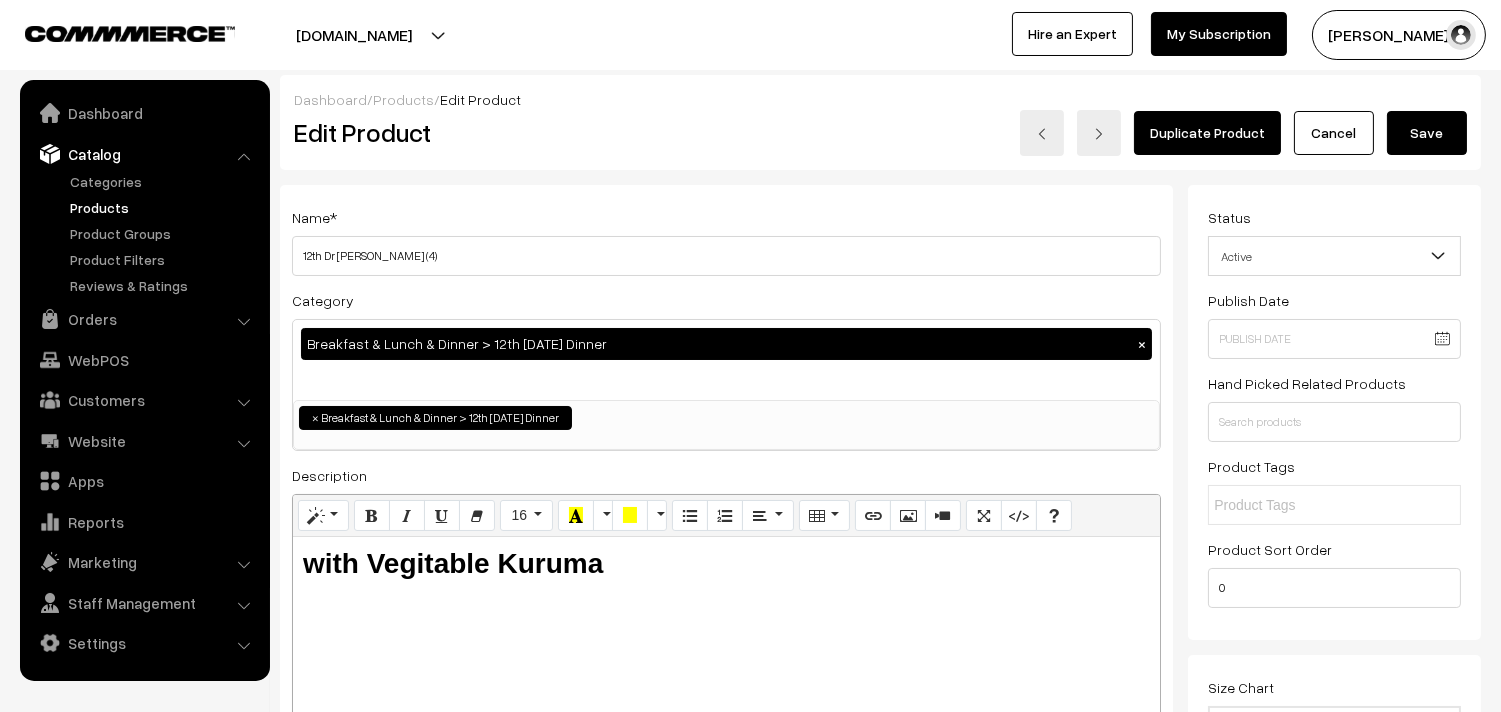 click on "Save" at bounding box center [1427, 133] 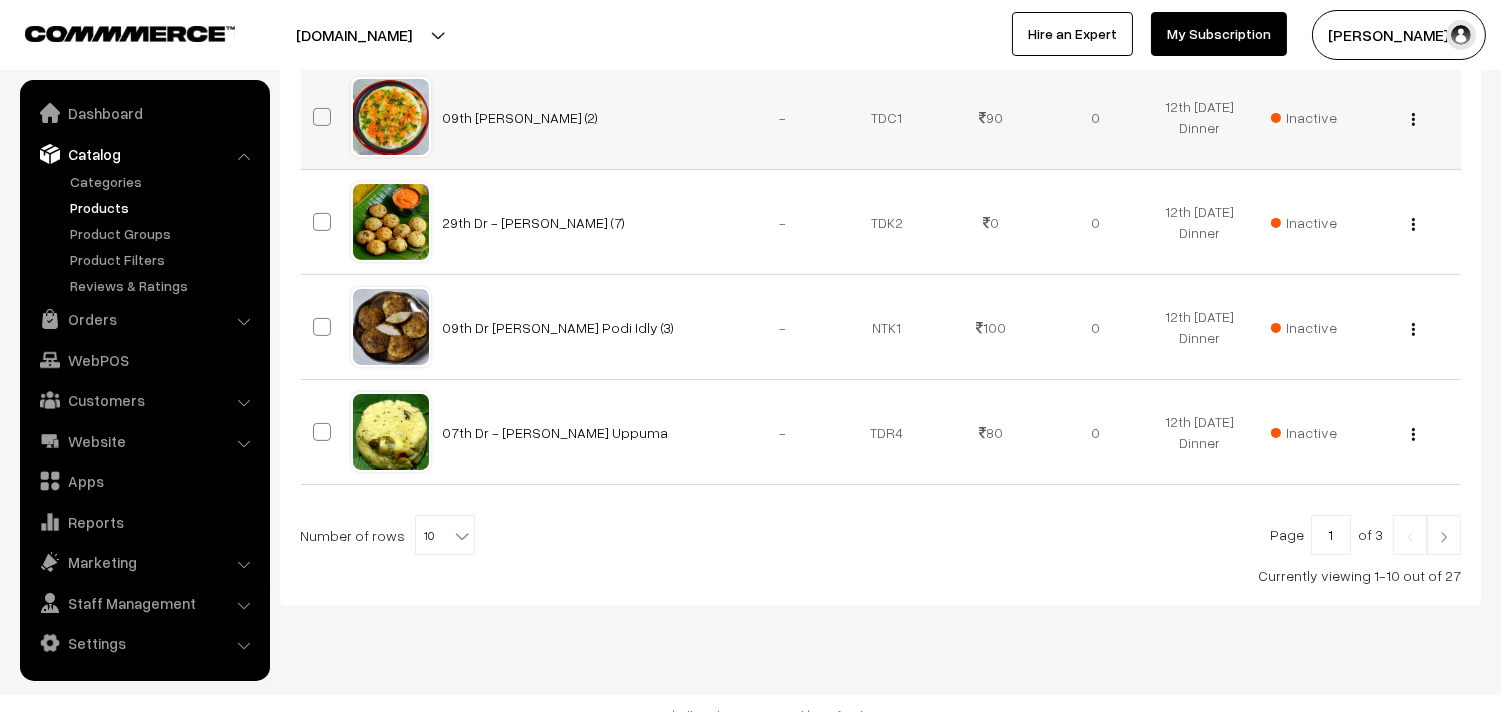 scroll, scrollTop: 1184, scrollLeft: 0, axis: vertical 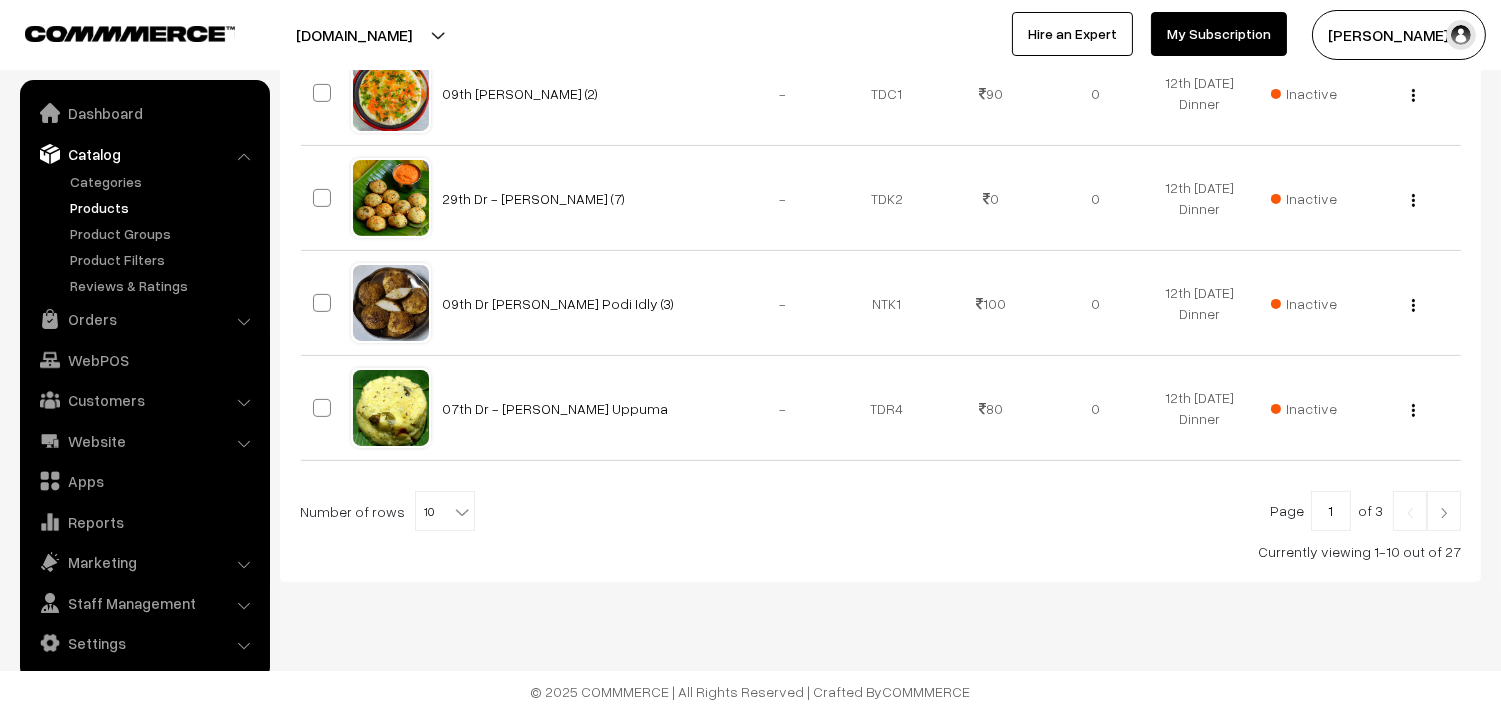 click on "10" at bounding box center [445, 512] 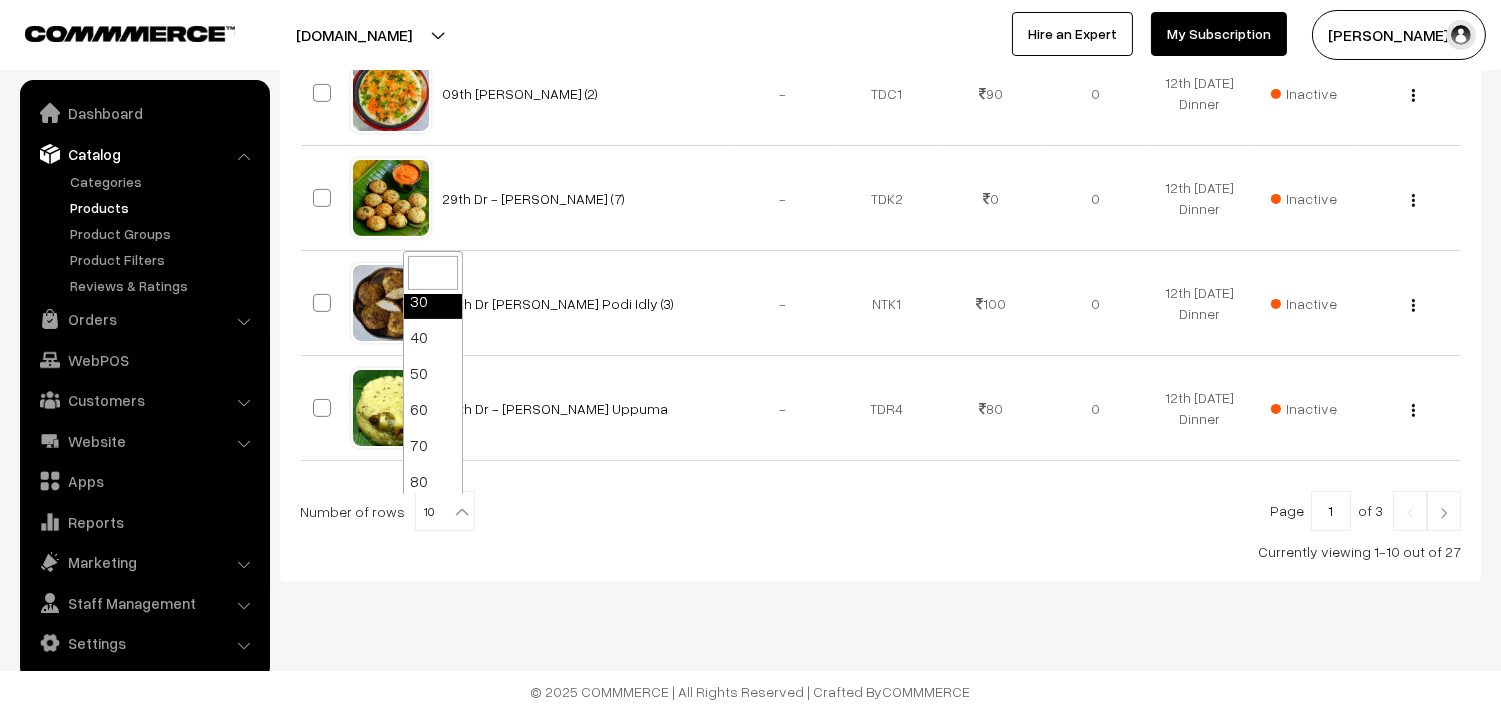 scroll, scrollTop: 160, scrollLeft: 0, axis: vertical 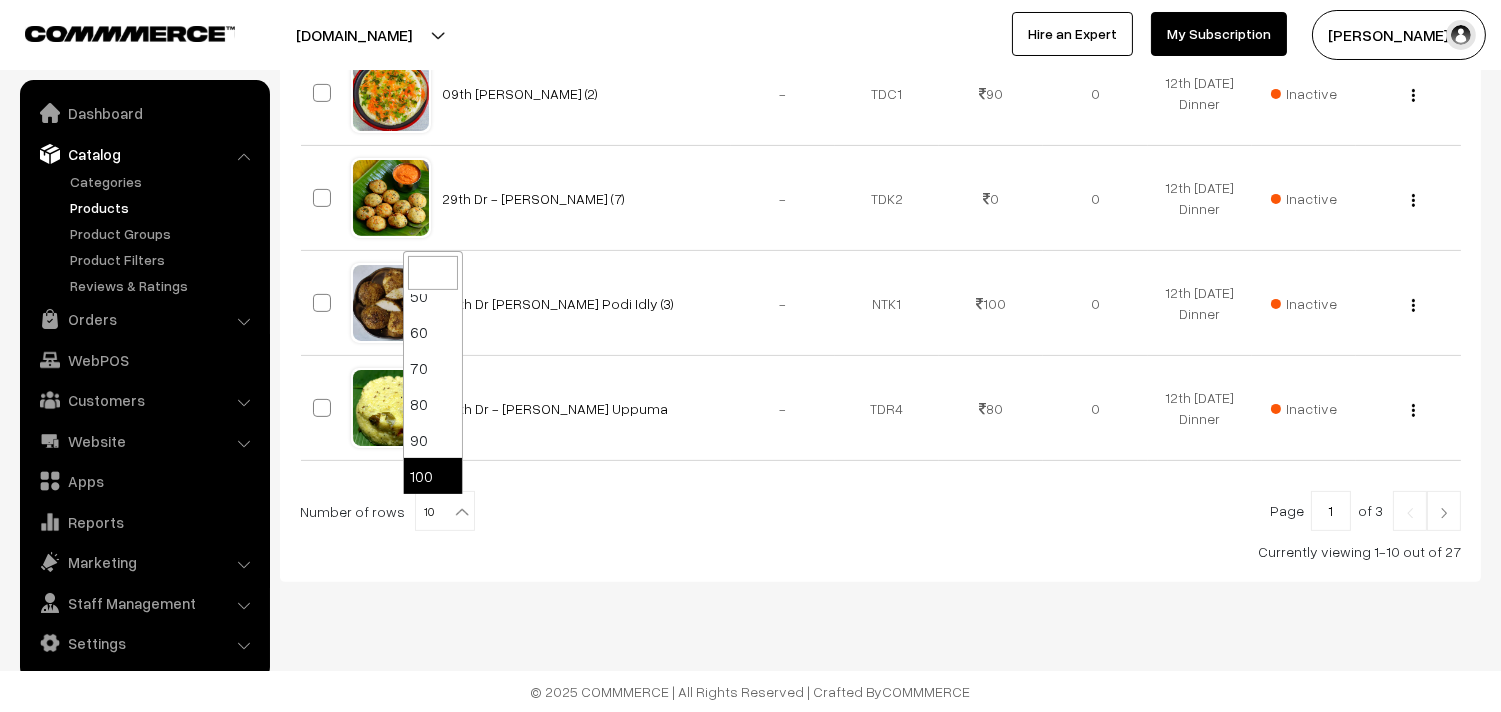 select on "100" 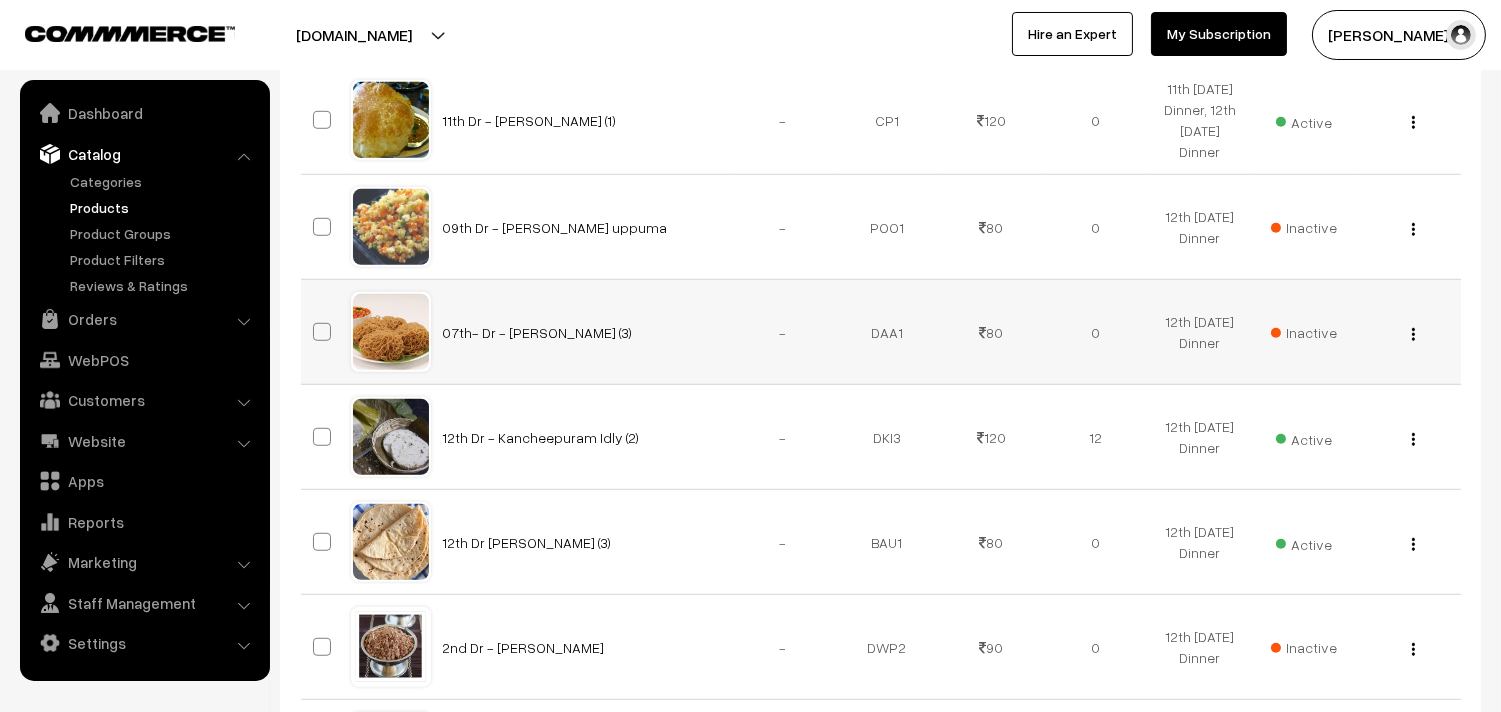 scroll, scrollTop: 2666, scrollLeft: 0, axis: vertical 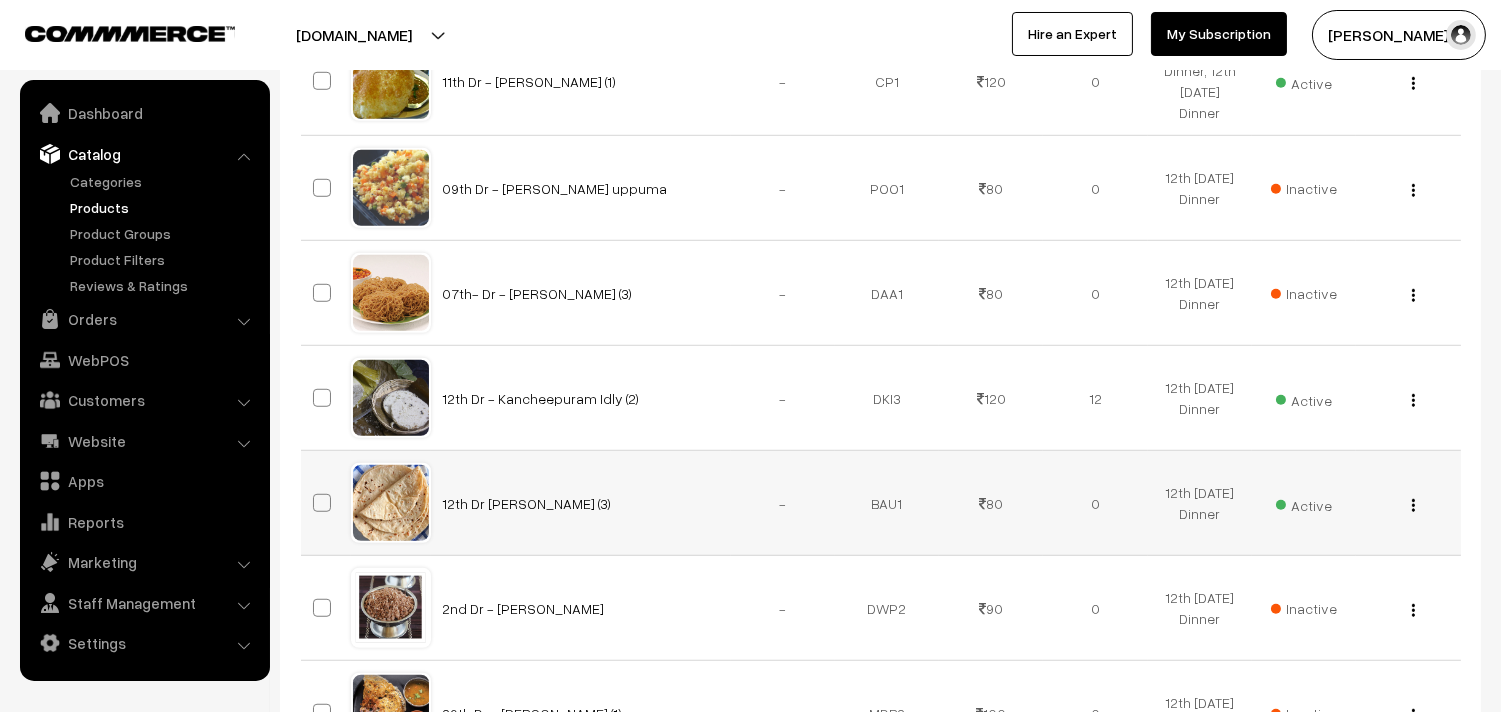 click at bounding box center (1413, 505) 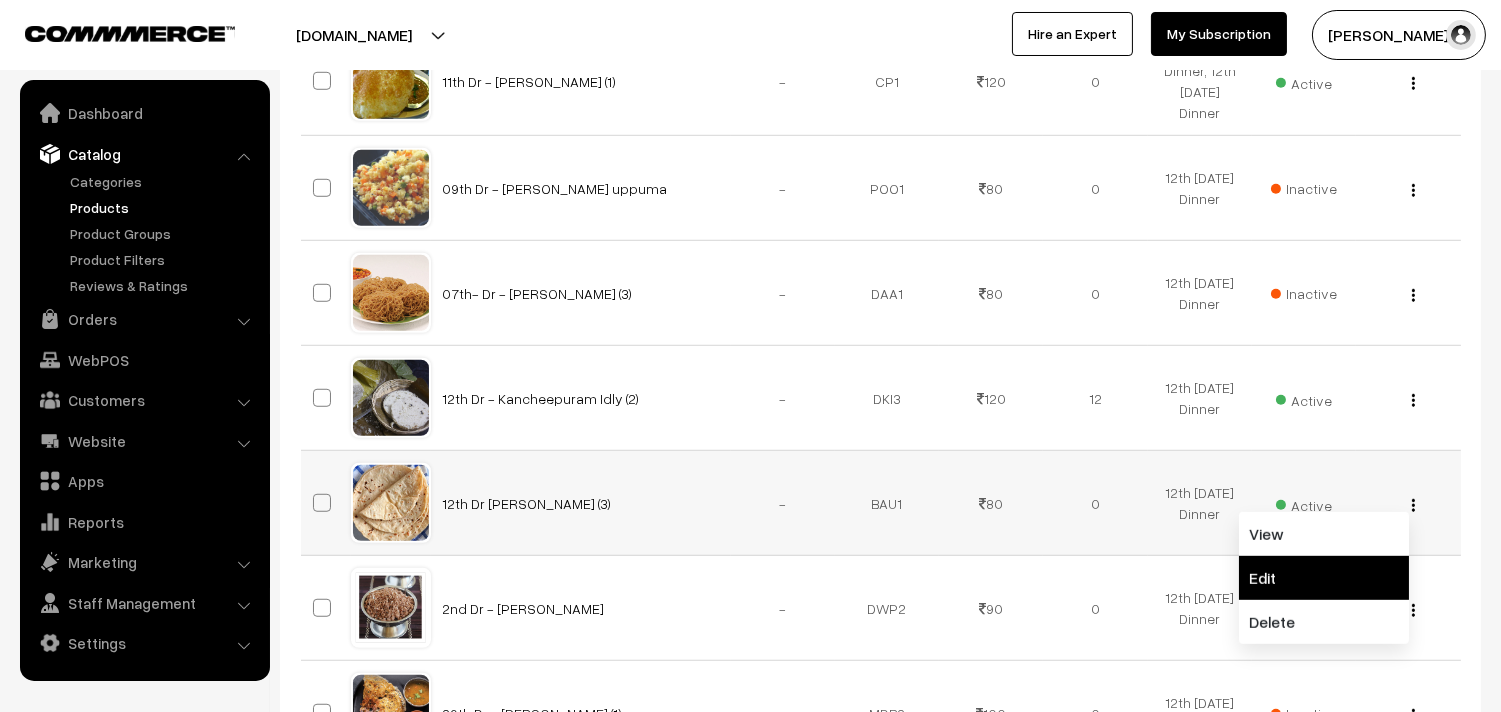 click on "Edit" at bounding box center [1324, 578] 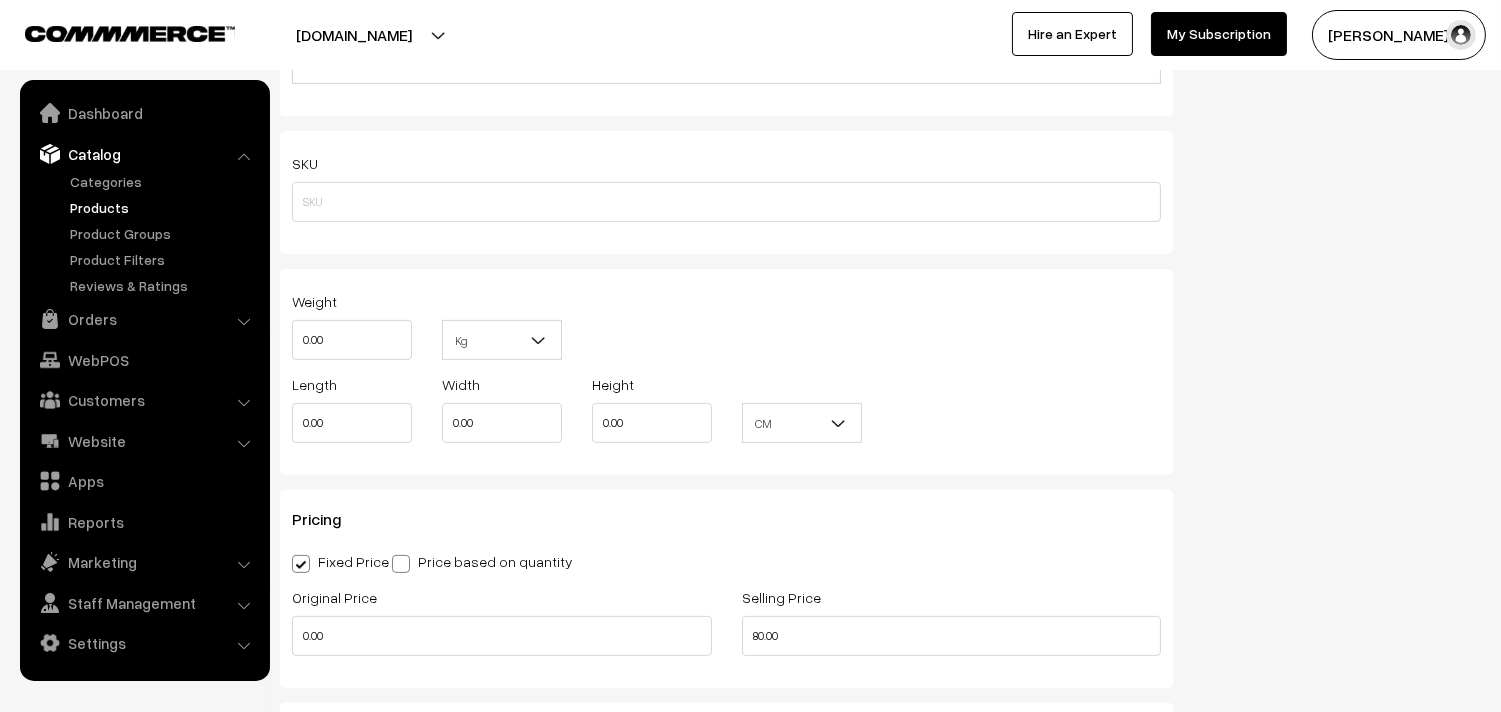 scroll, scrollTop: 1777, scrollLeft: 0, axis: vertical 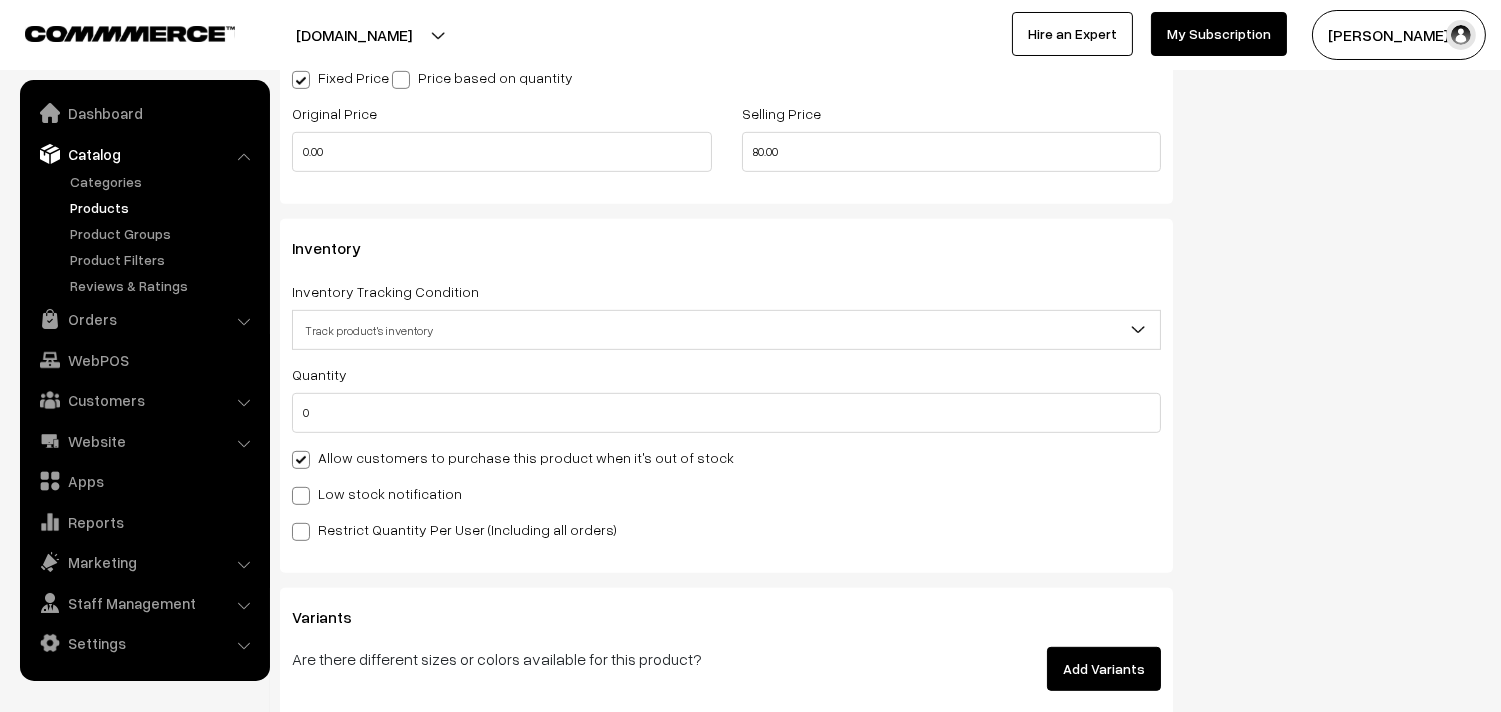 click on "Allow customers to purchase this product when it's out of stock" at bounding box center [513, 457] 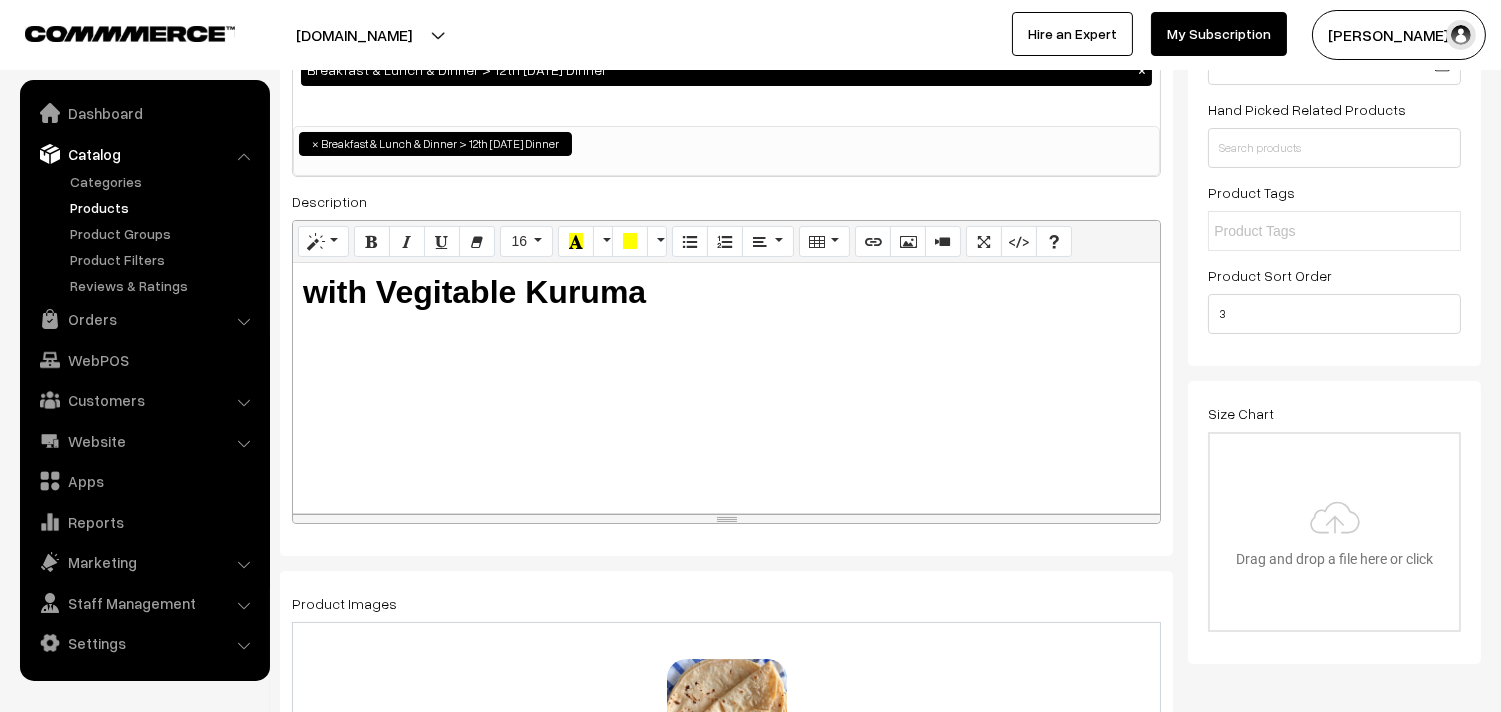 scroll, scrollTop: 0, scrollLeft: 0, axis: both 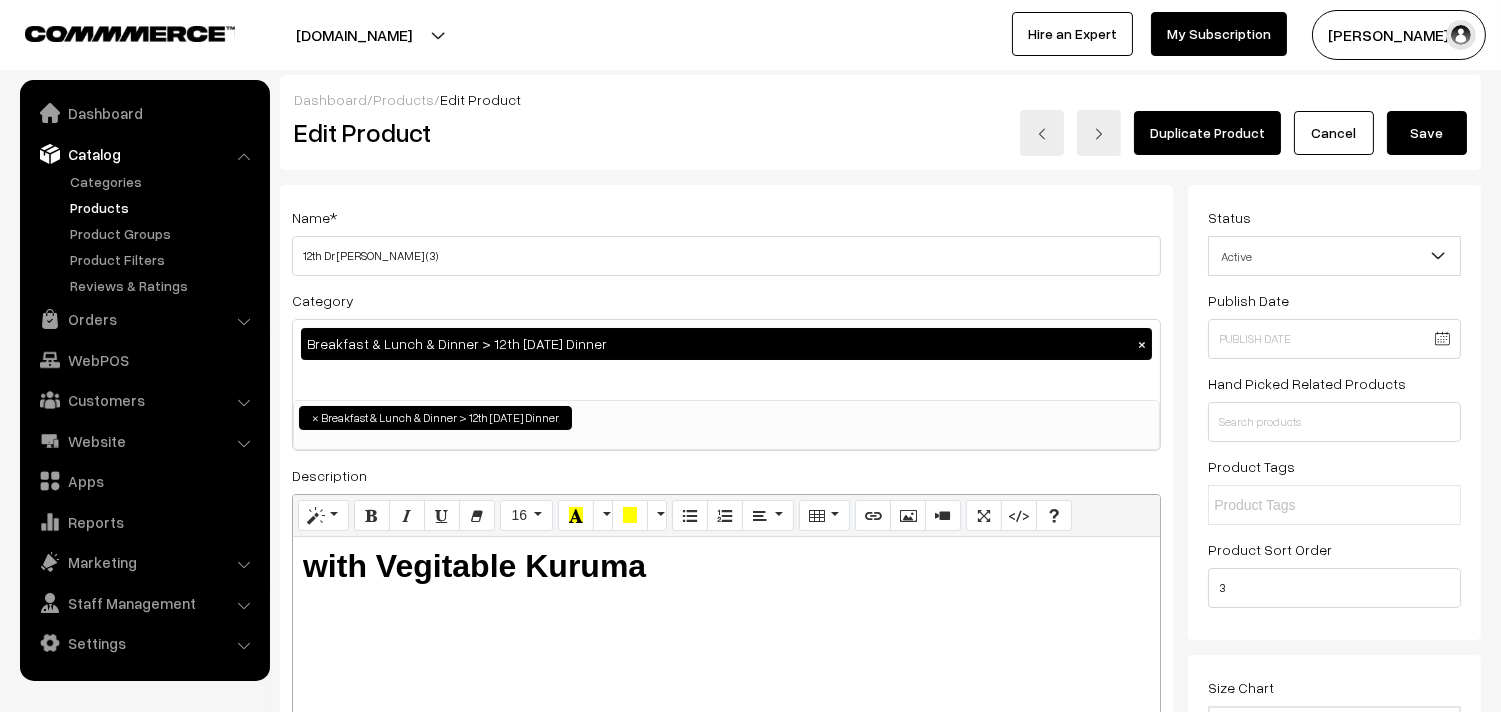 click on "Save" at bounding box center (1427, 133) 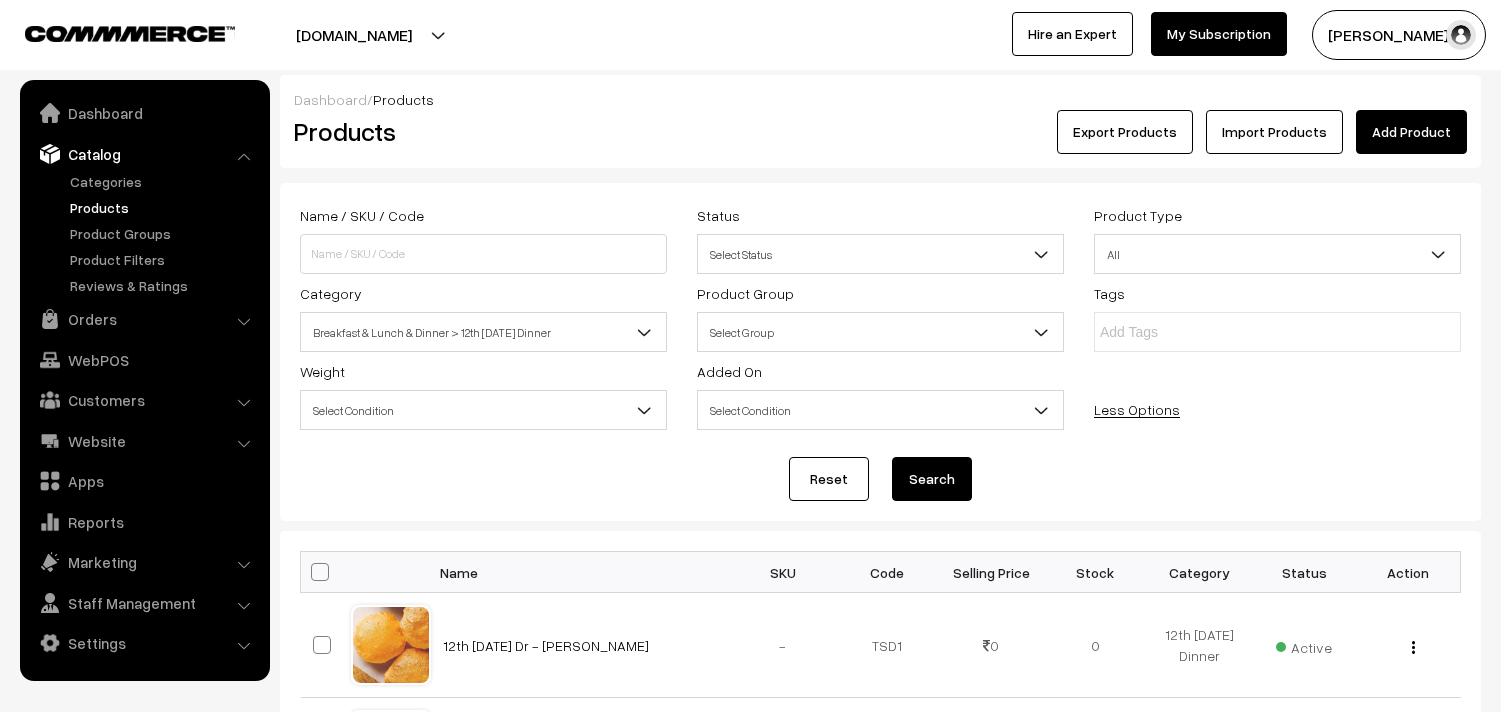 scroll, scrollTop: 0, scrollLeft: 0, axis: both 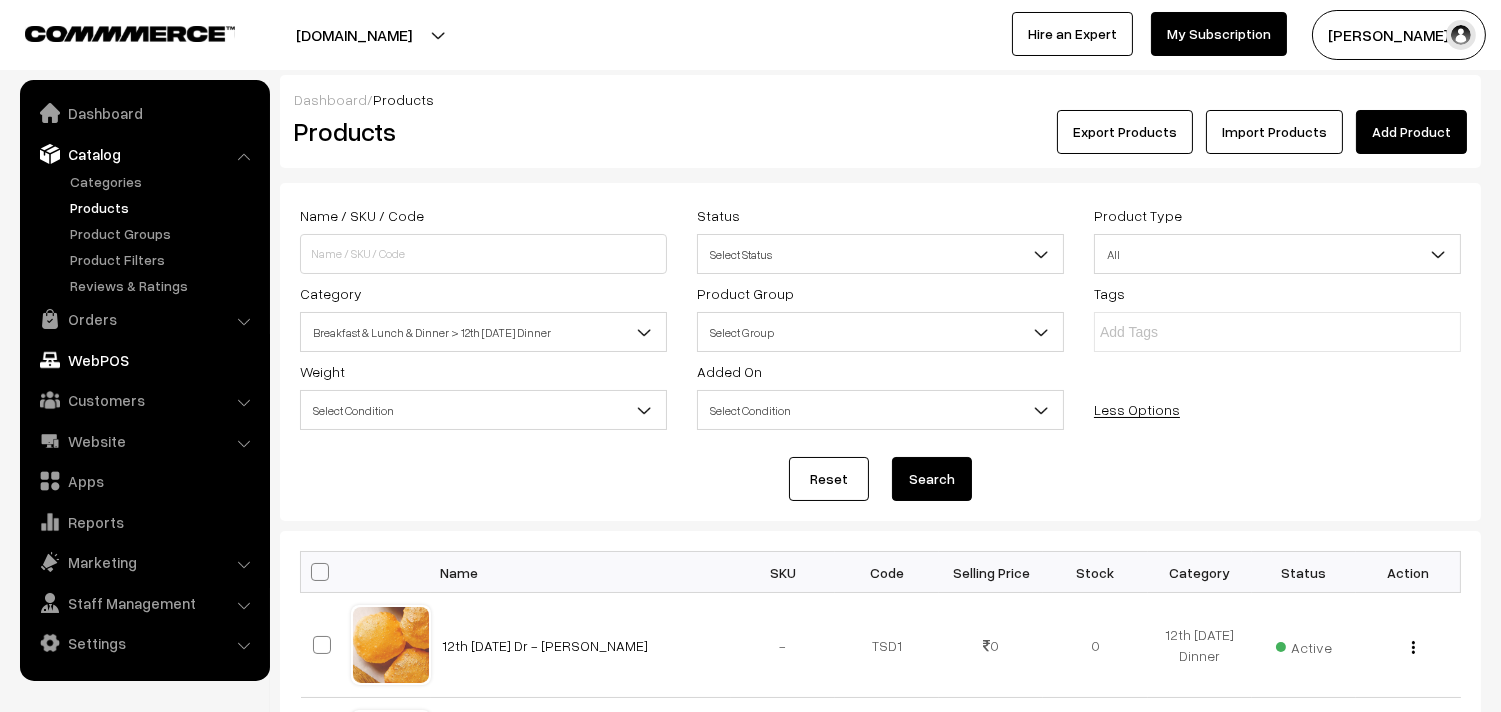 click on "Orders" at bounding box center [144, 319] 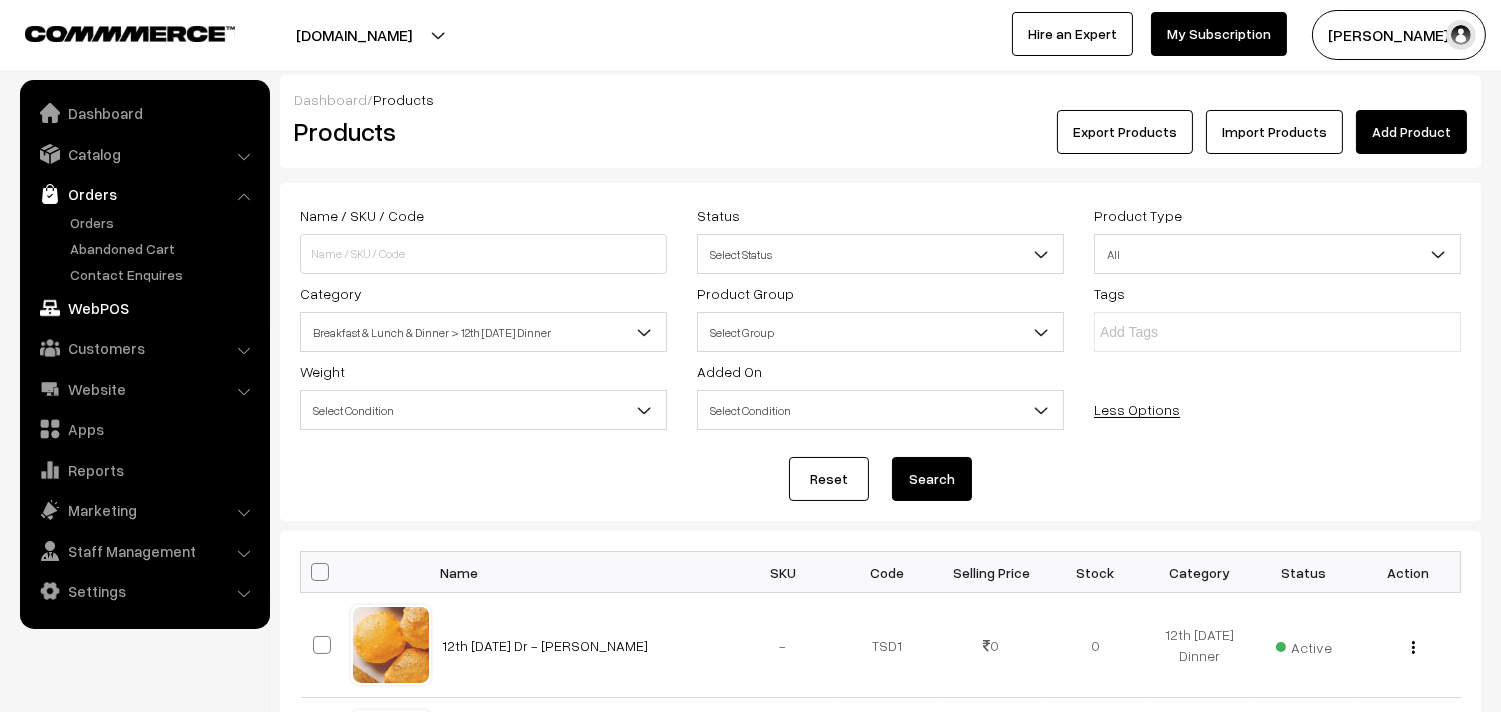 click on "WebPOS" at bounding box center [144, 308] 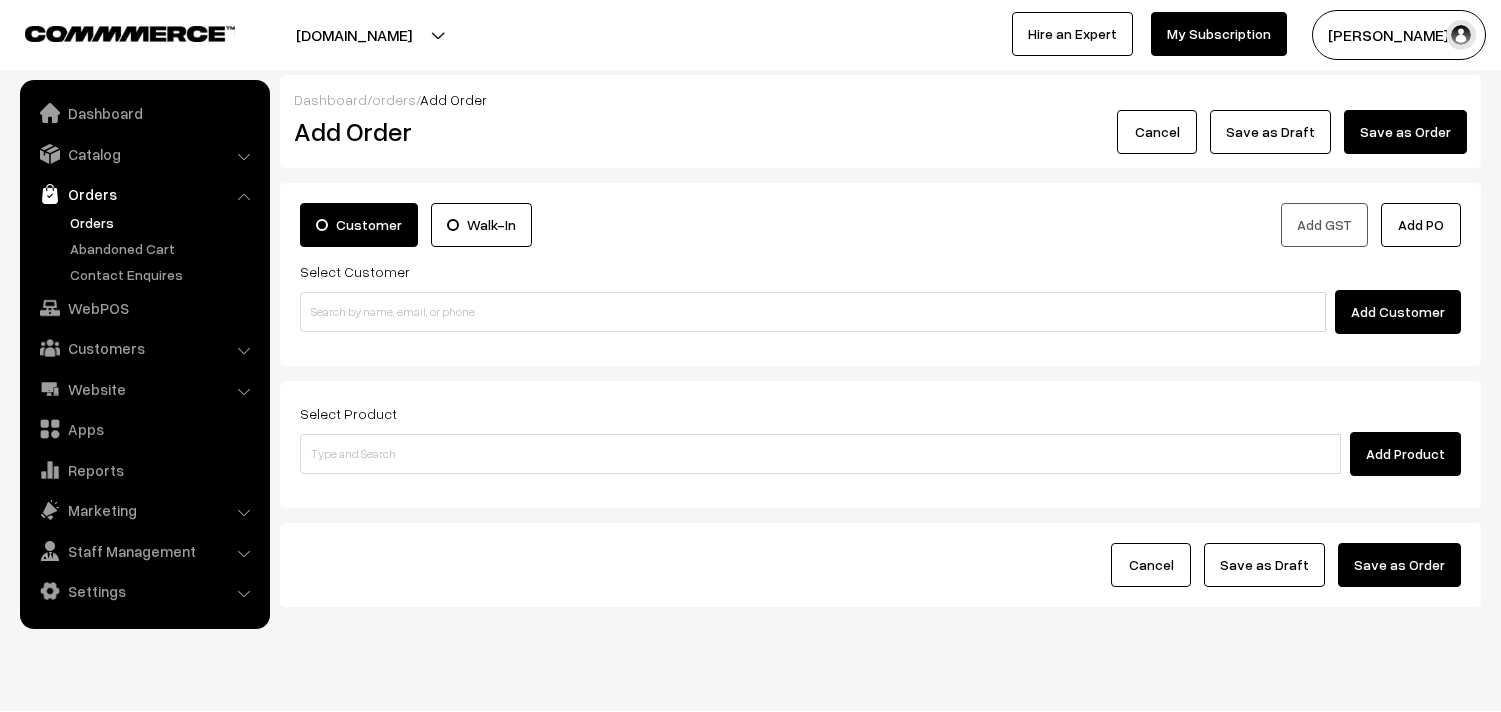 scroll, scrollTop: 0, scrollLeft: 0, axis: both 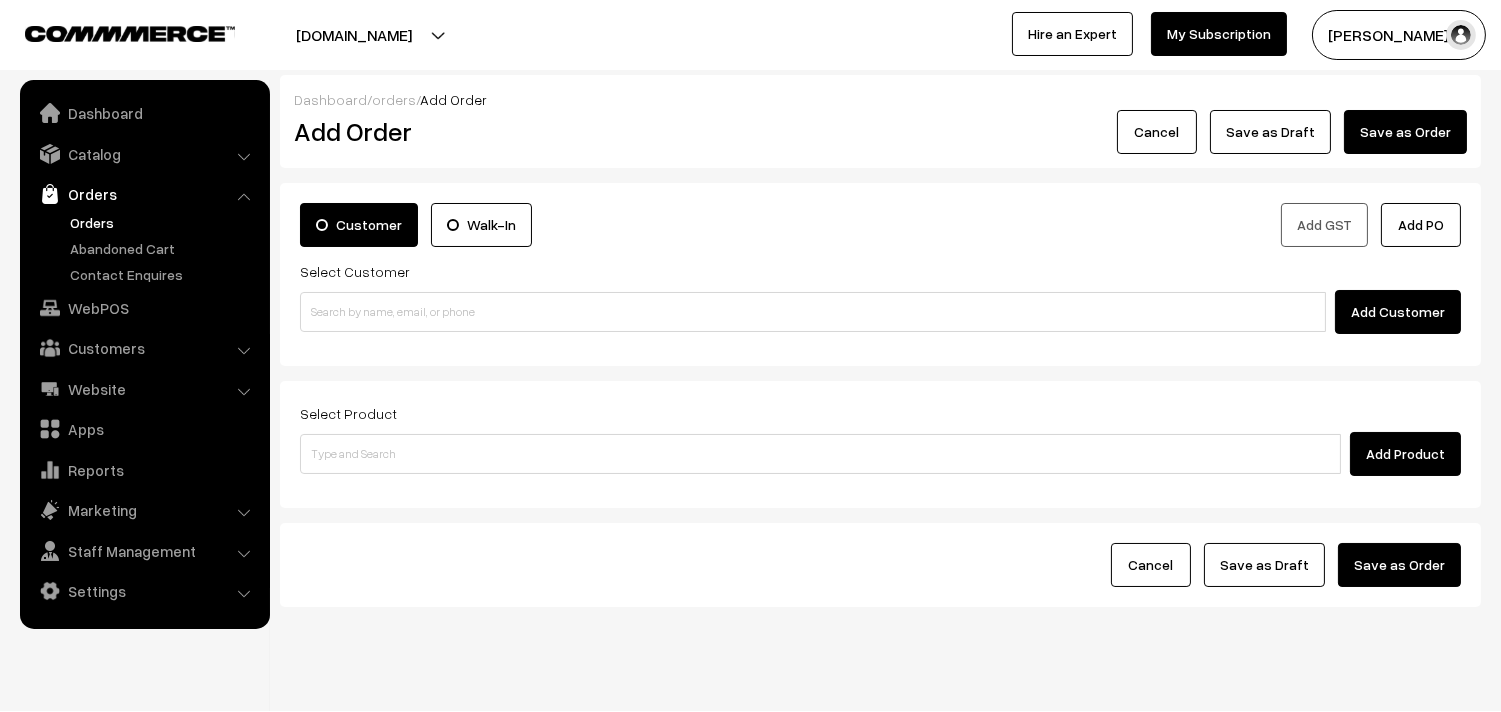 drag, startPoint x: 0, startPoint y: 0, endPoint x: 446, endPoint y: 321, distance: 549.50616 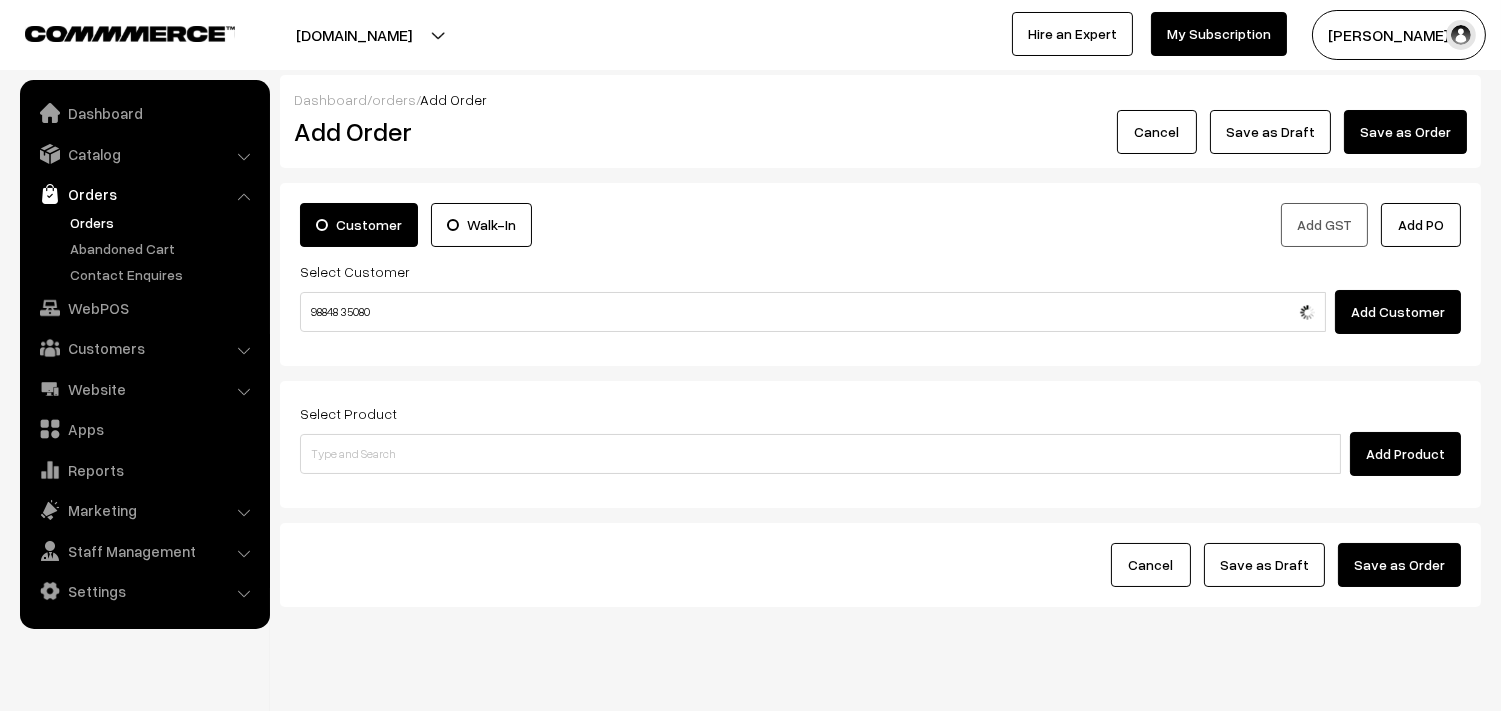 click on "98848 35080" at bounding box center (813, 312) 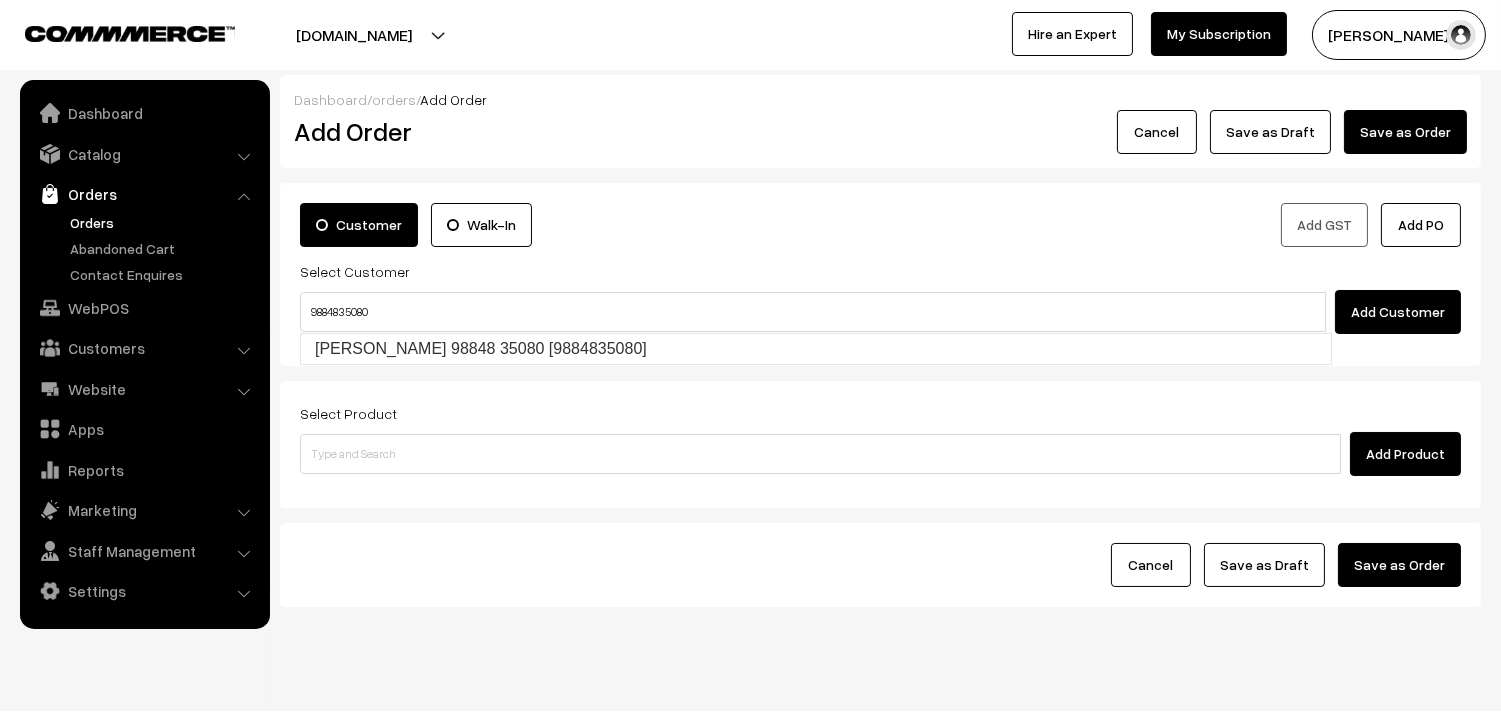 click on "[PERSON_NAME] 98848 35080  [9884835080]" at bounding box center (816, 349) 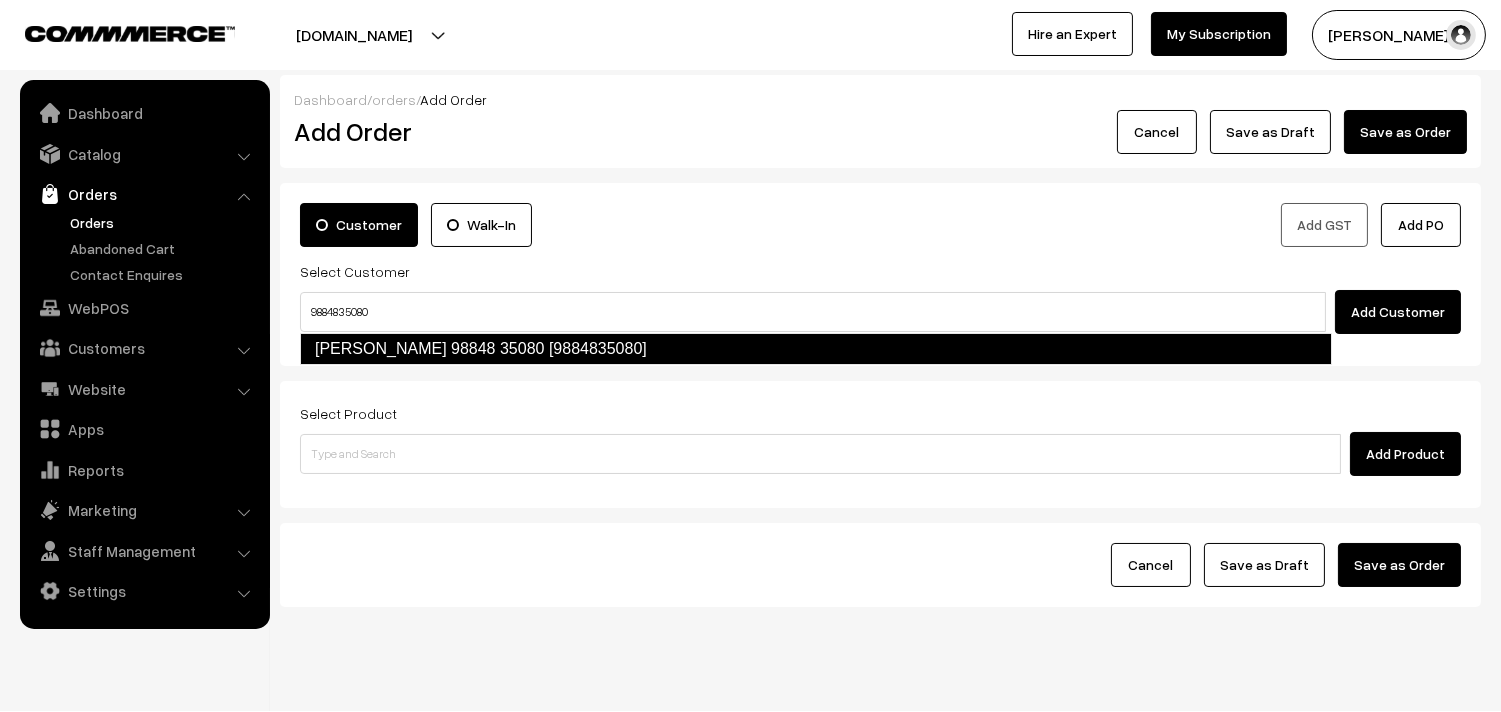 click on "Bharathi Srinivasan 98848 35080  [9884835080]" at bounding box center (816, 349) 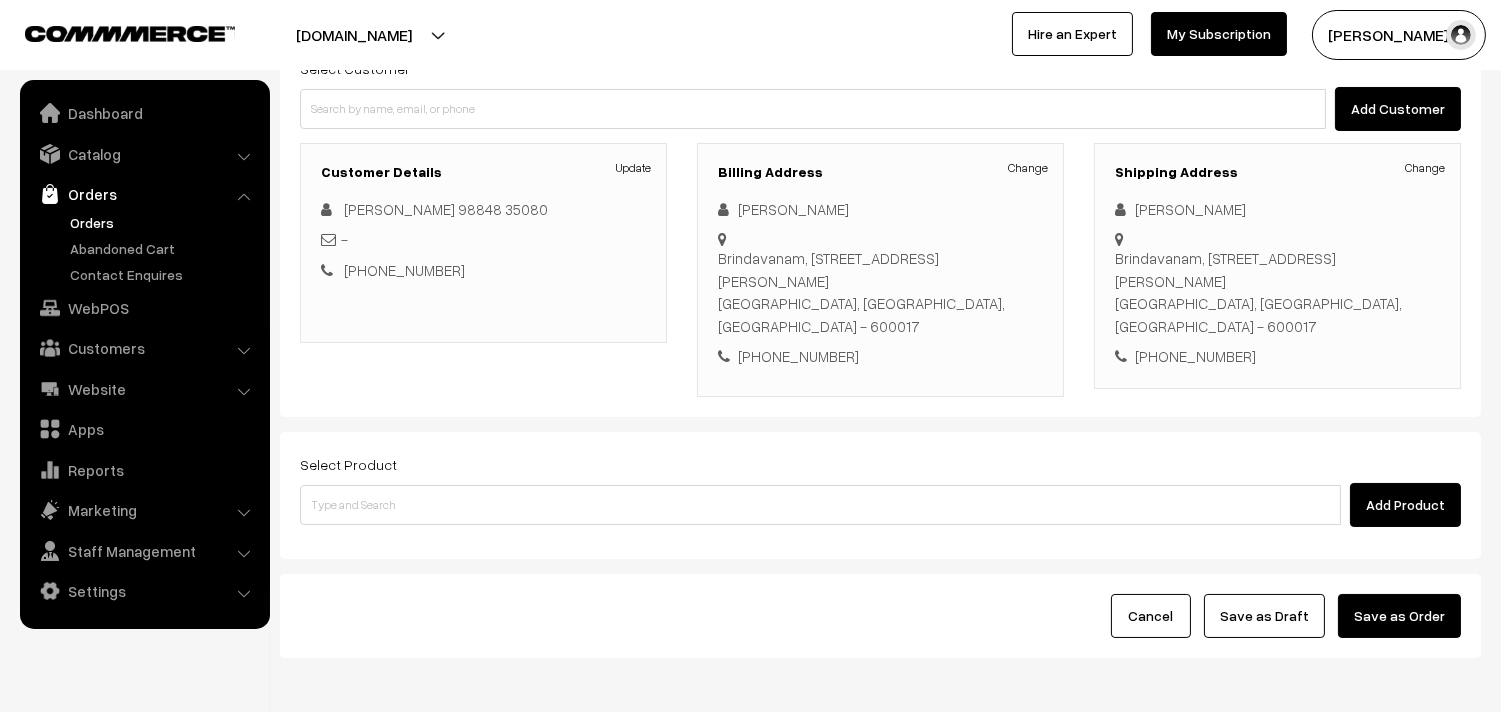 scroll, scrollTop: 241, scrollLeft: 0, axis: vertical 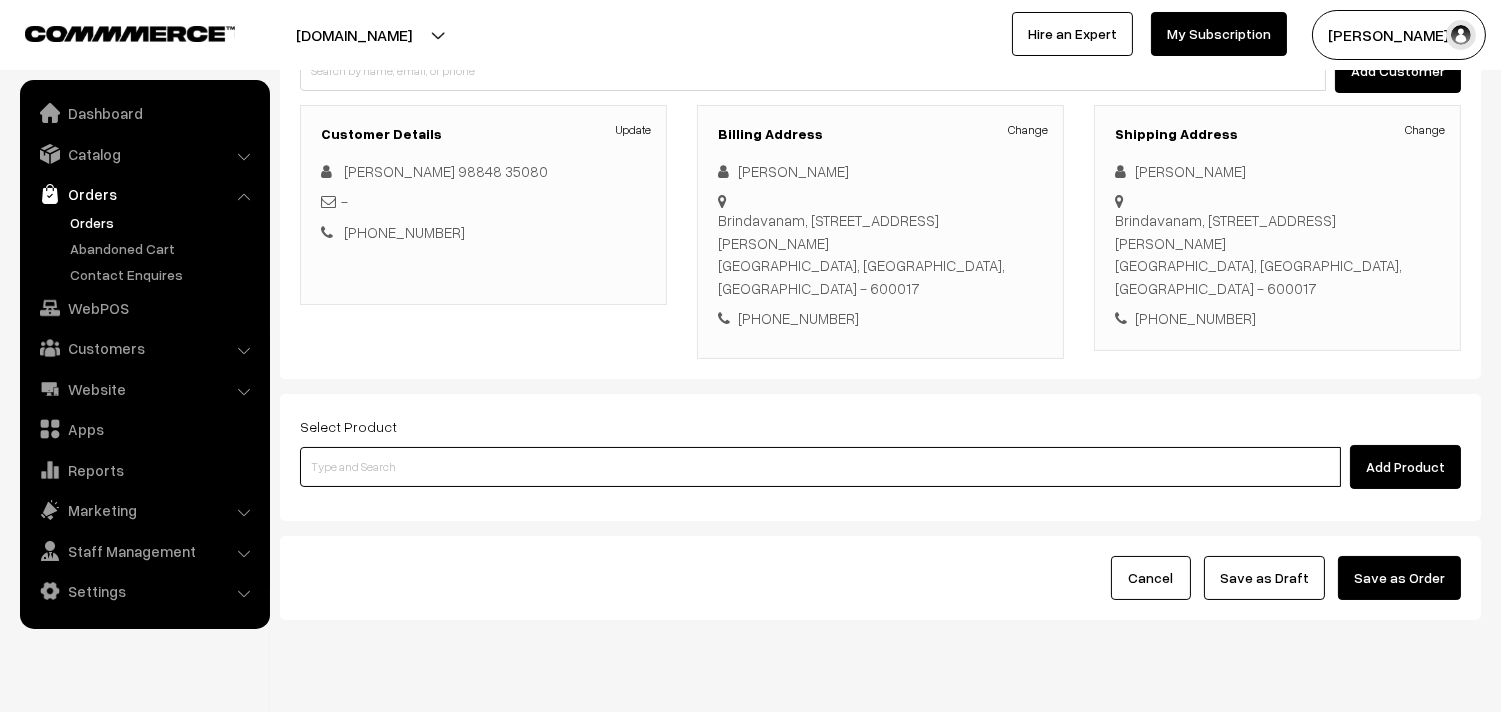 click at bounding box center [820, 467] 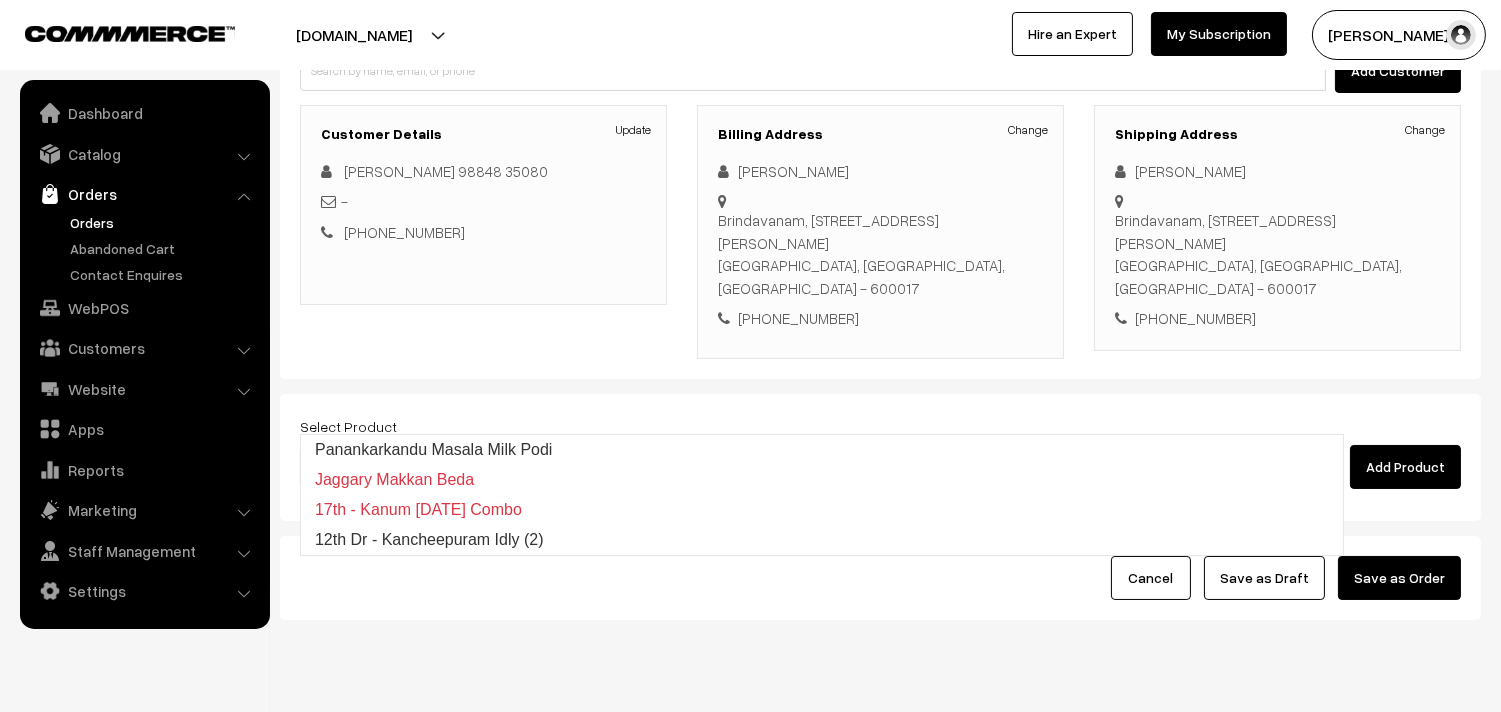 type on "12th Dr  - Kancheepuram Idly (2)" 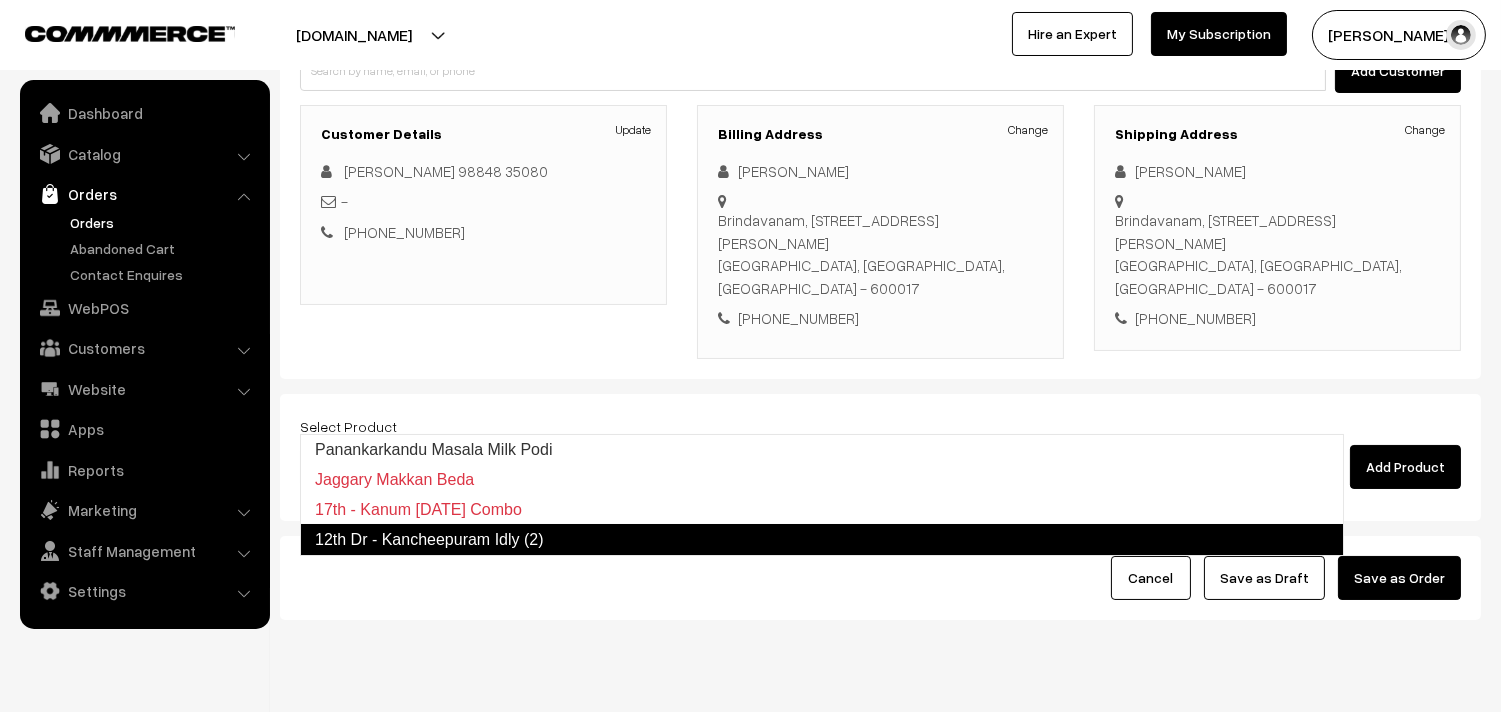 type 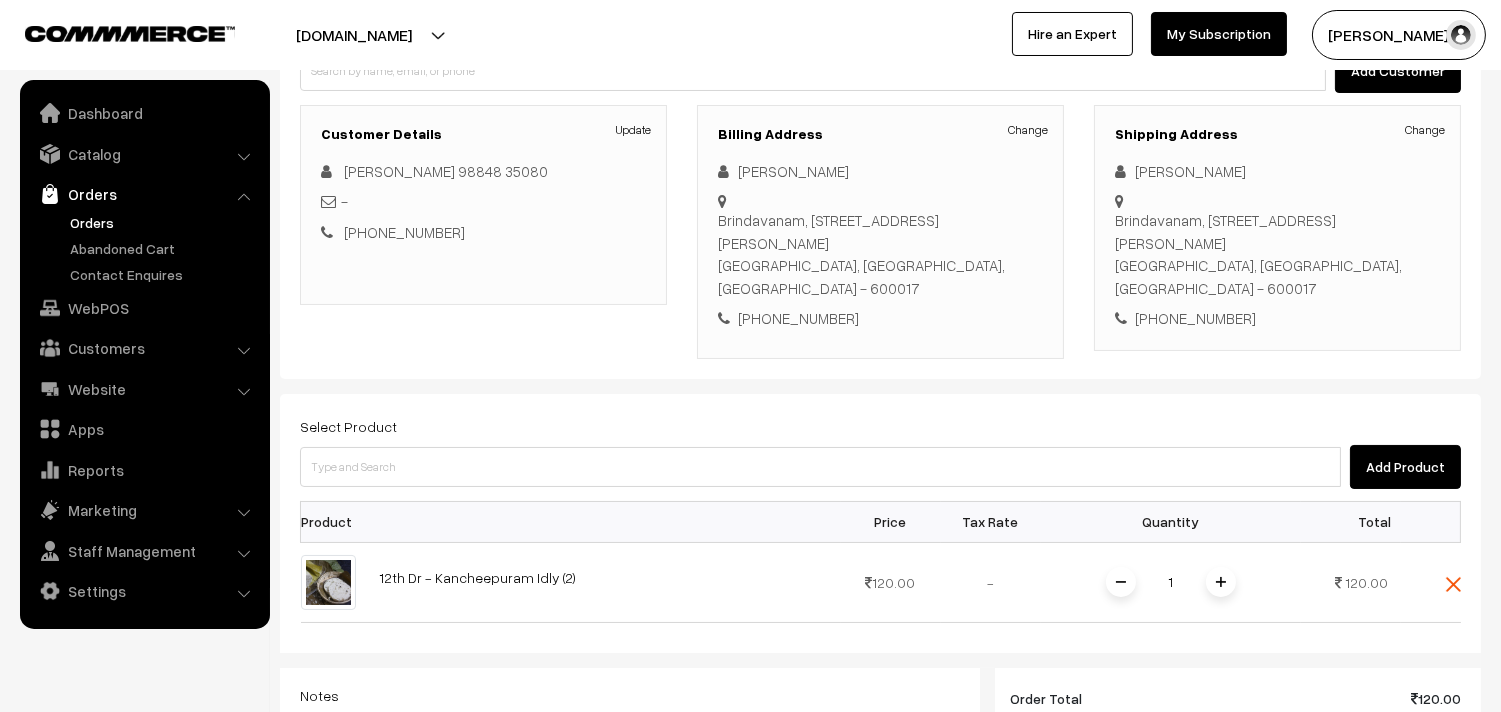 scroll, scrollTop: 728, scrollLeft: 0, axis: vertical 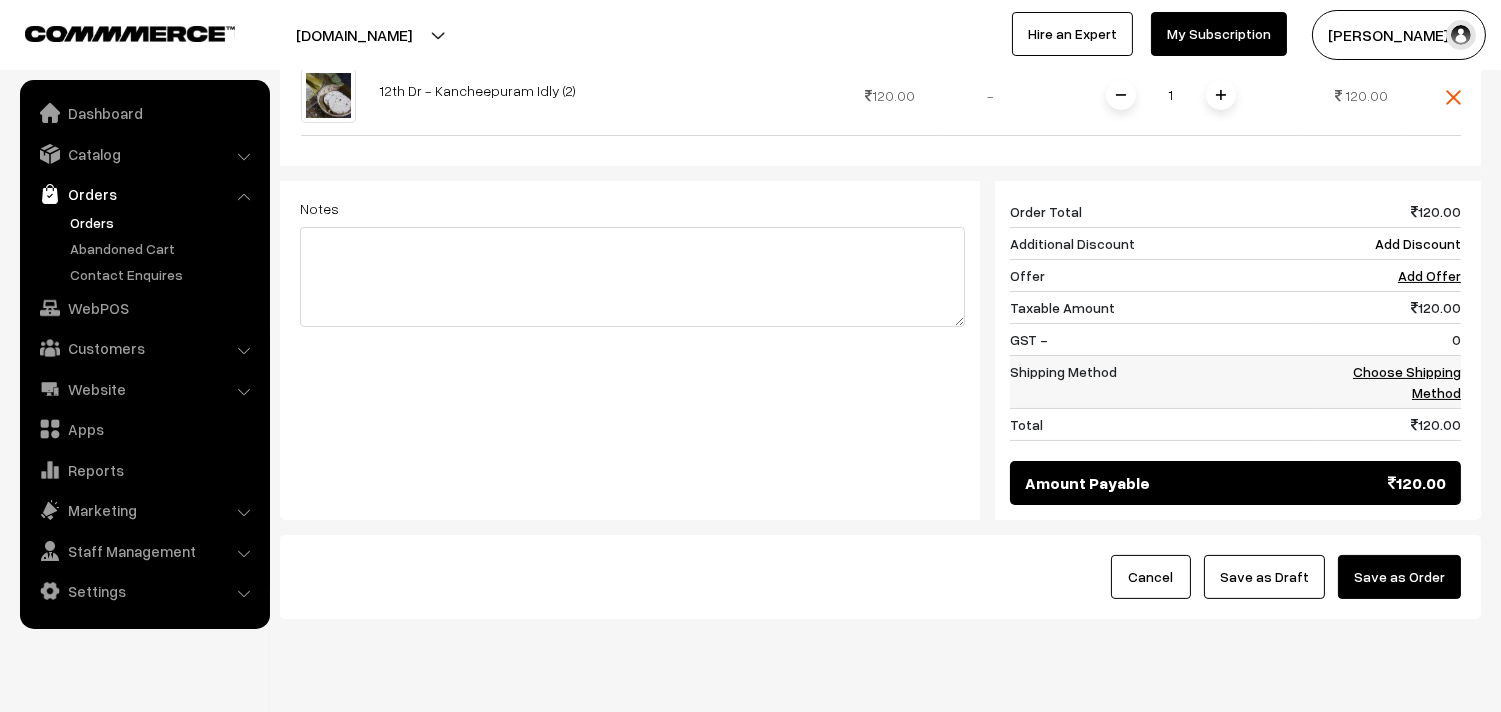 click on "Choose Shipping Method" at bounding box center [1389, 381] 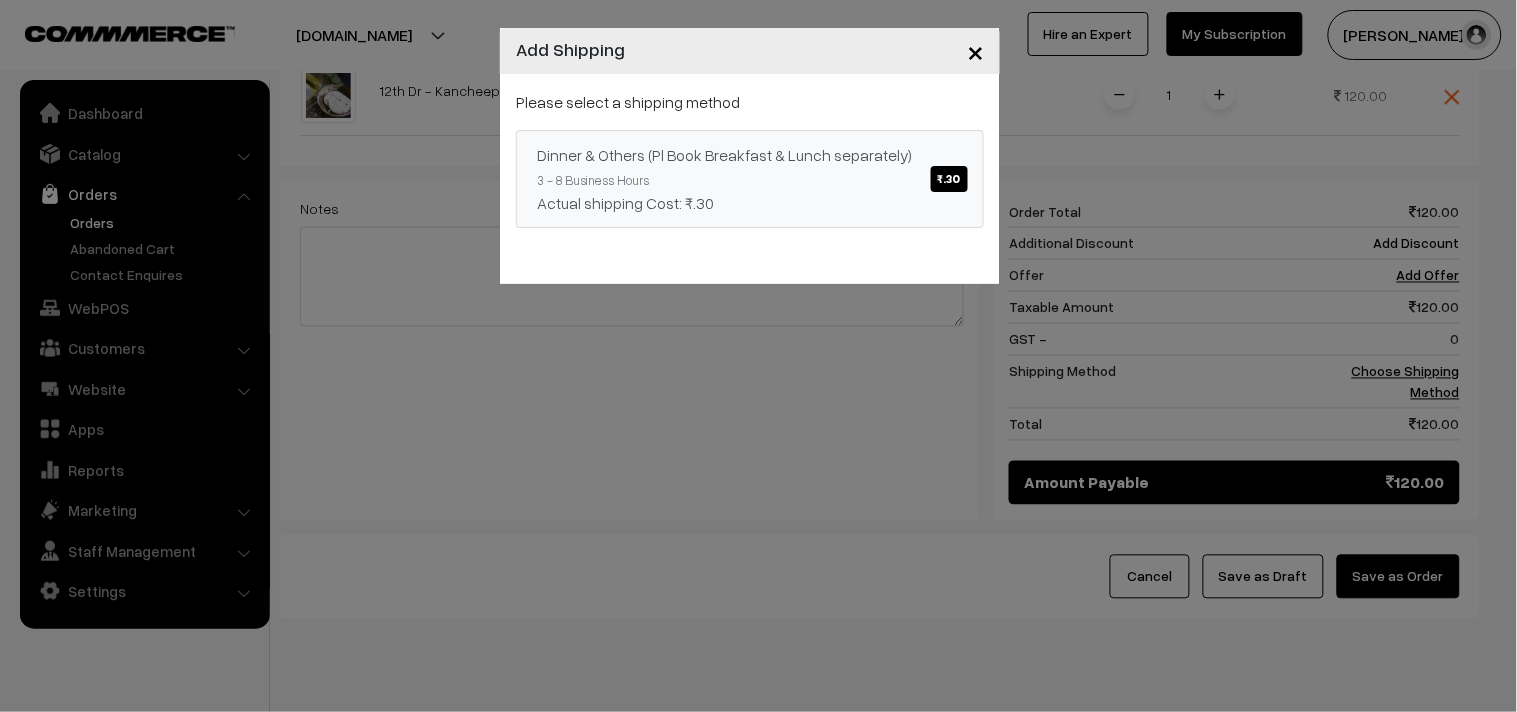 click on "Dinner & Others  (Pl Book Breakfast & Lunch separately)
₹.30
3 - 8 Business Hours Actual shipping Cost: ₹.30" at bounding box center (750, 179) 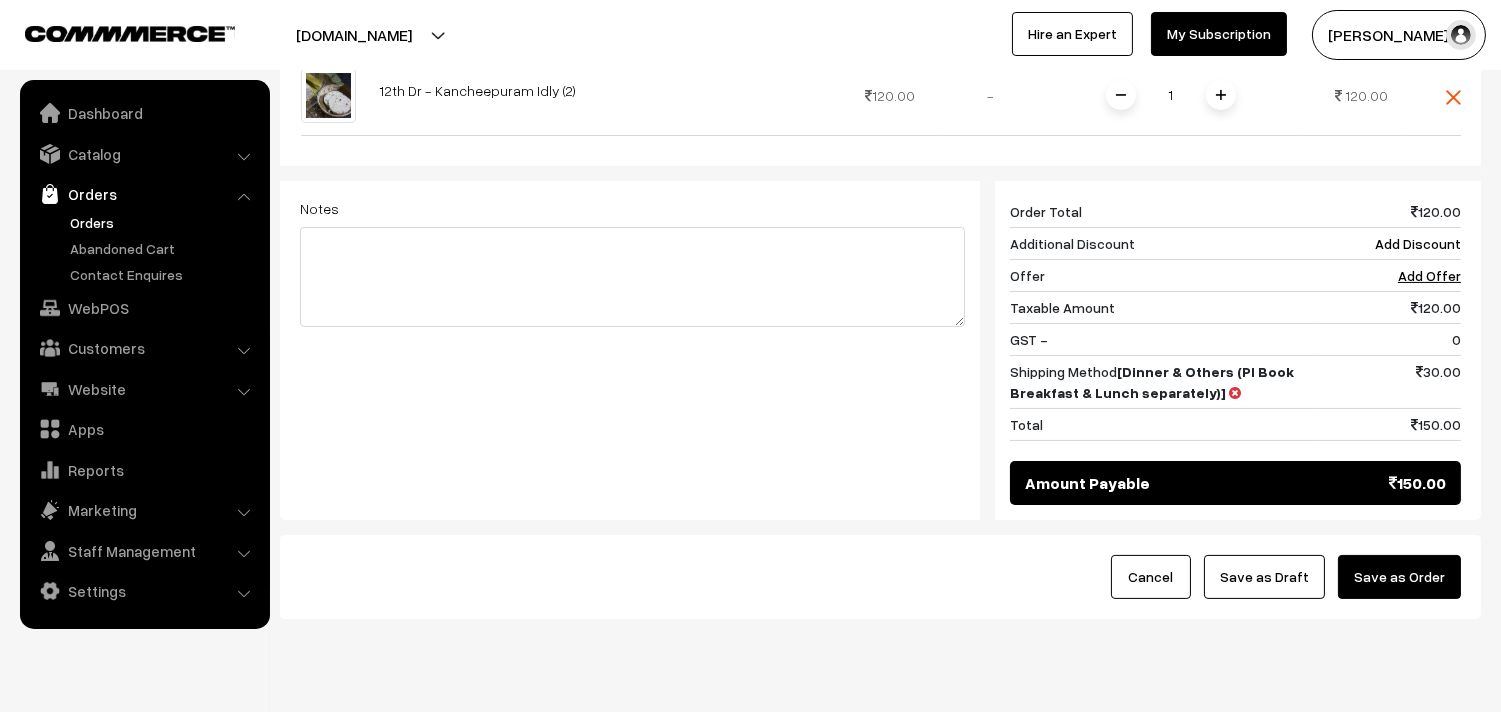 click on "Save as Draft" at bounding box center (1264, 577) 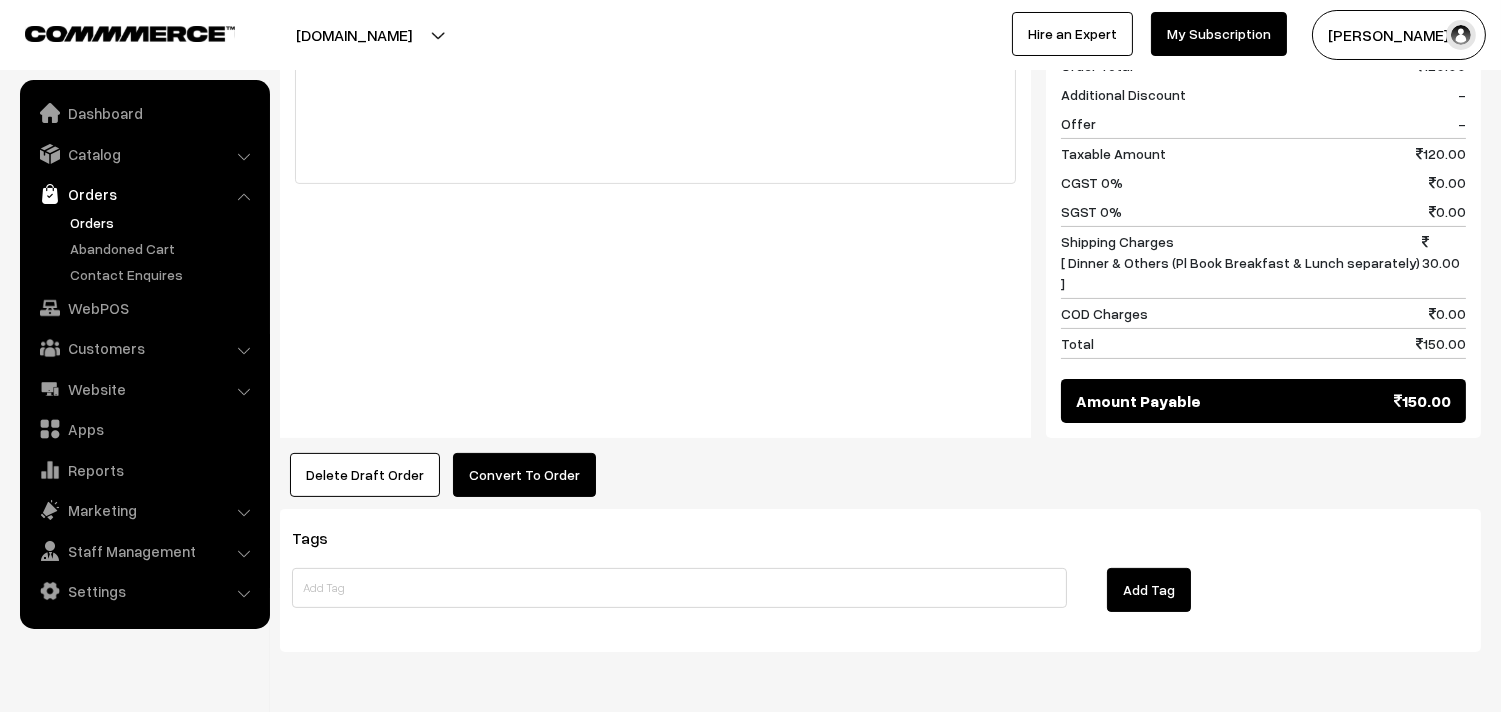 click on "Convert To Order" at bounding box center (524, 475) 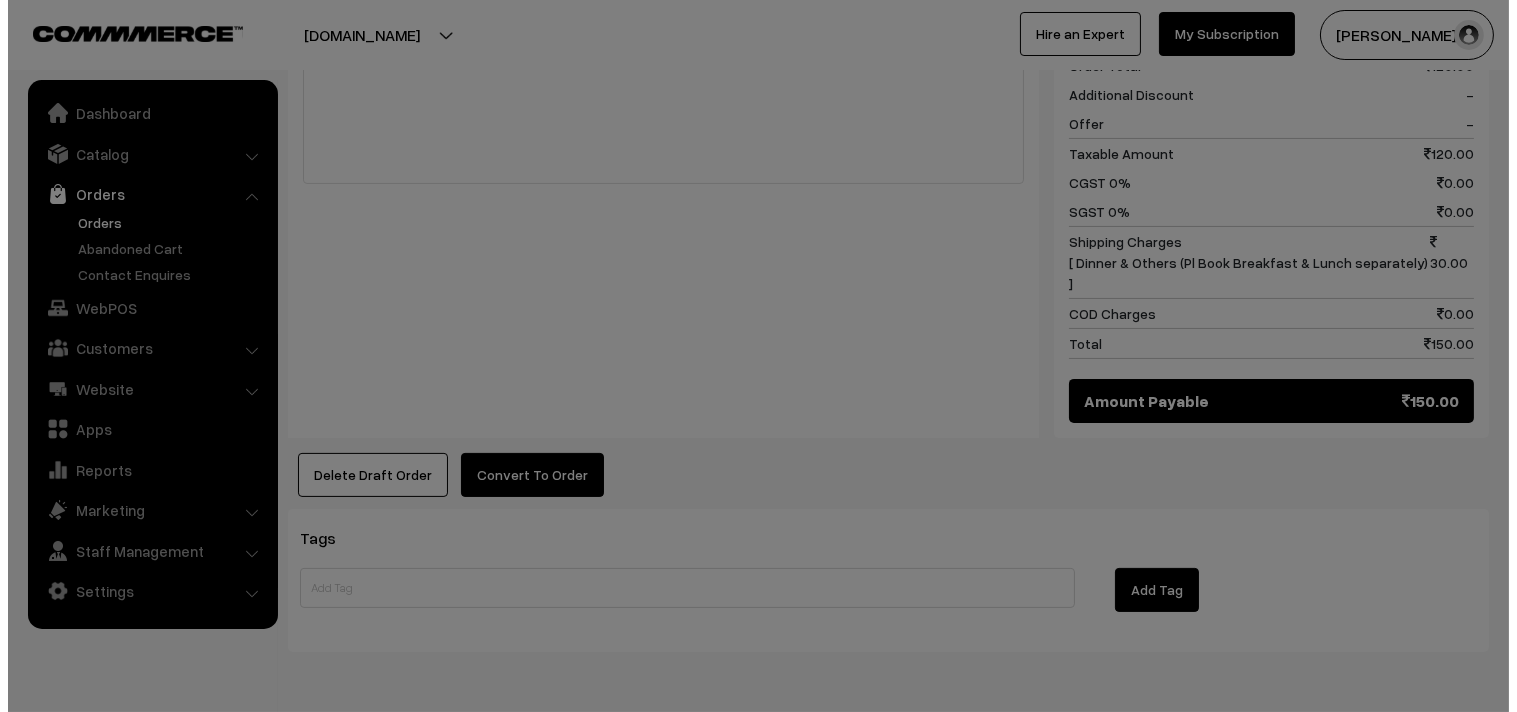 scroll, scrollTop: 930, scrollLeft: 0, axis: vertical 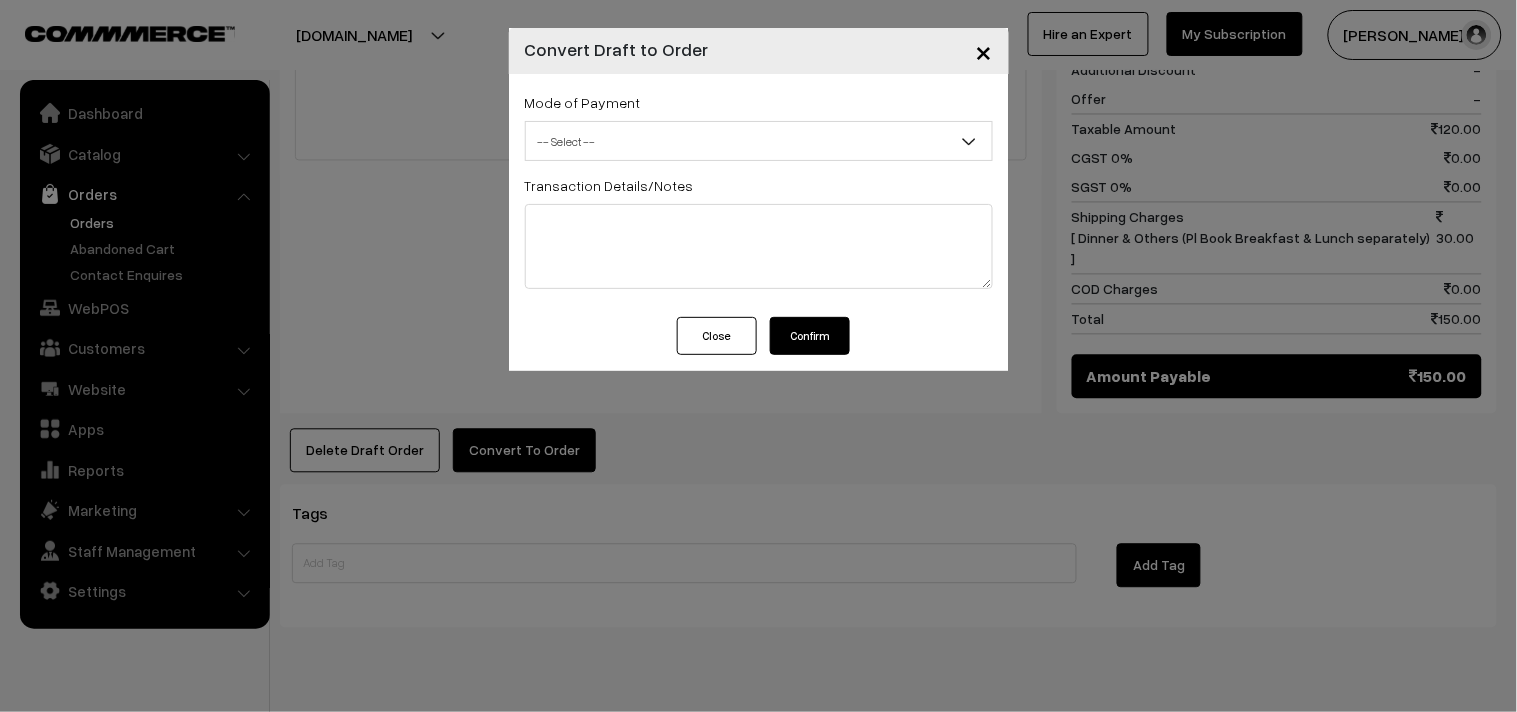 click on "Mode of Payment
-- Select --
COD
Cash
-- Select --
Transaction Details/Notes" at bounding box center (759, 195) 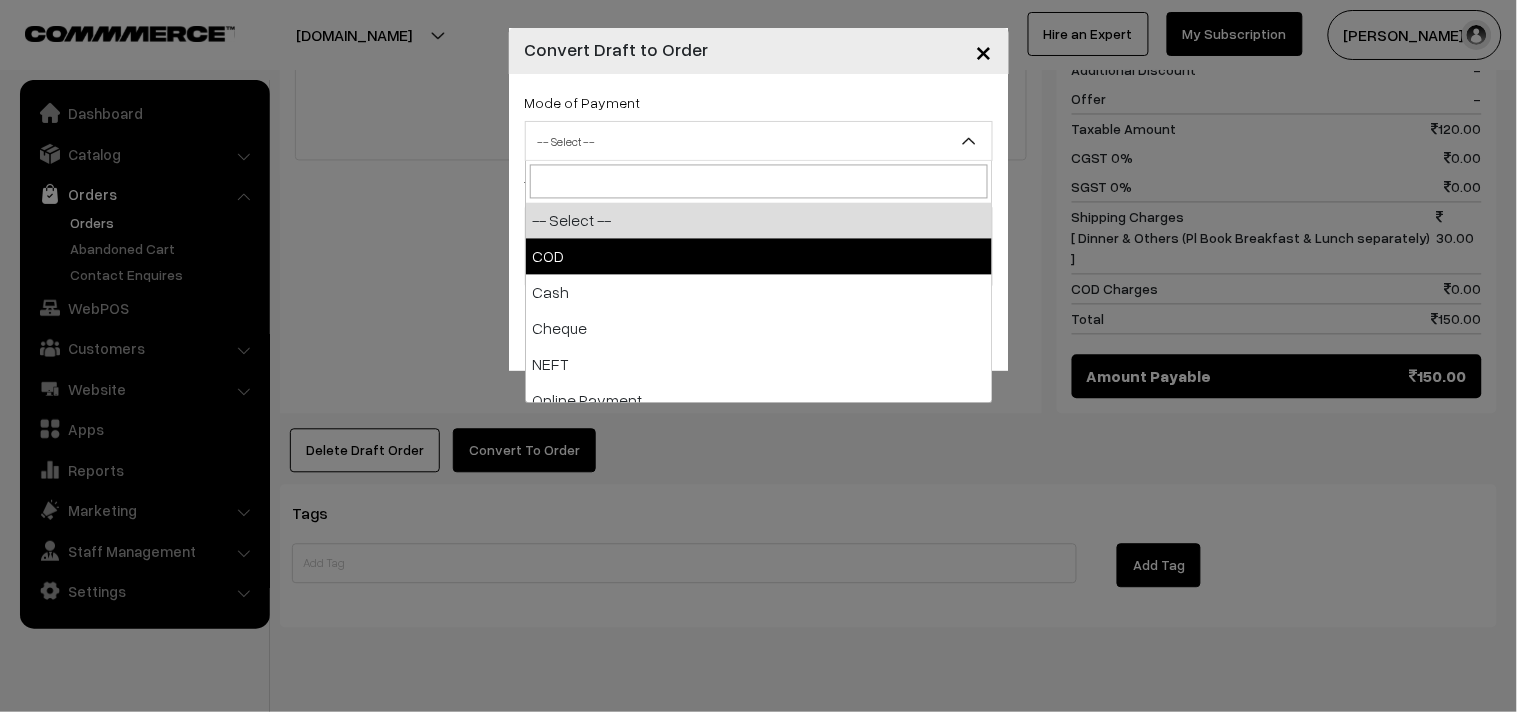 select on "1" 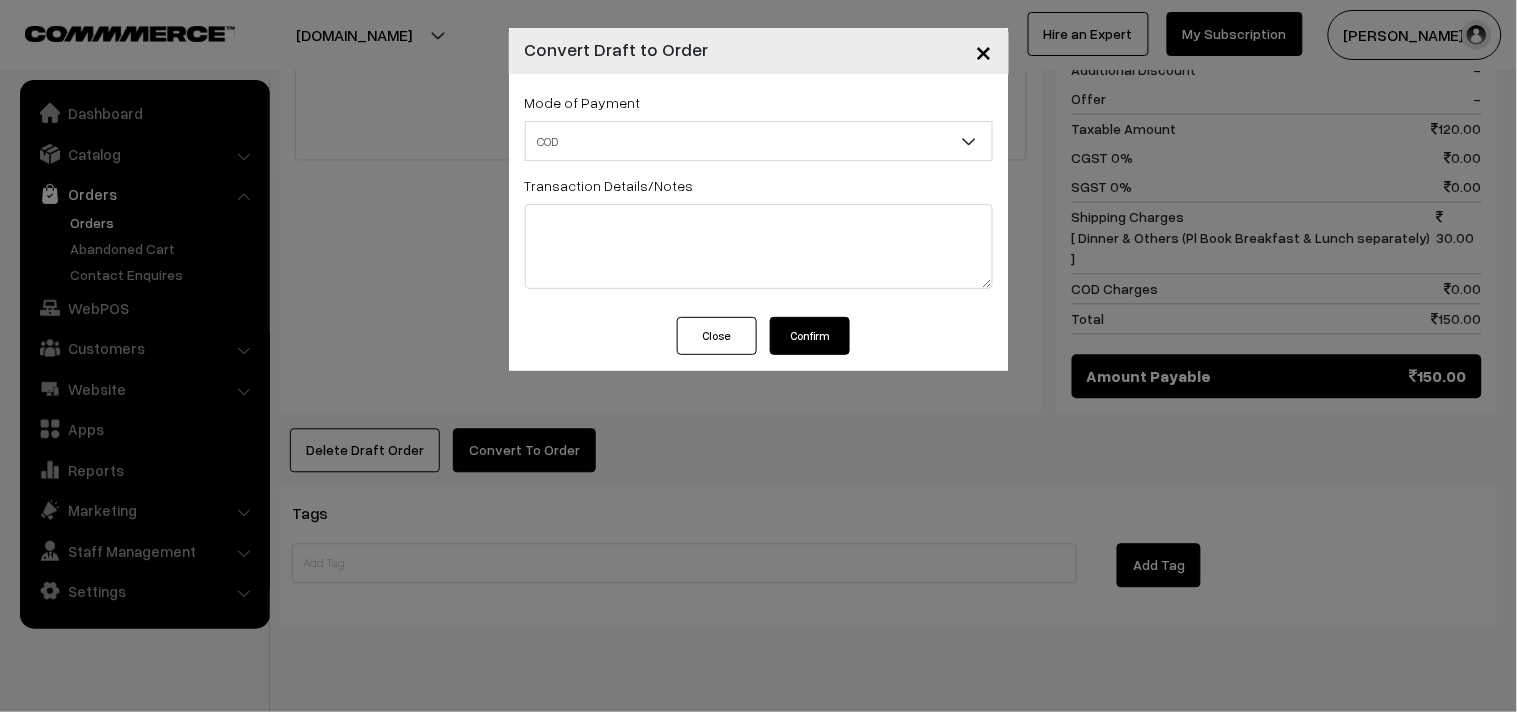 drag, startPoint x: 792, startPoint y: 345, endPoint x: 790, endPoint y: 332, distance: 13.152946 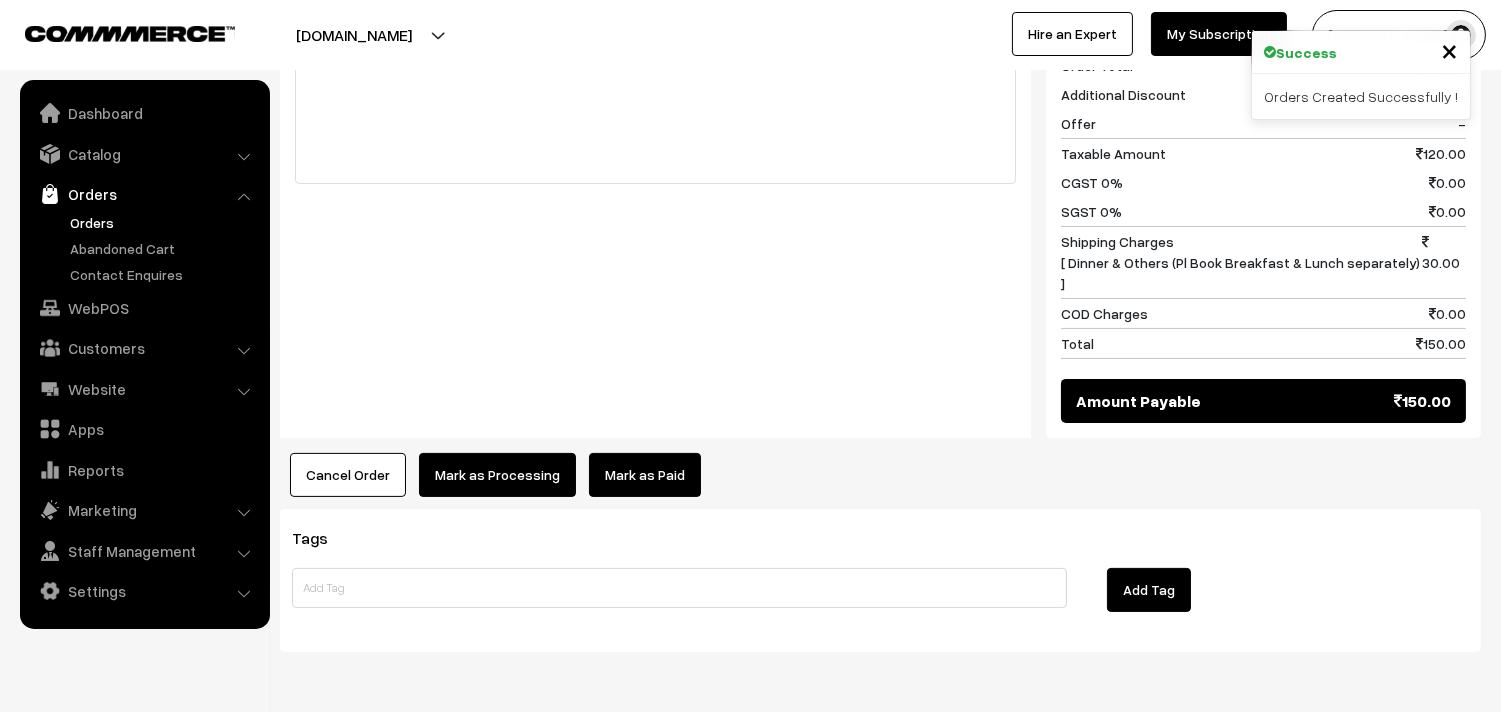 click on "Mark as Processing" at bounding box center [497, 475] 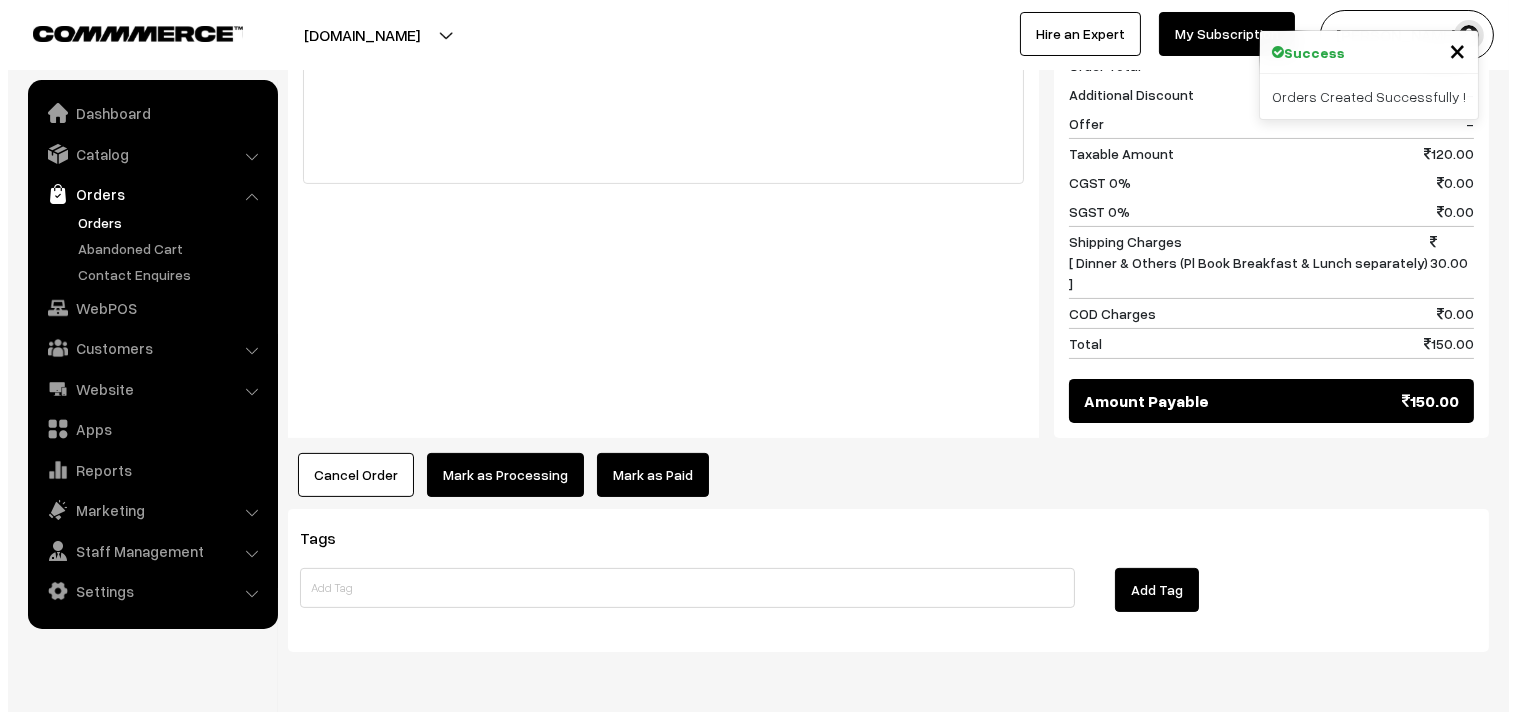 scroll, scrollTop: 930, scrollLeft: 0, axis: vertical 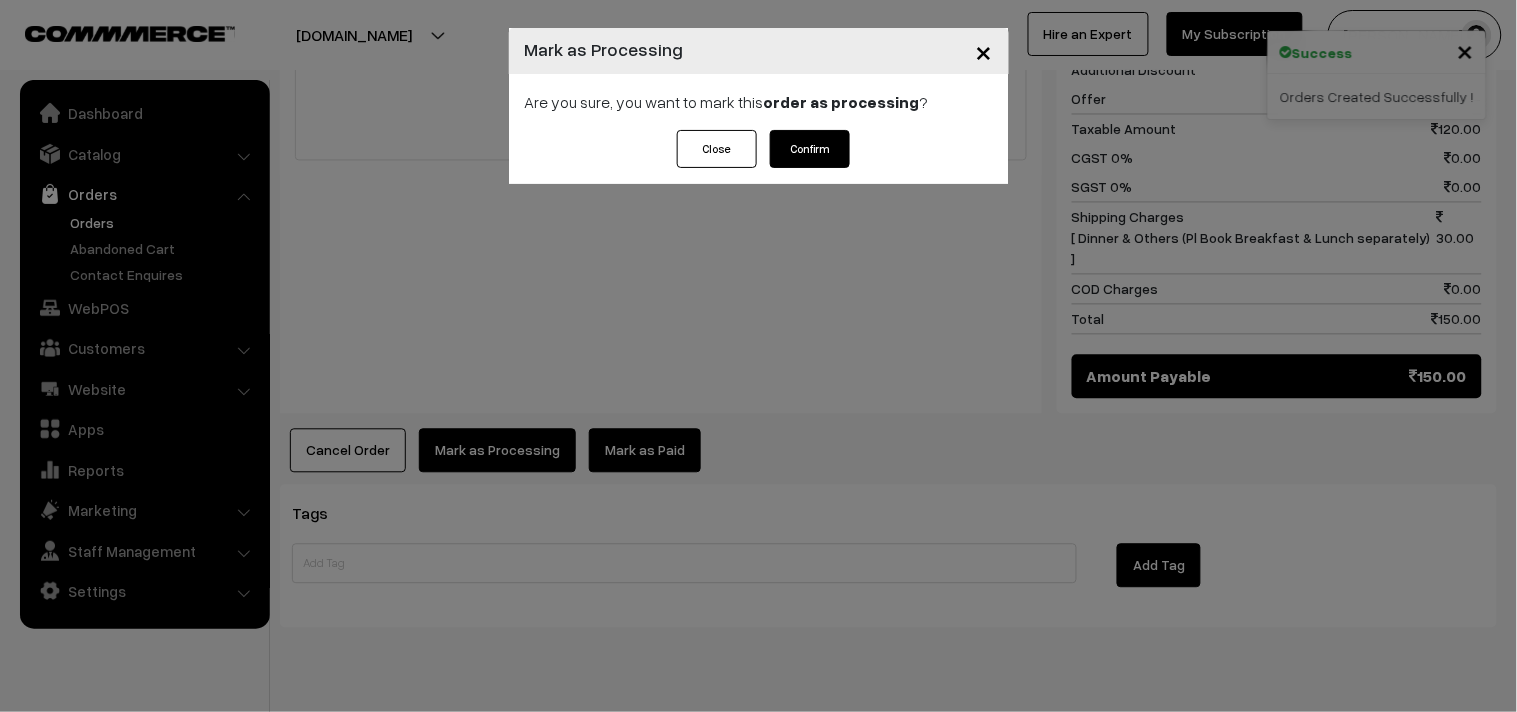 click on "Confirm" at bounding box center (810, 149) 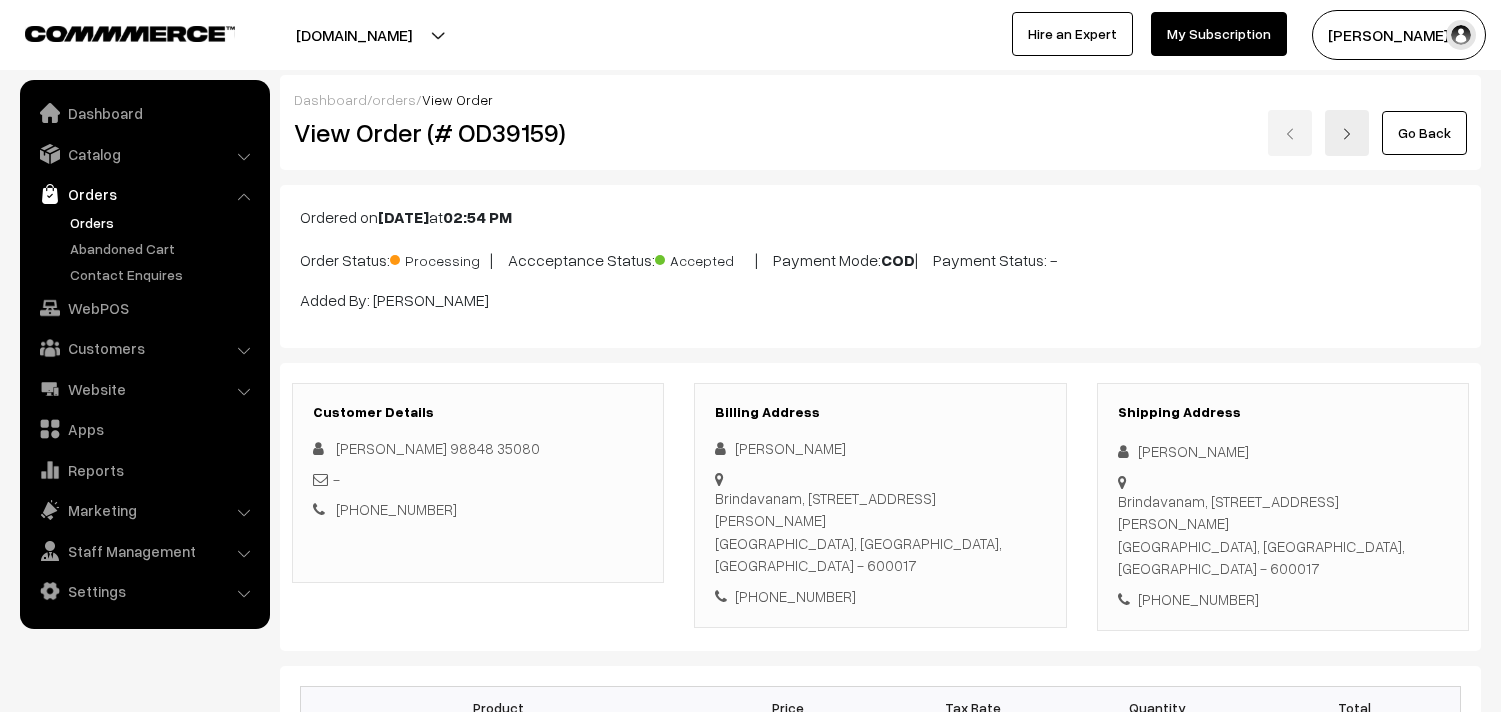 scroll, scrollTop: 0, scrollLeft: 0, axis: both 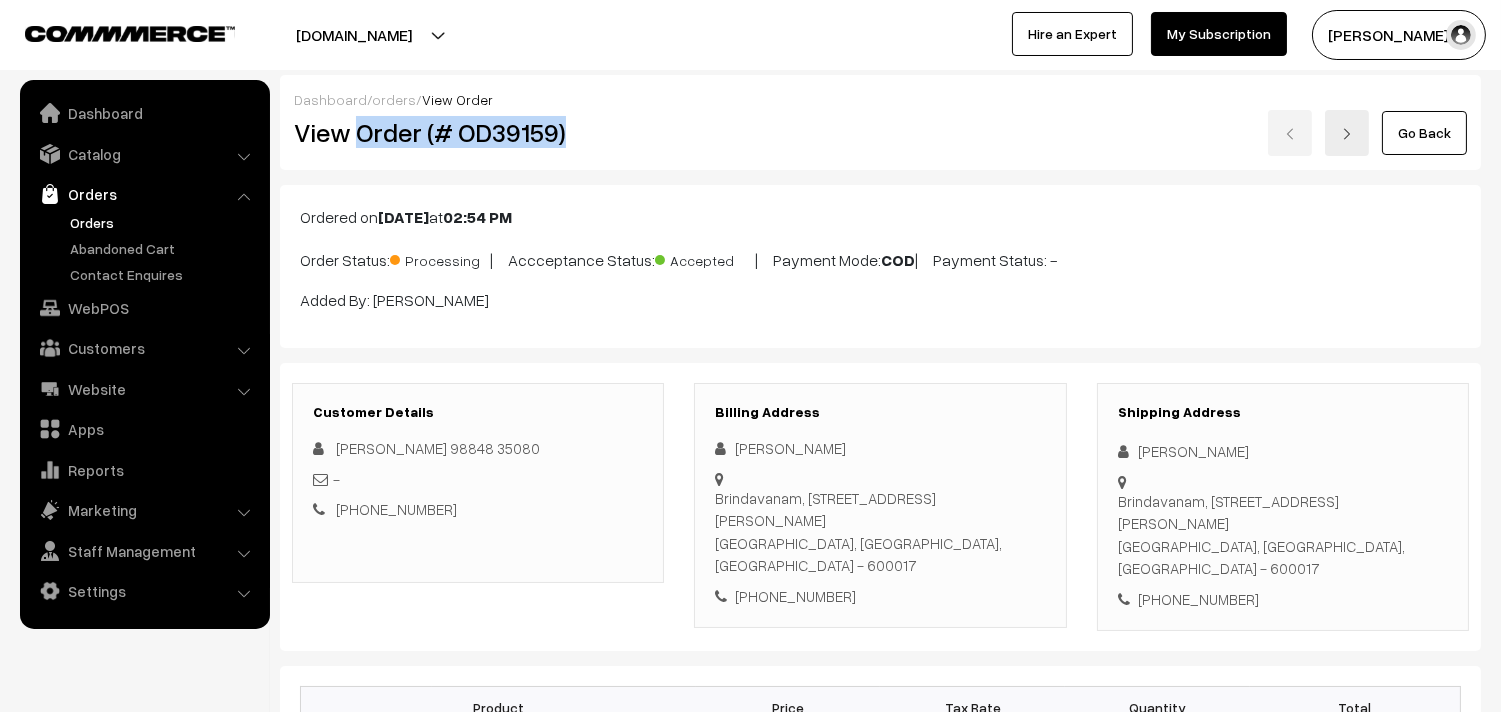 drag, startPoint x: 358, startPoint y: 136, endPoint x: 628, endPoint y: 143, distance: 270.09073 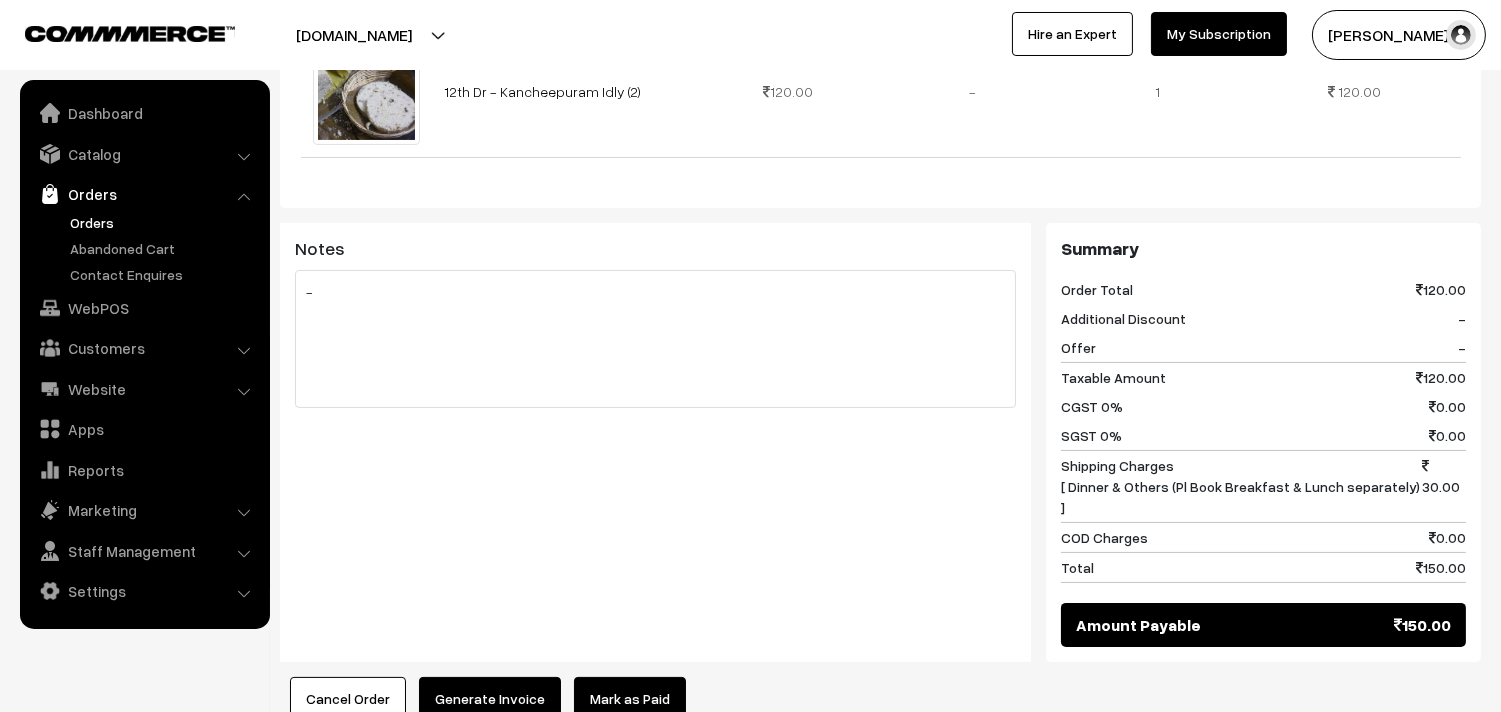 scroll, scrollTop: 927, scrollLeft: 0, axis: vertical 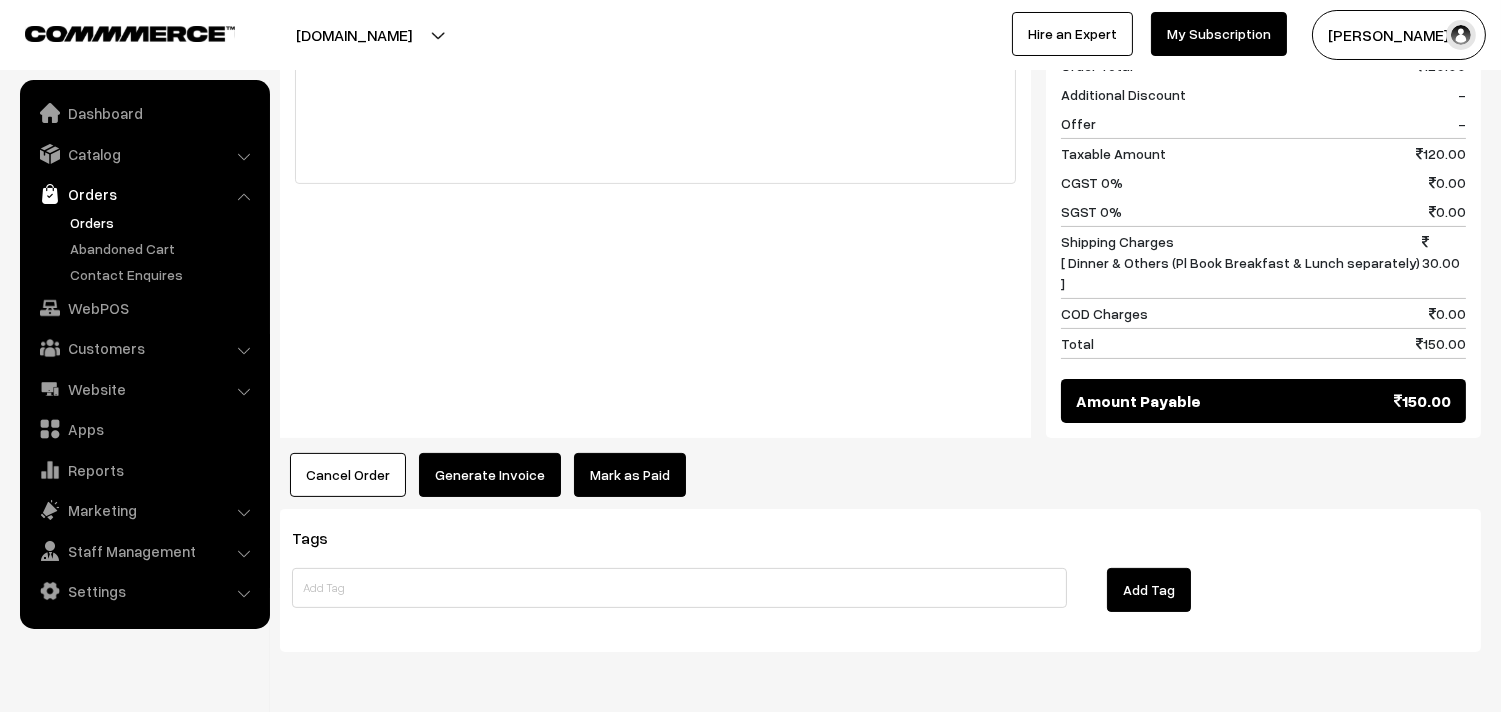 click on "Generate Invoice" at bounding box center (490, 475) 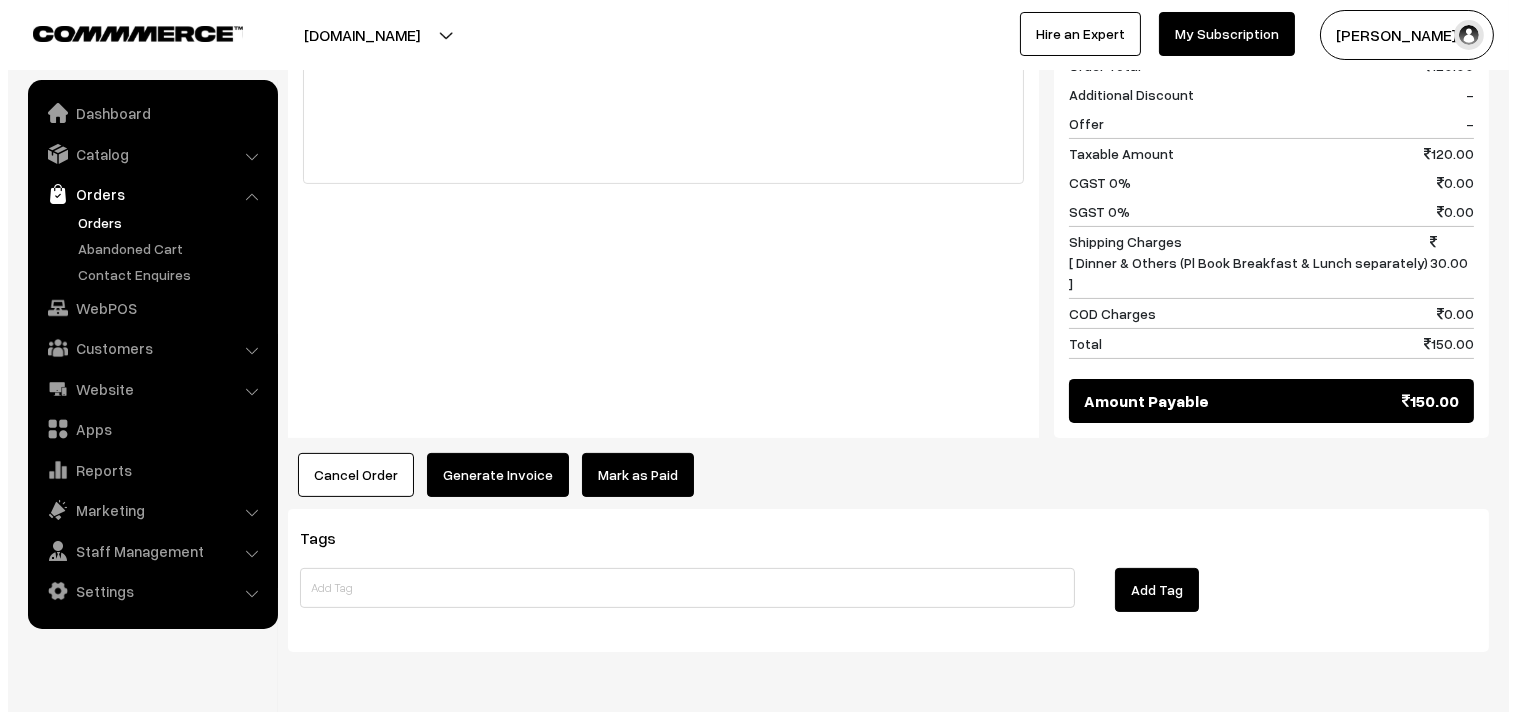 scroll, scrollTop: 930, scrollLeft: 0, axis: vertical 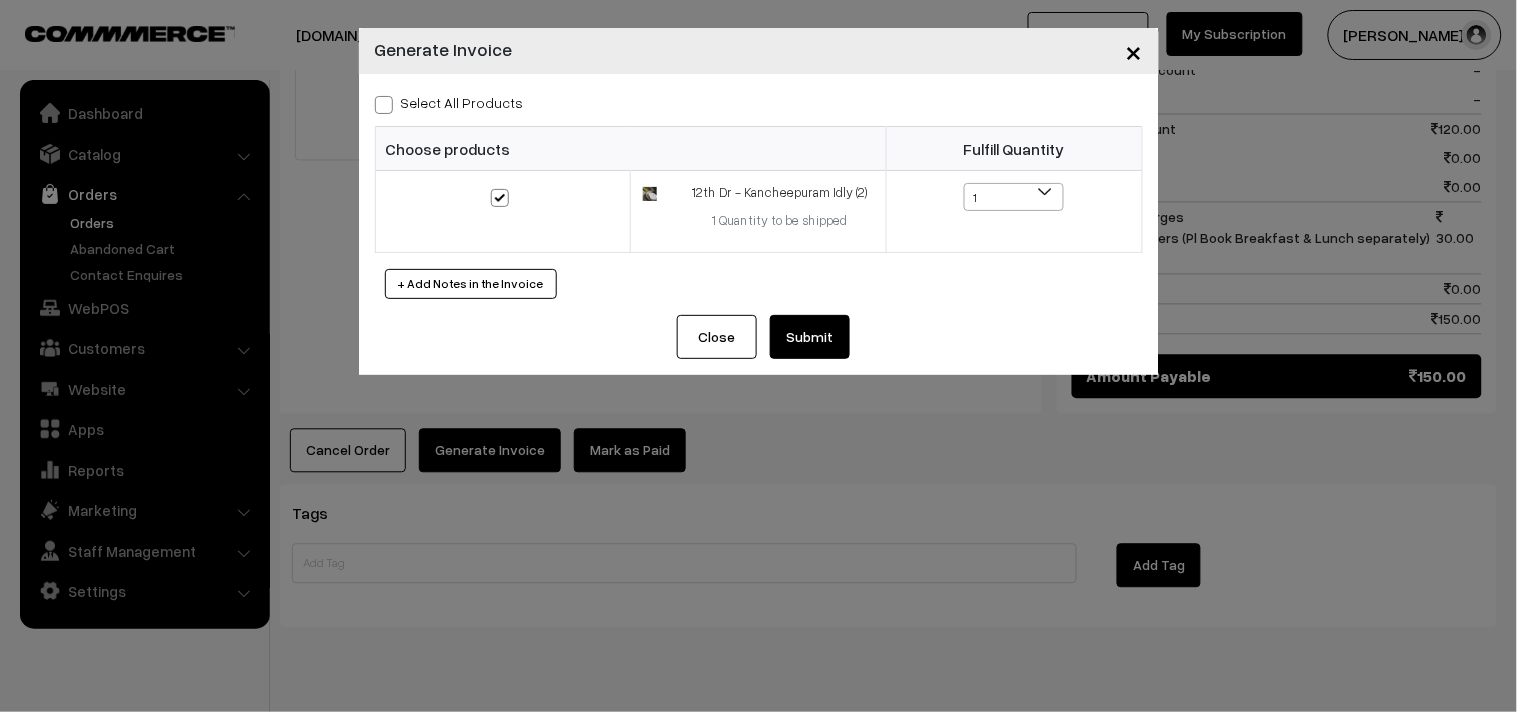 click on "Submit" at bounding box center [810, 337] 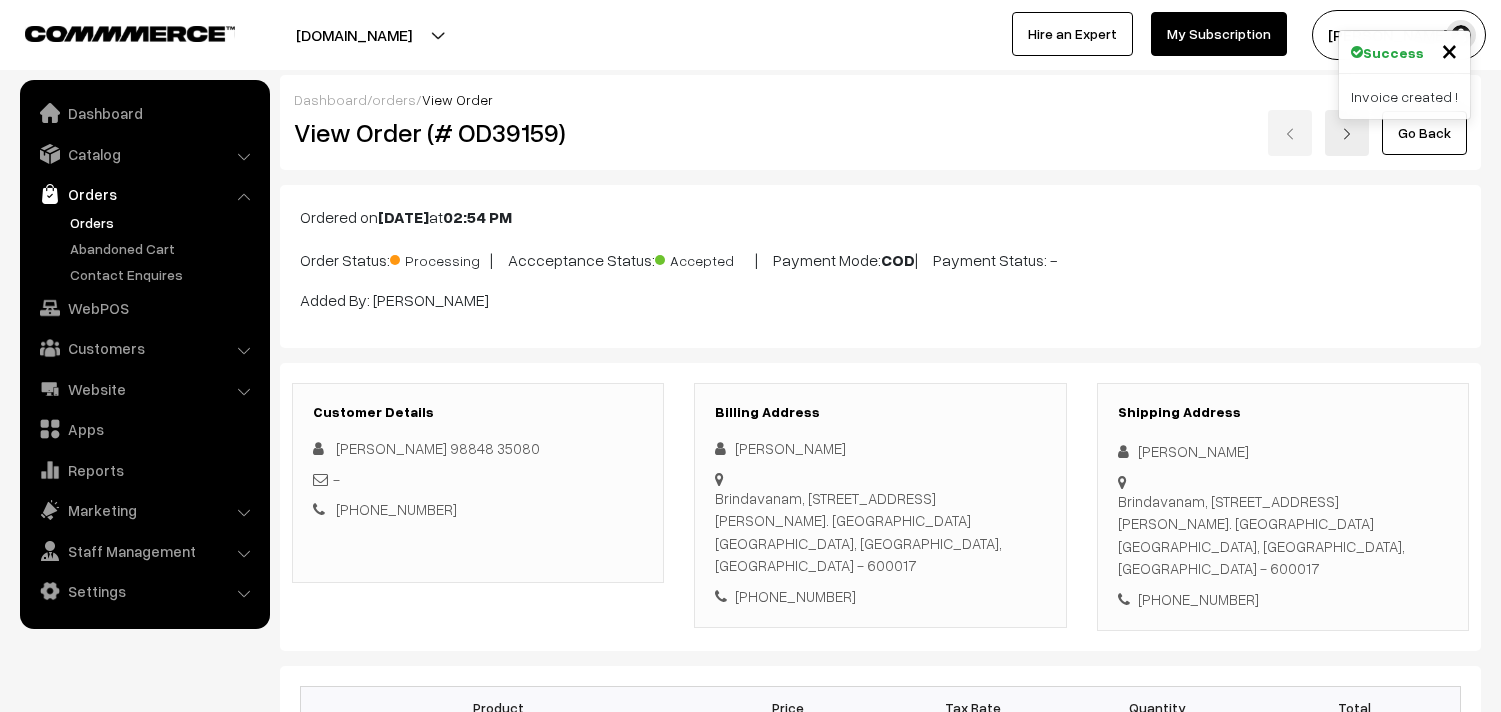 scroll, scrollTop: 930, scrollLeft: 0, axis: vertical 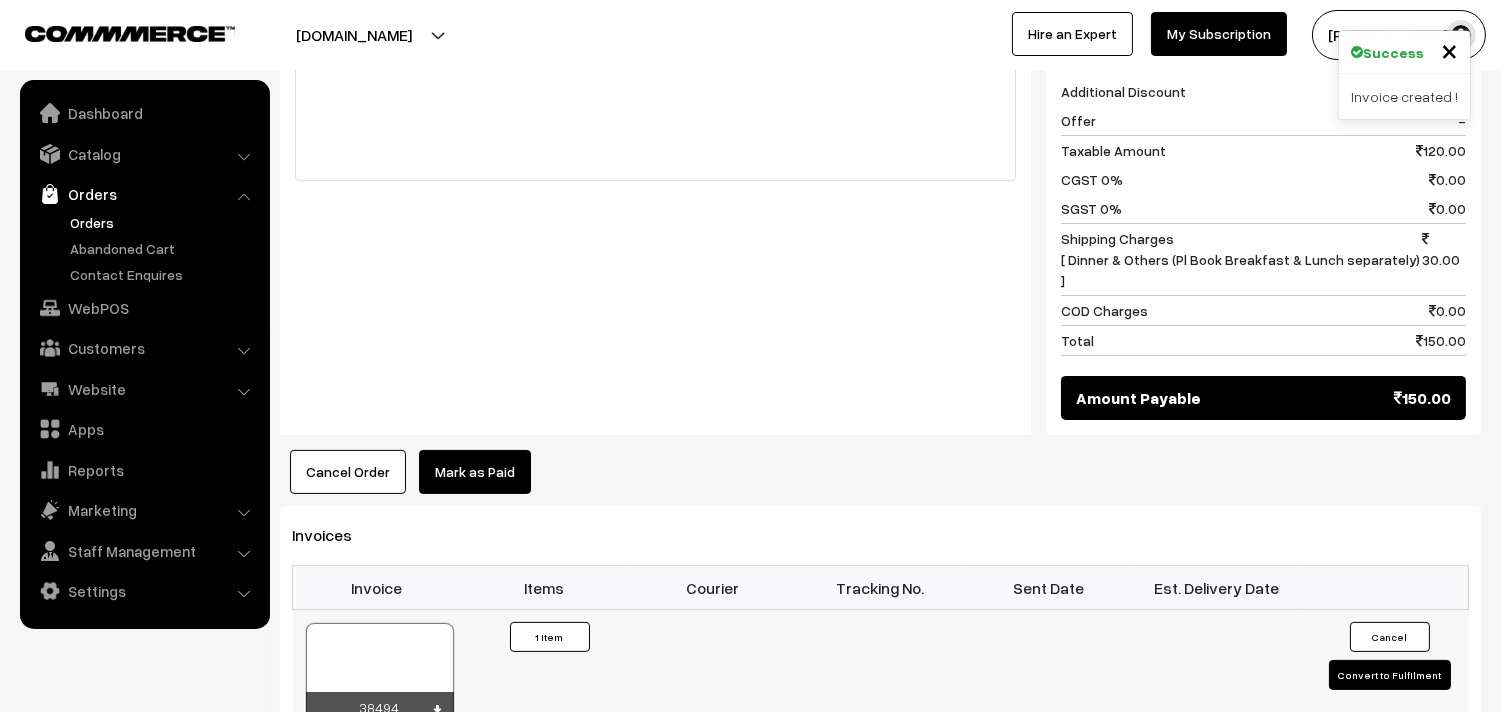 click at bounding box center (380, 673) 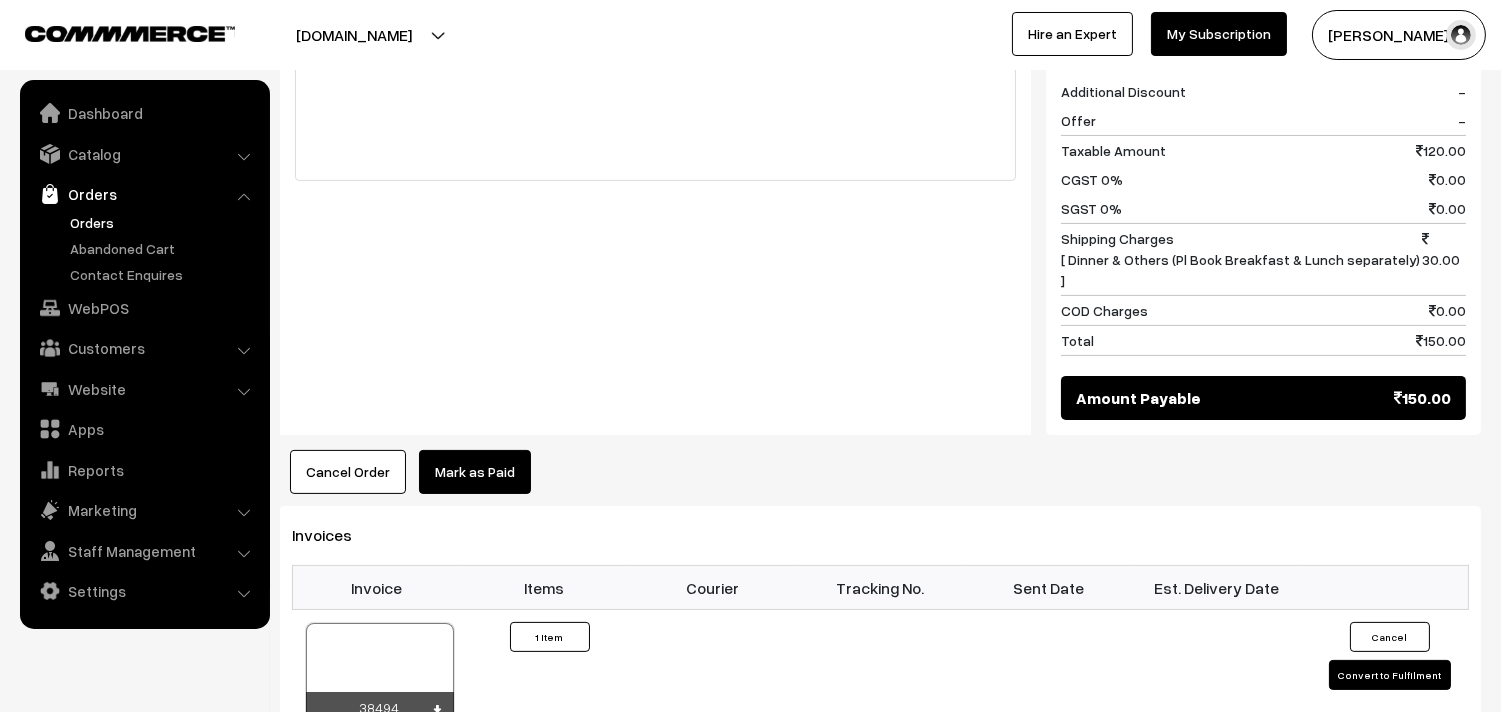 click on "Dashboard
Catalog" at bounding box center [145, 354] 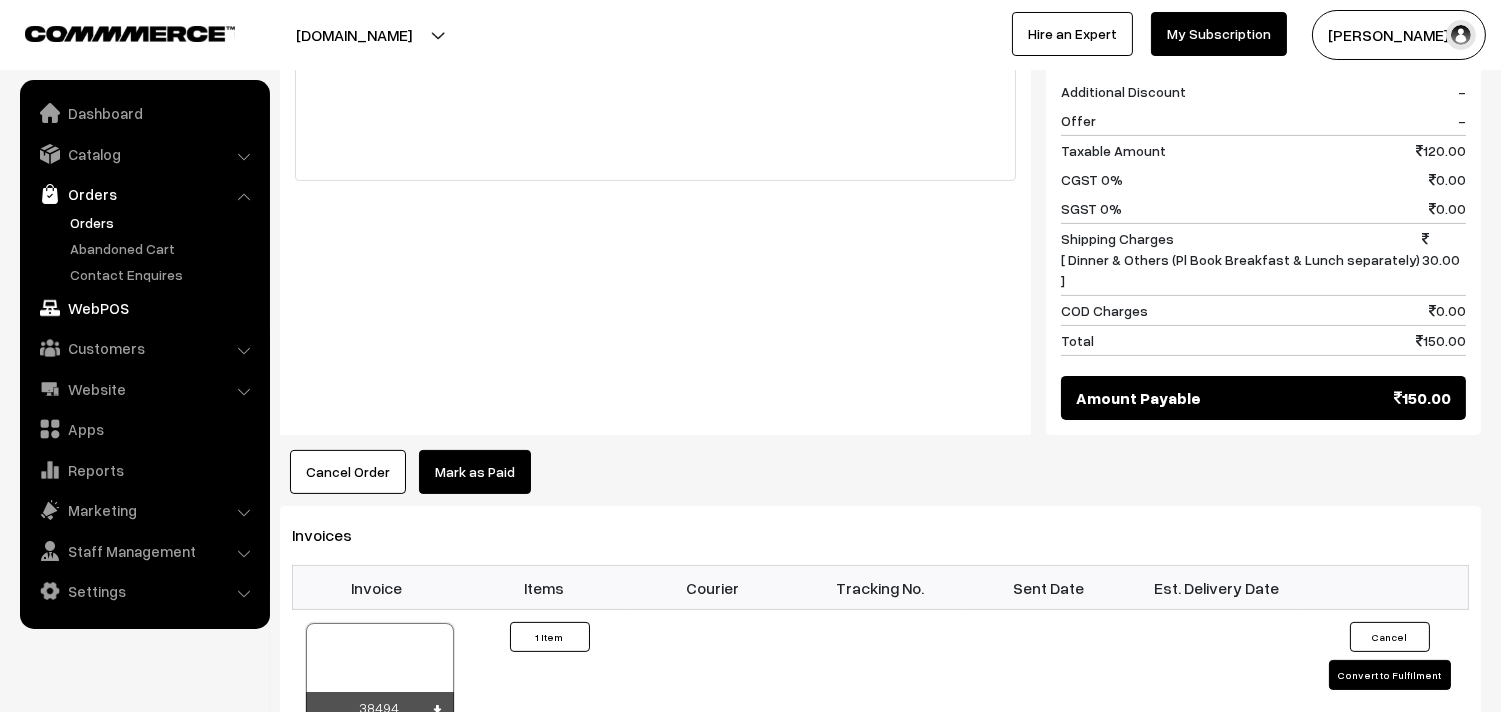 click on "WebPOS" at bounding box center [144, 308] 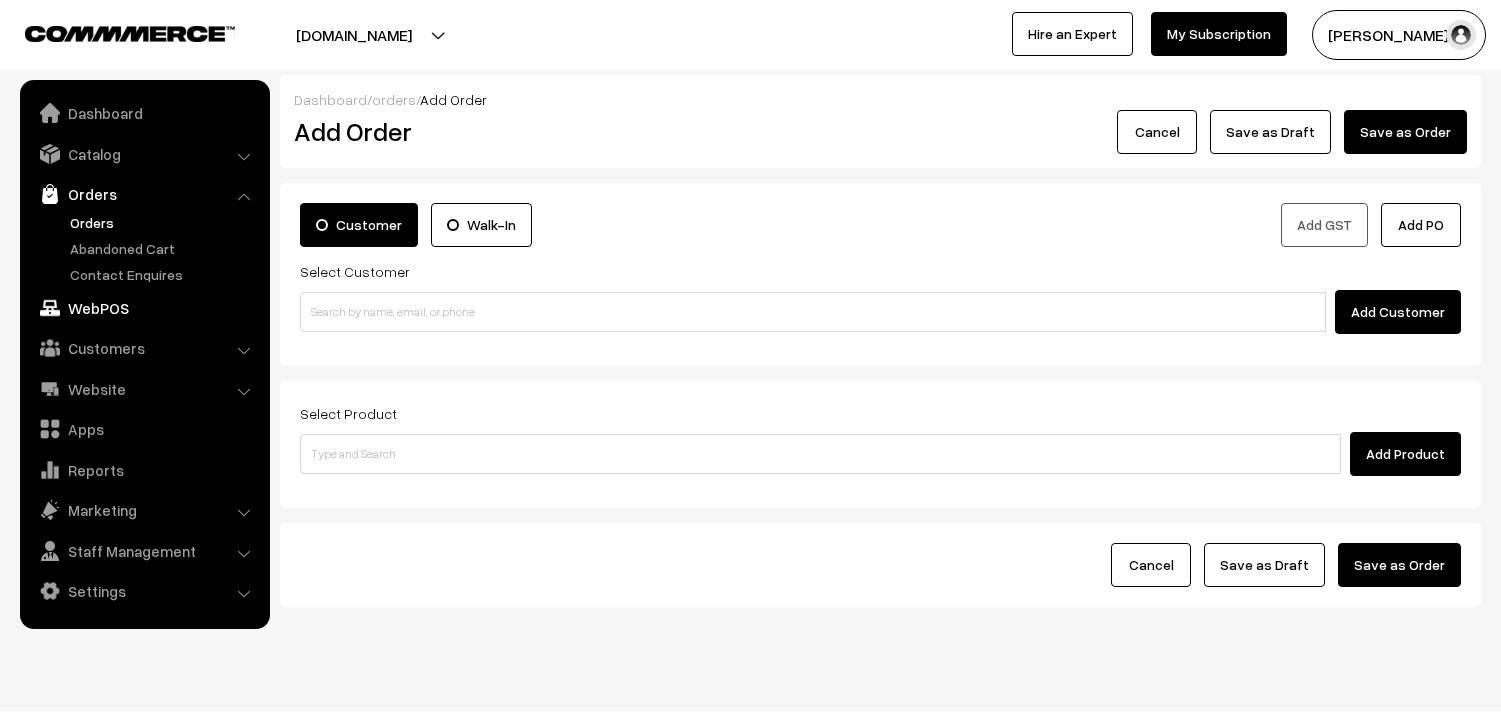 scroll, scrollTop: 0, scrollLeft: 0, axis: both 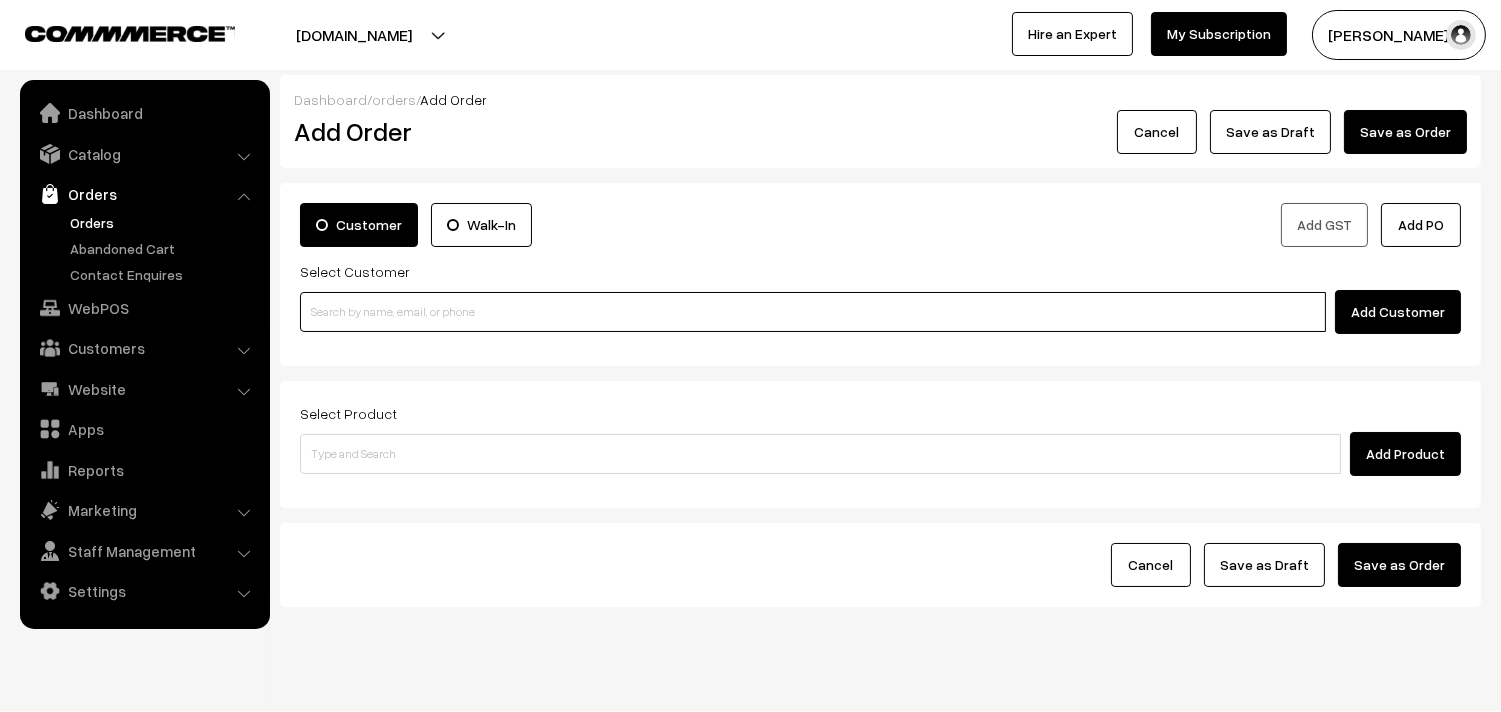 click at bounding box center (813, 312) 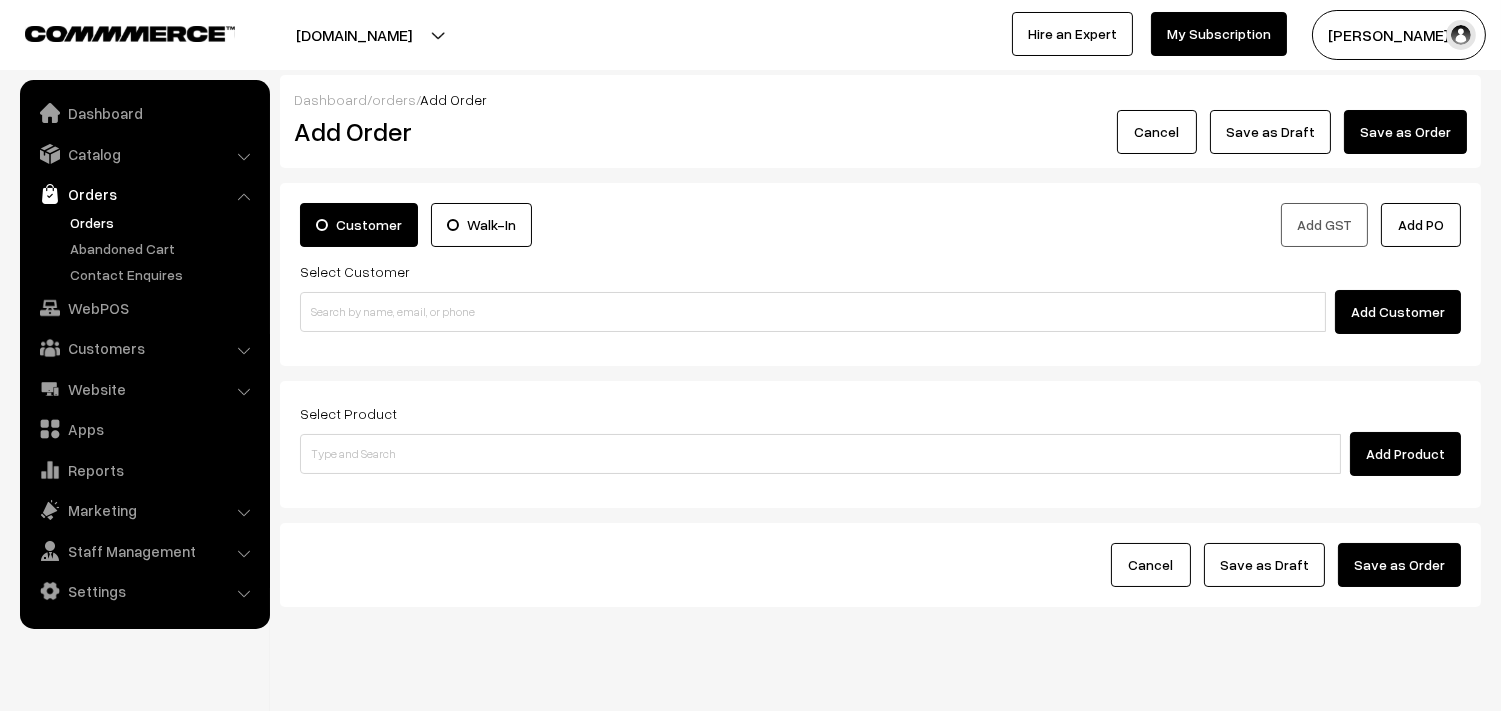 click on "Add Customer" at bounding box center (880, 312) 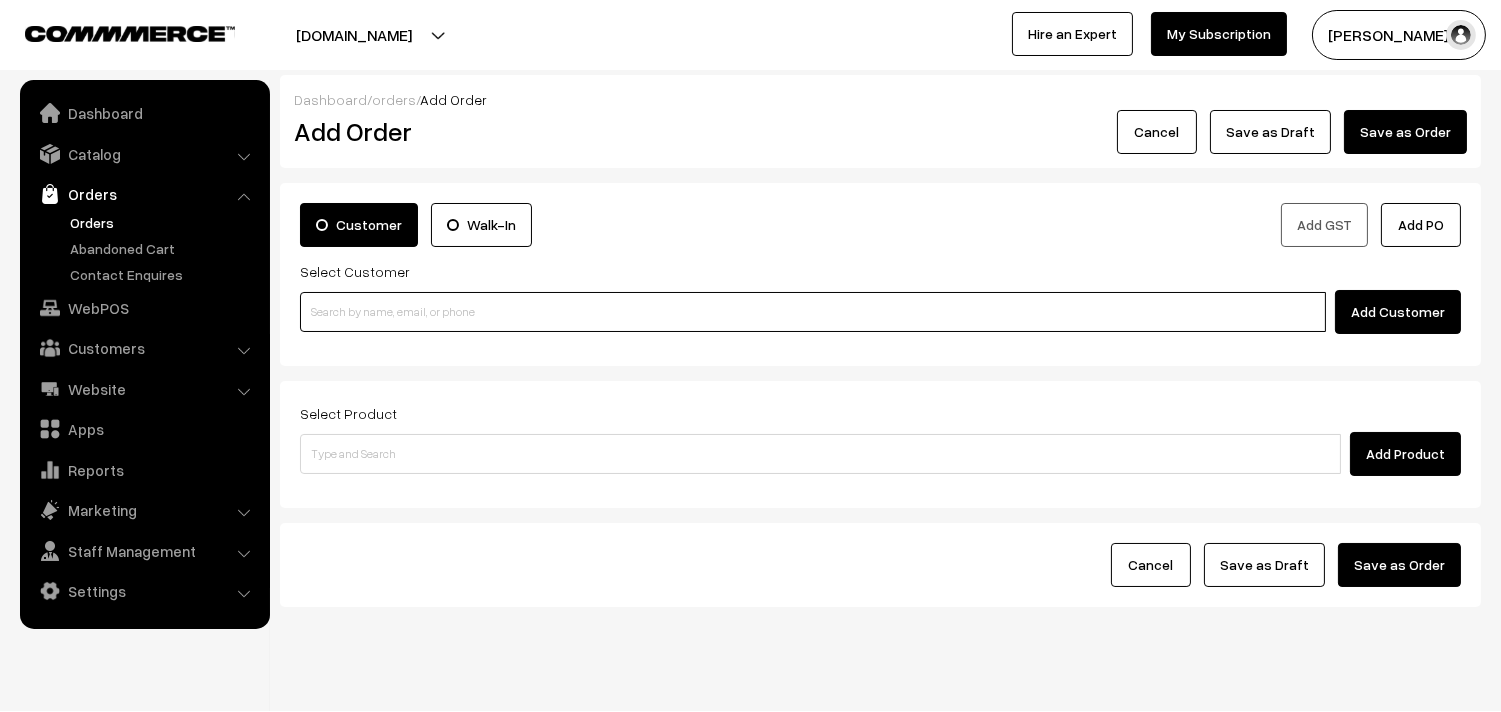 click at bounding box center [813, 312] 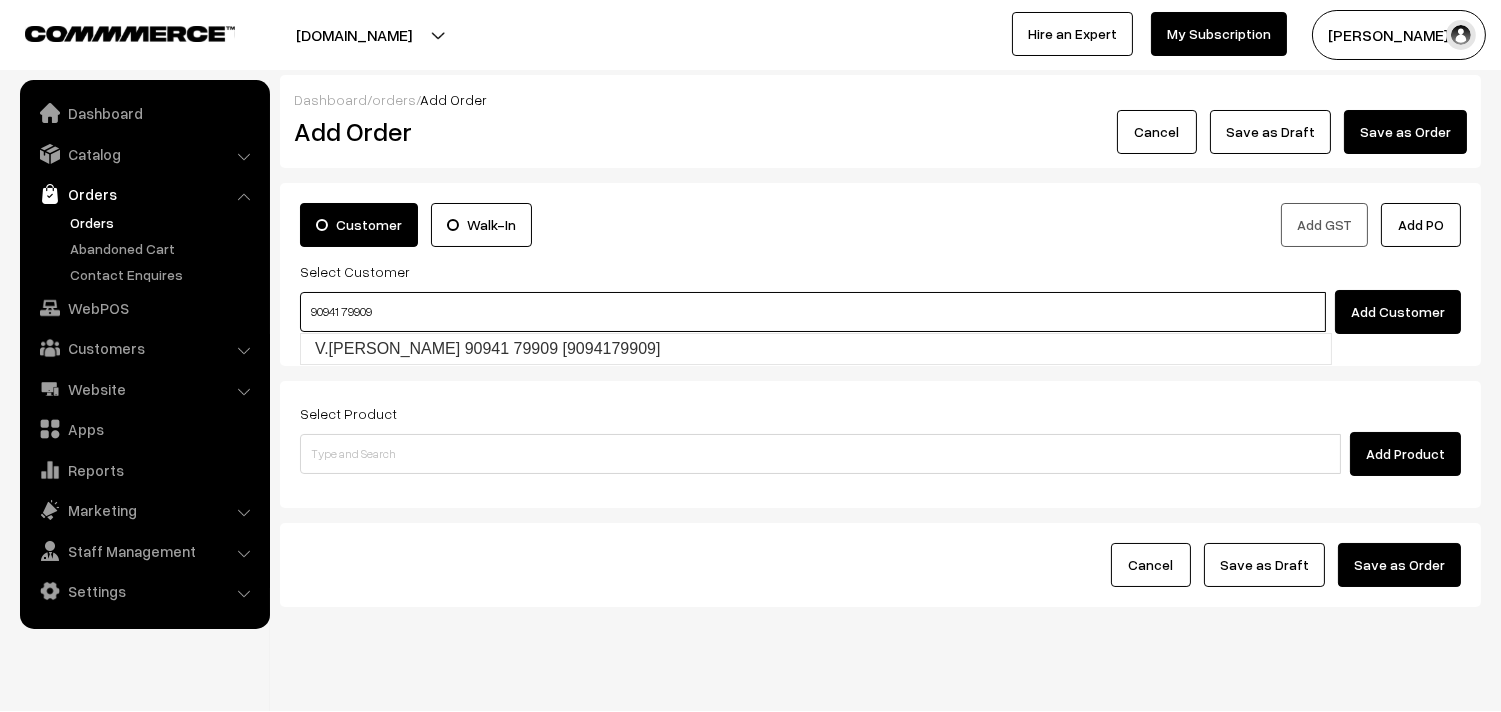 click on "90941 79909" at bounding box center (813, 312) 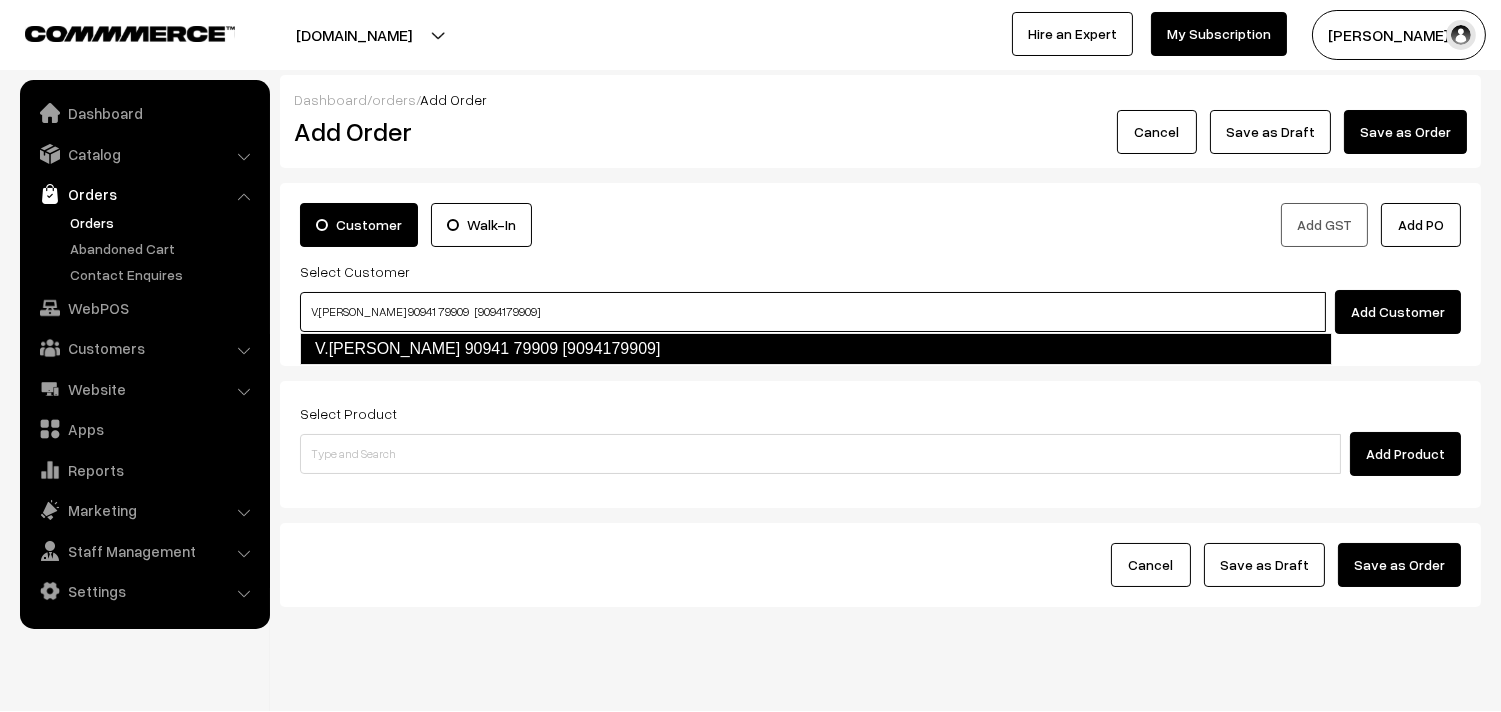 type on "V.KALAI ARASU 90941 79909   [9094179909]" 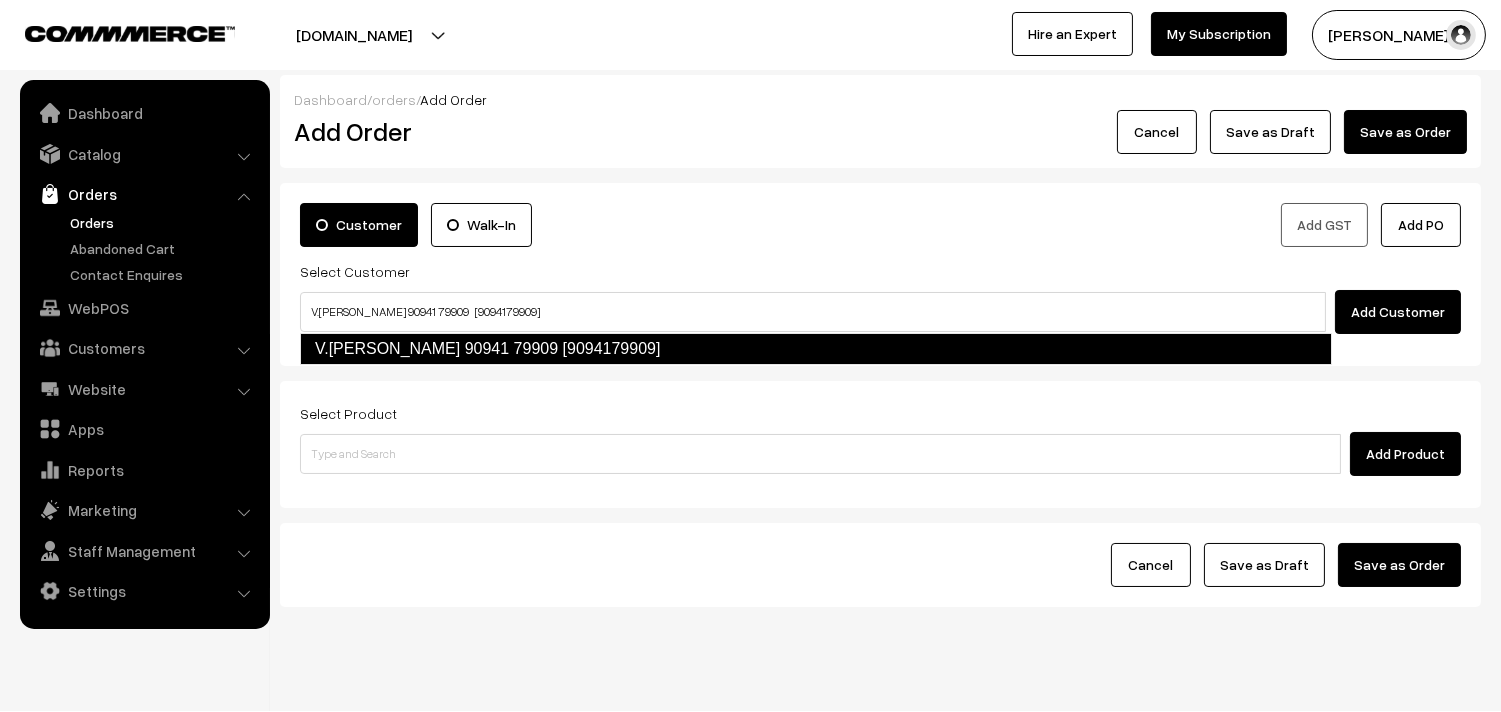 type 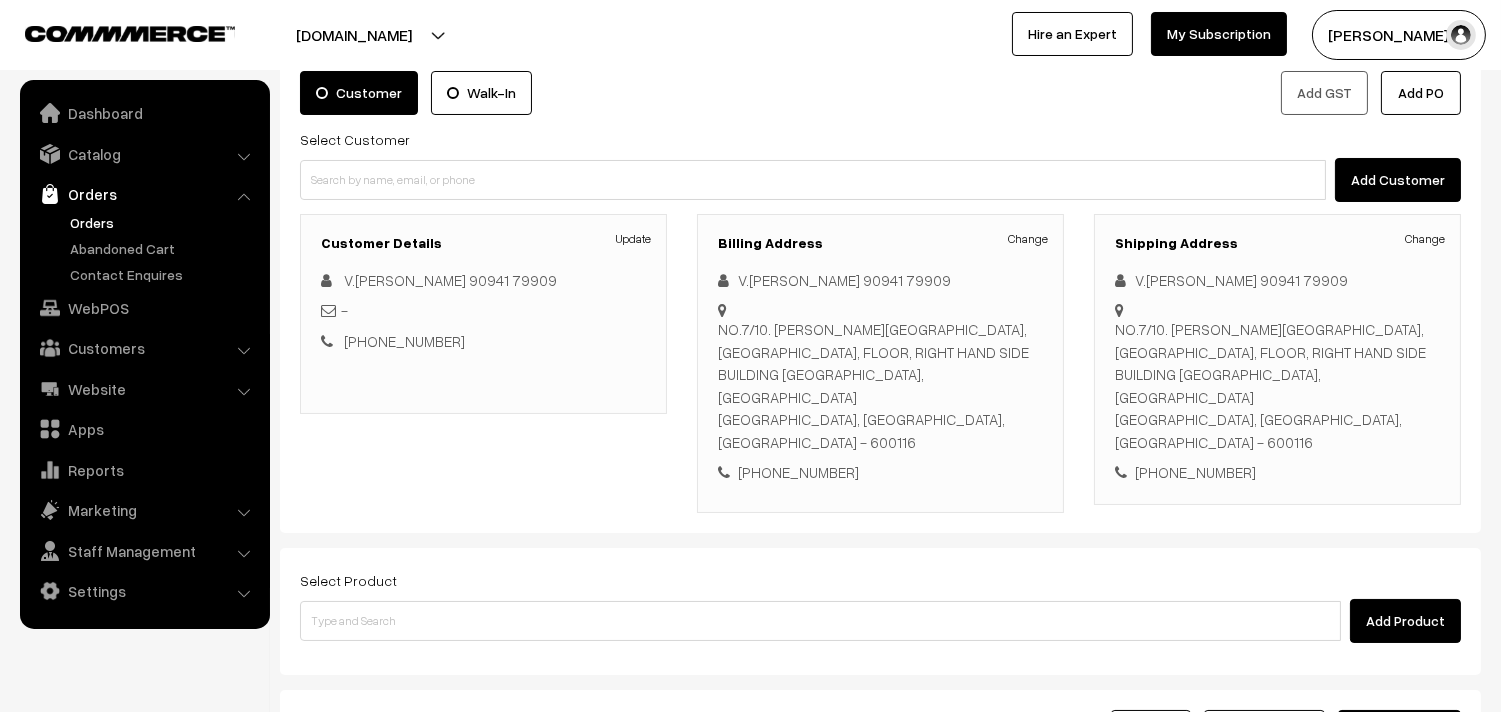 scroll, scrollTop: 184, scrollLeft: 0, axis: vertical 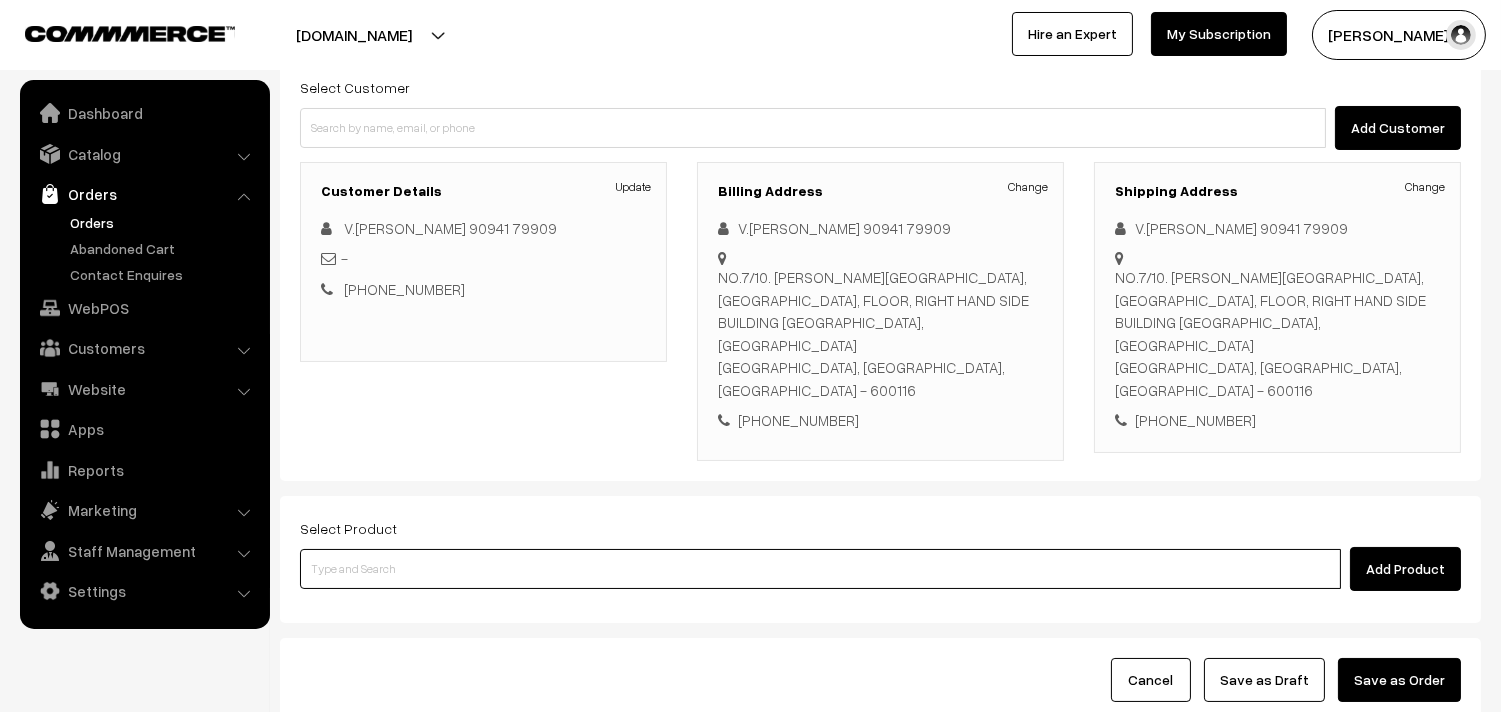 click at bounding box center [820, 569] 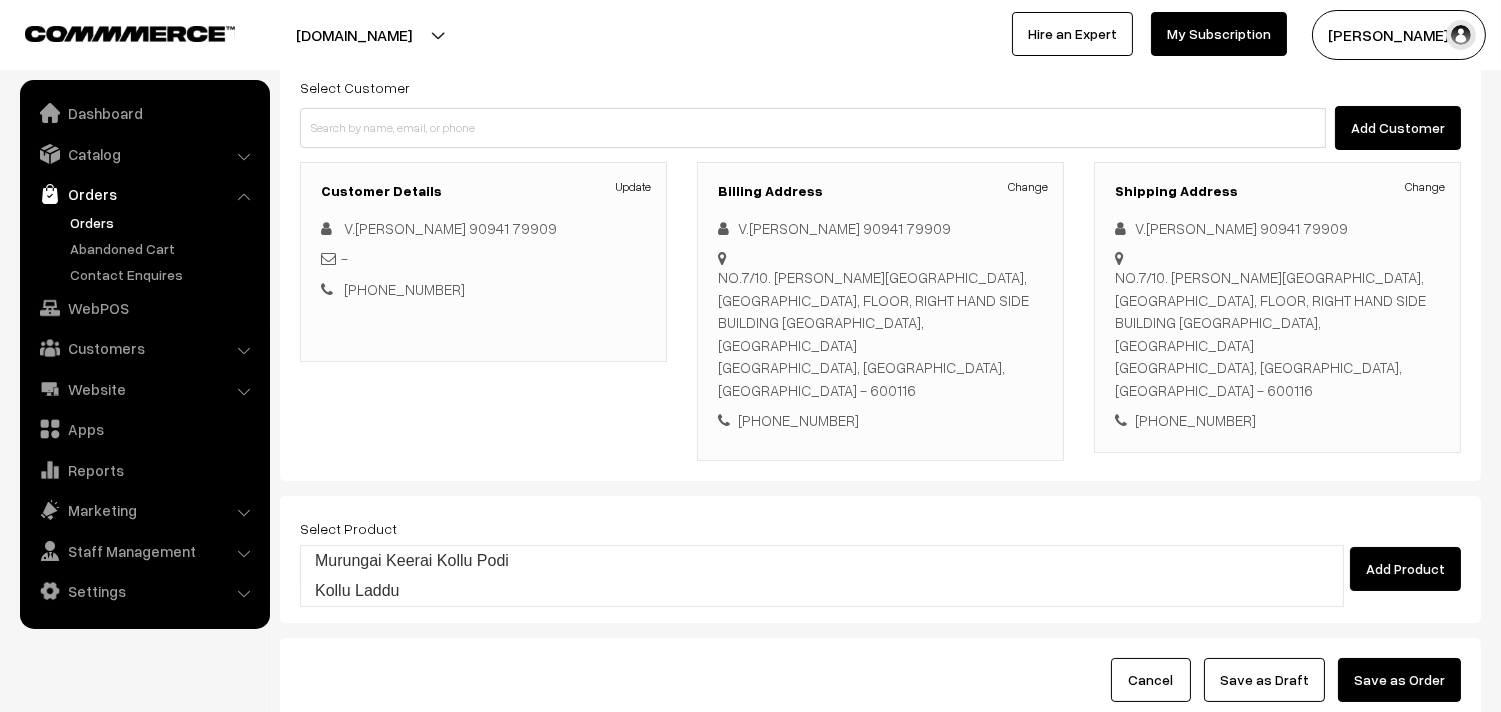 type on "Kollu Laddu" 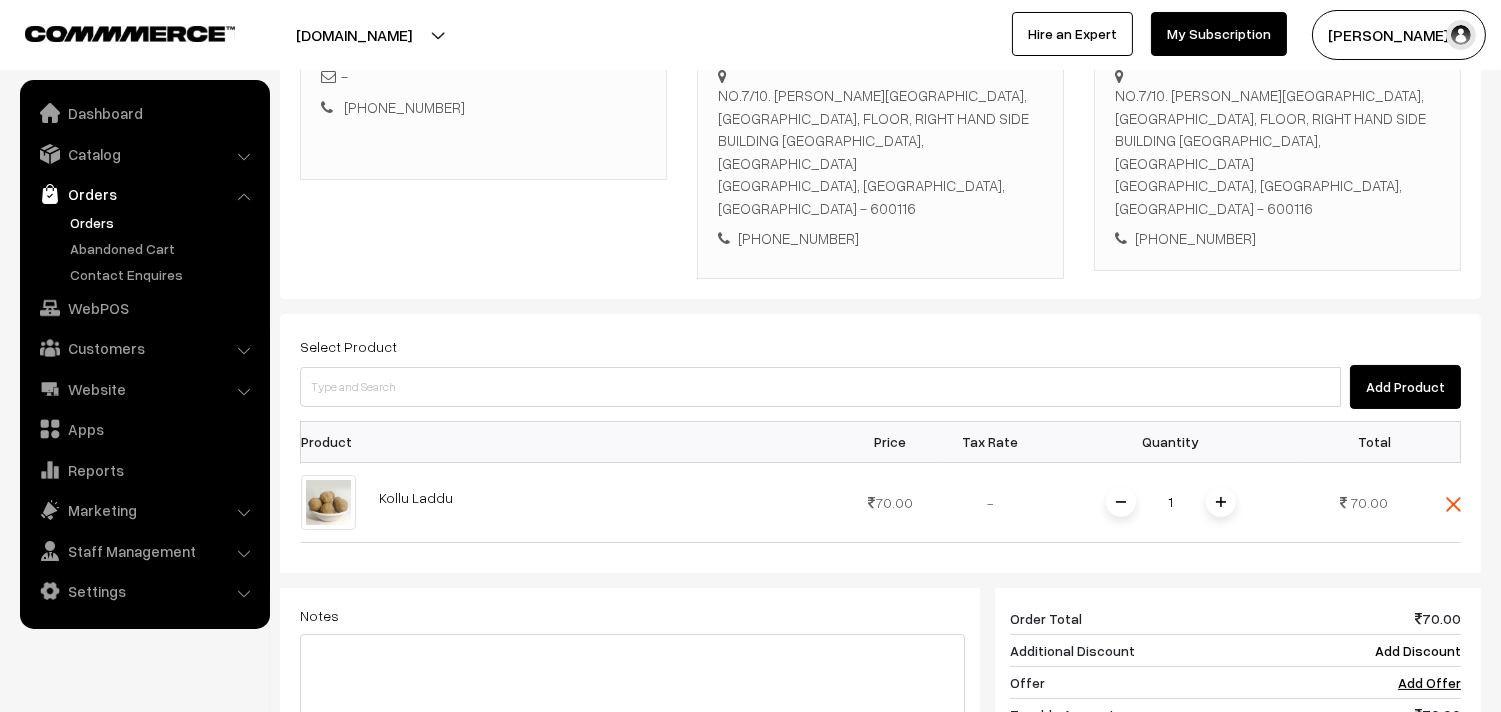 scroll, scrollTop: 517, scrollLeft: 0, axis: vertical 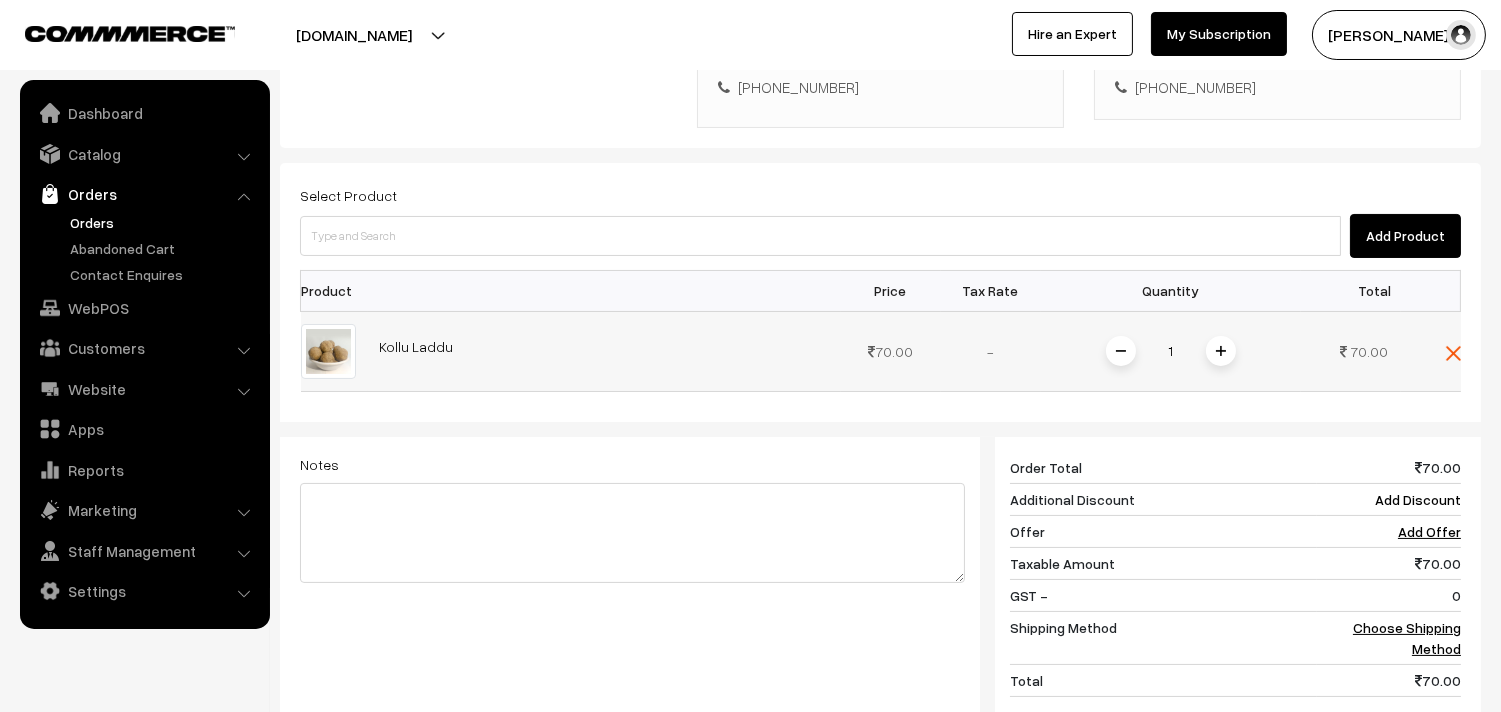 click at bounding box center [1221, 351] 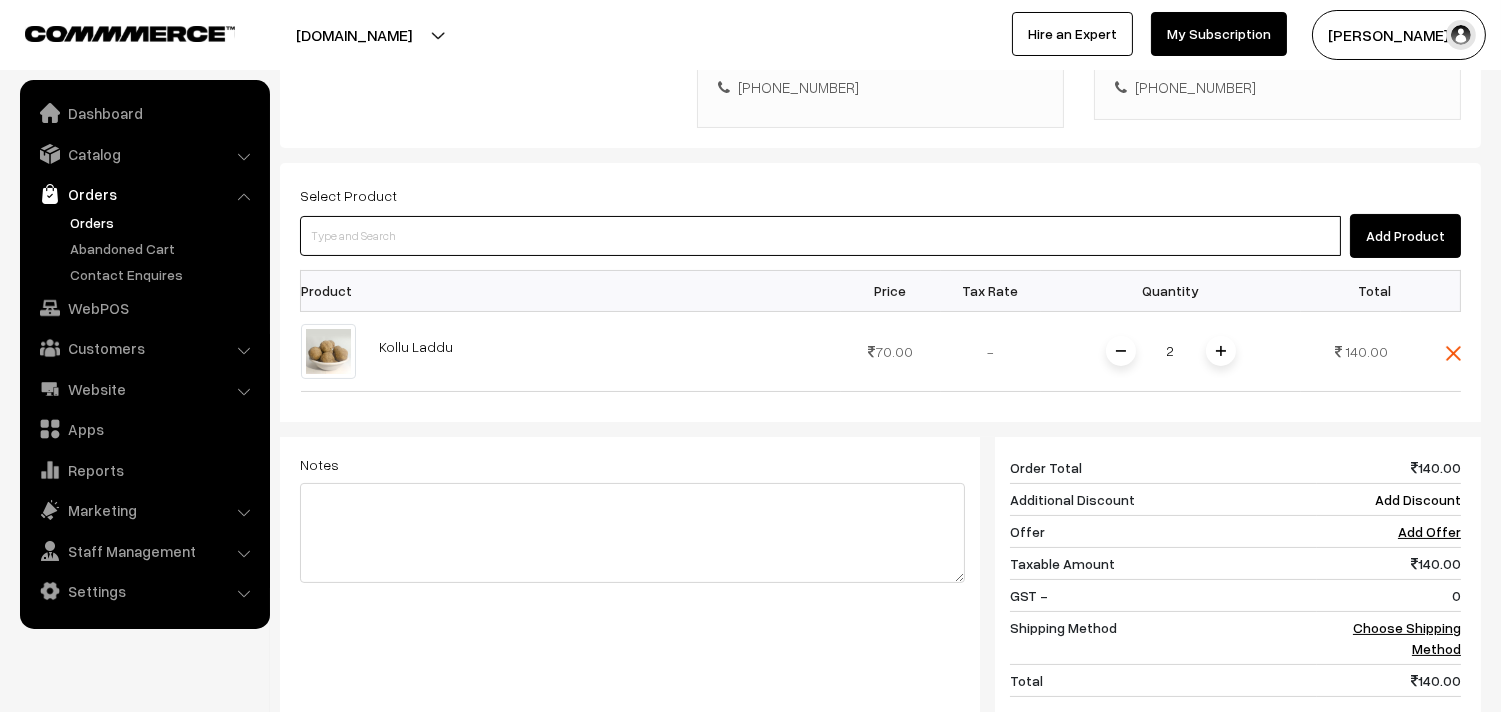 click at bounding box center [820, 236] 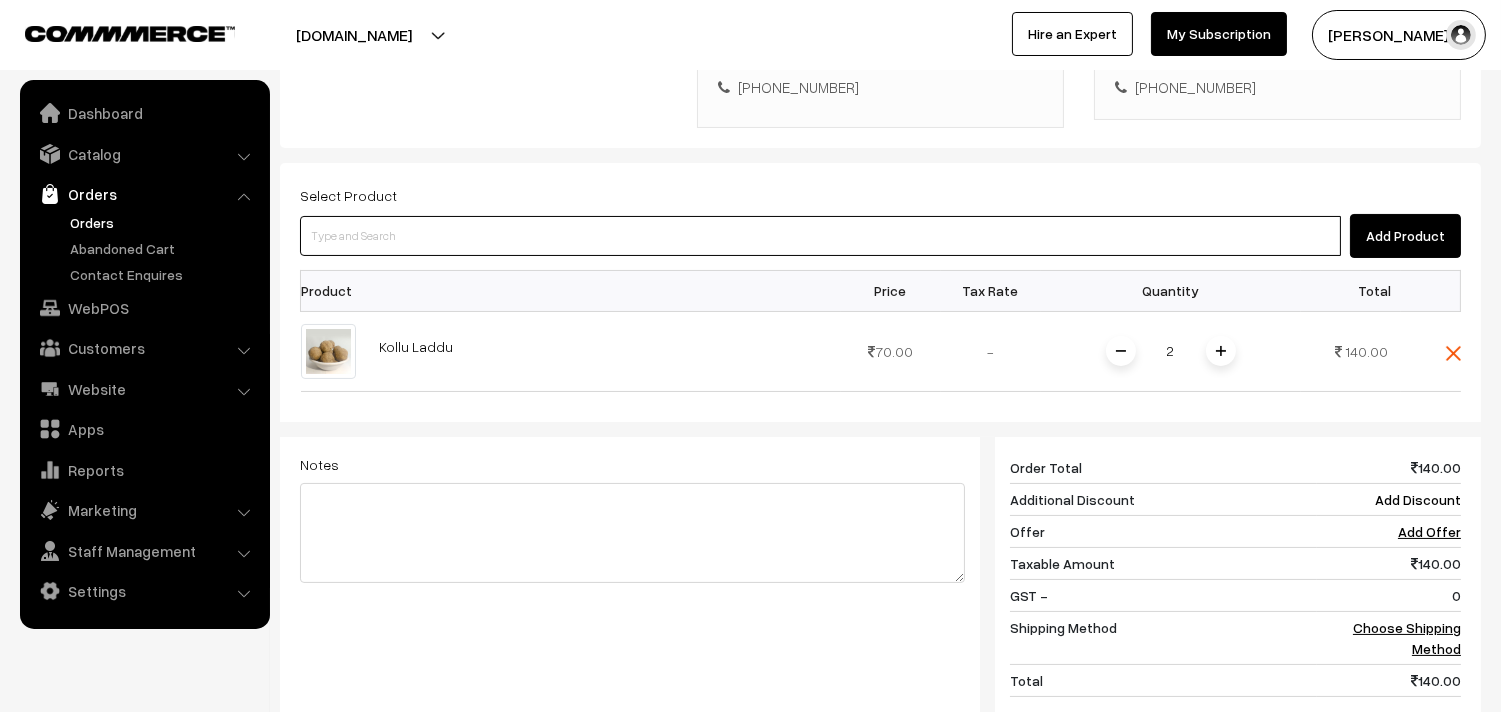 click at bounding box center [820, 236] 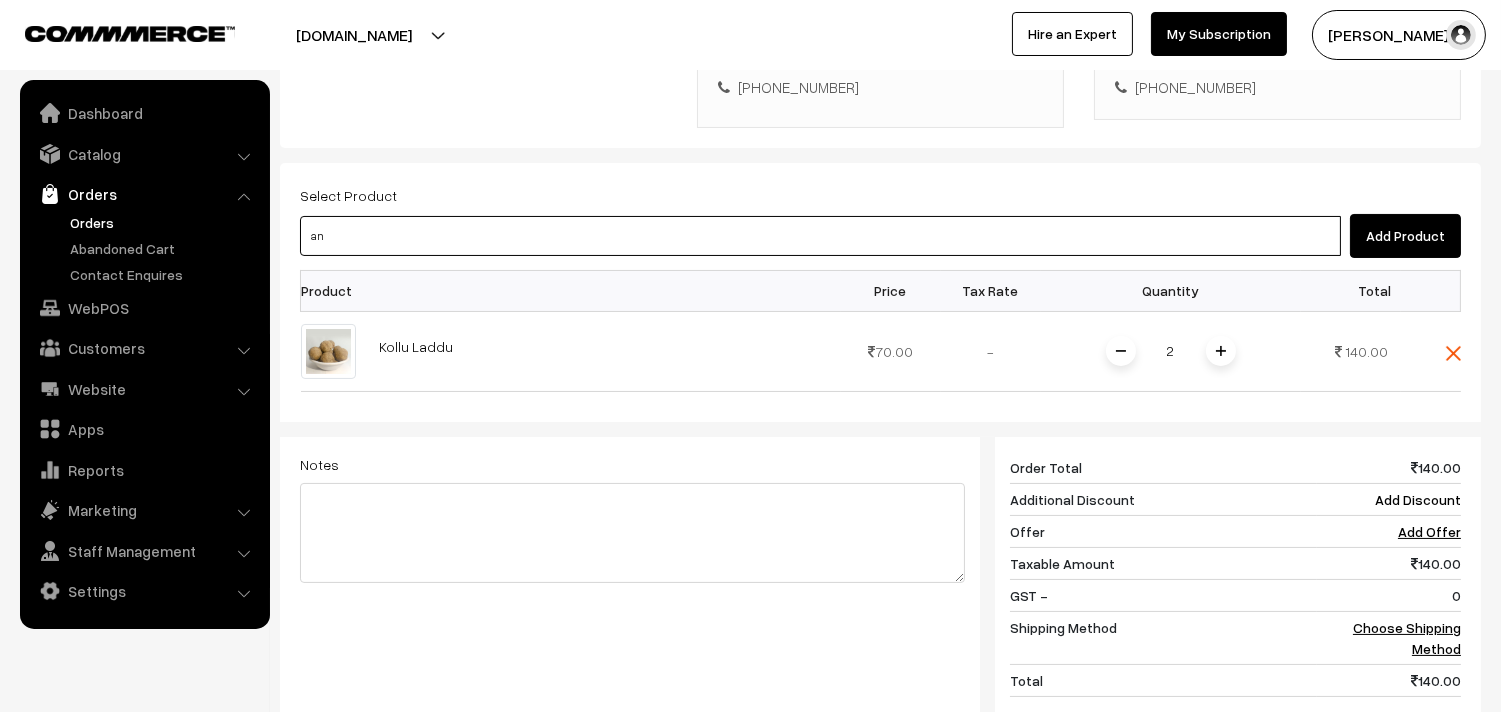 type on "a" 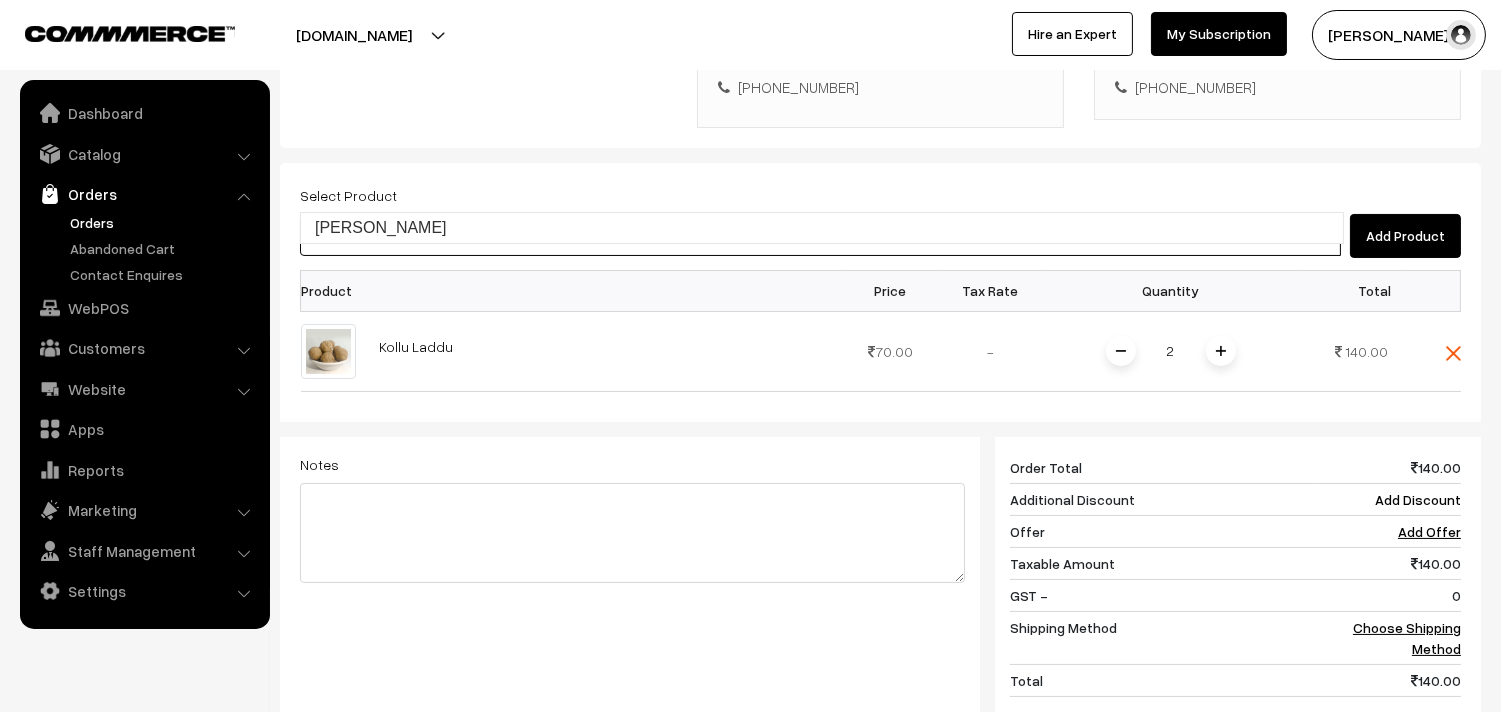 type on "Manjal Thool" 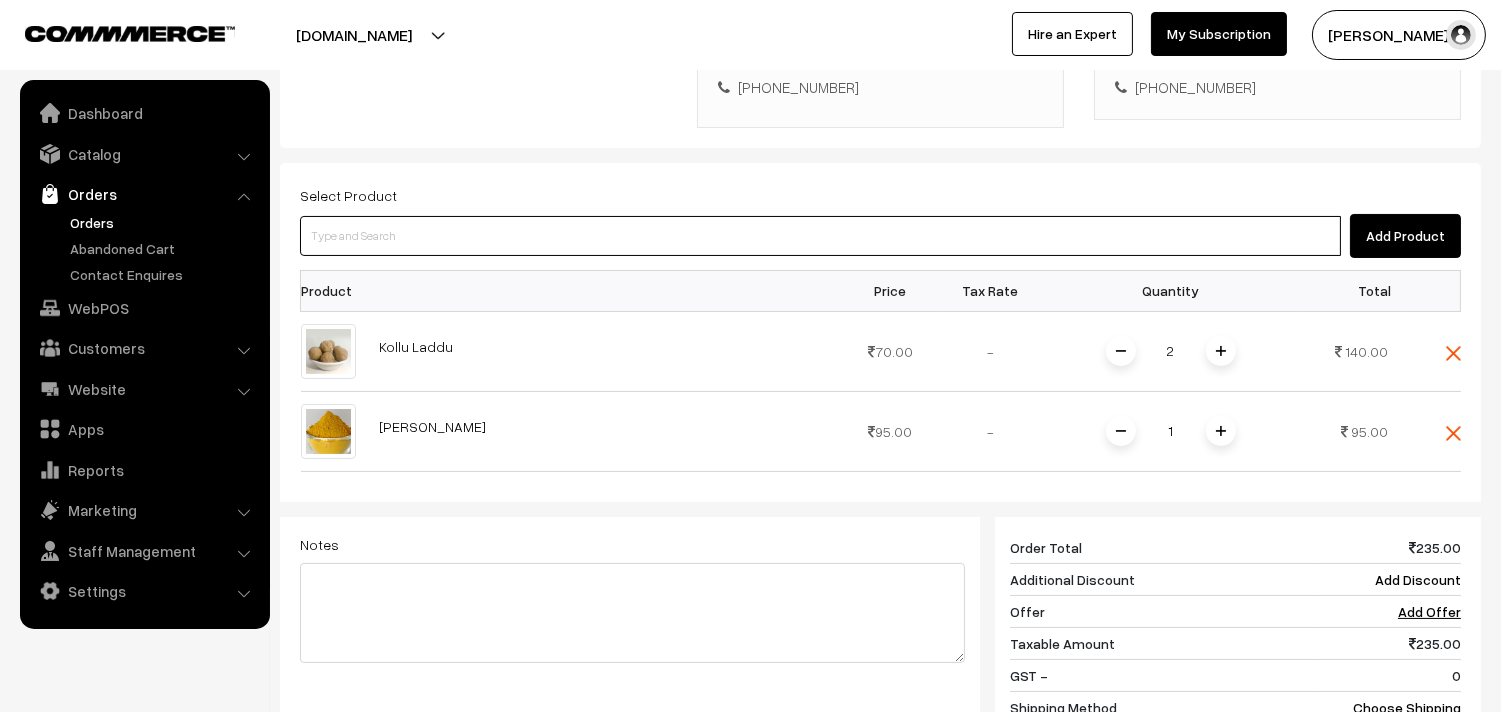 click at bounding box center [820, 236] 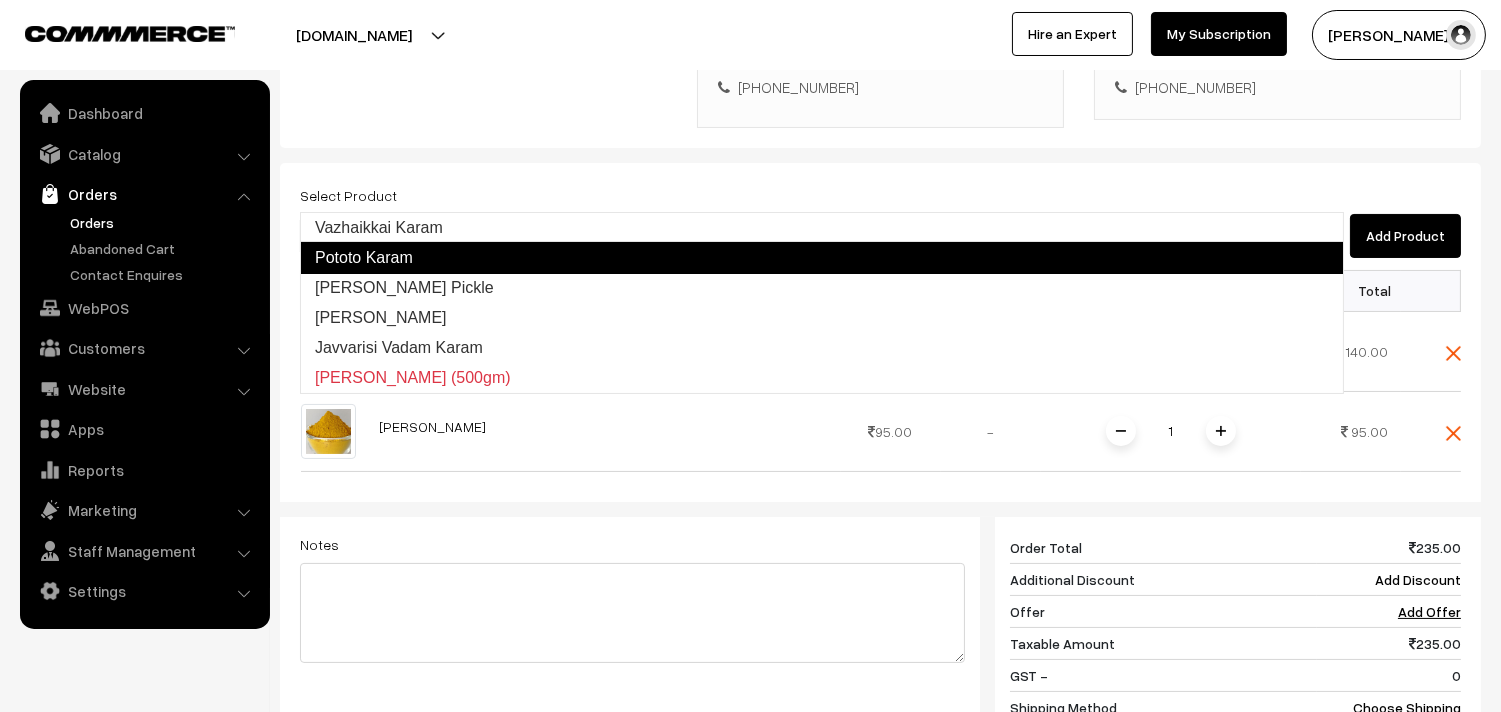 type on "Pototo Karam" 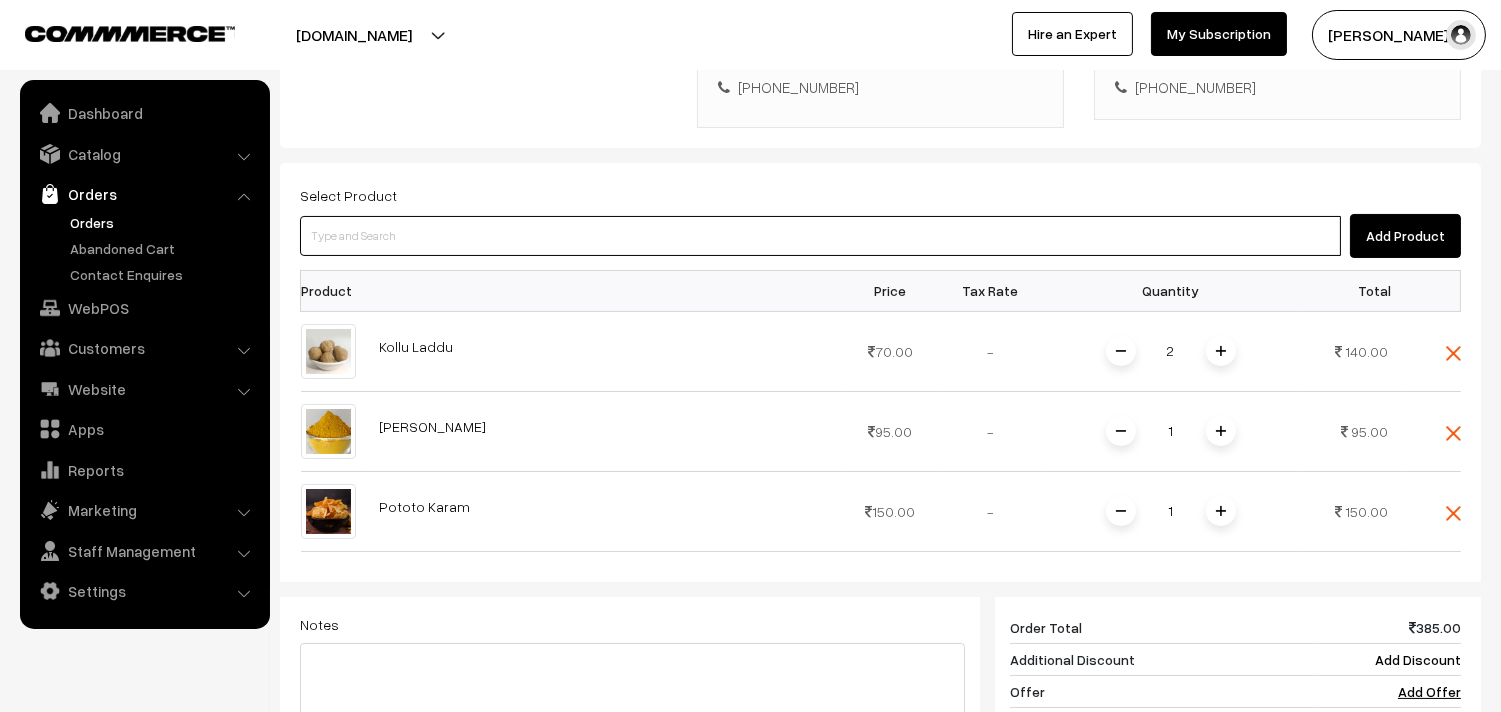click at bounding box center [820, 236] 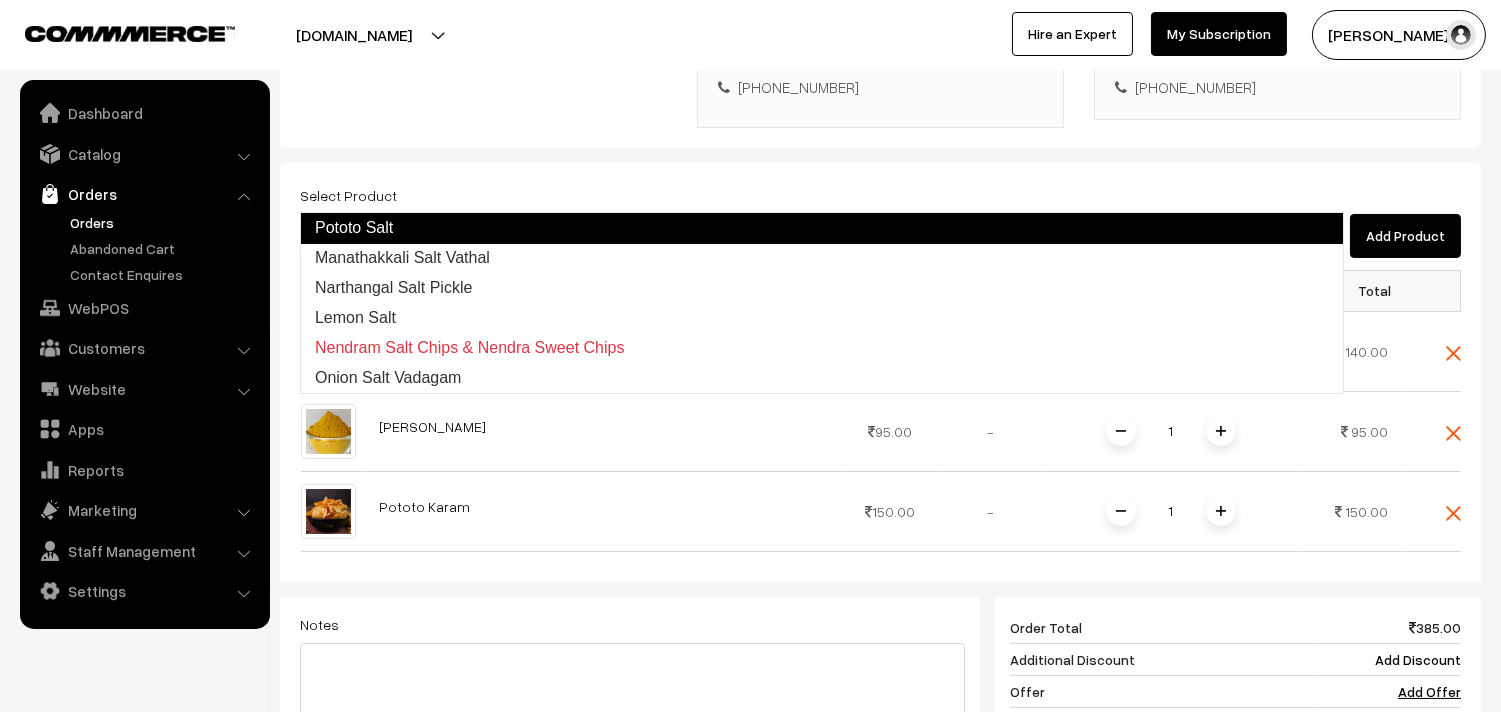 type on "Pototo Salt" 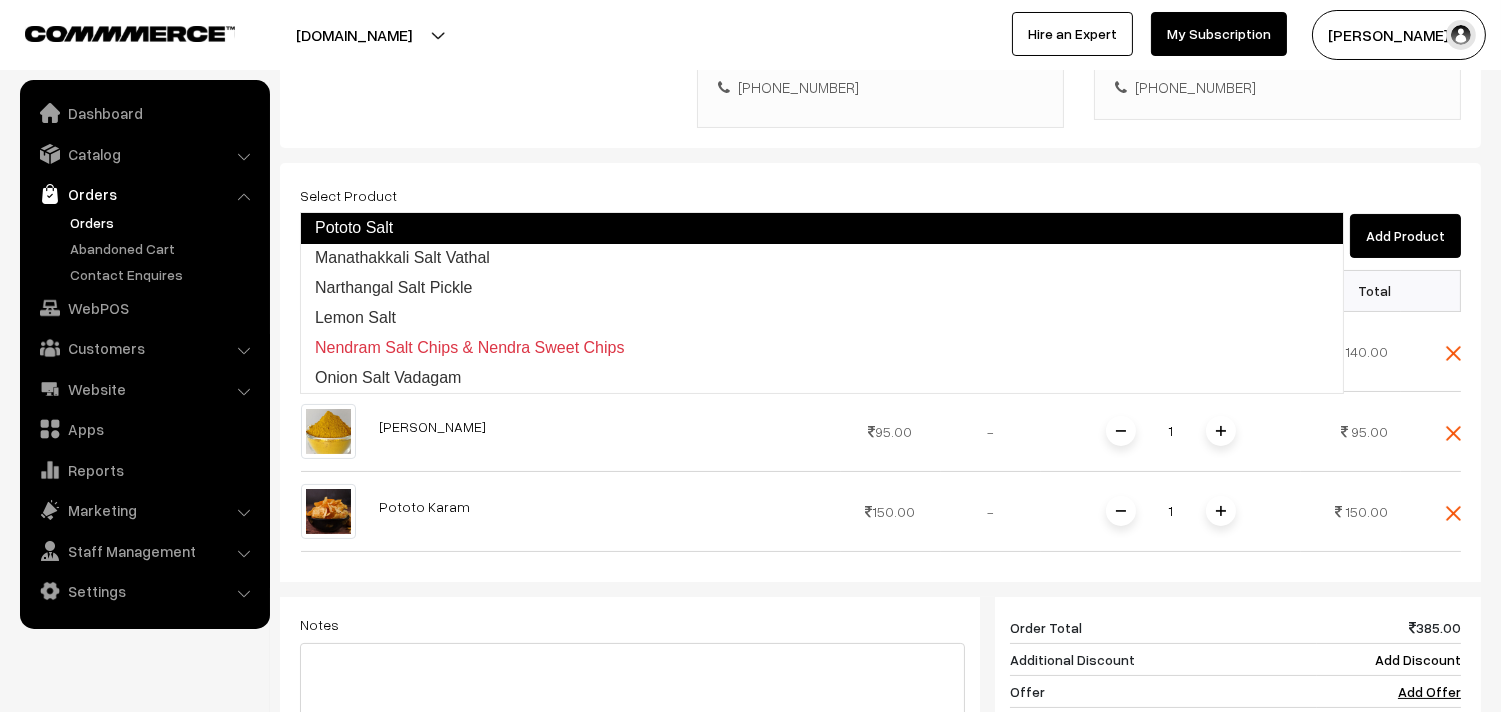 type 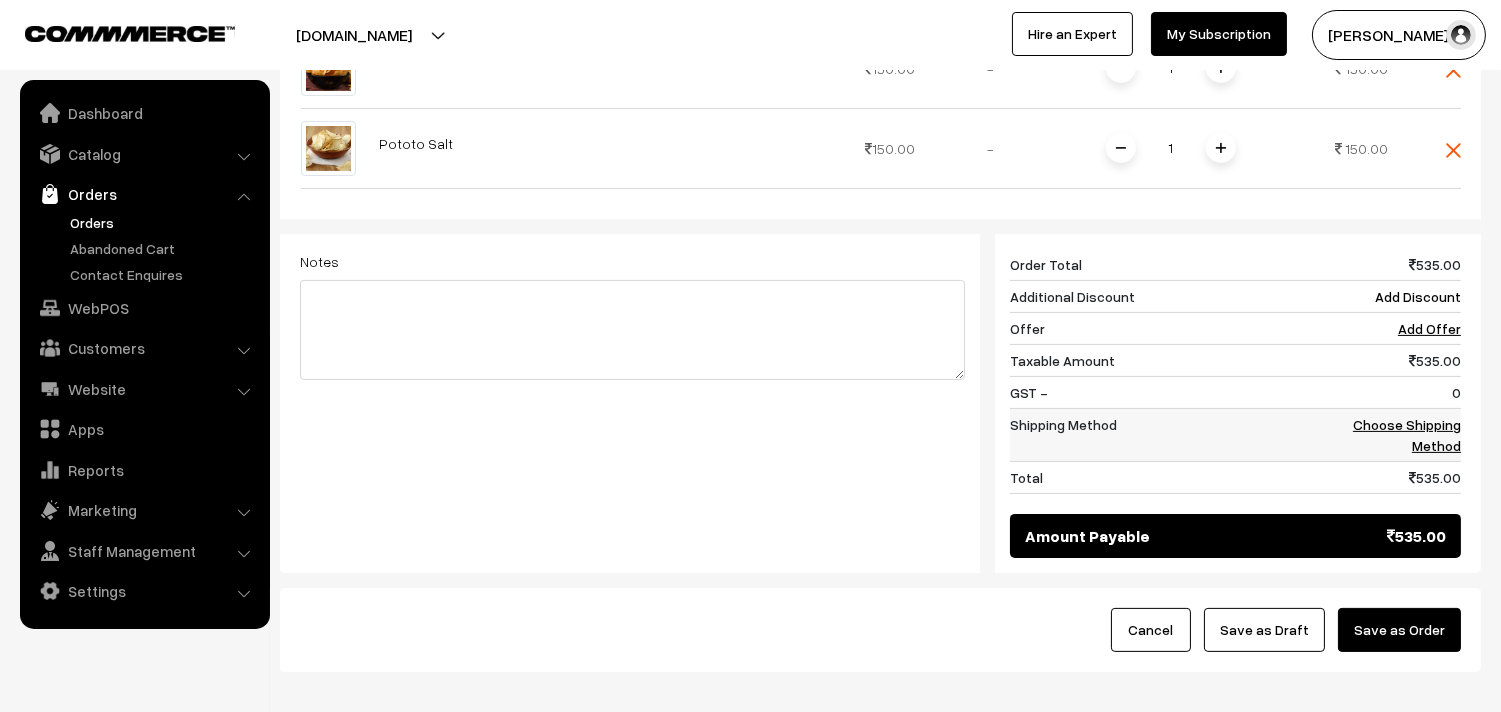 scroll, scrollTop: 962, scrollLeft: 0, axis: vertical 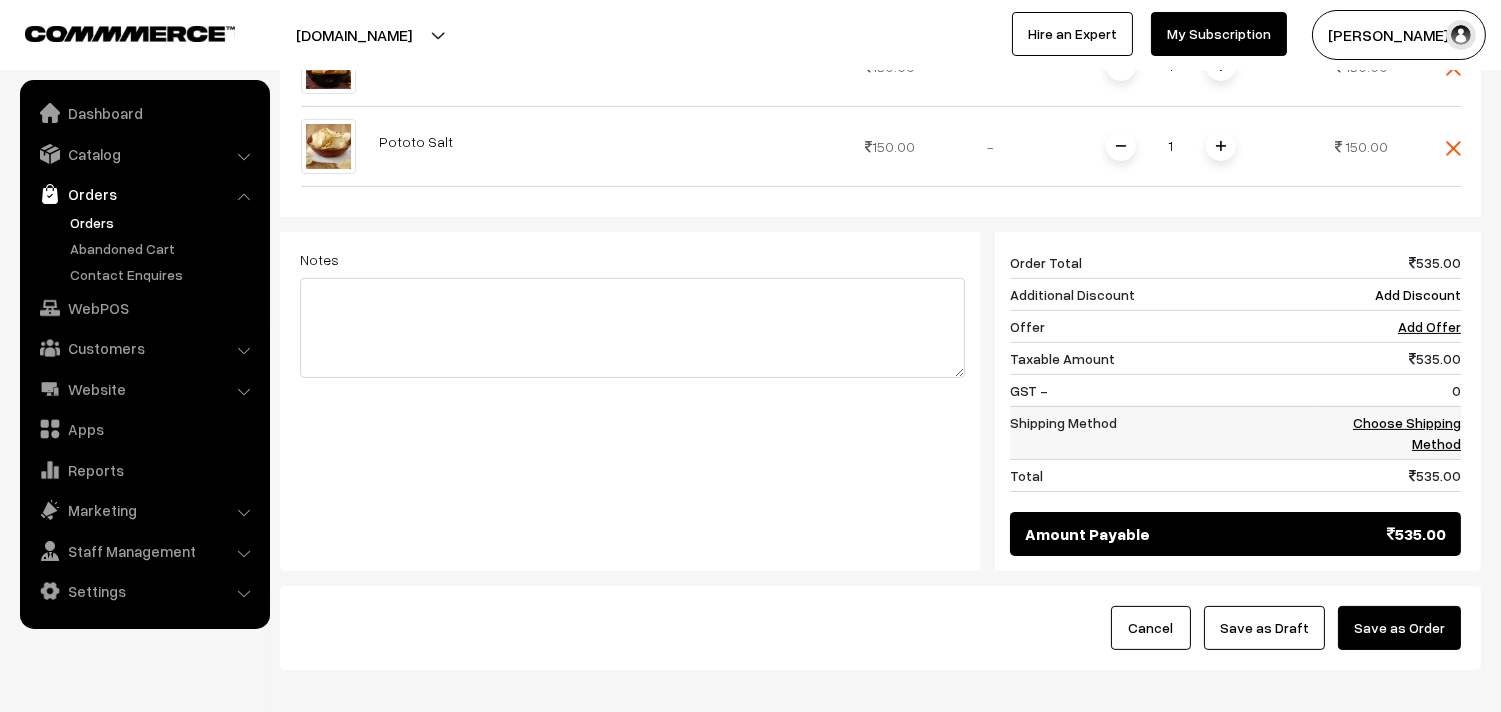 click on "Choose Shipping Method" at bounding box center [1407, 433] 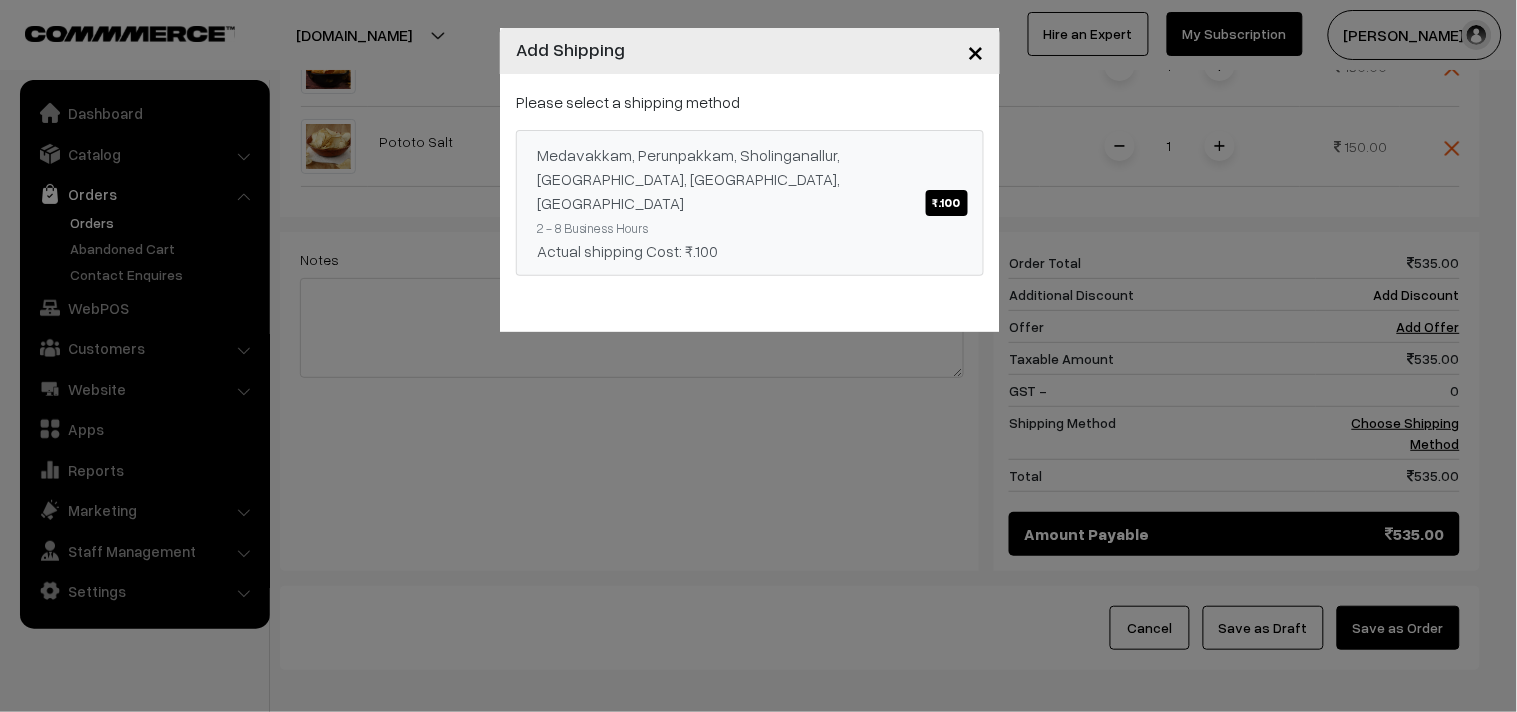 click on "Medavakkam, Perunpakkam, Sholinganallur,  seliyur, Kirattur, Perambur
₹.100" at bounding box center [750, 179] 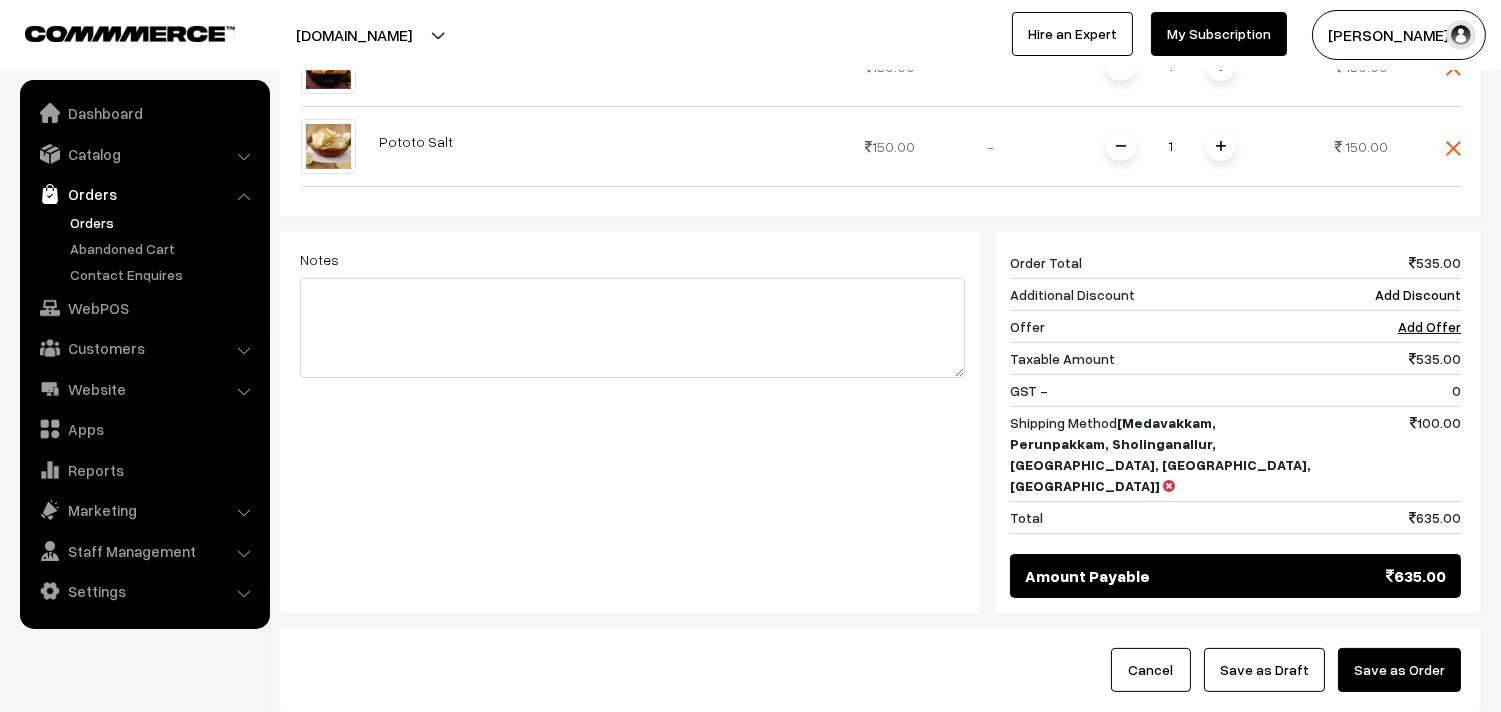 click on "Save as Draft" at bounding box center [1264, 670] 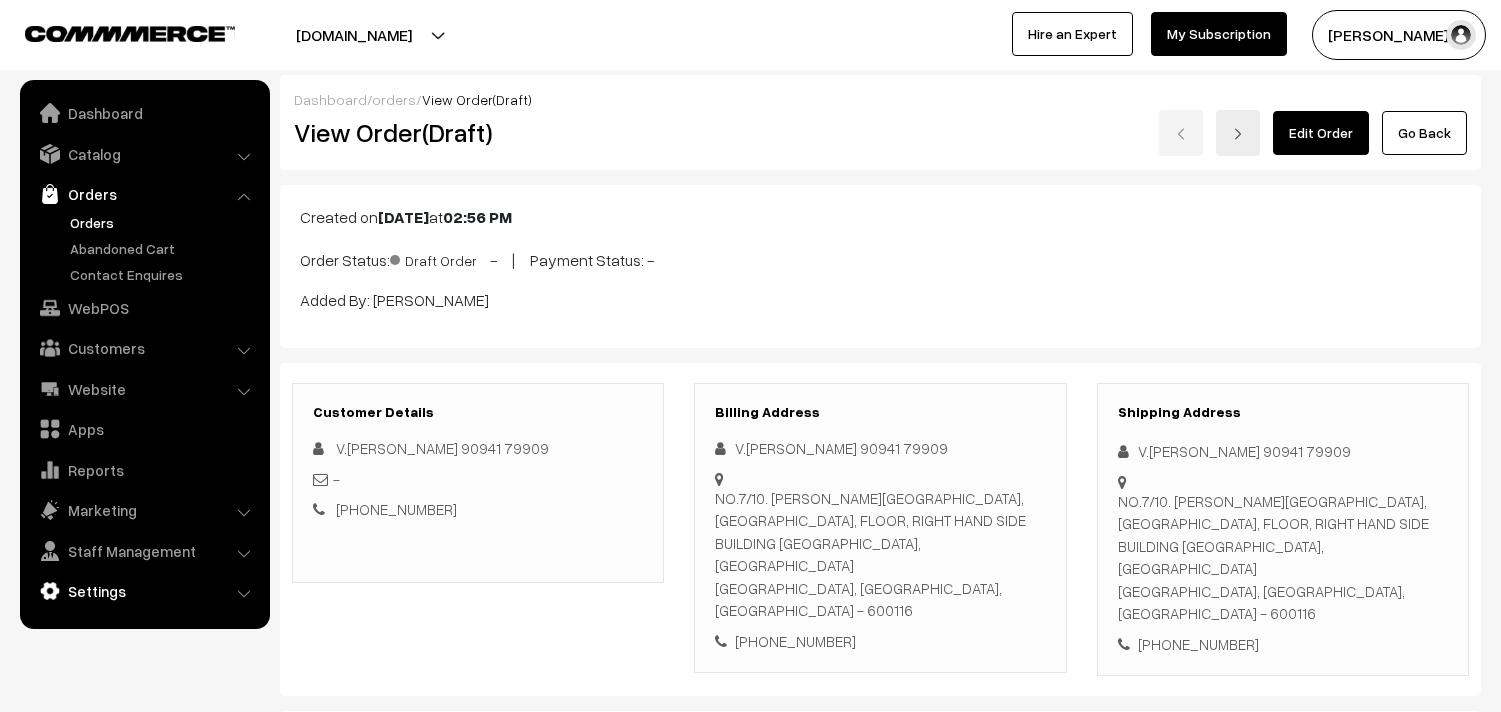 scroll, scrollTop: 0, scrollLeft: 0, axis: both 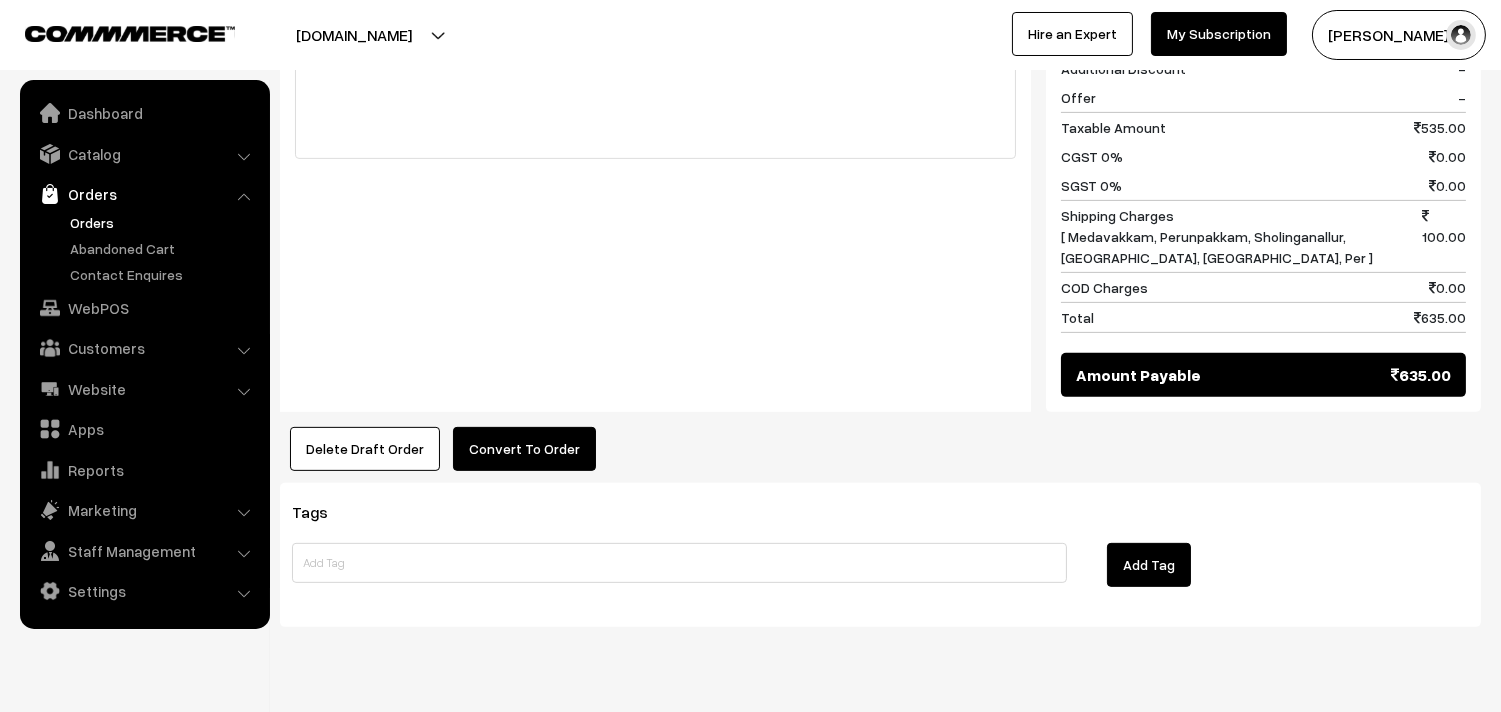 click on "Convert To Order" at bounding box center [524, 449] 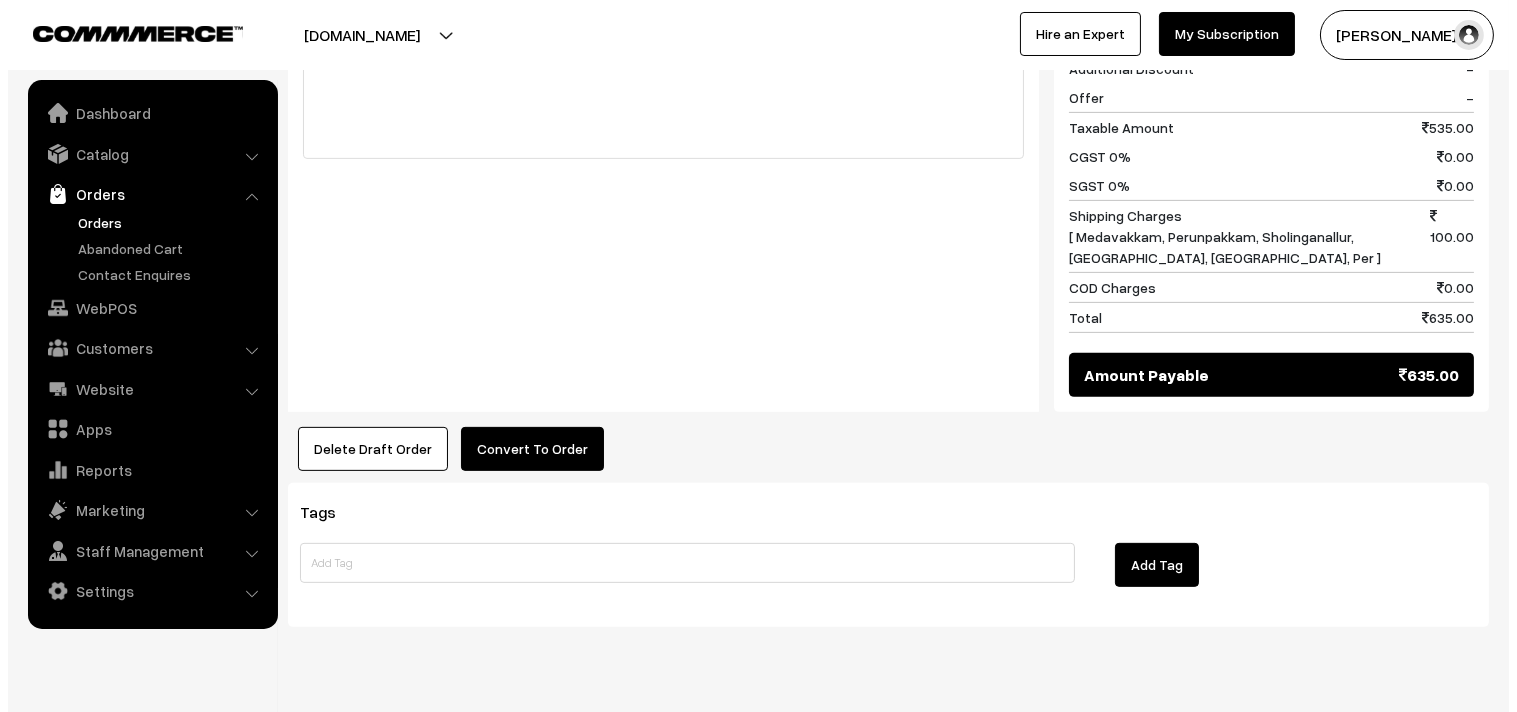 scroll, scrollTop: 1404, scrollLeft: 0, axis: vertical 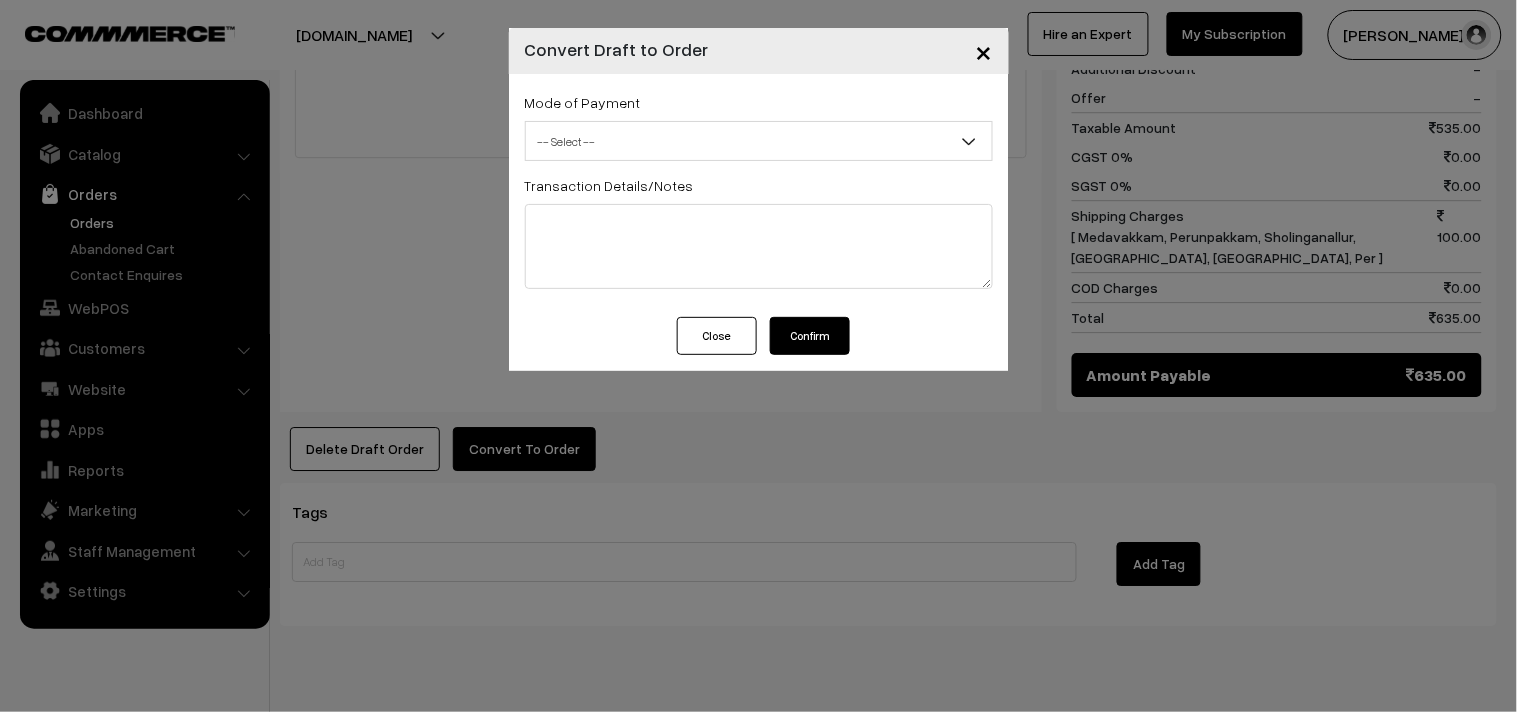 click on "Confirm" at bounding box center (810, 336) 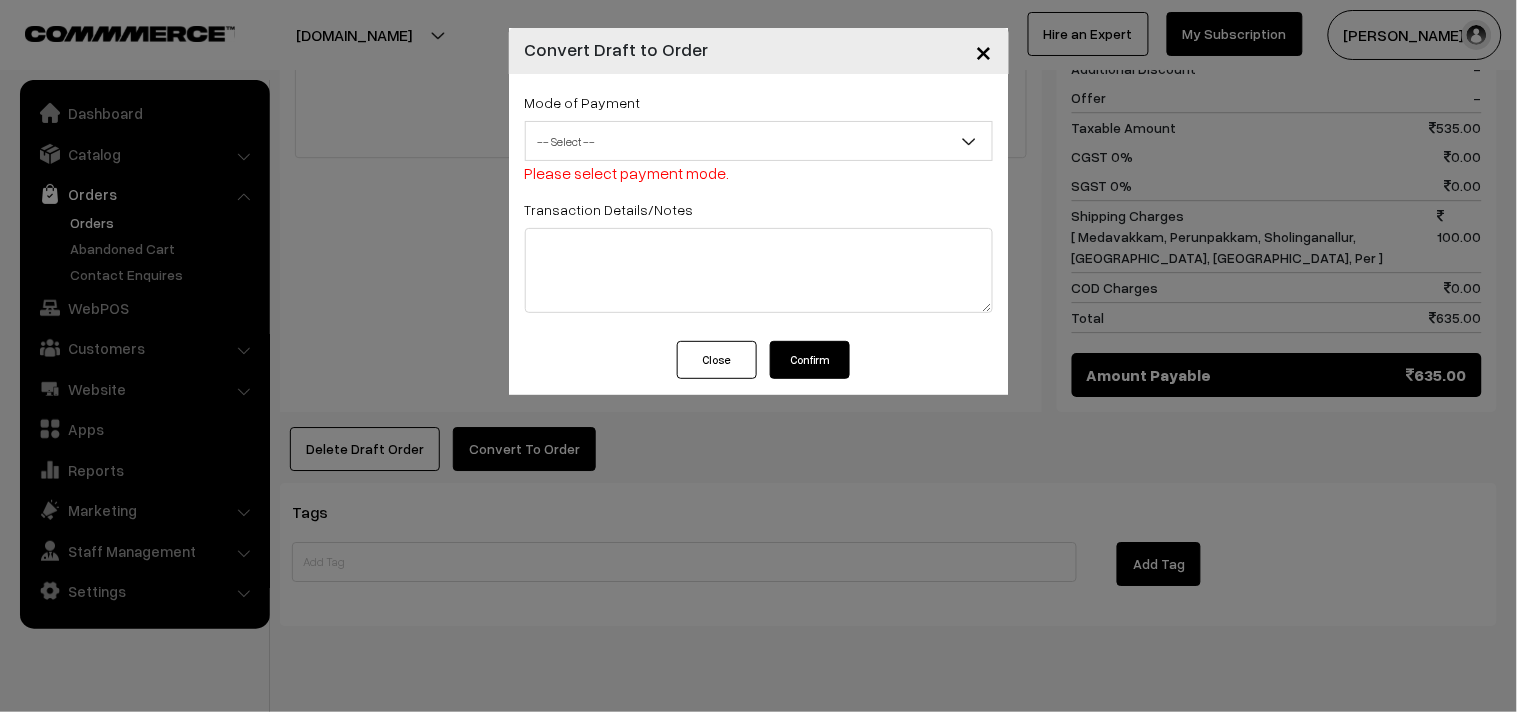 click on "-- Select --" at bounding box center [759, 141] 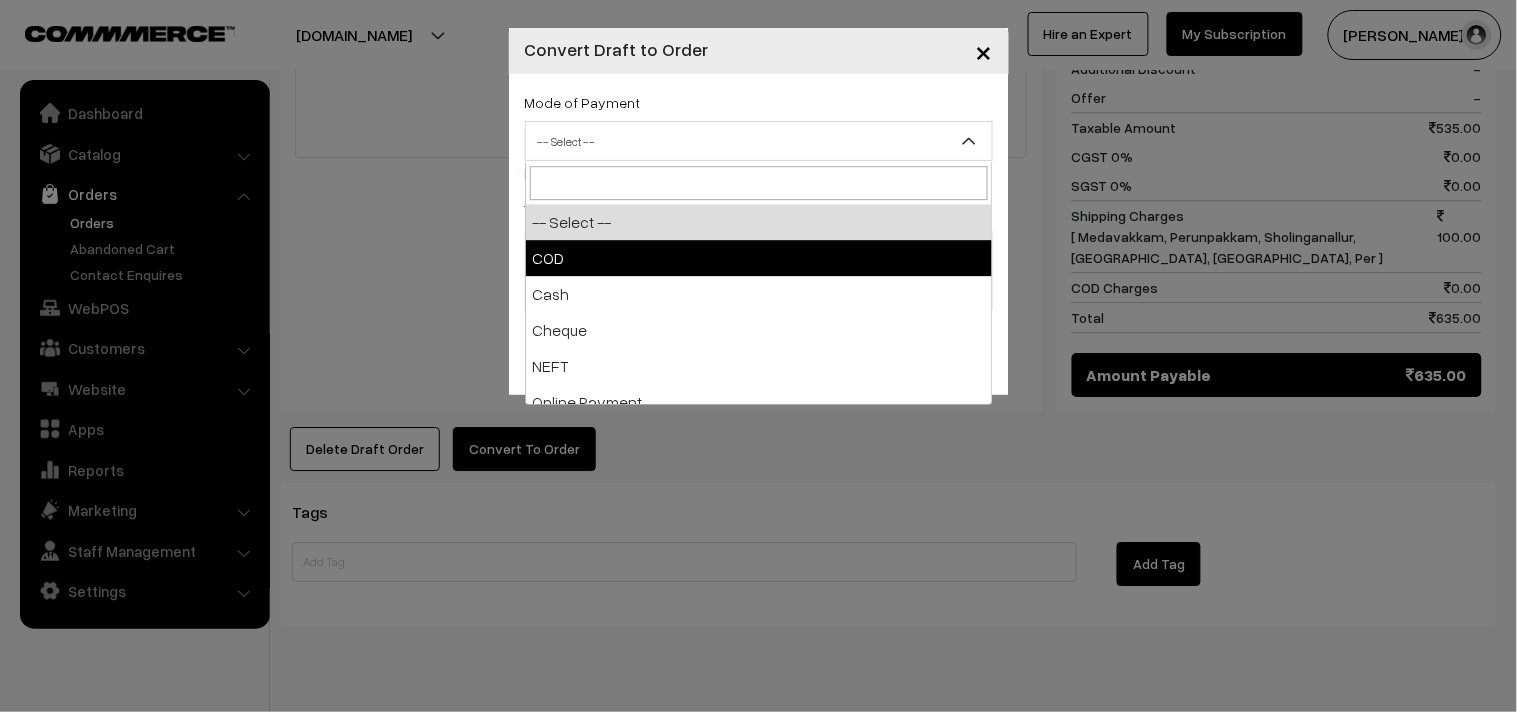 drag, startPoint x: 621, startPoint y: 246, endPoint x: 666, endPoint y: 308, distance: 76.6094 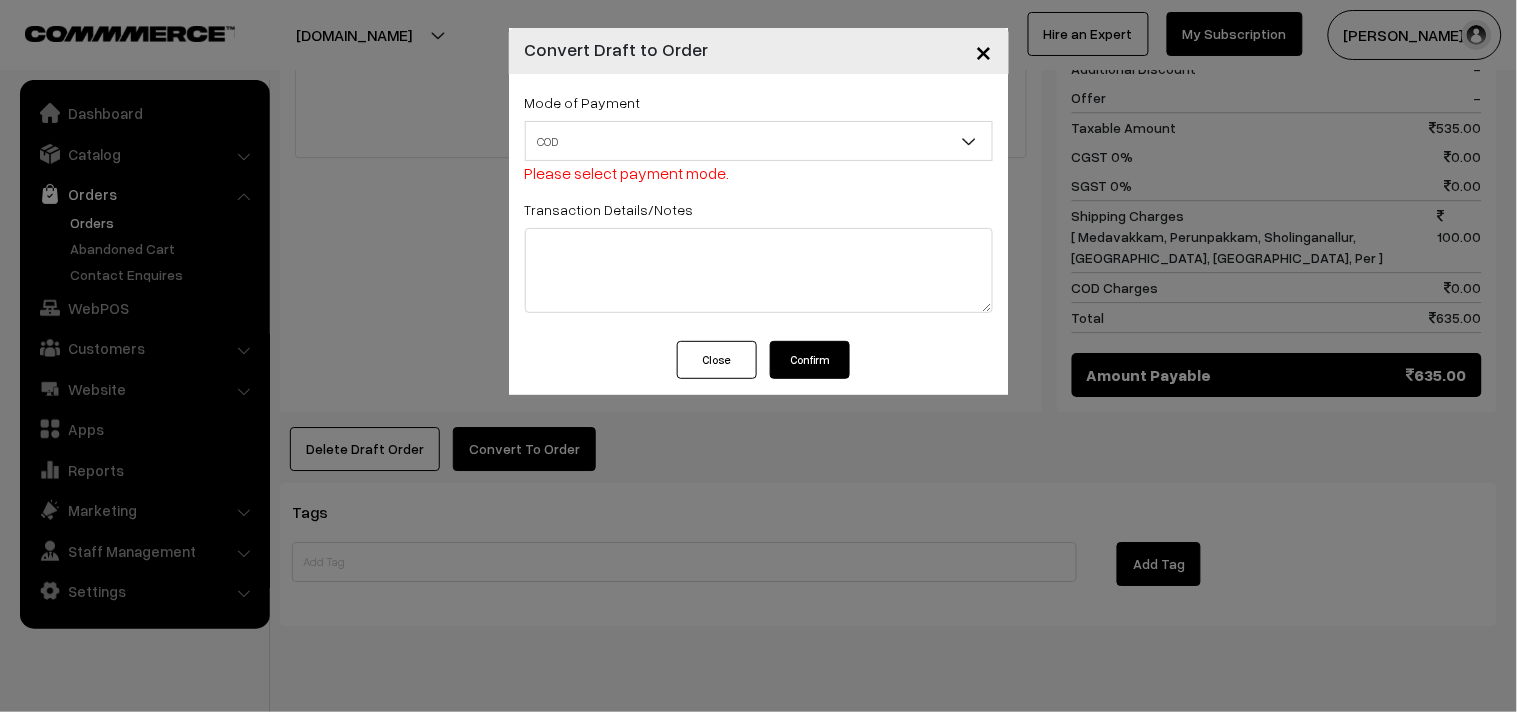 click on "Confirm" at bounding box center [810, 360] 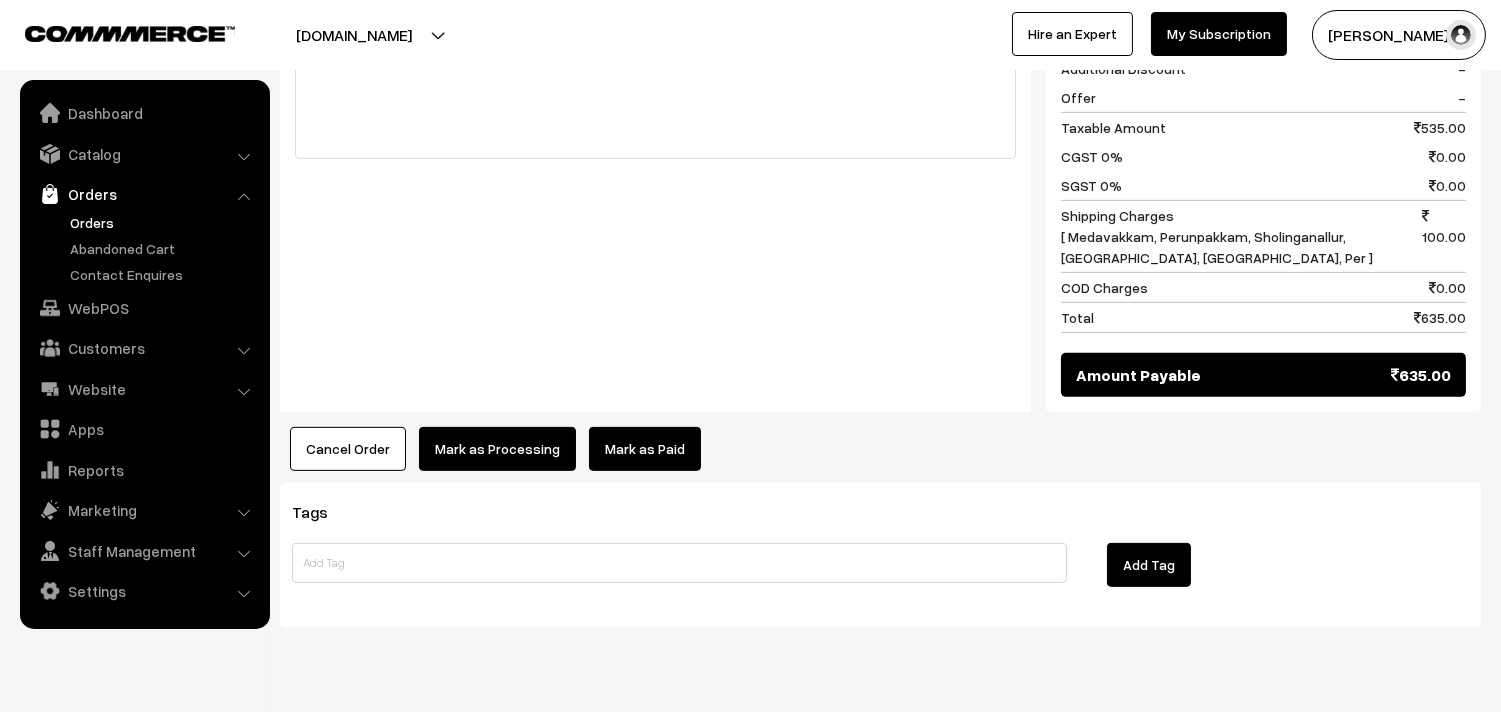 click on "Dashboard  /
orders  /
View Order
View Order (# OD39160)
Go Back
Ordered on  [DATE]  02:58 PM
Order Status:
Order Placed
|
Accceptance Status:
Accepted
|
Payment Mode:
COD
|
Payment Status:
-" at bounding box center (880, -347) 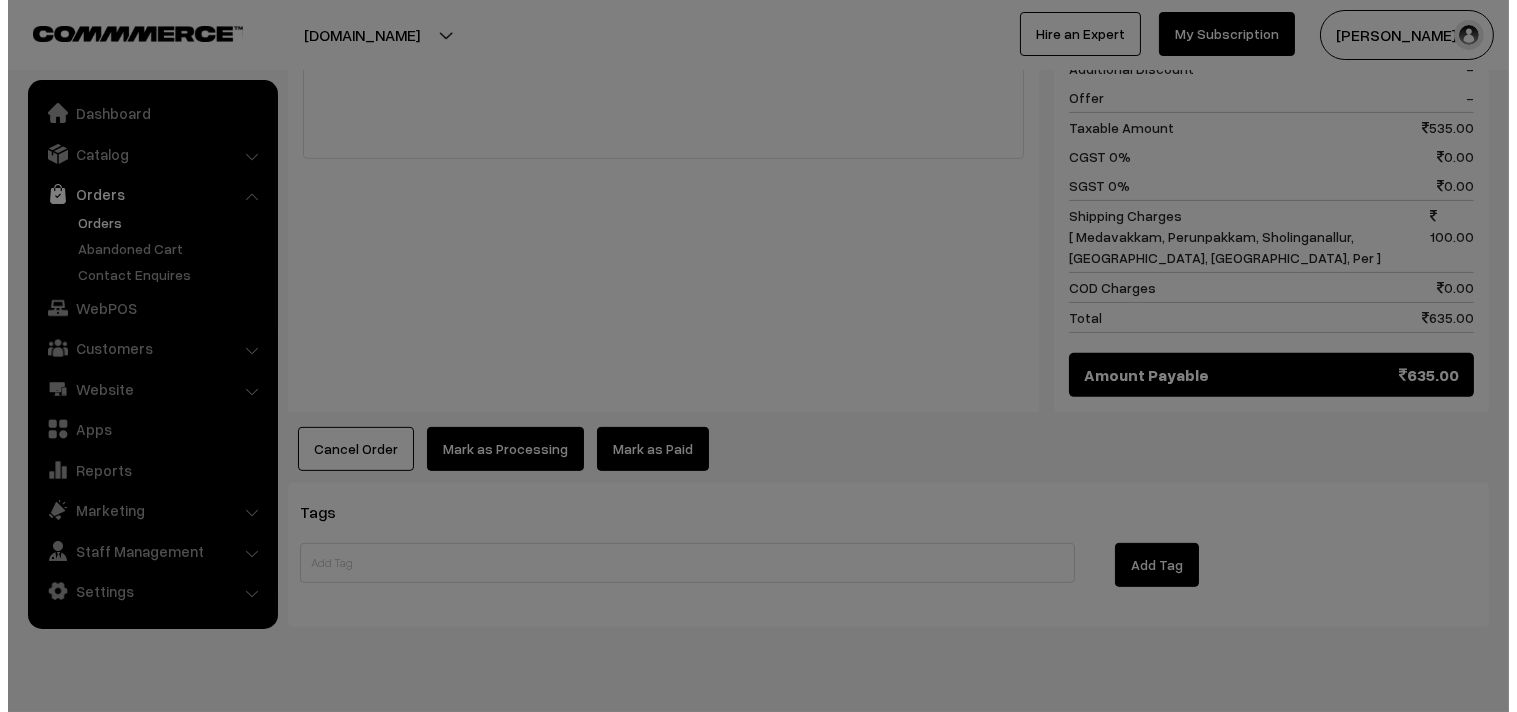 scroll, scrollTop: 1404, scrollLeft: 0, axis: vertical 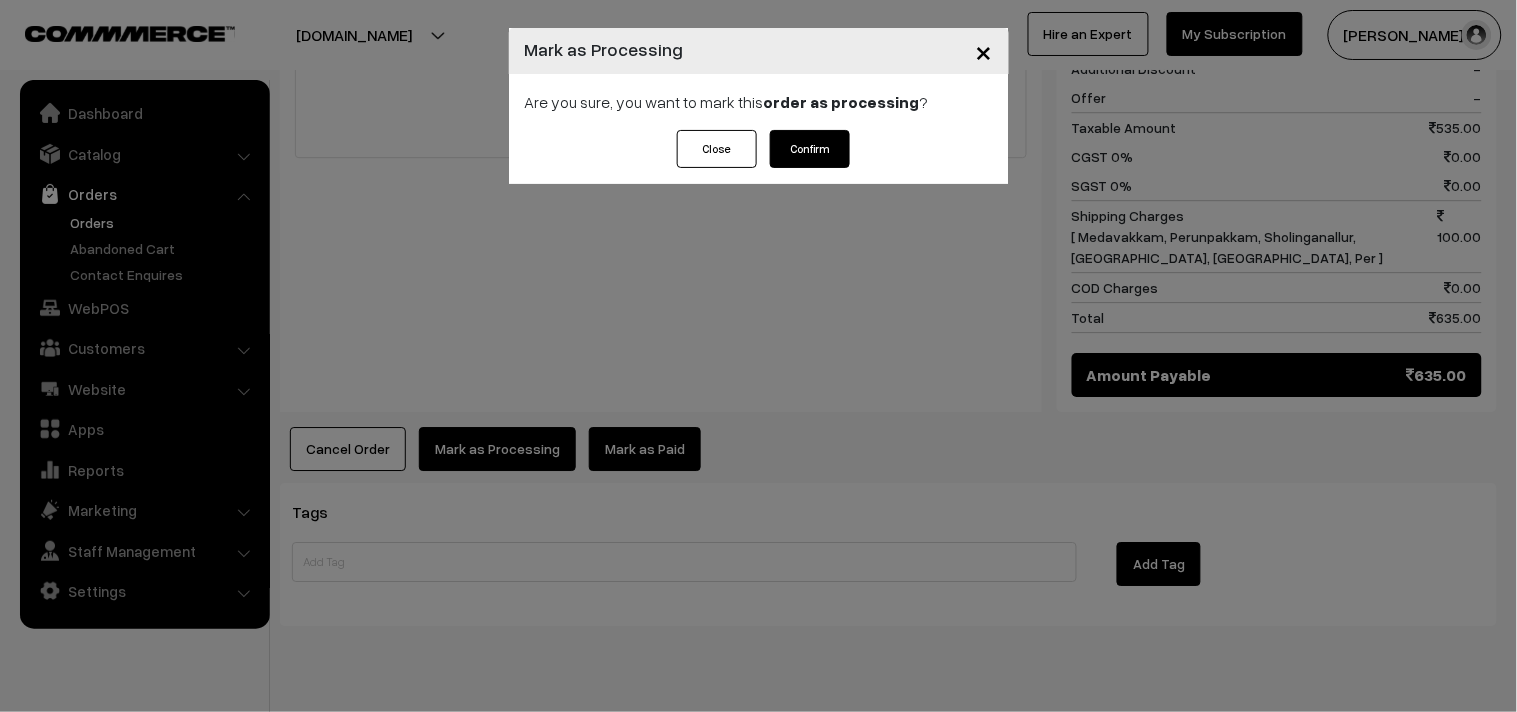 click on "Confirm" at bounding box center (810, 149) 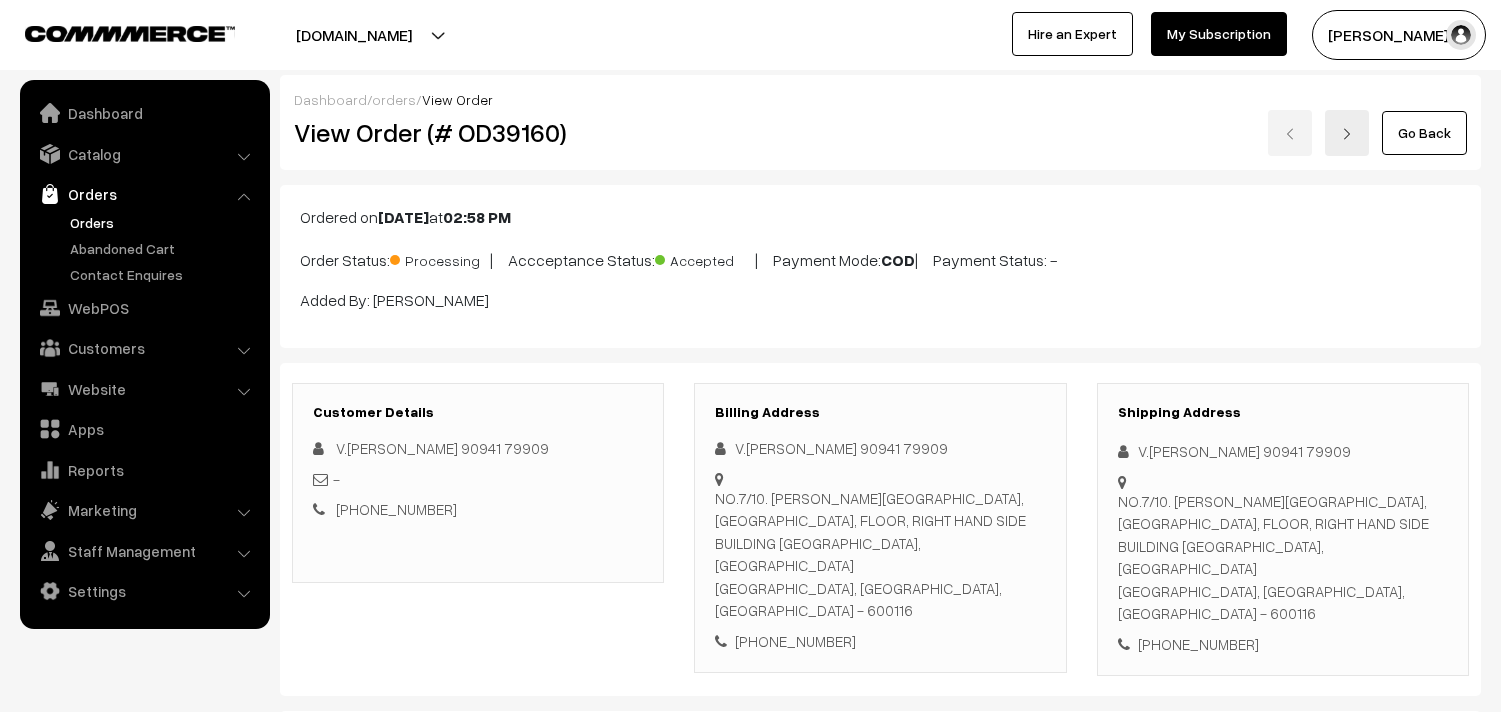 scroll, scrollTop: 0, scrollLeft: 0, axis: both 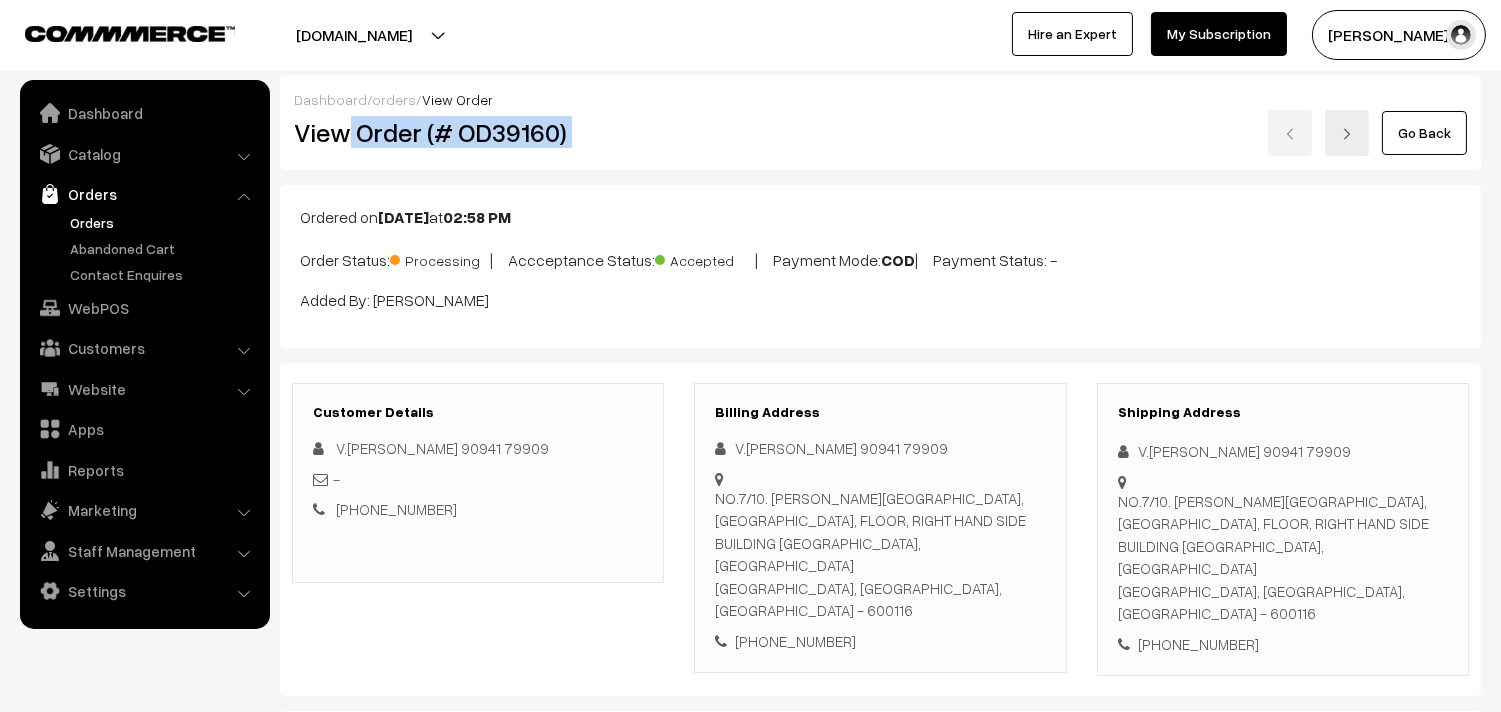 drag, startPoint x: 393, startPoint y: 135, endPoint x: 683, endPoint y: 150, distance: 290.38766 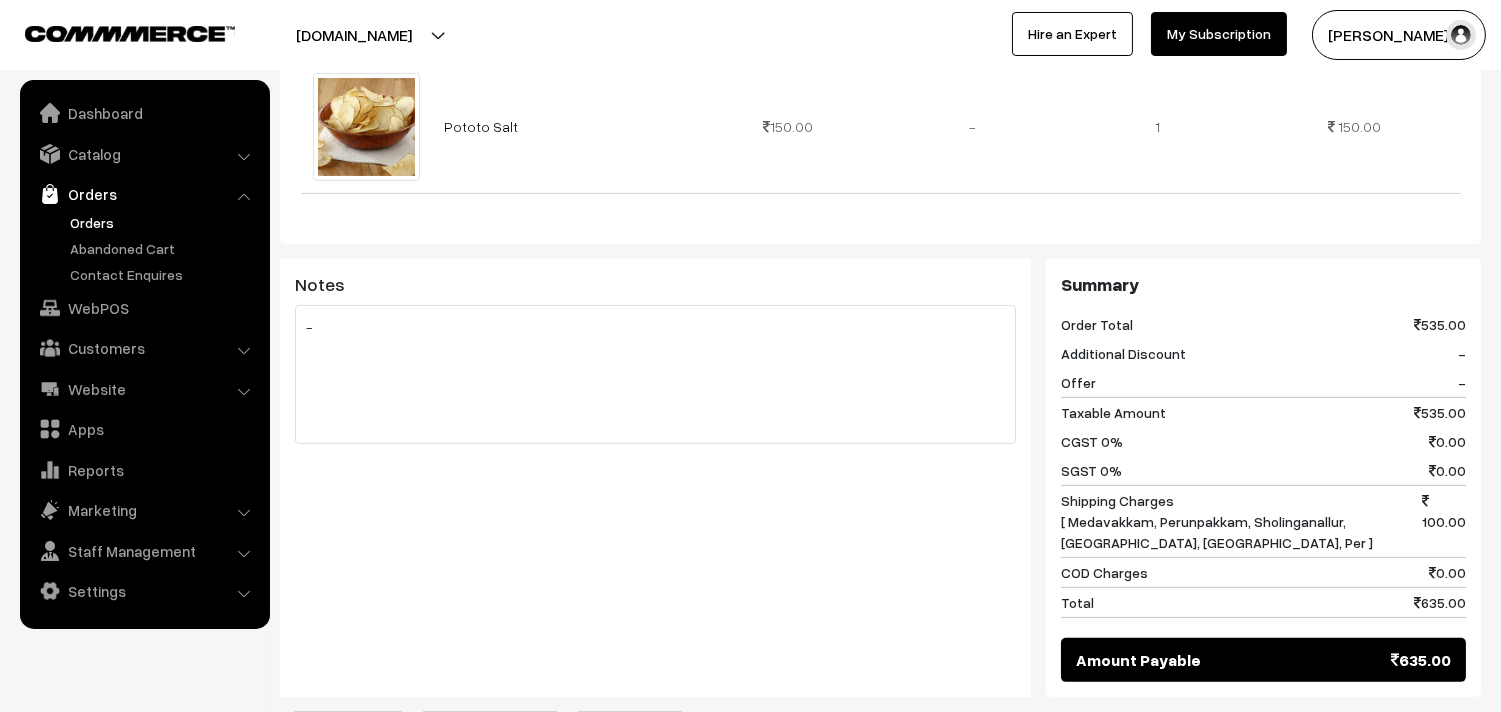 scroll, scrollTop: 1333, scrollLeft: 0, axis: vertical 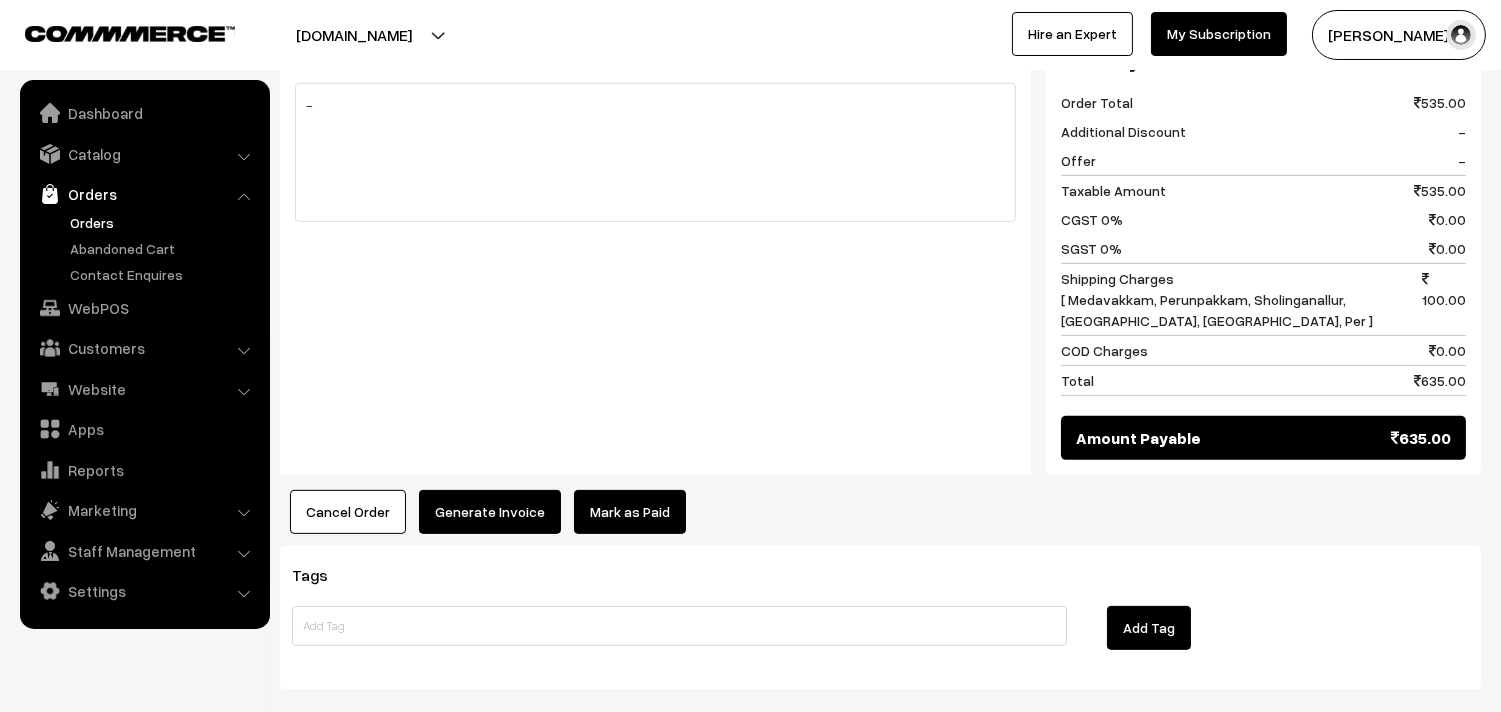 click on "Generate Invoice" at bounding box center (490, 512) 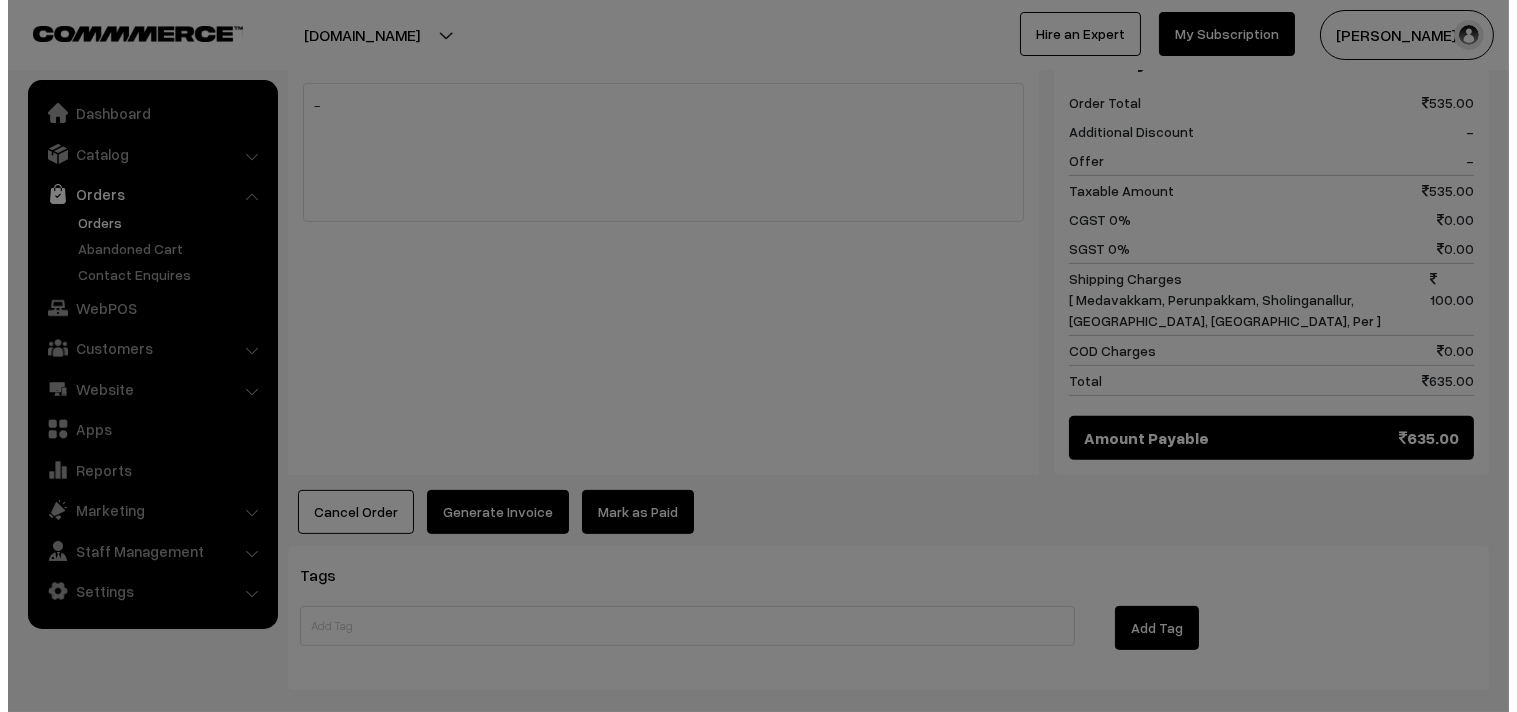 scroll, scrollTop: 1340, scrollLeft: 0, axis: vertical 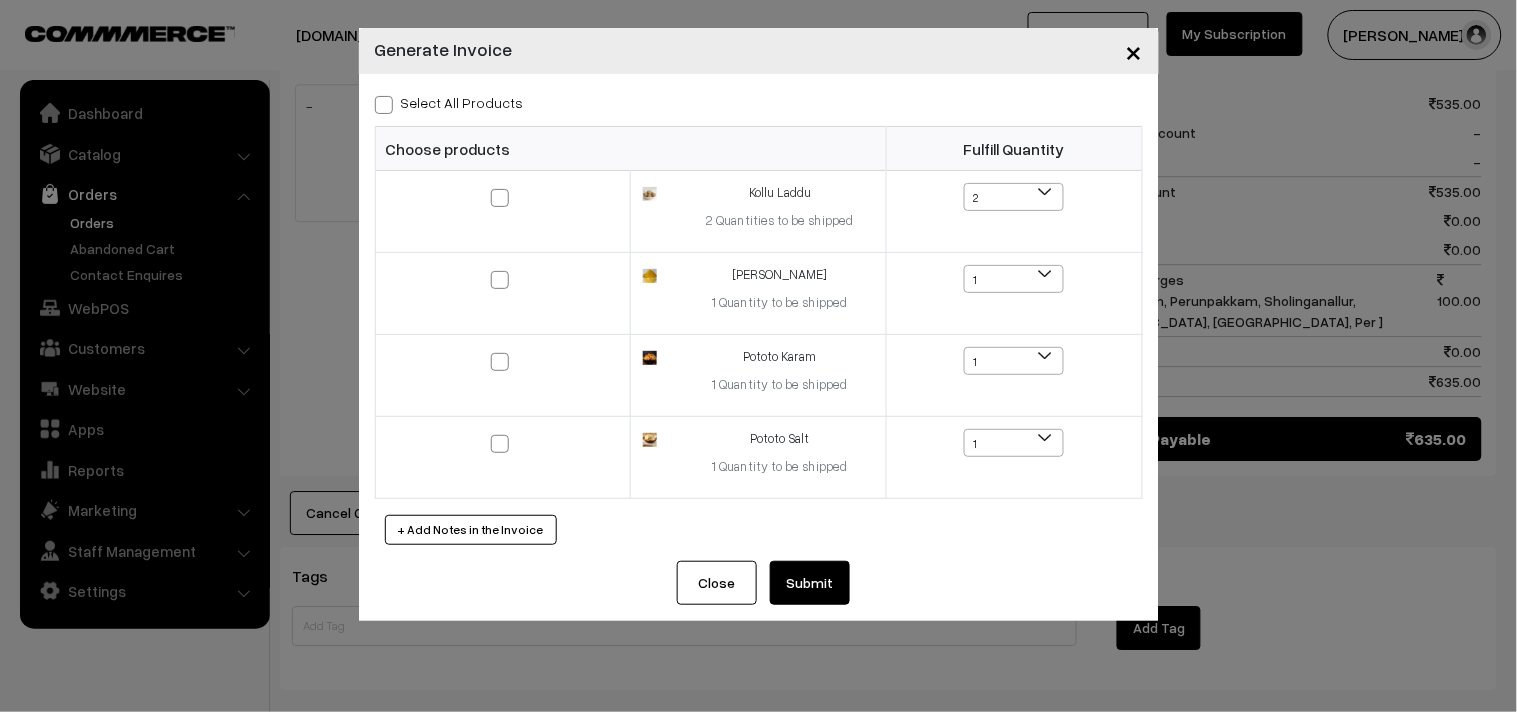 click on "Select All Products" at bounding box center (449, 102) 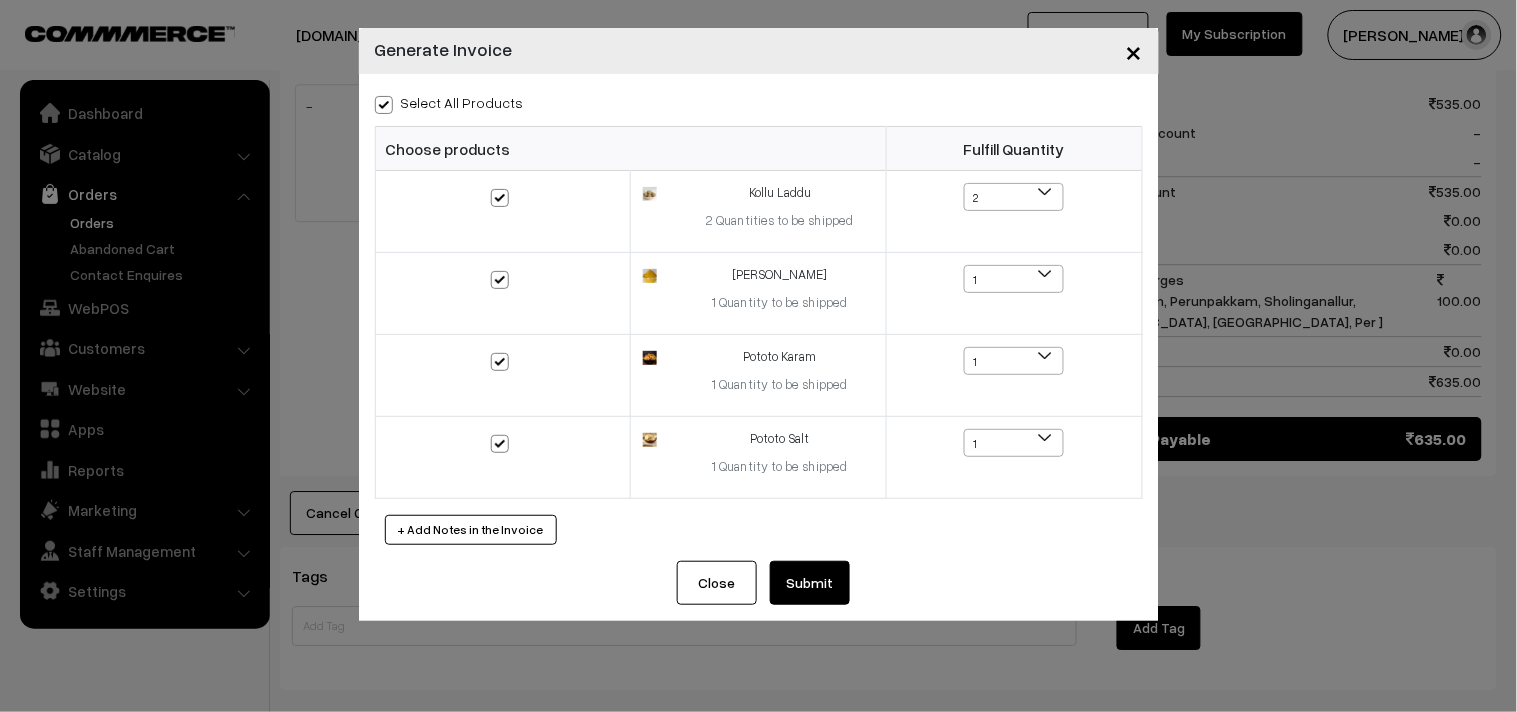 checkbox on "true" 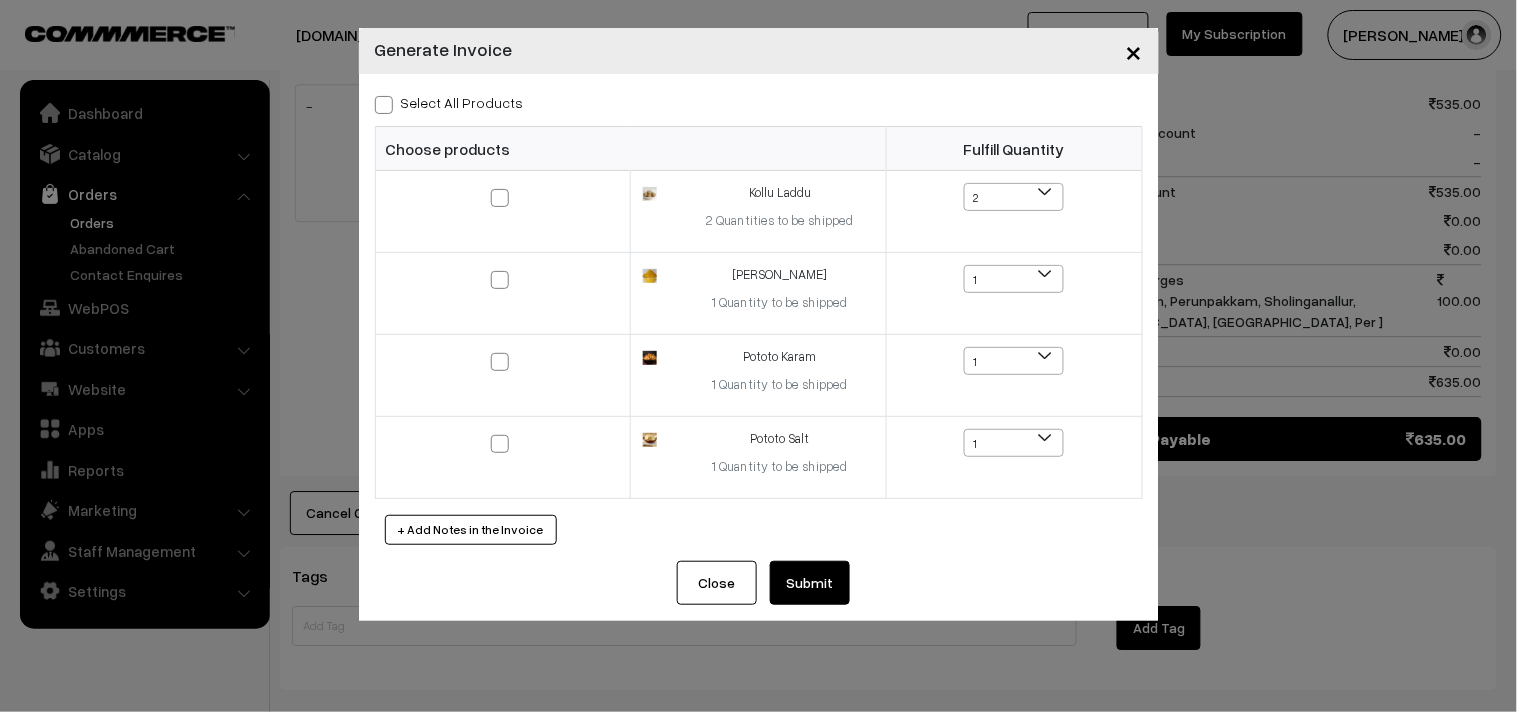 checkbox on "false" 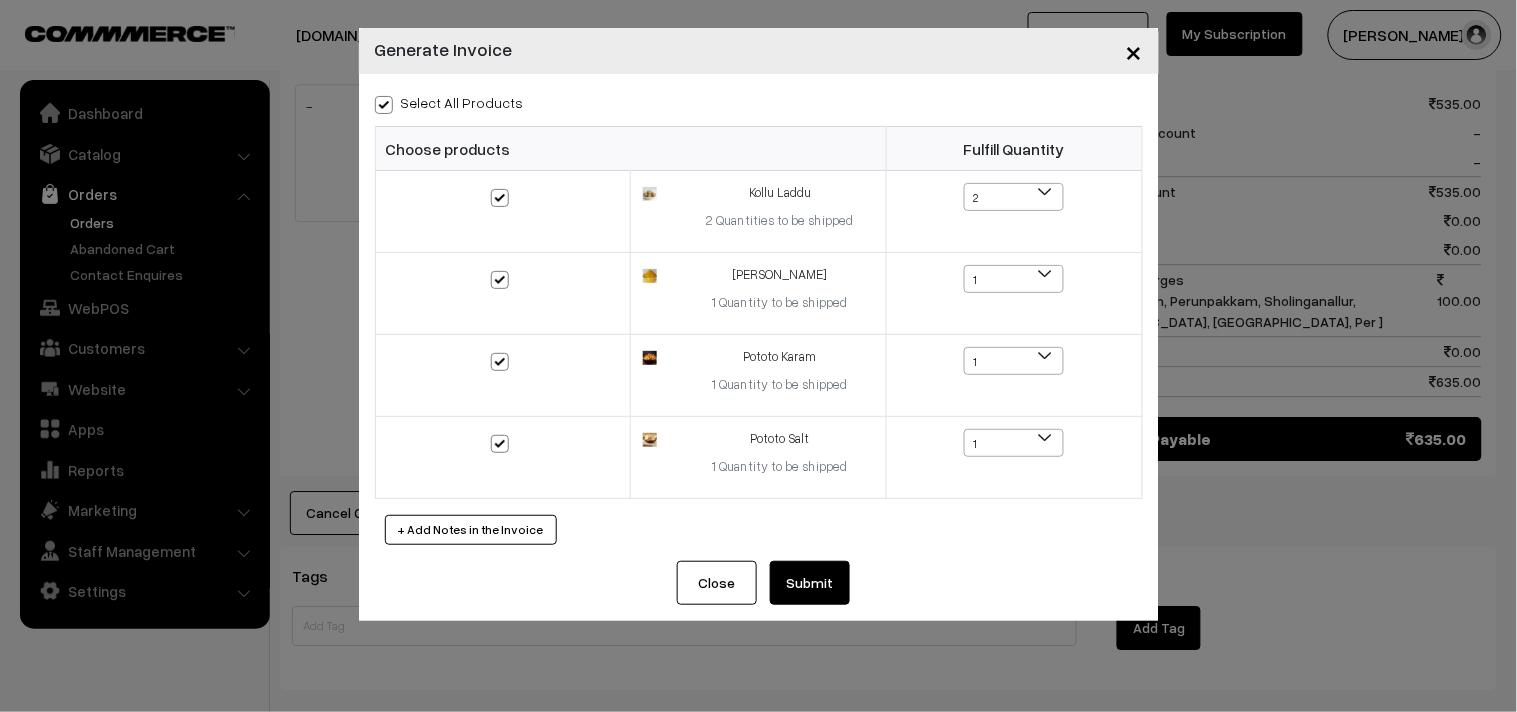 checkbox on "true" 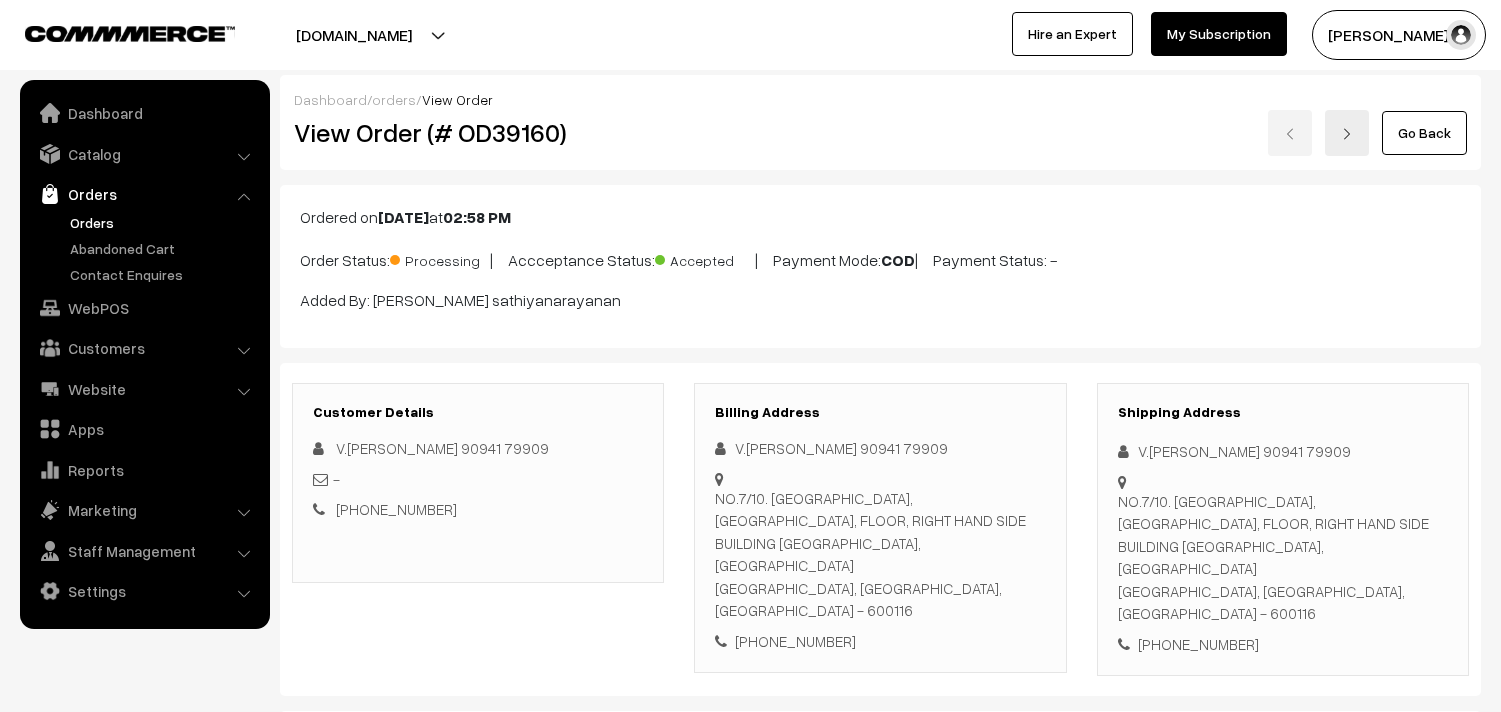 scroll, scrollTop: 1333, scrollLeft: 0, axis: vertical 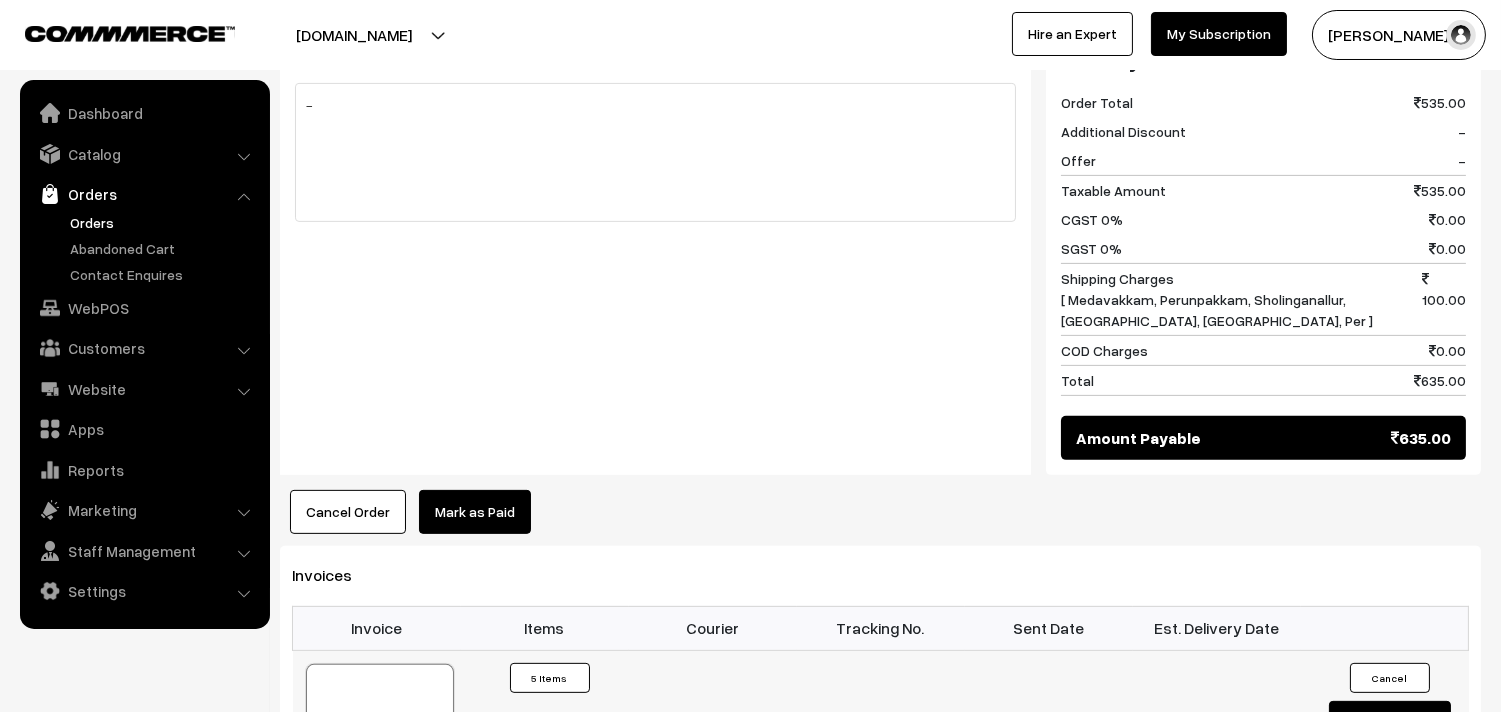 click on "38495" at bounding box center [380, 748] 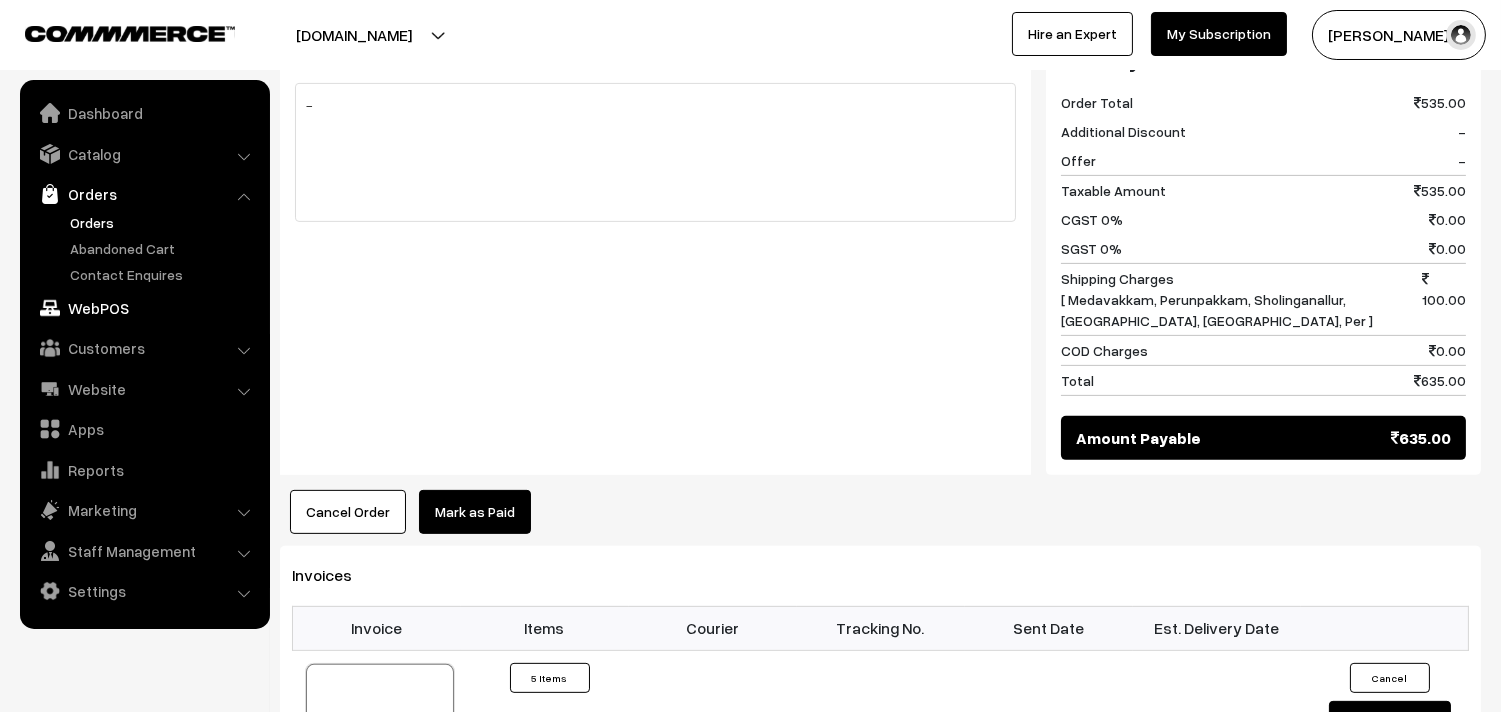 click on "WebPOS" at bounding box center [144, 308] 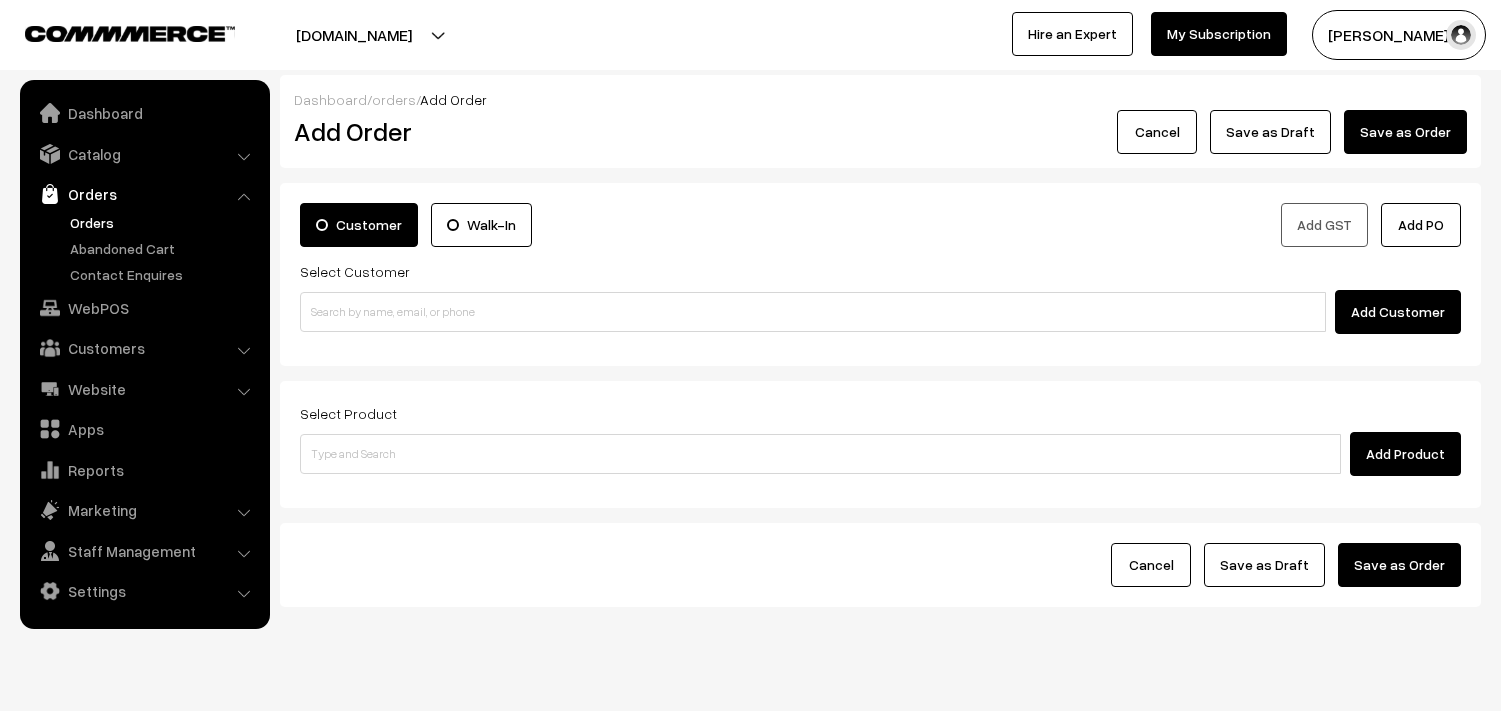 scroll, scrollTop: 0, scrollLeft: 0, axis: both 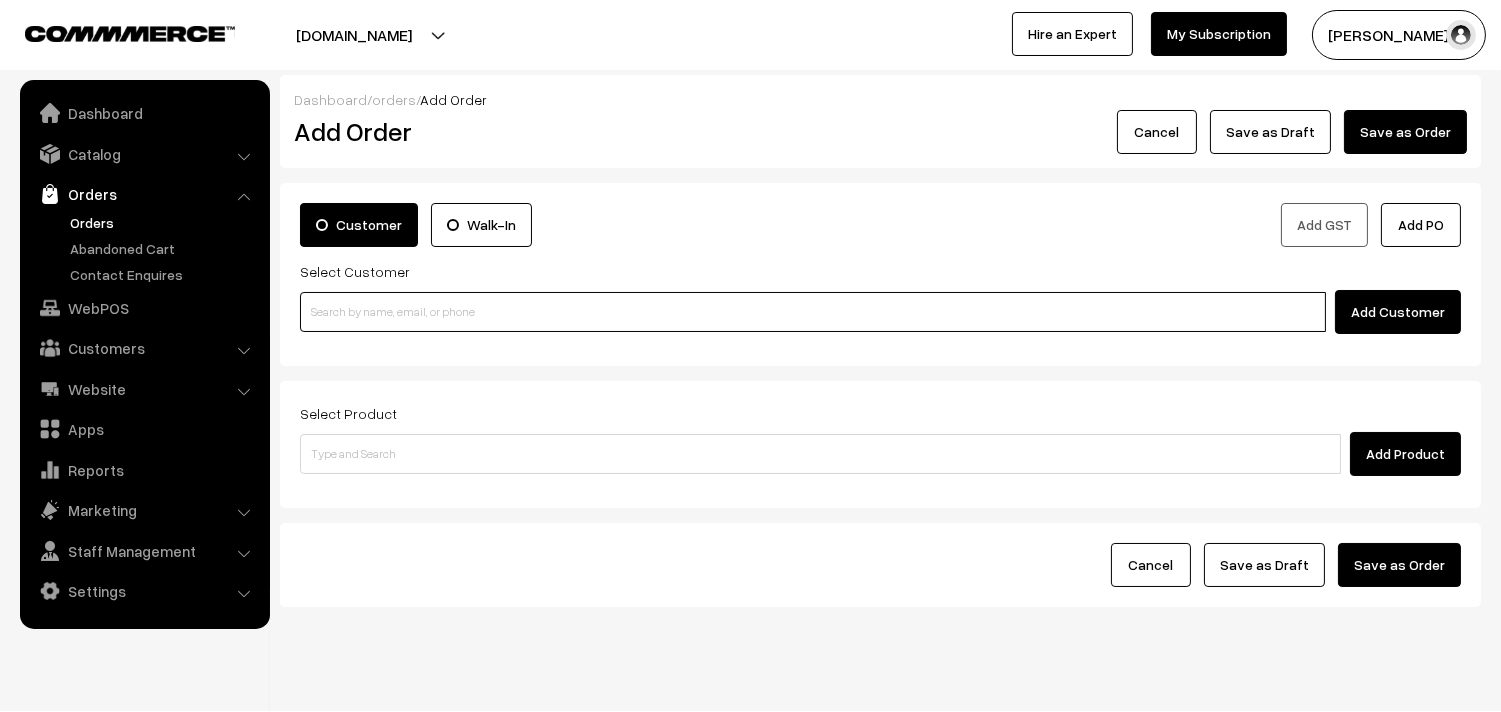 click at bounding box center (813, 312) 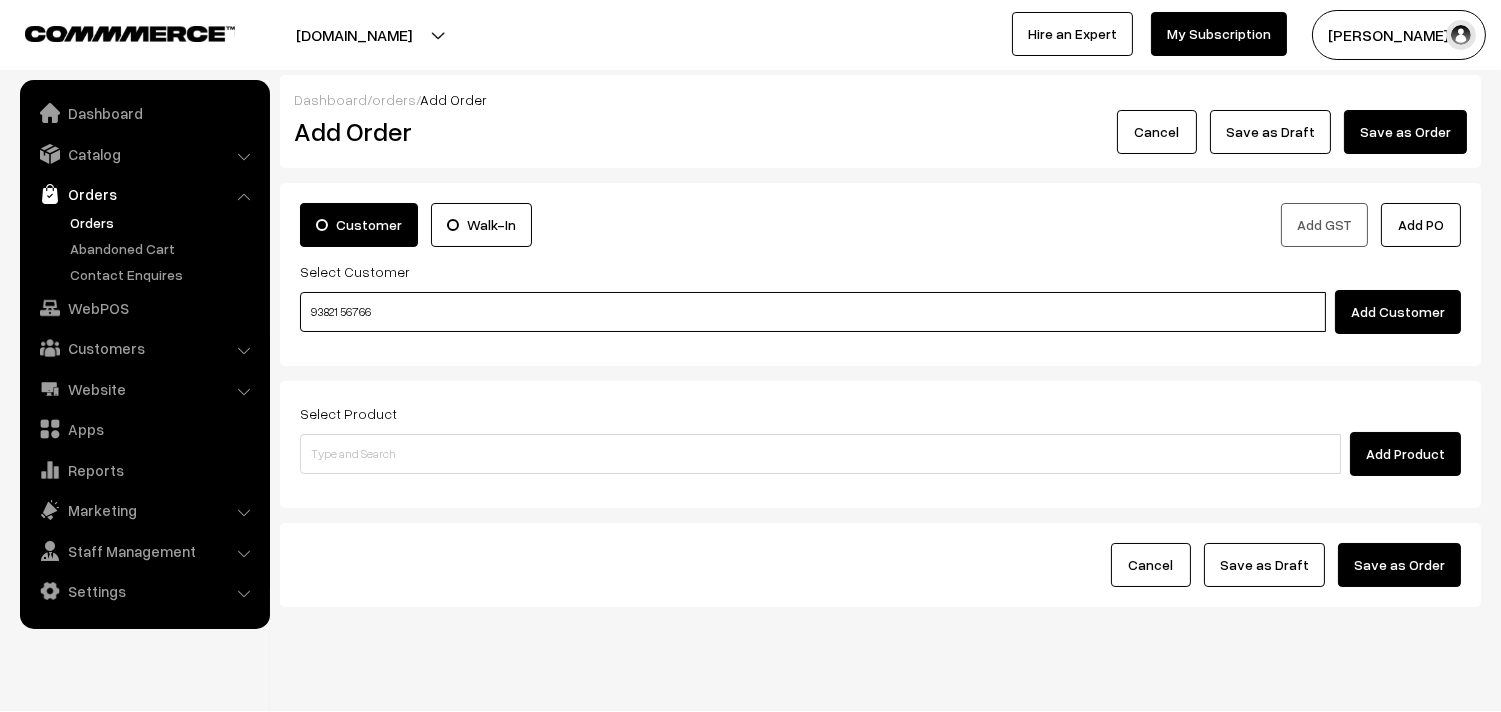 click on "93821 56766" at bounding box center (813, 312) 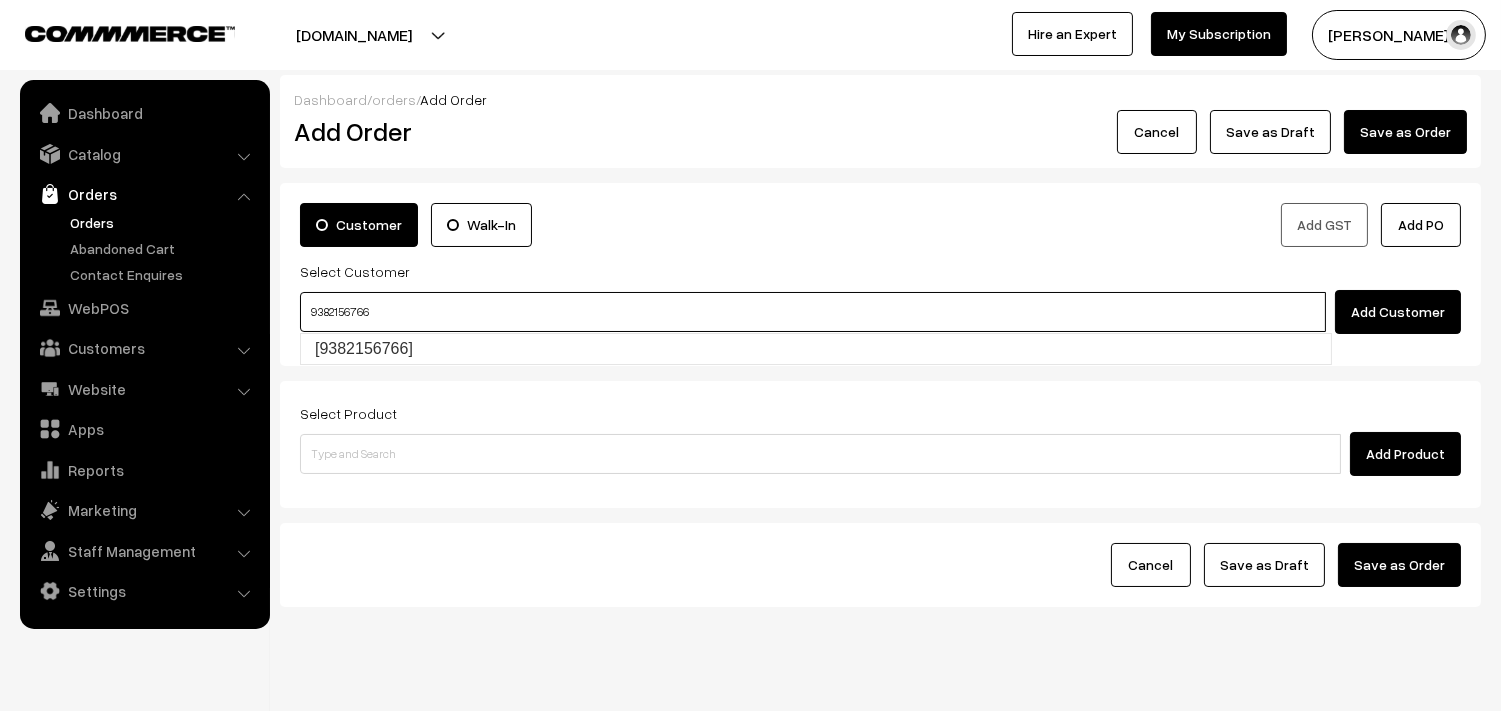 type on "[9382156766]" 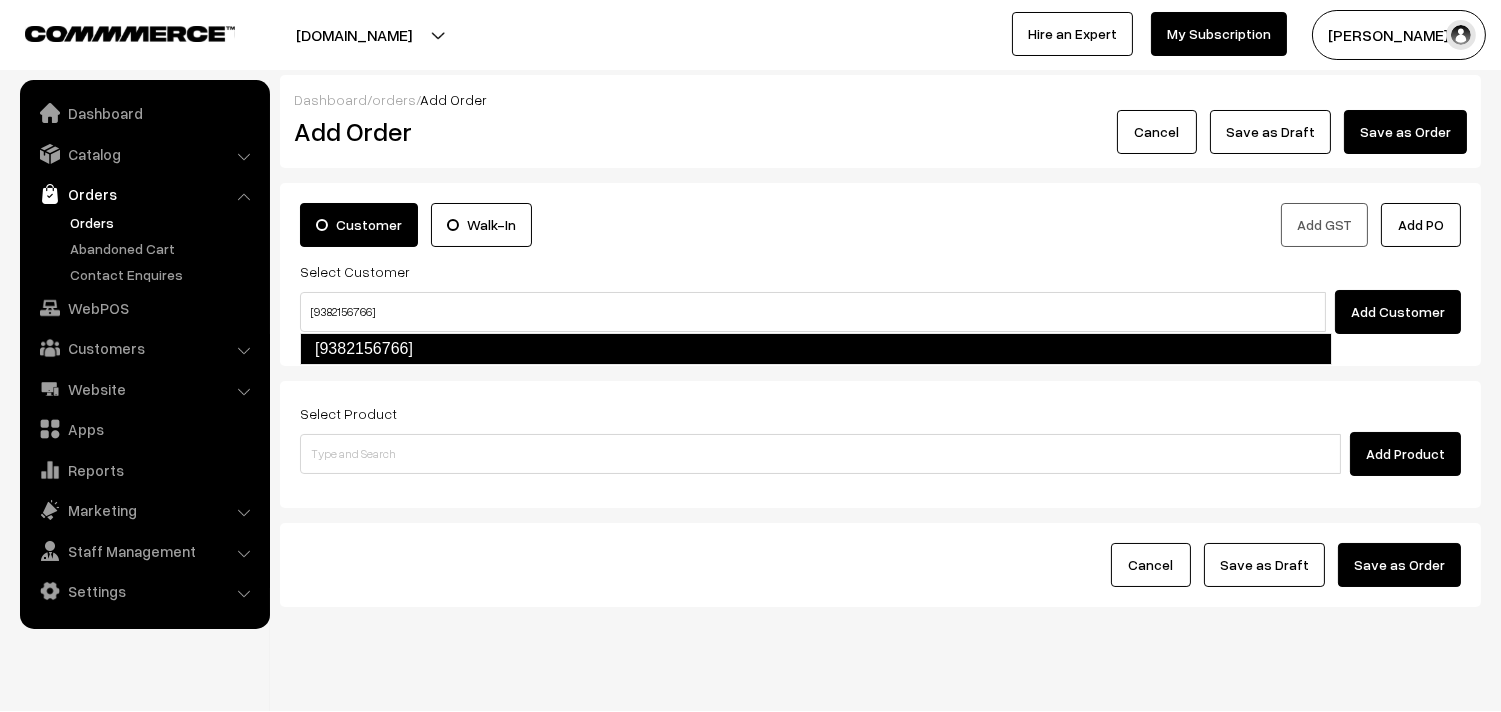 type 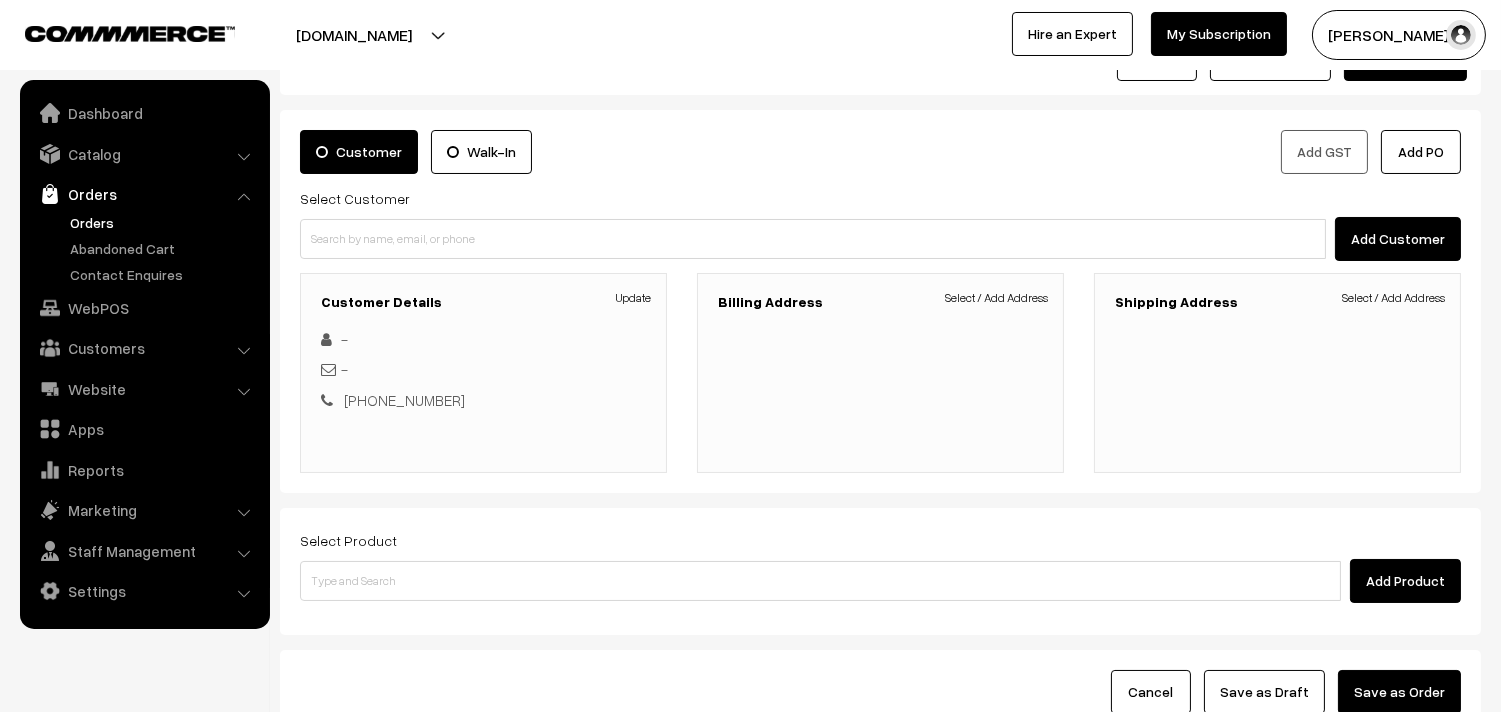 scroll, scrollTop: 111, scrollLeft: 0, axis: vertical 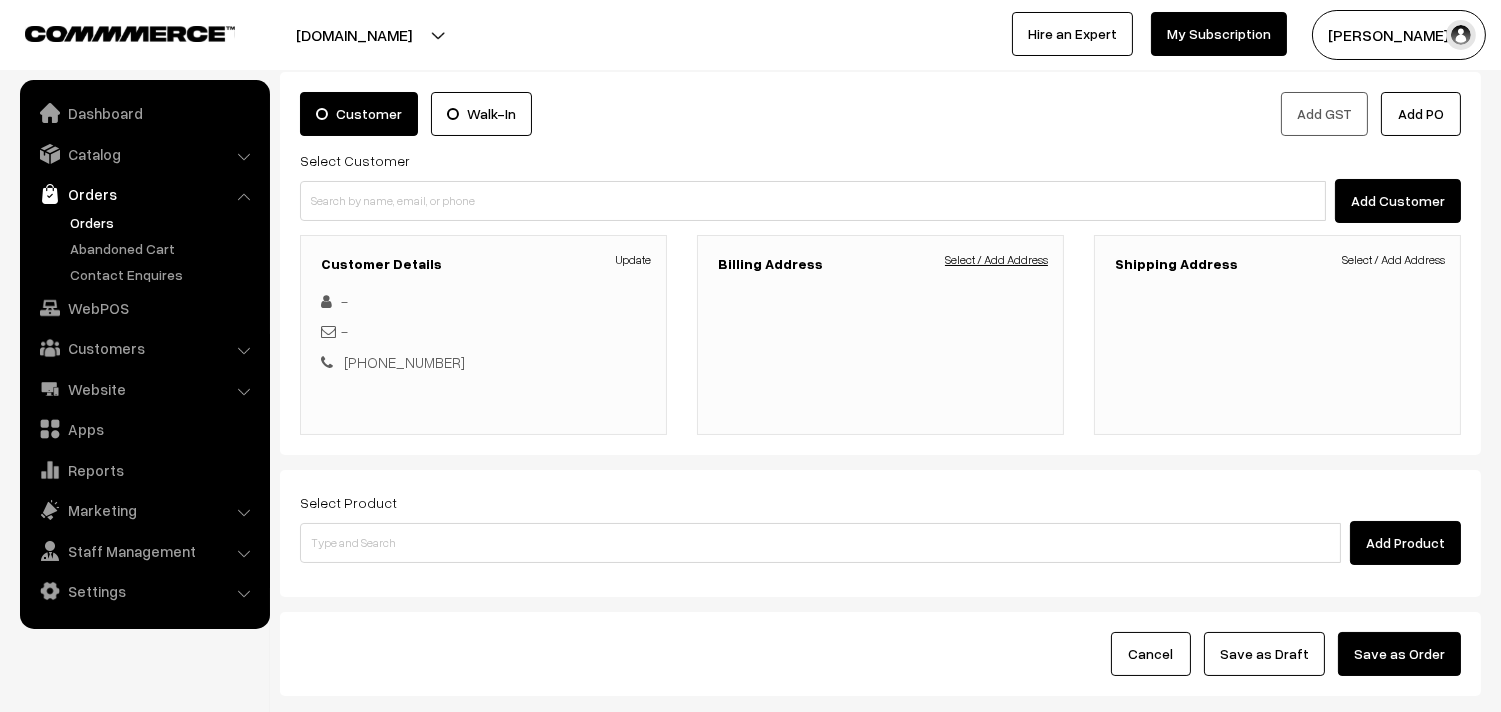 click on "Select / Add Address" at bounding box center [996, 260] 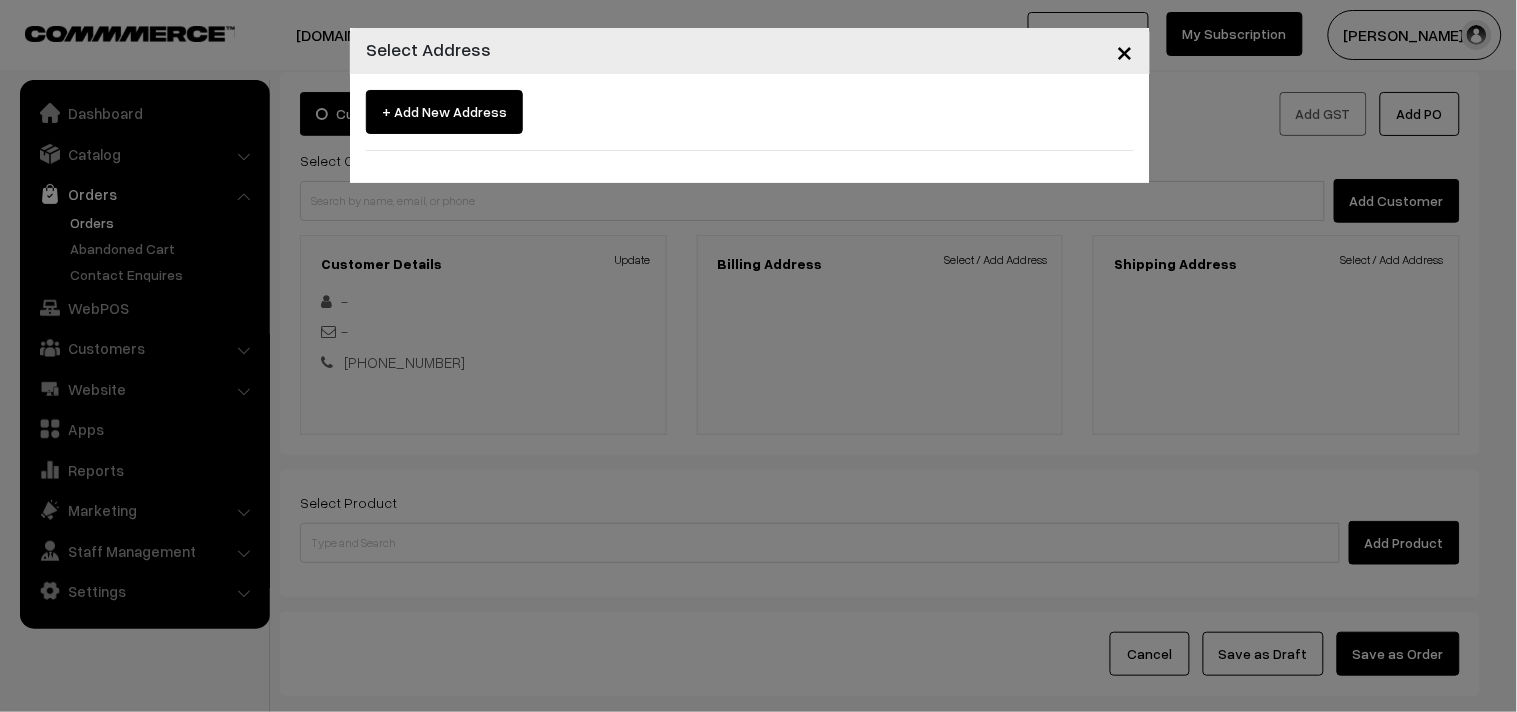 click on "+ Add New Address" at bounding box center (750, 128) 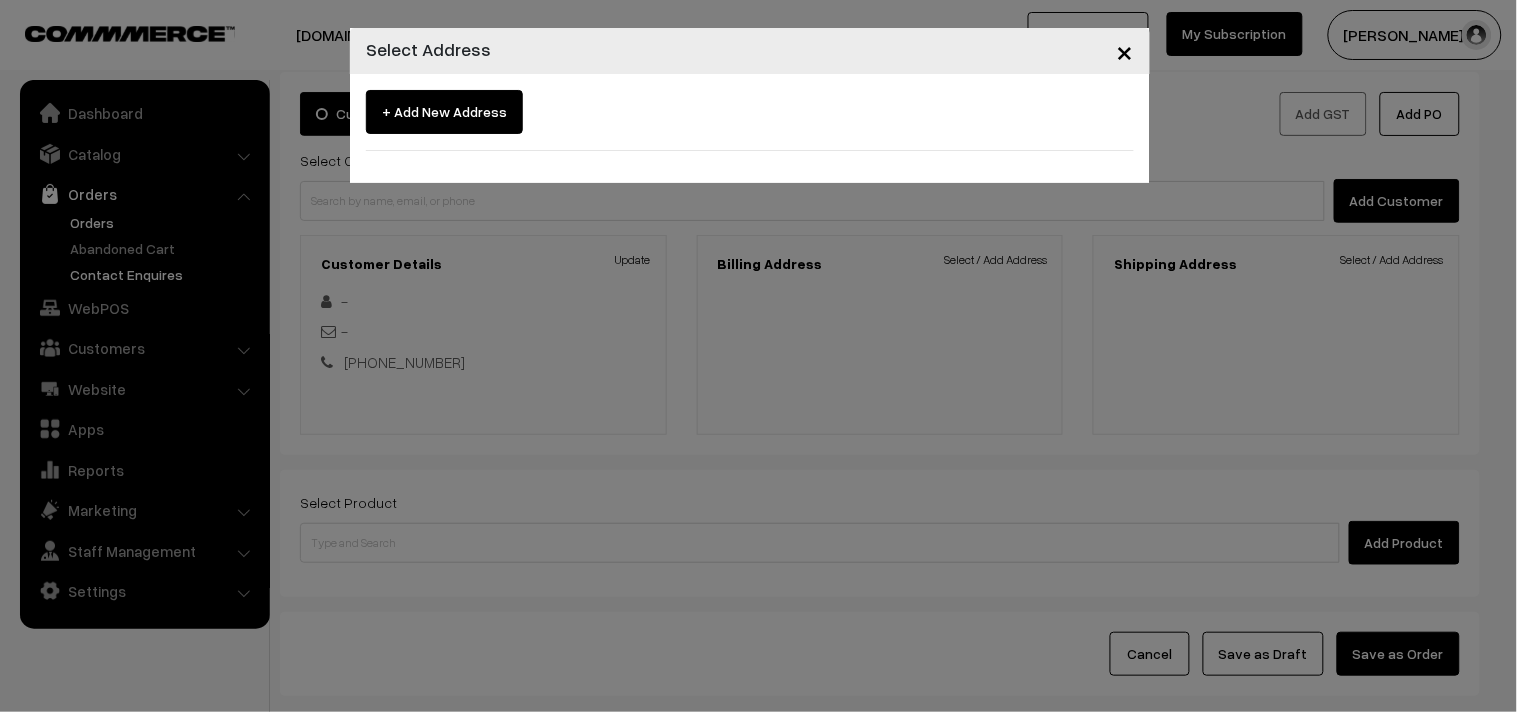 click on "×
Select Address
+ Add New Address" at bounding box center [758, 356] 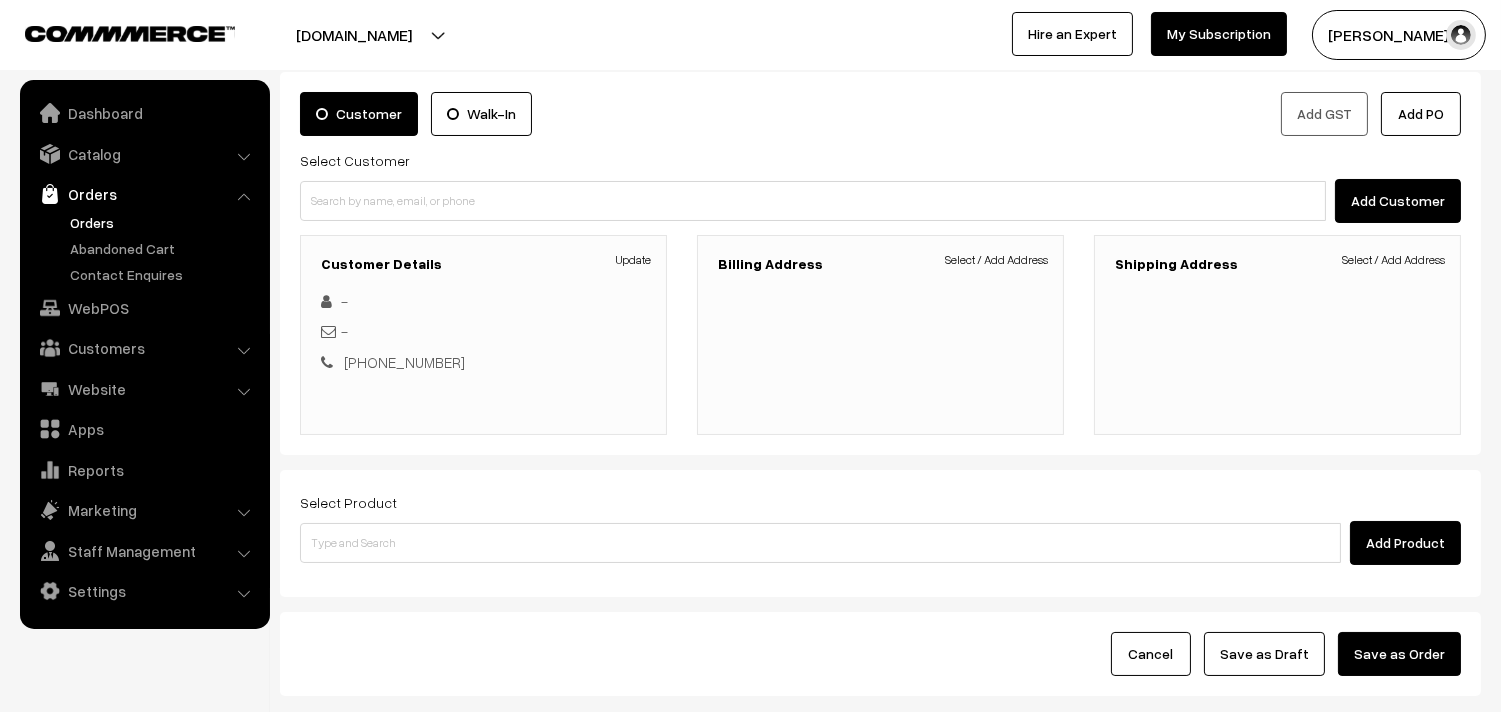 click on "Orders" at bounding box center [144, 194] 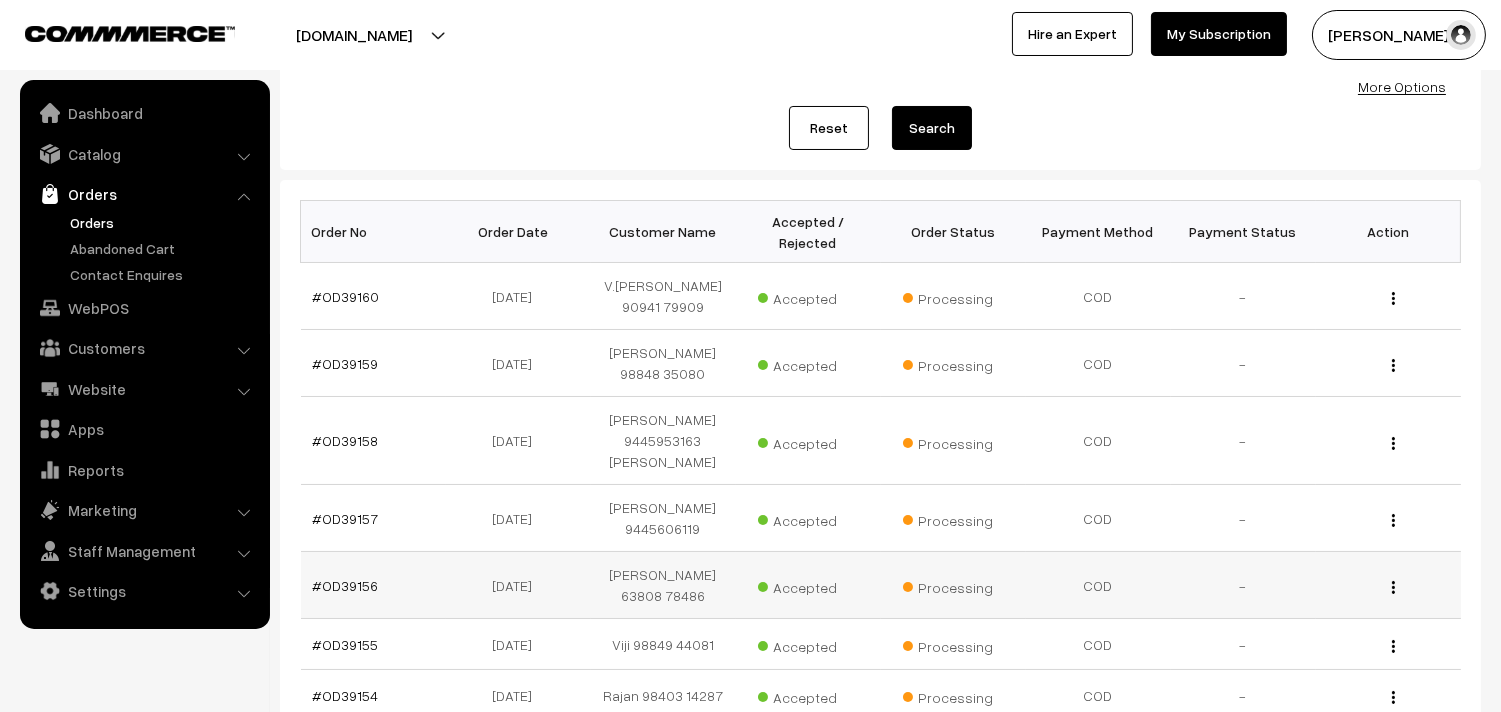 scroll, scrollTop: 222, scrollLeft: 0, axis: vertical 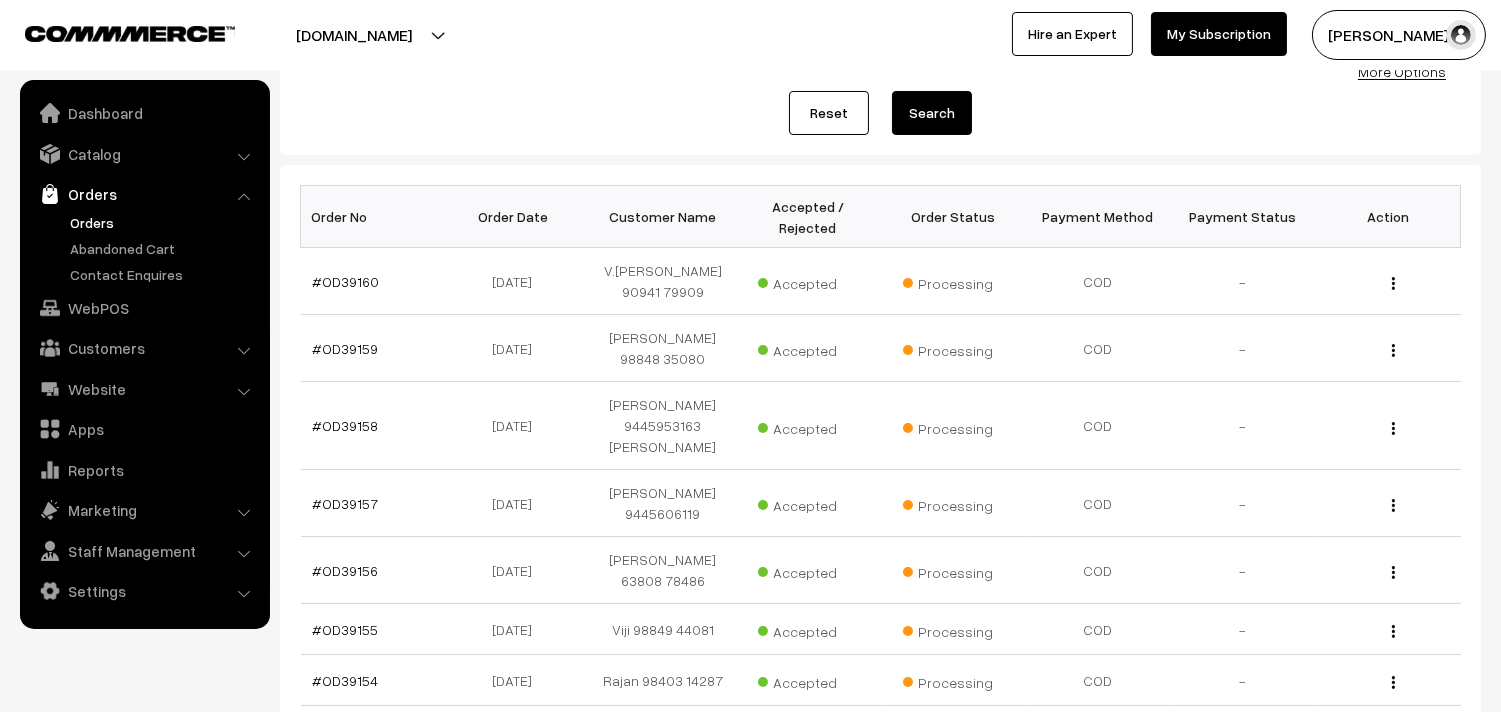 click on "Dashboard
Catalog" at bounding box center [145, 354] 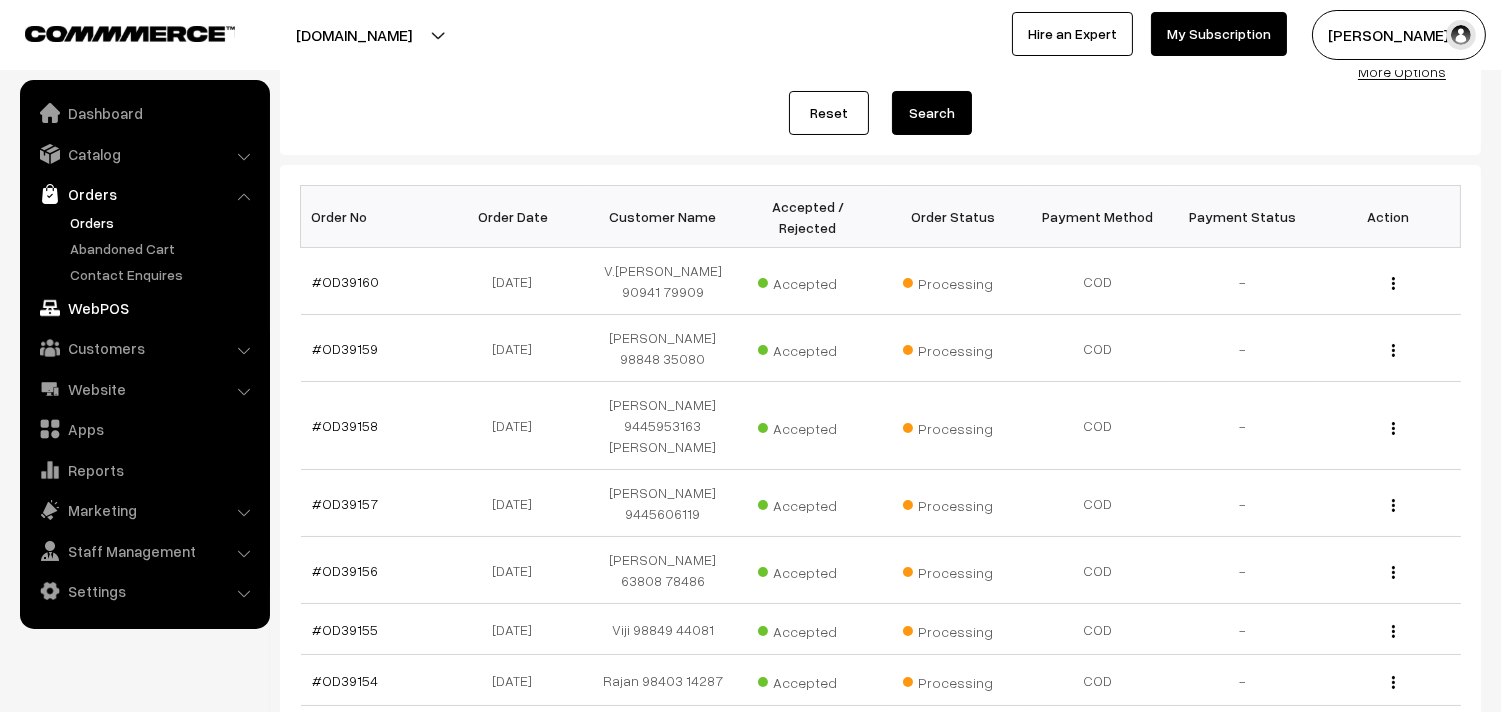click on "WebPOS" at bounding box center [144, 308] 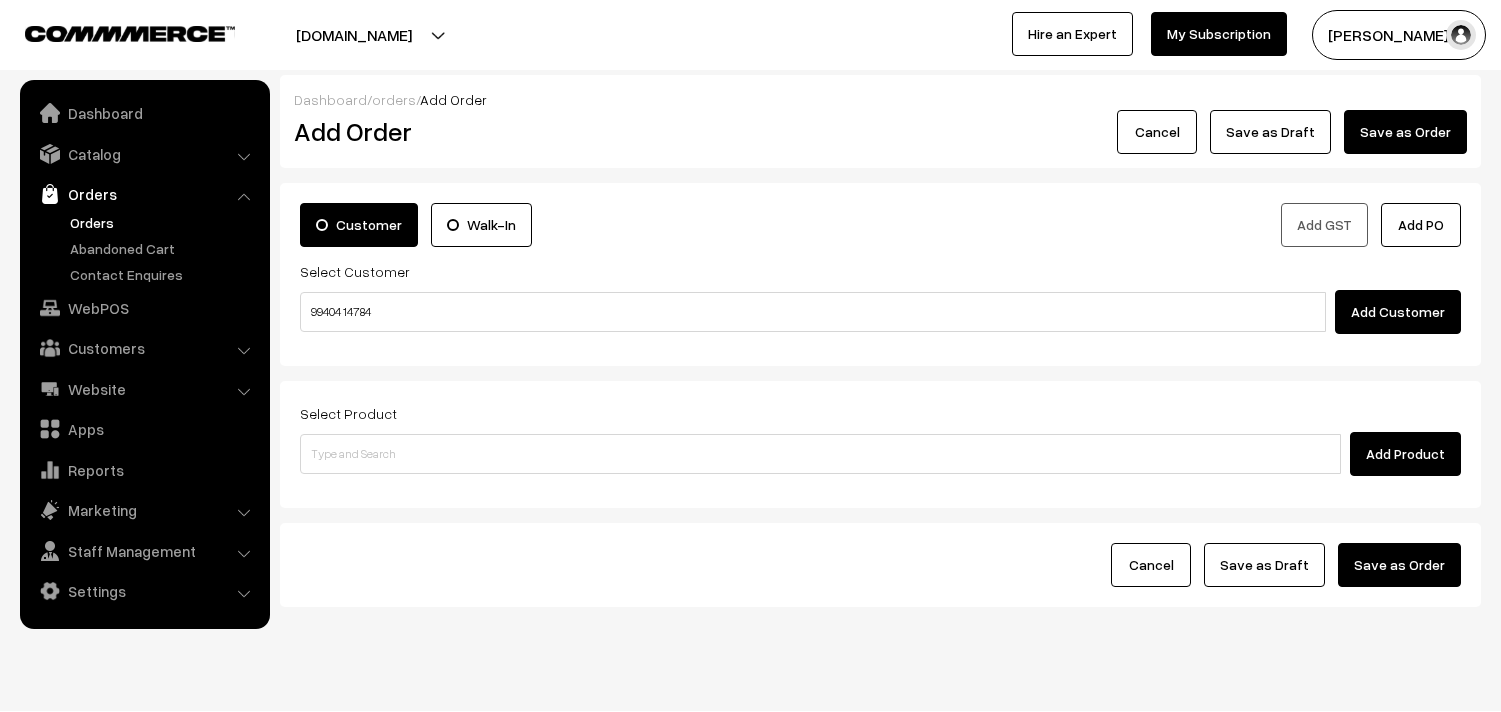 scroll, scrollTop: 0, scrollLeft: 0, axis: both 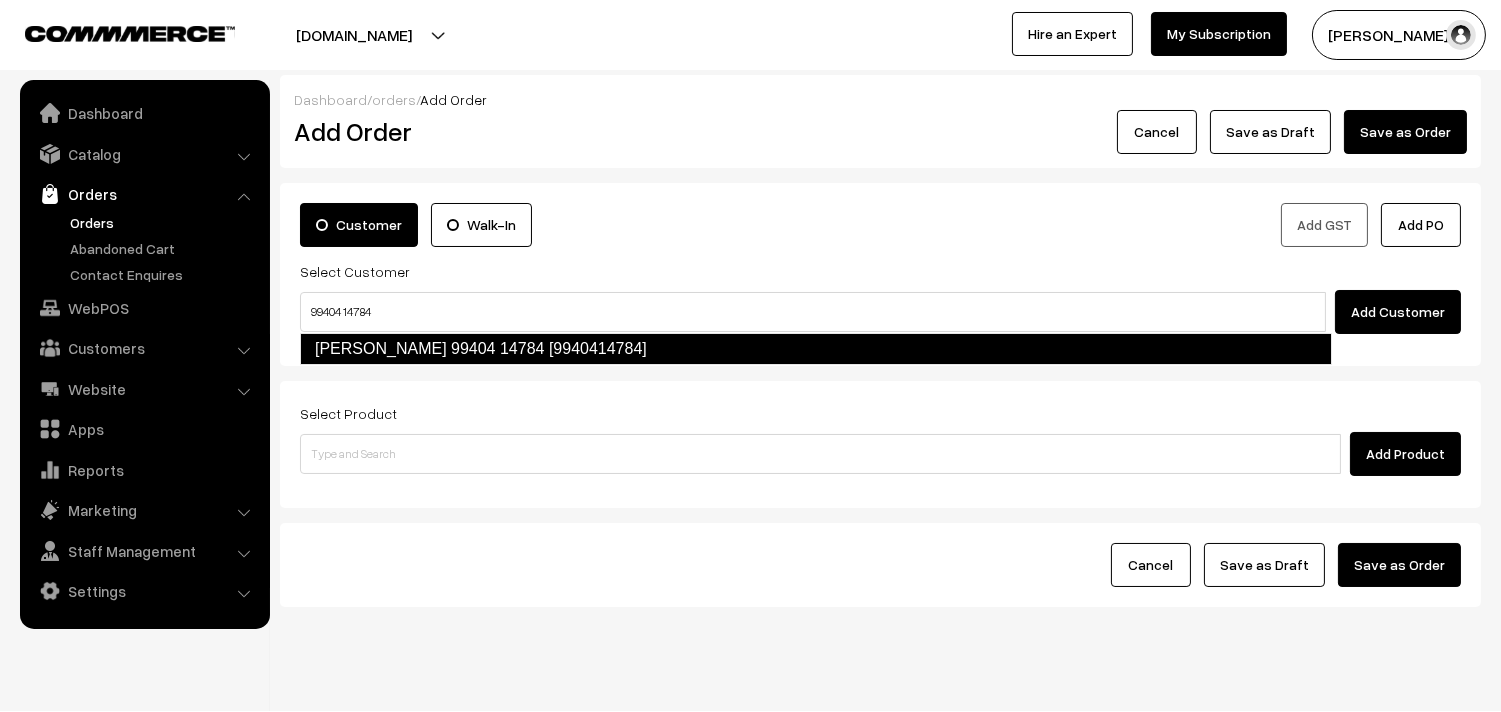 click on "[PERSON_NAME] 99404 14784  [9940414784]" at bounding box center (816, 349) 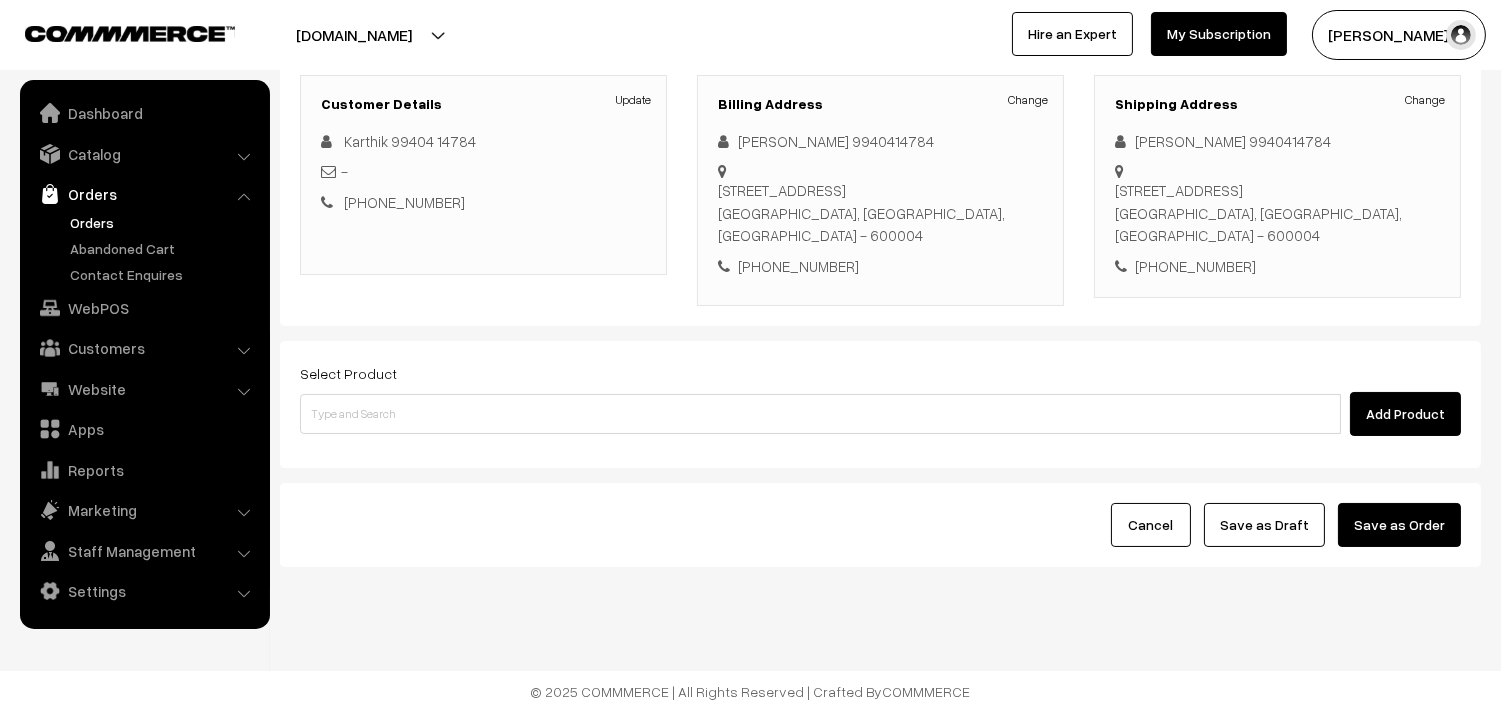 scroll, scrollTop: 272, scrollLeft: 0, axis: vertical 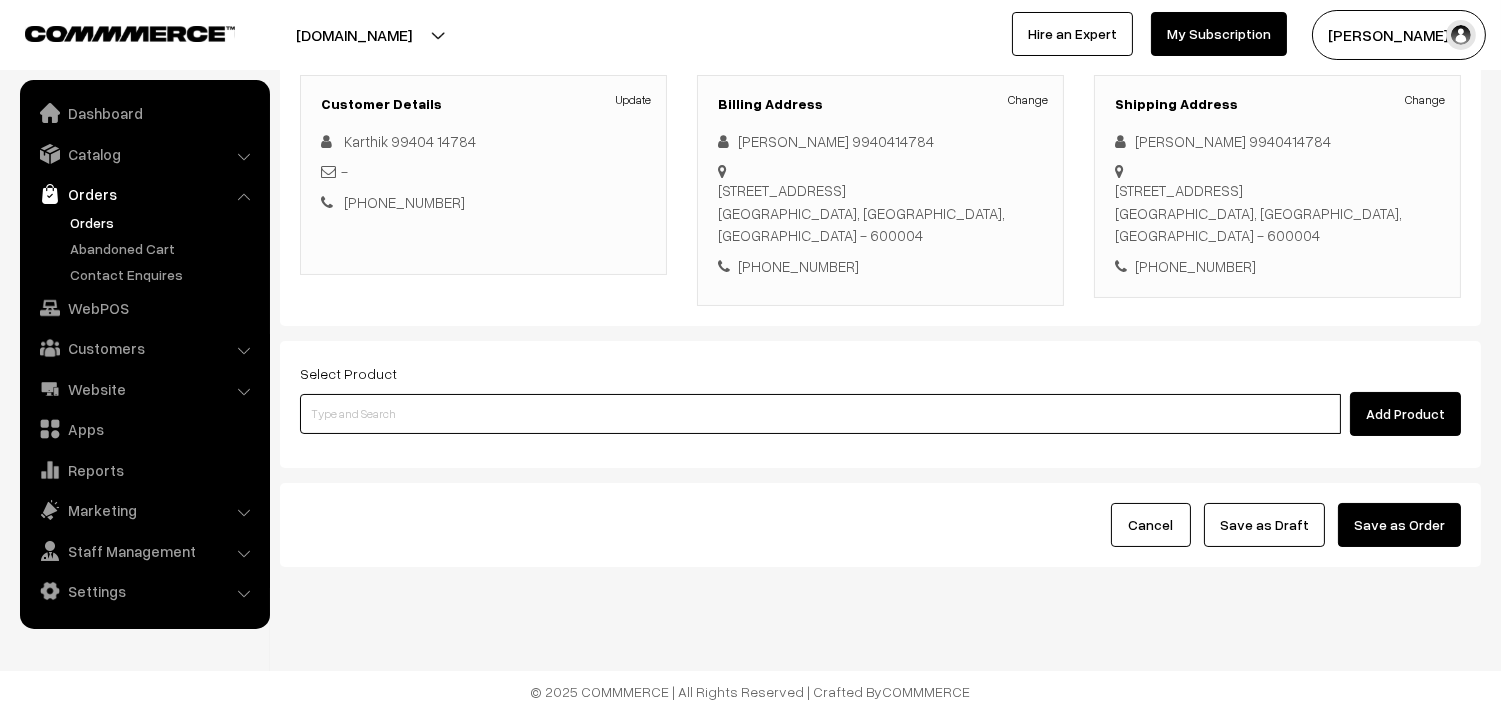 click at bounding box center (820, 414) 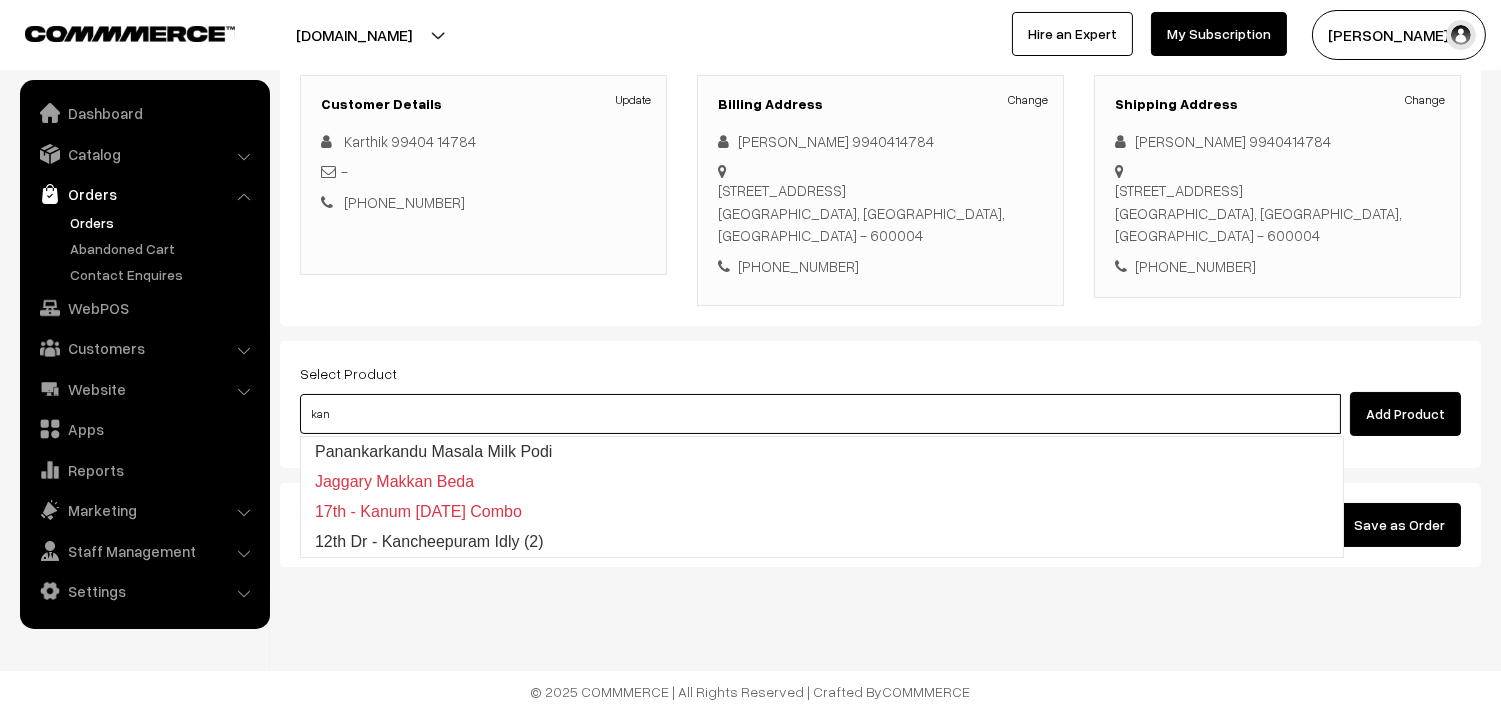 type on "12th Dr  - Kancheepuram Idly (2)" 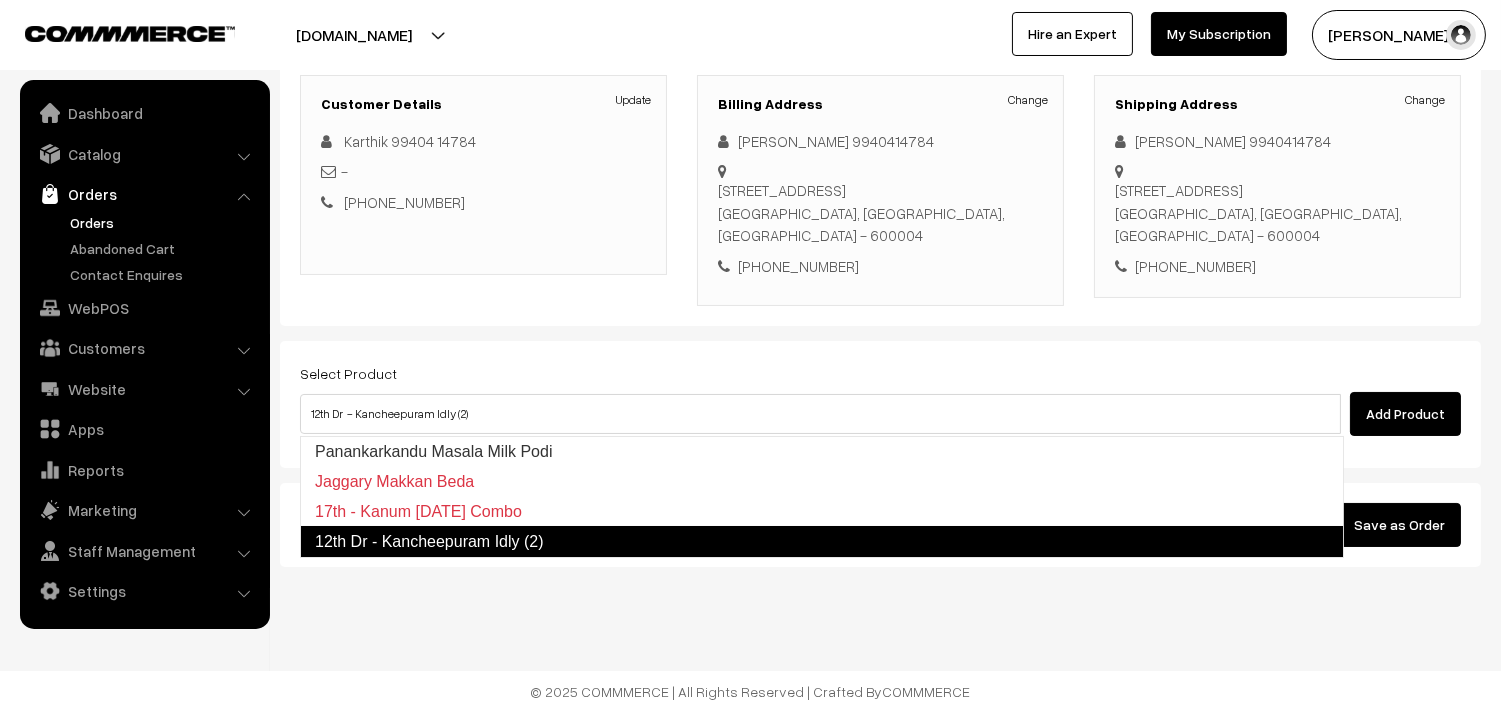 type 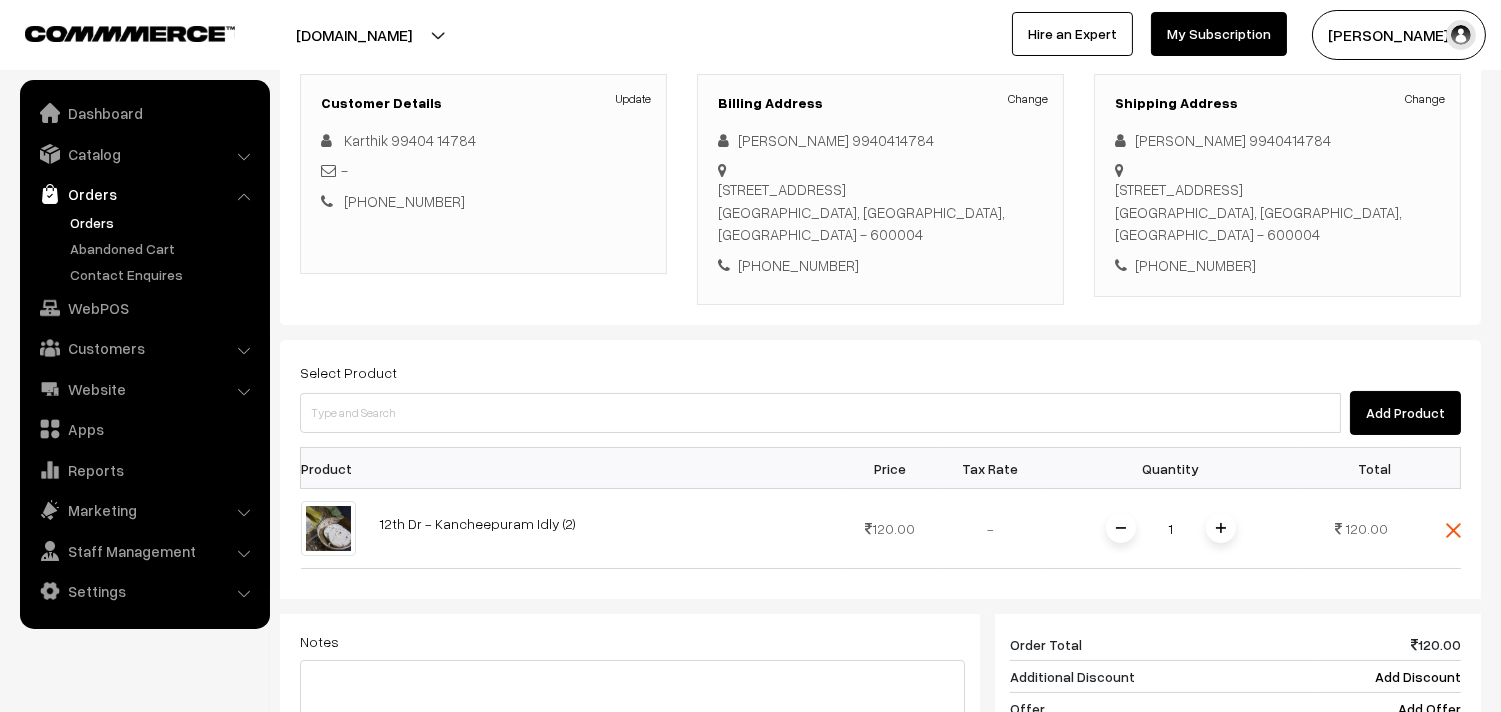 click at bounding box center [1221, 528] 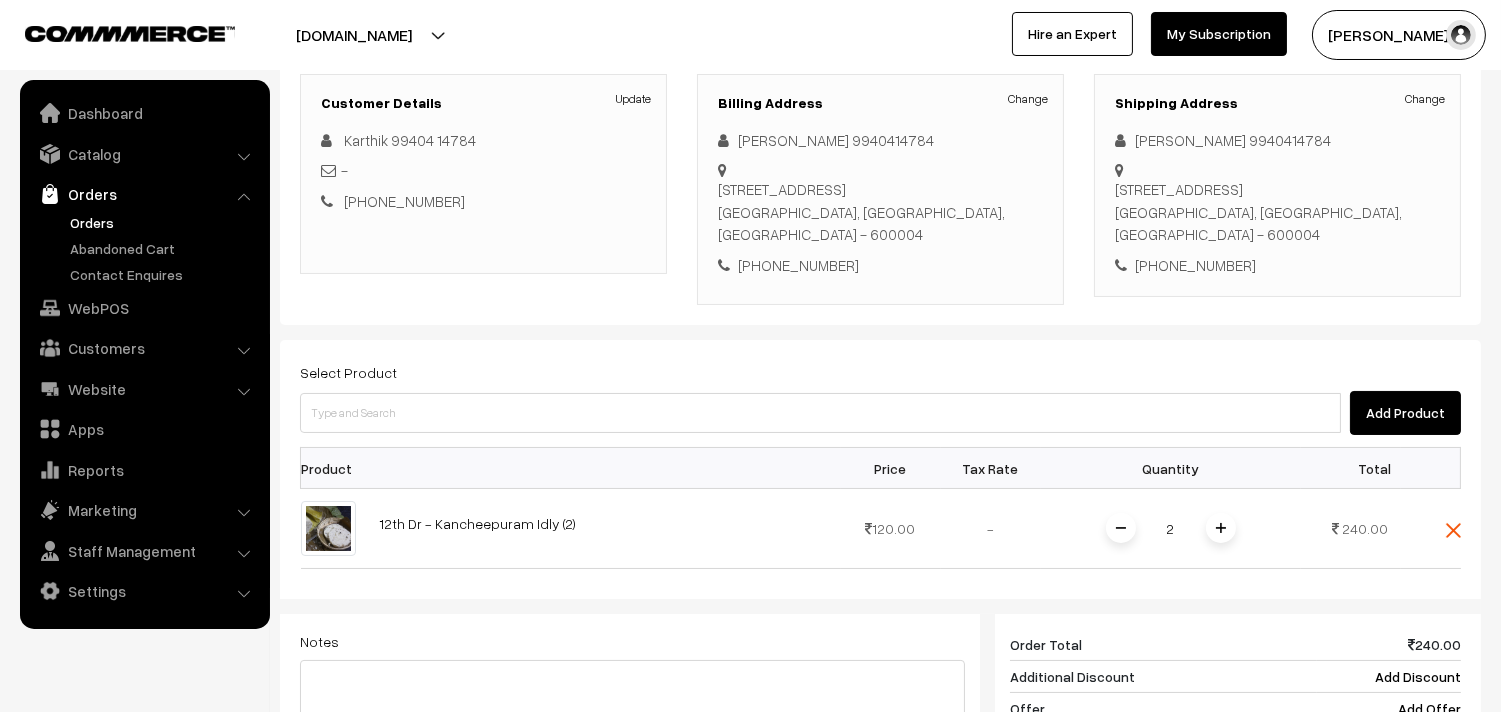 click at bounding box center [1221, 528] 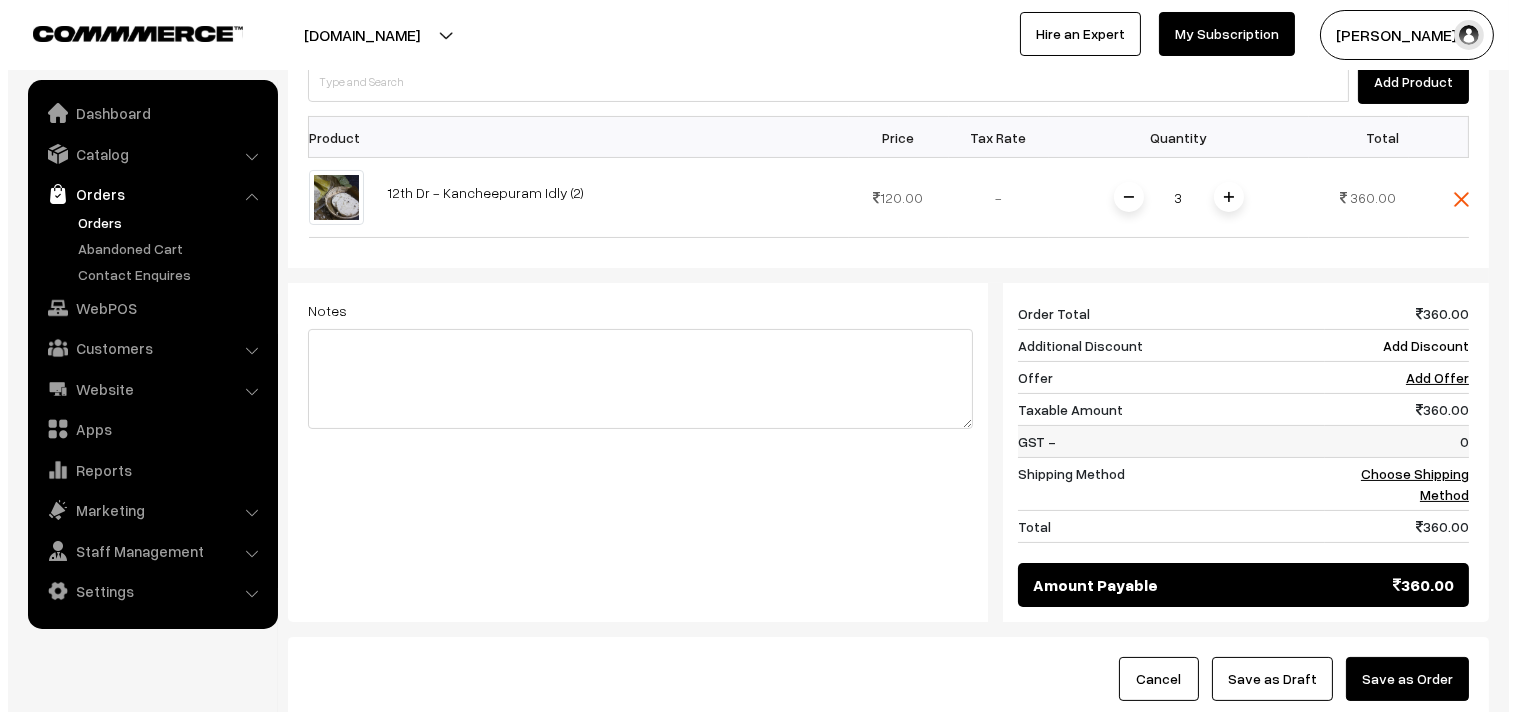 scroll, scrollTop: 605, scrollLeft: 0, axis: vertical 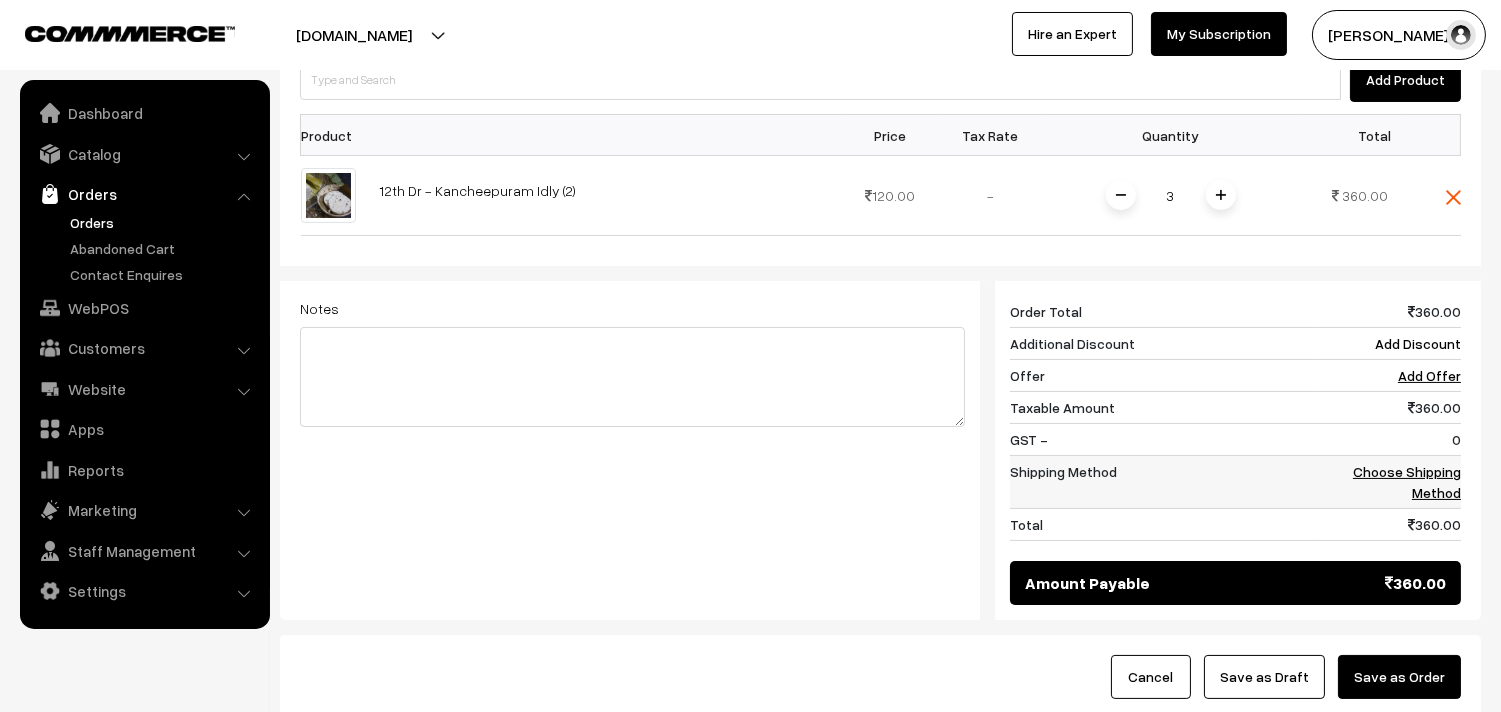 click on "Choose Shipping Method" at bounding box center [1407, 482] 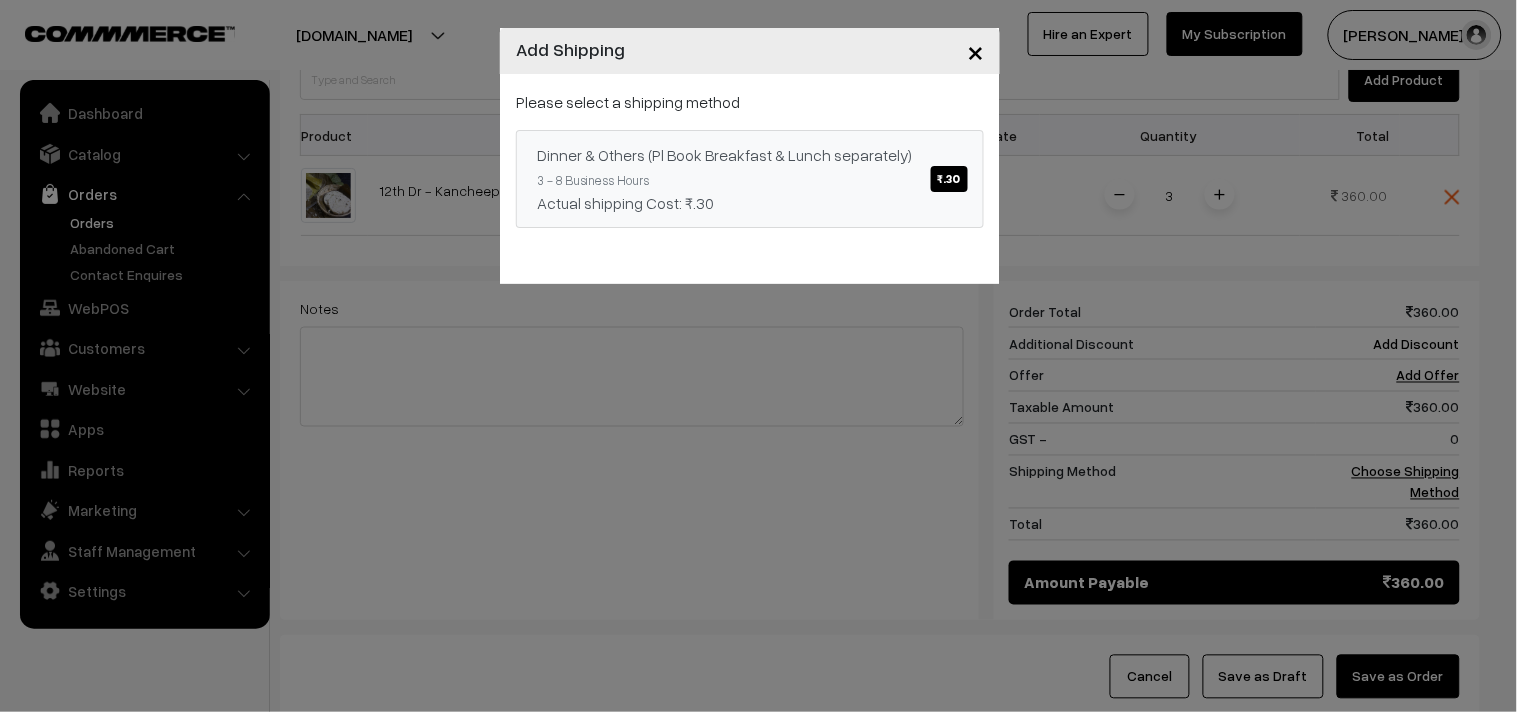 click on "Dinner & Others  (Pl Book Breakfast & Lunch separately)
₹.30
3 - 8 Business Hours Actual shipping Cost: ₹.30" at bounding box center (750, 179) 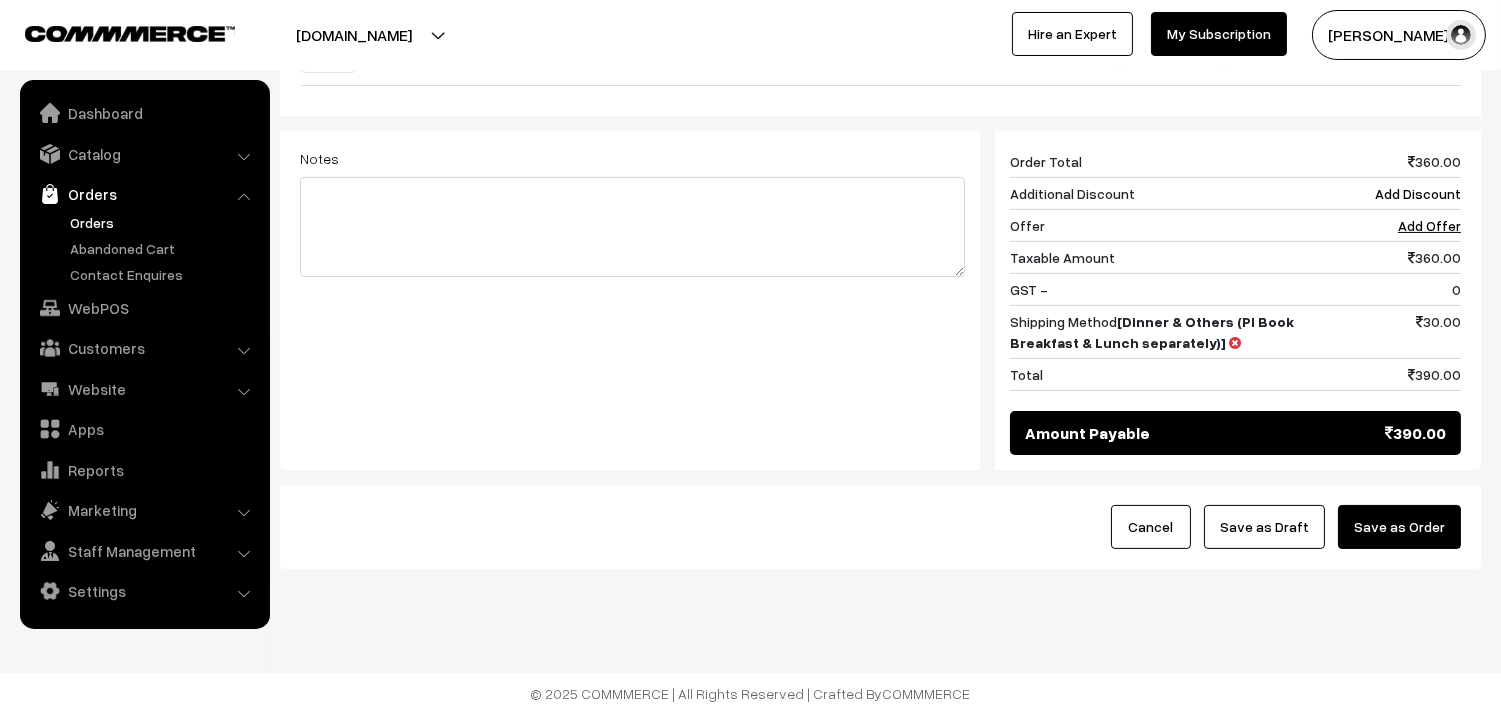 scroll, scrollTop: 760, scrollLeft: 0, axis: vertical 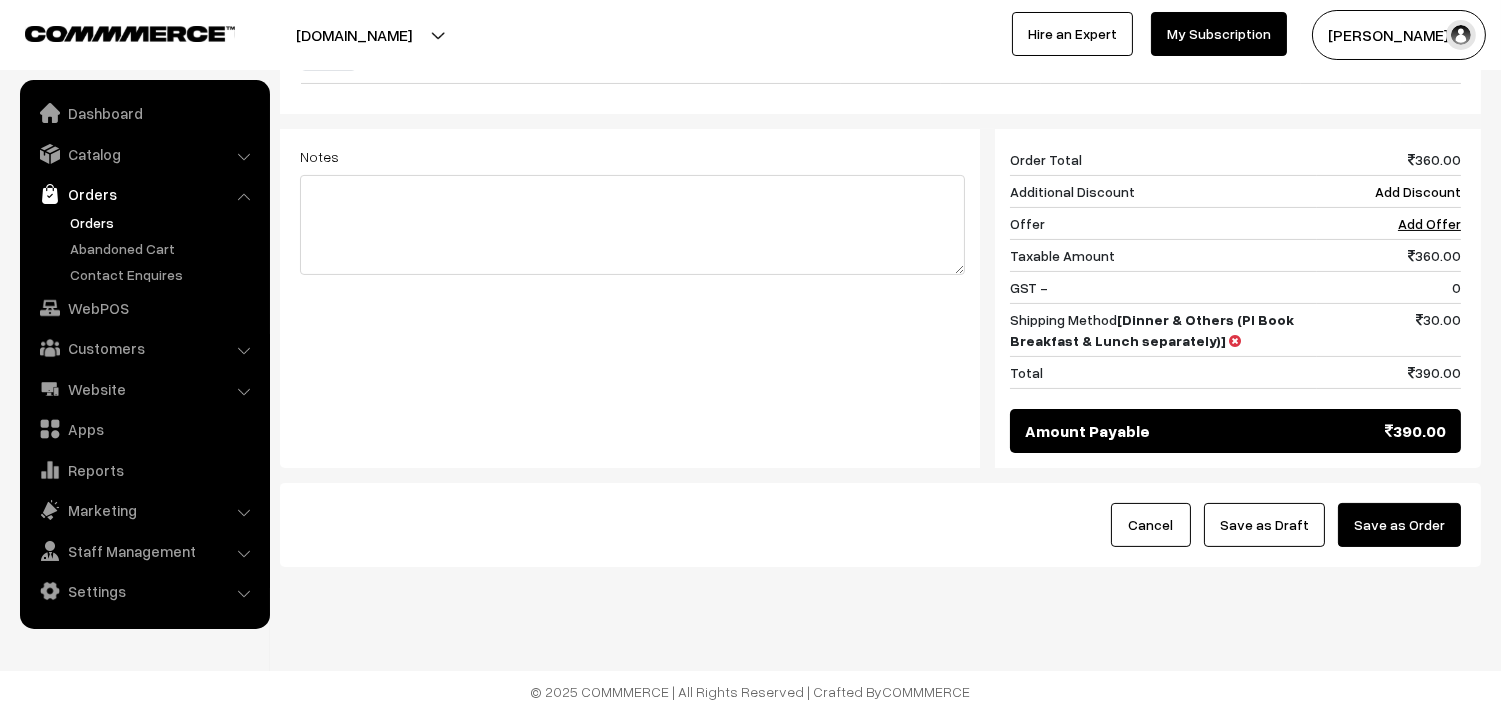 click on "Save as Draft" at bounding box center (1264, 525) 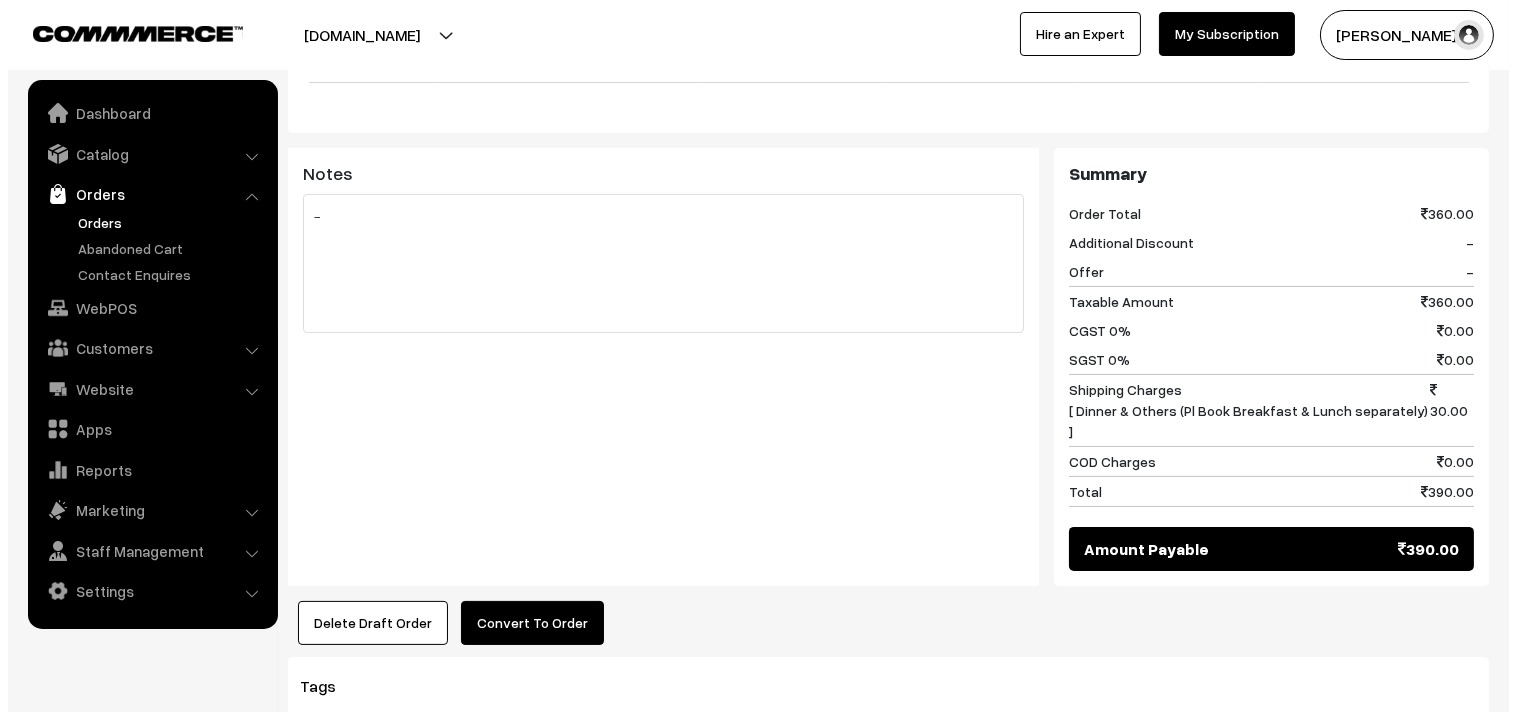 scroll, scrollTop: 888, scrollLeft: 0, axis: vertical 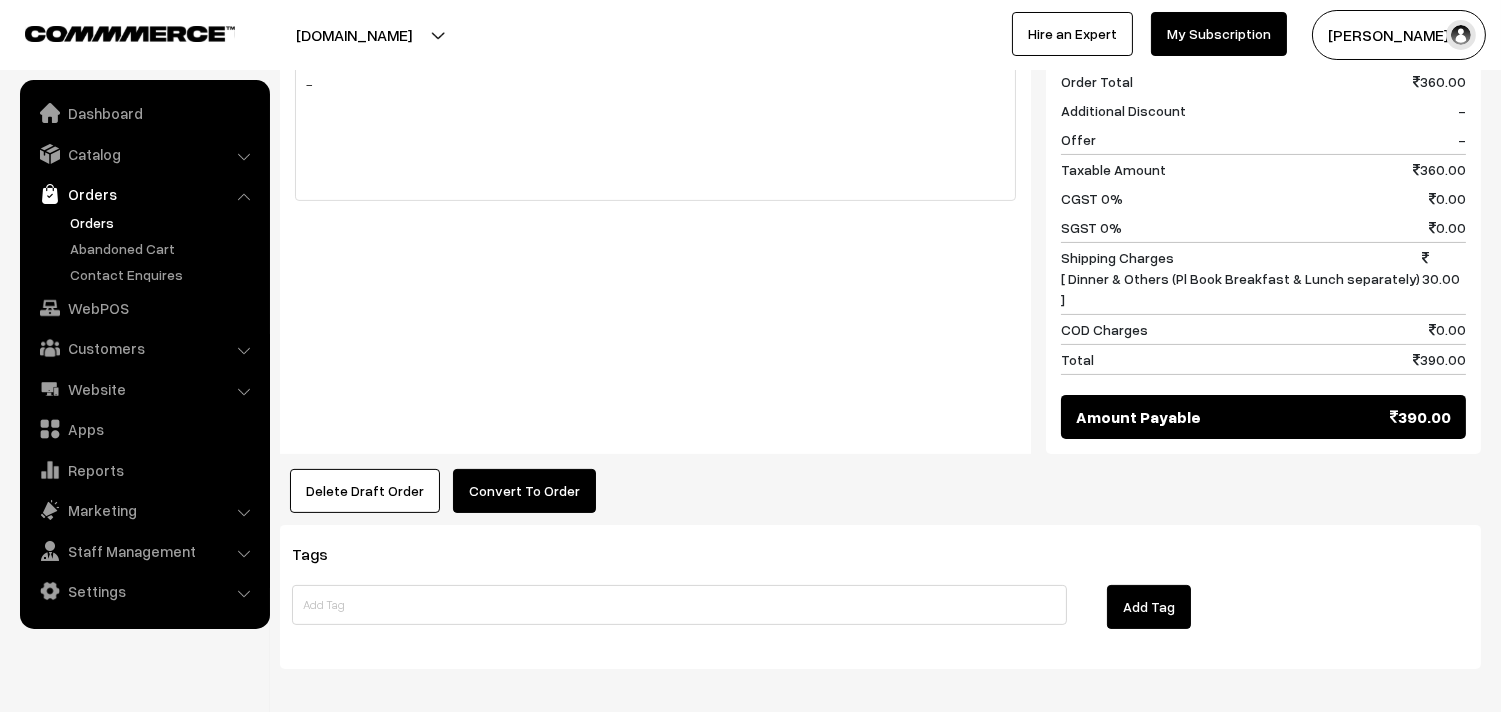 click on "Convert To Order" at bounding box center [524, 491] 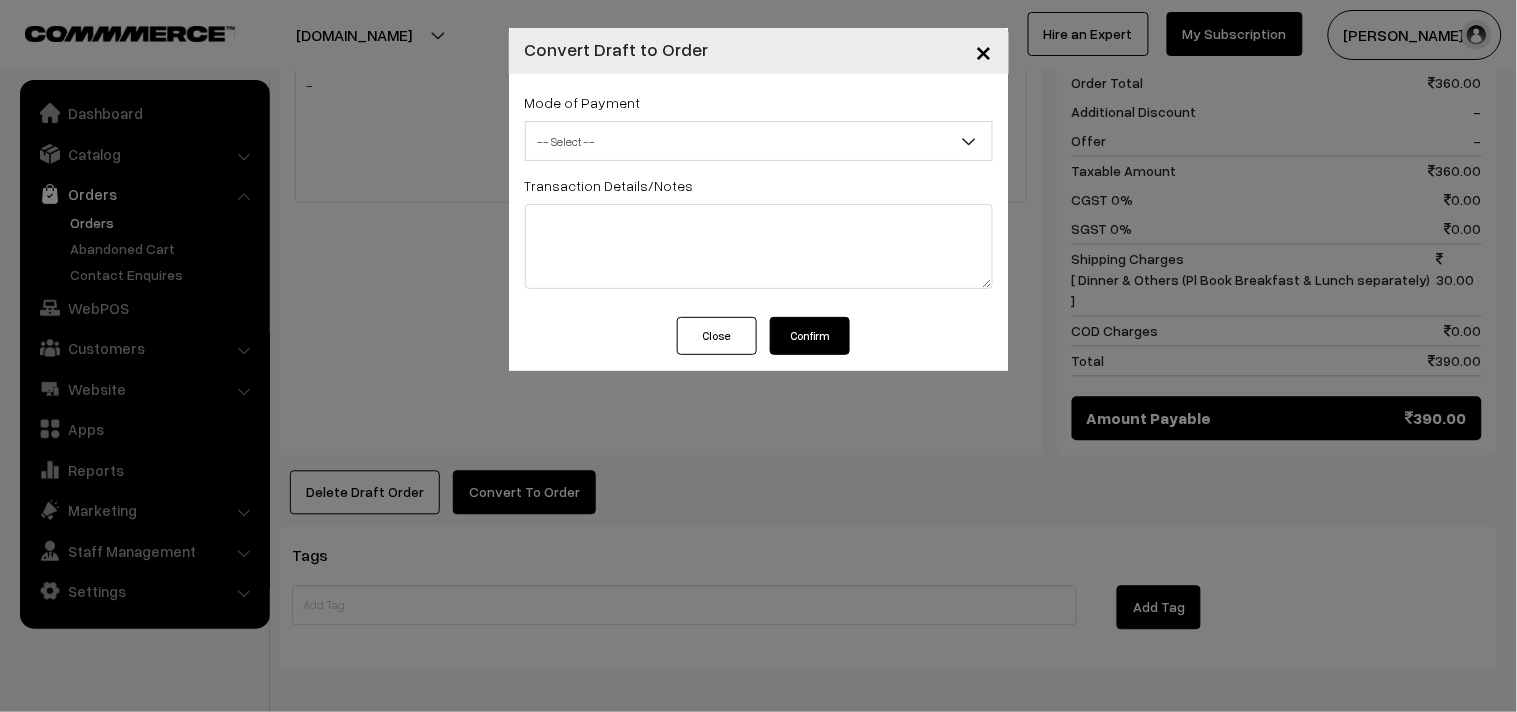 click on "-- Select --" at bounding box center (759, 141) 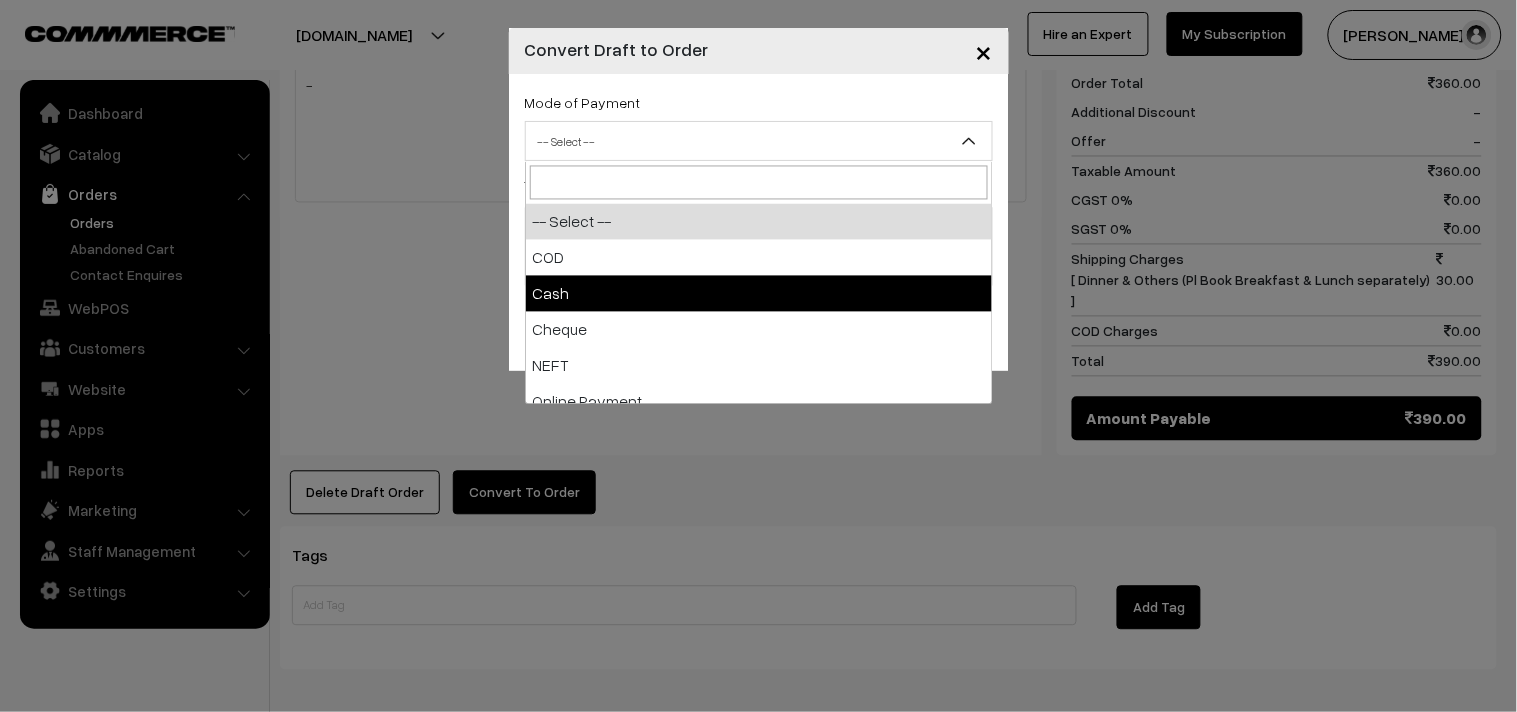 select on "2" 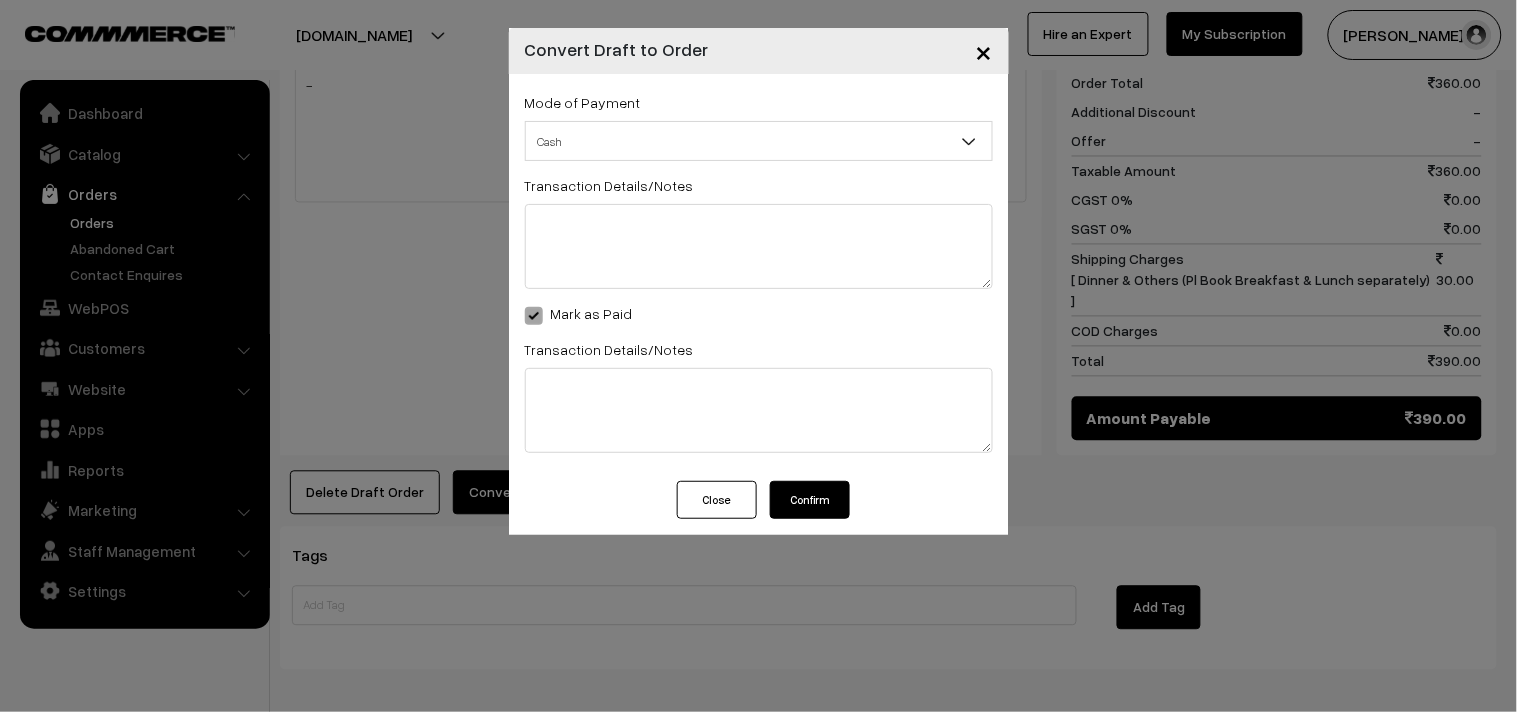 click on "Confirm" at bounding box center [810, 500] 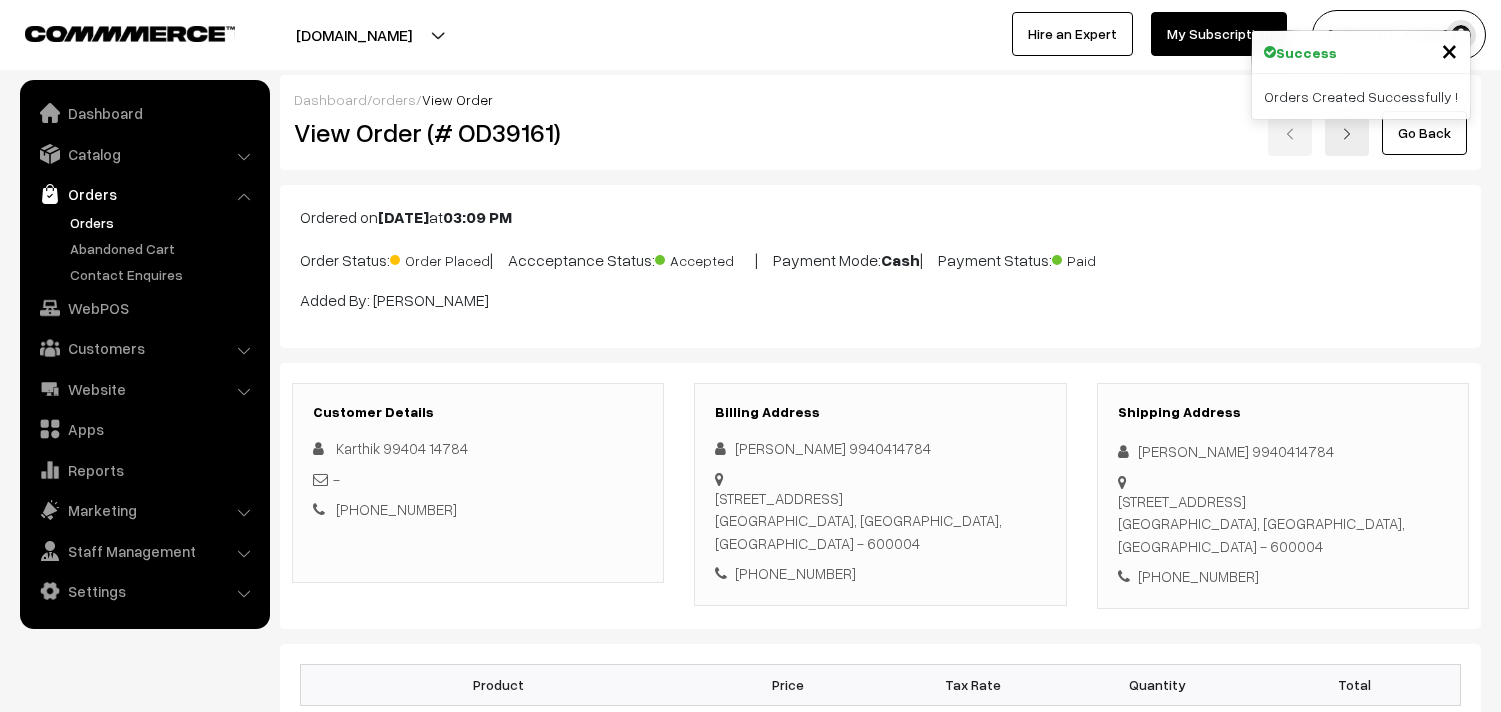 scroll, scrollTop: 888, scrollLeft: 0, axis: vertical 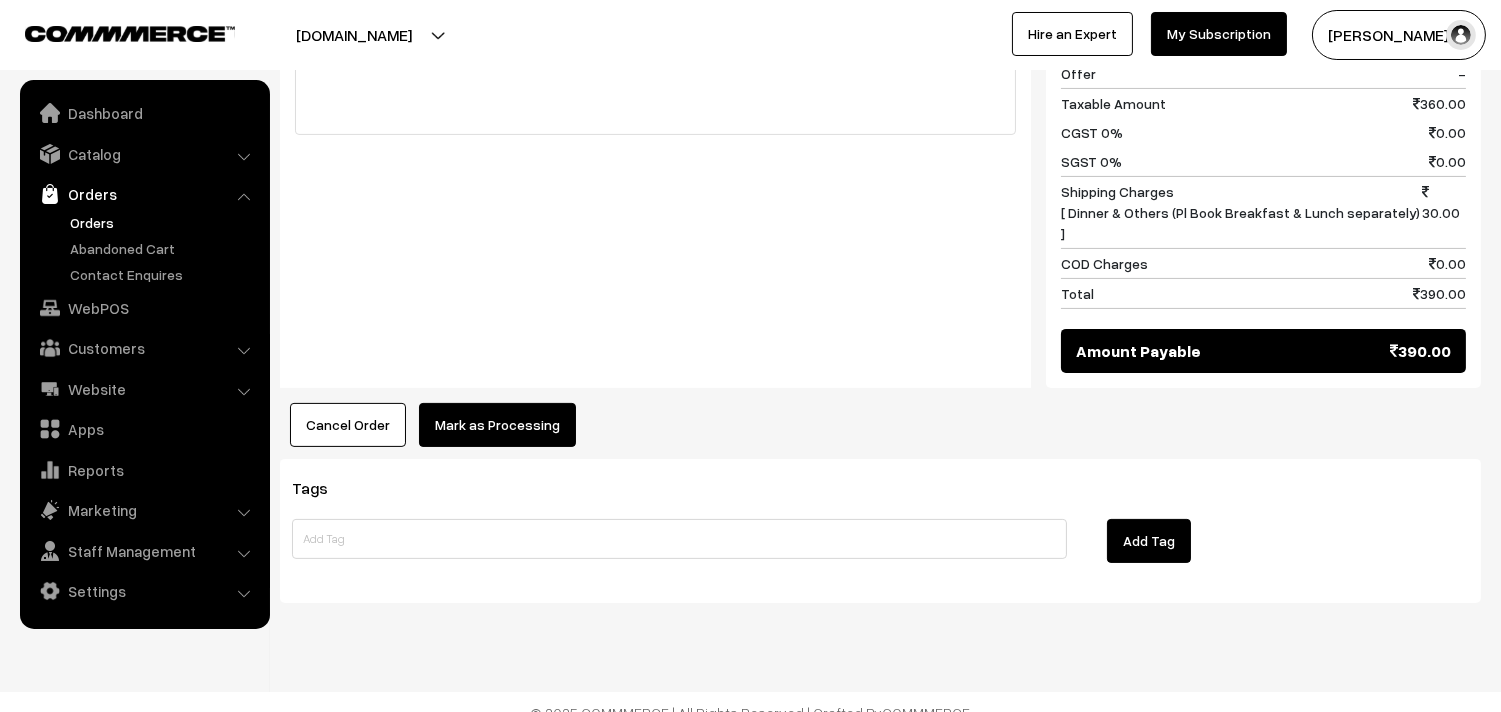 click on "Dashboard  /
orders  /
View Order
View Order (# OD39161)
Go Back
Ordered on  [DATE]  03:09 PM
Order Status:
Order Placed
|
Accceptance Status:
Accepted
|
Payment Mode:
Cash
|
Payment Status:
Paid" at bounding box center [880, -138] 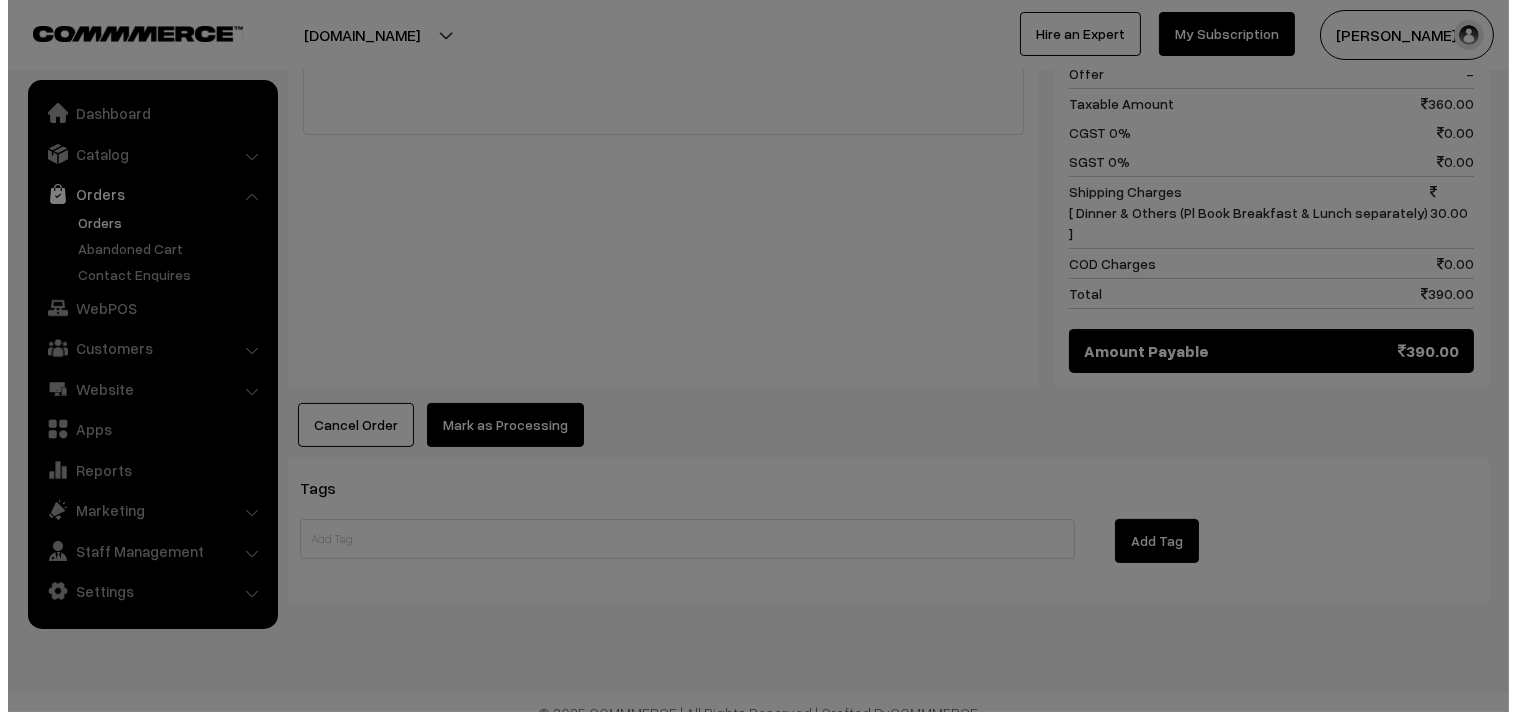 scroll, scrollTop: 956, scrollLeft: 0, axis: vertical 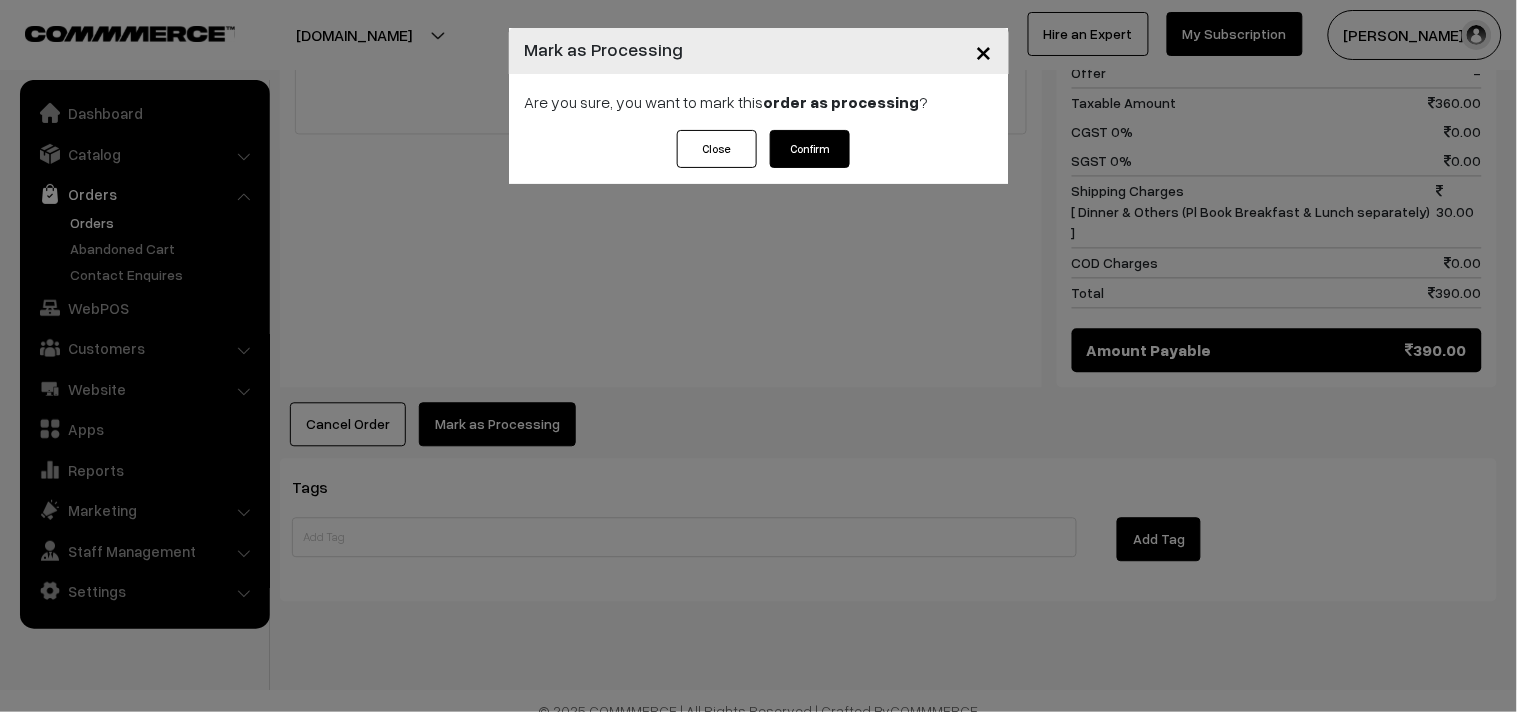 click on "Close
Confirm" at bounding box center [758, 149] 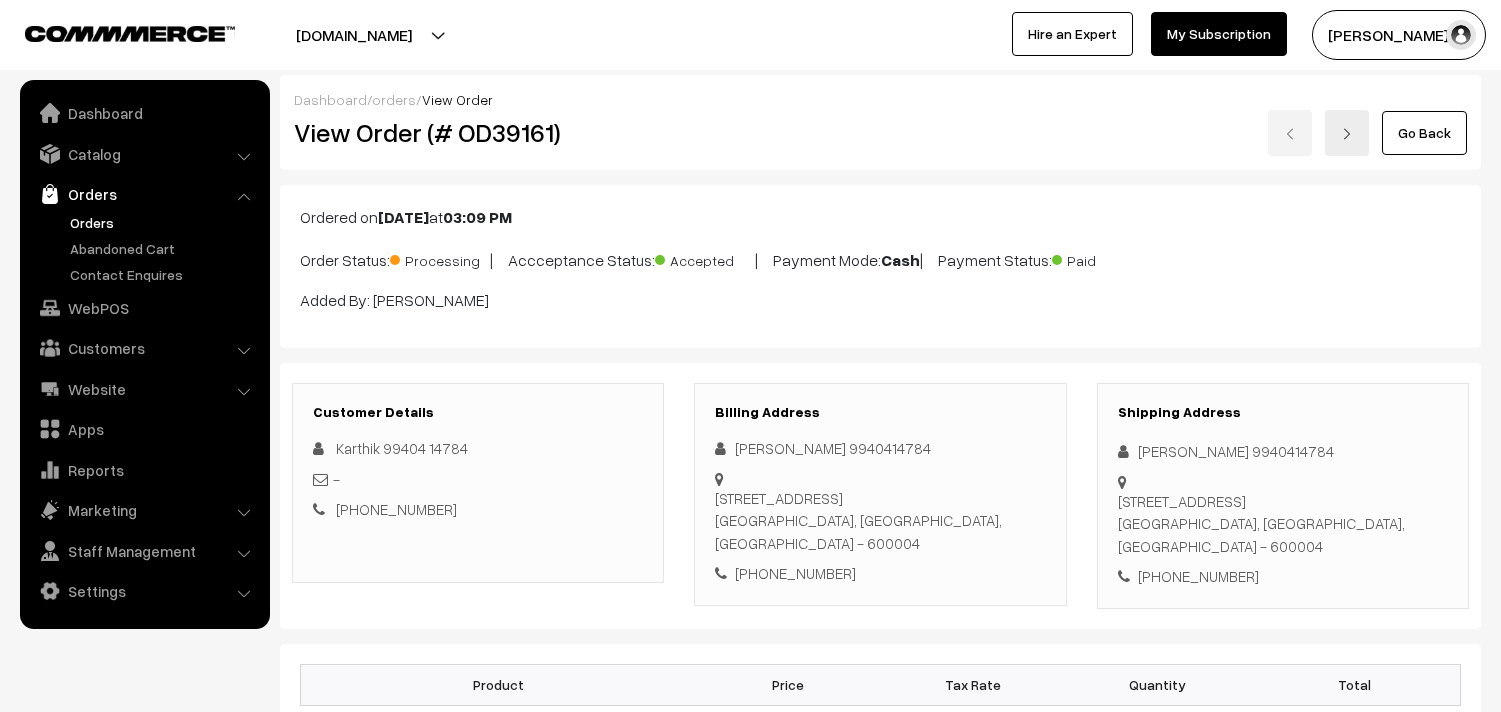 scroll, scrollTop: 0, scrollLeft: 0, axis: both 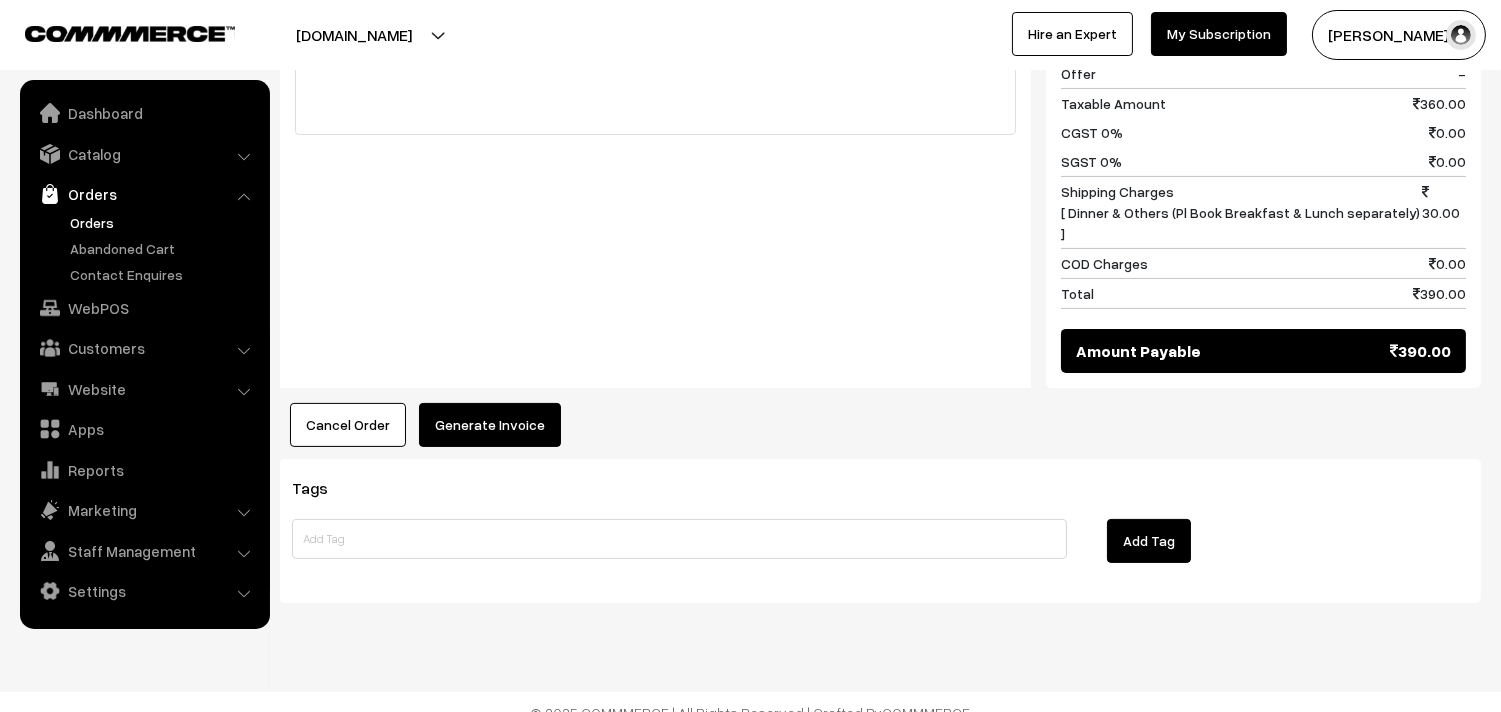 click on "Generate Invoice" at bounding box center (490, 425) 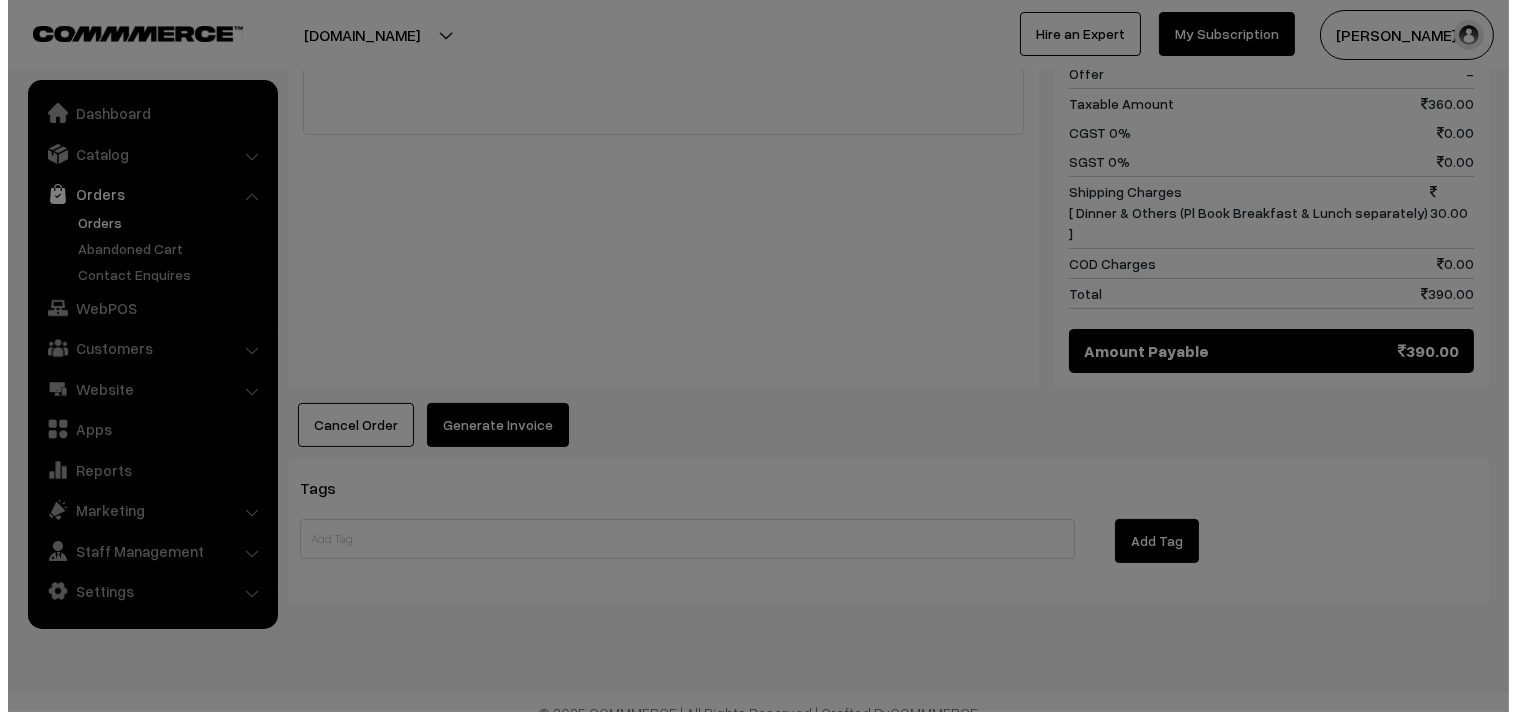 scroll, scrollTop: 956, scrollLeft: 0, axis: vertical 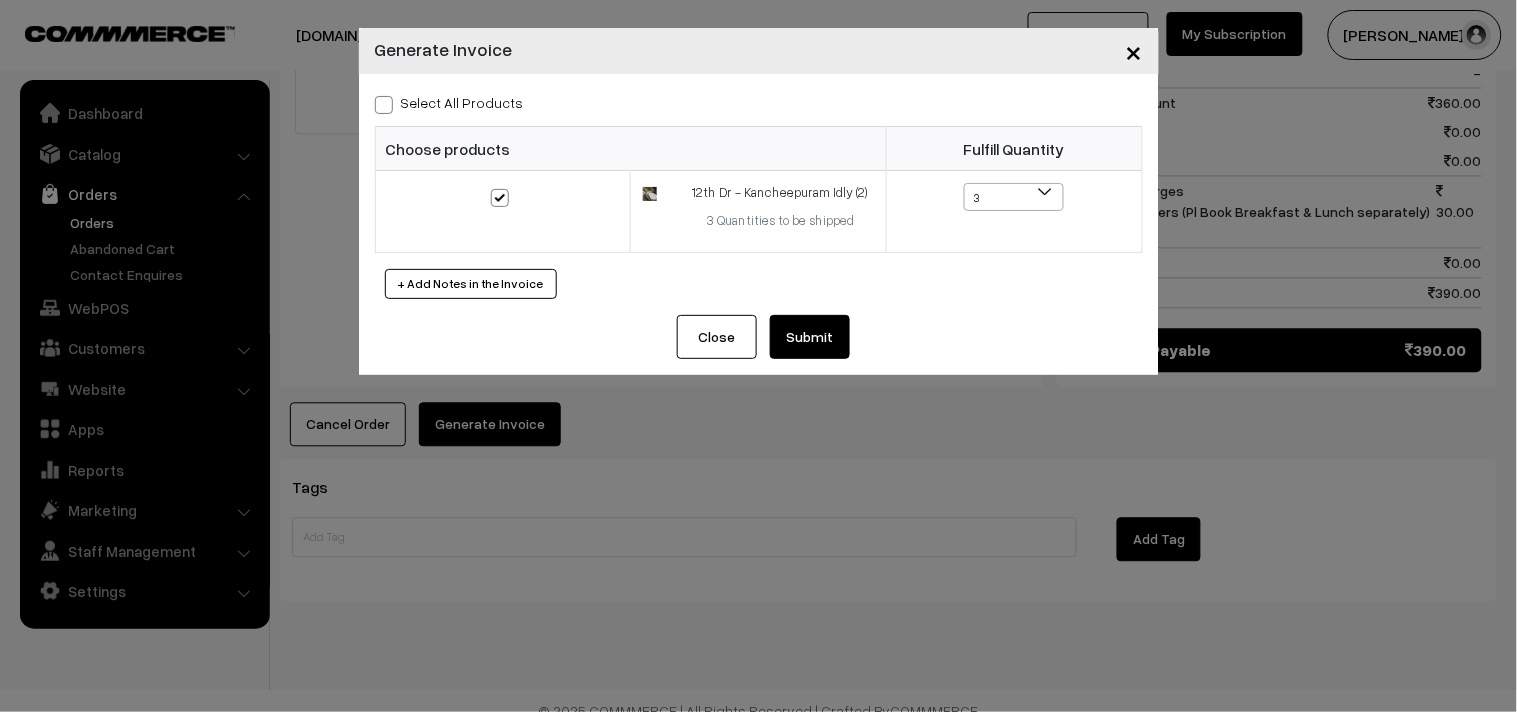 click on "Select All Products" at bounding box center [449, 102] 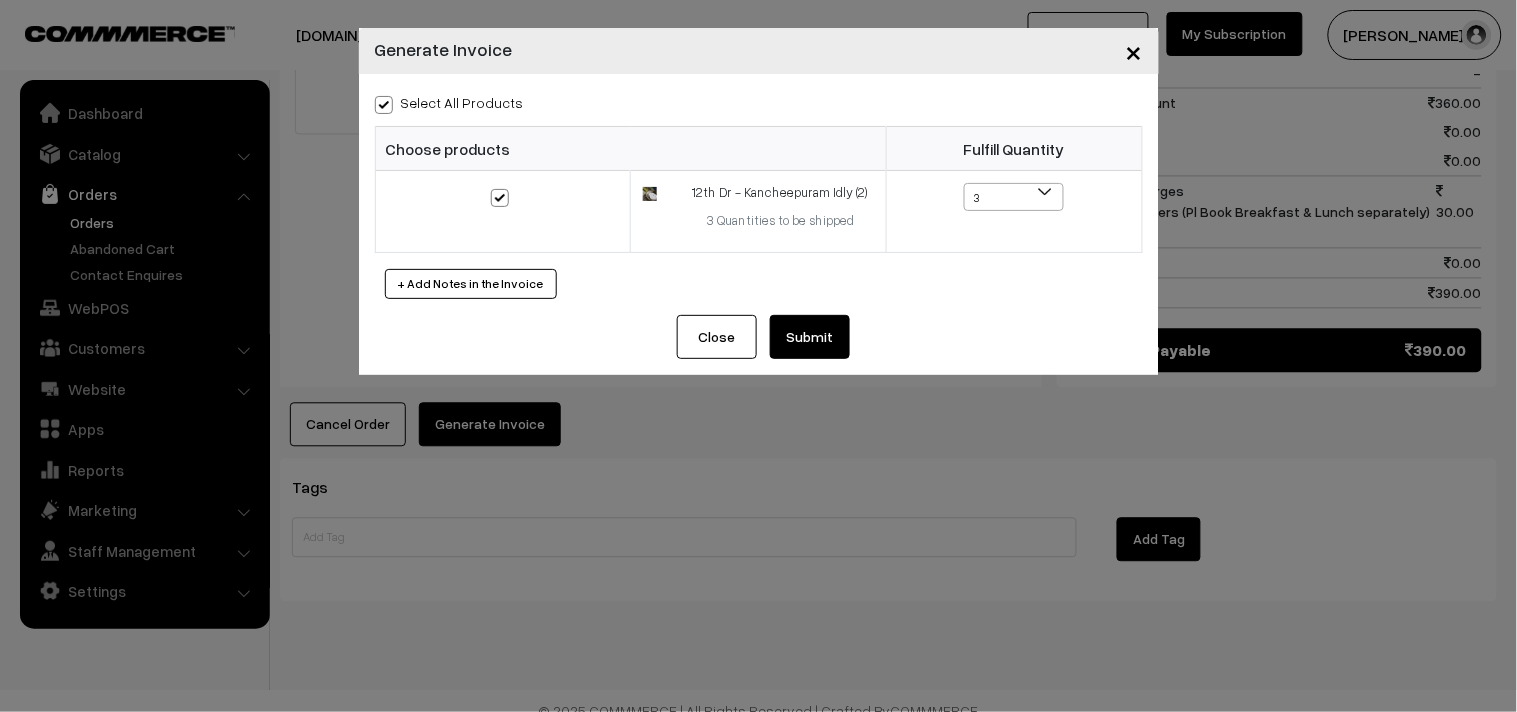 click on "Submit" at bounding box center [810, 337] 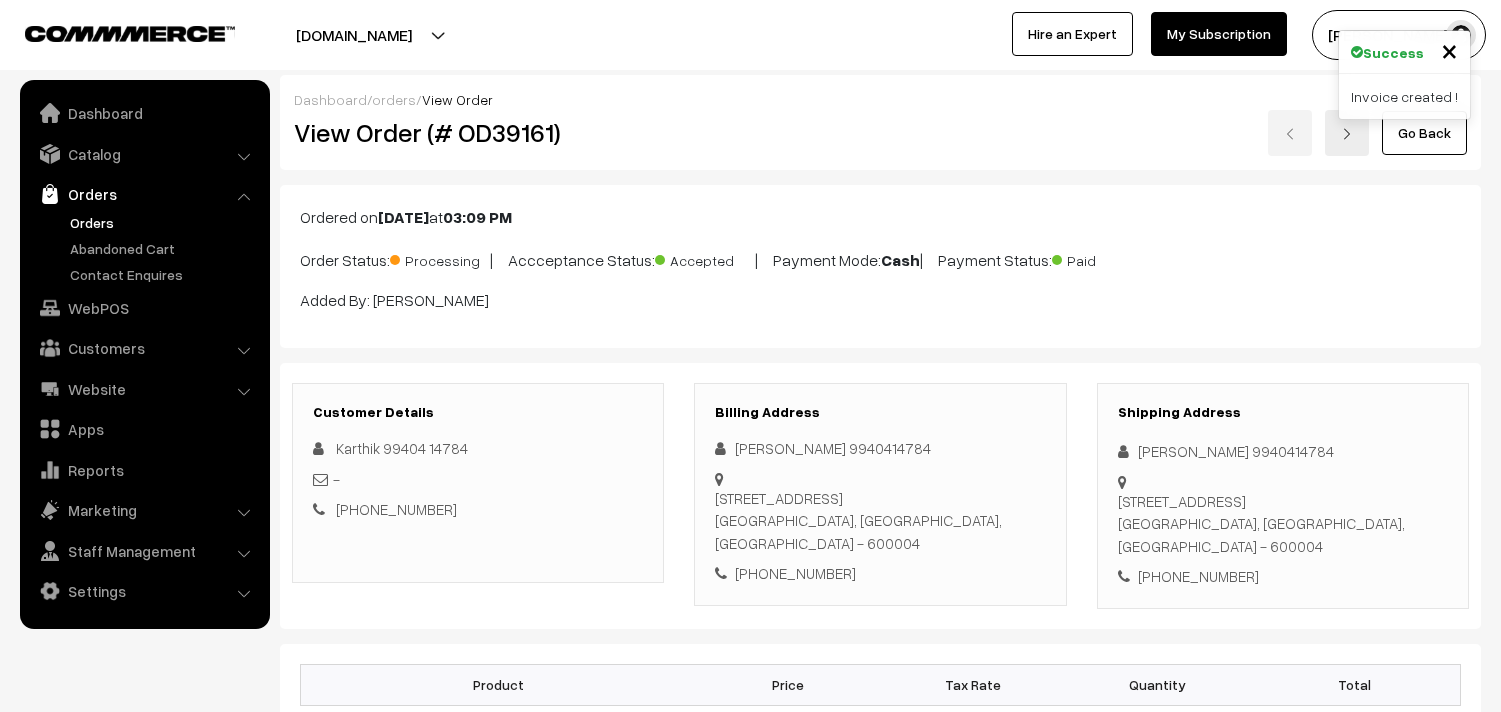 scroll, scrollTop: 956, scrollLeft: 0, axis: vertical 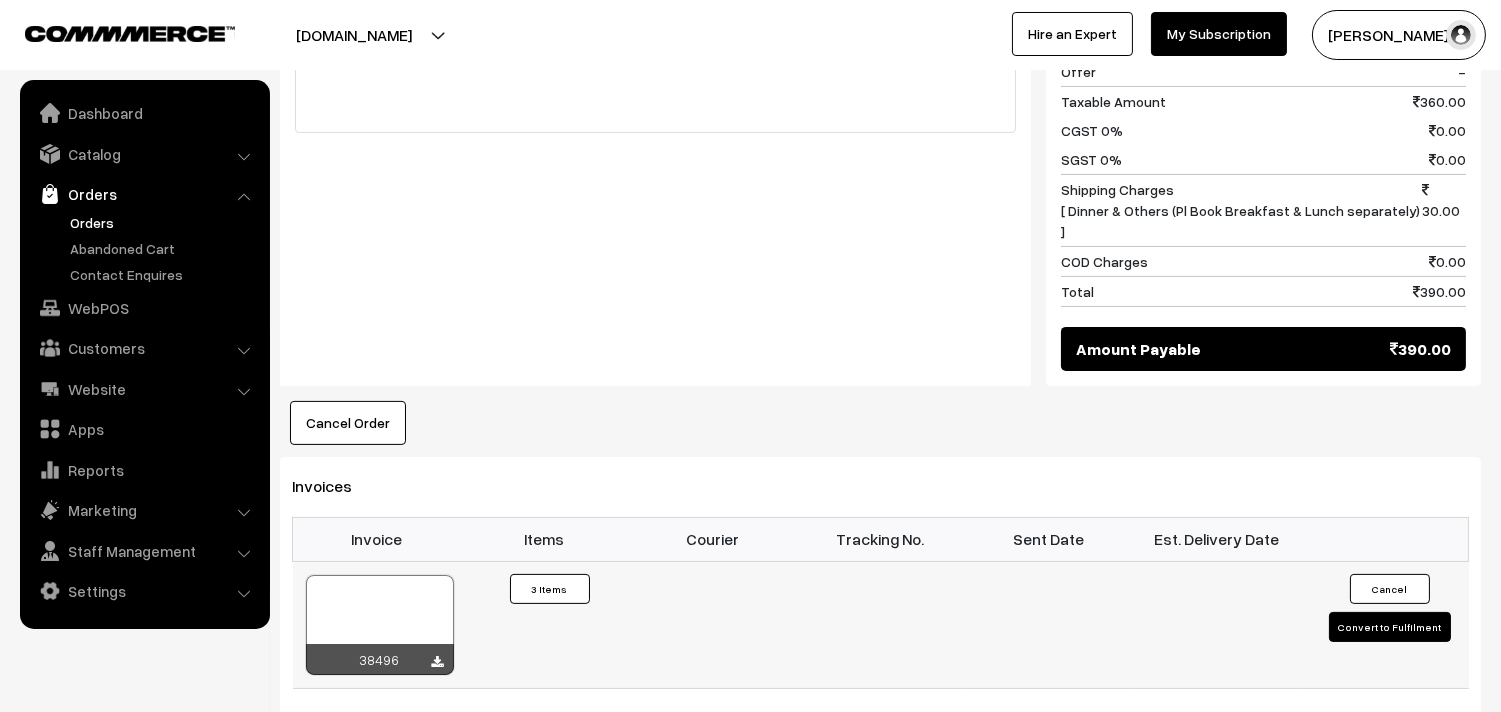 click at bounding box center (380, 625) 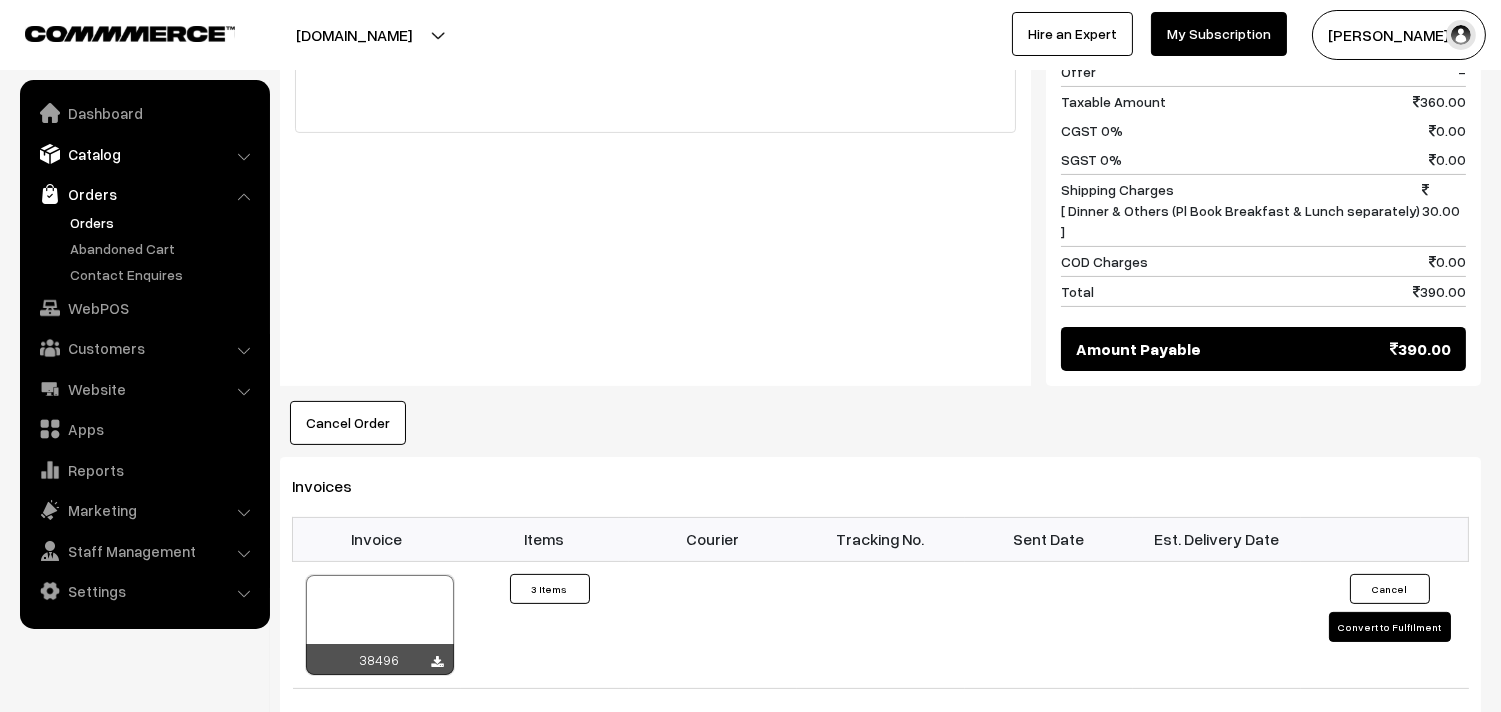 click on "Catalog" at bounding box center (144, 154) 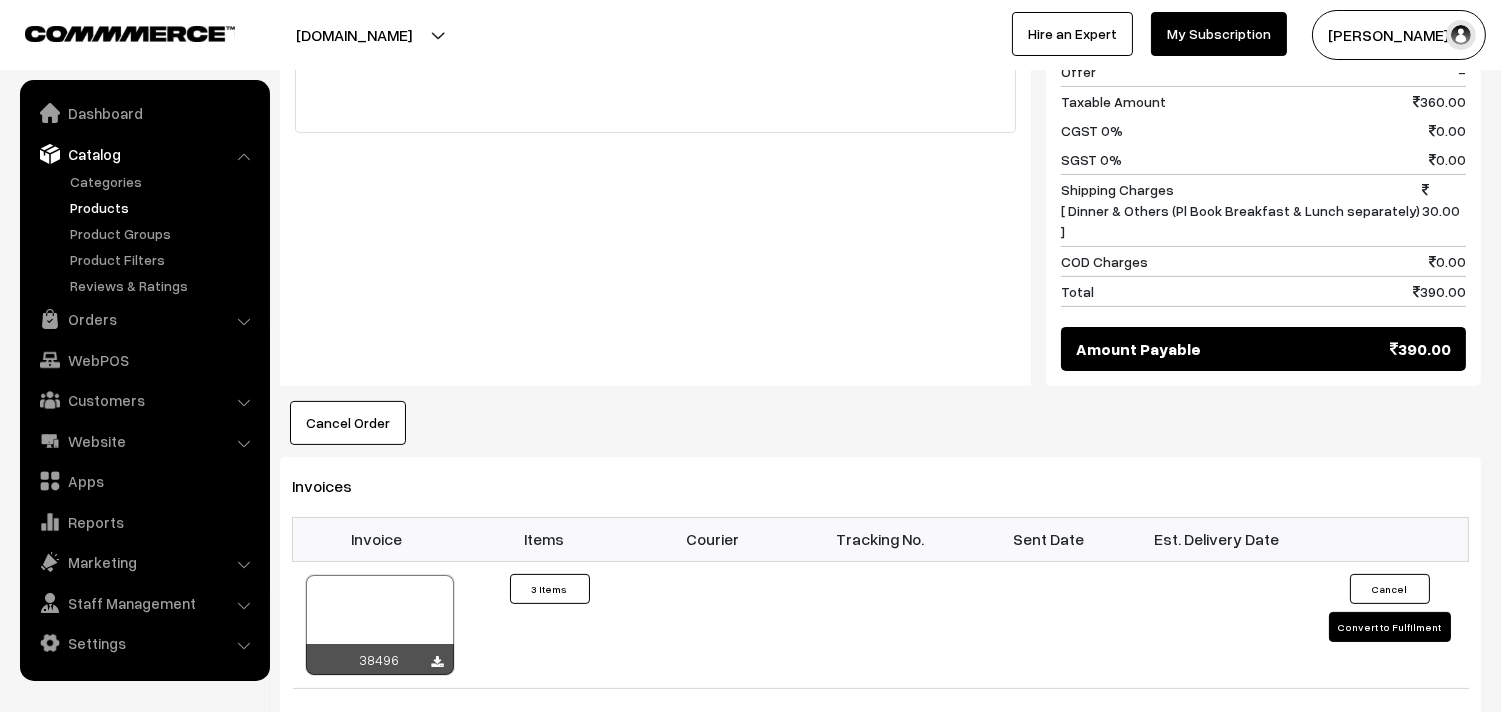 click on "Products" at bounding box center [164, 207] 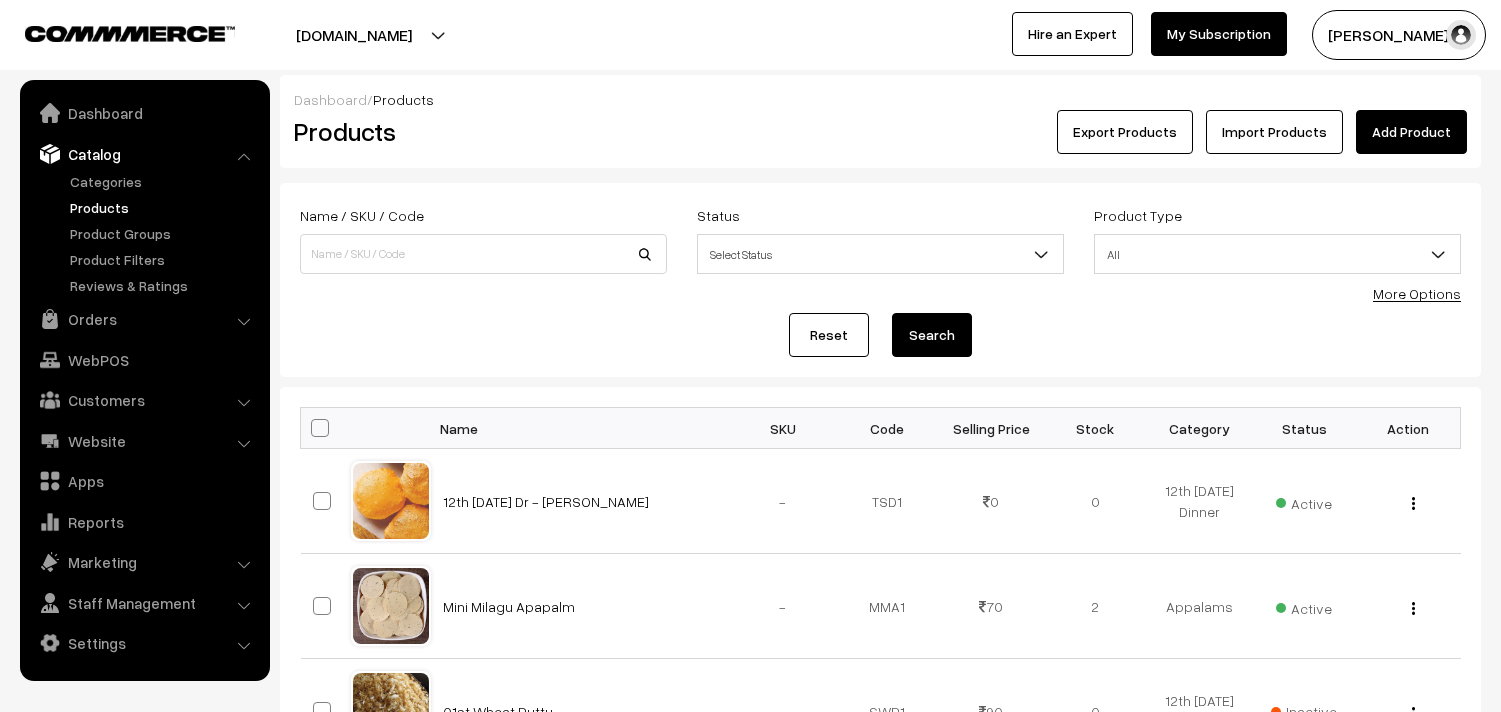 scroll, scrollTop: 0, scrollLeft: 0, axis: both 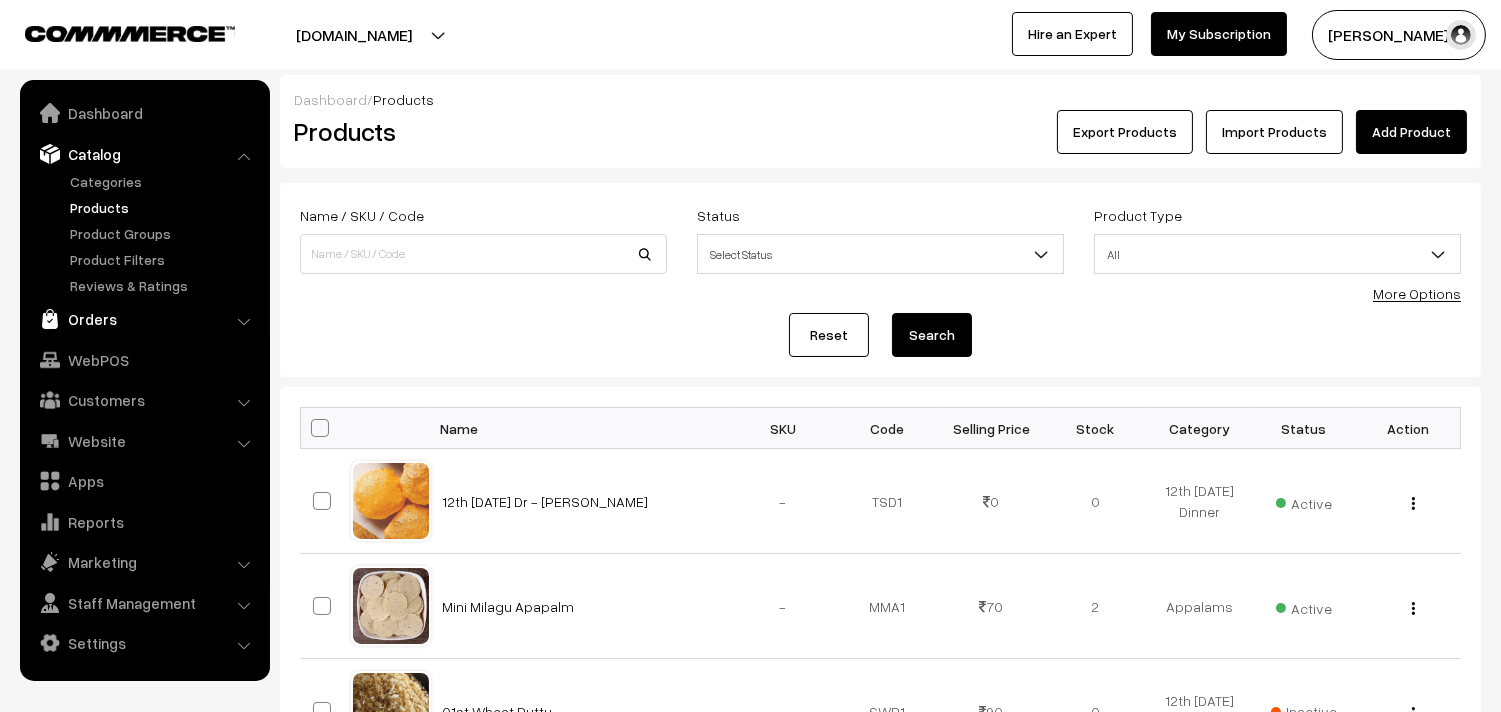 click on "Orders" at bounding box center (144, 319) 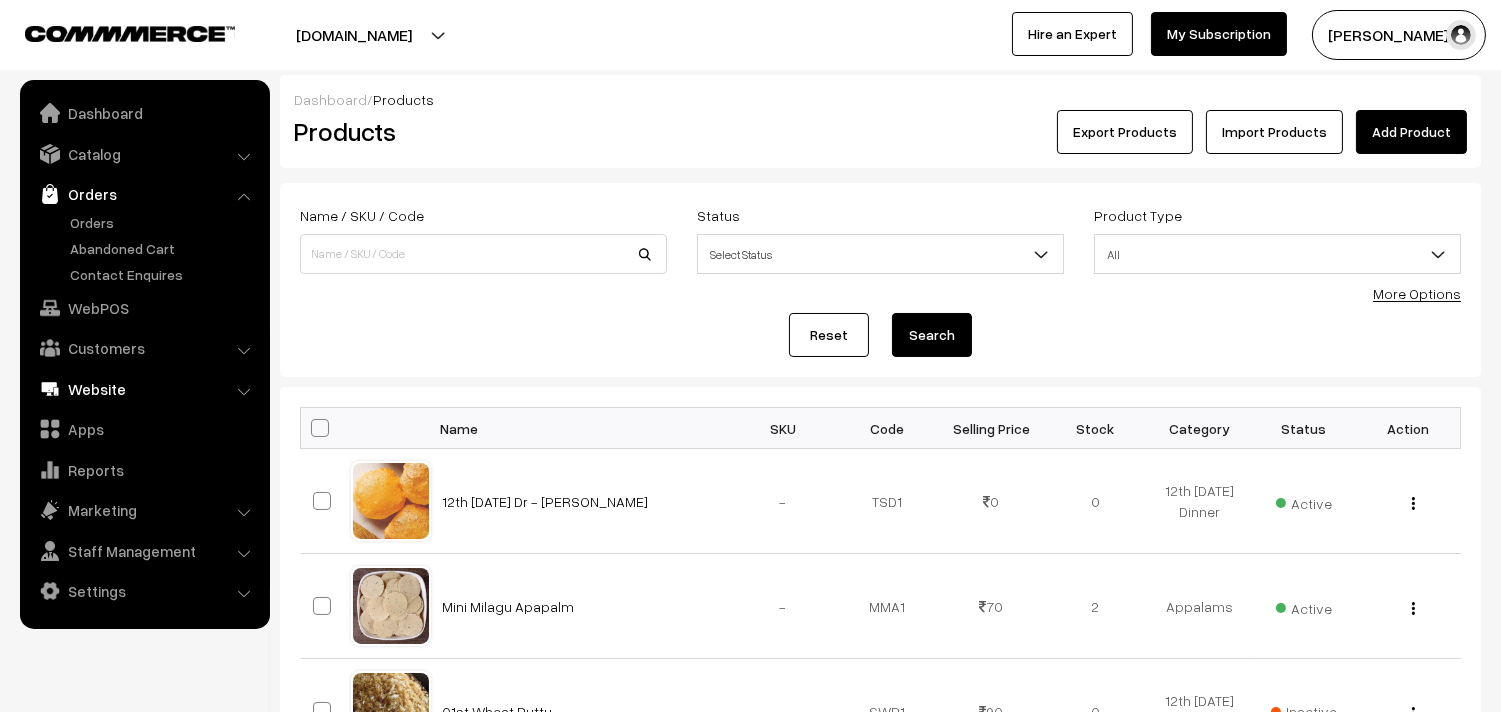 click on "WebPOS" at bounding box center (144, 308) 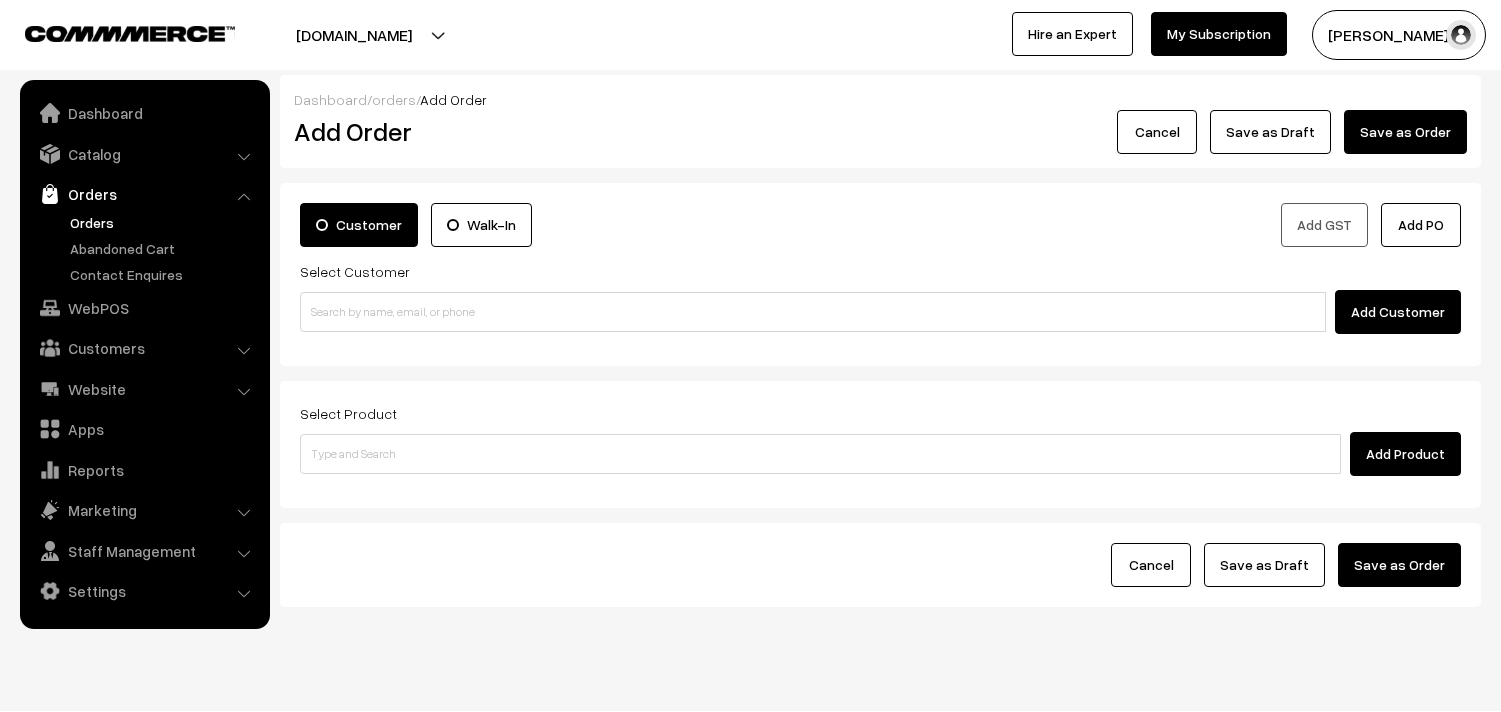 scroll, scrollTop: 0, scrollLeft: 0, axis: both 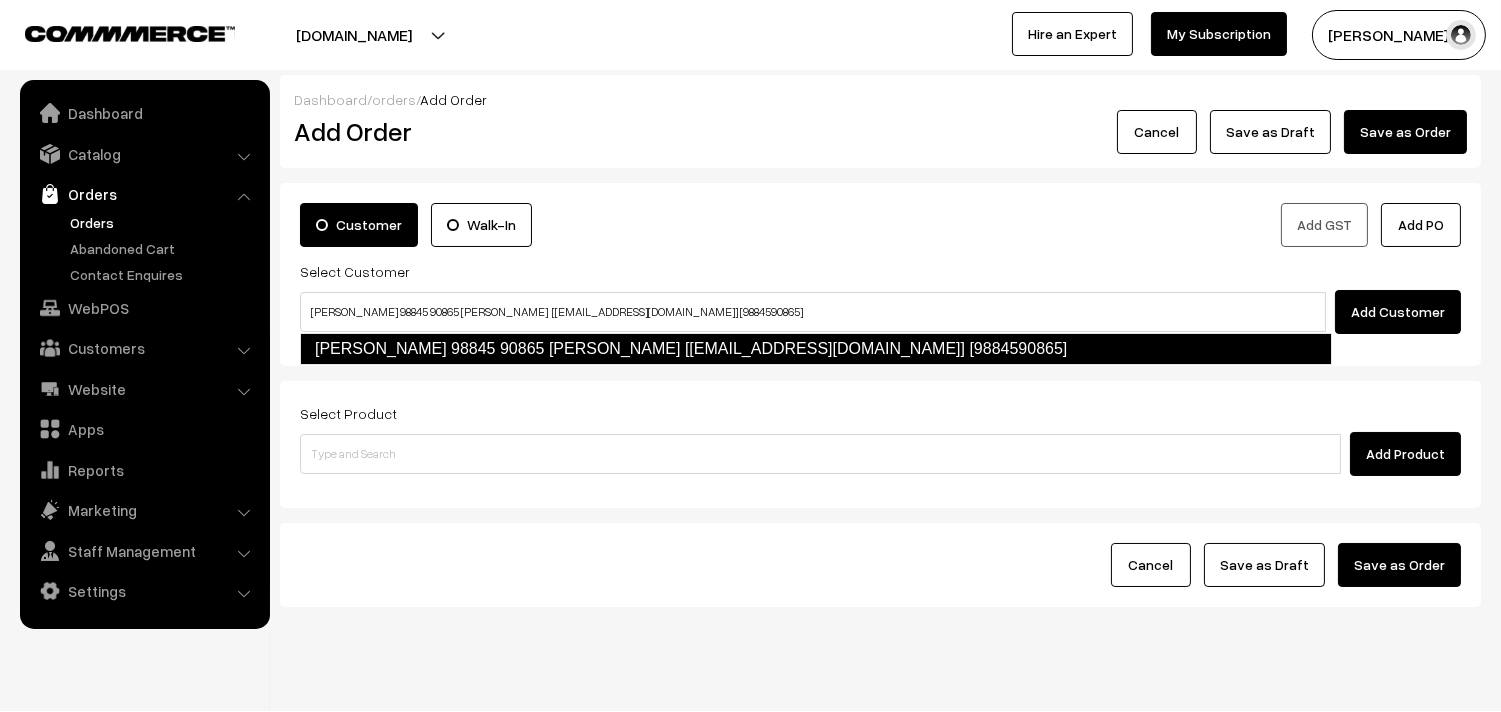 type on "[PERSON_NAME] 98845 90865 [PERSON_NAME]  [[EMAIL_ADDRESS][DOMAIN_NAME]] [9884590865]" 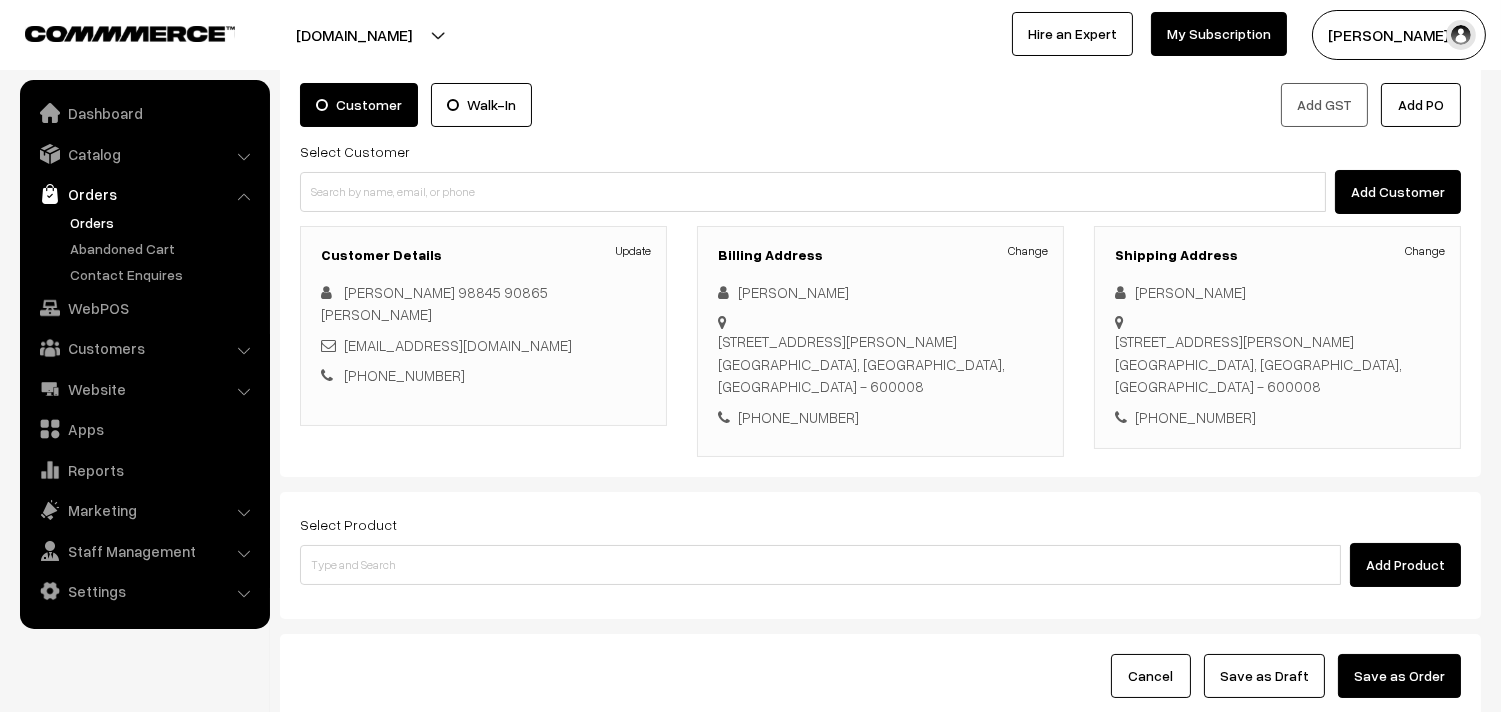 scroll, scrollTop: 272, scrollLeft: 0, axis: vertical 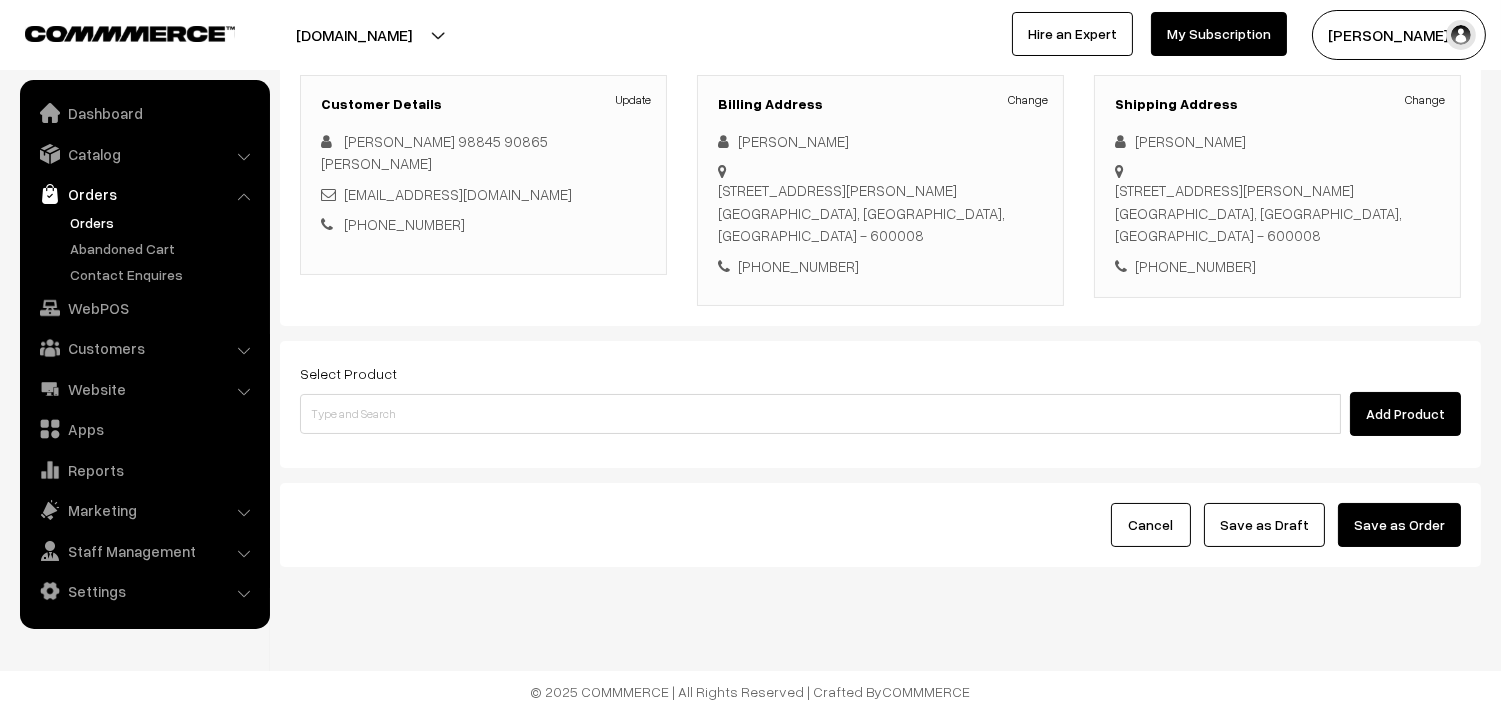 drag, startPoint x: 728, startPoint y: 385, endPoint x: 721, endPoint y: 416, distance: 31.780497 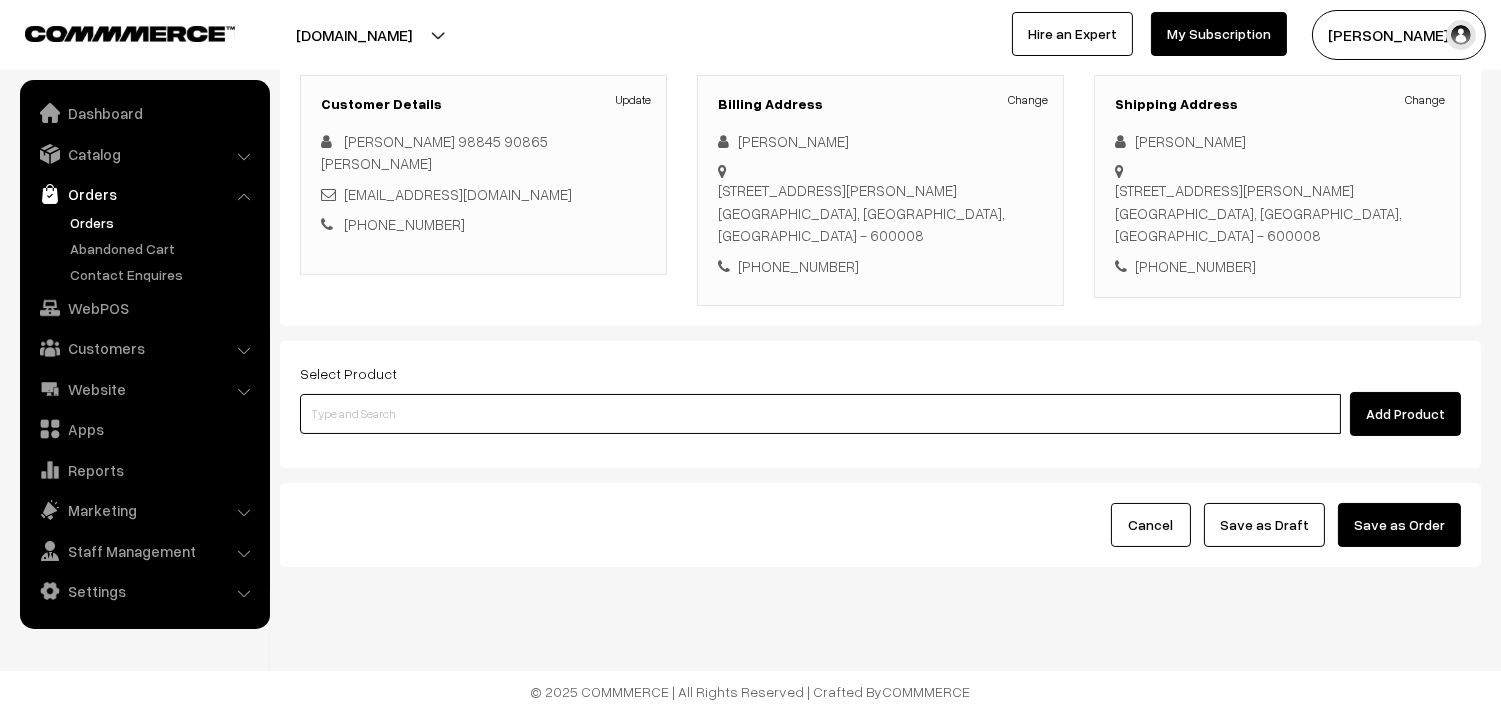 click at bounding box center [820, 414] 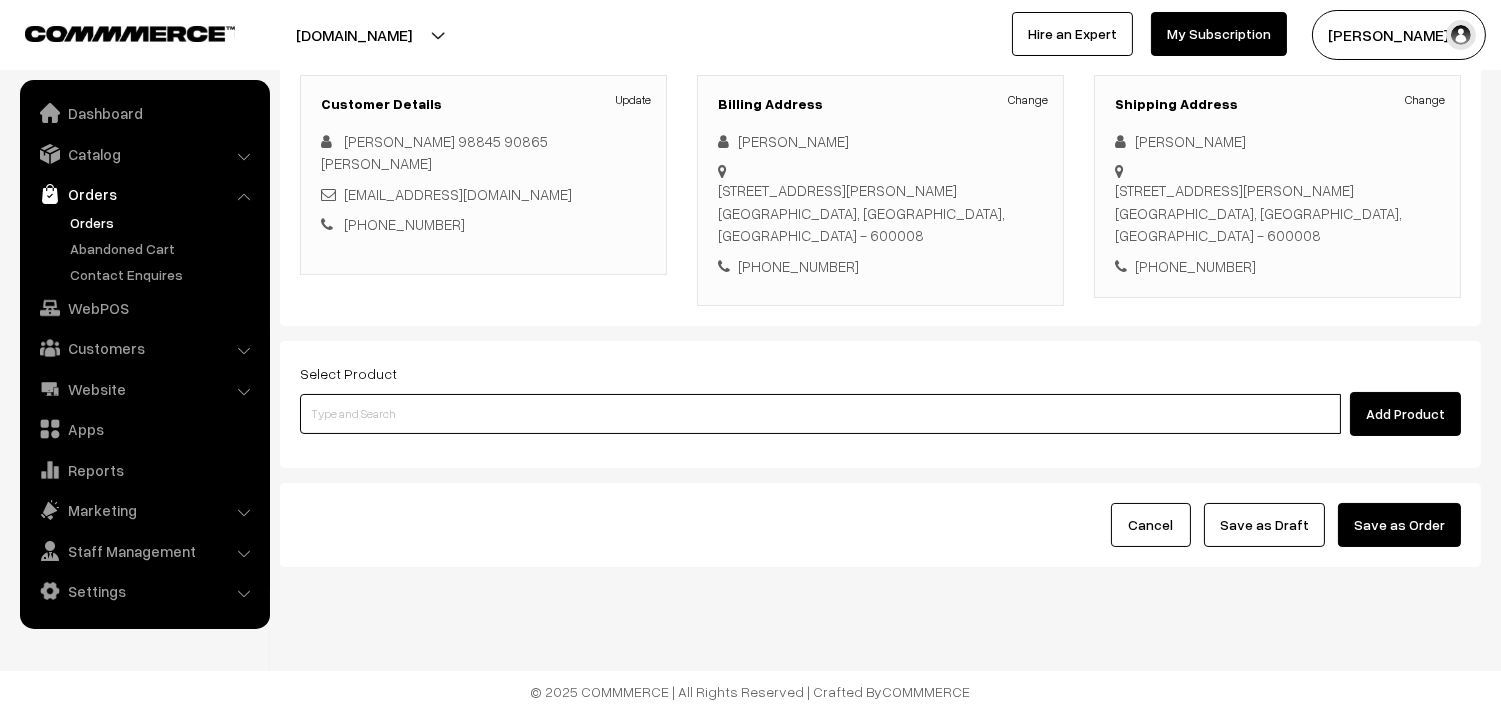 click at bounding box center [820, 414] 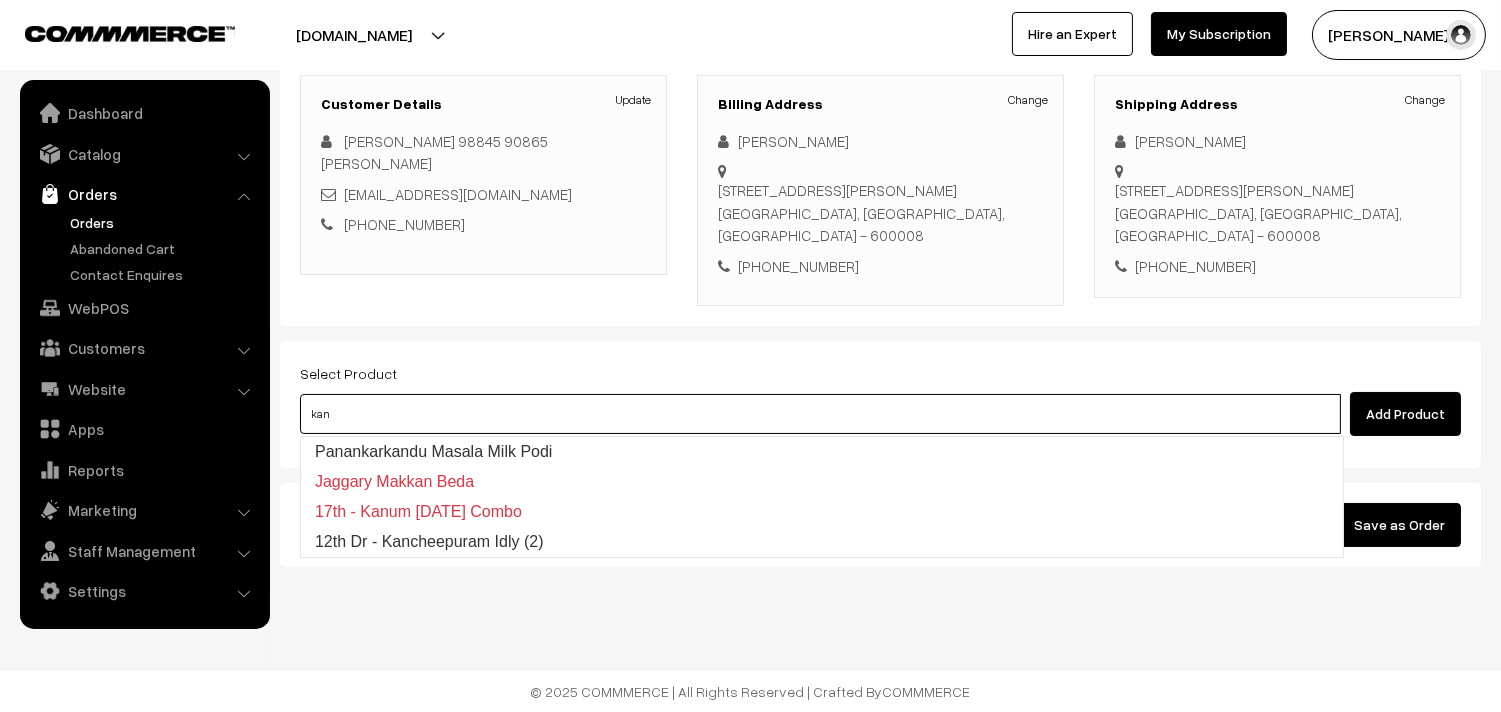 type on "12th Dr  - Kancheepuram Idly (2)" 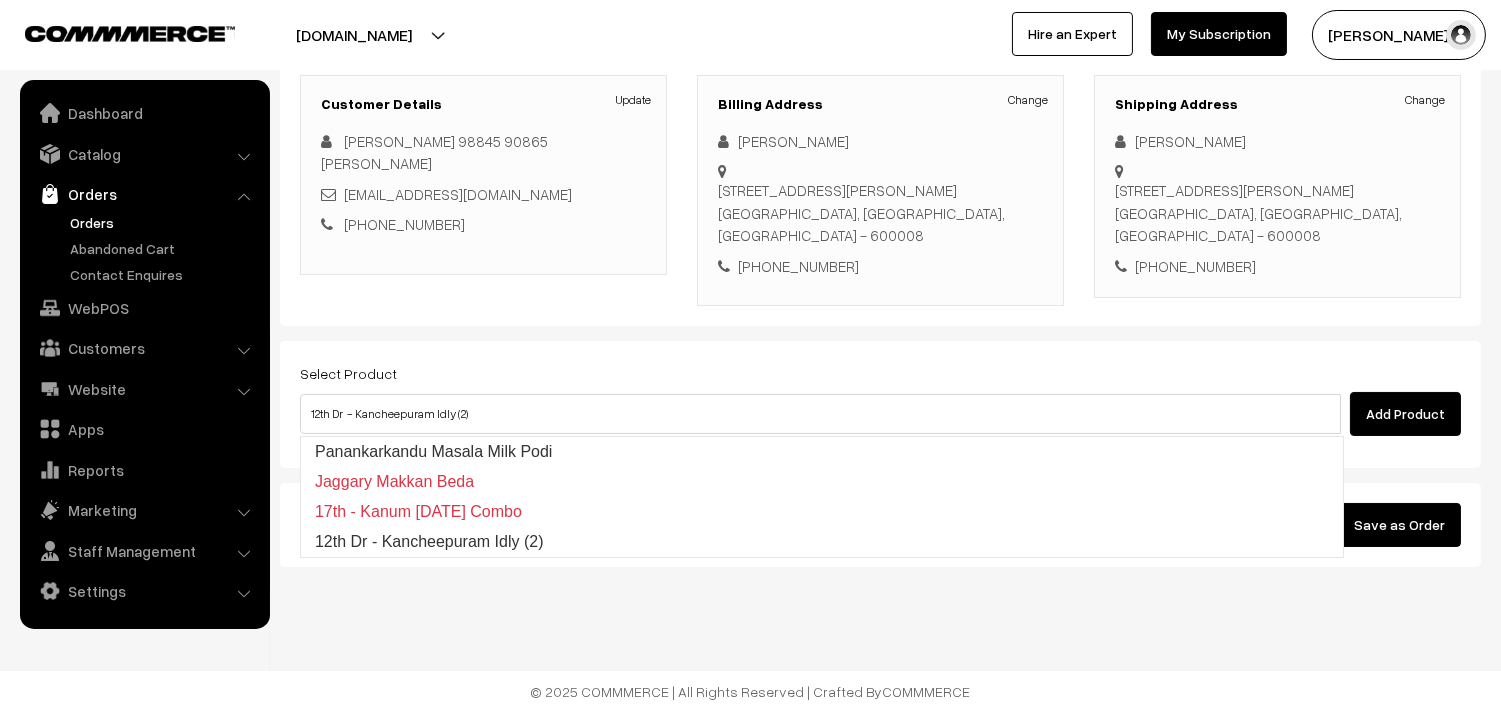 type 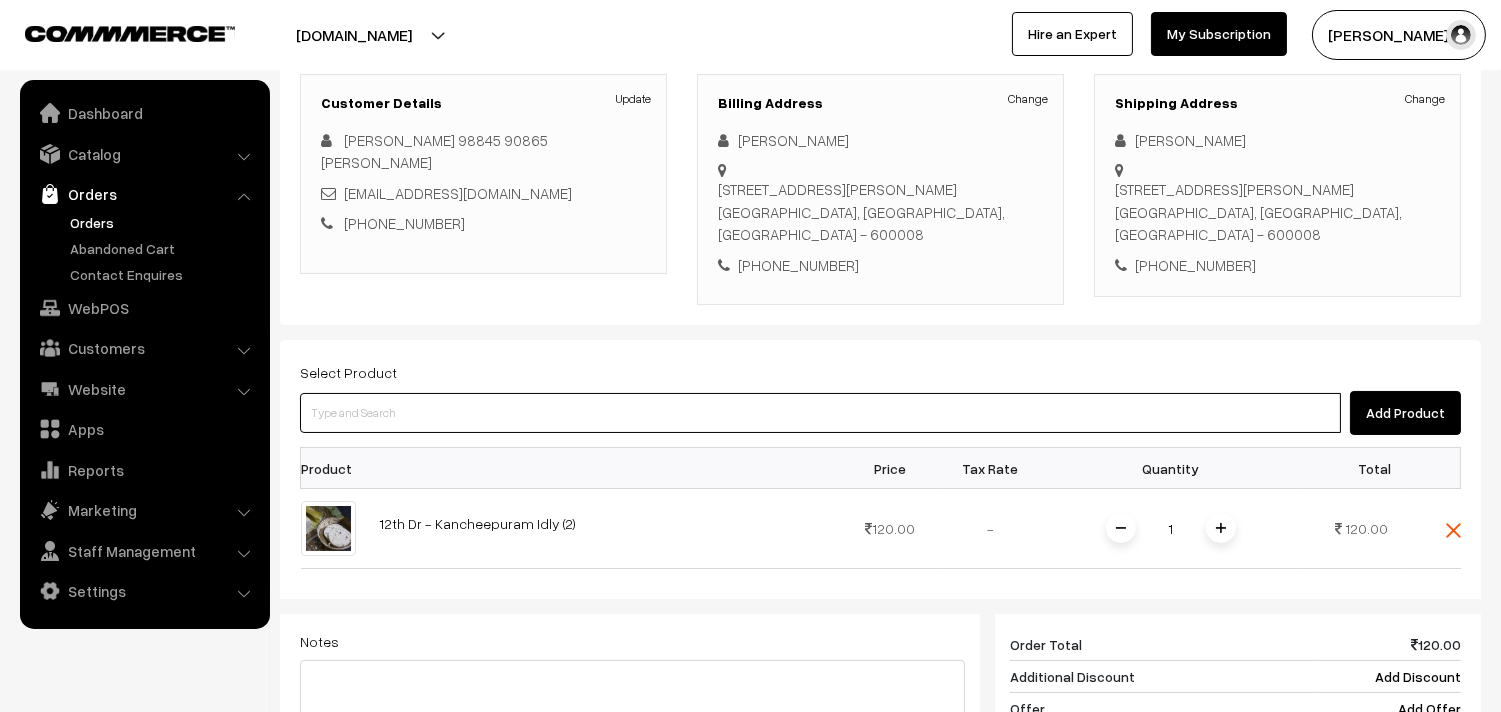 click at bounding box center [820, 413] 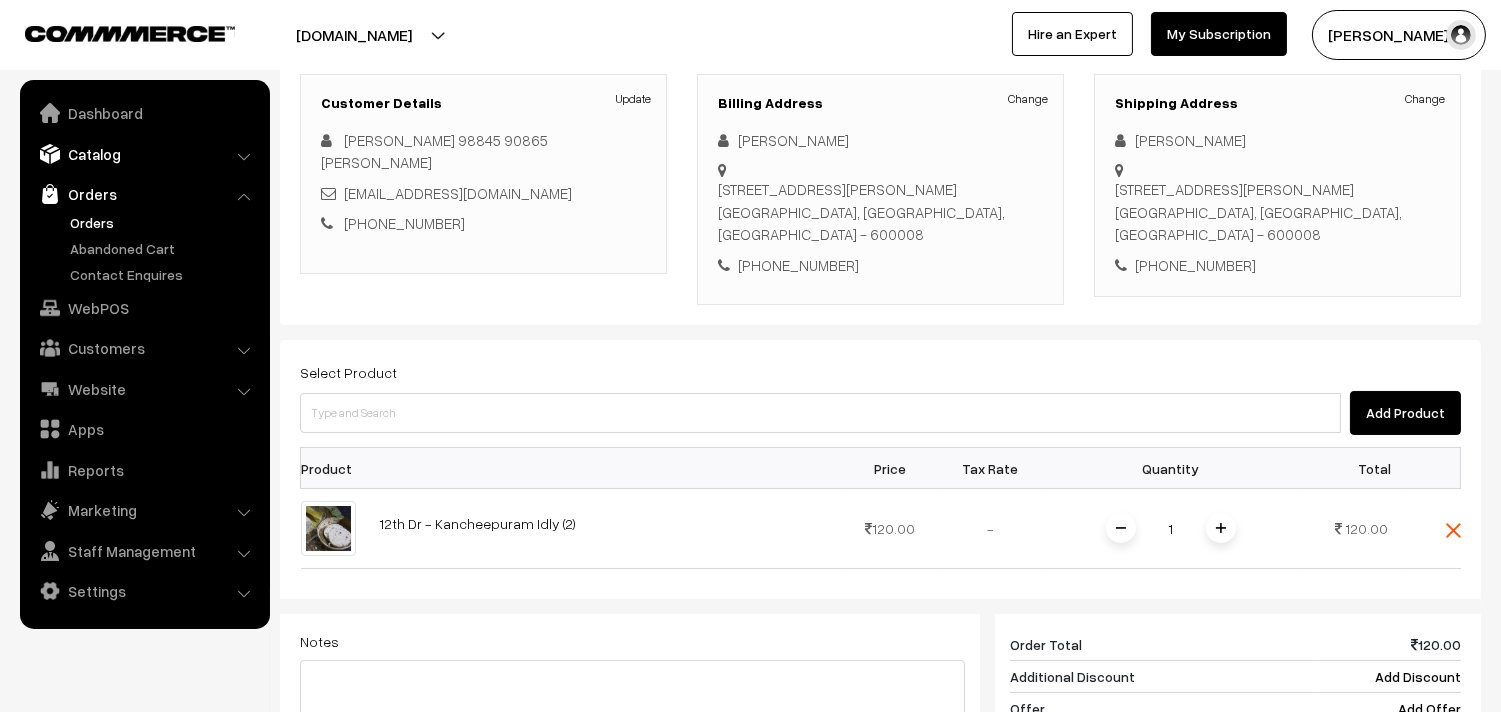 click on "Catalog" at bounding box center (144, 154) 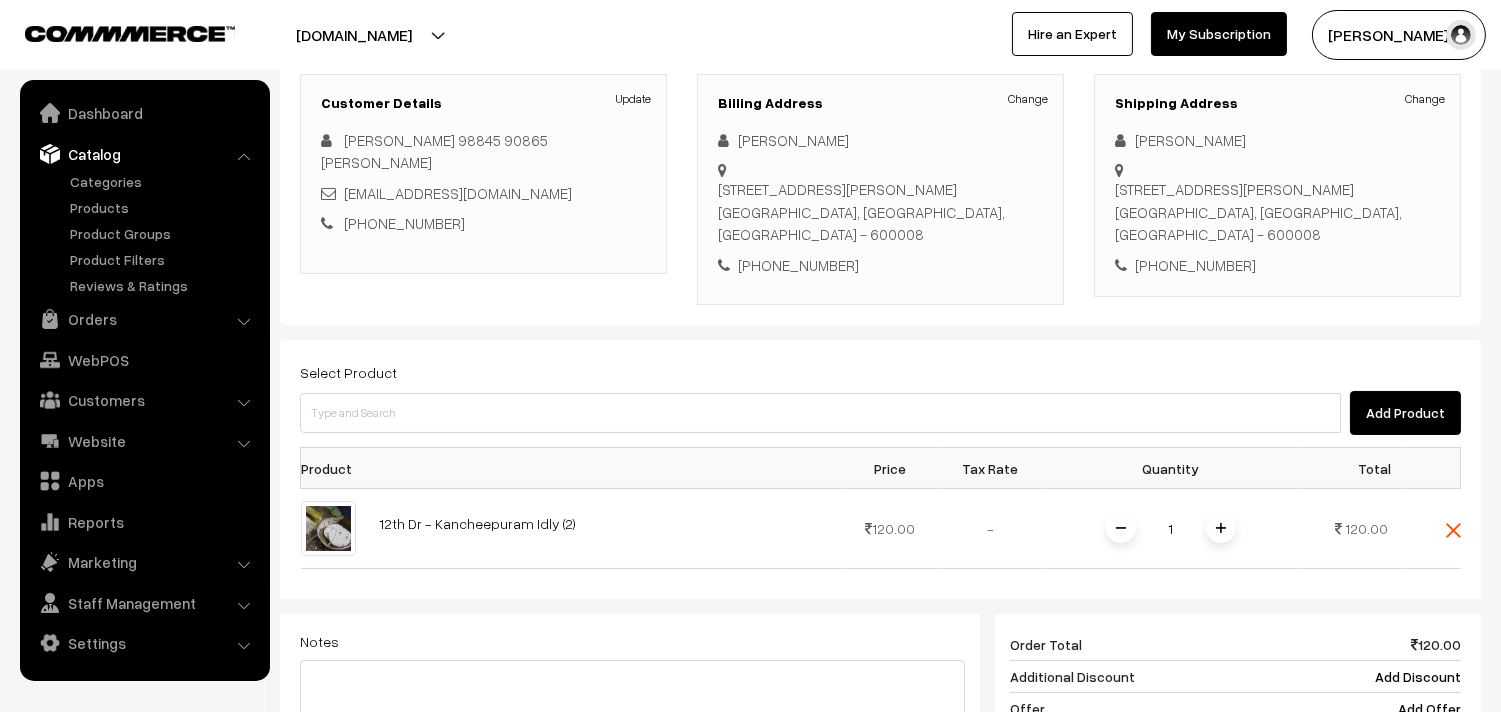 click on "Categories" at bounding box center (145, 233) 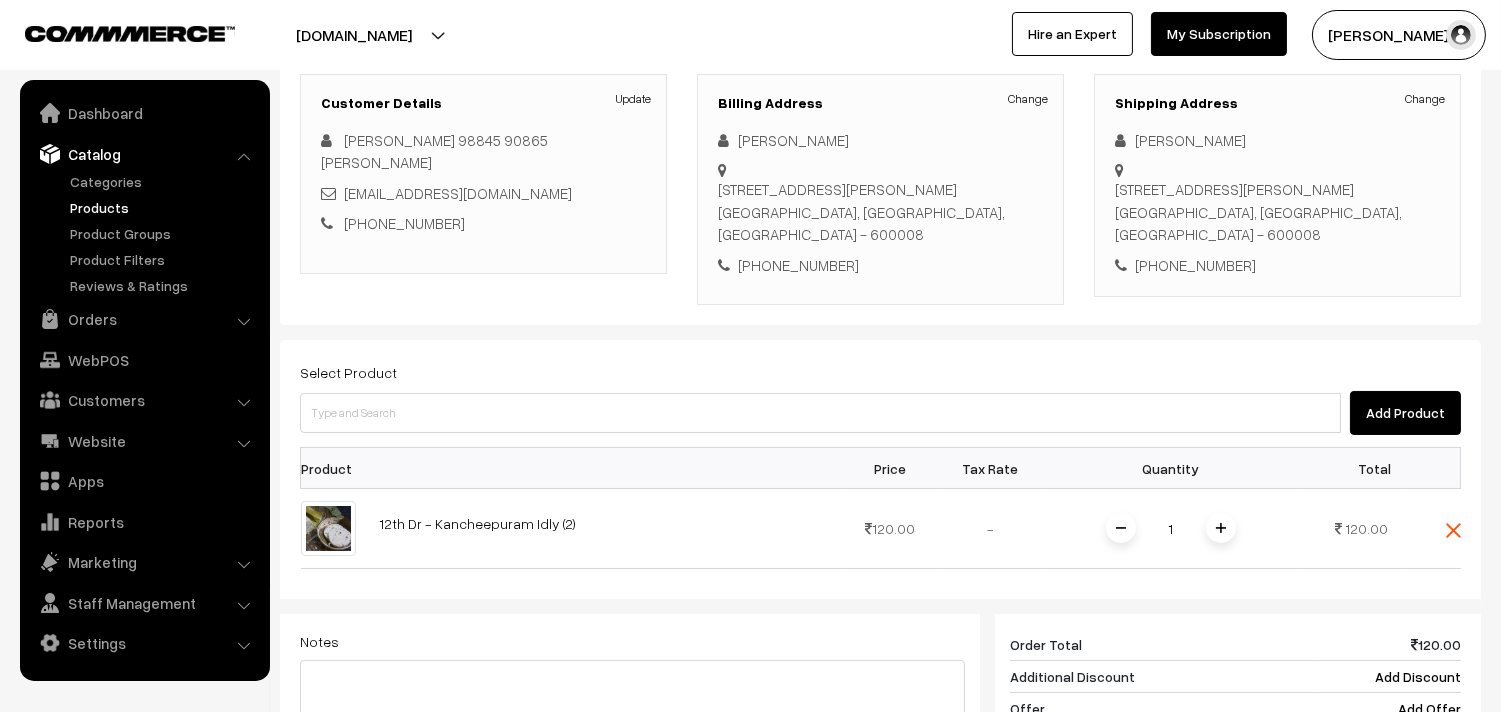 click on "Products" at bounding box center (164, 207) 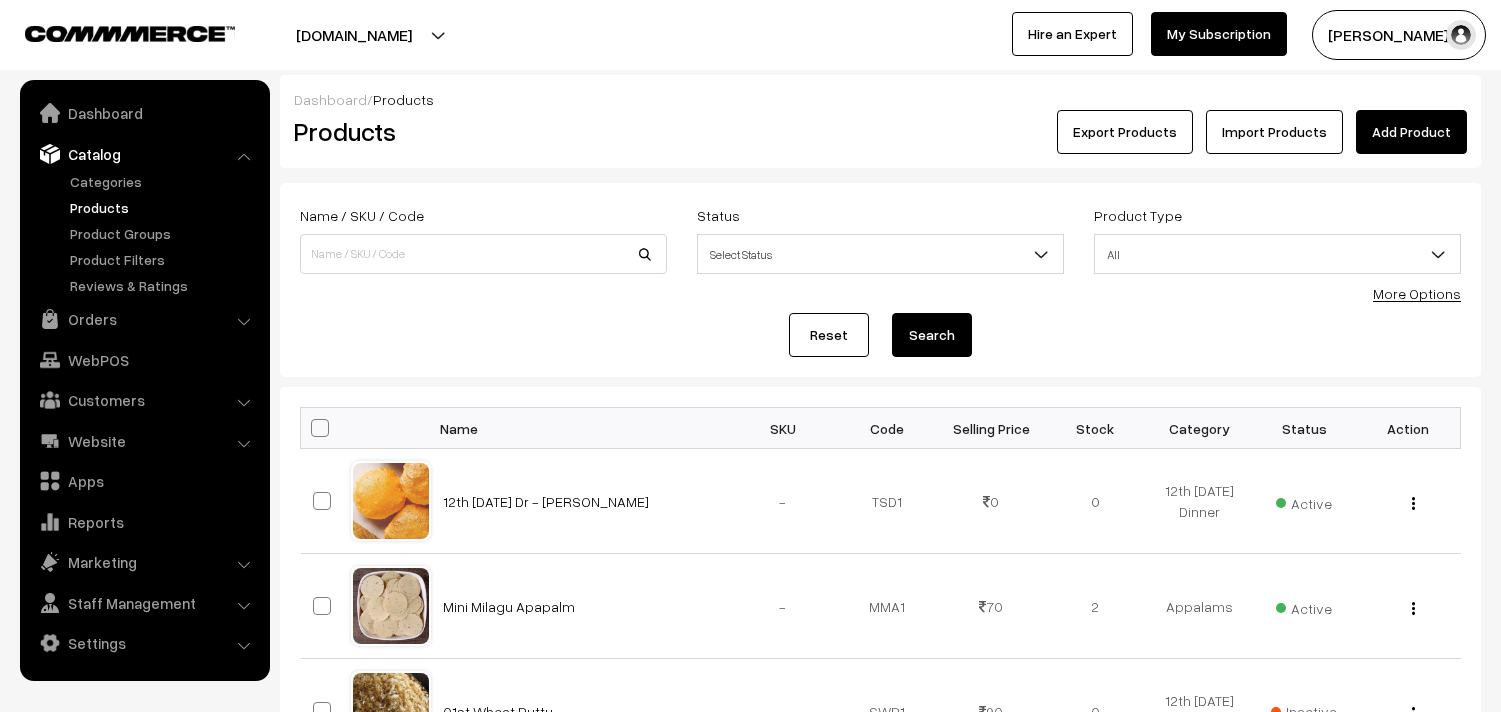 scroll, scrollTop: 0, scrollLeft: 0, axis: both 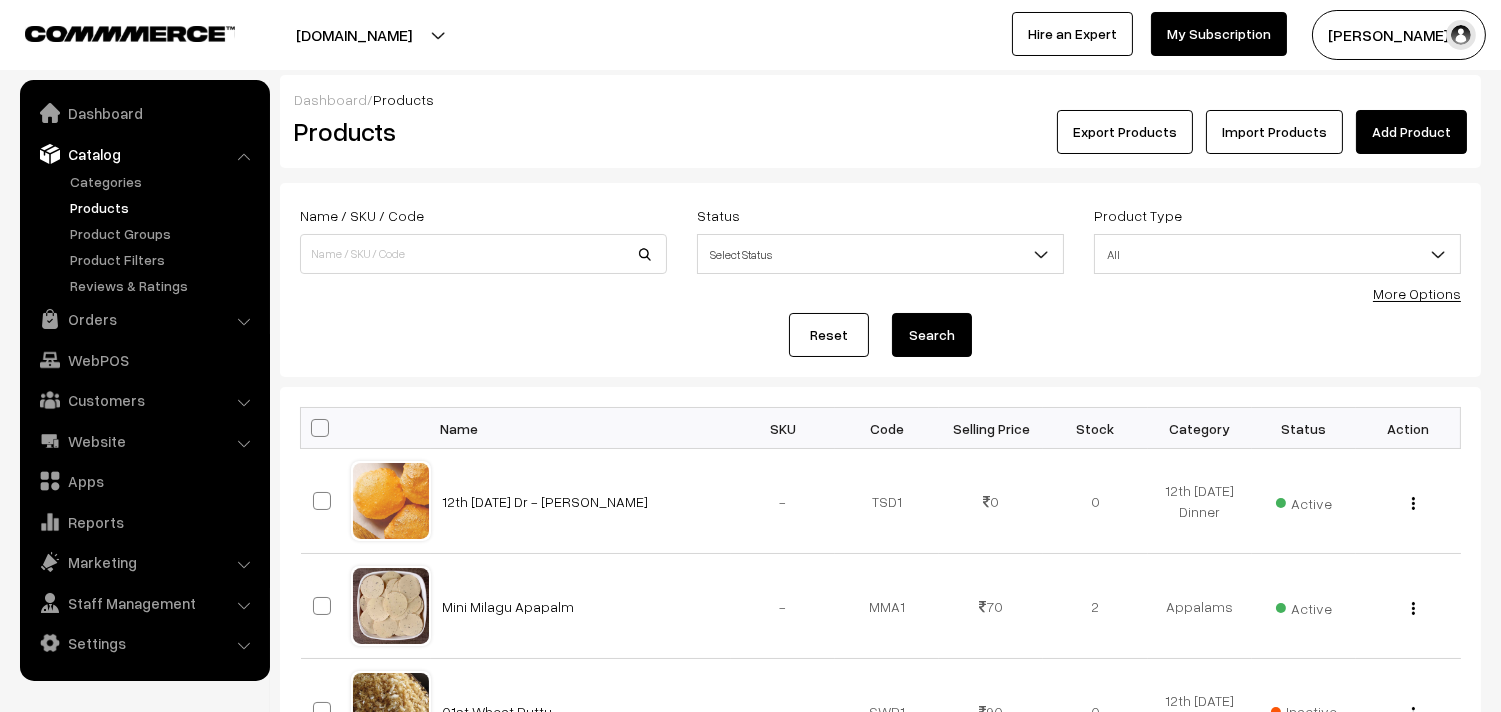 click on "More Options" at bounding box center (1417, 293) 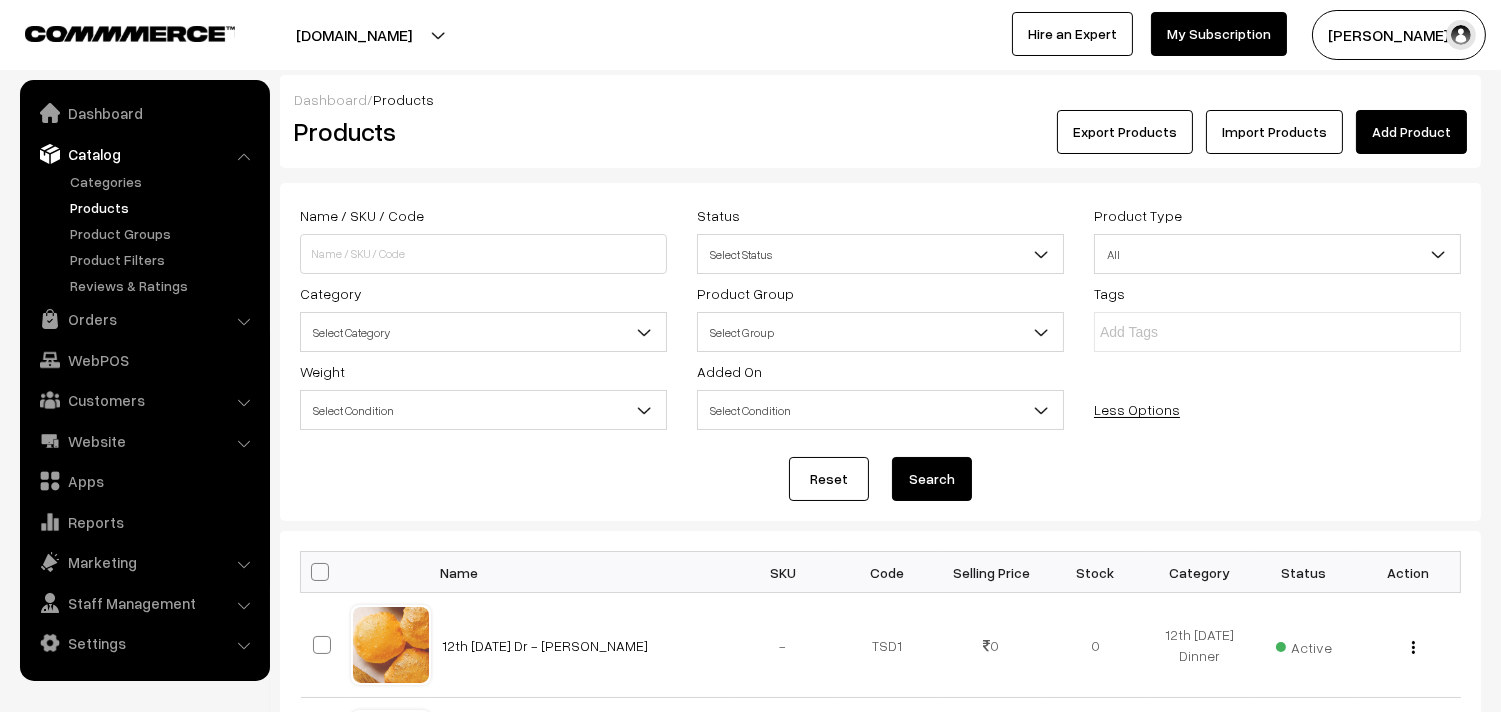 click on "Category
Select Category
Karadaiyan Nonbu (Inactive)
Breakfast & Lunch & Dinner
Breakfast & Lunch & Dinner > 11th [DATE] Breakfast
Breakfast & Lunch & Dinner > 12th Satuday Lunch" at bounding box center [483, 316] 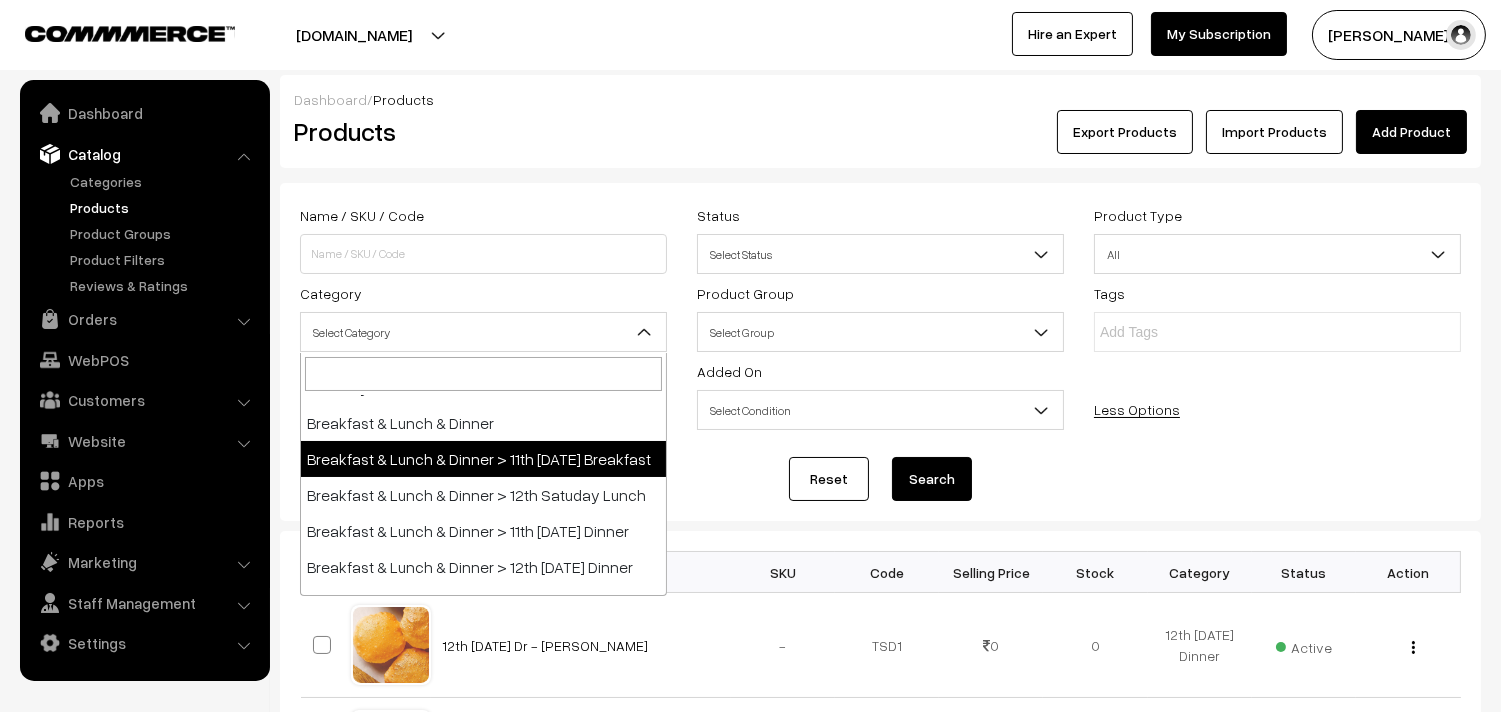 scroll, scrollTop: 111, scrollLeft: 0, axis: vertical 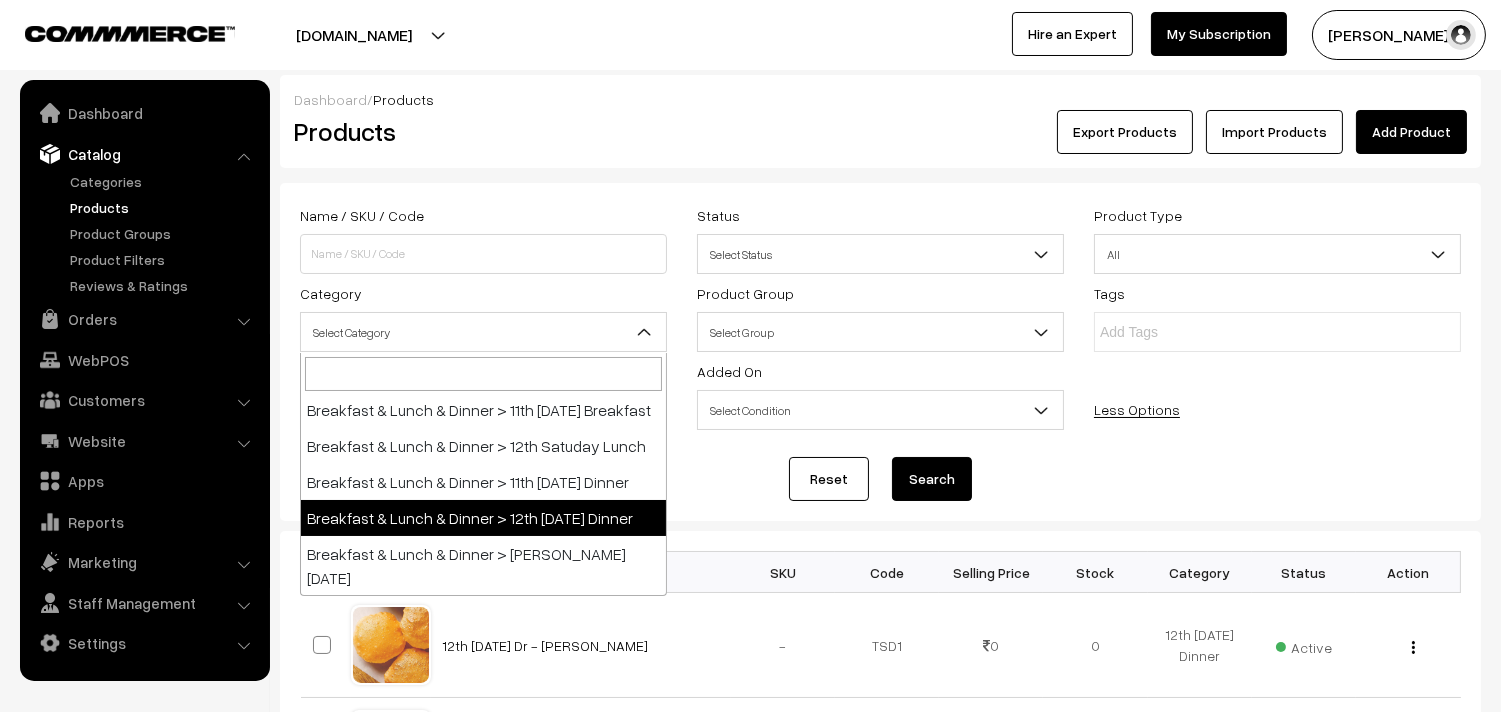select on "96" 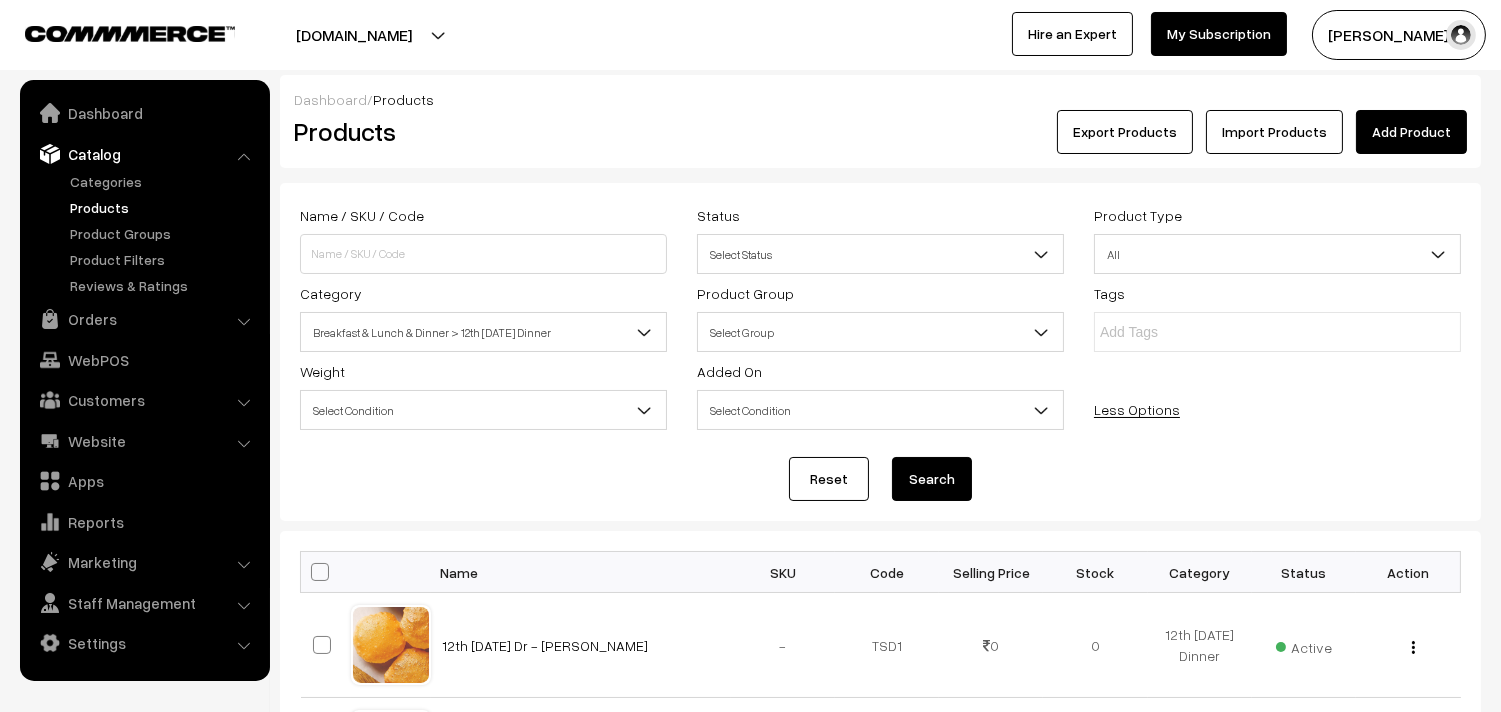 click on "Search" at bounding box center (932, 479) 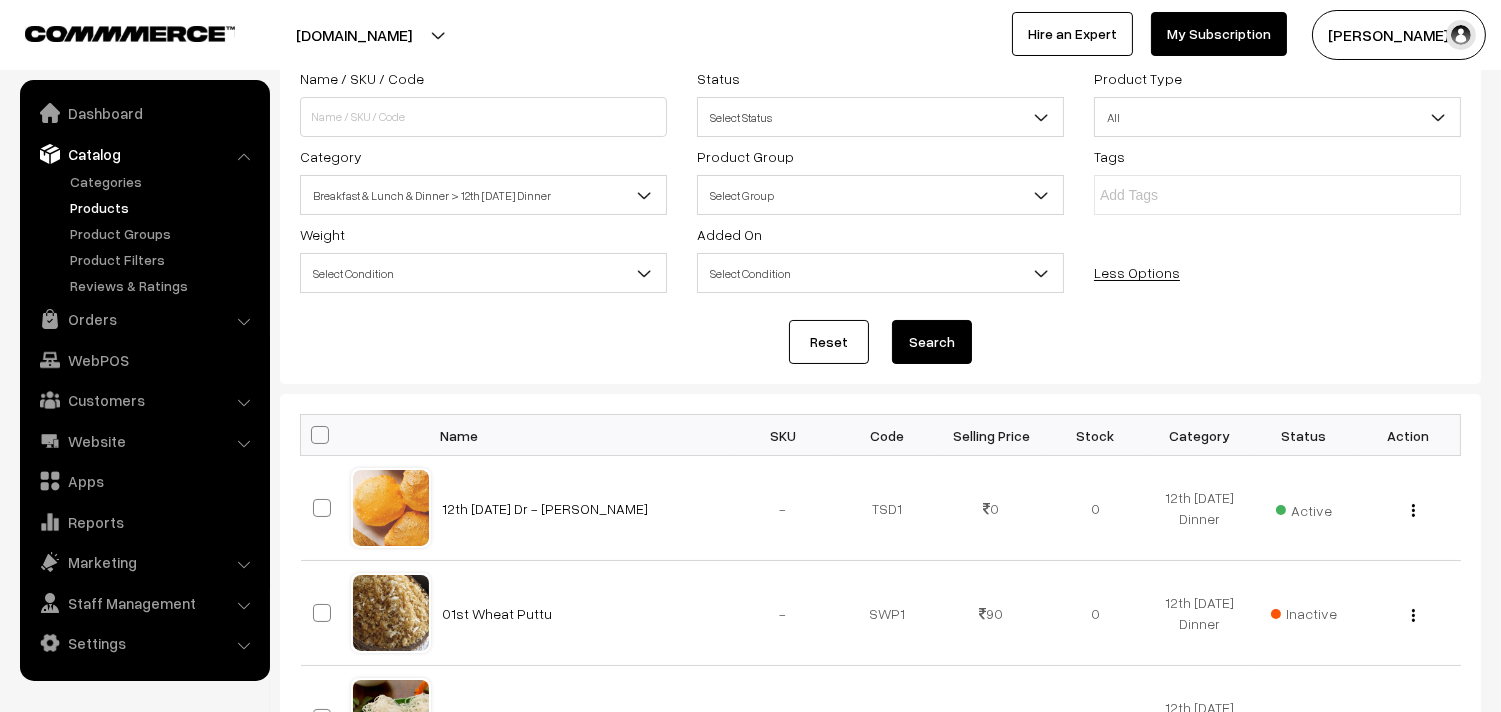 scroll, scrollTop: 444, scrollLeft: 0, axis: vertical 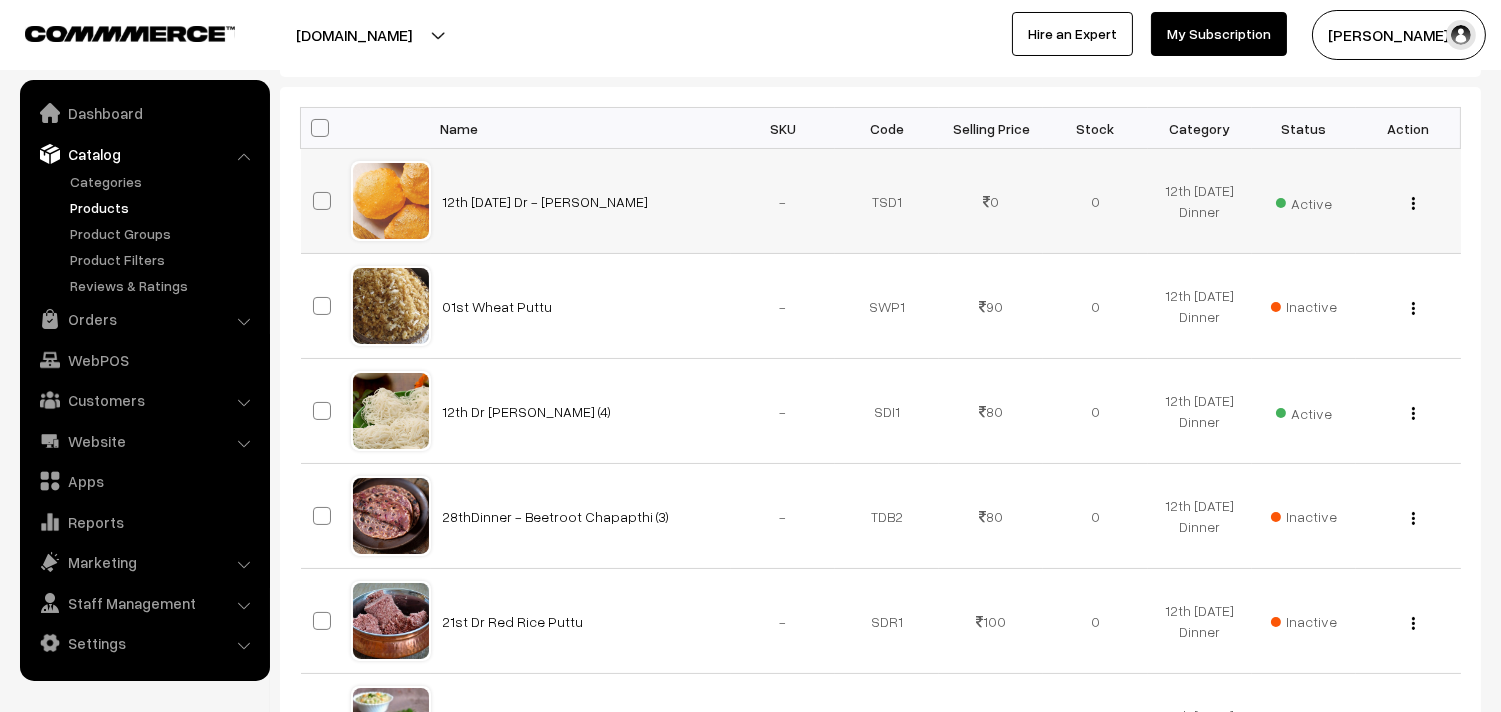 click on "View
Edit
Delete" at bounding box center [1408, 201] 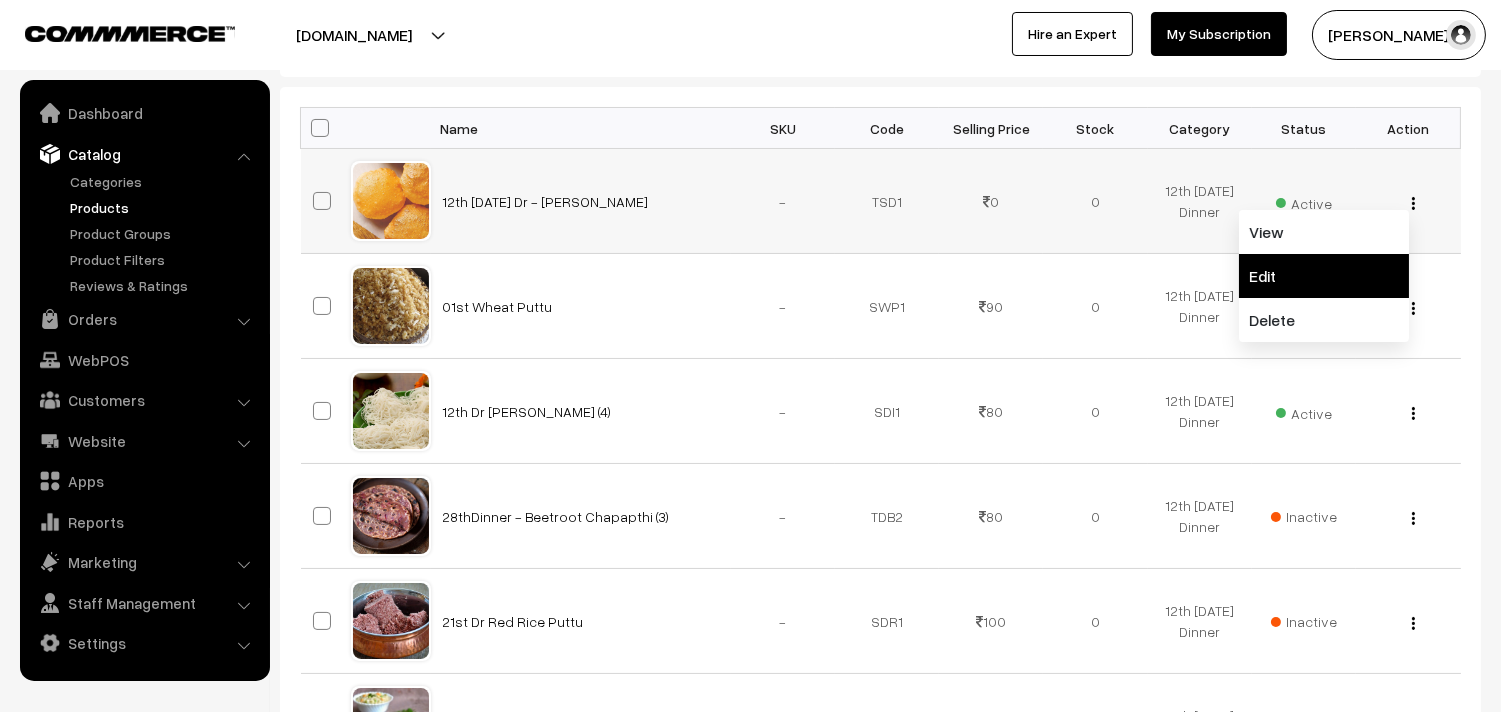 click on "Edit" at bounding box center [1324, 276] 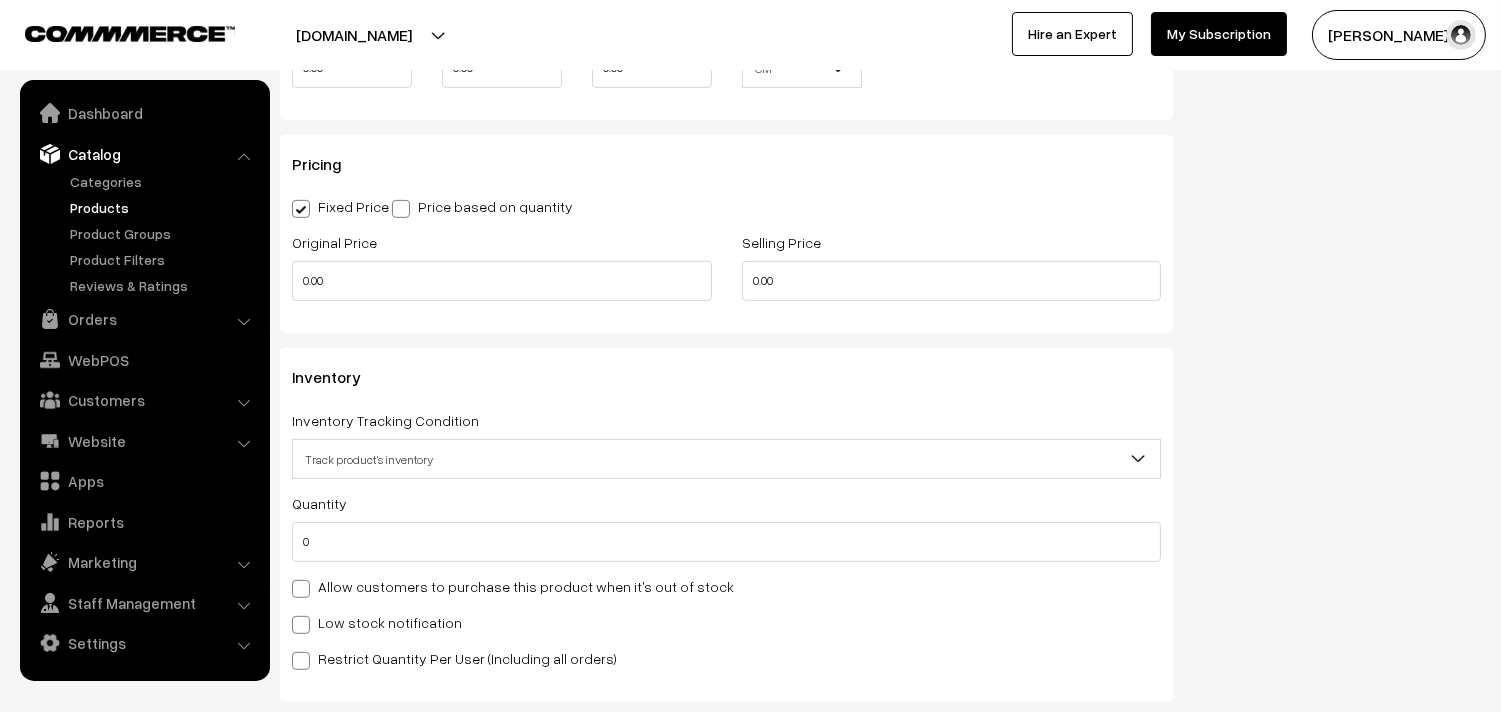 scroll, scrollTop: 1666, scrollLeft: 0, axis: vertical 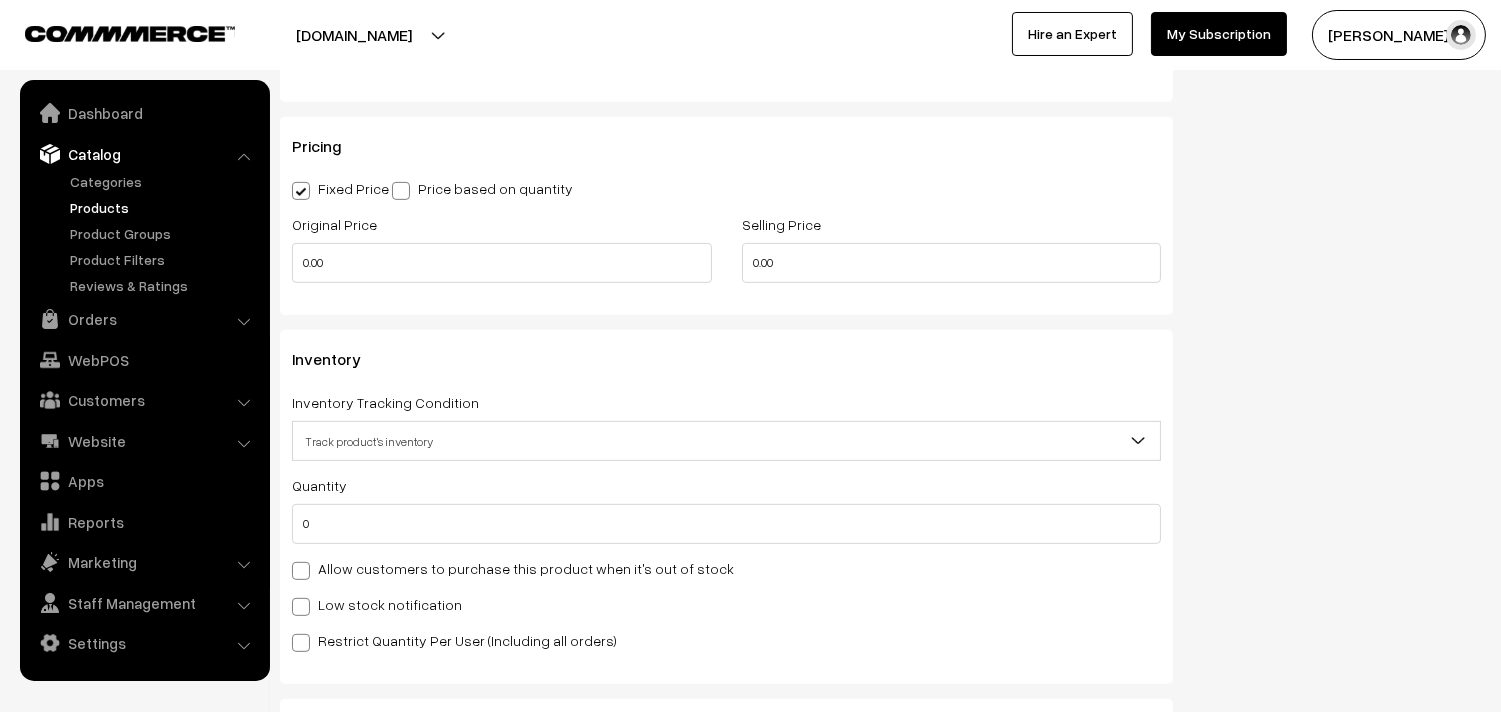 click on "Allow customers to purchase this product when it's out of stock" at bounding box center [513, 568] 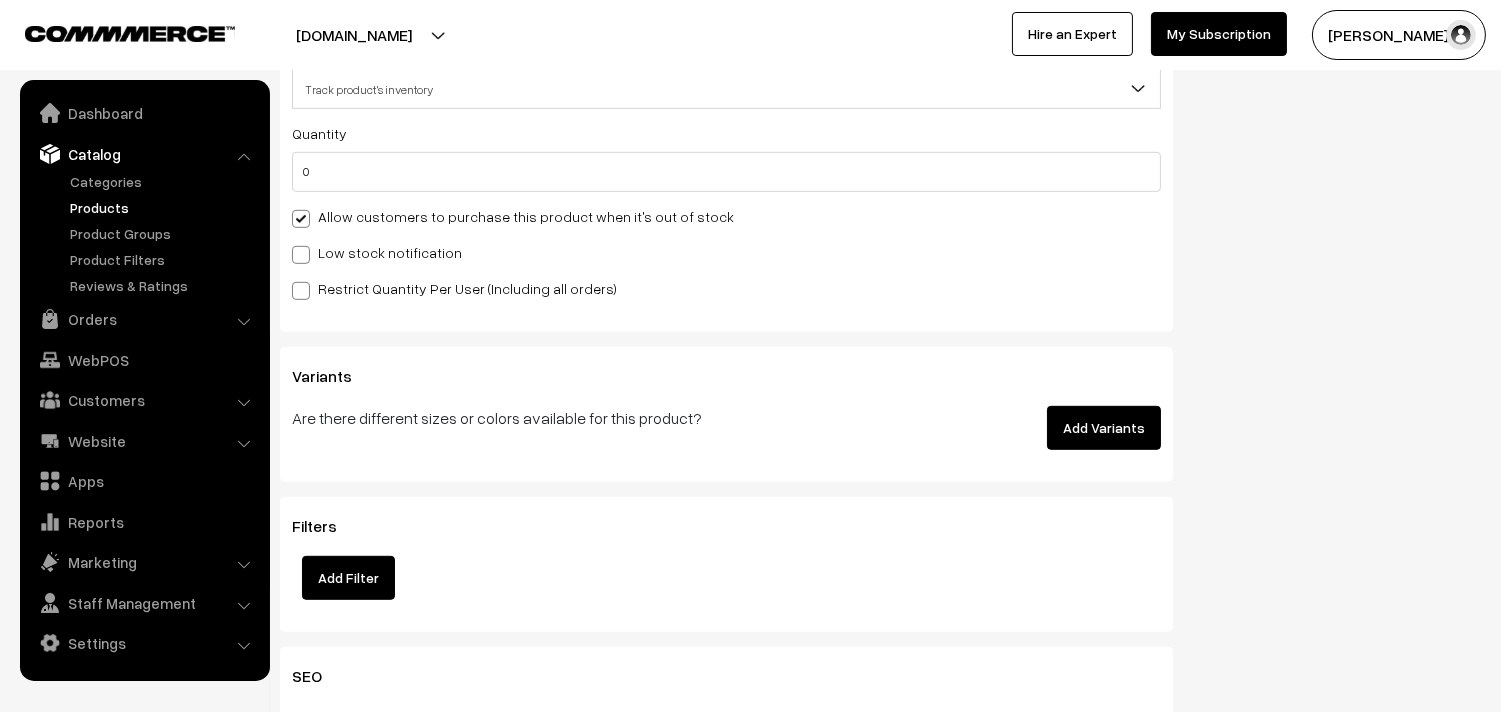 scroll, scrollTop: 2000, scrollLeft: 0, axis: vertical 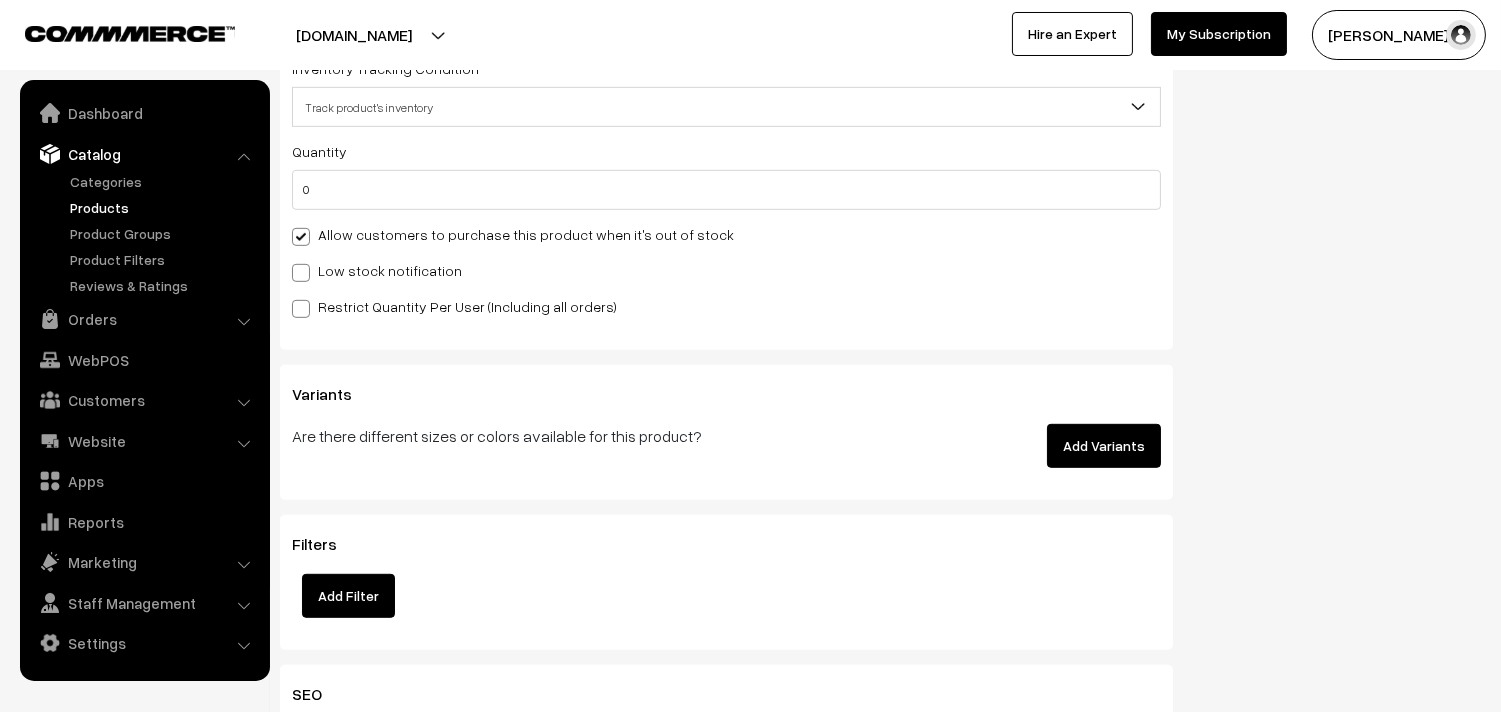 click on "Allow customers to purchase this product when it's out of stock" at bounding box center [513, 234] 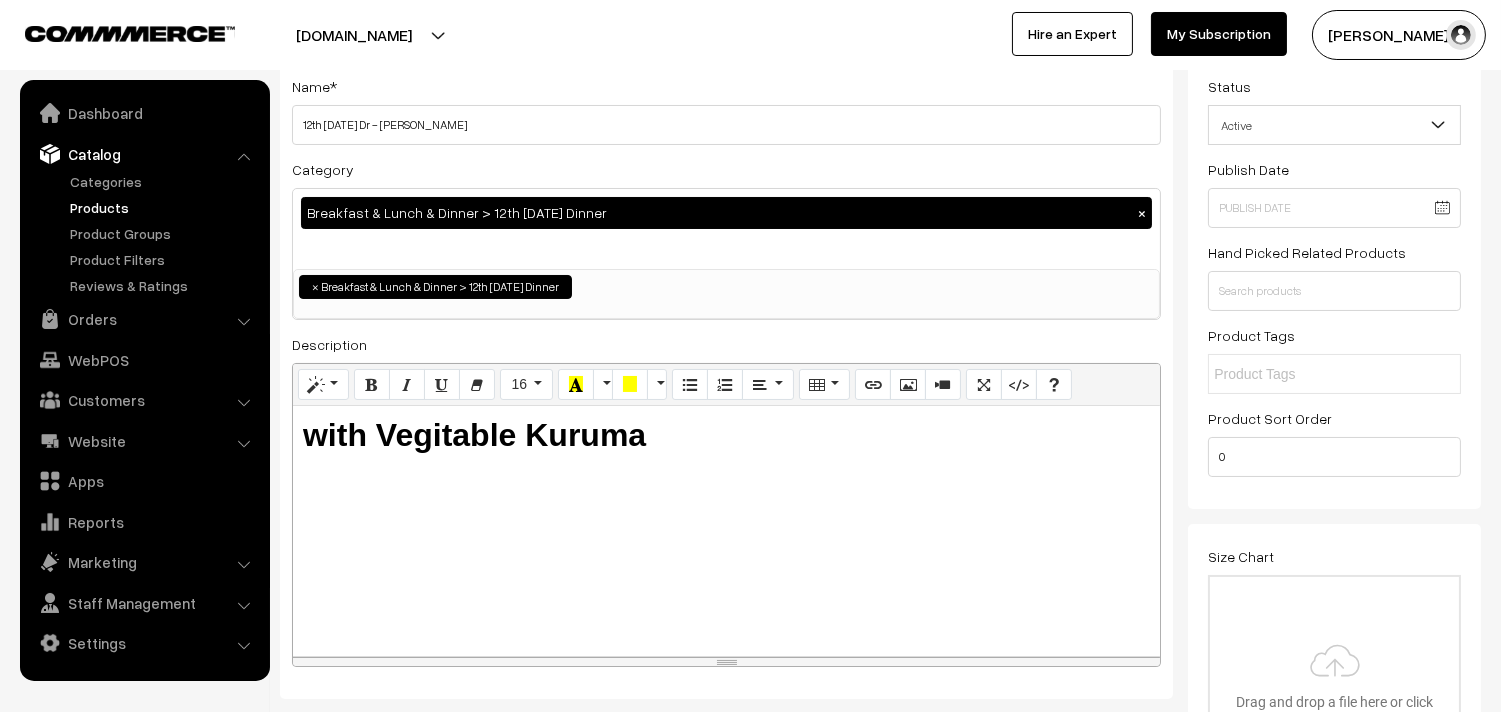 scroll, scrollTop: 111, scrollLeft: 0, axis: vertical 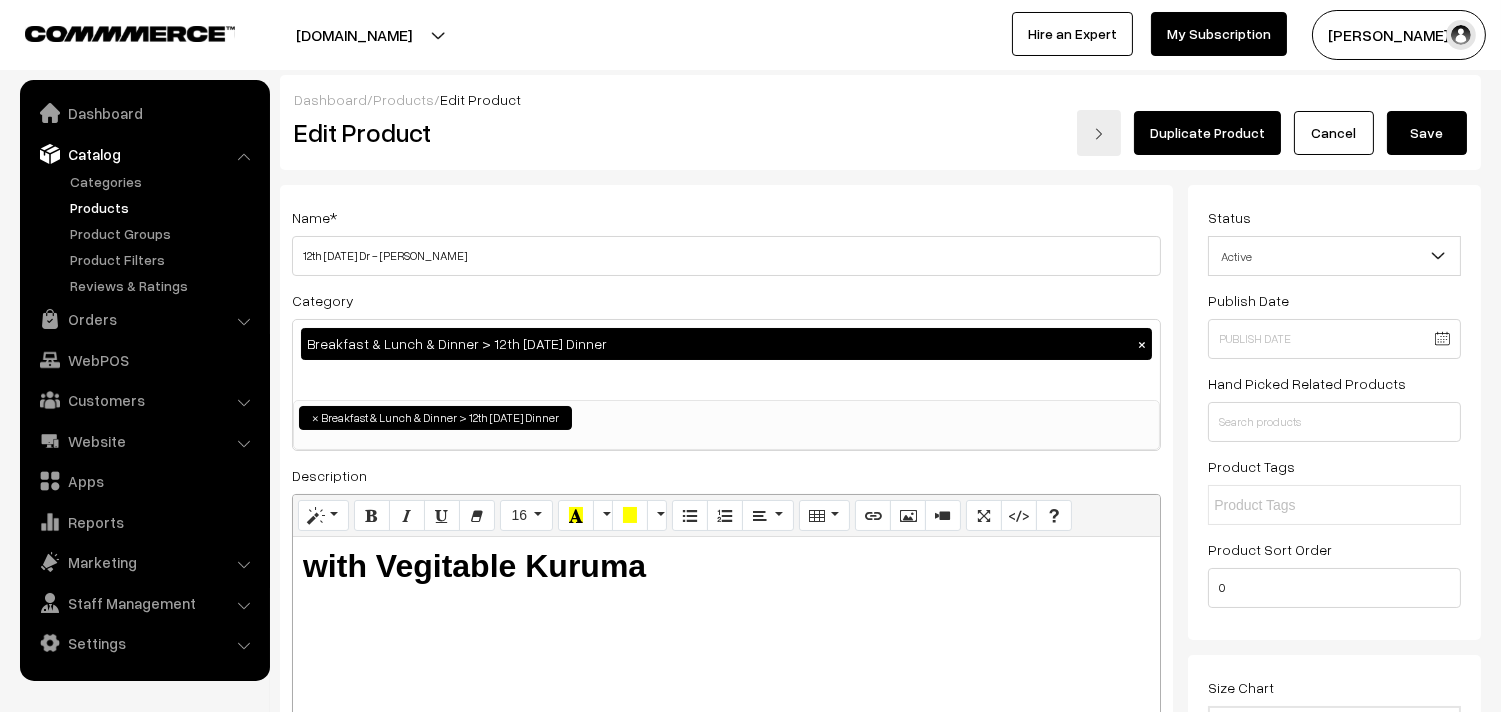 click on "Save" at bounding box center [1427, 133] 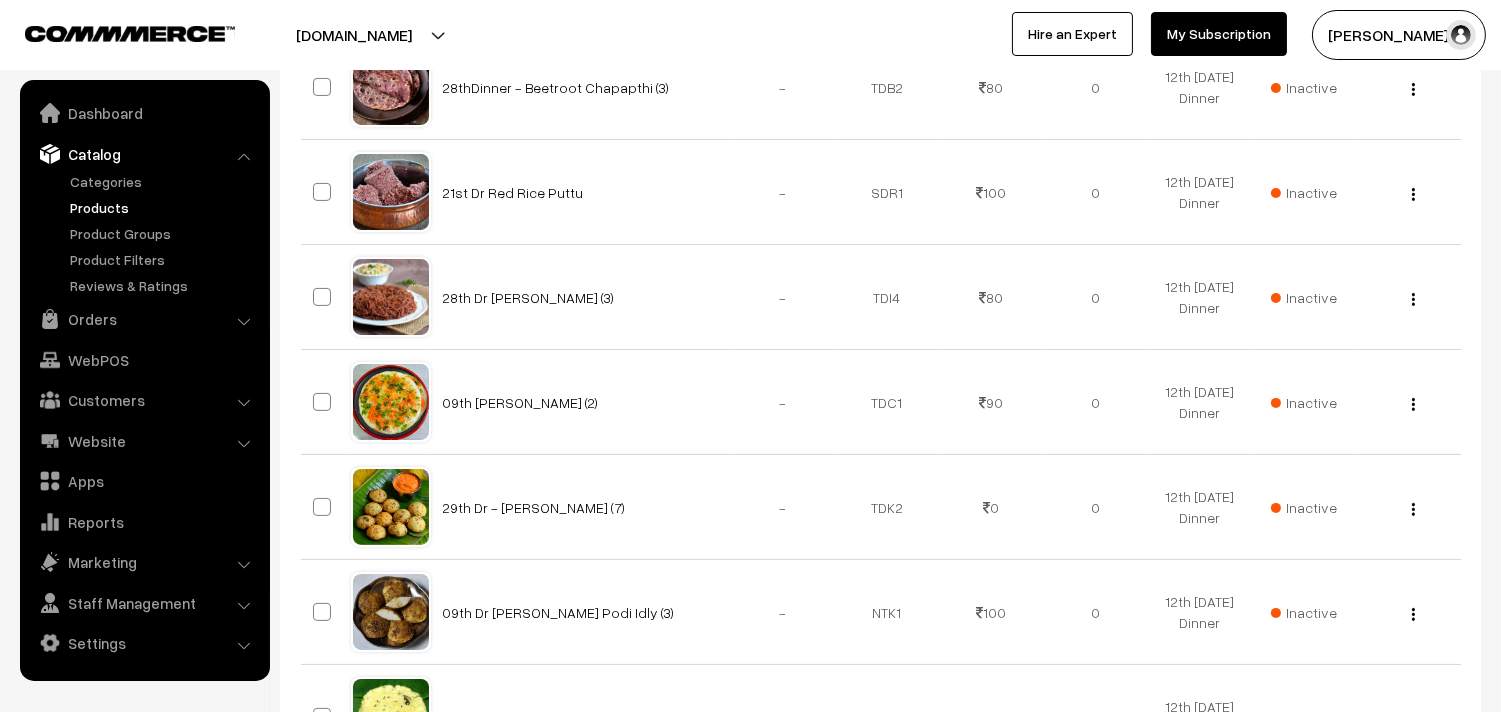 scroll, scrollTop: 555, scrollLeft: 0, axis: vertical 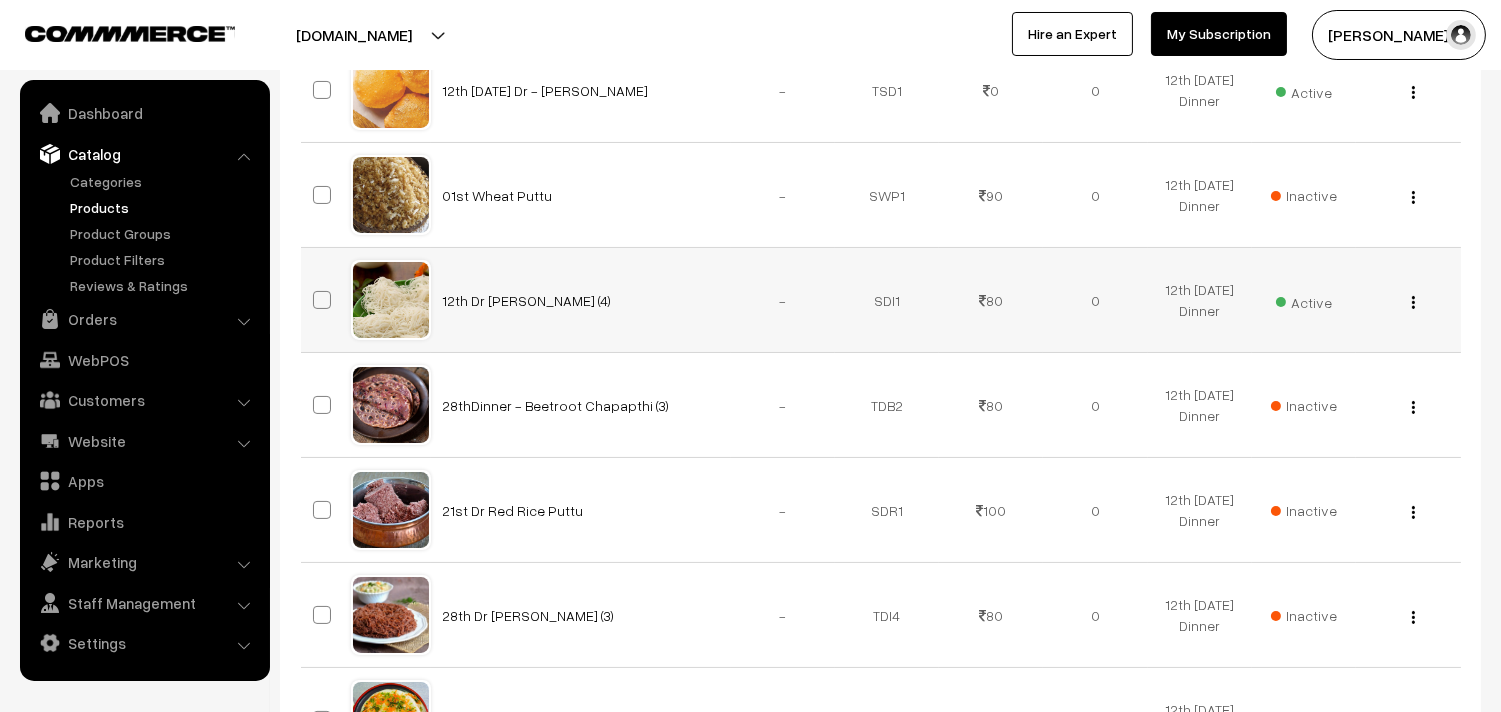 click at bounding box center (1413, 302) 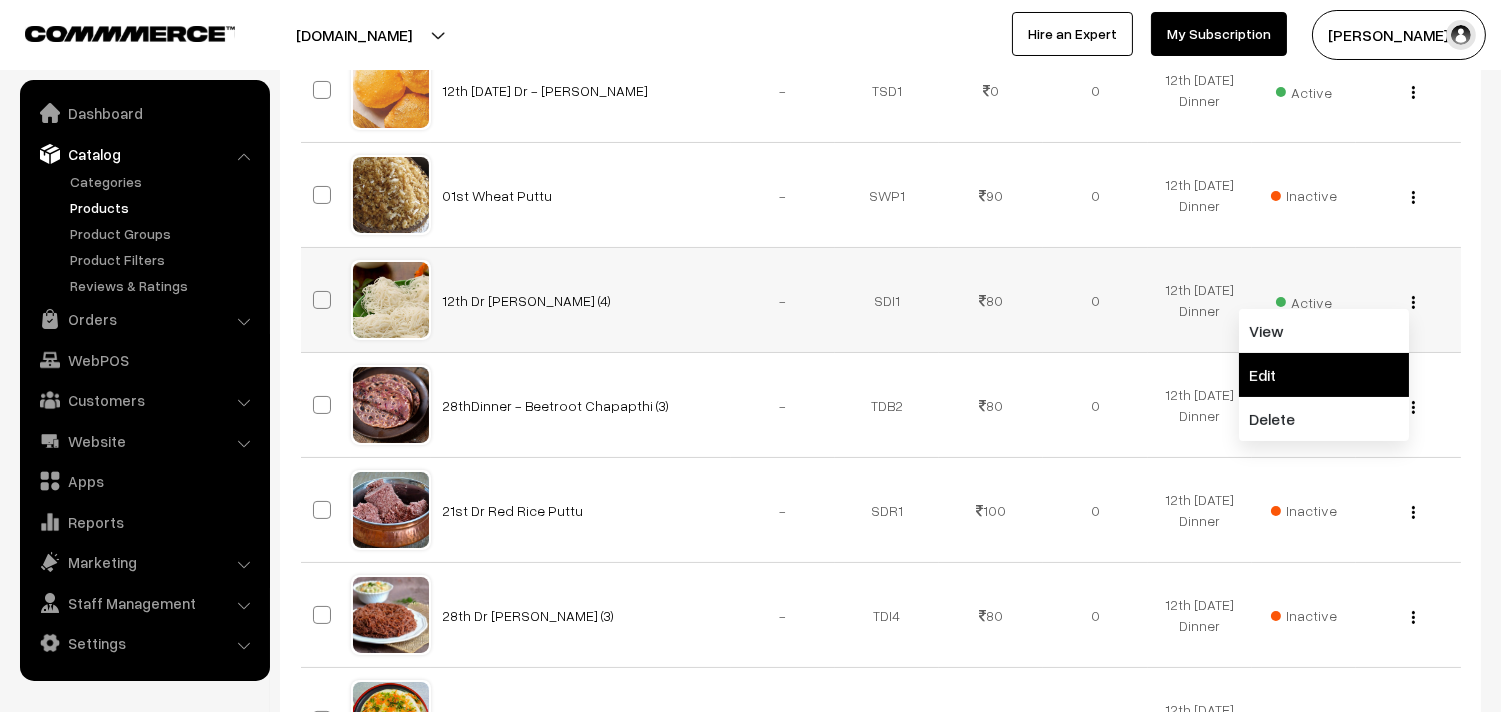 click on "Edit" at bounding box center [1324, 375] 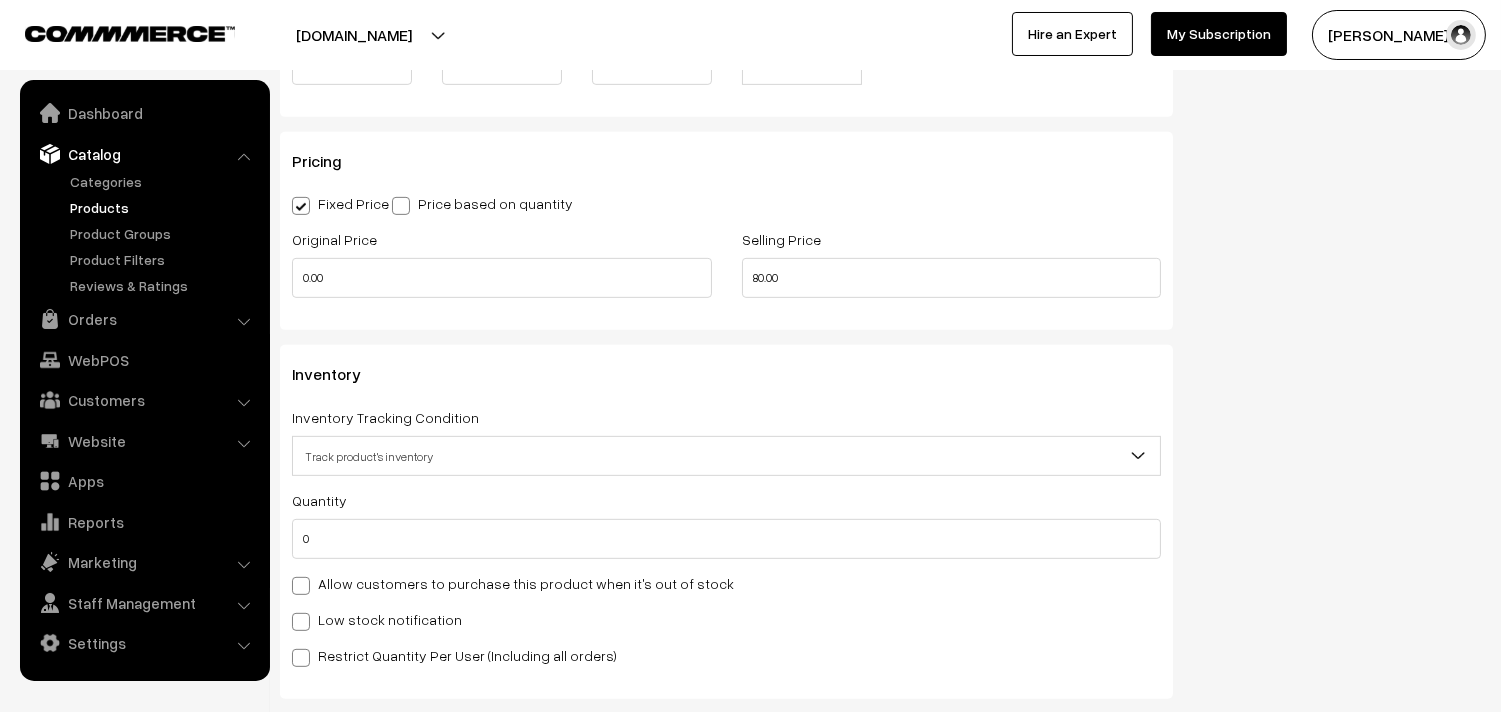 scroll, scrollTop: 2000, scrollLeft: 0, axis: vertical 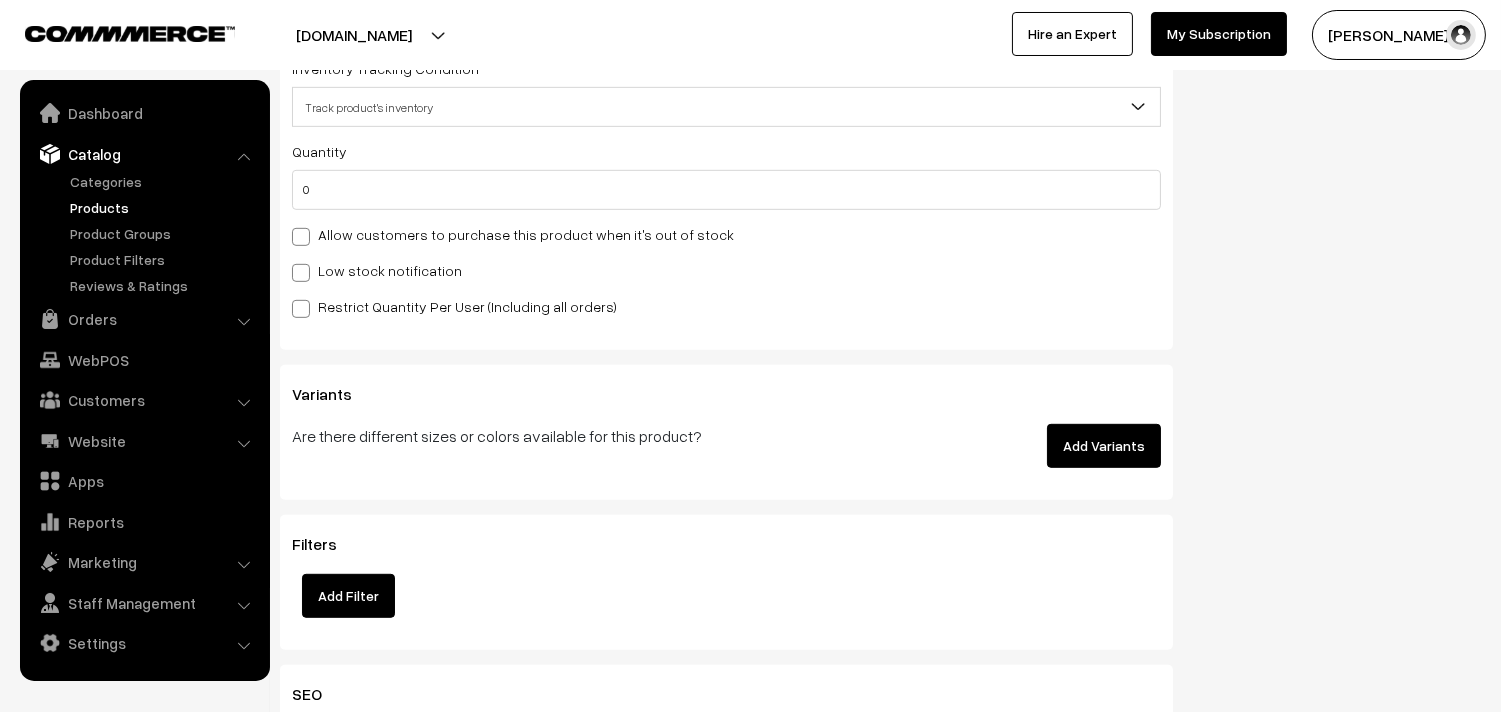 click on "Allow customers to purchase this product when it's out of stock" at bounding box center (513, 234) 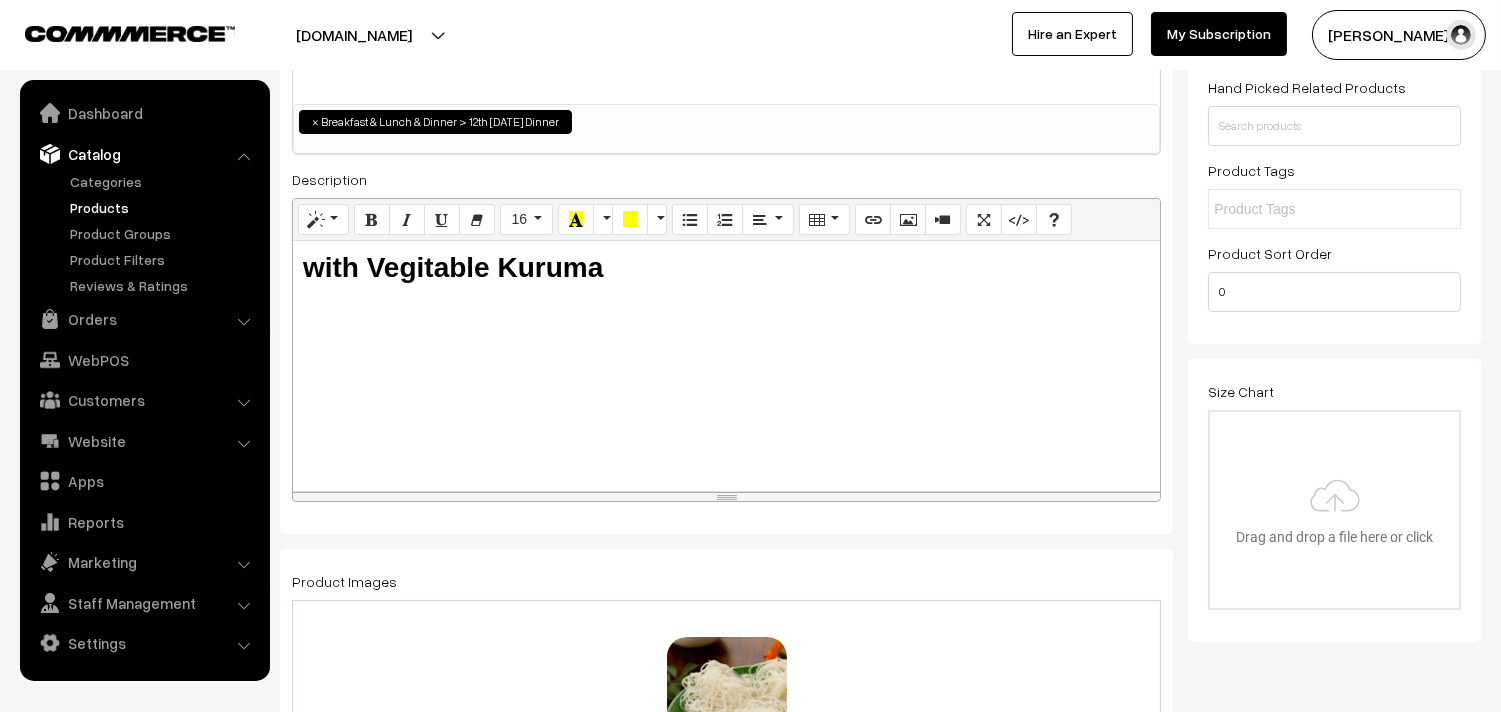 scroll, scrollTop: 0, scrollLeft: 0, axis: both 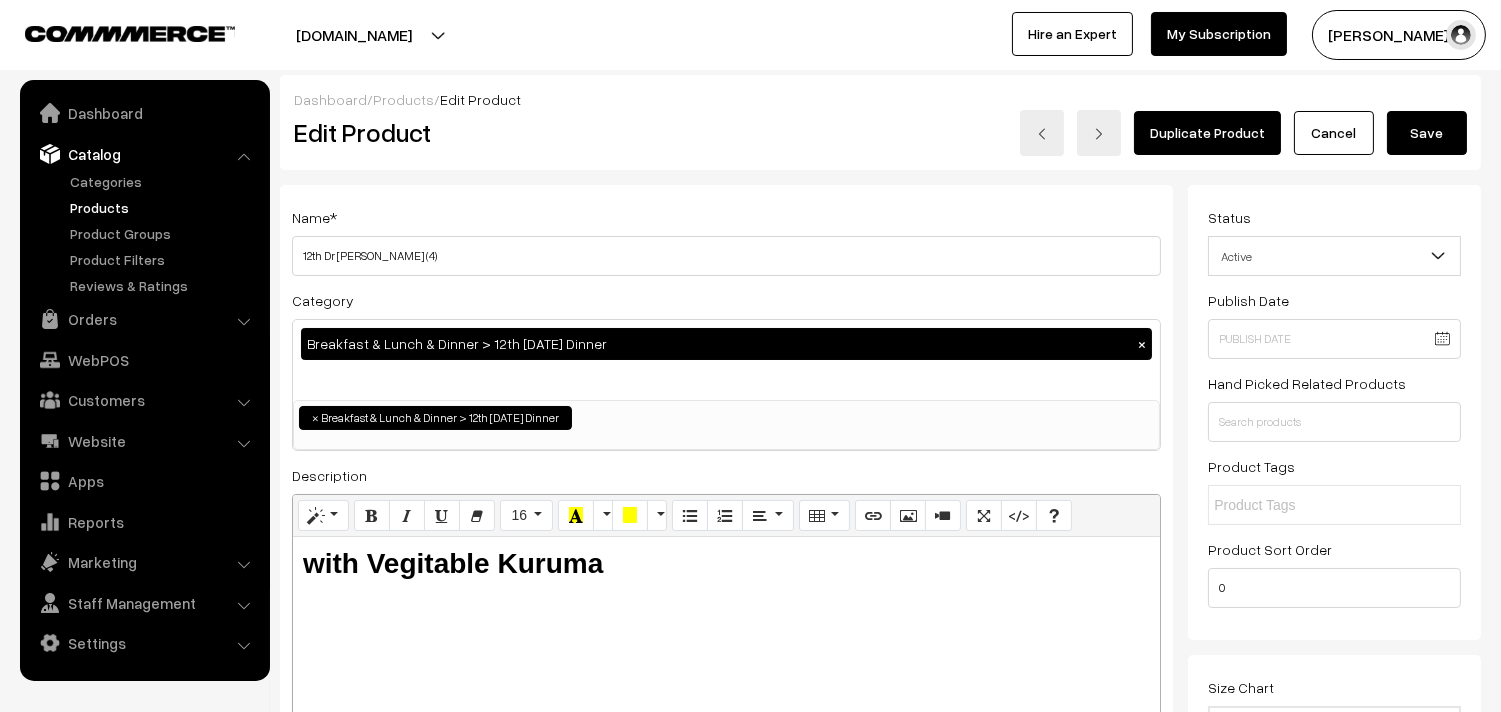 click on "Save" at bounding box center [1427, 133] 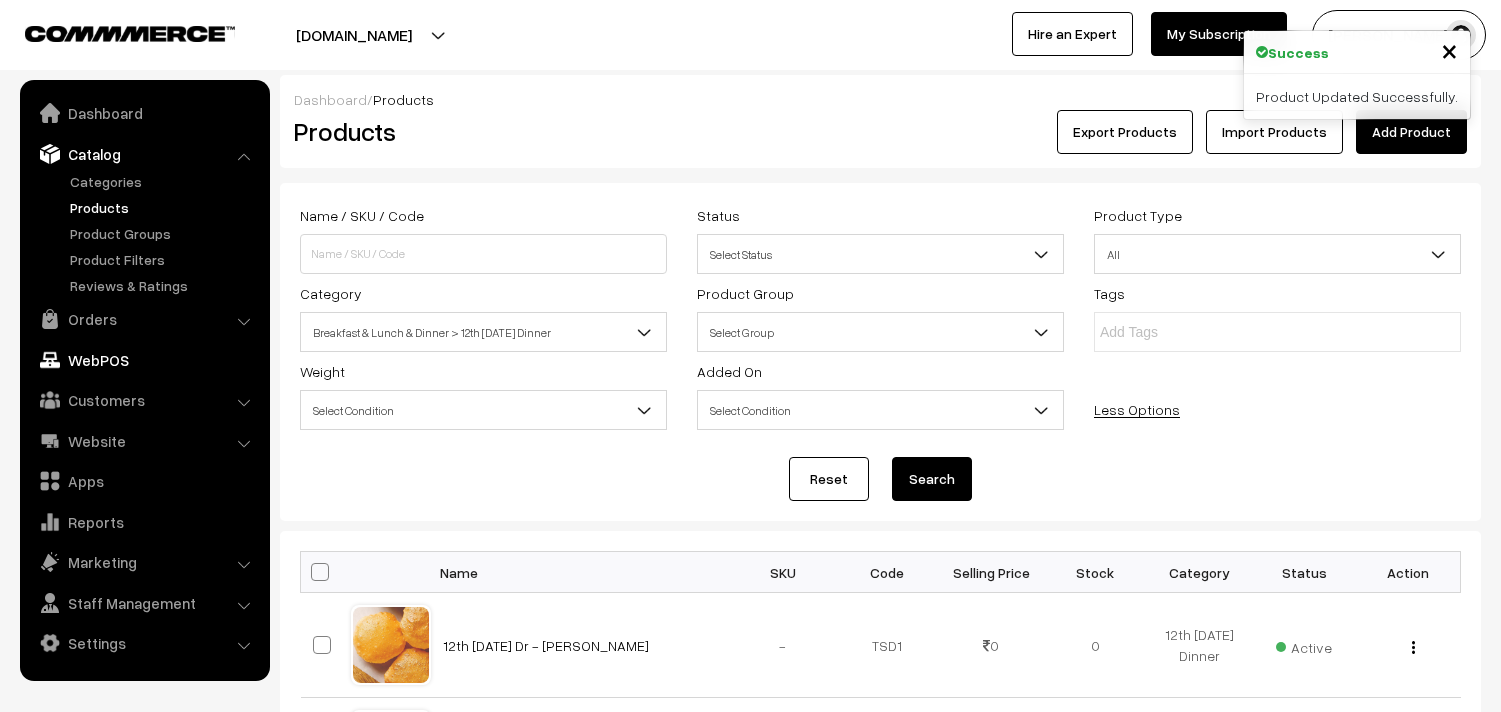 scroll, scrollTop: 0, scrollLeft: 0, axis: both 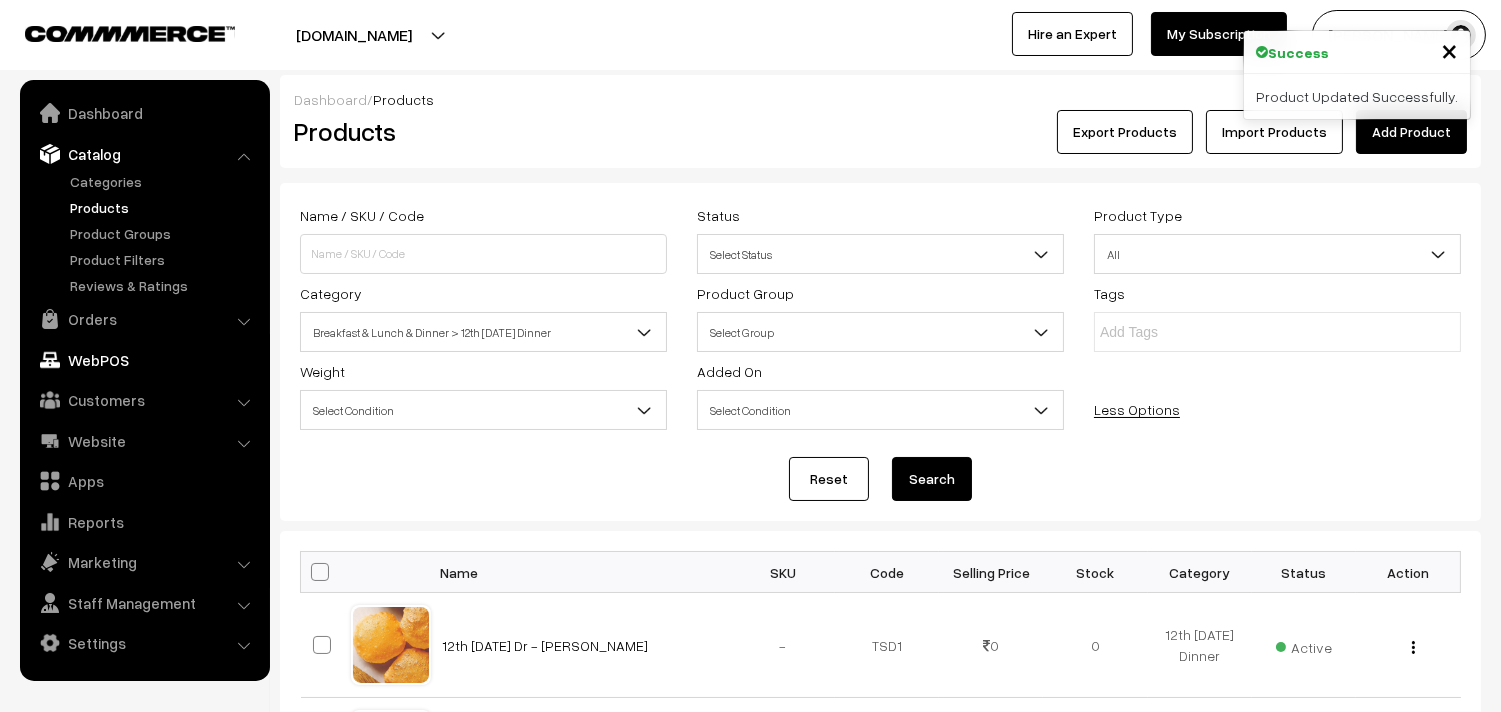 click on "WebPOS" at bounding box center (144, 360) 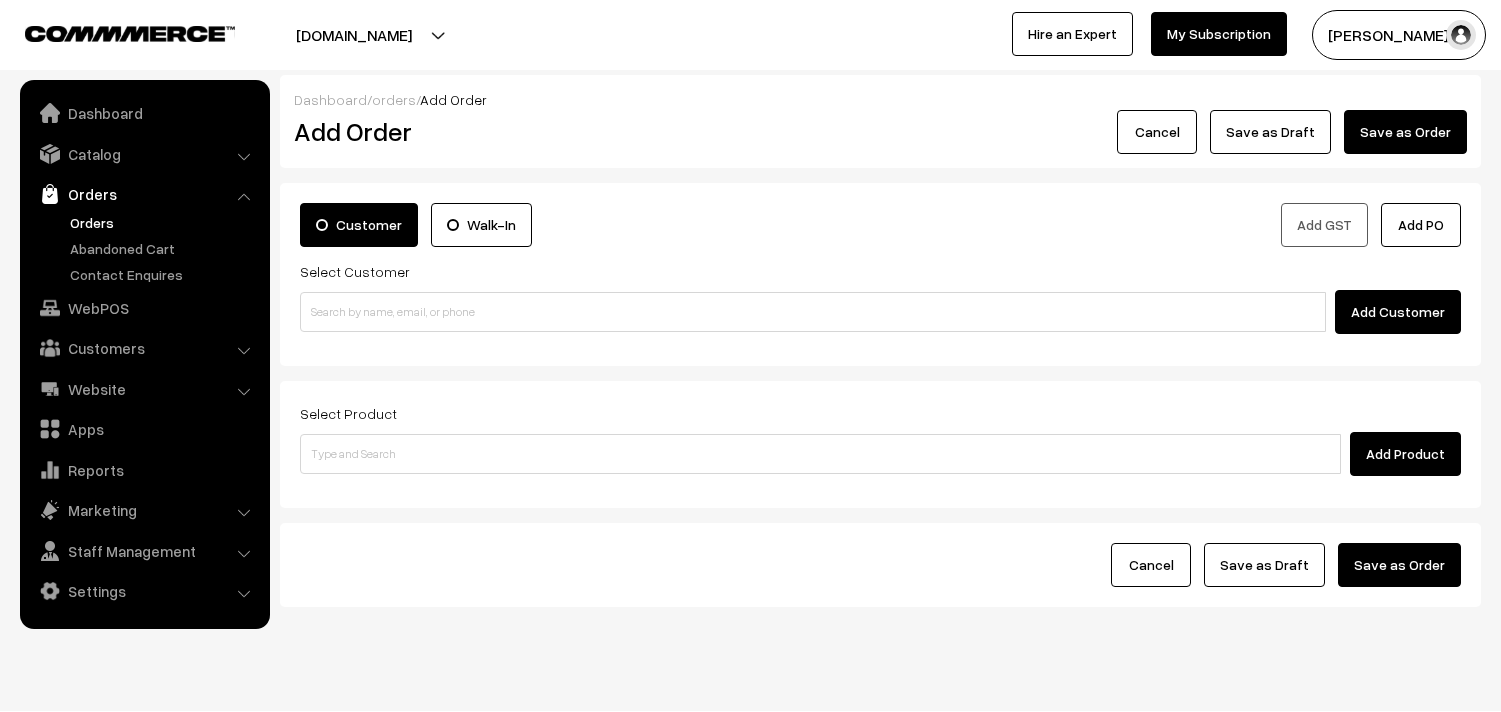 scroll, scrollTop: 0, scrollLeft: 0, axis: both 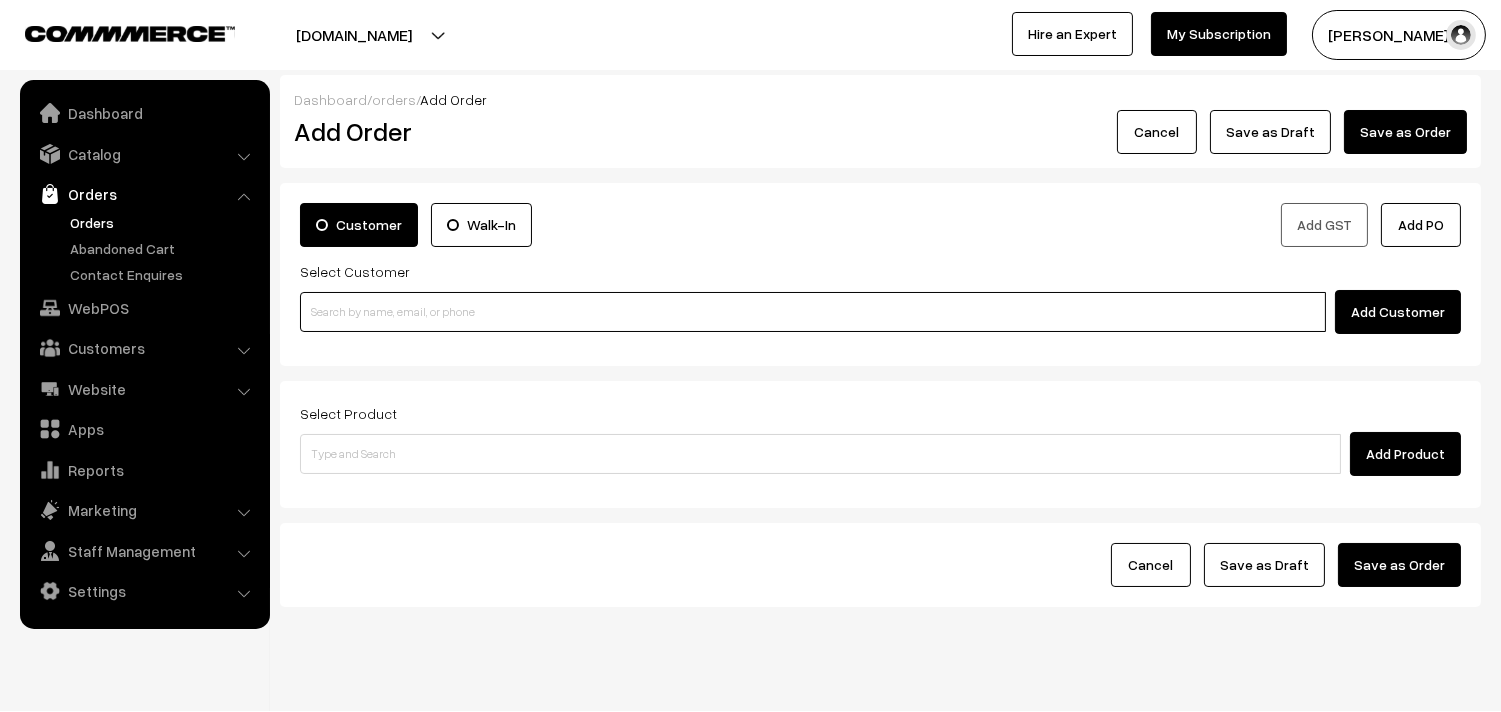 click at bounding box center [813, 312] 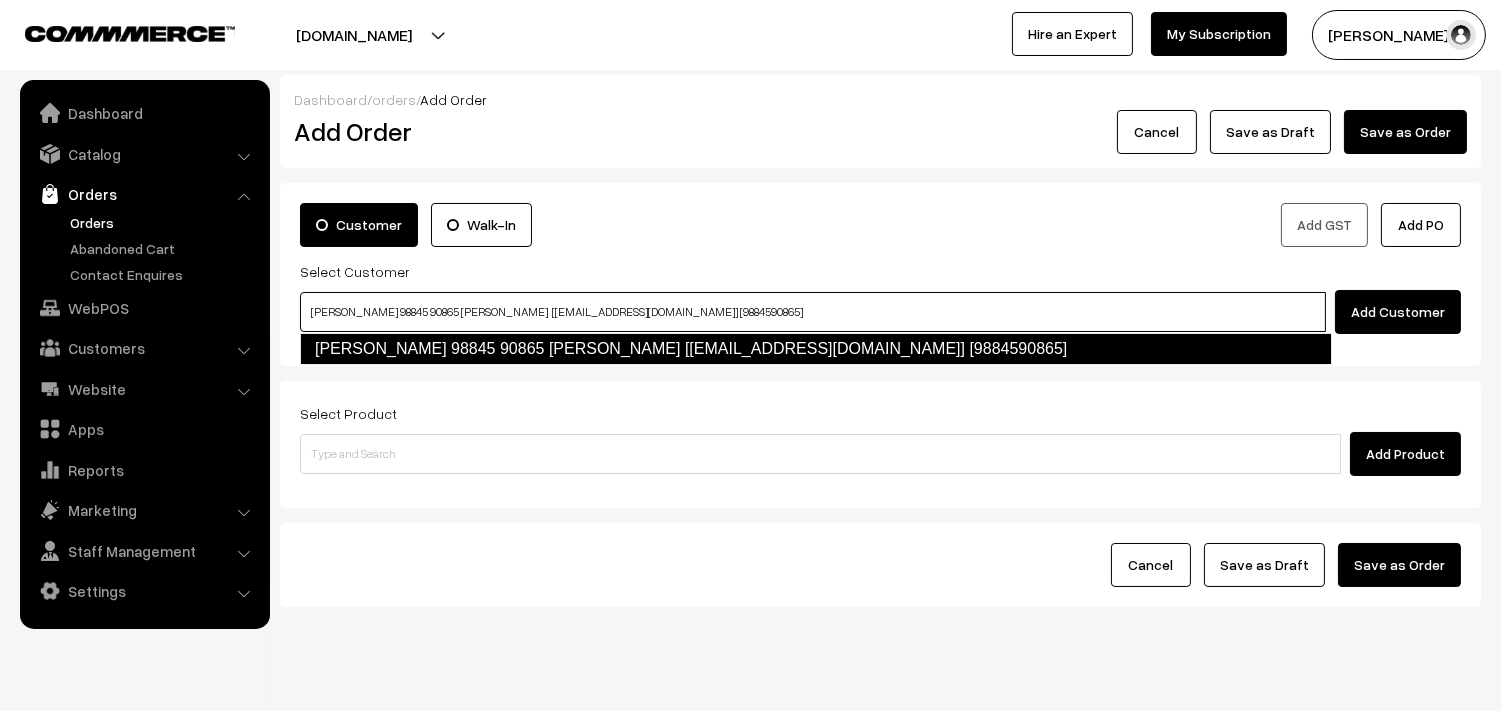 type on "Andal  Vijayaraghavan 98845 90865 Vijayaraghavan  [test702@gmail.com] [9884590865]" 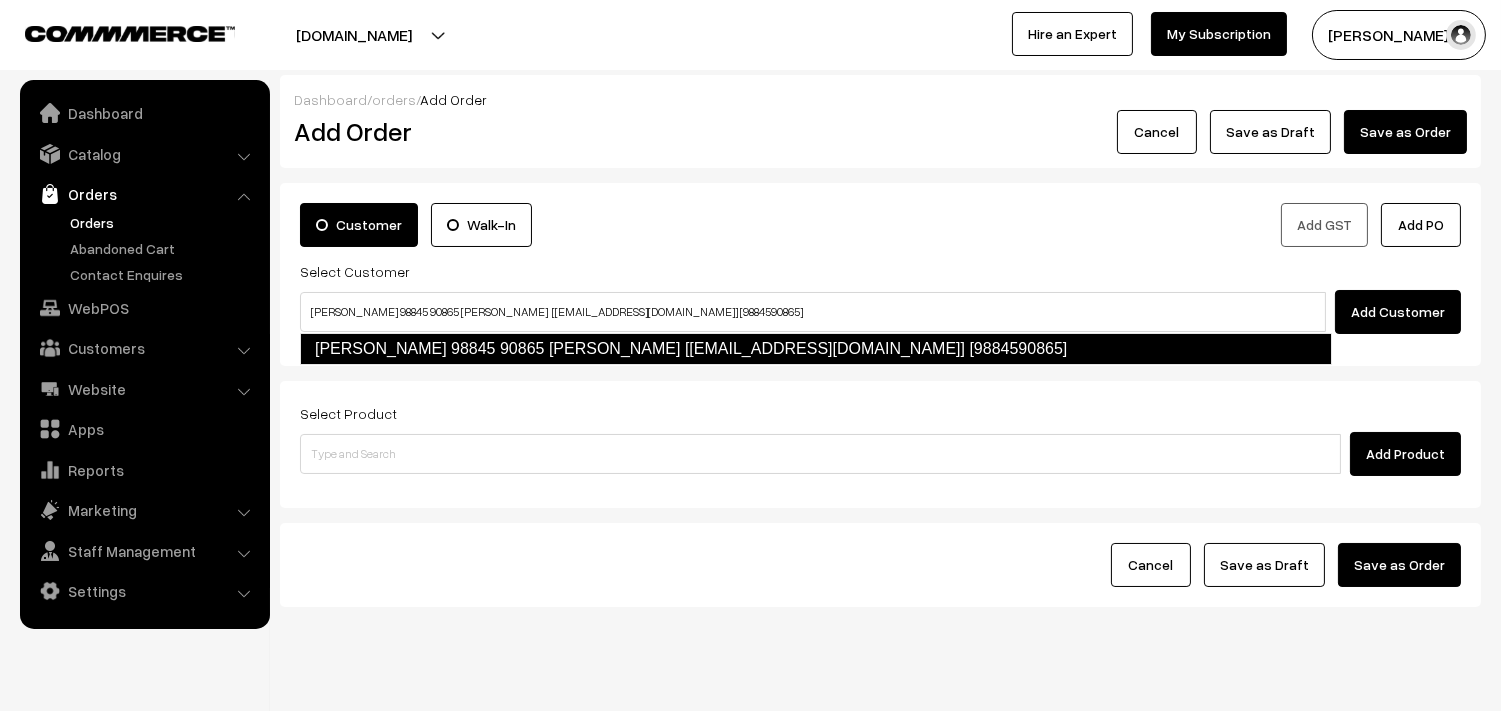 type 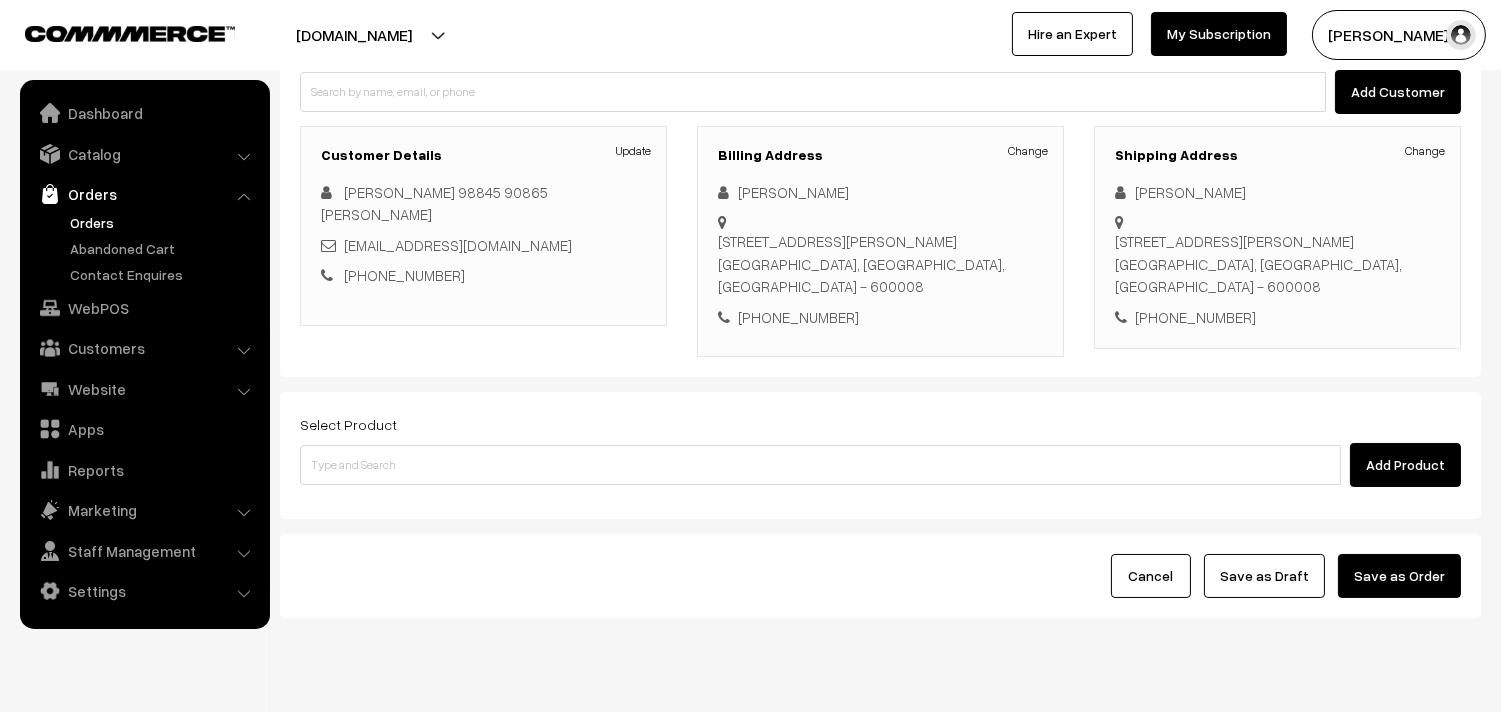 scroll, scrollTop: 272, scrollLeft: 0, axis: vertical 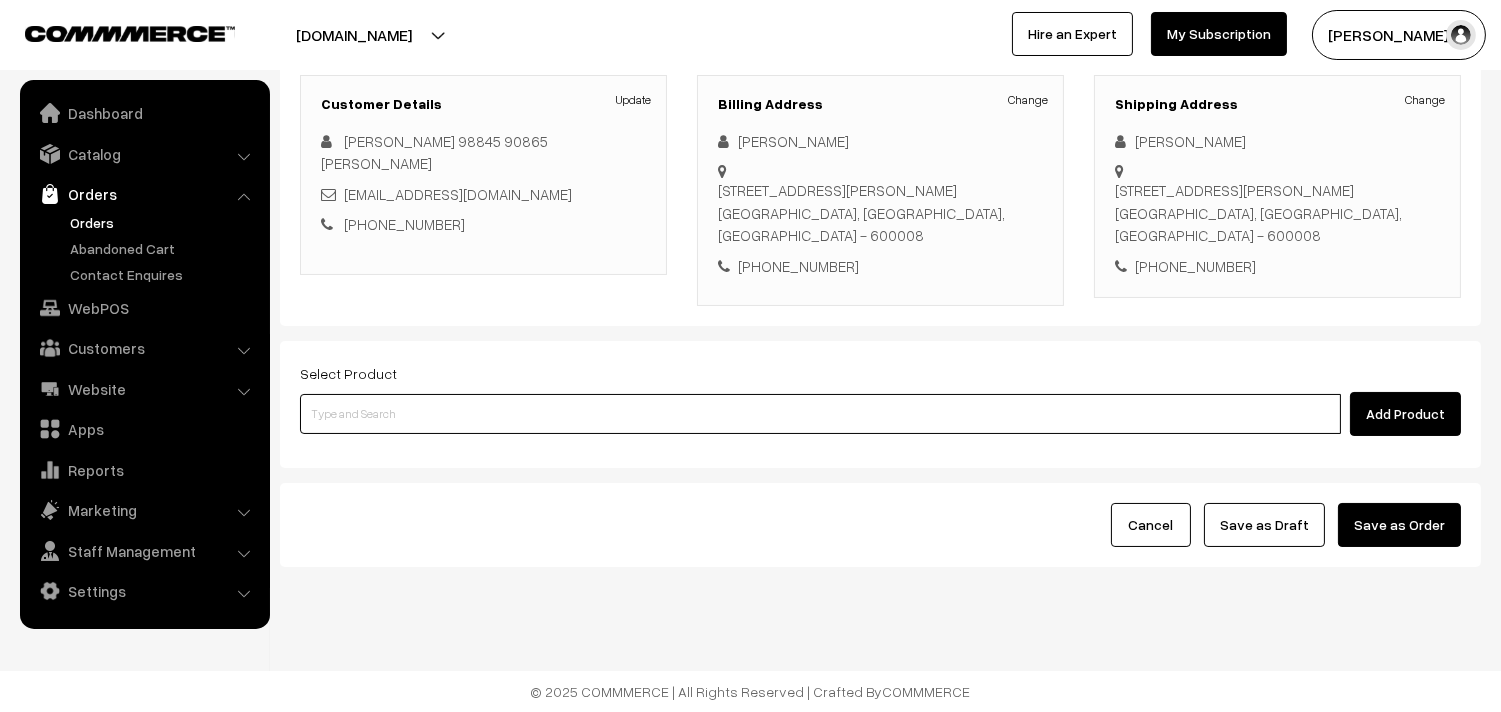 click at bounding box center (820, 414) 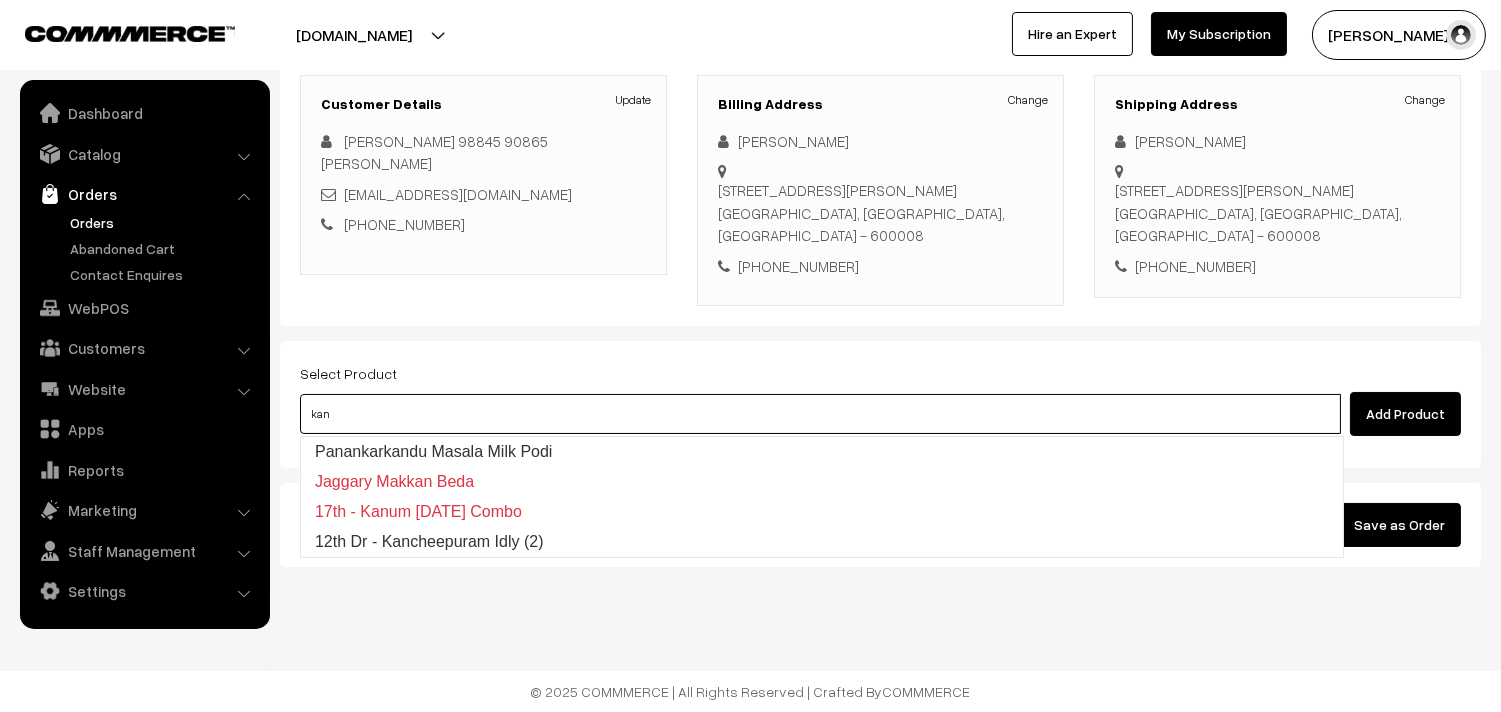 type on "12th Dr  - Kancheepuram Idly (2)" 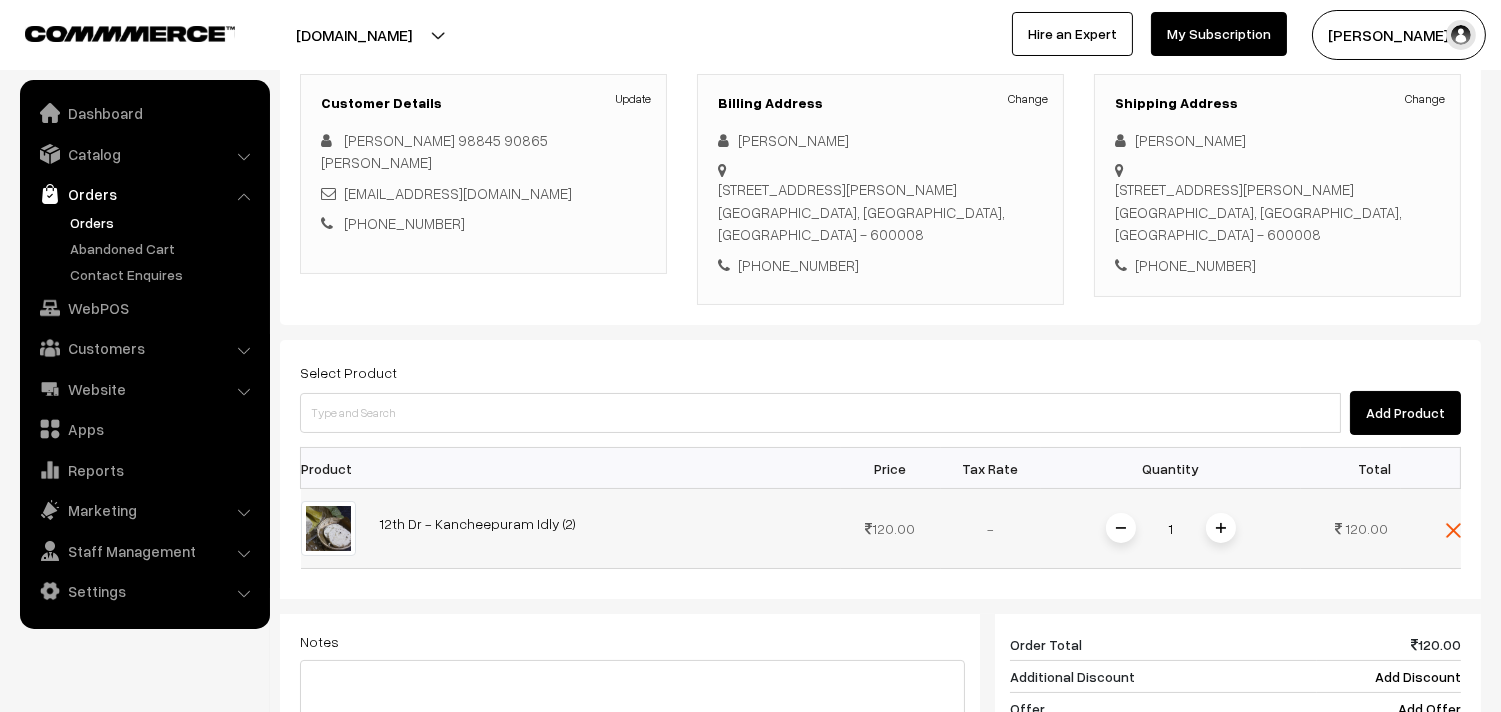 click at bounding box center [1221, 528] 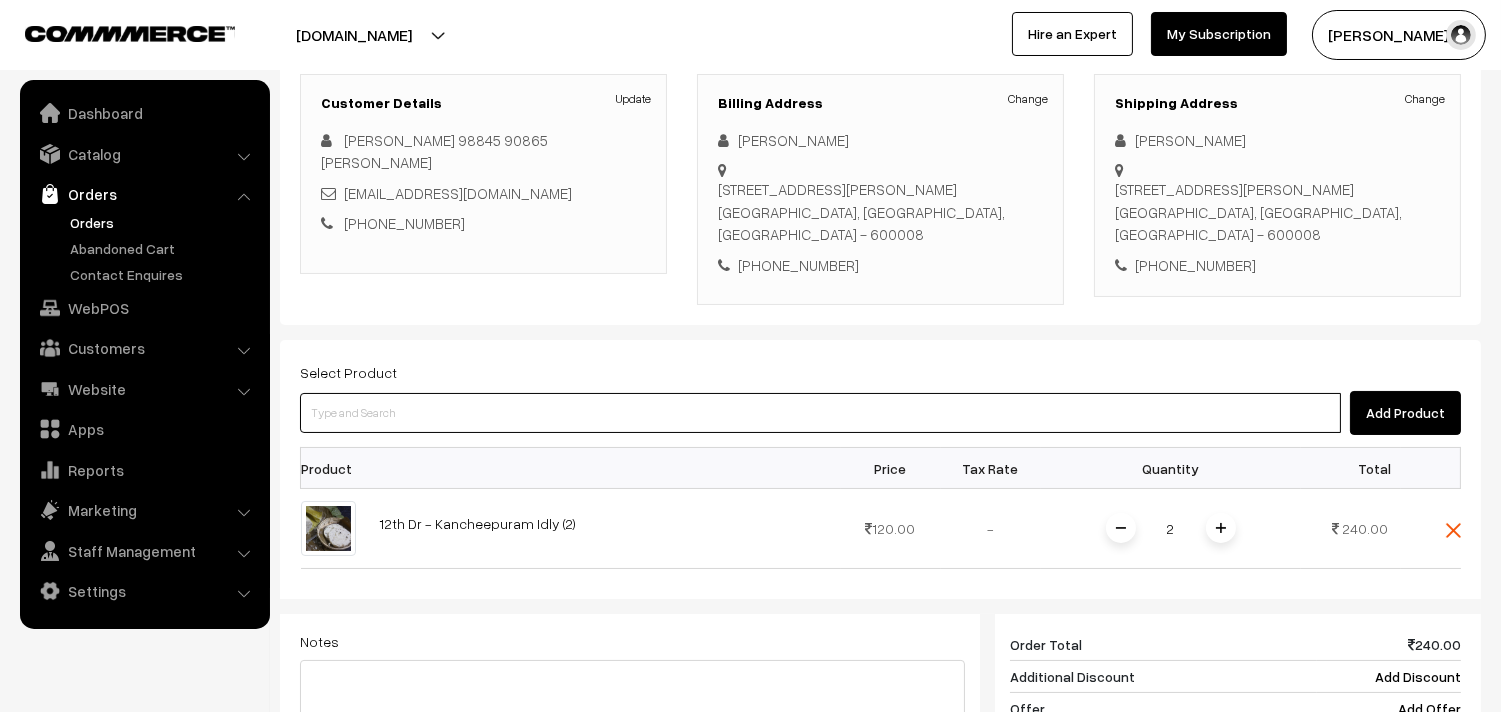 click at bounding box center [820, 413] 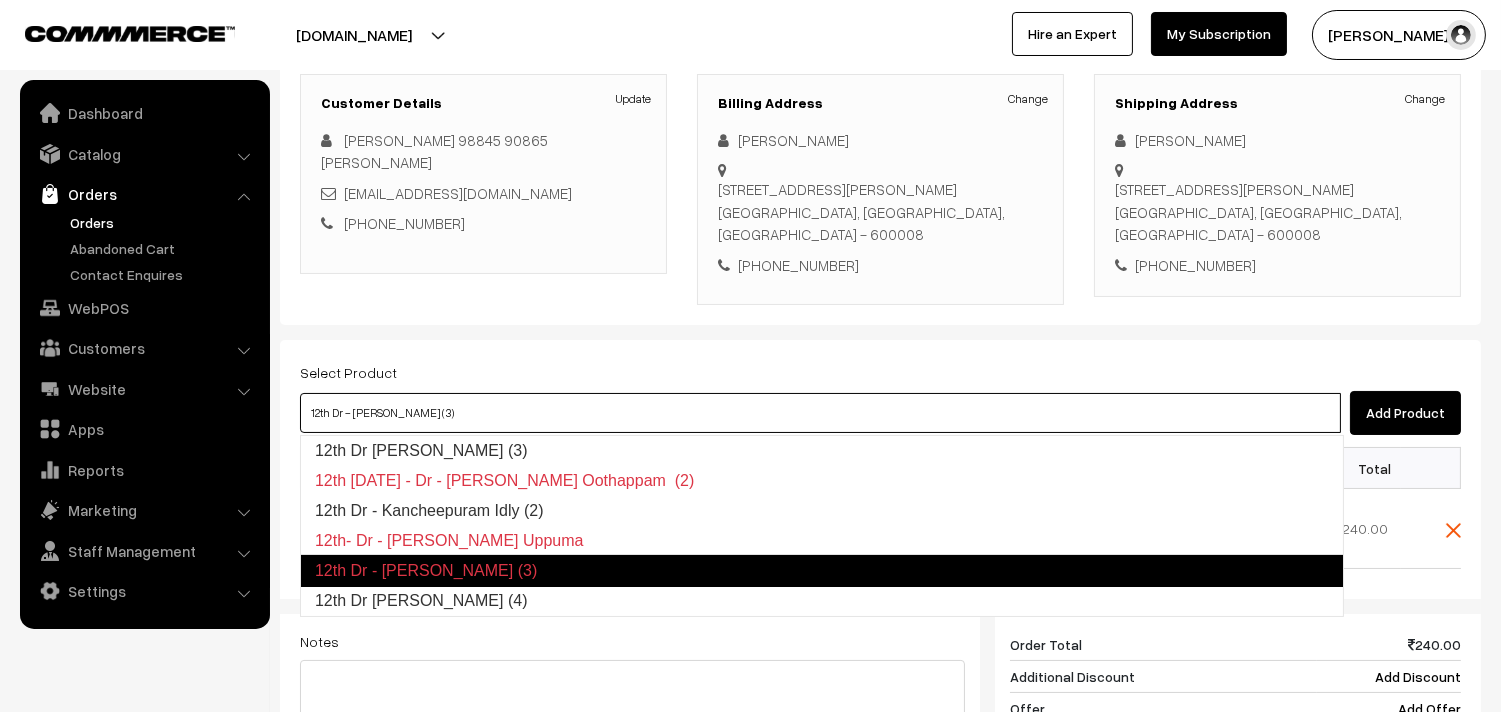 type on "12th Dr [PERSON_NAME] (4)" 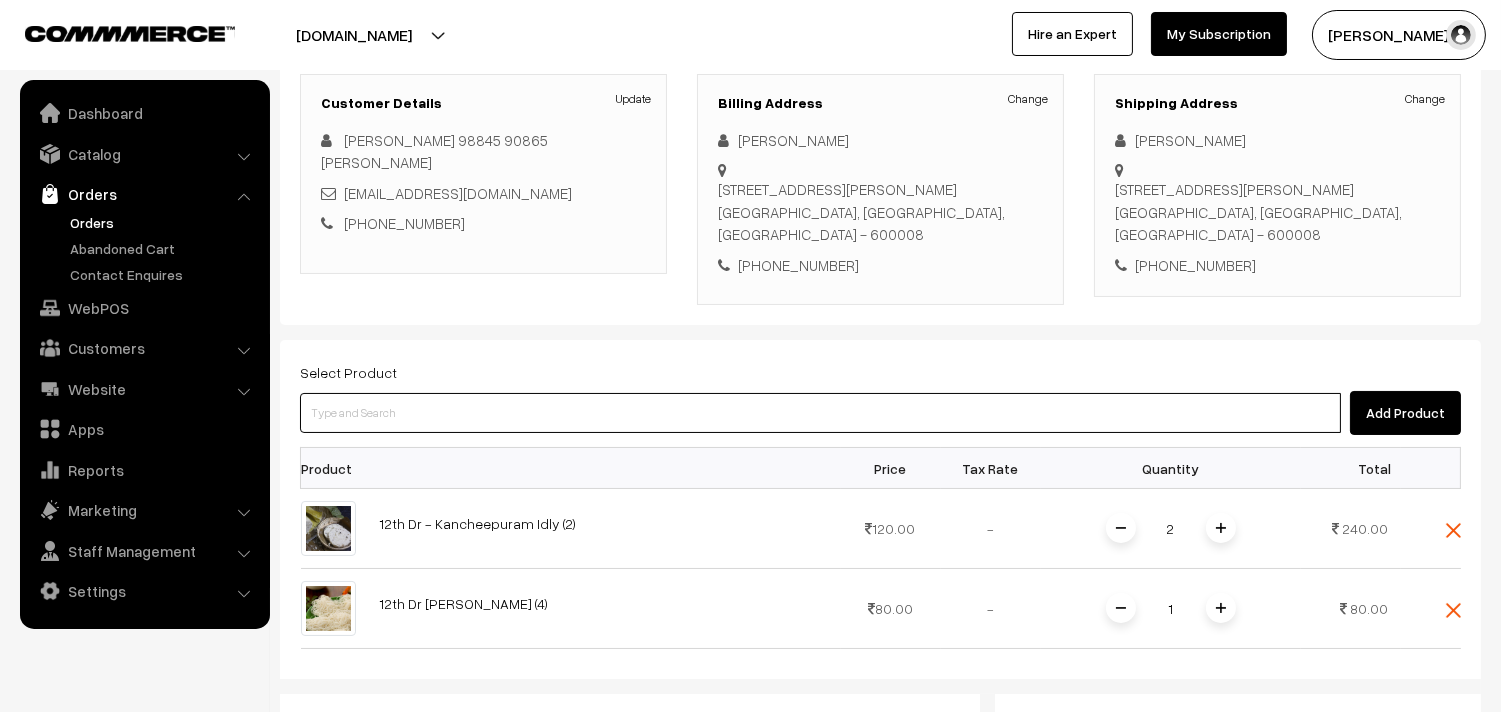 click at bounding box center (820, 413) 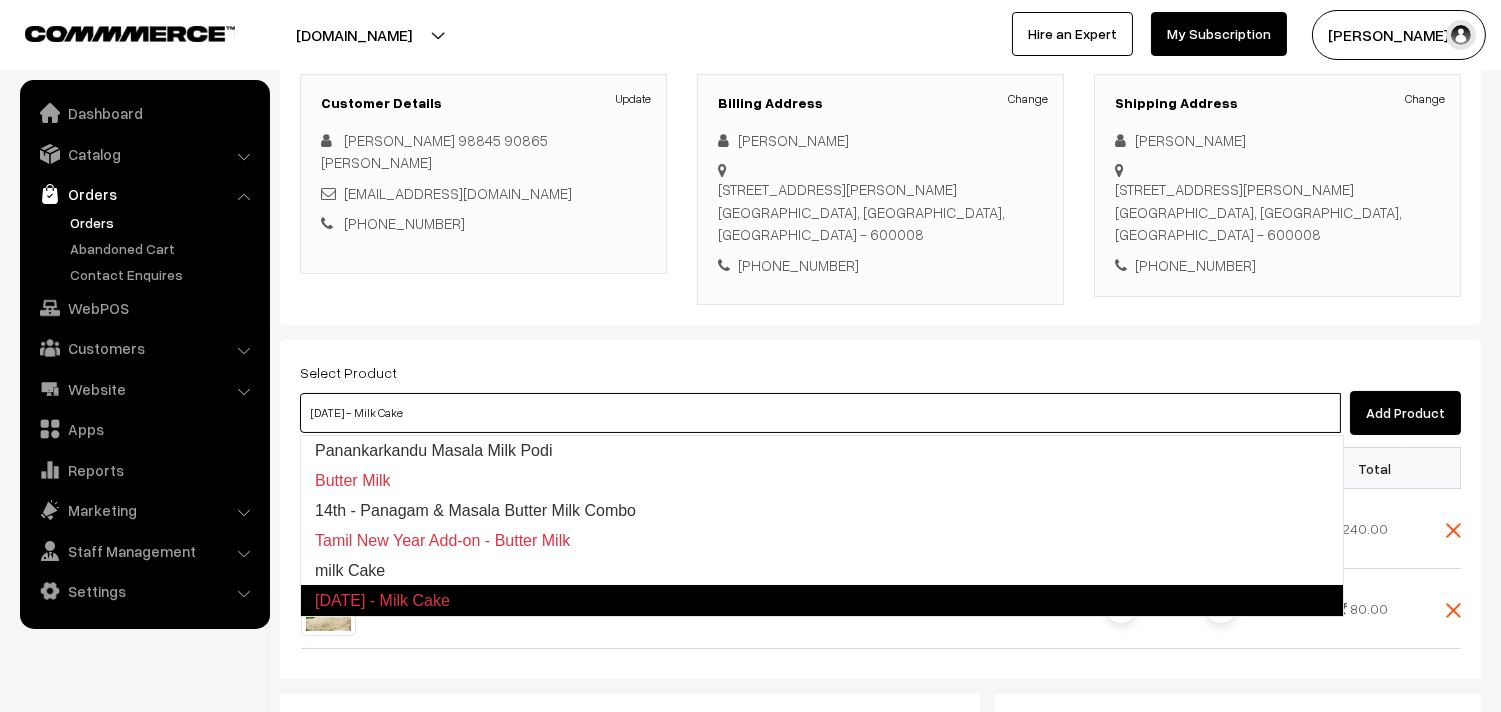 type on "milk Cake" 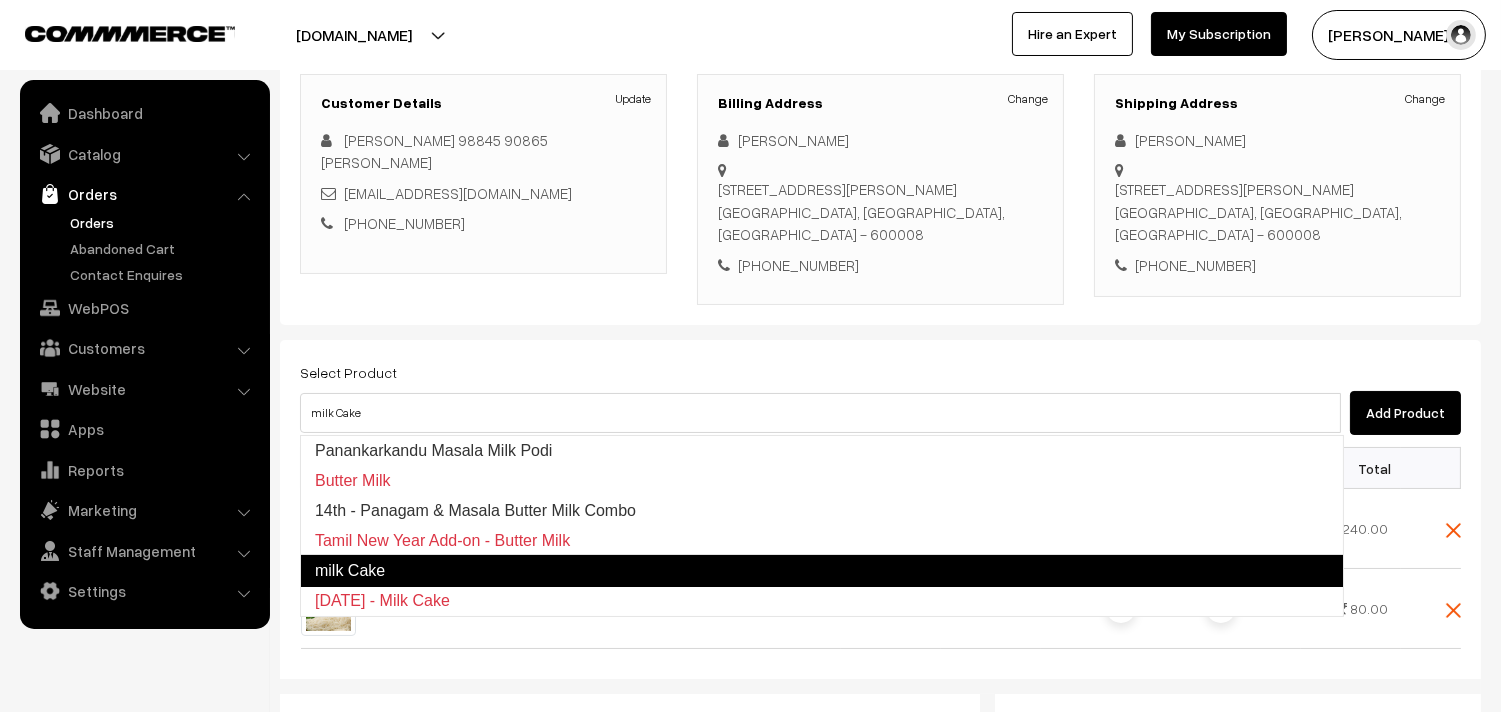 type 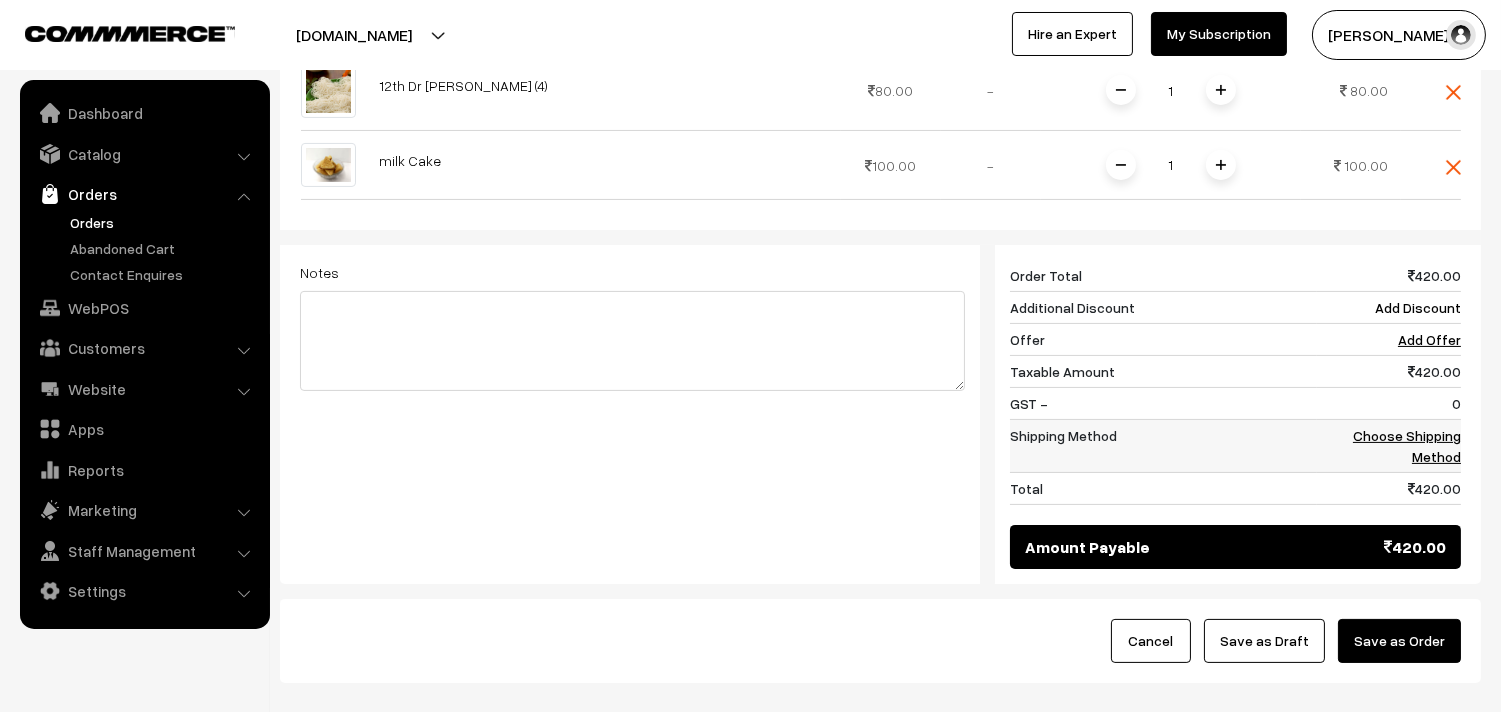 scroll, scrollTop: 788, scrollLeft: 0, axis: vertical 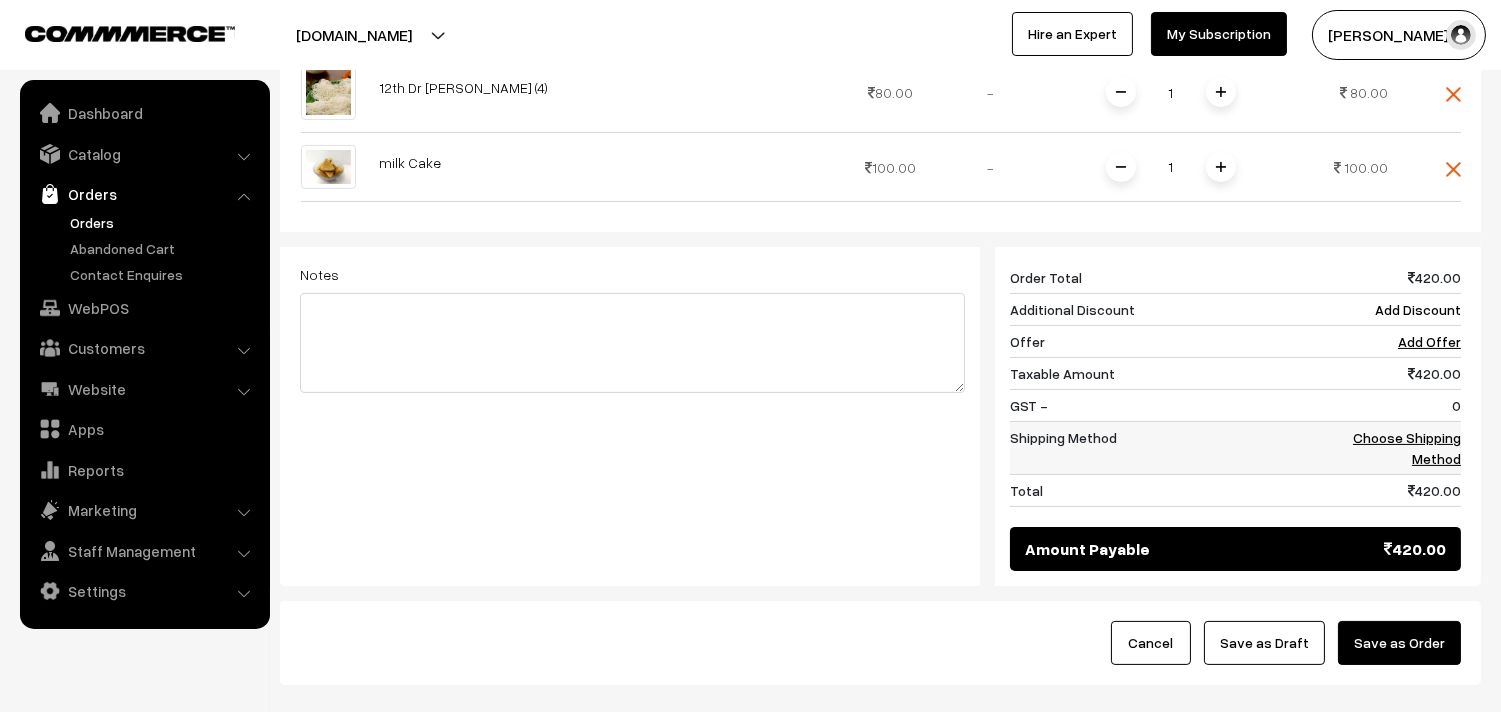 click on "Choose Shipping Method" at bounding box center [1407, 448] 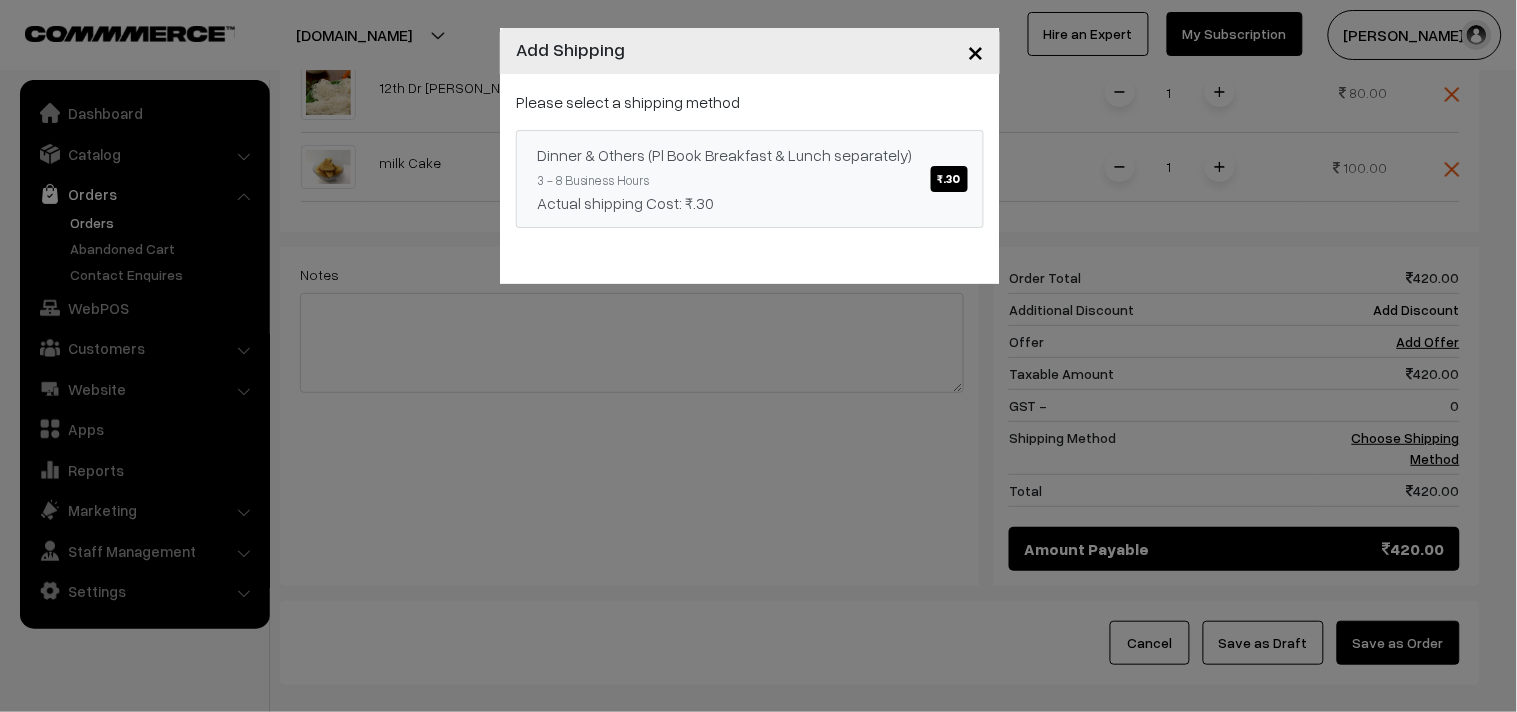drag, startPoint x: 776, startPoint y: 144, endPoint x: 804, endPoint y: 242, distance: 101.92154 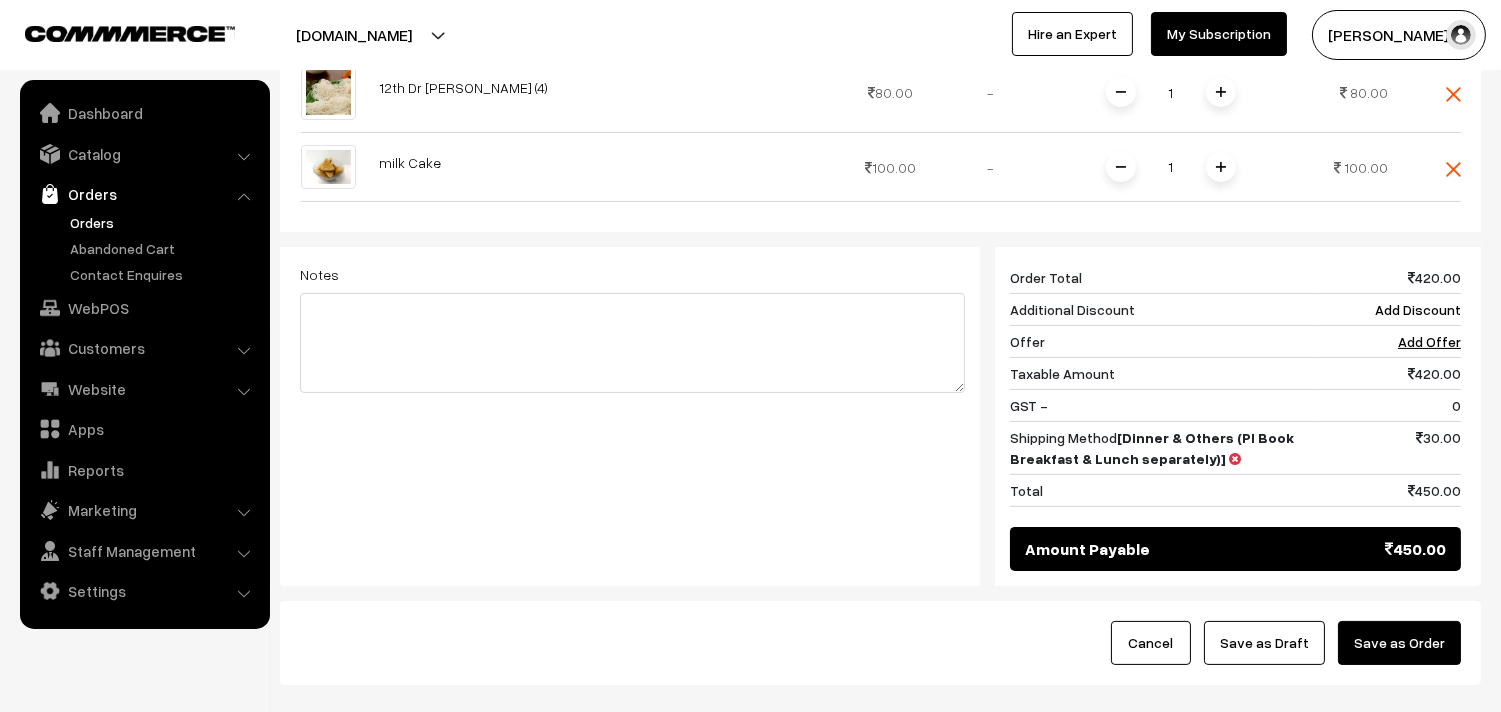 click on "Save as Draft" at bounding box center [1264, 643] 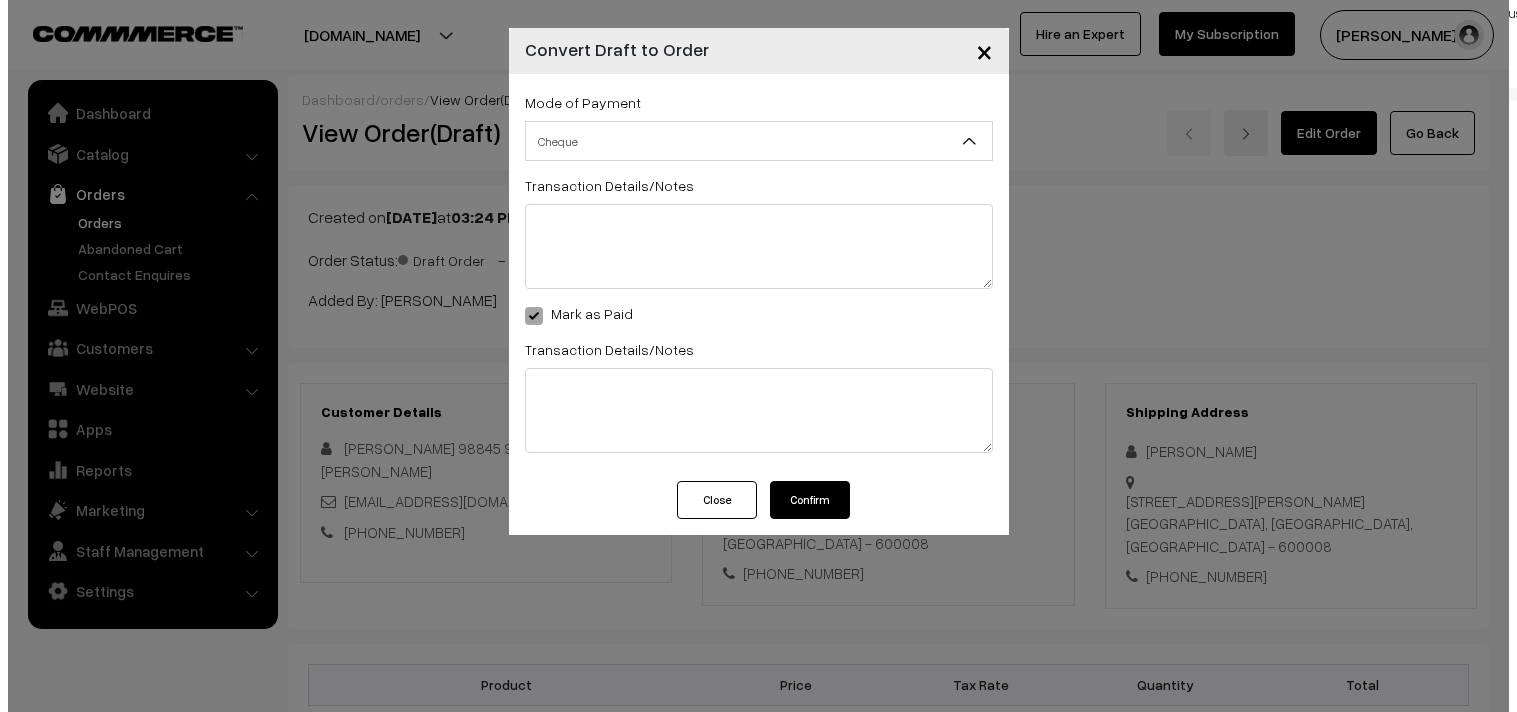 scroll, scrollTop: 1114, scrollLeft: 0, axis: vertical 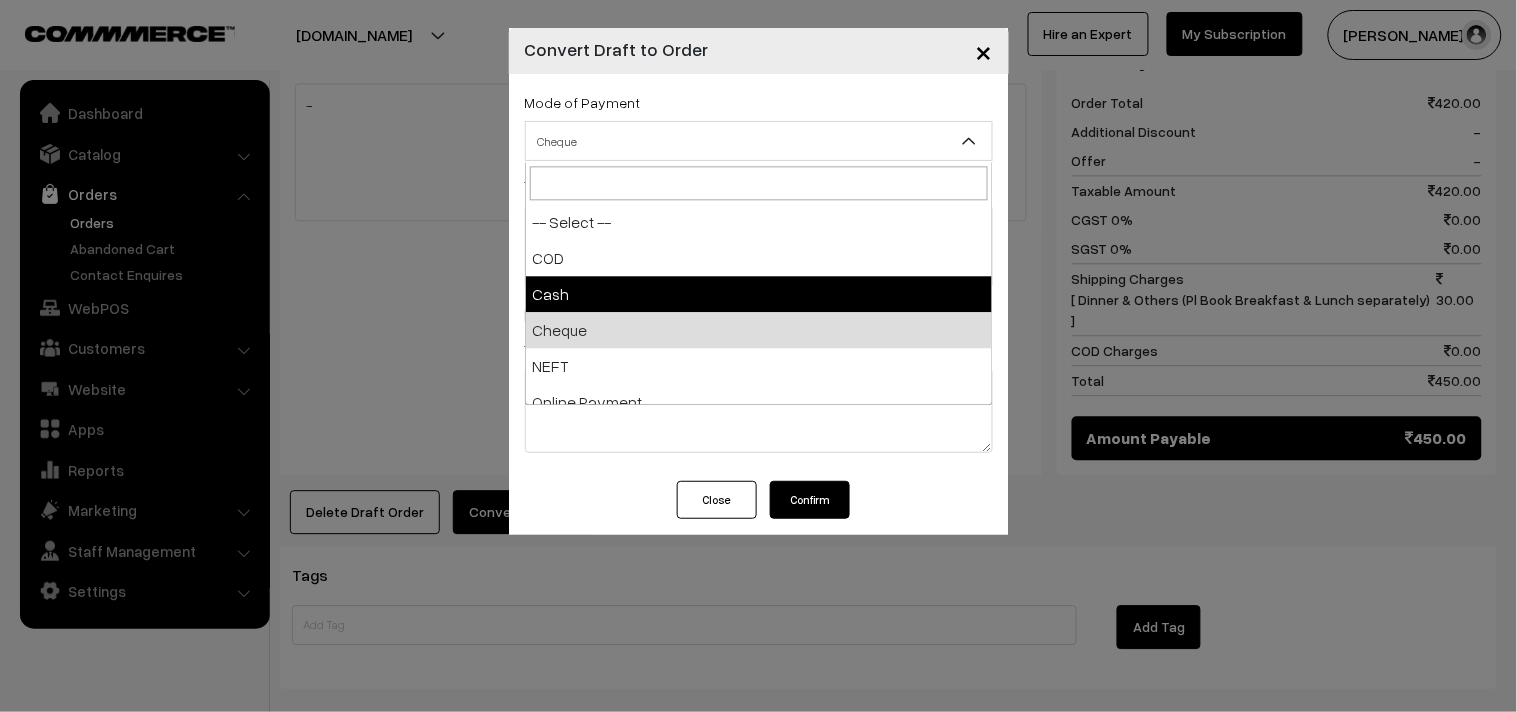 select on "2" 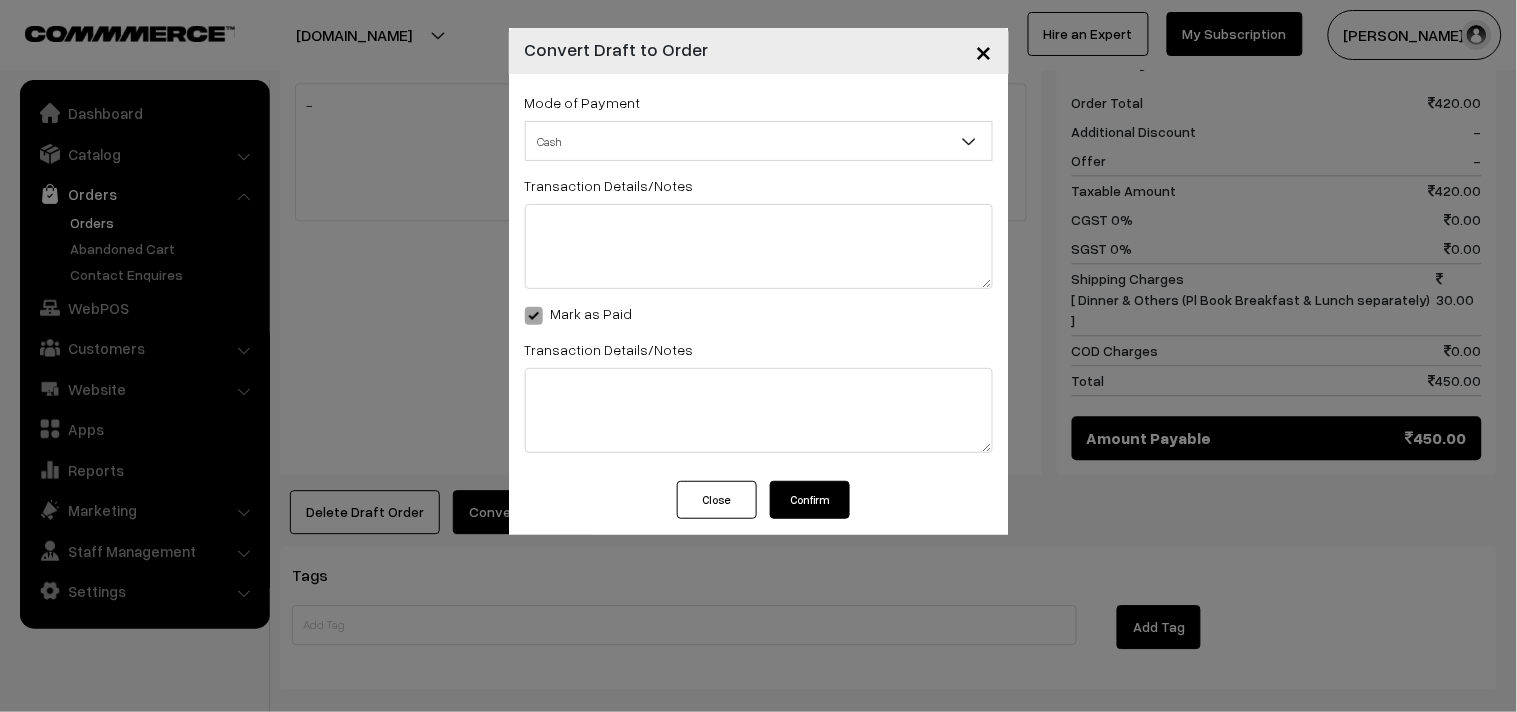 click on "Confirm" at bounding box center [810, 500] 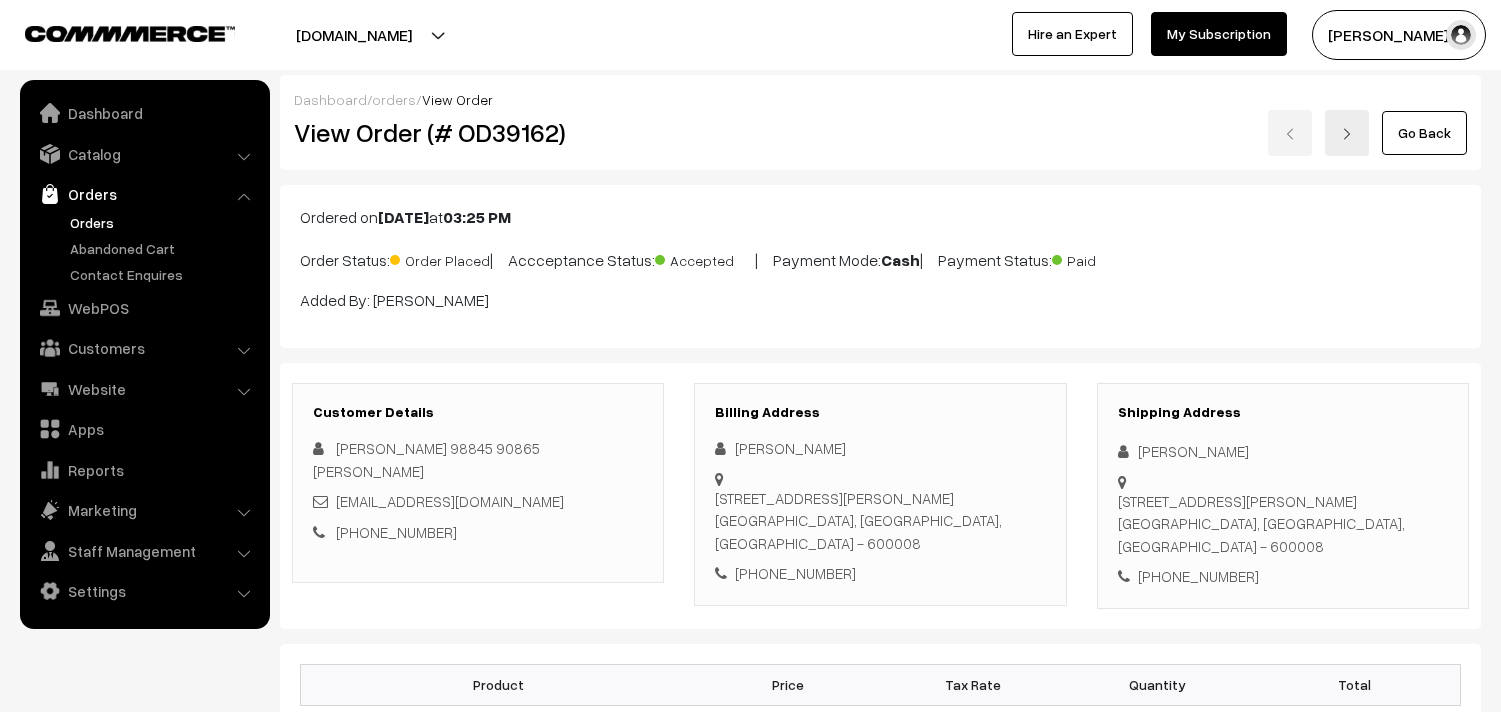 scroll, scrollTop: 1174, scrollLeft: 0, axis: vertical 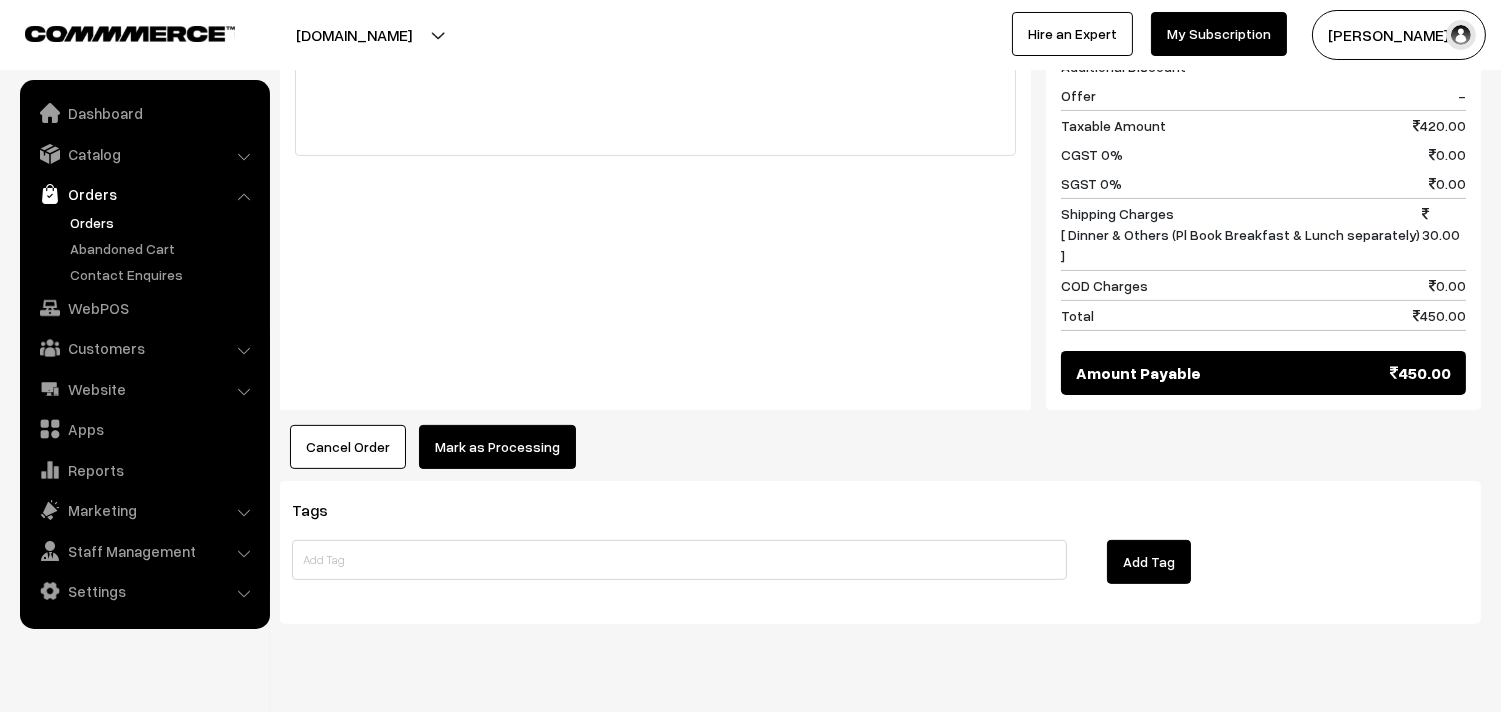 click on "Mark as Processing" at bounding box center (497, 447) 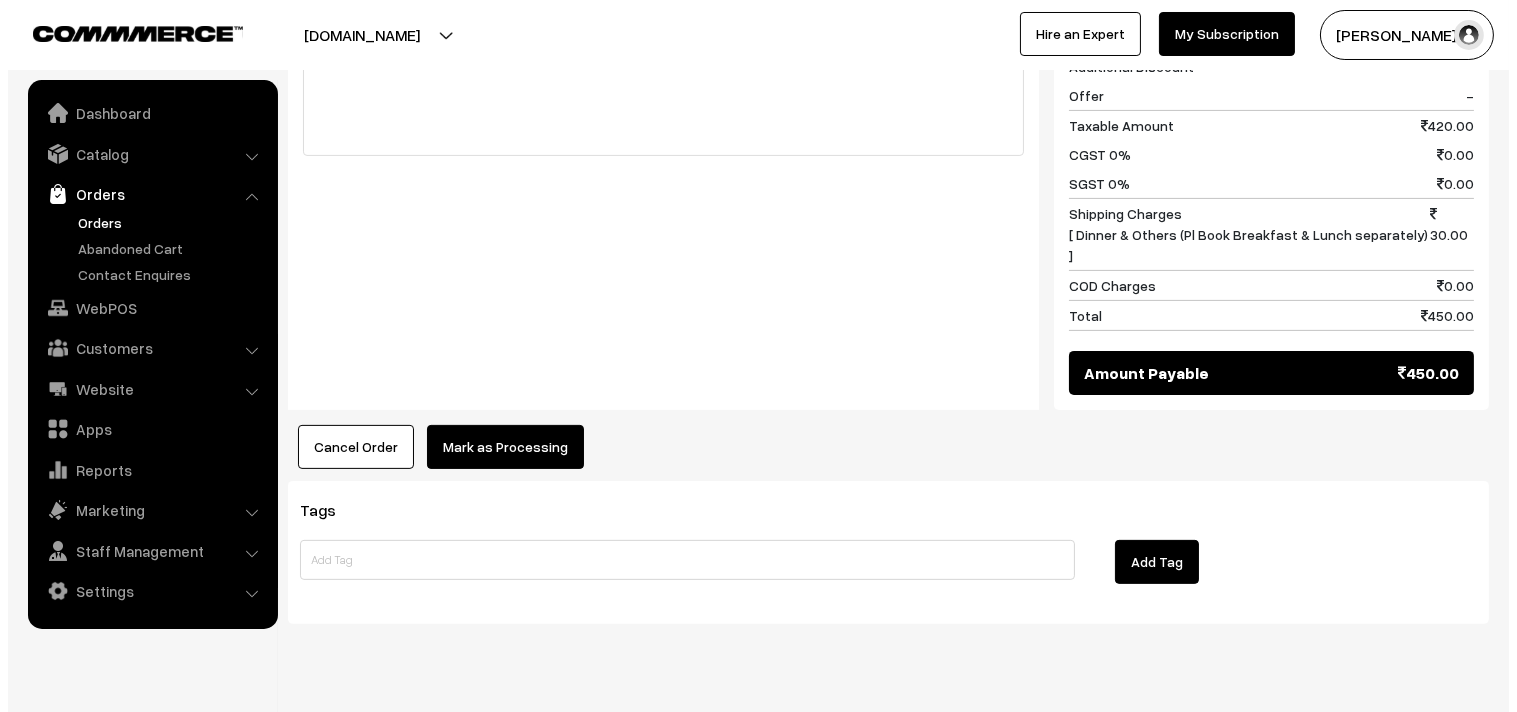 scroll, scrollTop: 1178, scrollLeft: 0, axis: vertical 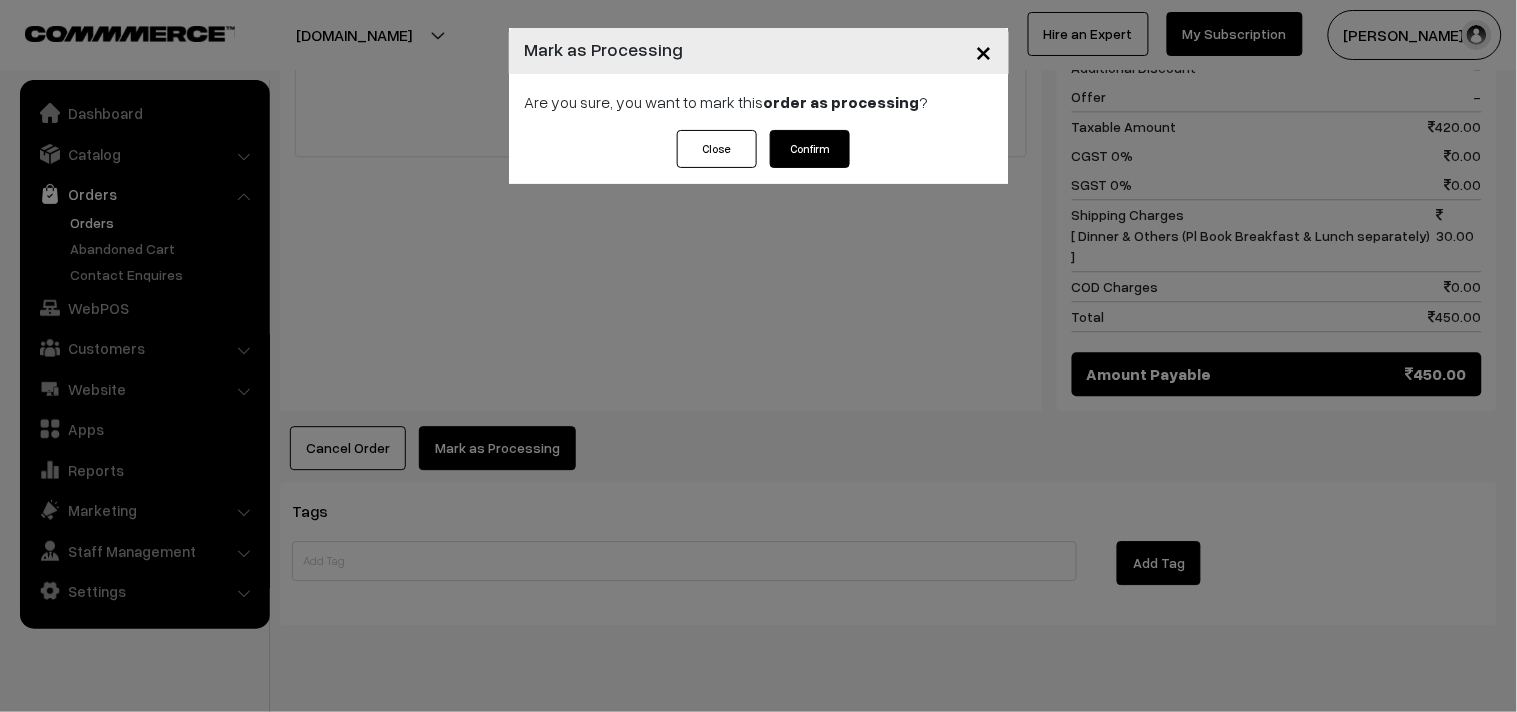 click on "Confirm" at bounding box center [810, 149] 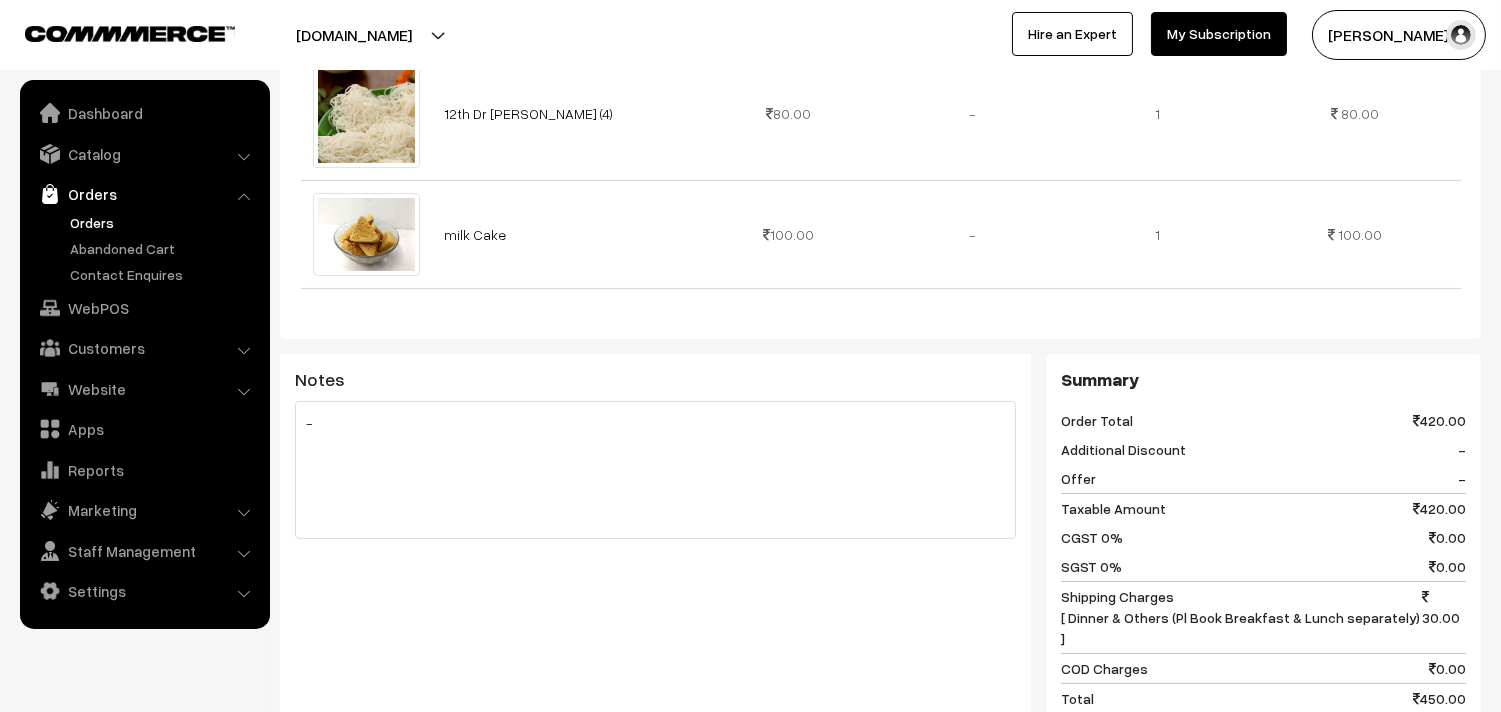 scroll, scrollTop: 1000, scrollLeft: 0, axis: vertical 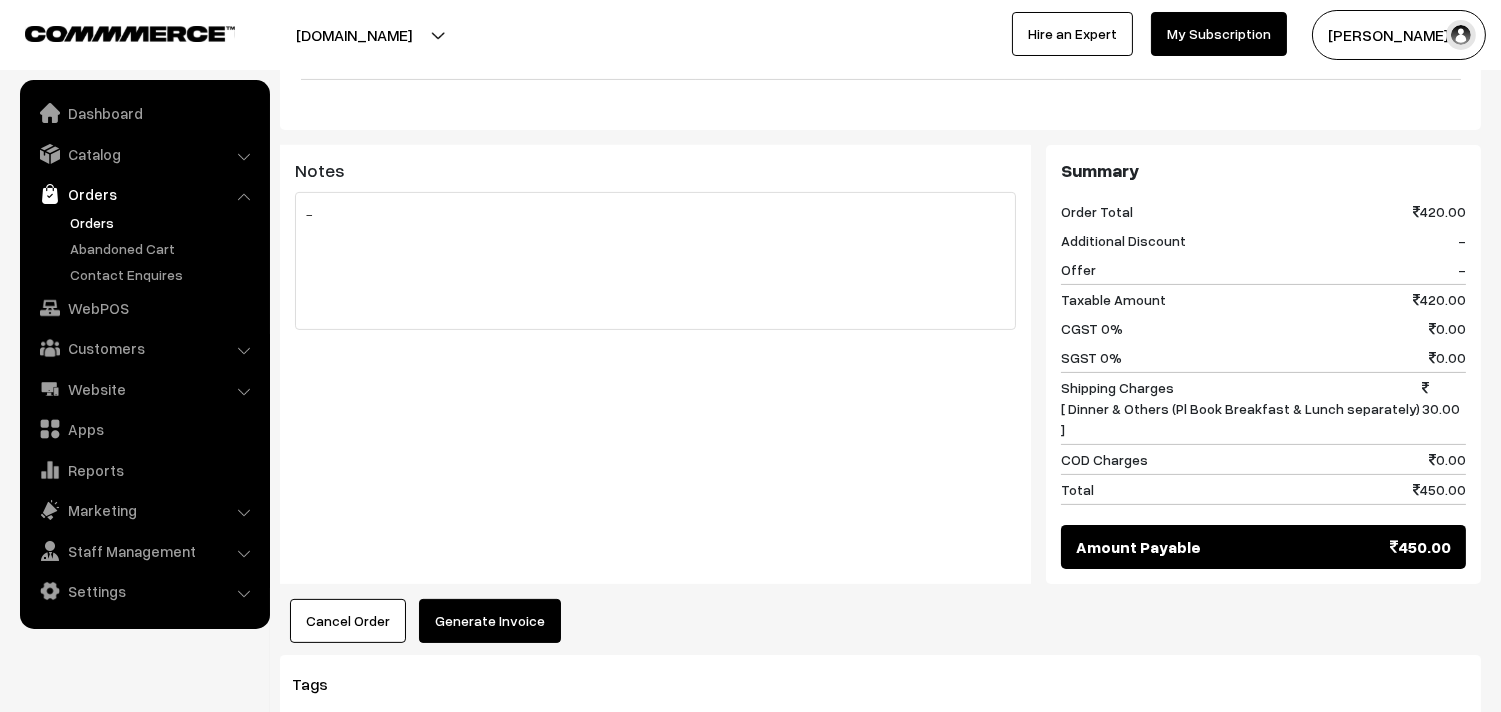 click on "Generate Invoice" at bounding box center [490, 621] 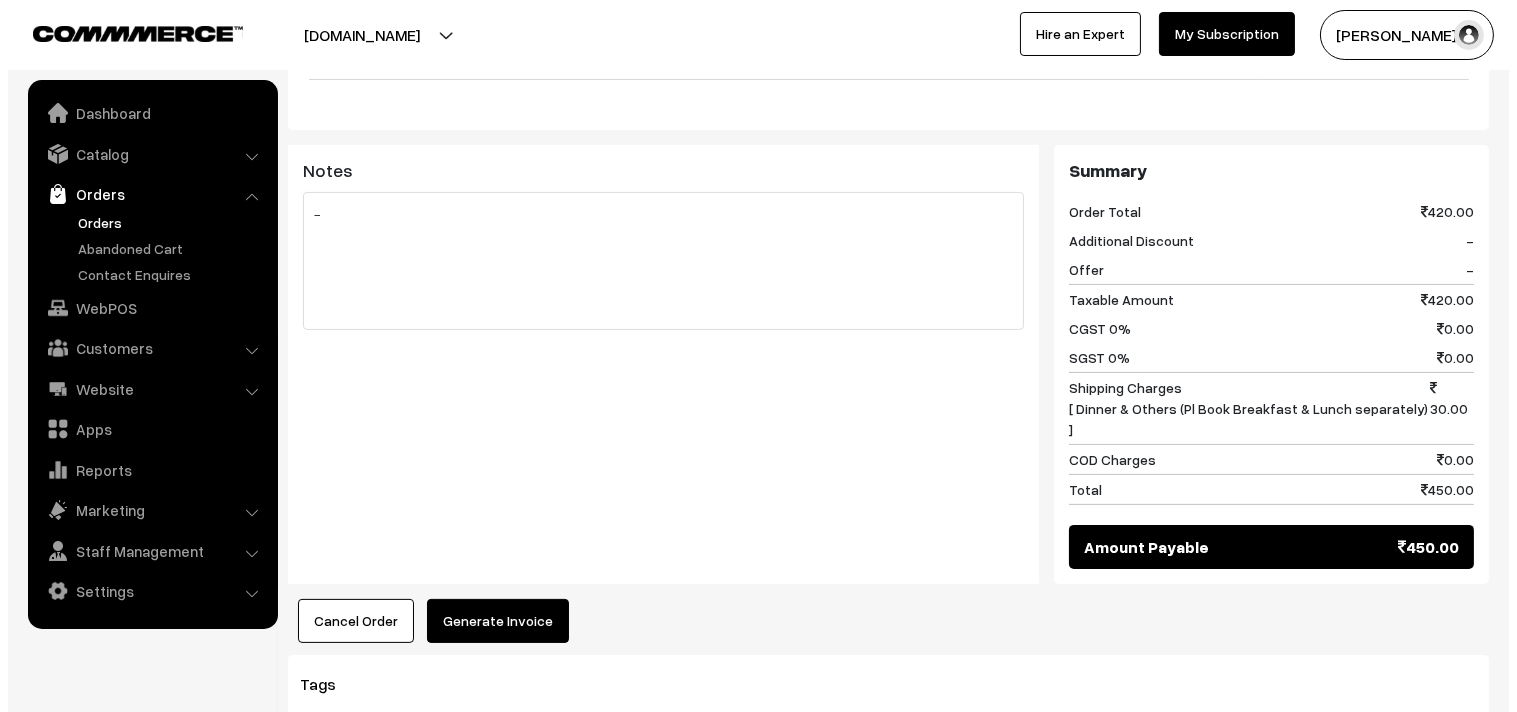 scroll, scrollTop: 1003, scrollLeft: 0, axis: vertical 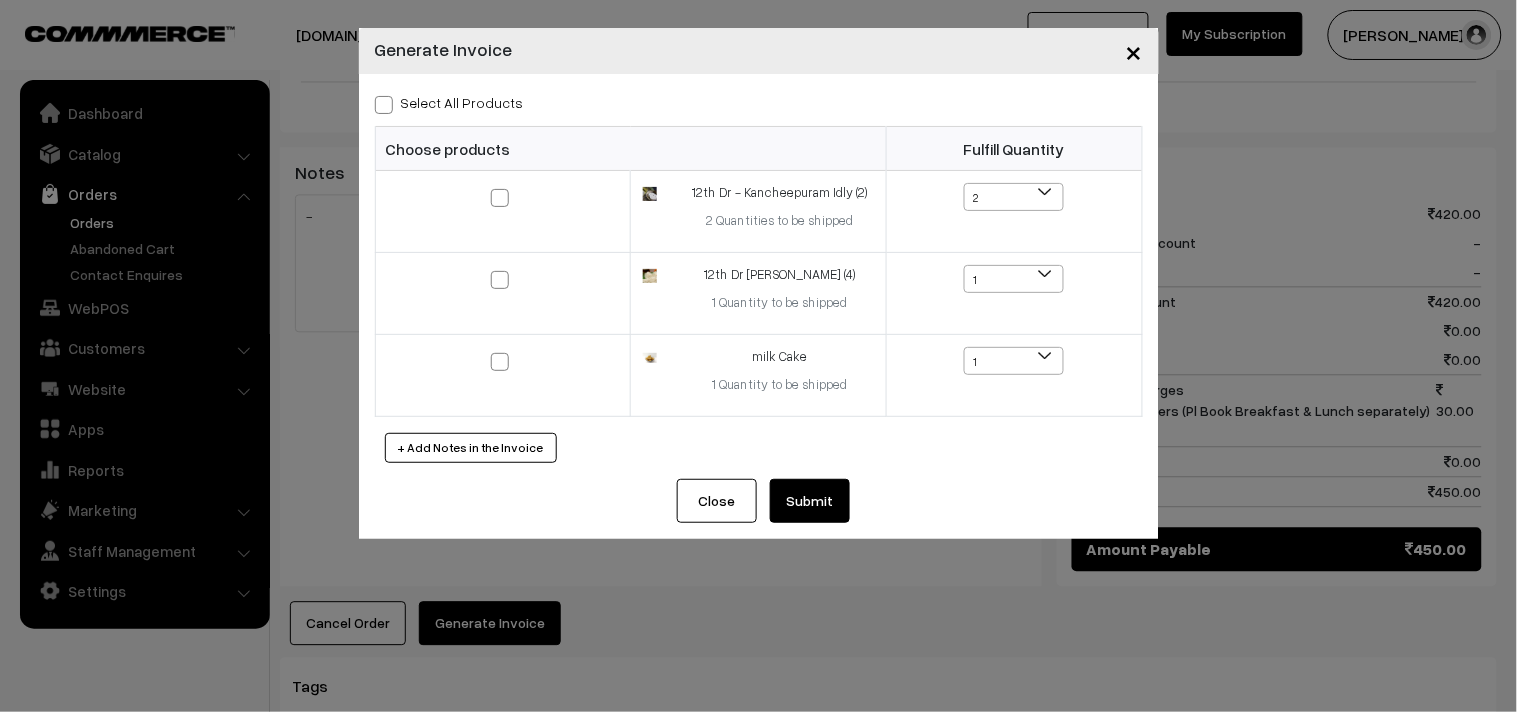 click on "Select All Products" at bounding box center (449, 102) 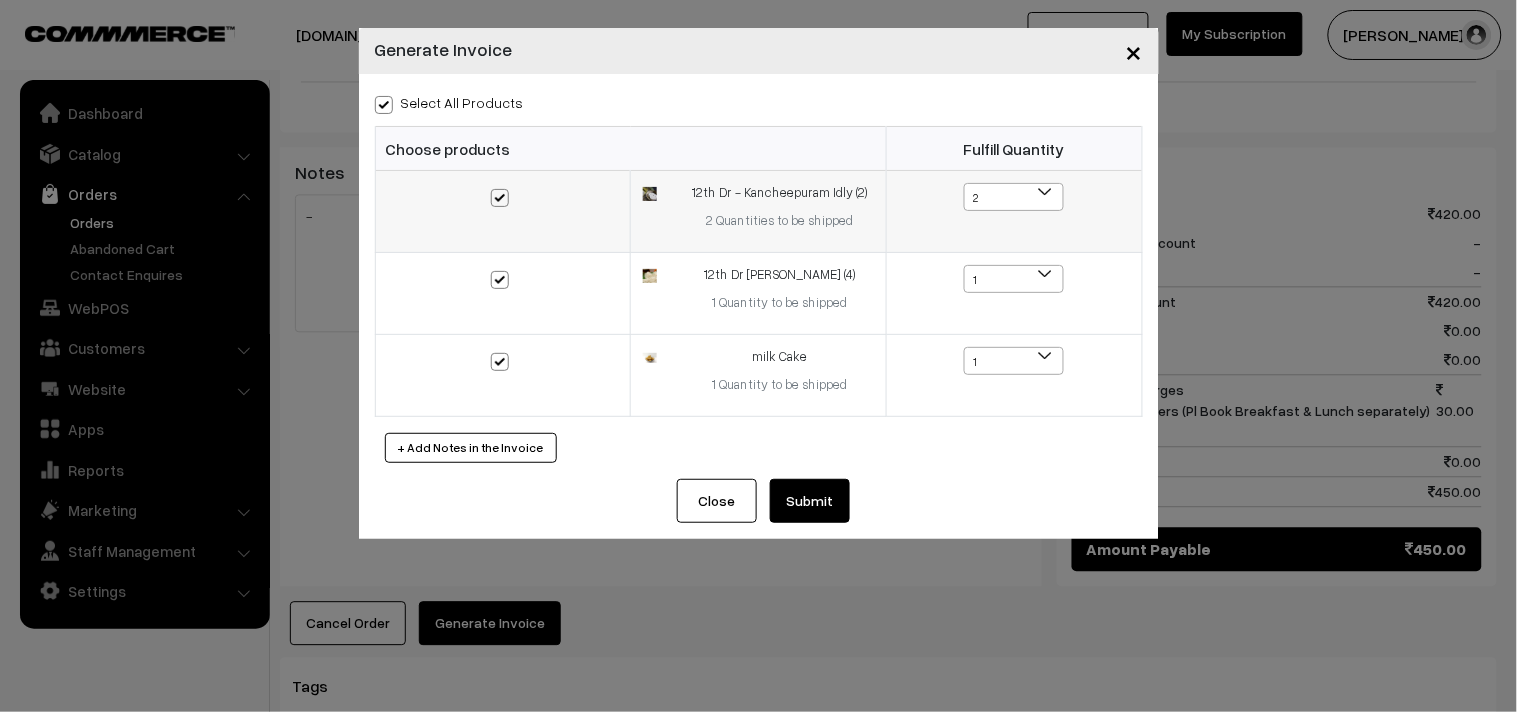 checkbox on "true" 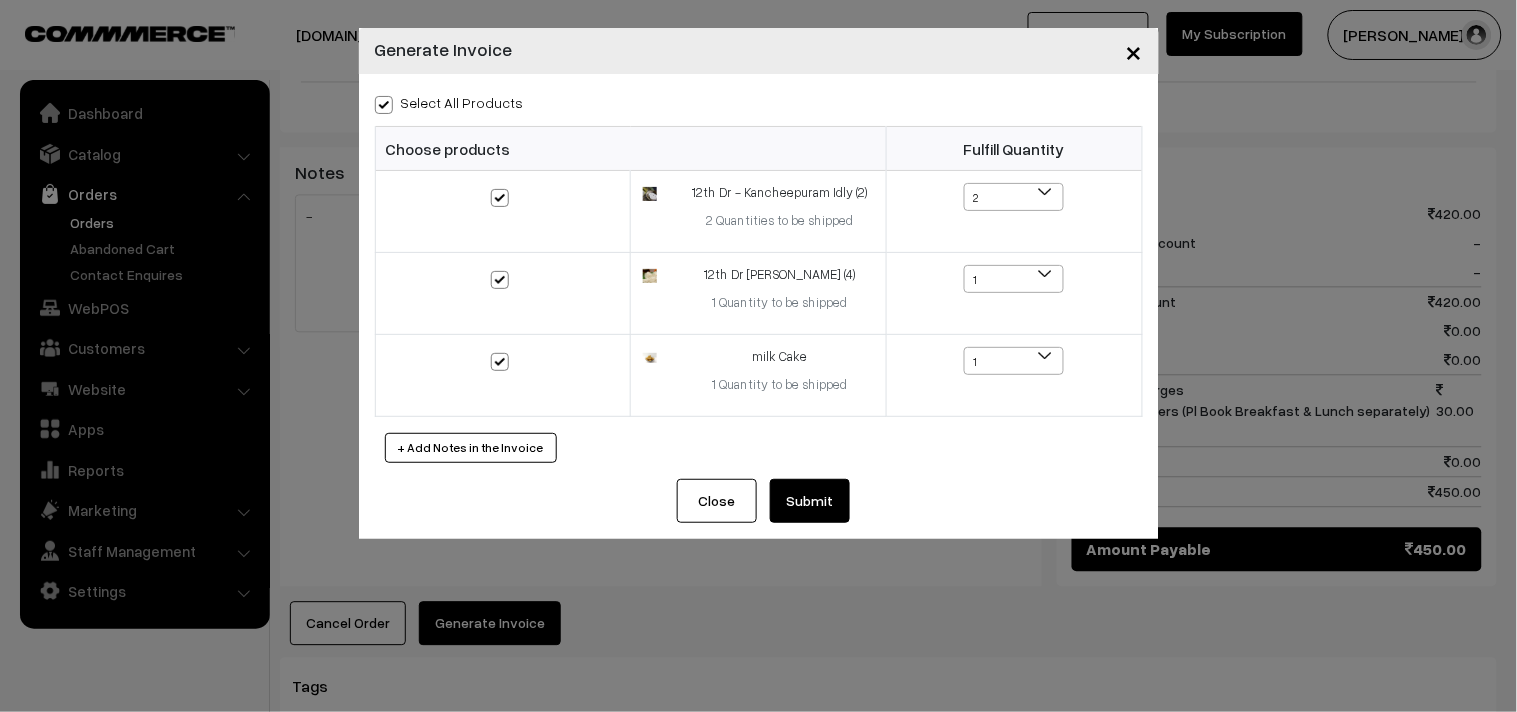click on "Submit" at bounding box center [810, 501] 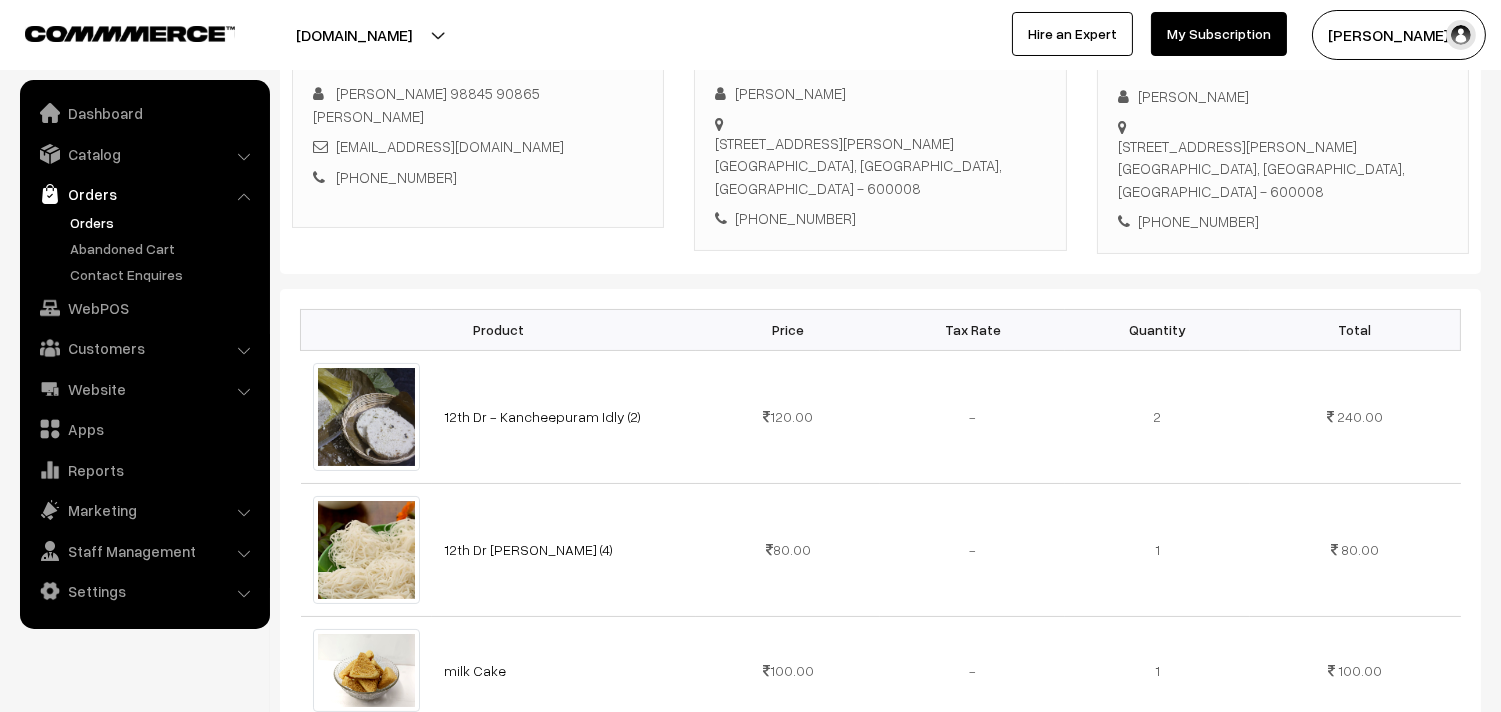 scroll, scrollTop: 0, scrollLeft: 0, axis: both 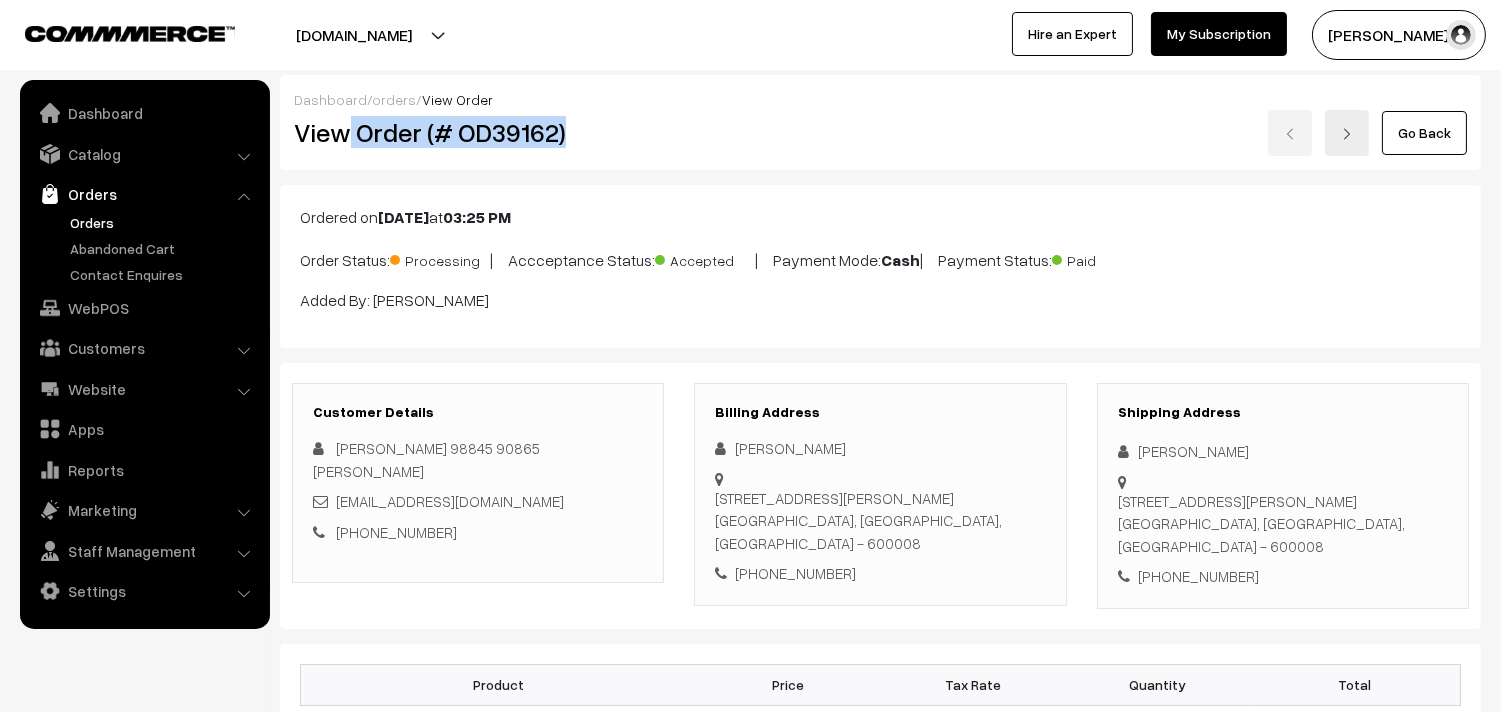 drag, startPoint x: 347, startPoint y: 131, endPoint x: 612, endPoint y: 131, distance: 265 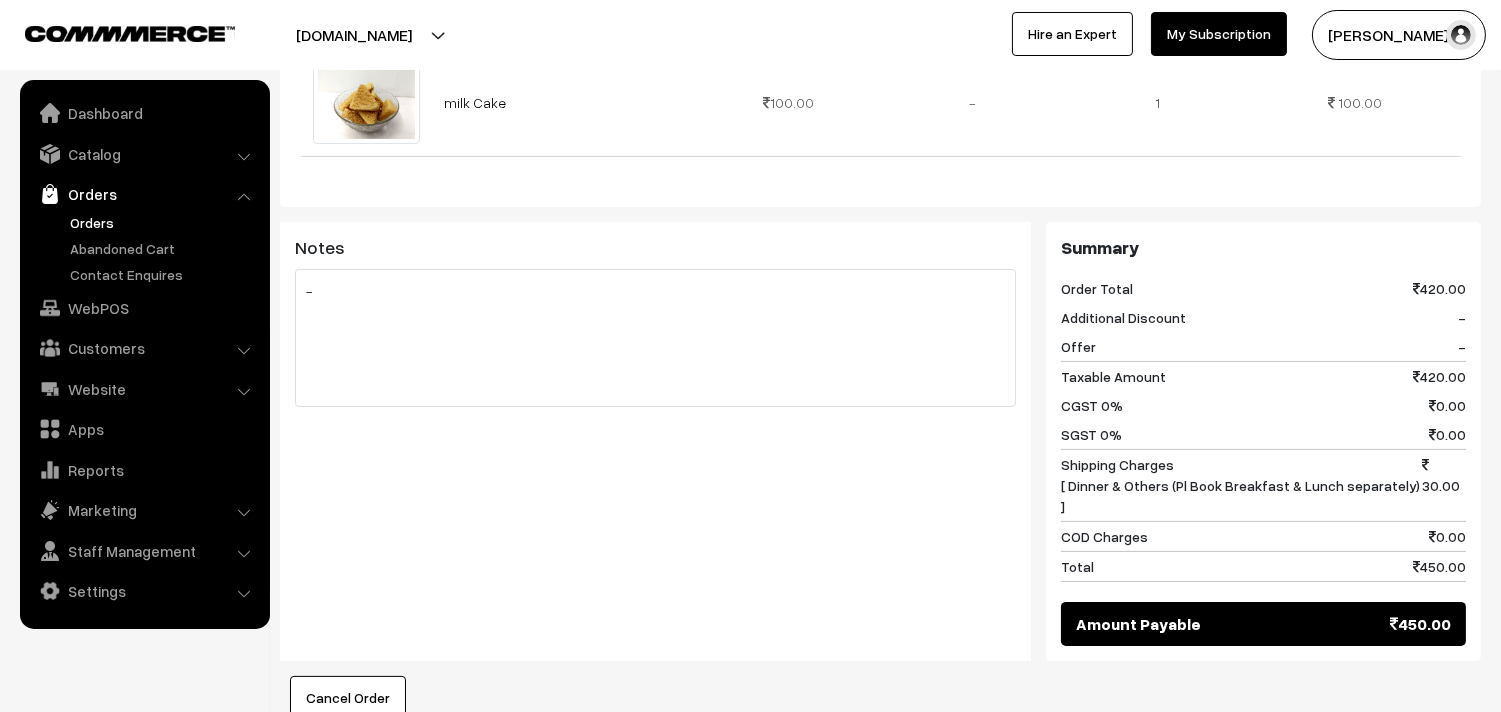 scroll, scrollTop: 1222, scrollLeft: 0, axis: vertical 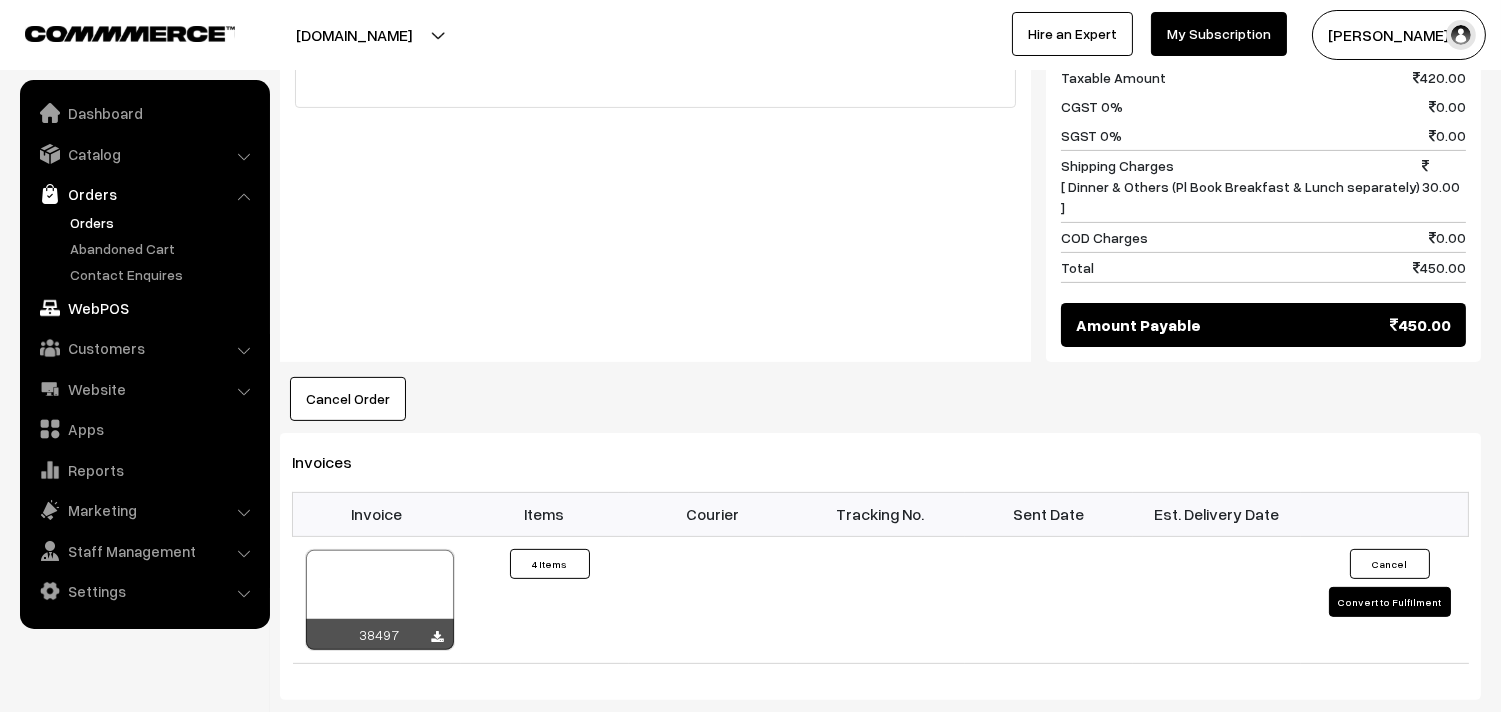 click on "WebPOS" at bounding box center (144, 308) 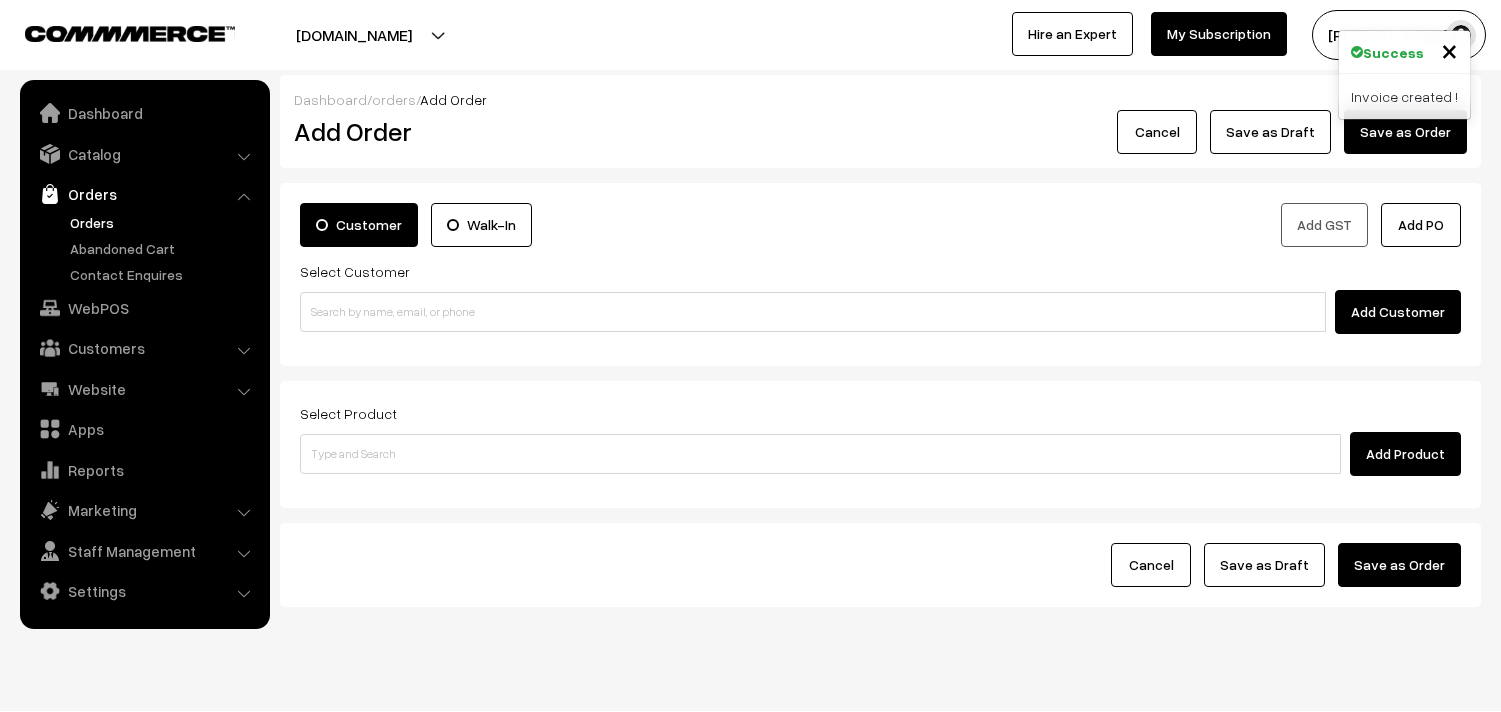 scroll, scrollTop: 0, scrollLeft: 0, axis: both 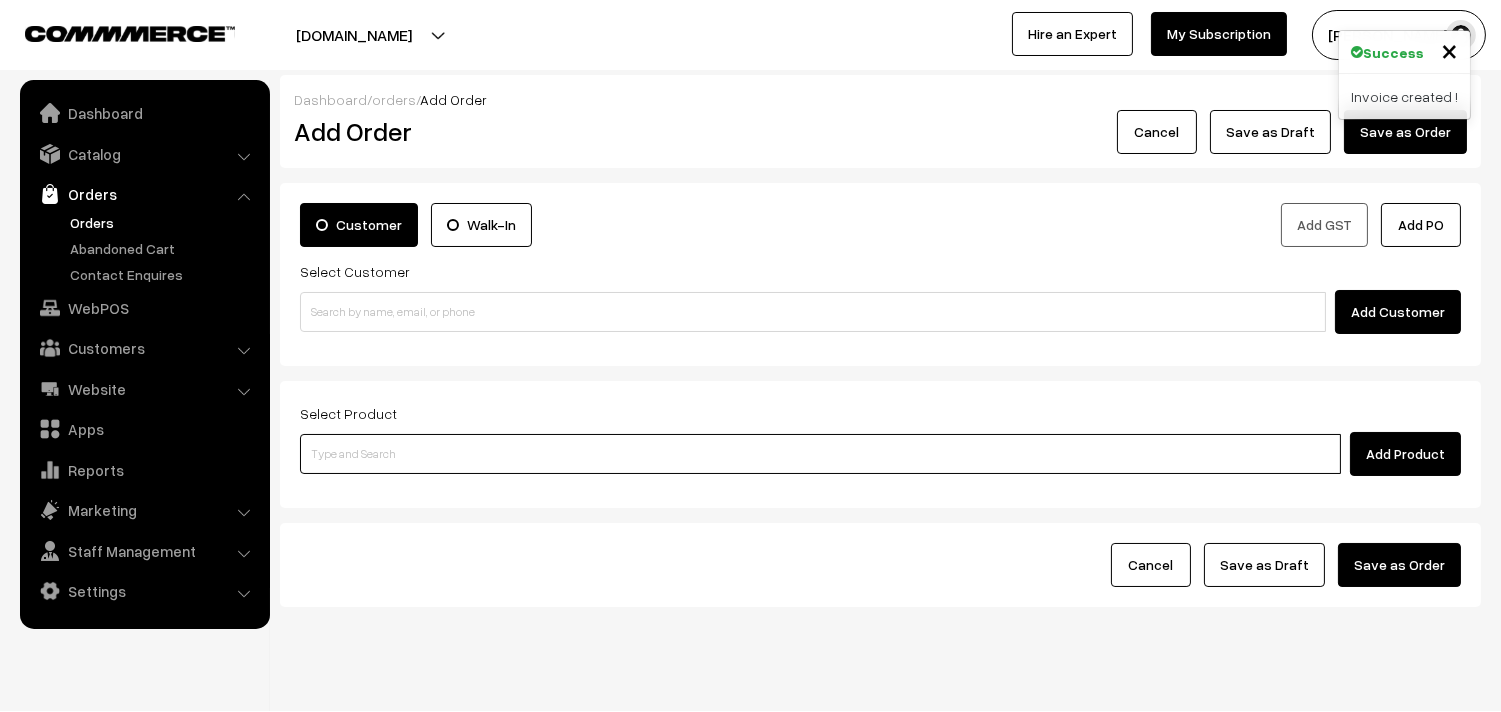 click at bounding box center (820, 454) 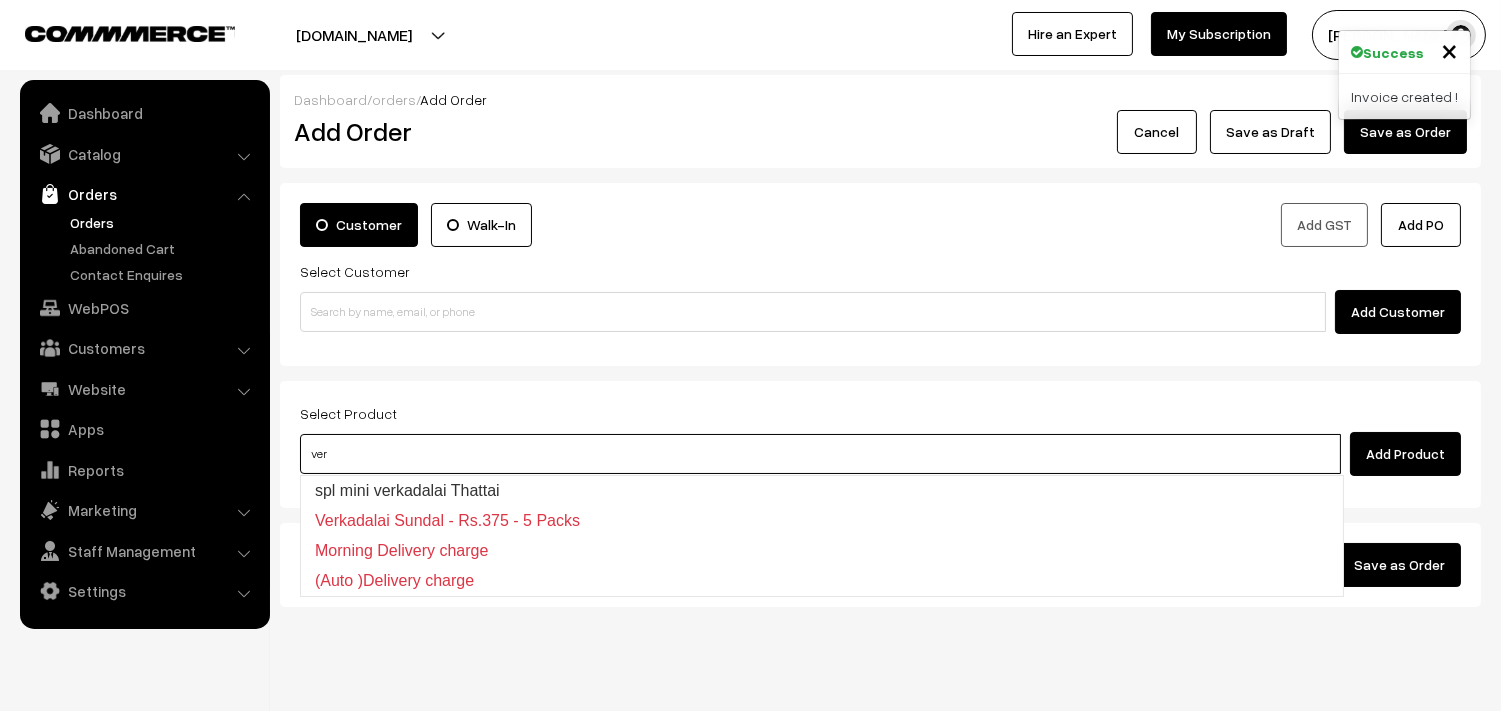 type on "spl  mini verkadalai  Thattai" 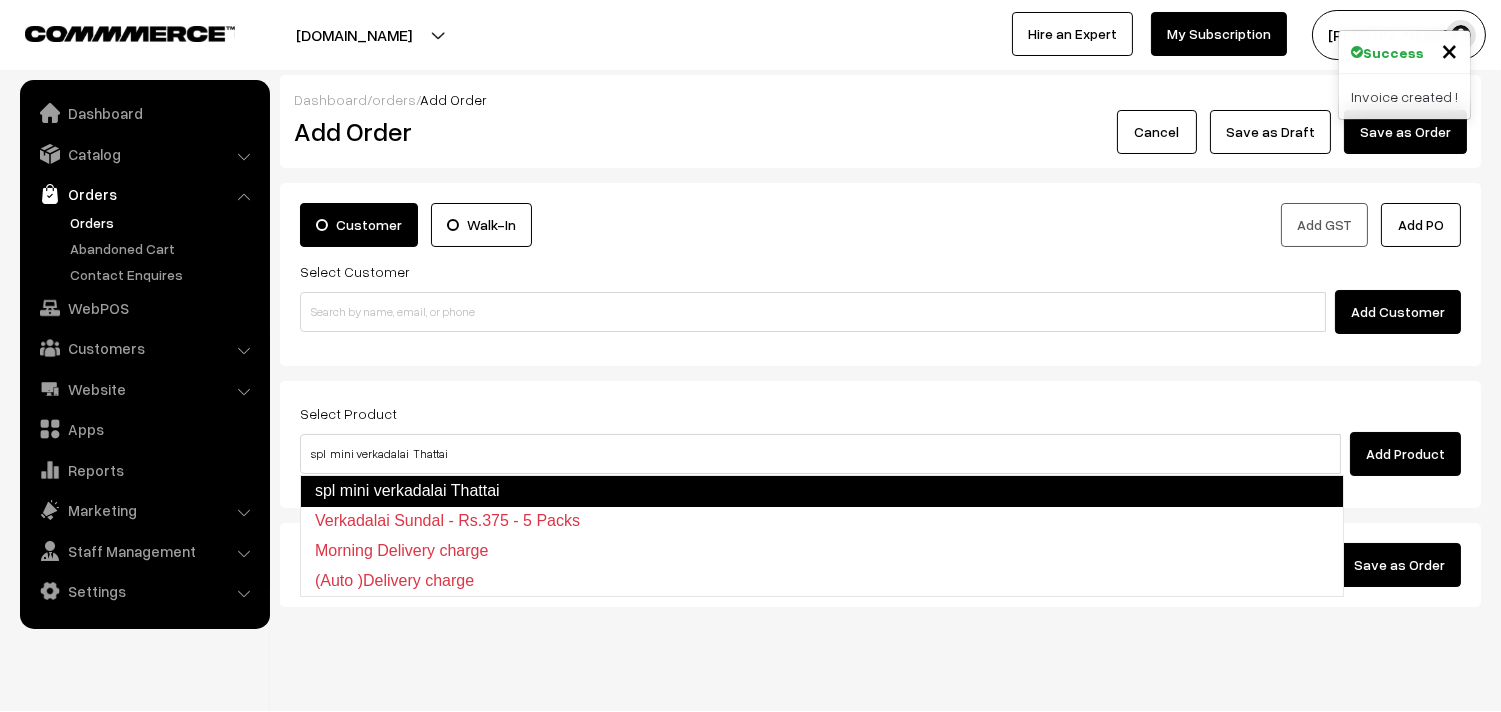 type 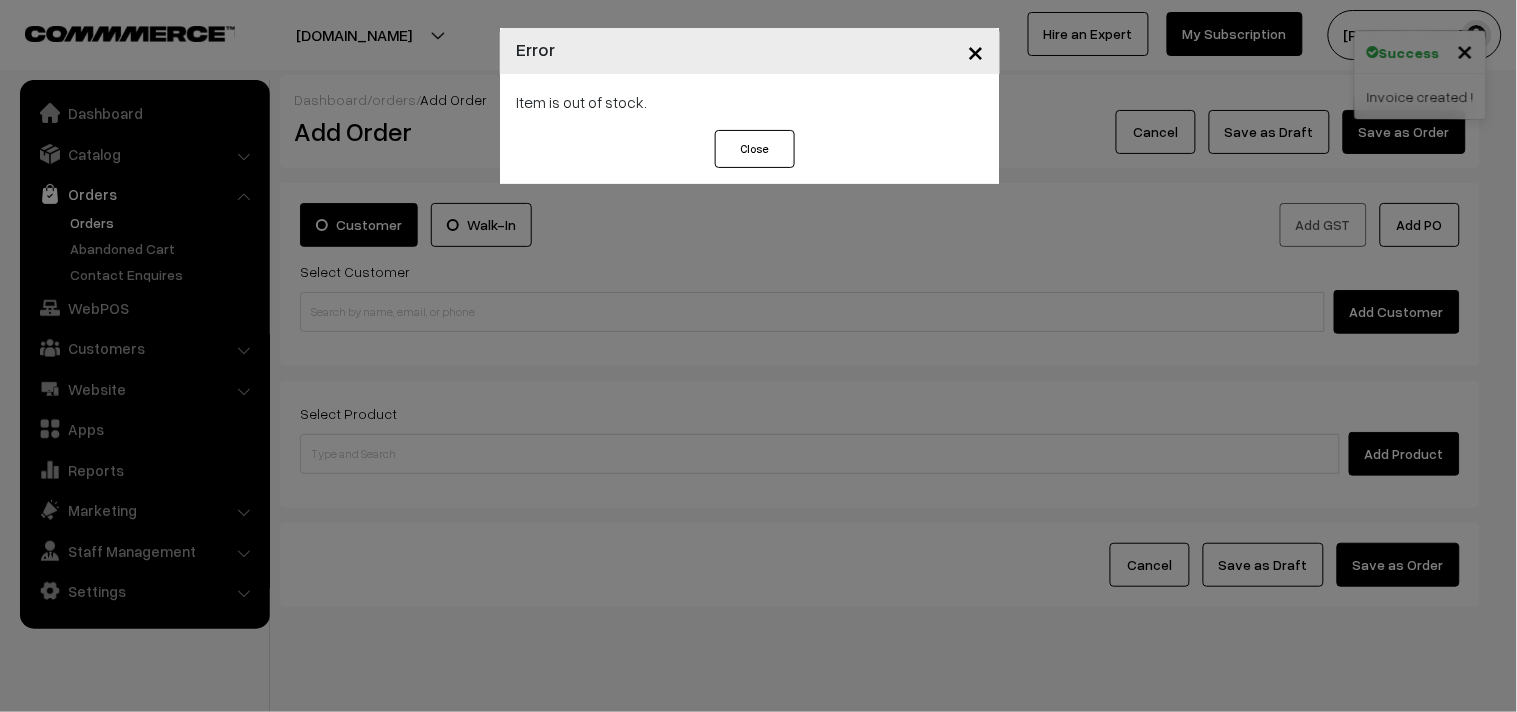 drag, startPoint x: 656, startPoint y: 358, endPoint x: 643, endPoint y: 361, distance: 13.341664 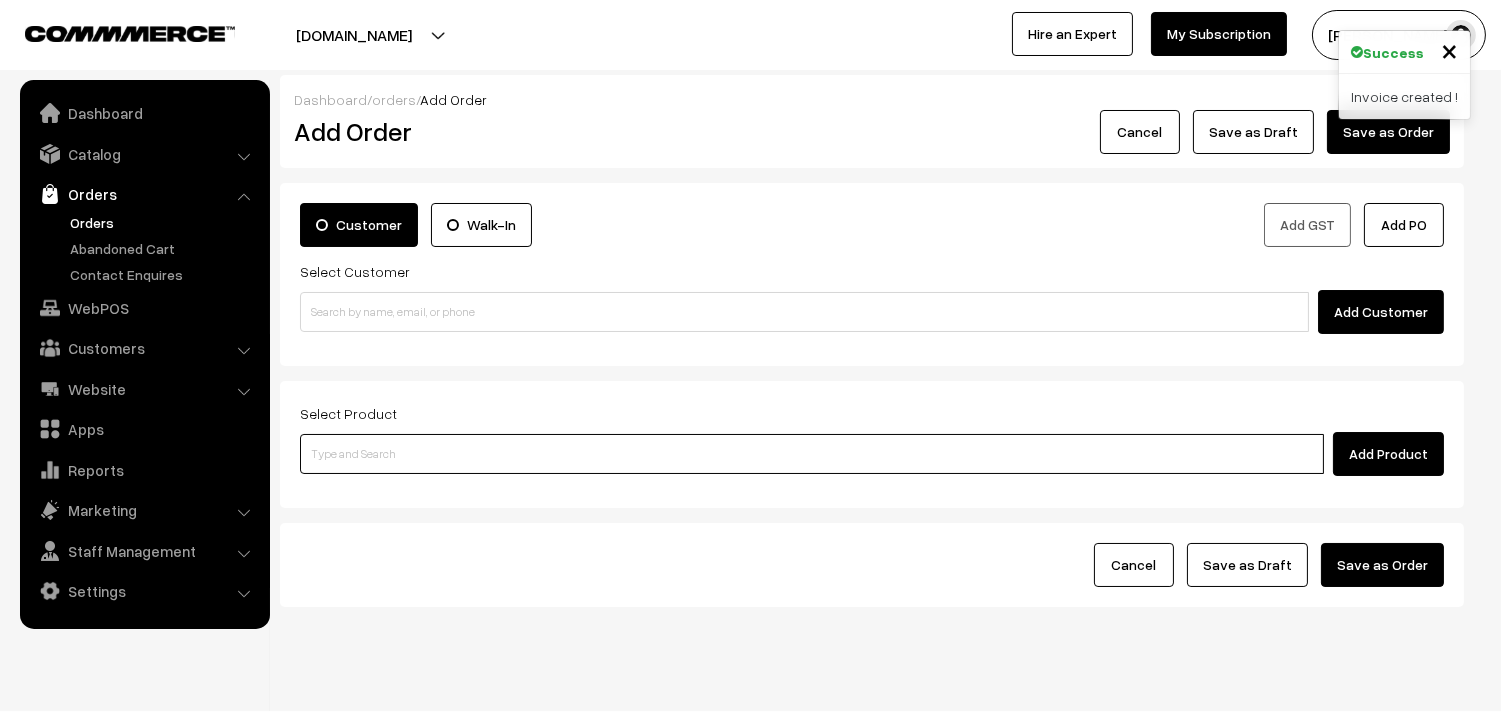 click at bounding box center [812, 454] 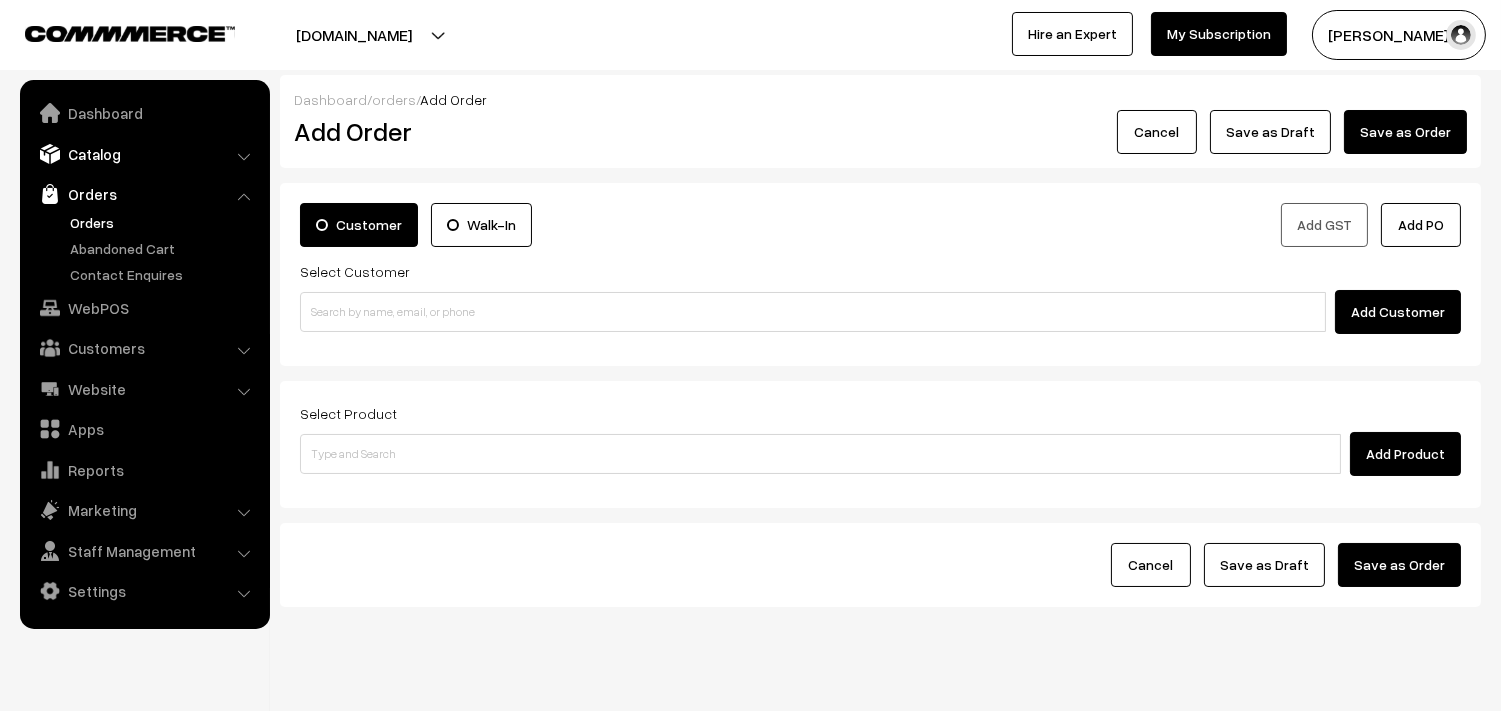 click on "Catalog" at bounding box center [144, 154] 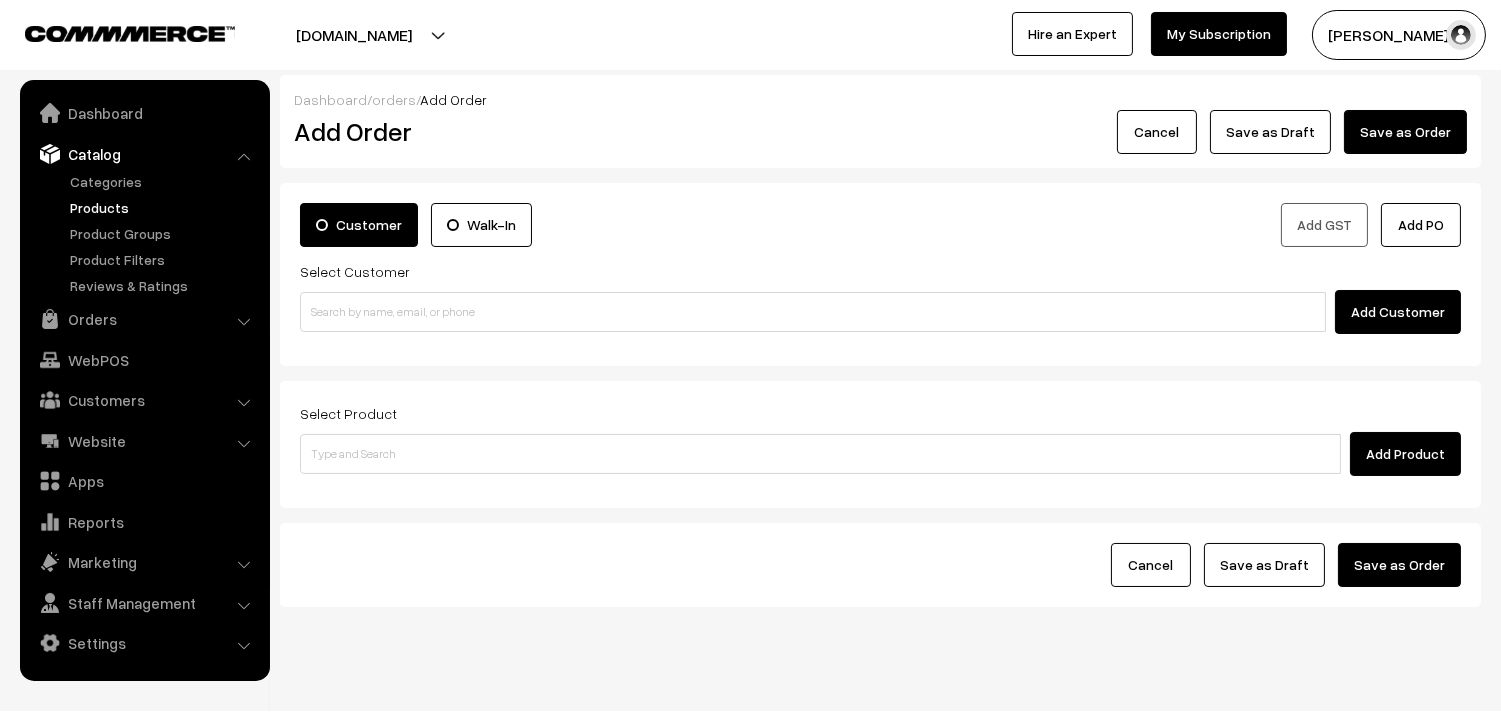 click on "Products" at bounding box center (164, 207) 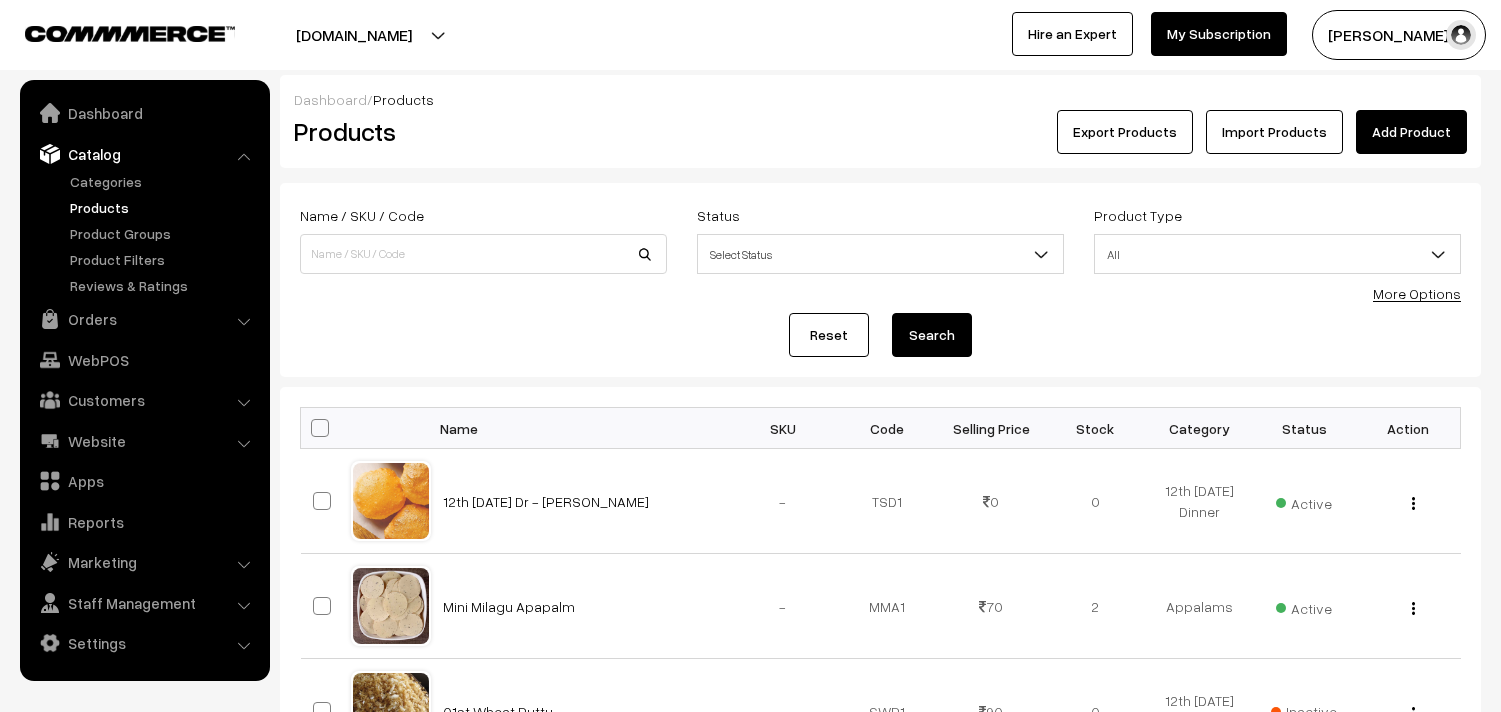 scroll, scrollTop: 0, scrollLeft: 0, axis: both 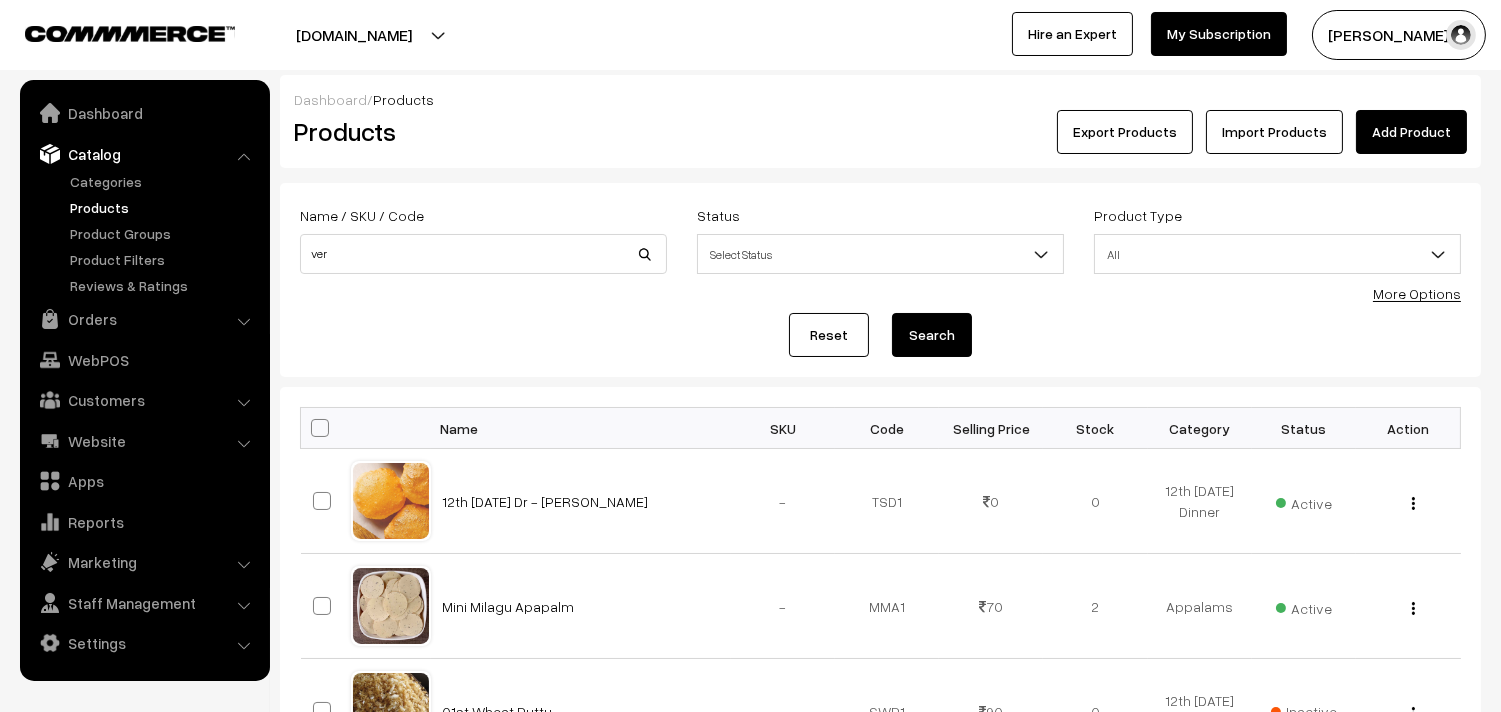 type on "ver" 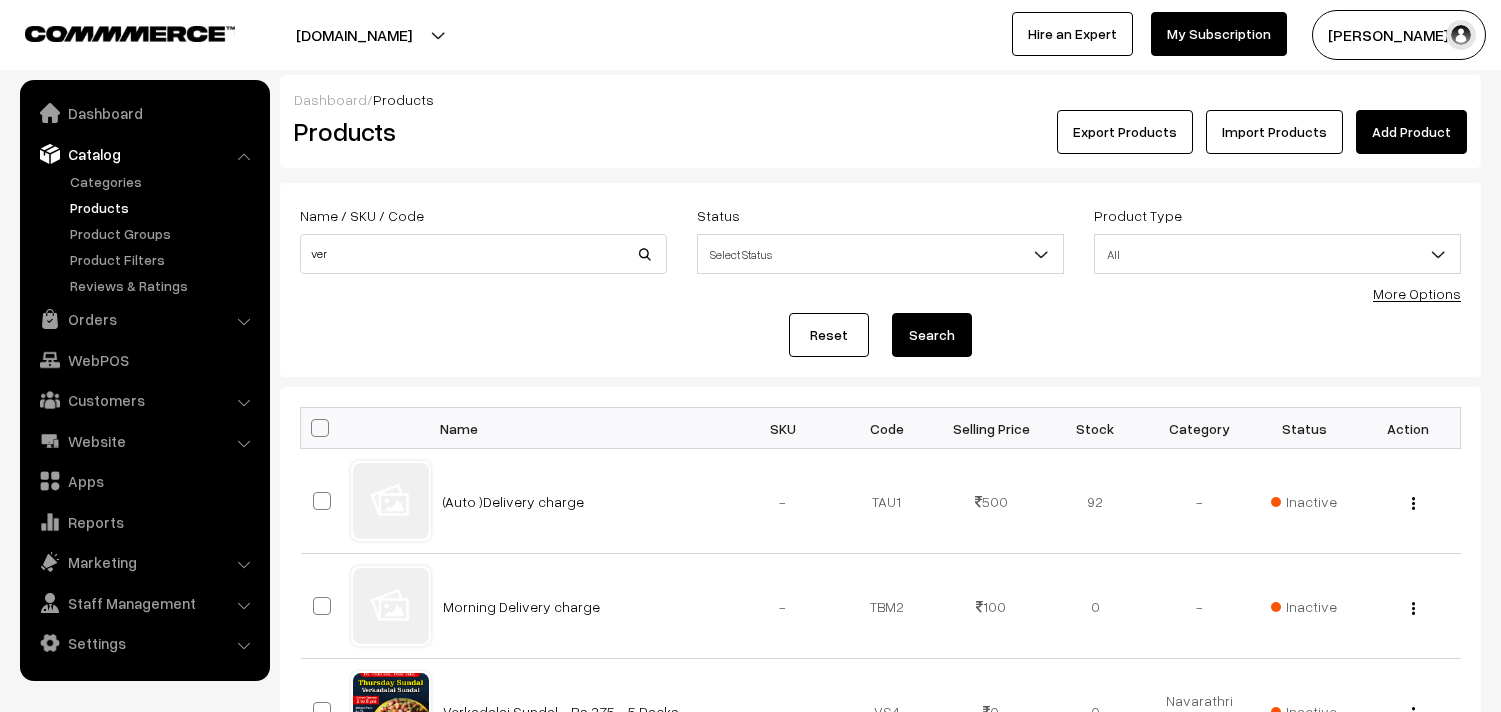 scroll, scrollTop: 0, scrollLeft: 0, axis: both 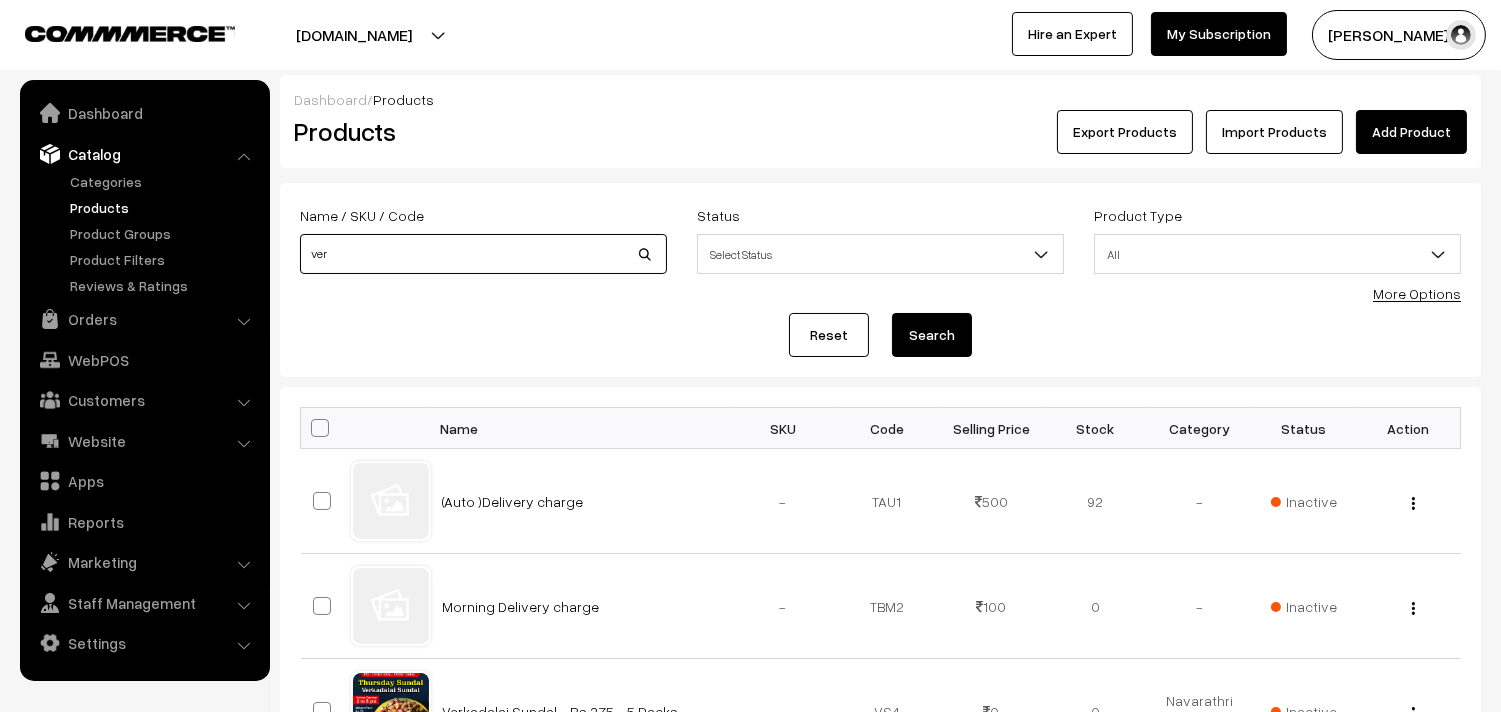 click on "ver" at bounding box center [483, 254] 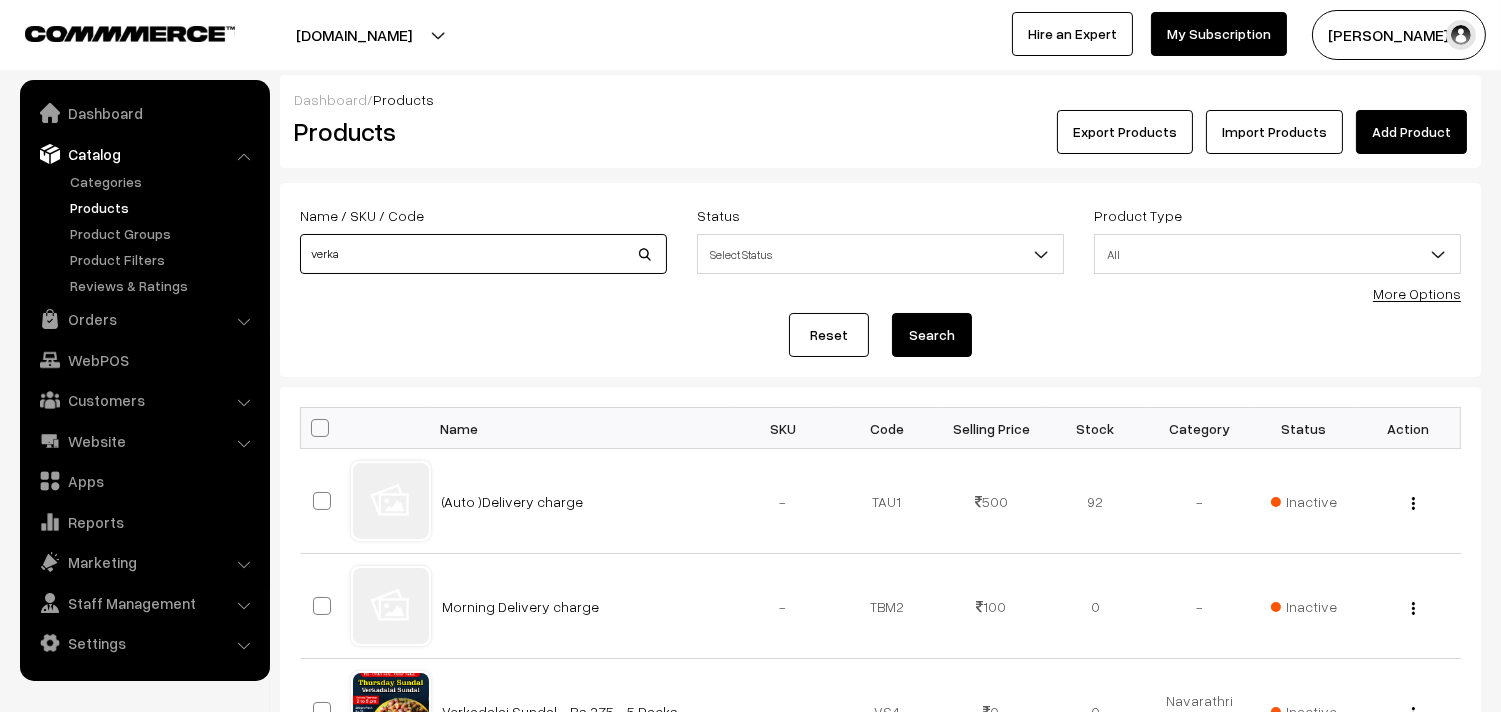 type on "verka" 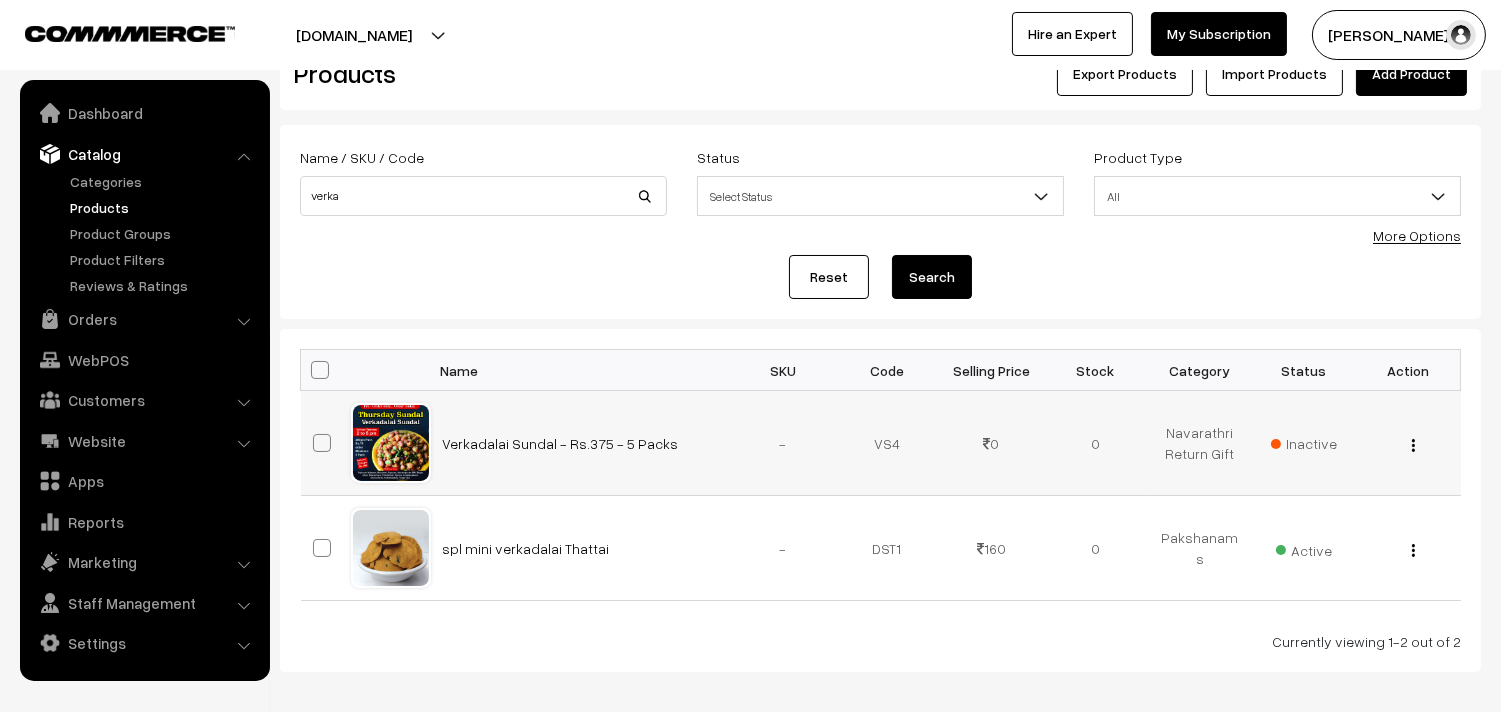 scroll, scrollTop: 111, scrollLeft: 0, axis: vertical 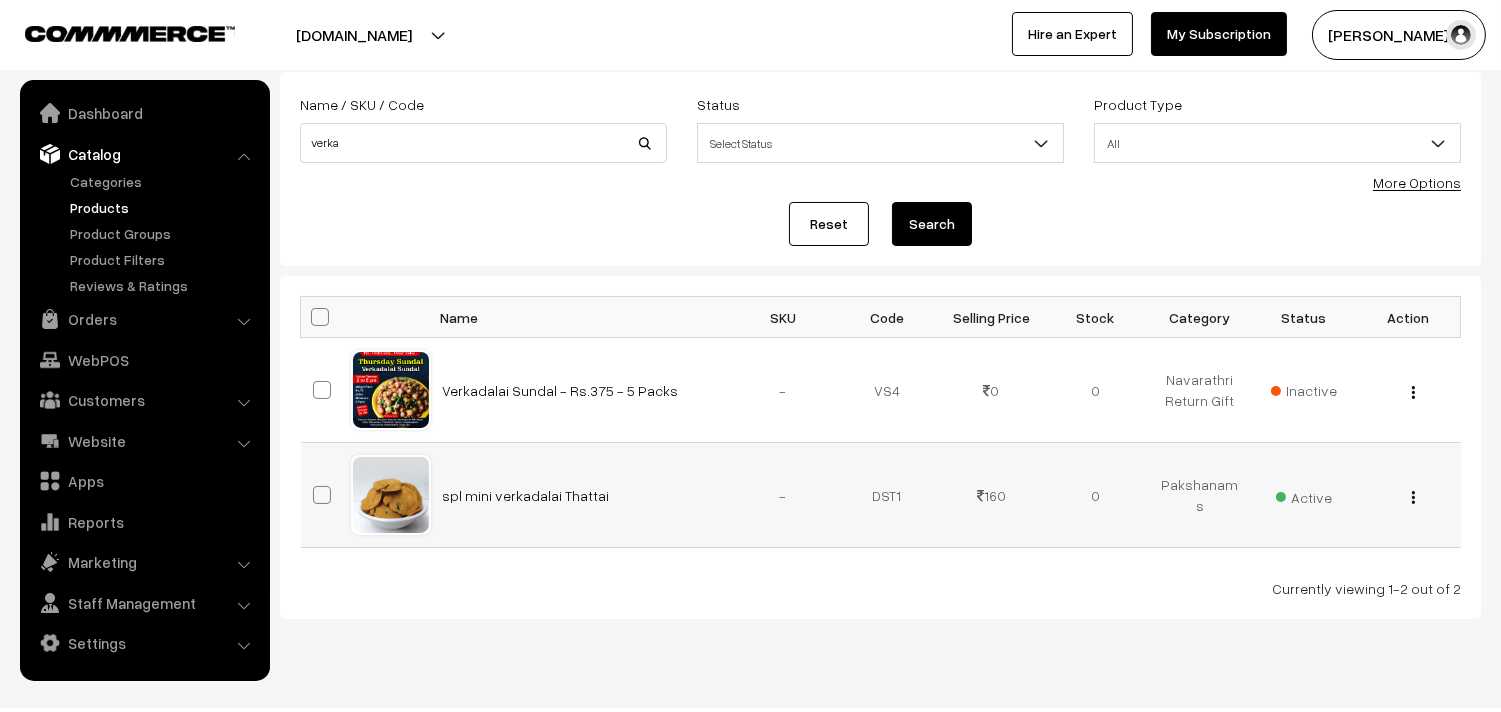 click at bounding box center (1413, 497) 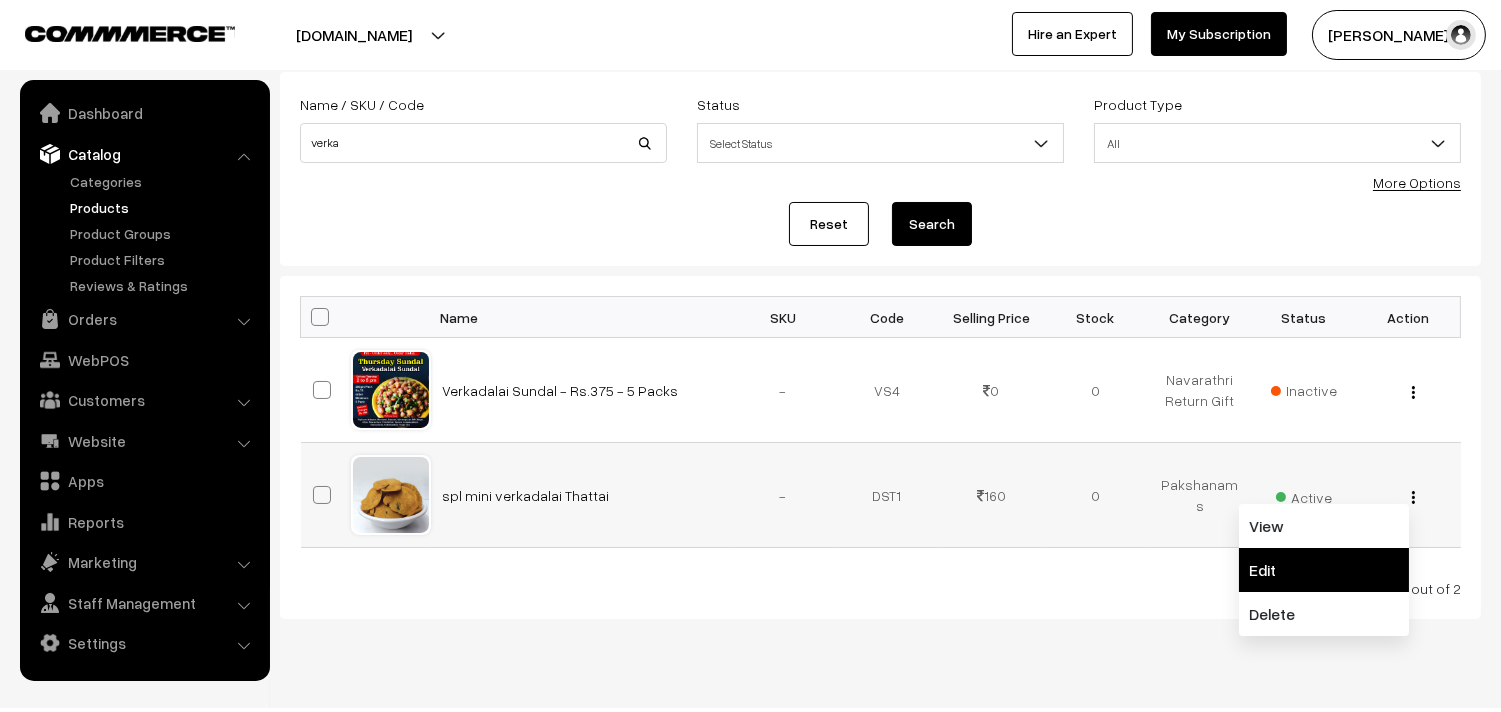click on "Edit" at bounding box center [1324, 570] 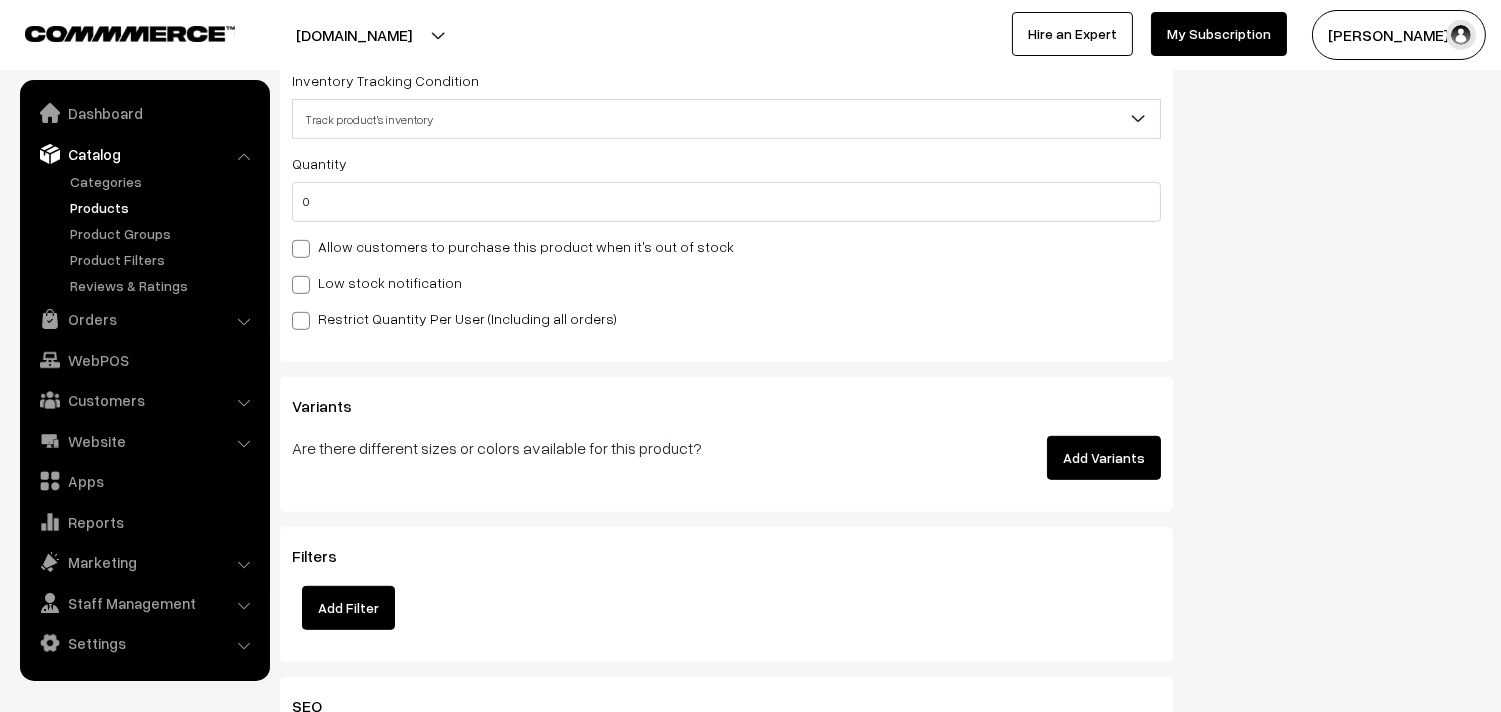 scroll, scrollTop: 2000, scrollLeft: 0, axis: vertical 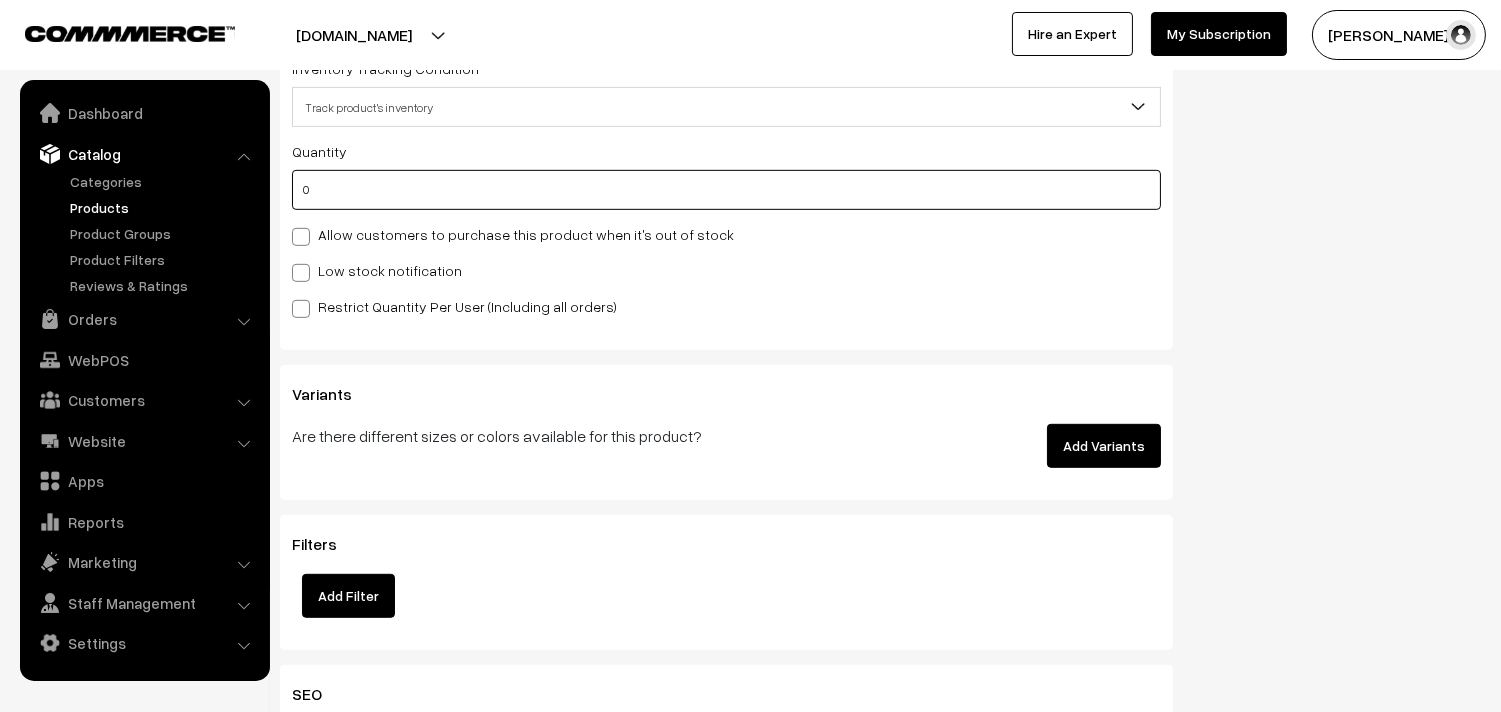 drag, startPoint x: 376, startPoint y: 186, endPoint x: 17, endPoint y: 242, distance: 363.34143 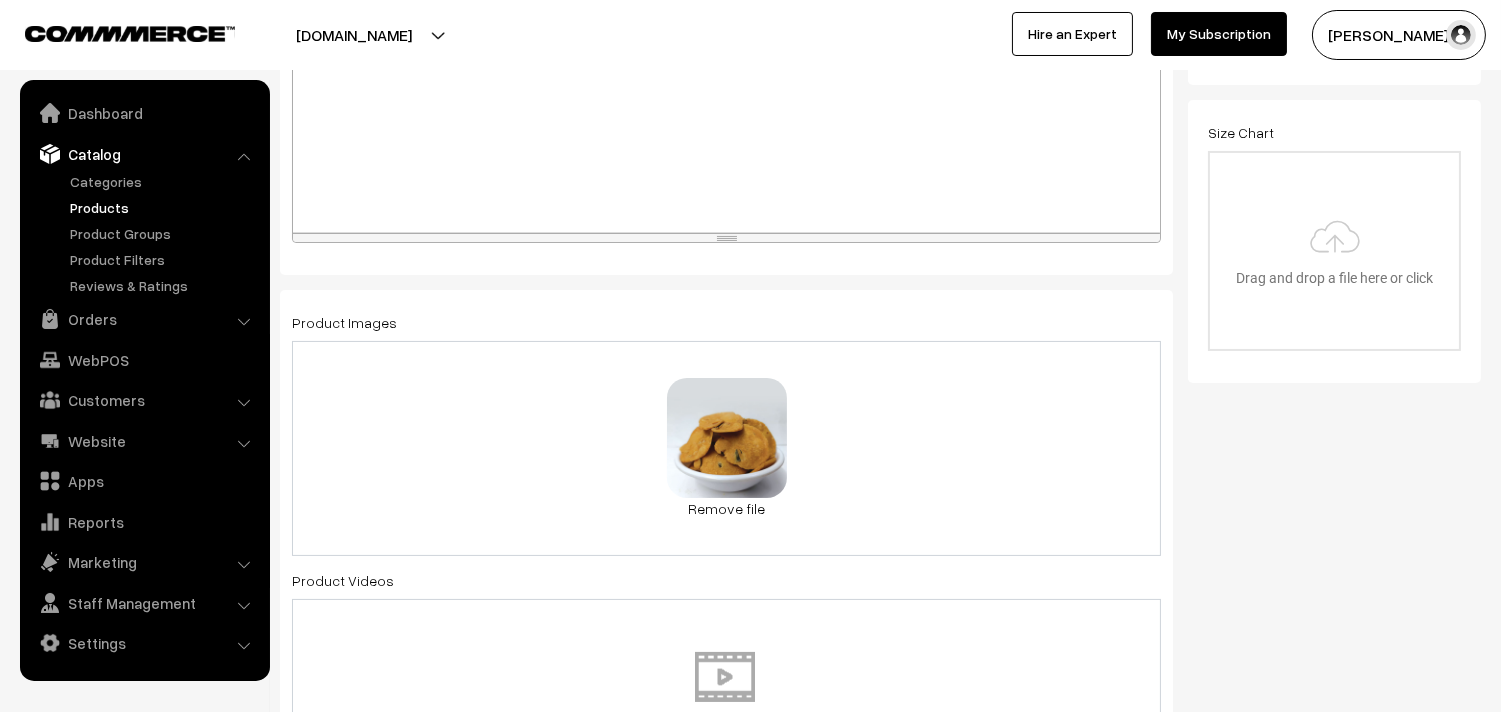 scroll, scrollTop: 0, scrollLeft: 0, axis: both 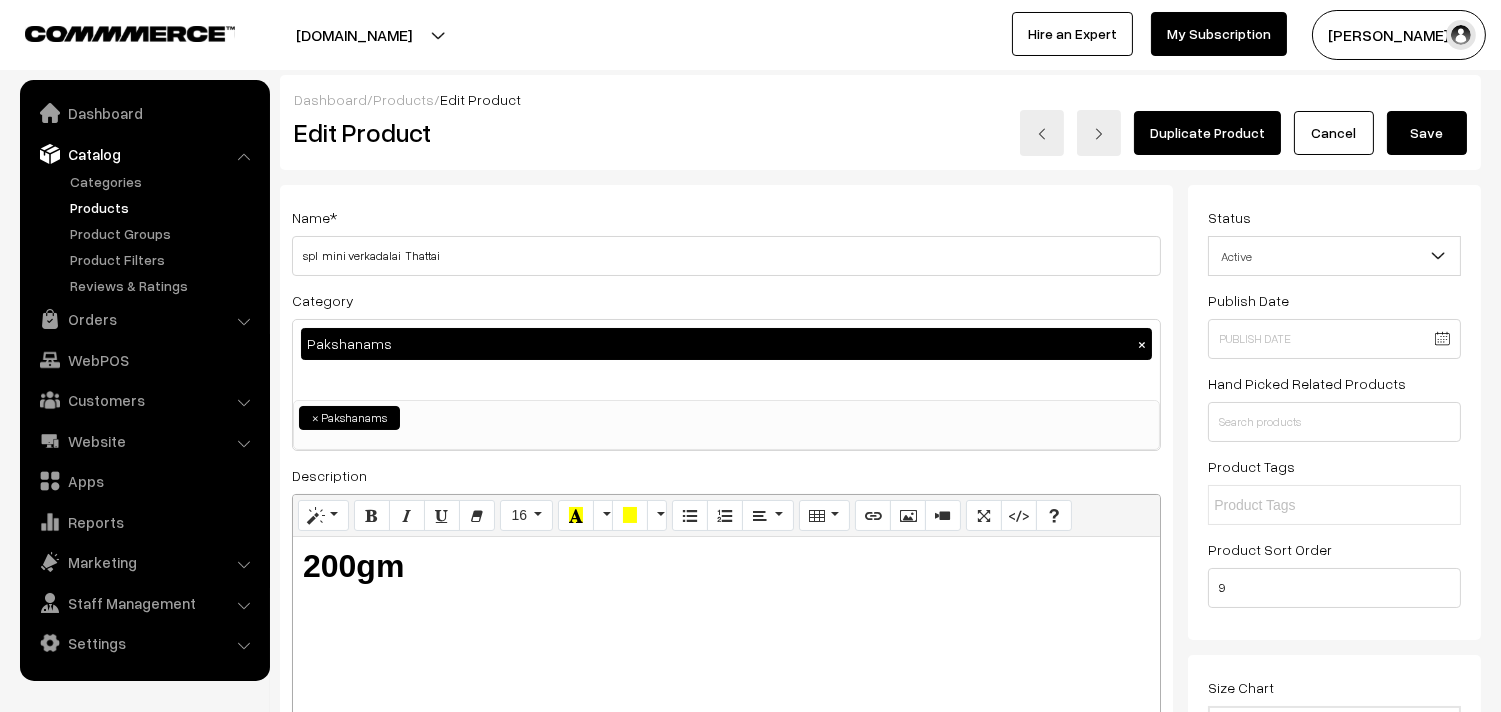 type on "1" 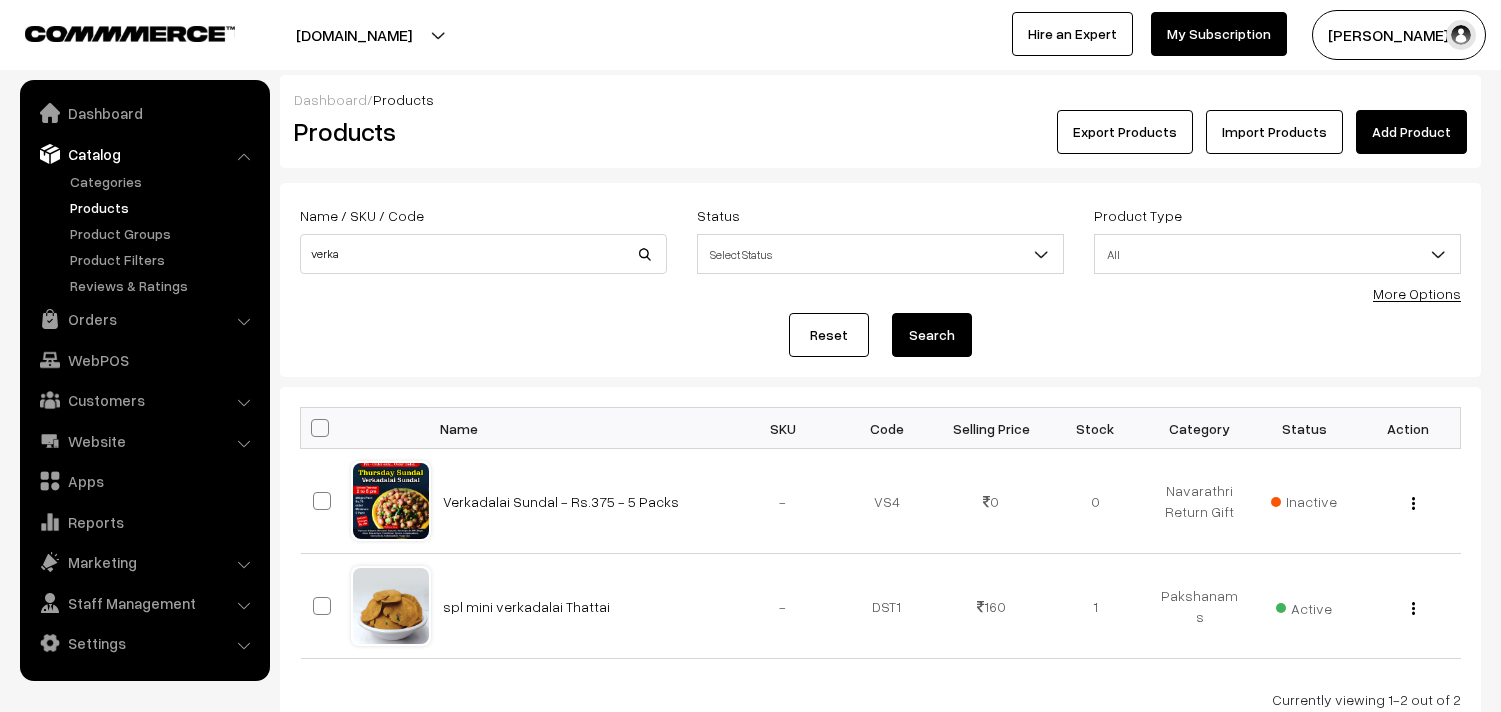 scroll, scrollTop: 0, scrollLeft: 0, axis: both 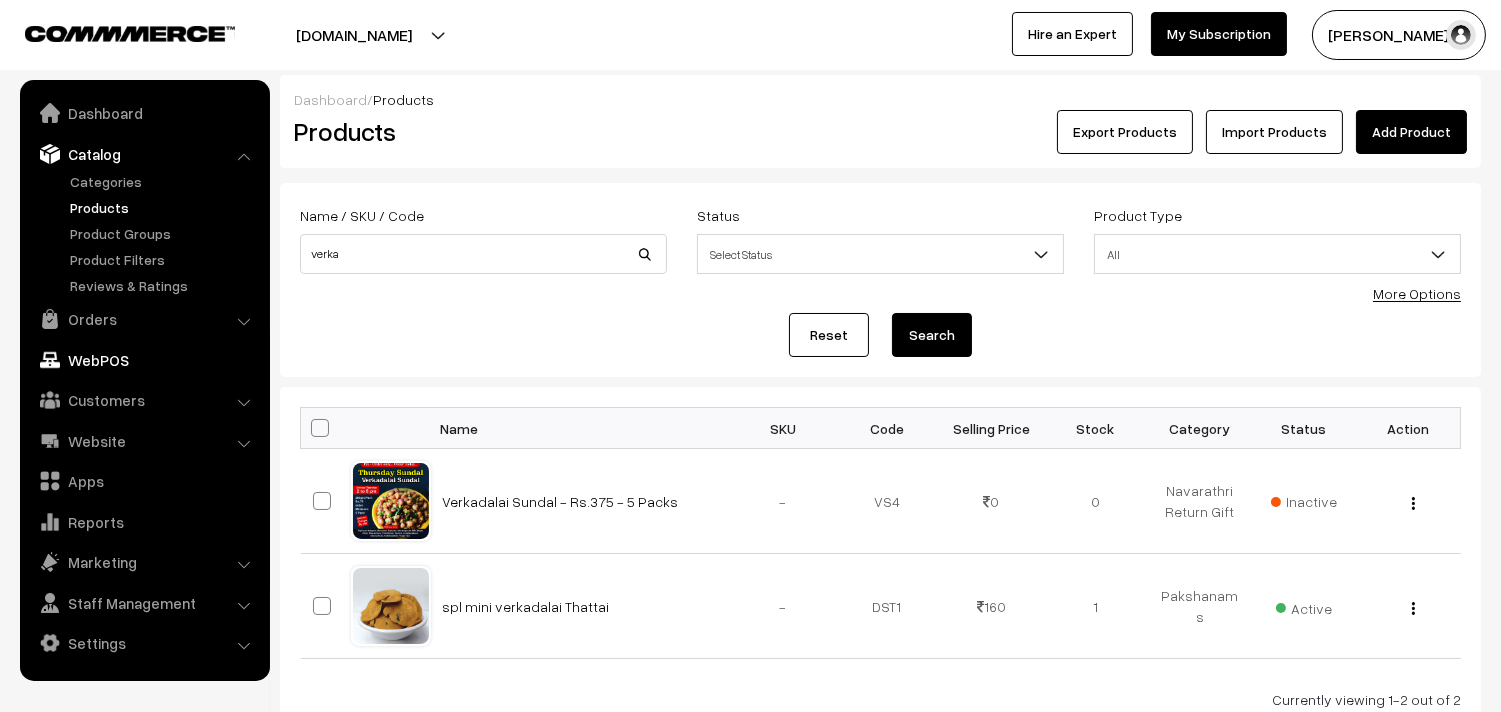 click on "WebPOS" at bounding box center (144, 360) 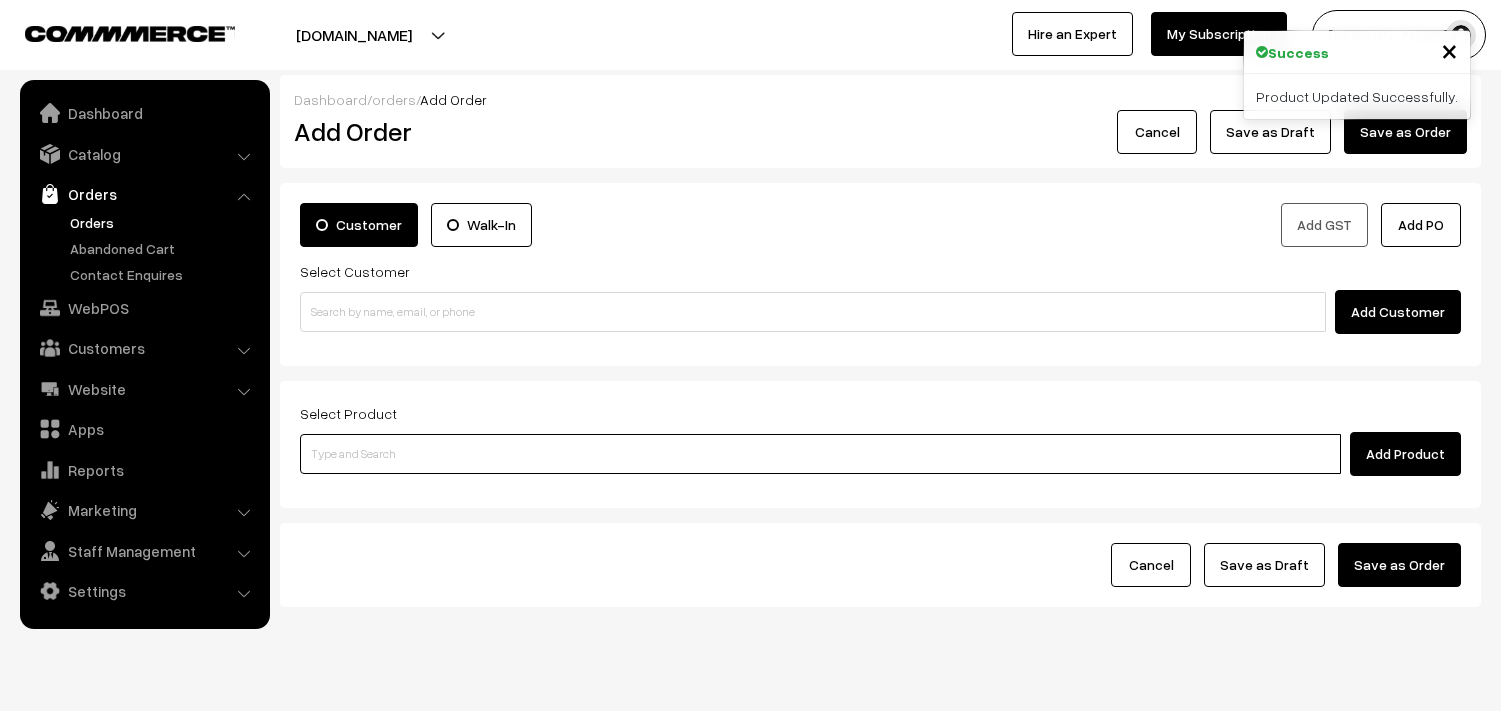 click at bounding box center (820, 454) 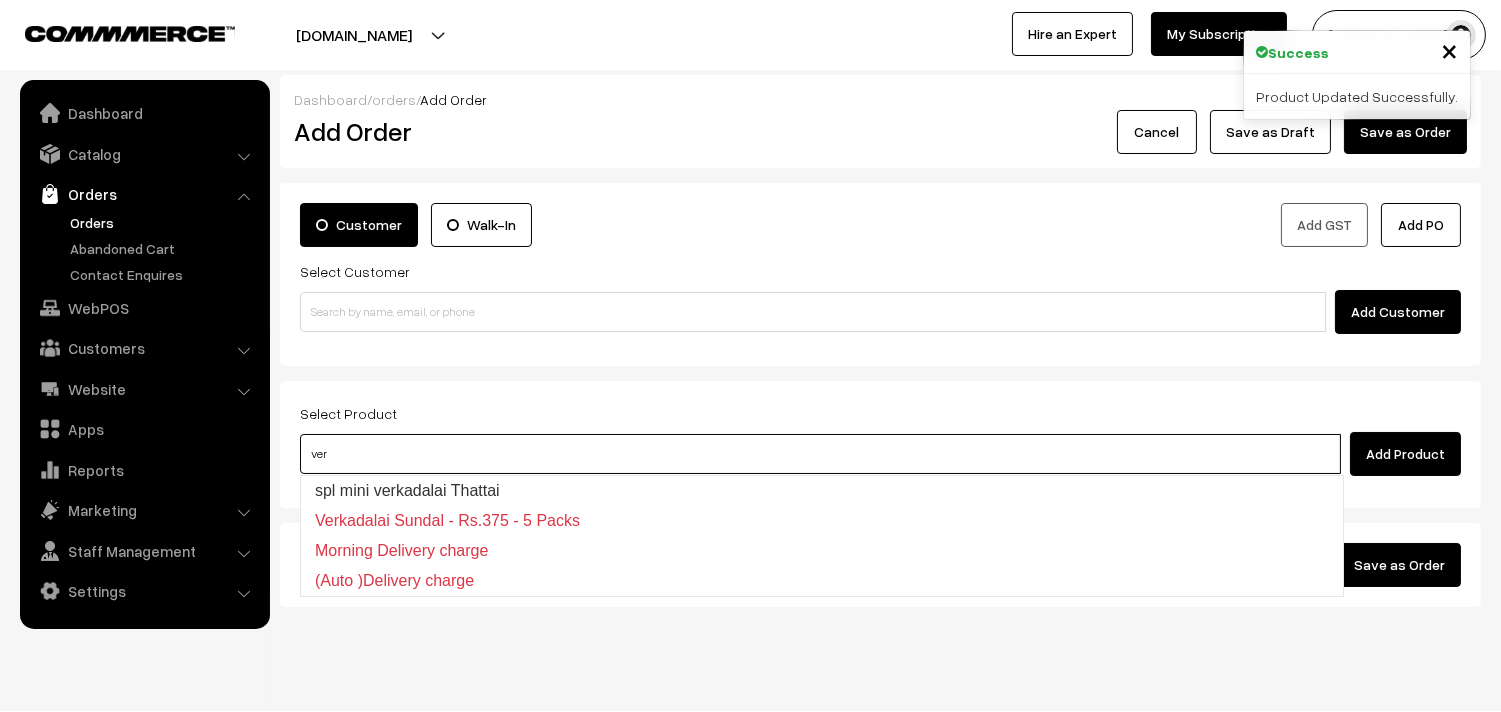 type on "spl  mini verkadalai  Thattai" 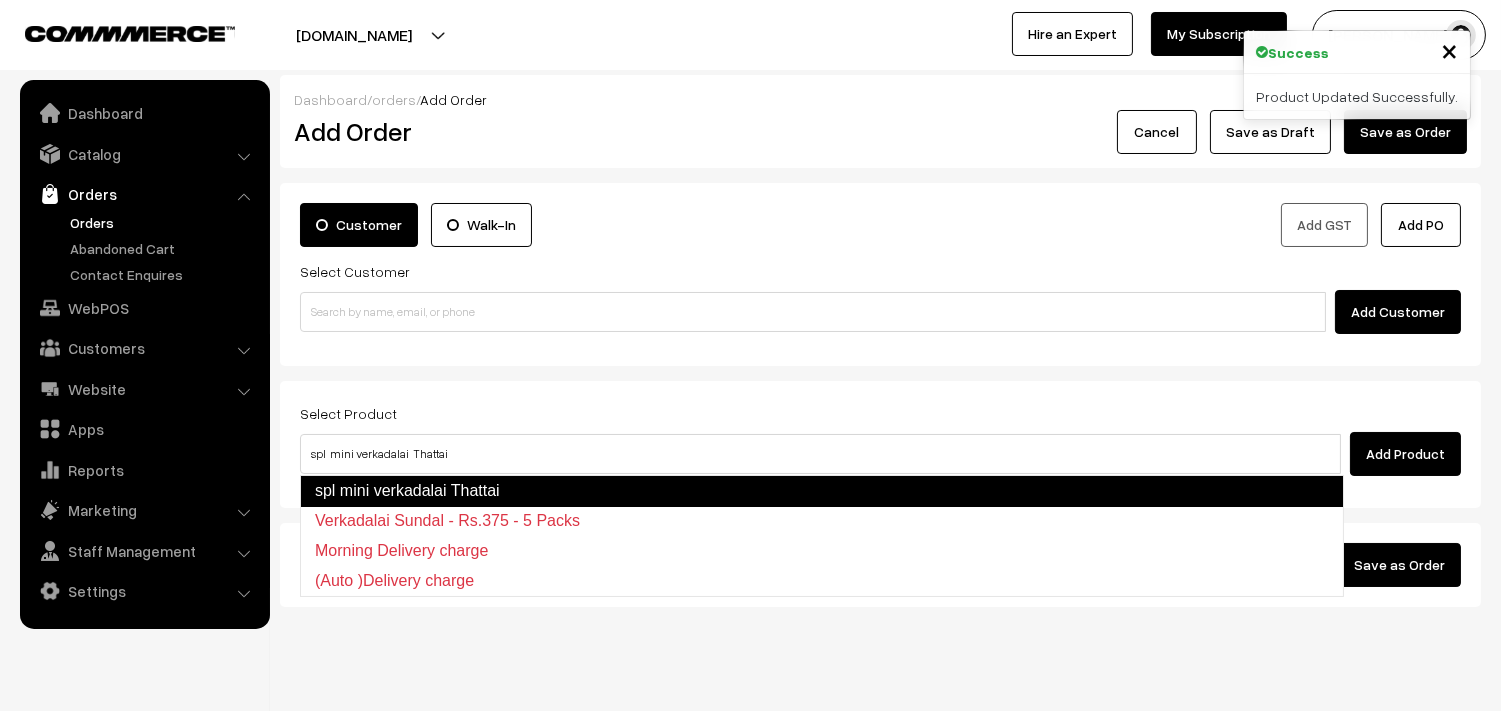 type 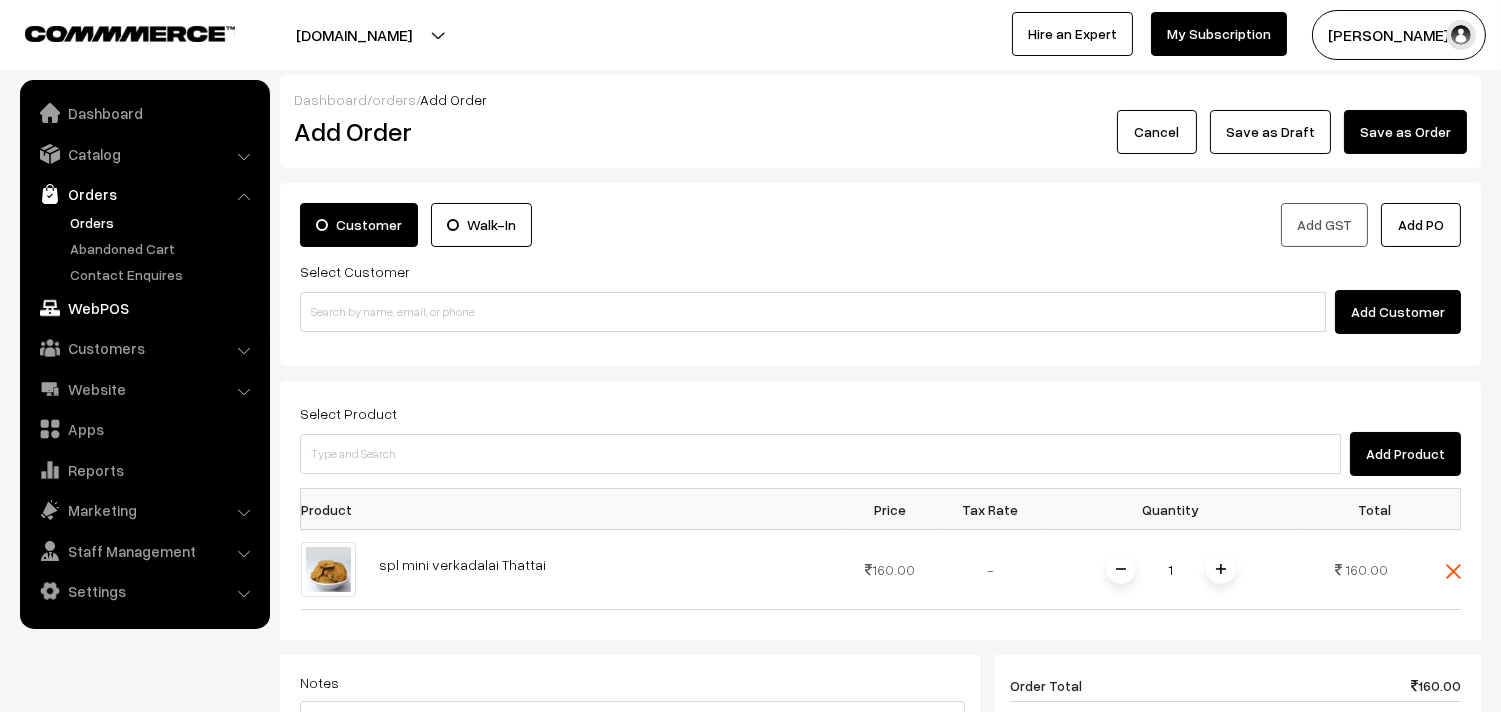 click on "WebPOS" at bounding box center [144, 308] 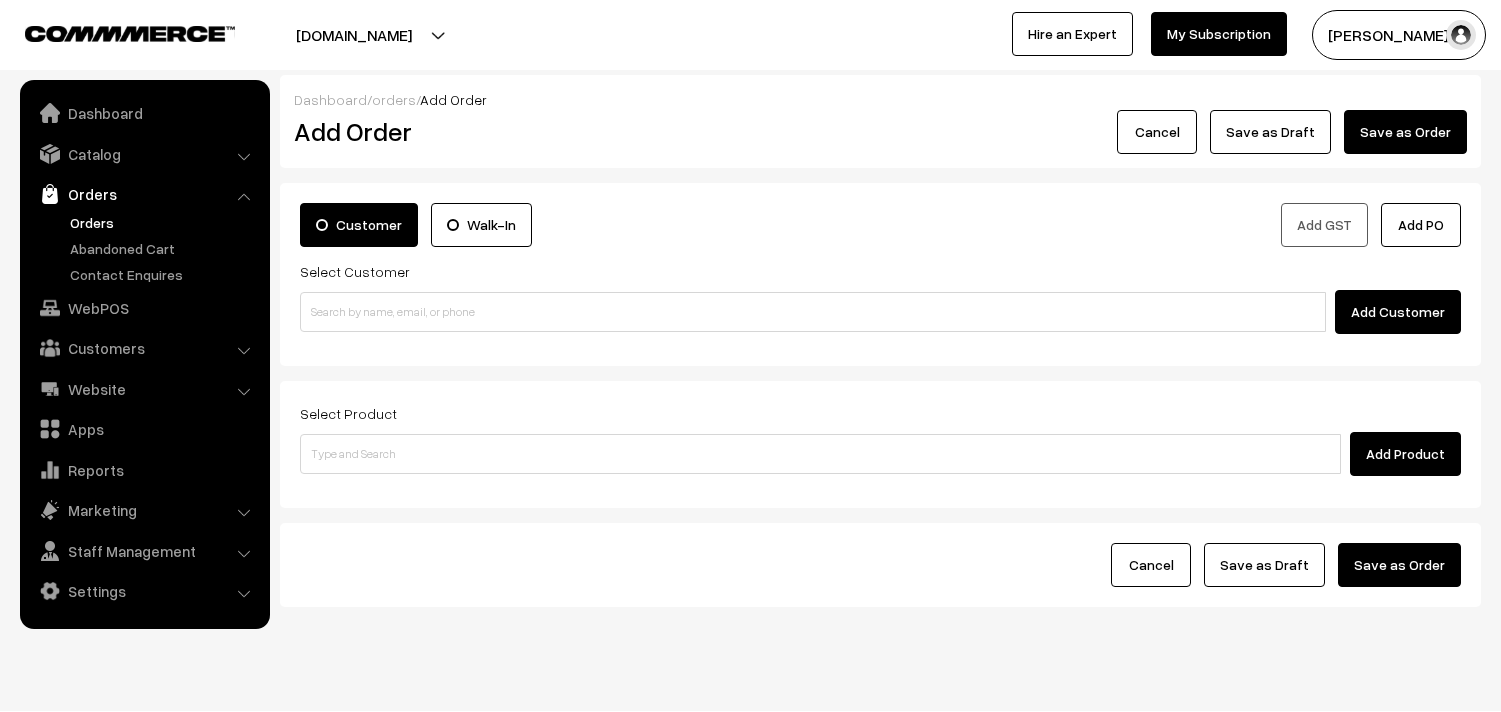 scroll, scrollTop: 0, scrollLeft: 0, axis: both 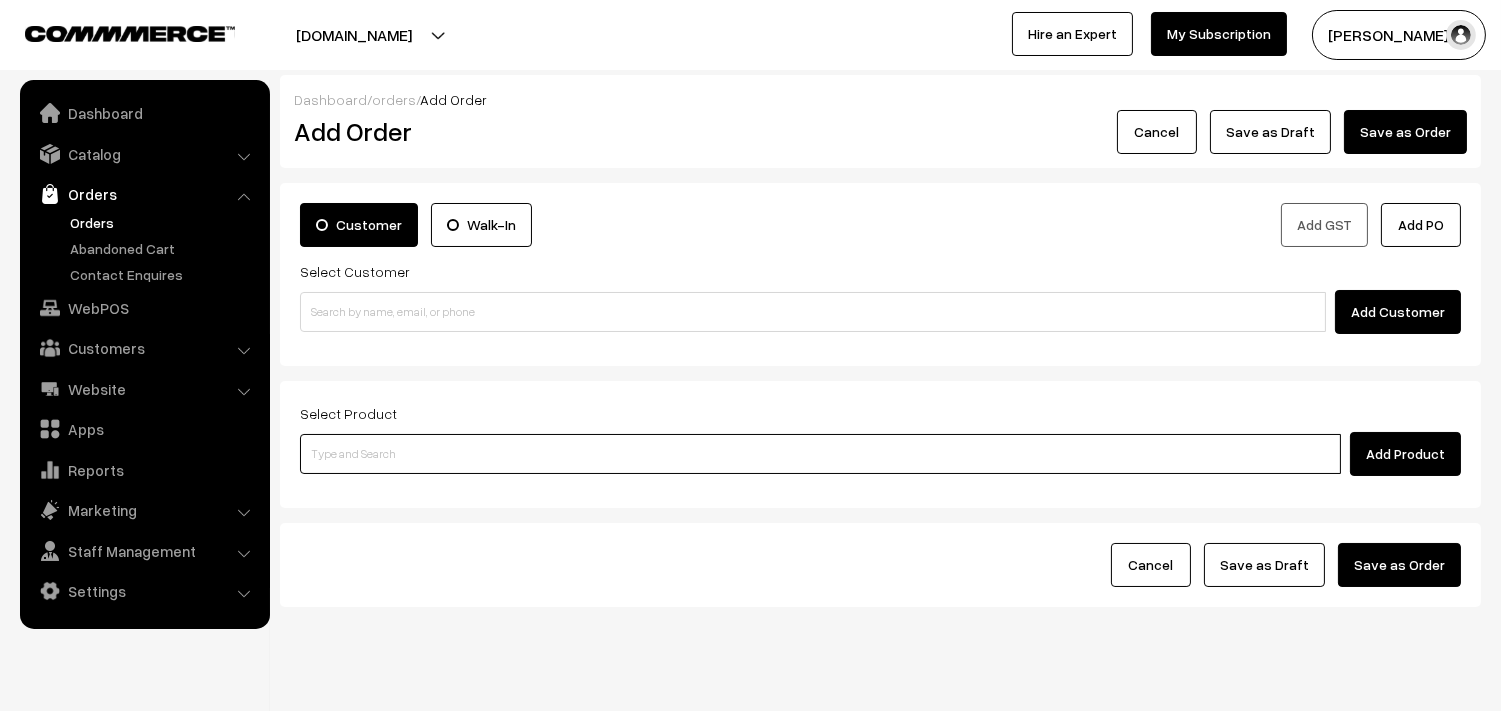 click at bounding box center (820, 454) 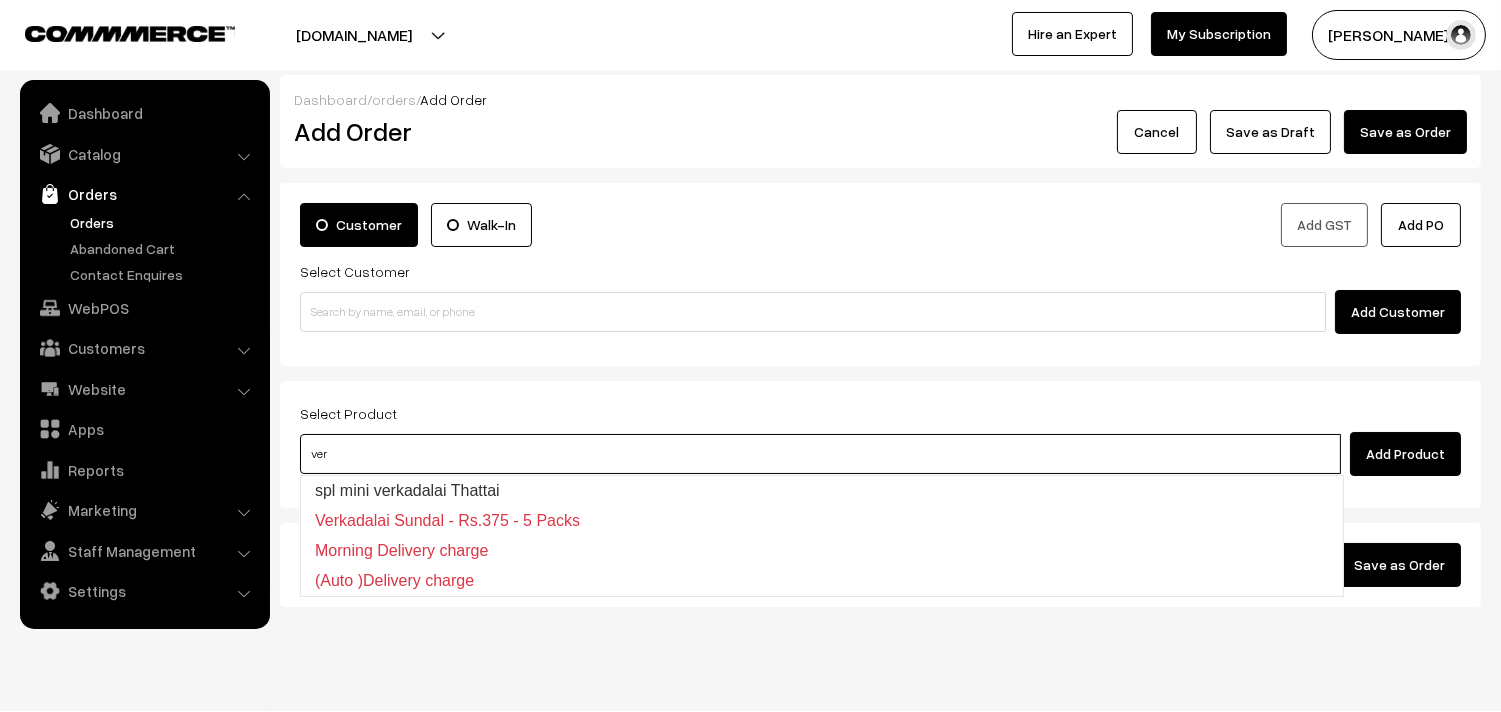 type on "spl  mini verkadalai  Thattai" 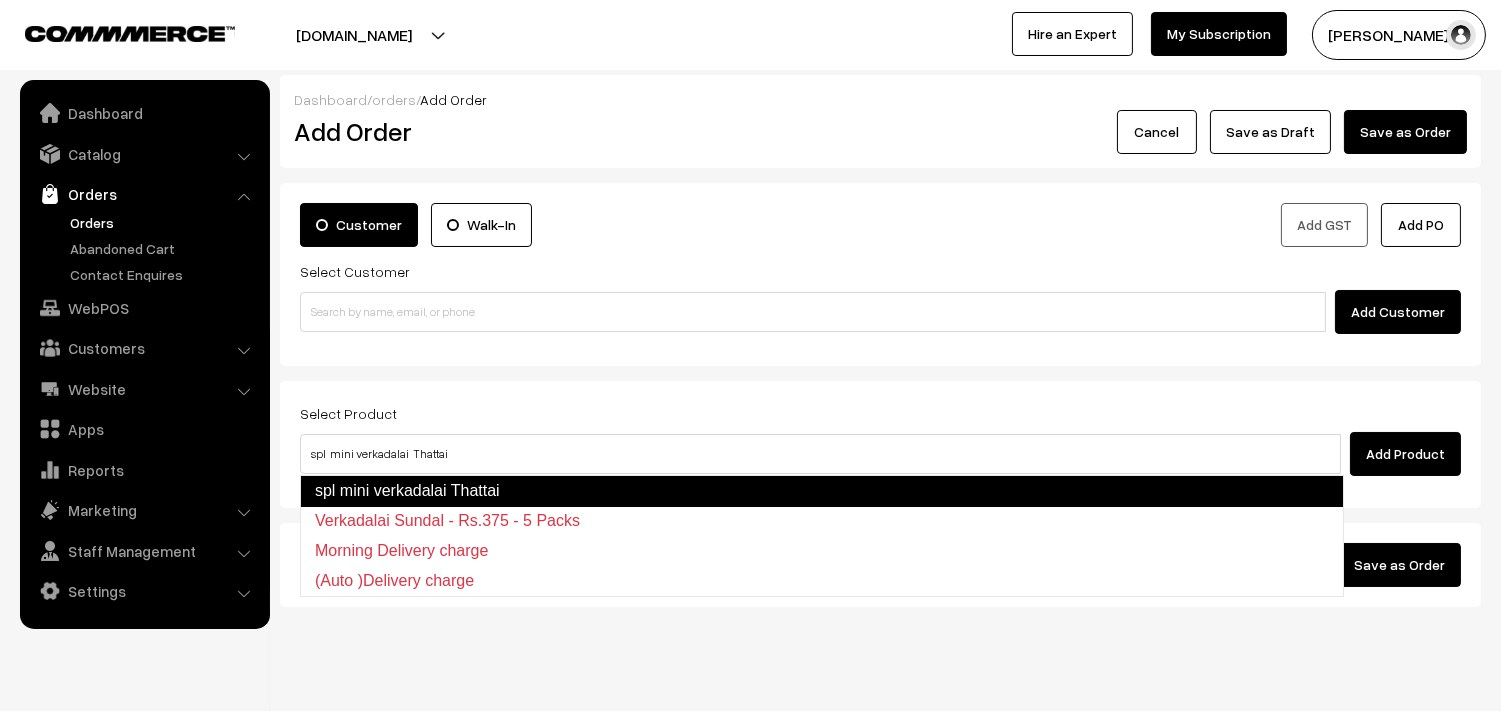 type 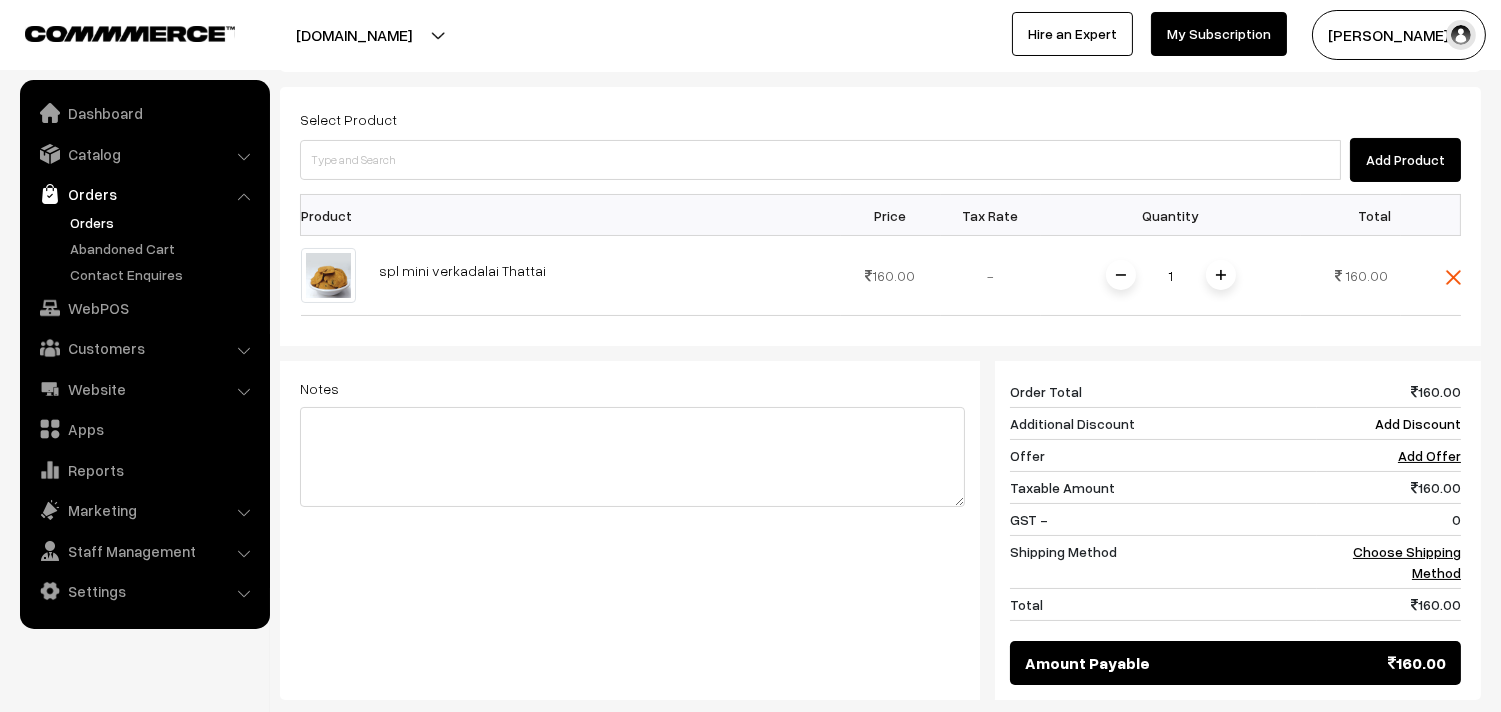 scroll, scrollTop: 84, scrollLeft: 0, axis: vertical 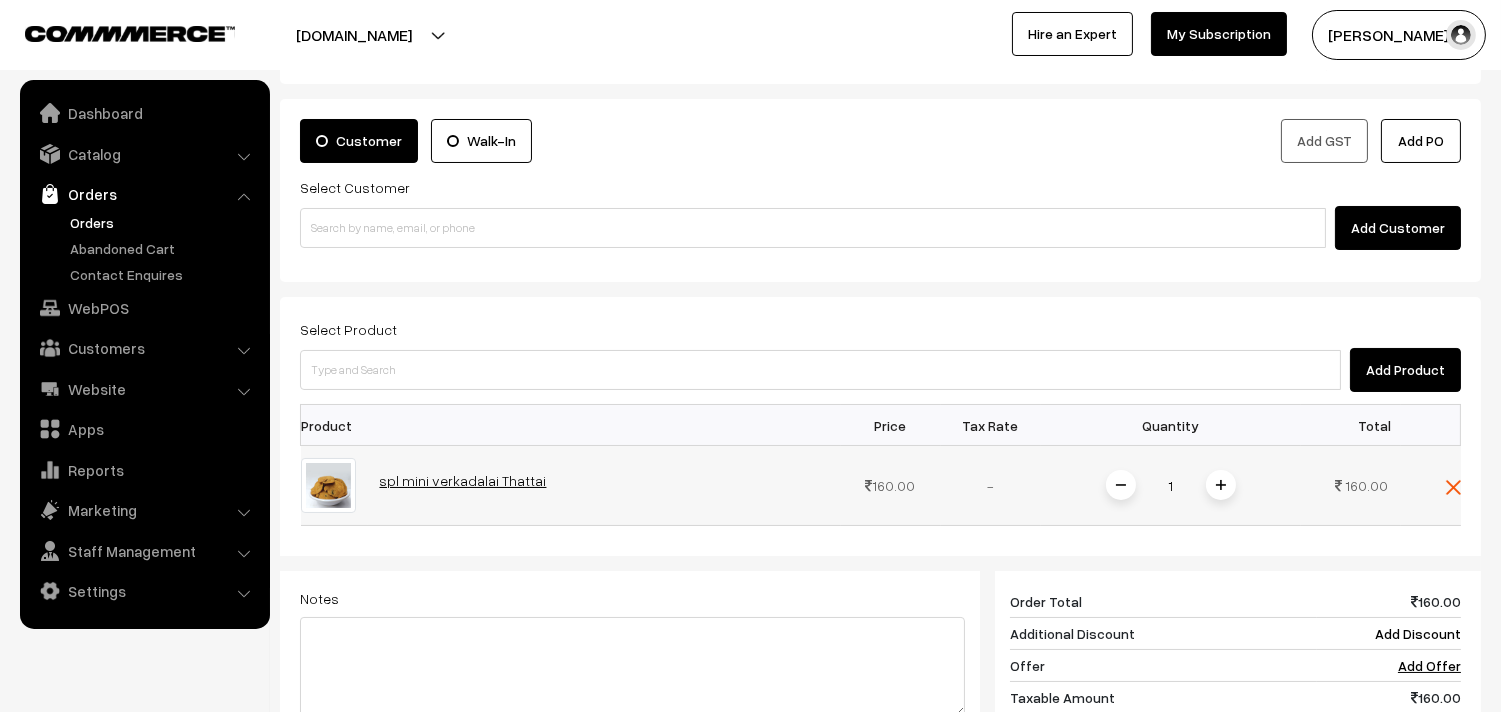 click on "spl  mini verkadalai  Thattai" at bounding box center (463, 480) 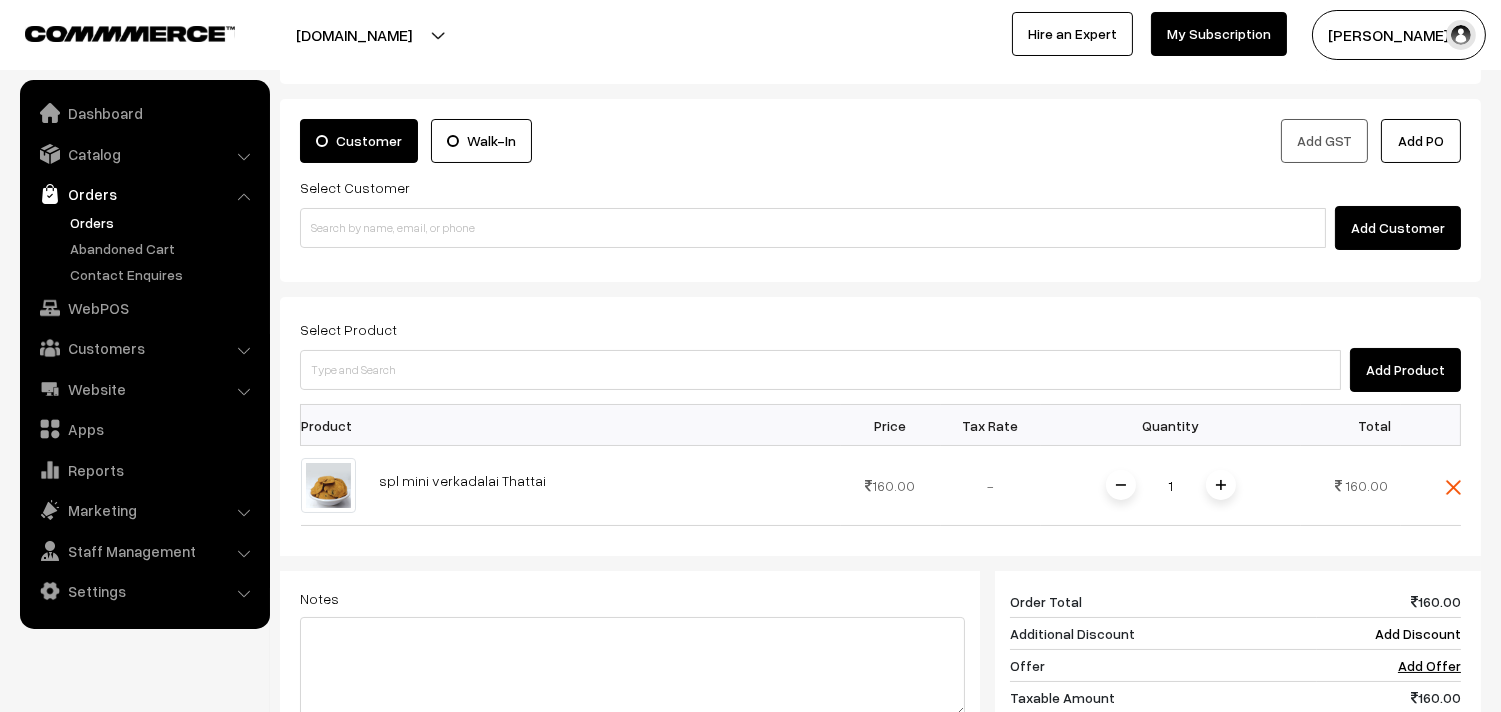 click on "Orders" at bounding box center [164, 222] 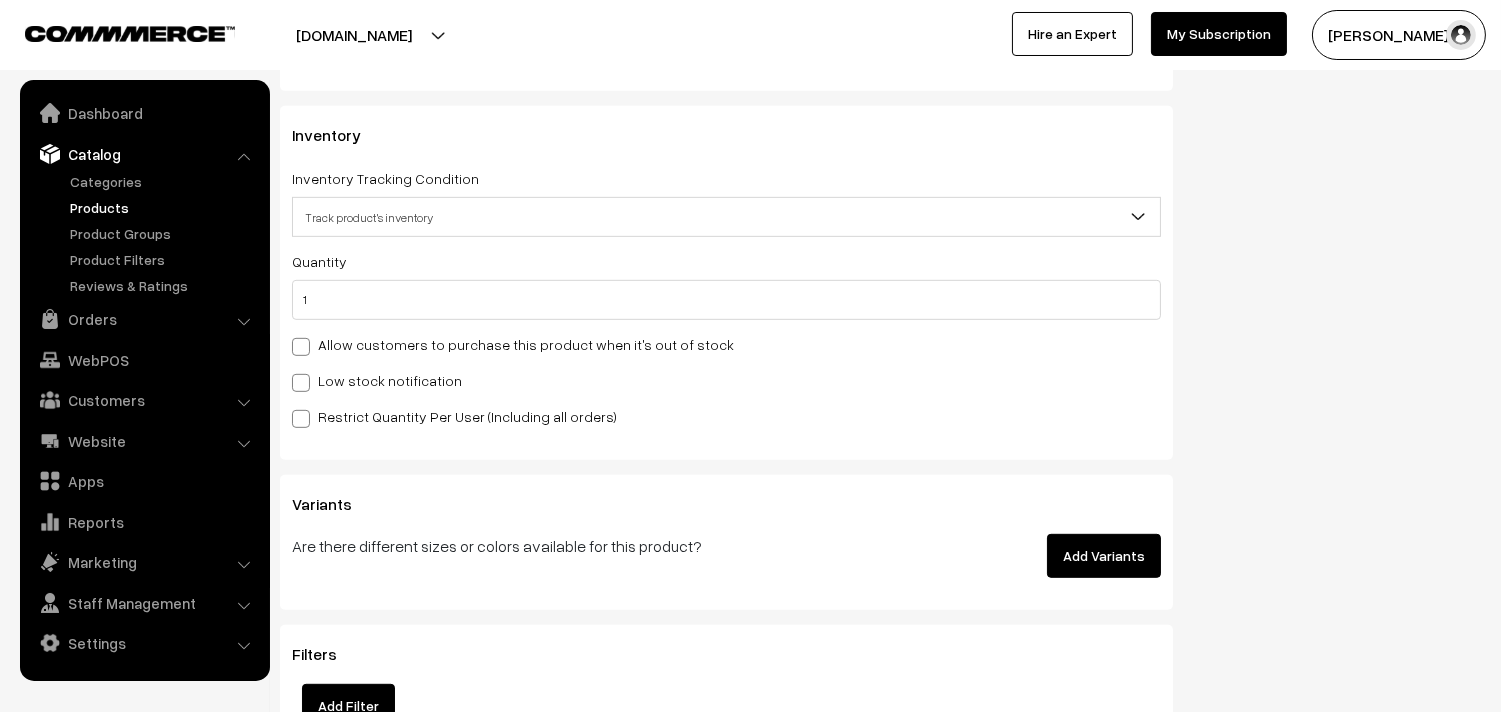 scroll, scrollTop: 1888, scrollLeft: 0, axis: vertical 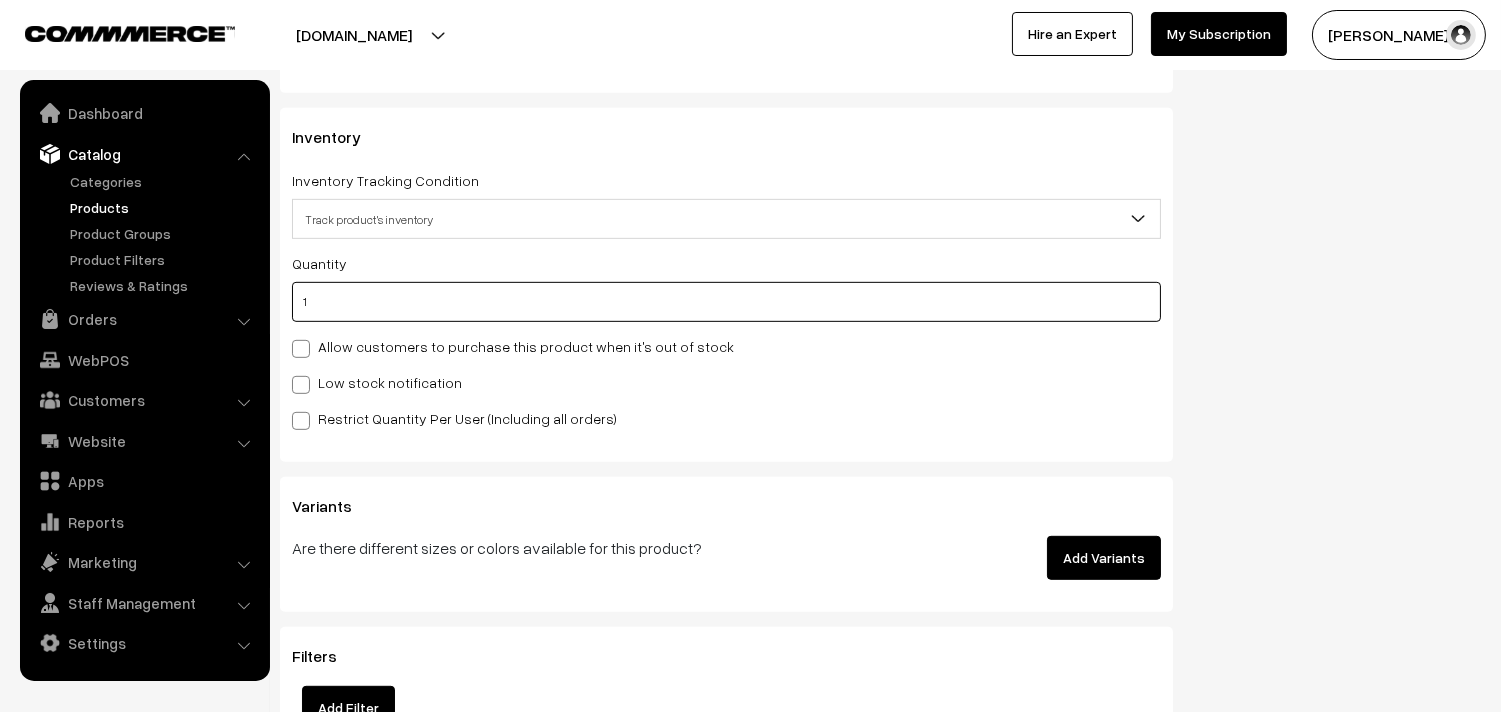 drag, startPoint x: 224, startPoint y: 294, endPoint x: 681, endPoint y: 367, distance: 462.7937 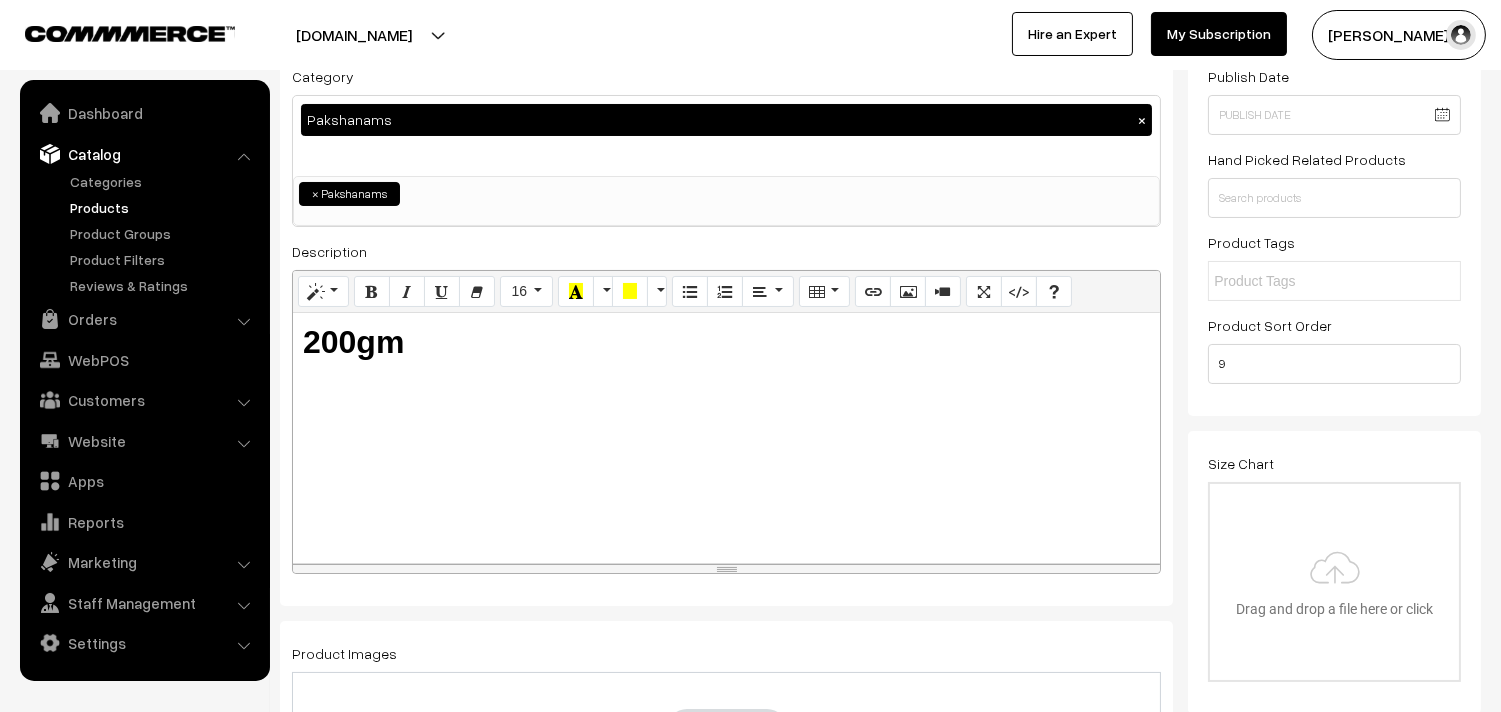 scroll, scrollTop: 0, scrollLeft: 0, axis: both 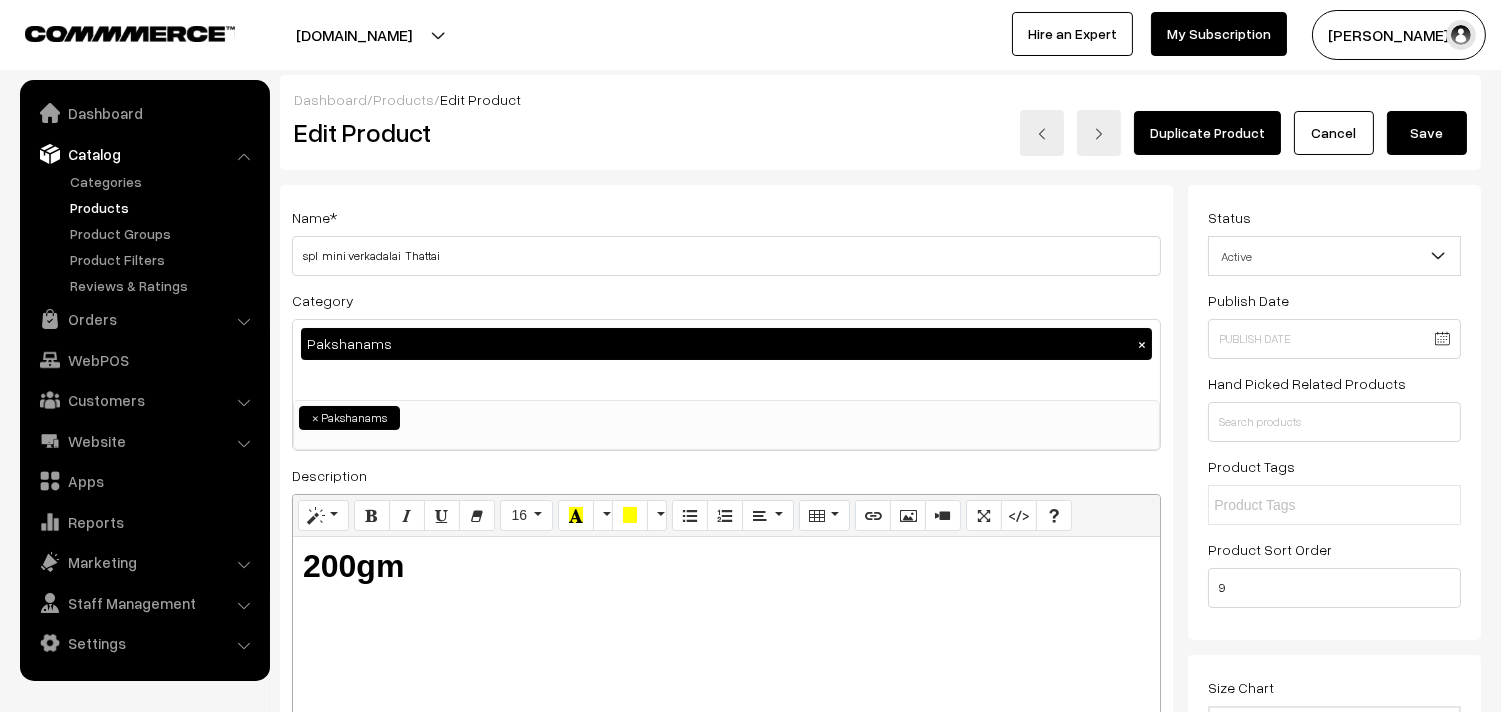 type on "0" 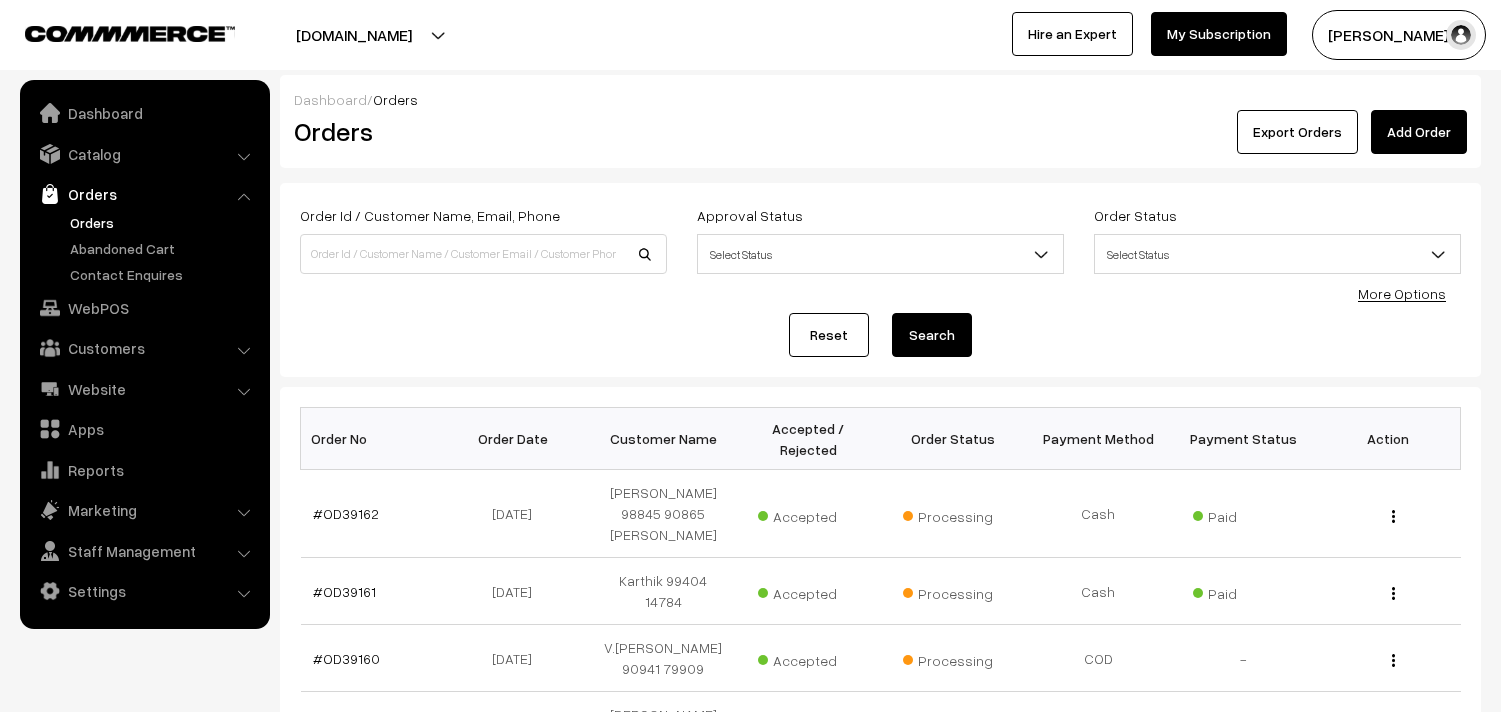 scroll, scrollTop: 0, scrollLeft: 0, axis: both 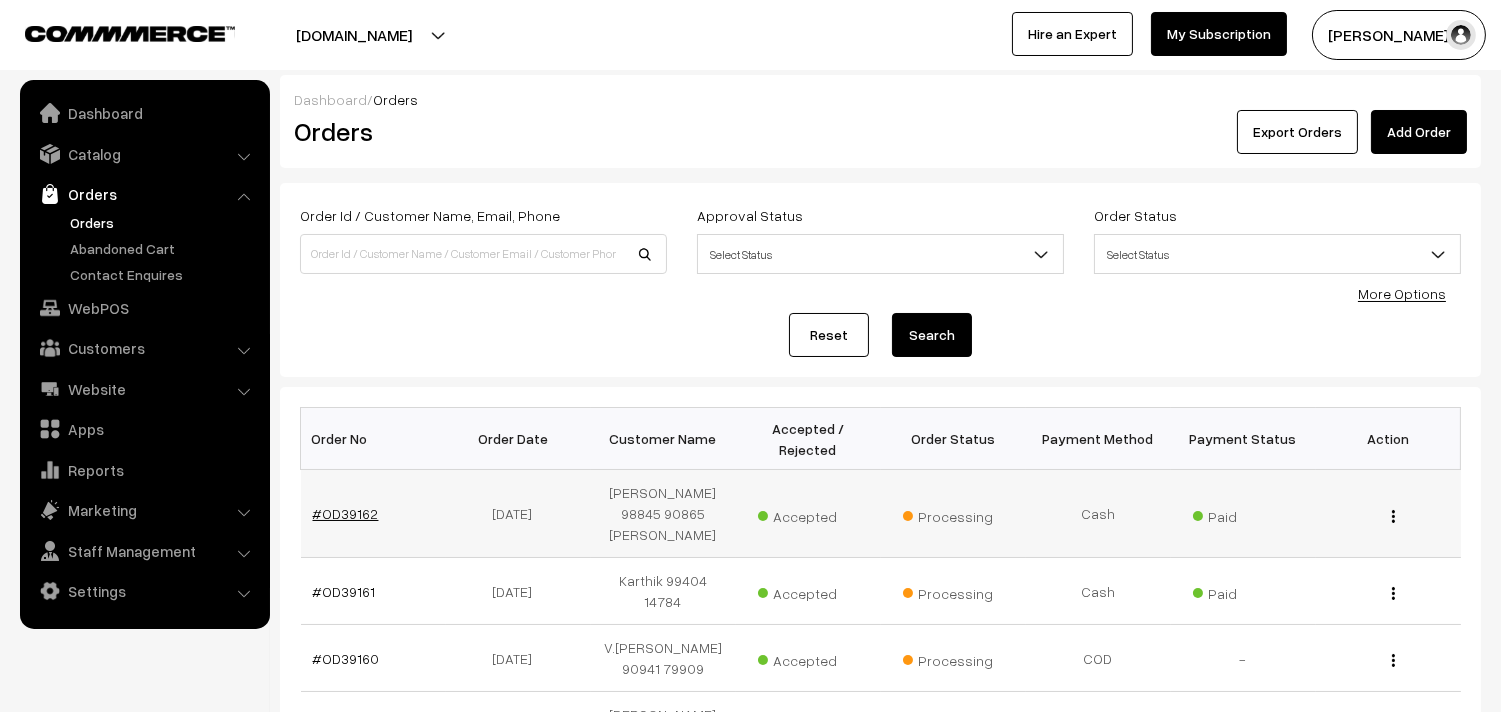 click on "#OD39162" at bounding box center (346, 513) 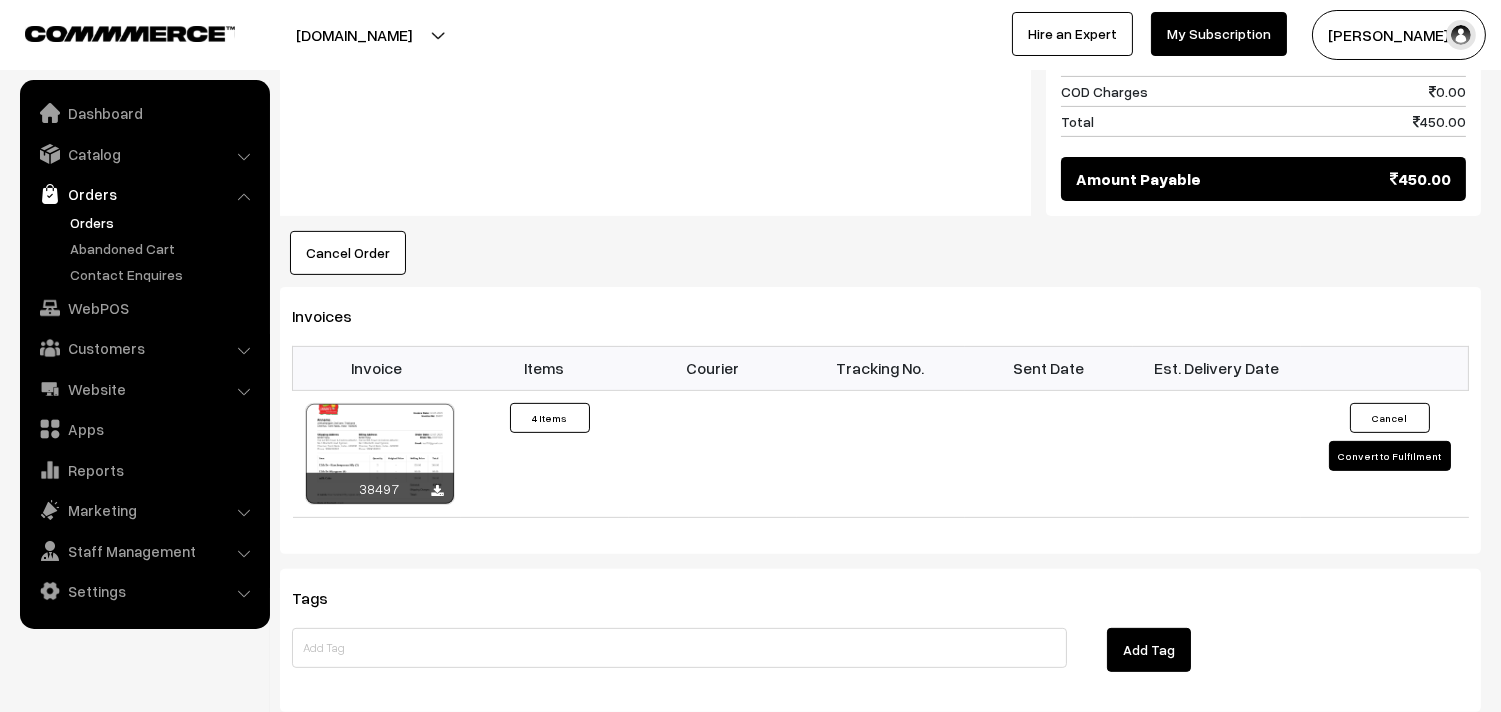 scroll, scrollTop: 1666, scrollLeft: 0, axis: vertical 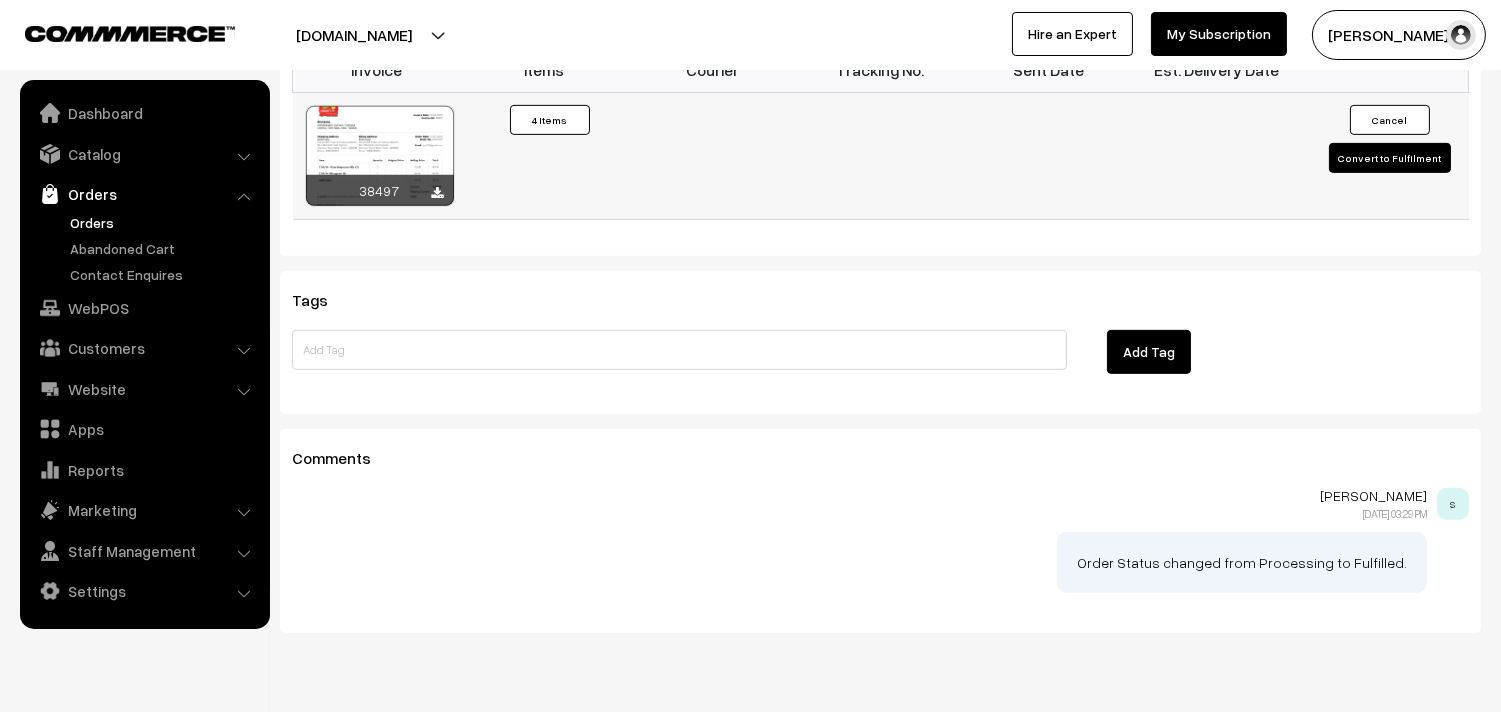 click at bounding box center [380, 156] 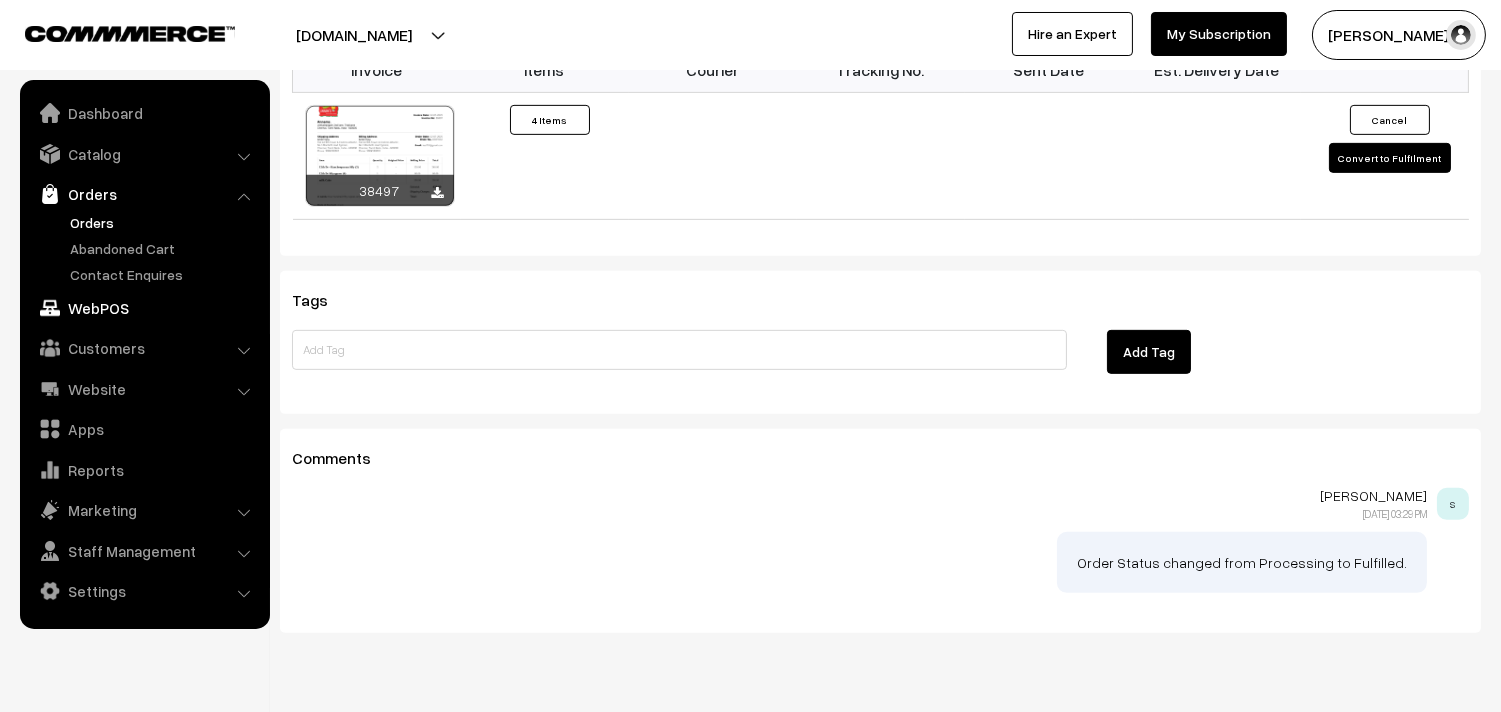 click on "WebPOS" at bounding box center [144, 308] 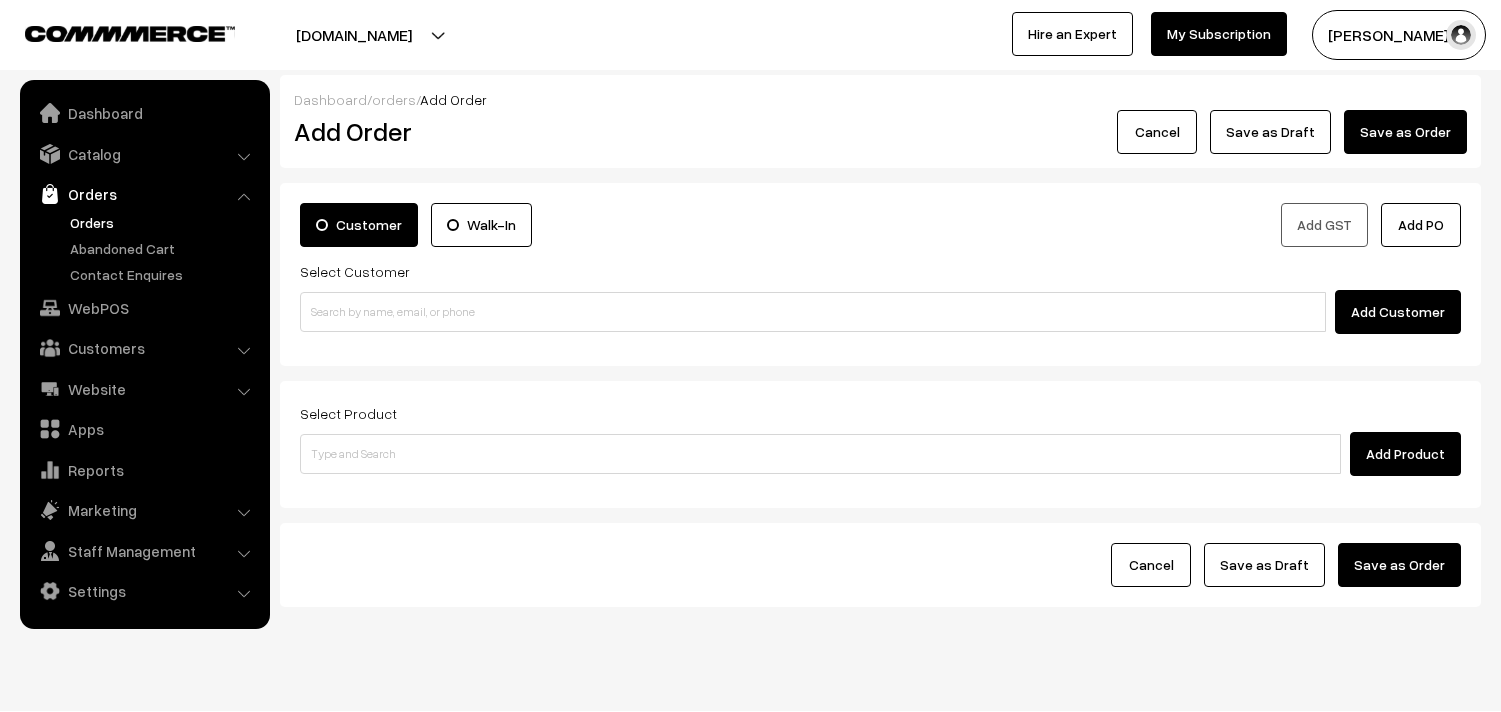 scroll, scrollTop: 0, scrollLeft: 0, axis: both 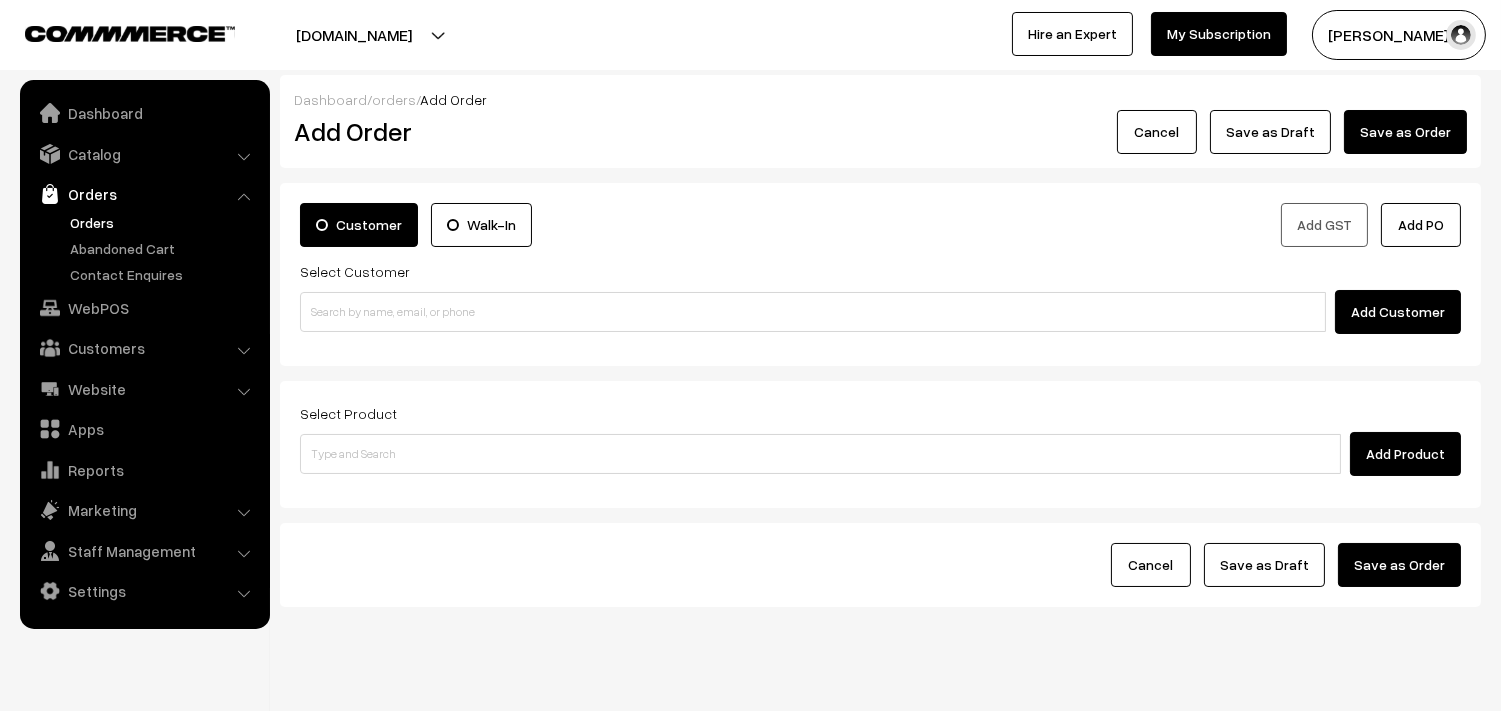 click on "Select Product
Add Product" at bounding box center (880, 444) 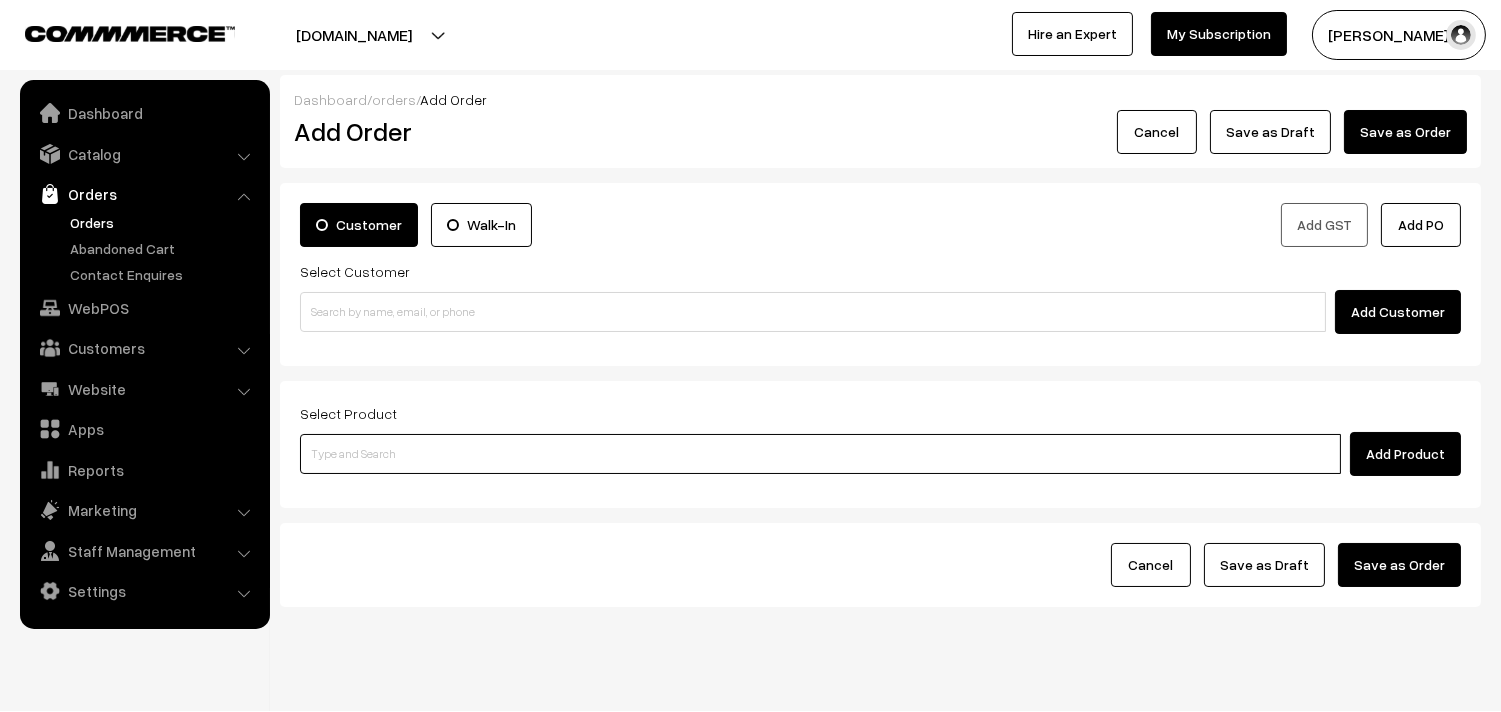 click at bounding box center [820, 454] 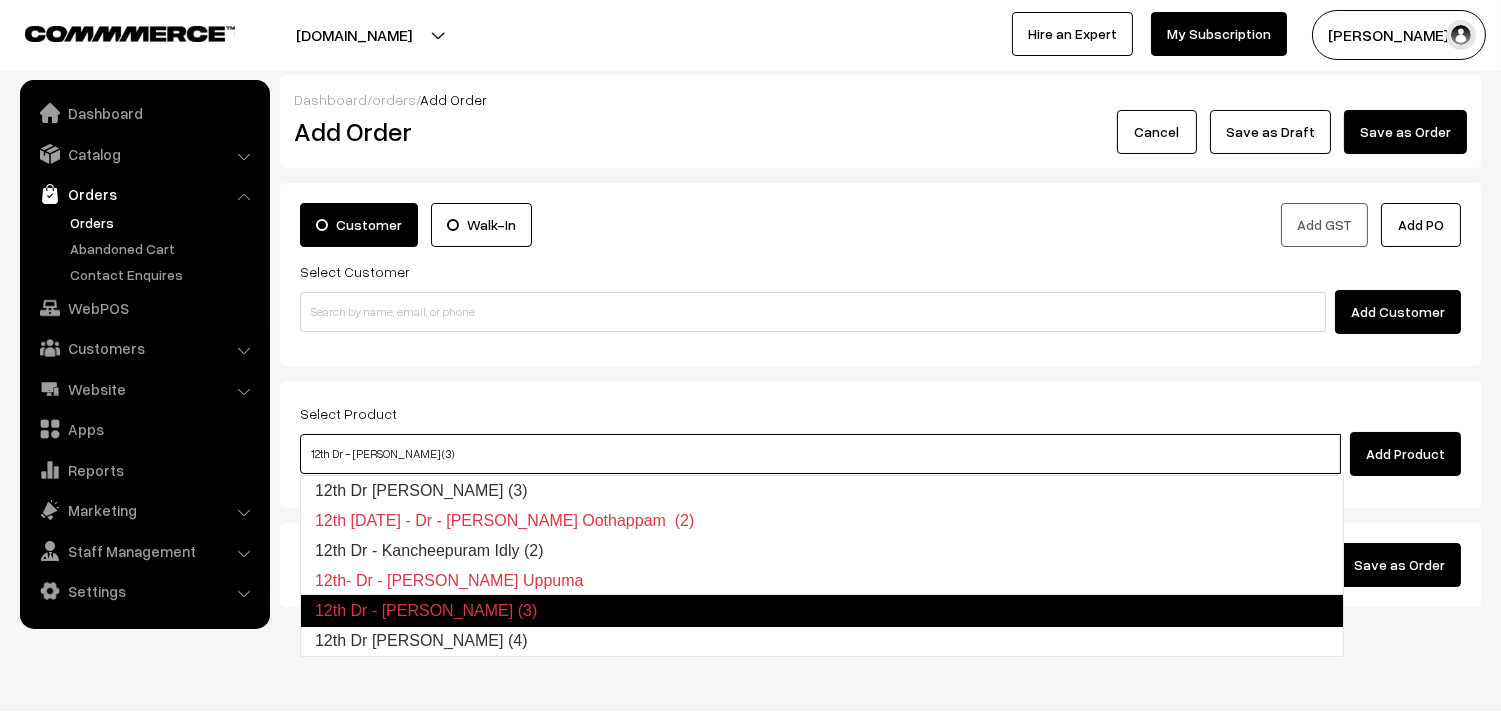 type on "12th Dr [PERSON_NAME] (4)" 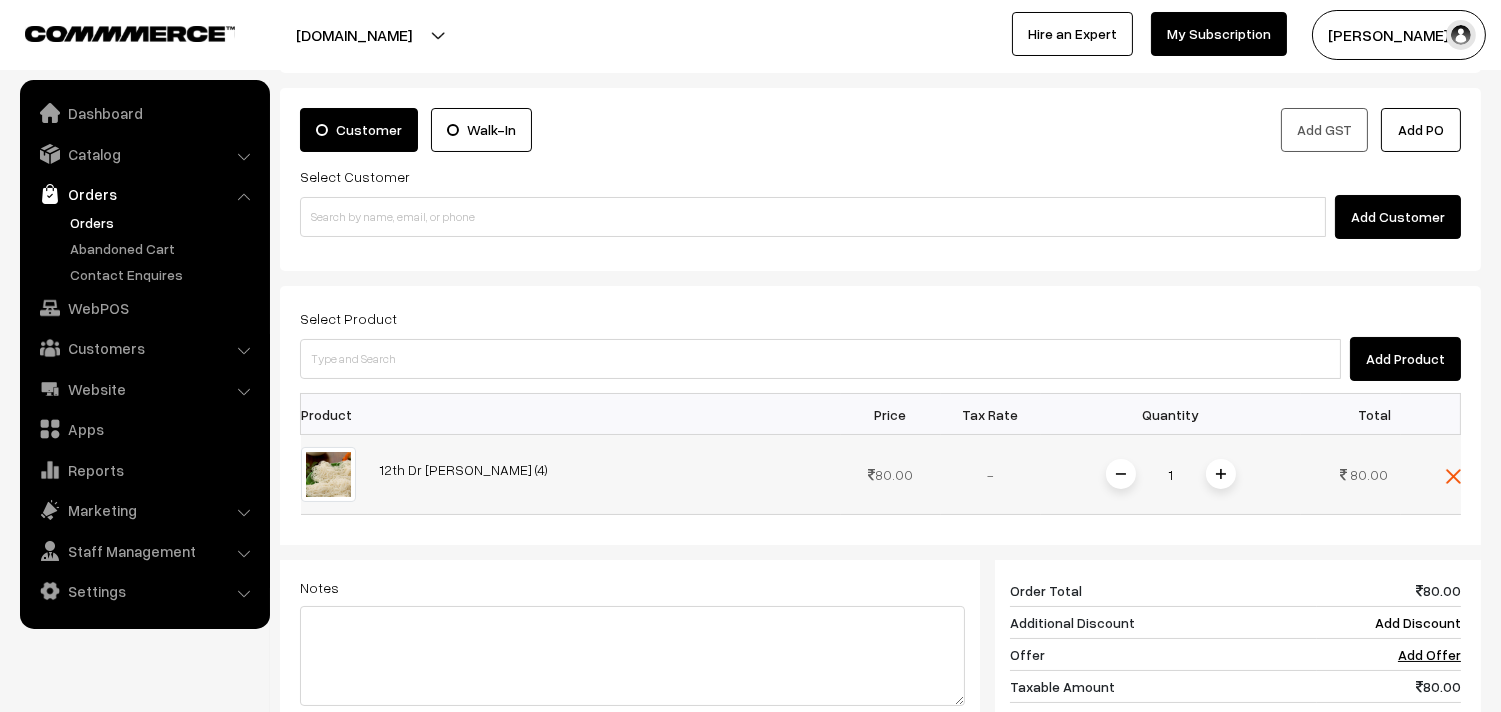 scroll, scrollTop: 444, scrollLeft: 0, axis: vertical 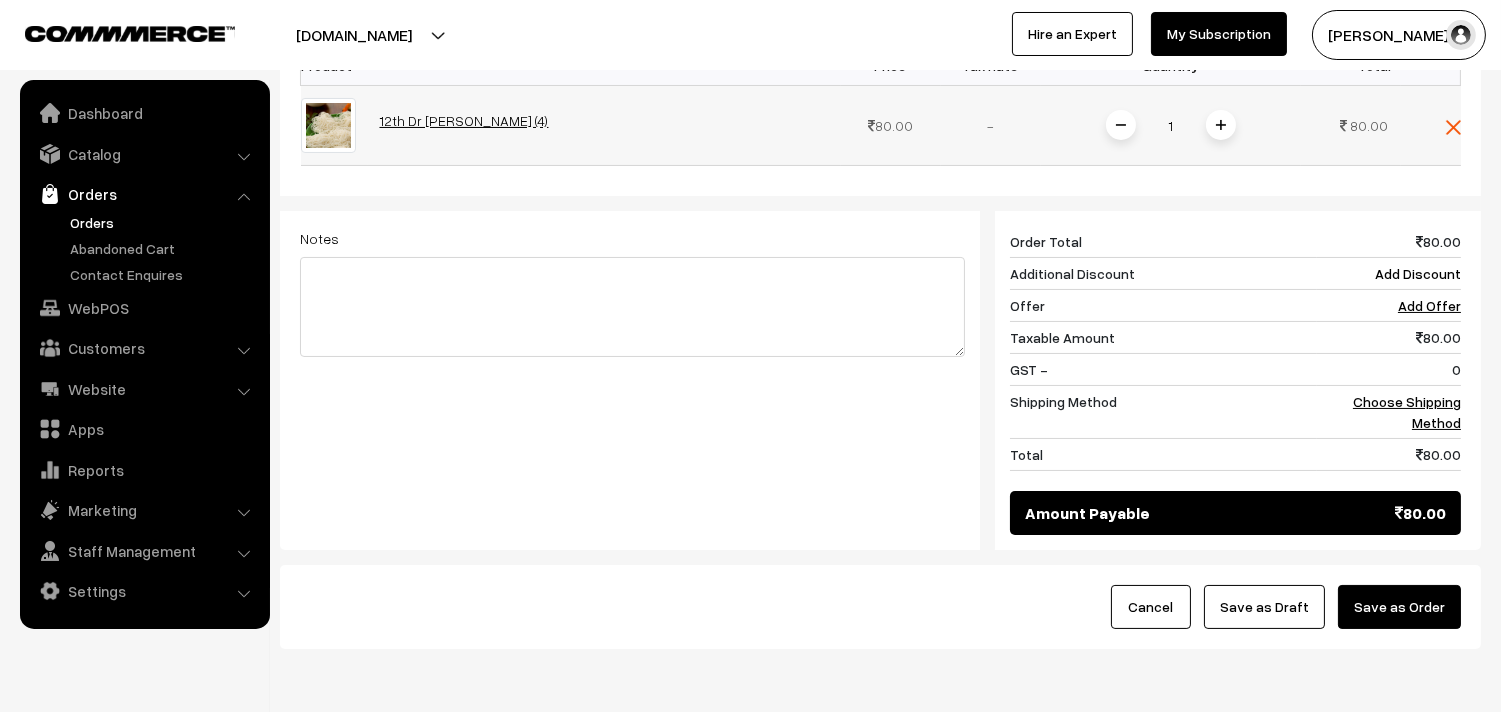 click on "12th Dr [PERSON_NAME] (4)" at bounding box center [464, 120] 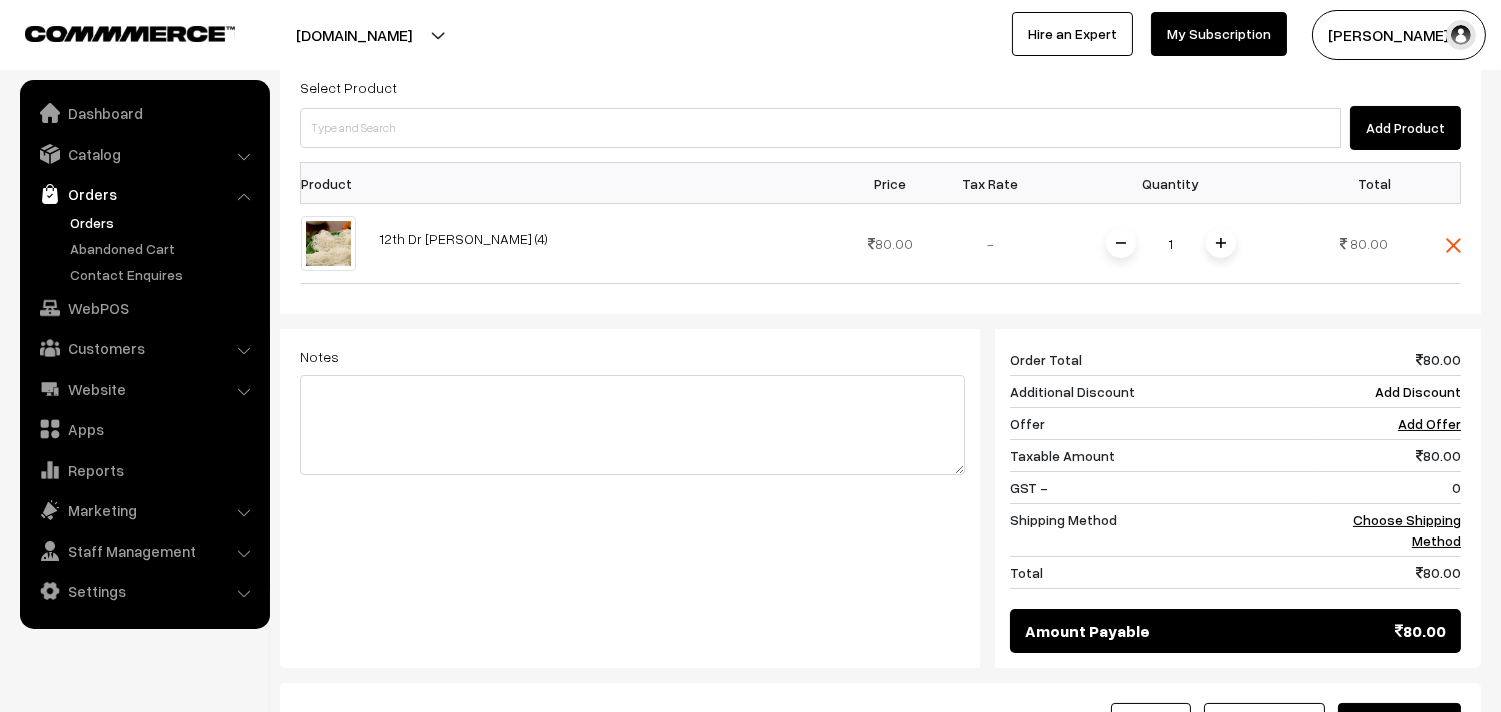 scroll, scrollTop: 0, scrollLeft: 0, axis: both 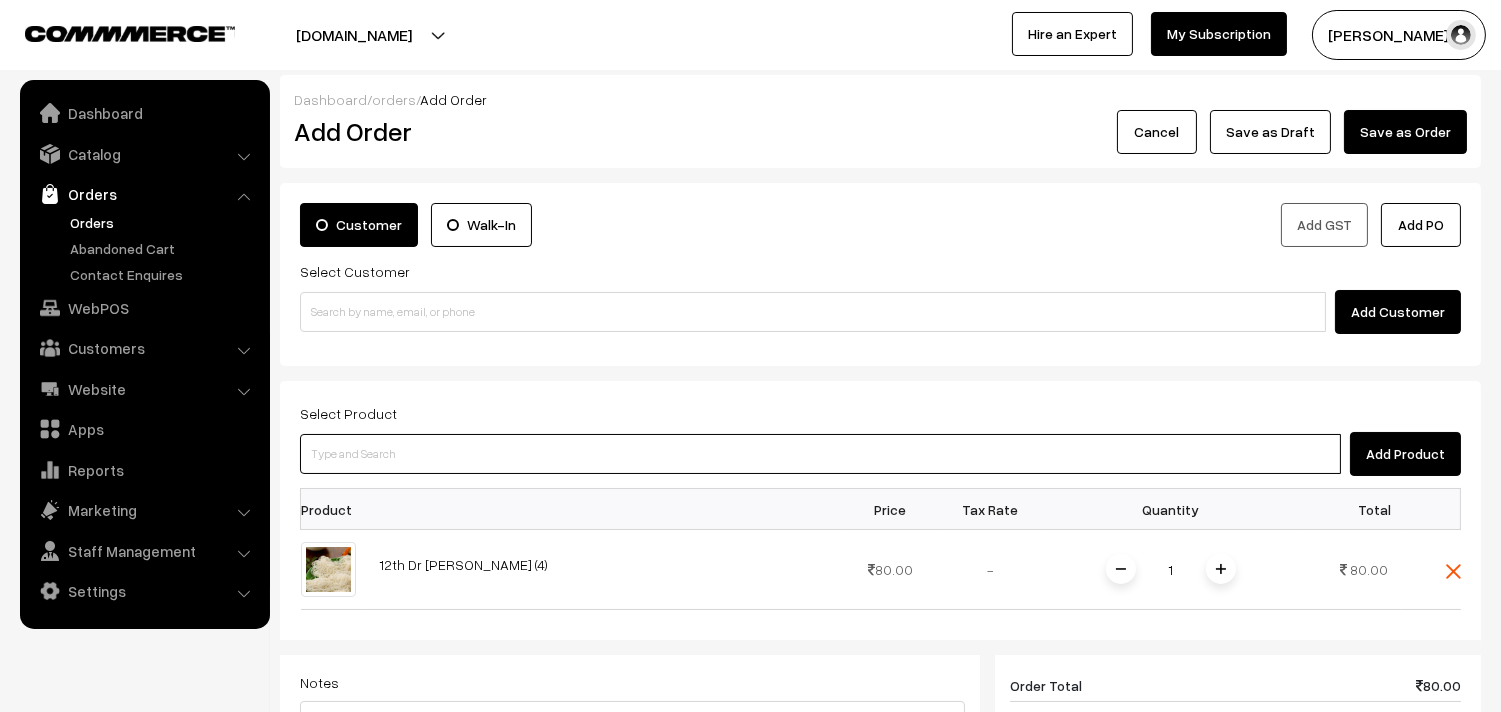 click at bounding box center (820, 454) 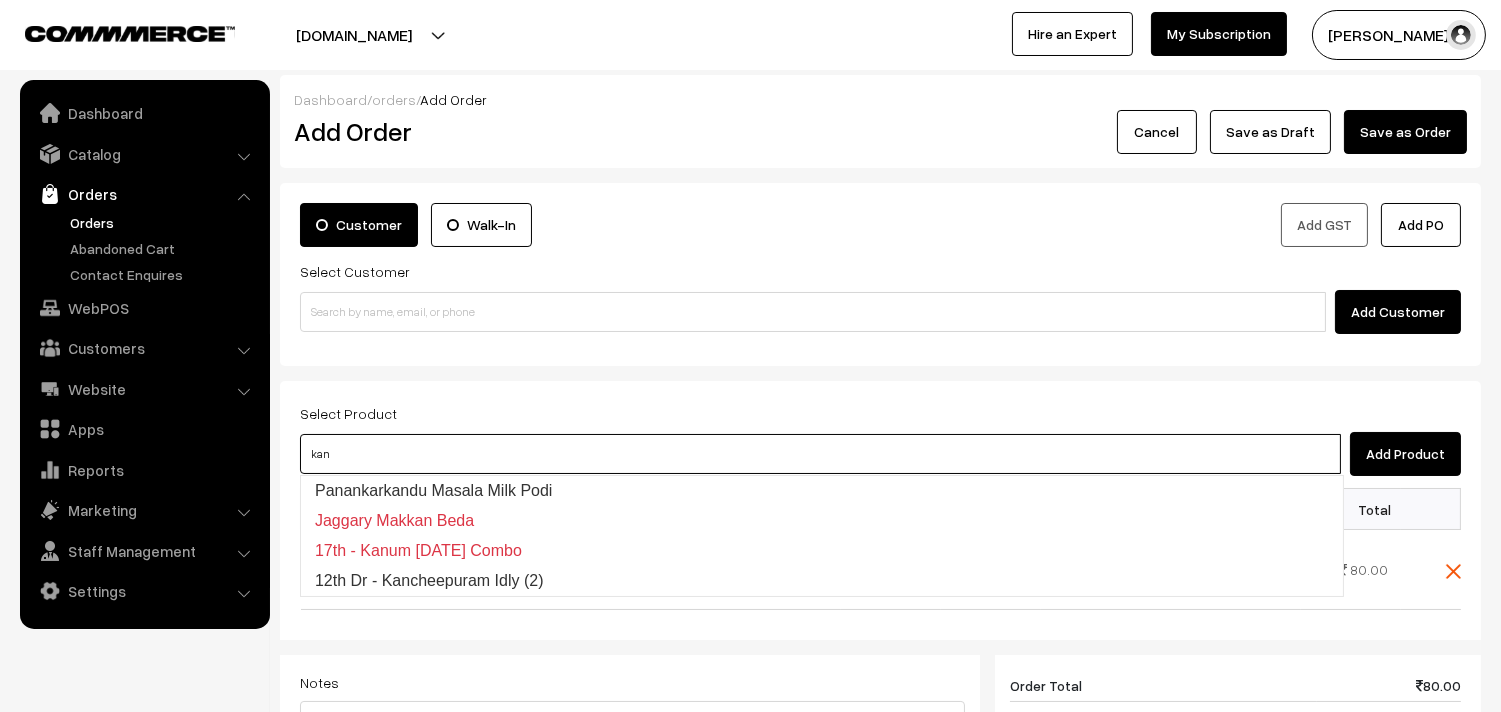 type on "12th Dr  - Kancheepuram Idly (2)" 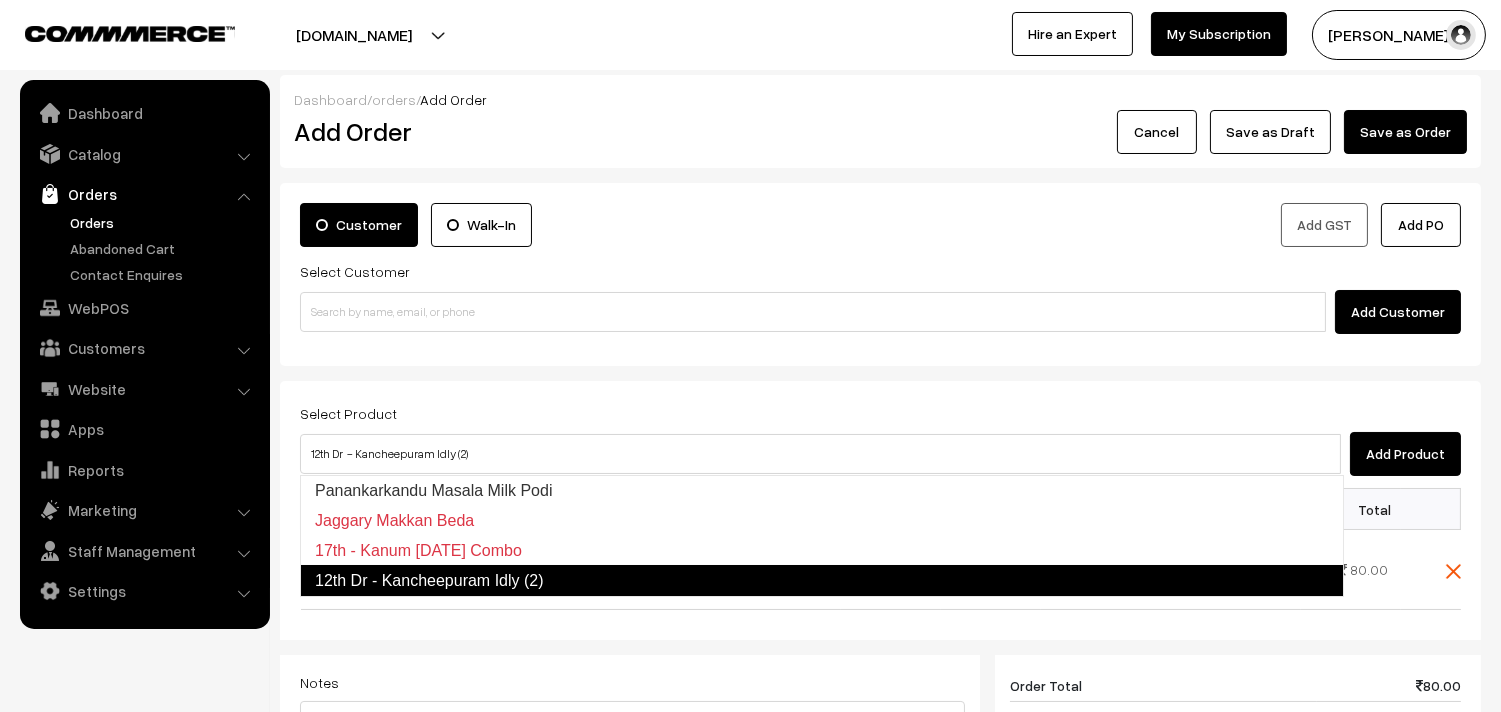 type 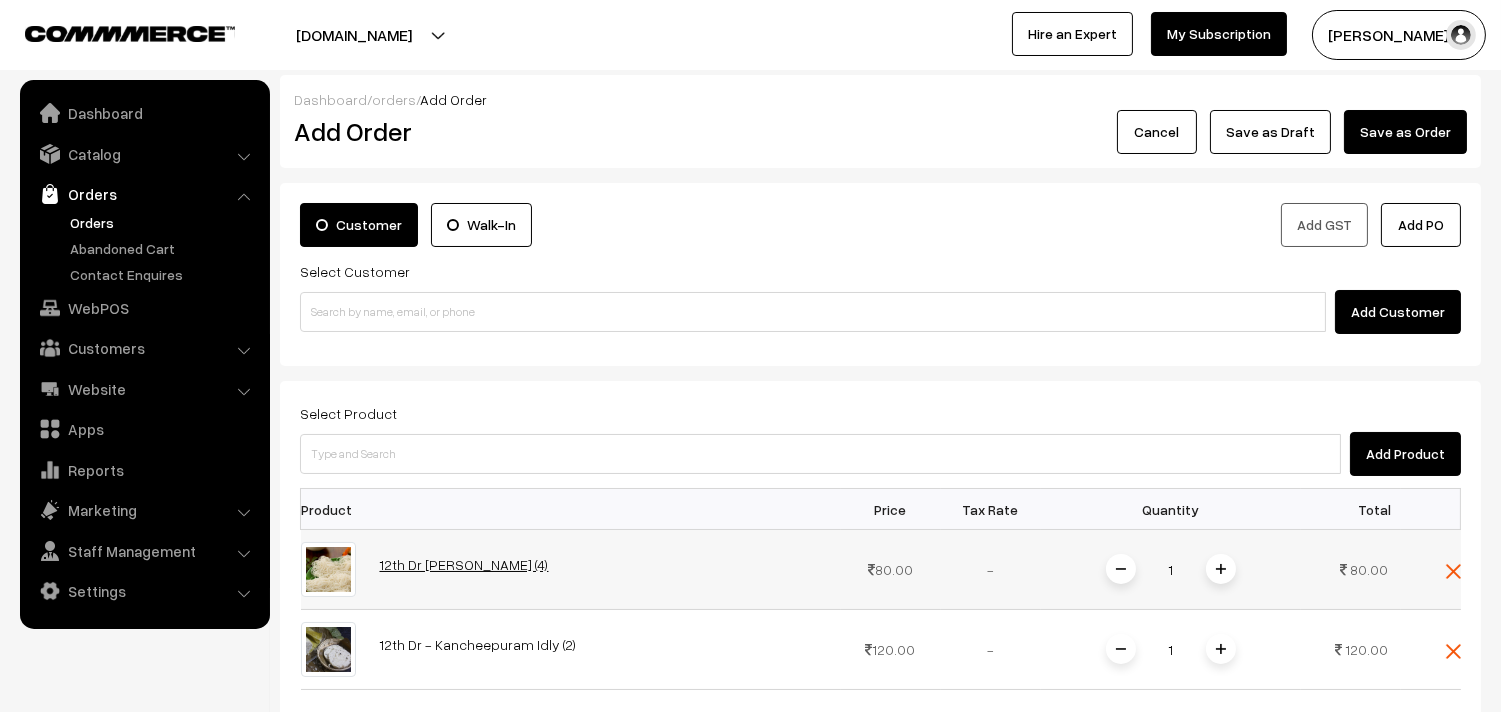 click on "12th Dr Idiyappam (4)" at bounding box center [464, 564] 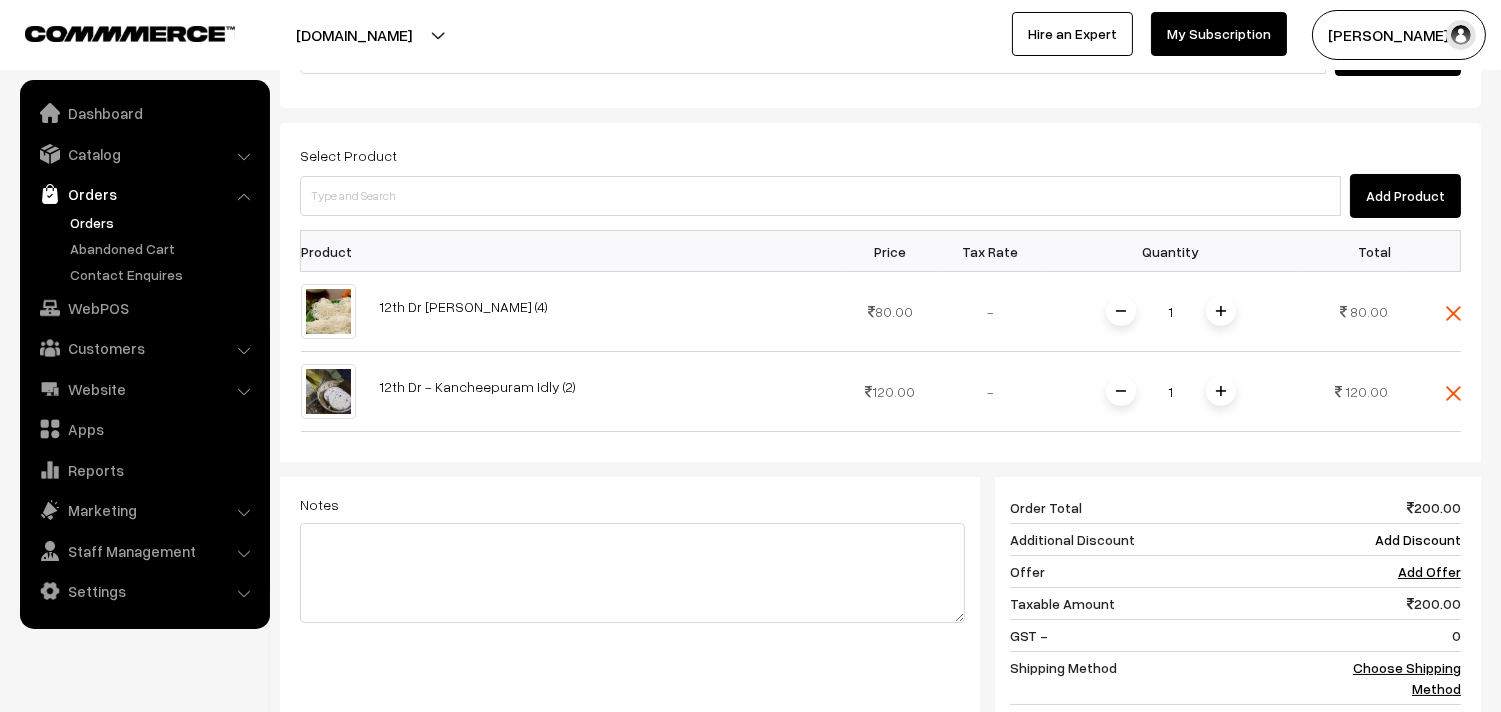 scroll, scrollTop: 333, scrollLeft: 0, axis: vertical 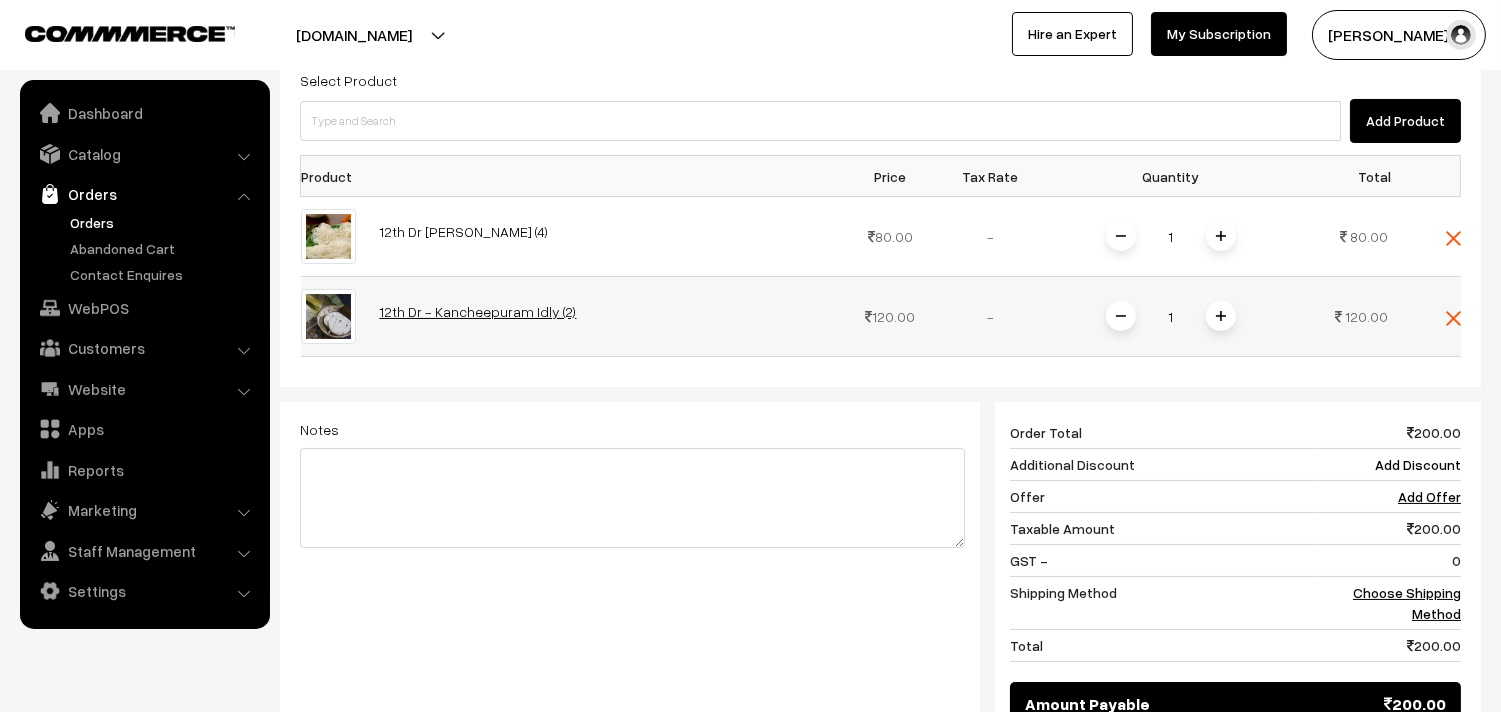 click on "12th Dr  - Kancheepuram Idly (2)" at bounding box center [478, 311] 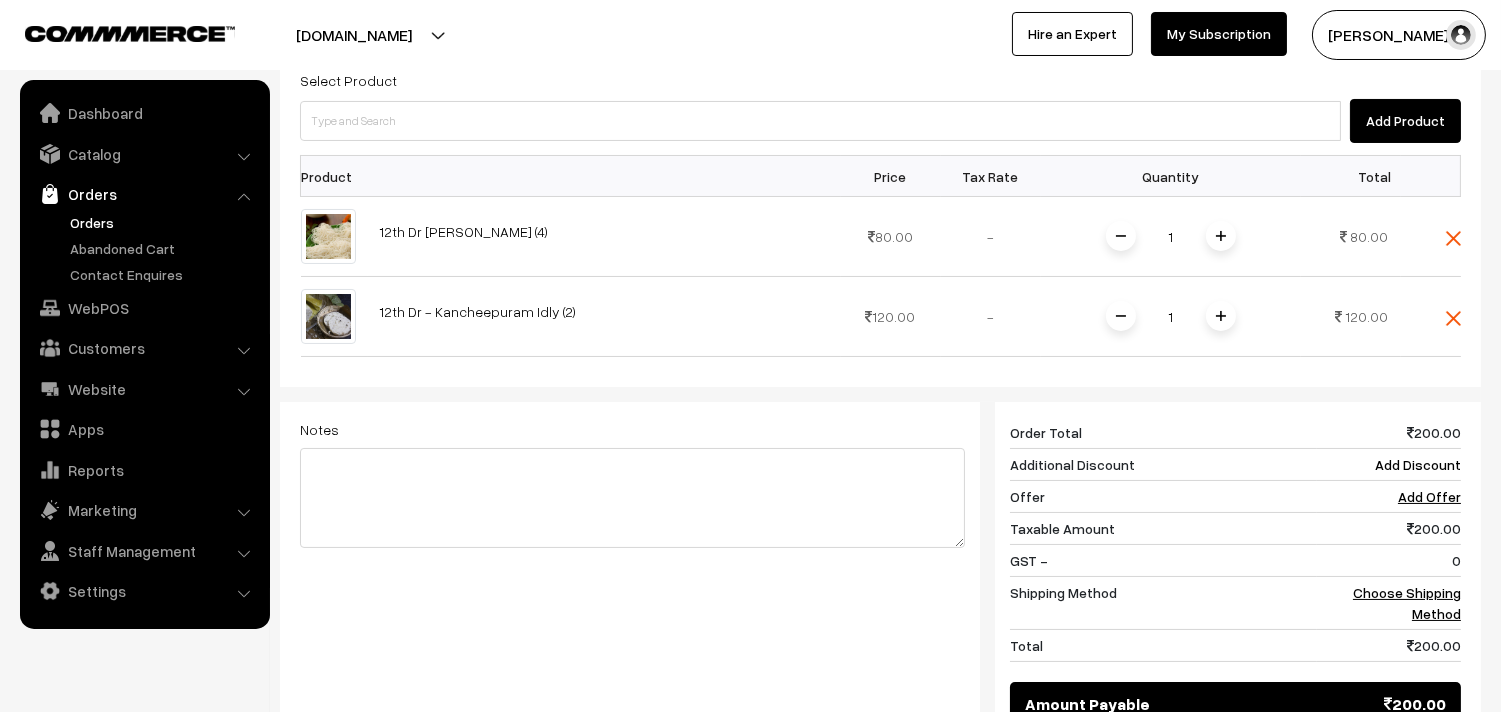 click on "Orders" at bounding box center [164, 222] 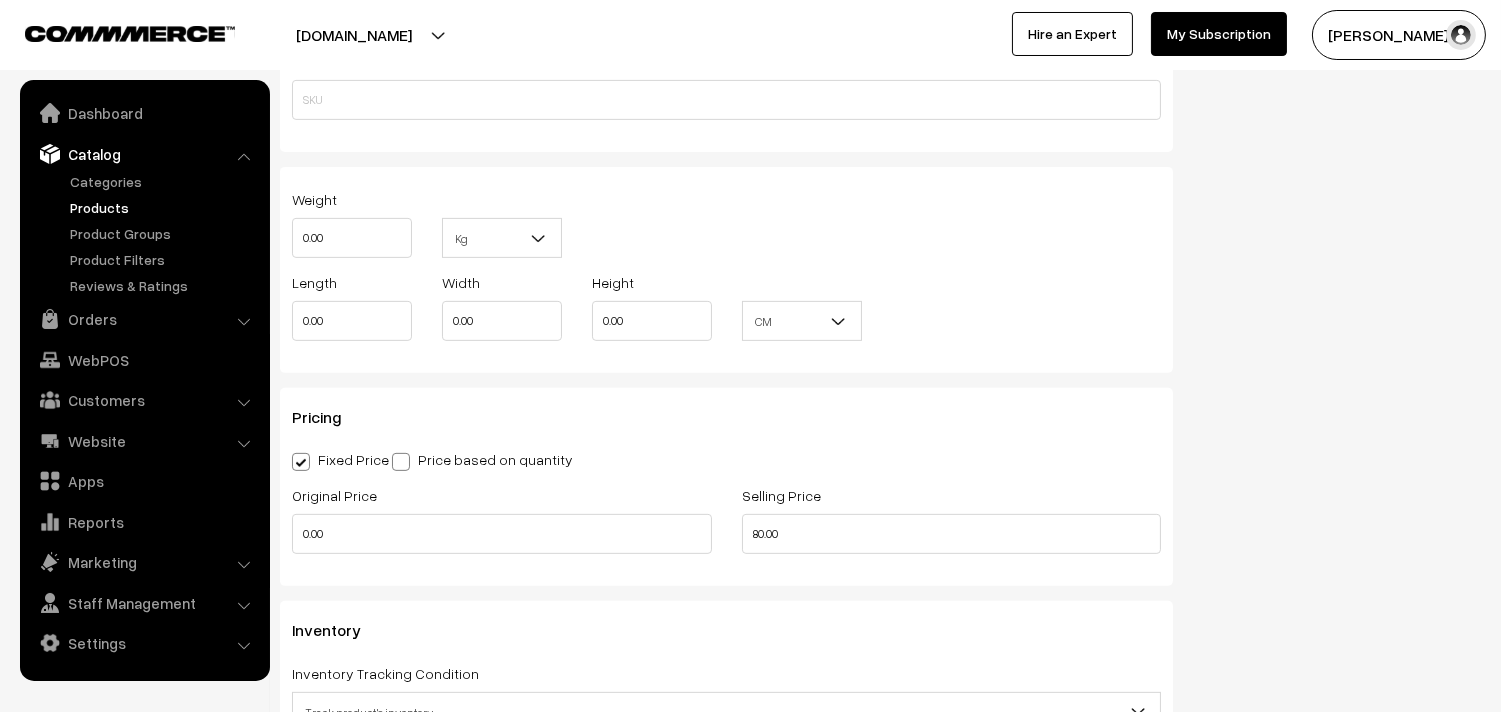 scroll, scrollTop: 1888, scrollLeft: 0, axis: vertical 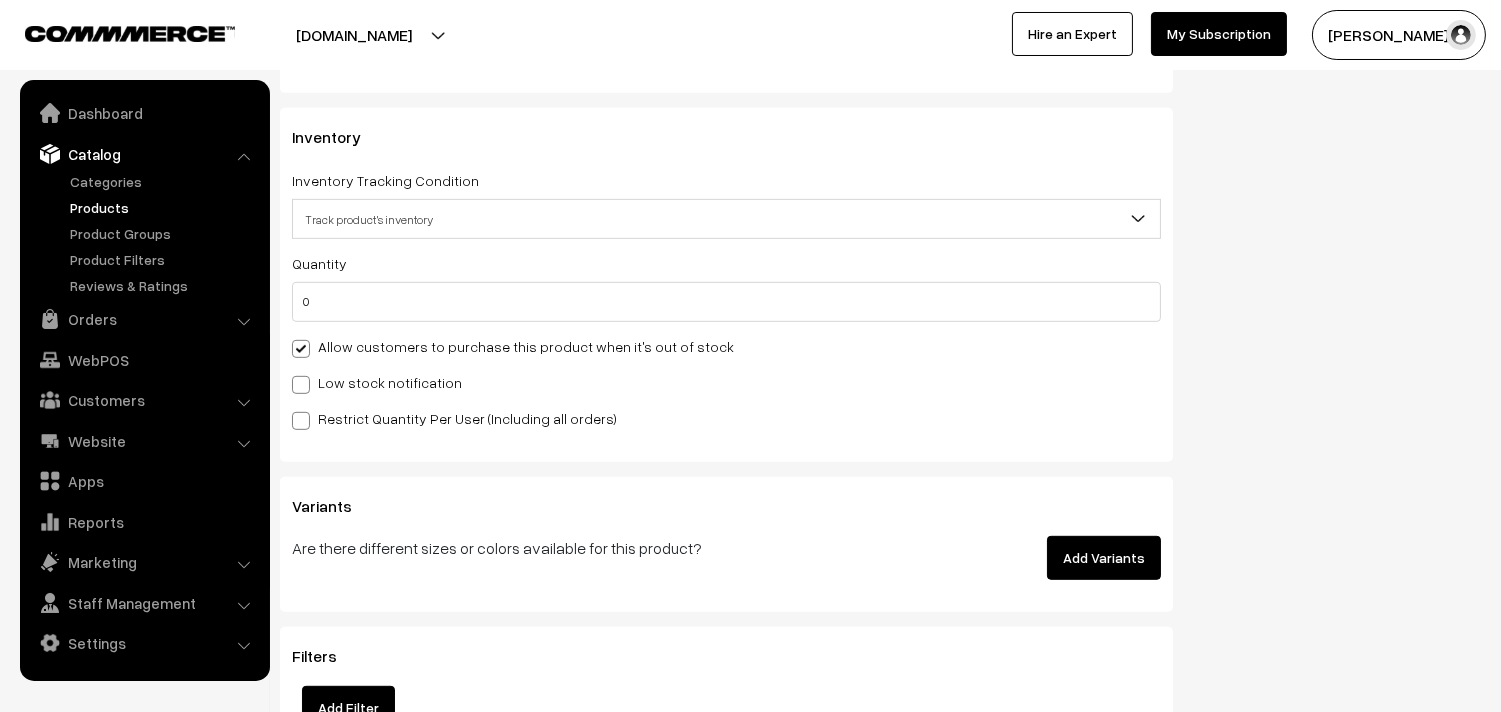 click on "Allow customers to purchase this product when it's out of stock" at bounding box center [513, 346] 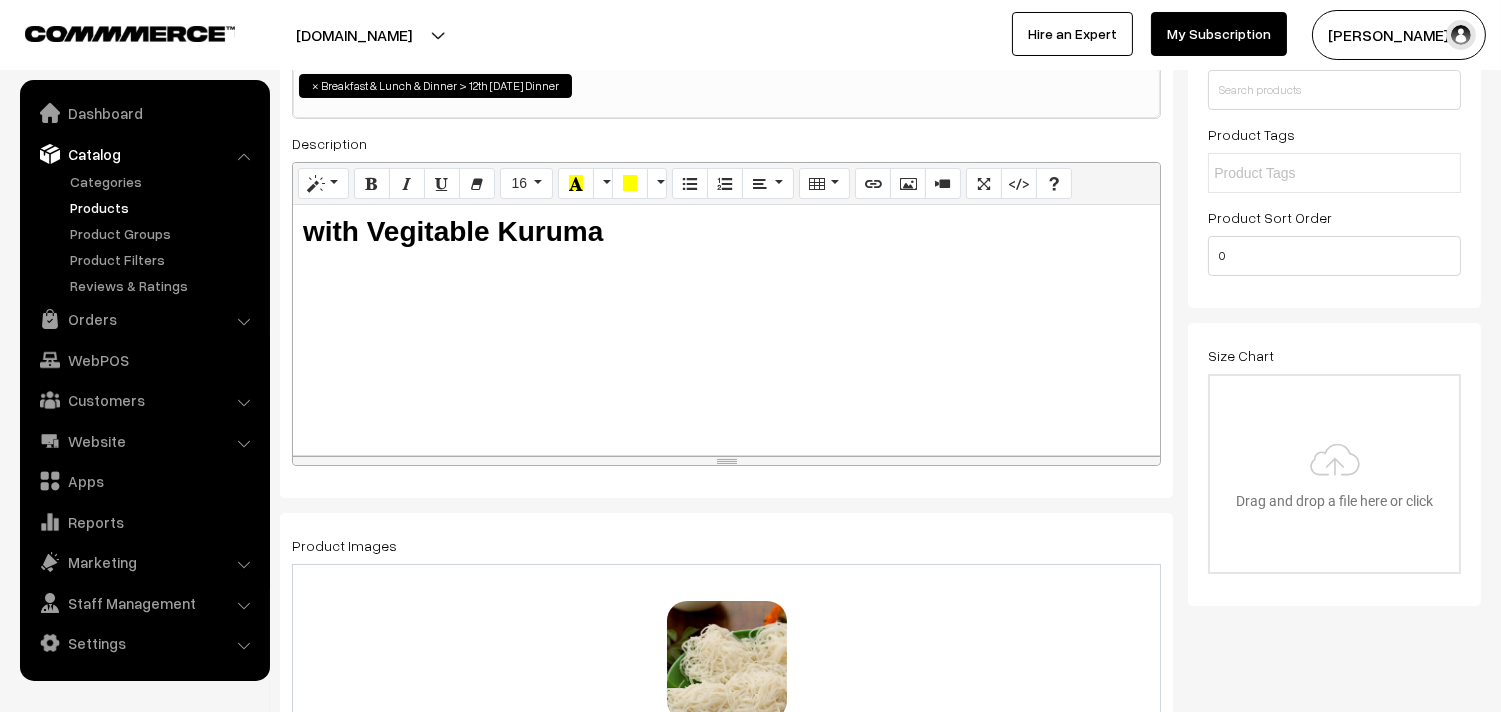 scroll, scrollTop: 0, scrollLeft: 0, axis: both 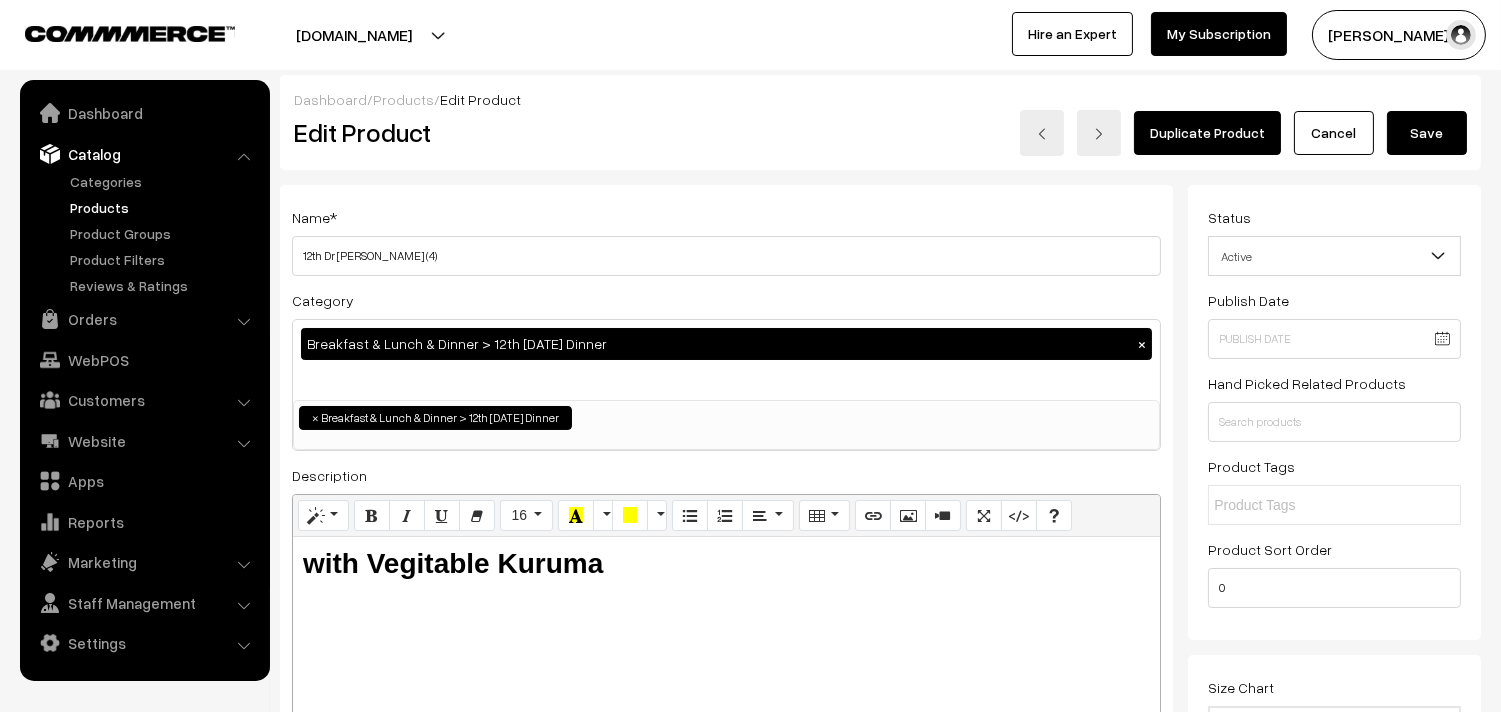click on "Save" at bounding box center [1427, 133] 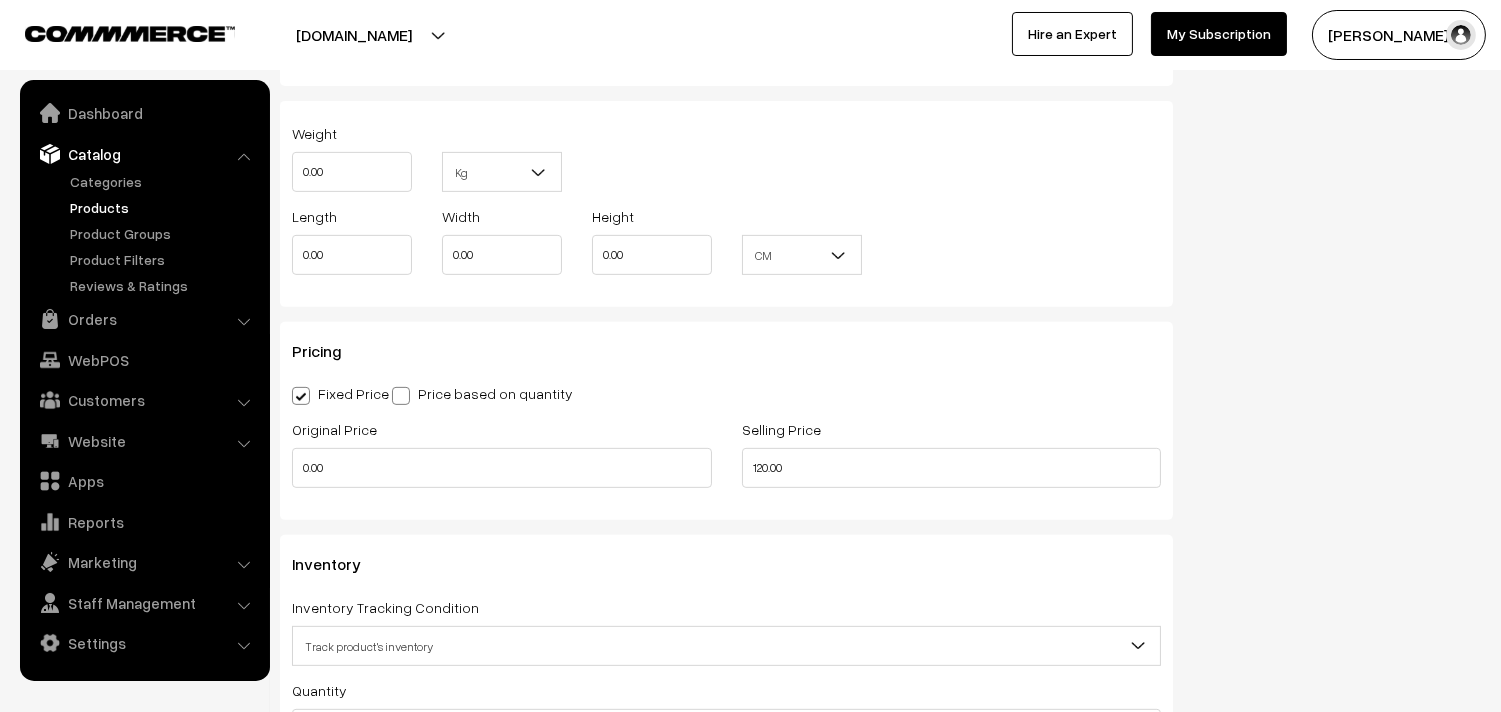 scroll, scrollTop: 2000, scrollLeft: 0, axis: vertical 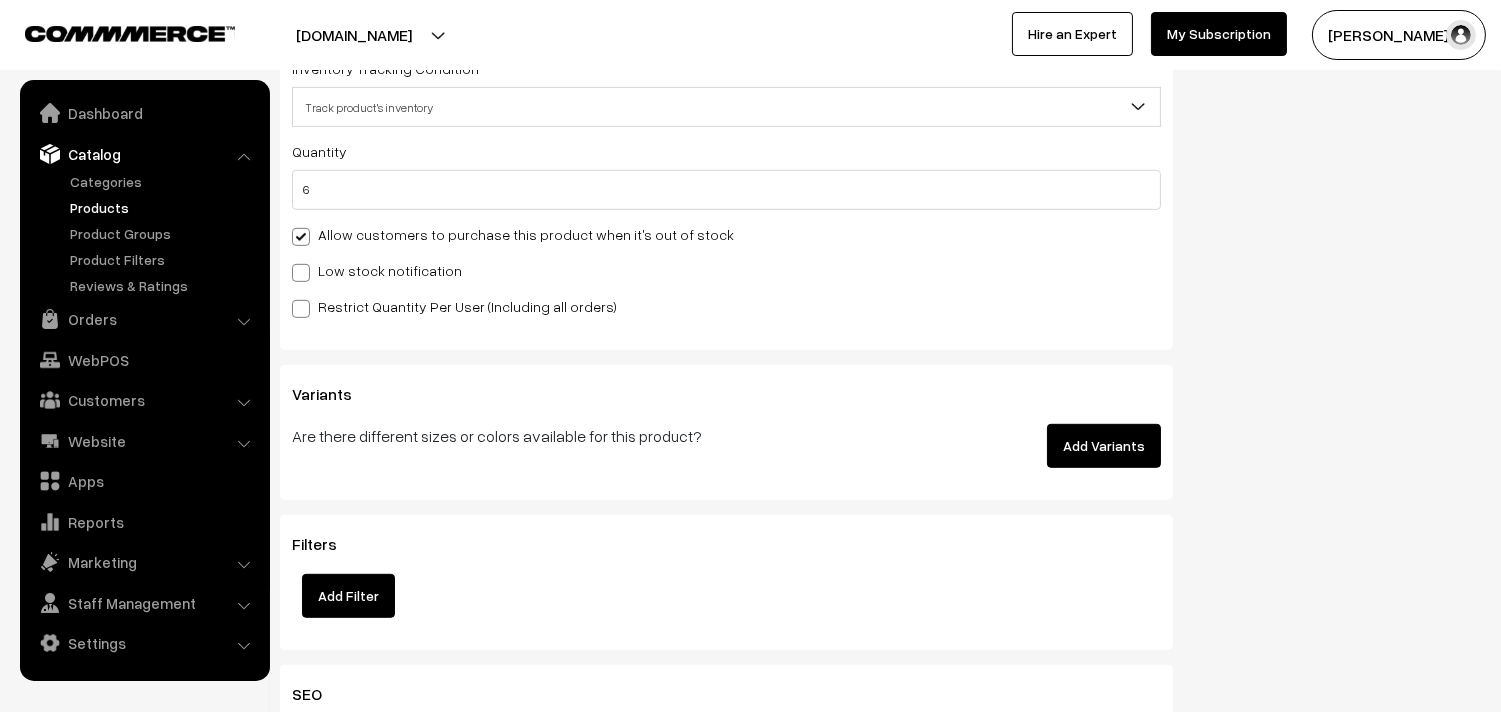 click on "Allow customers to purchase this product when it's out of stock" at bounding box center [513, 234] 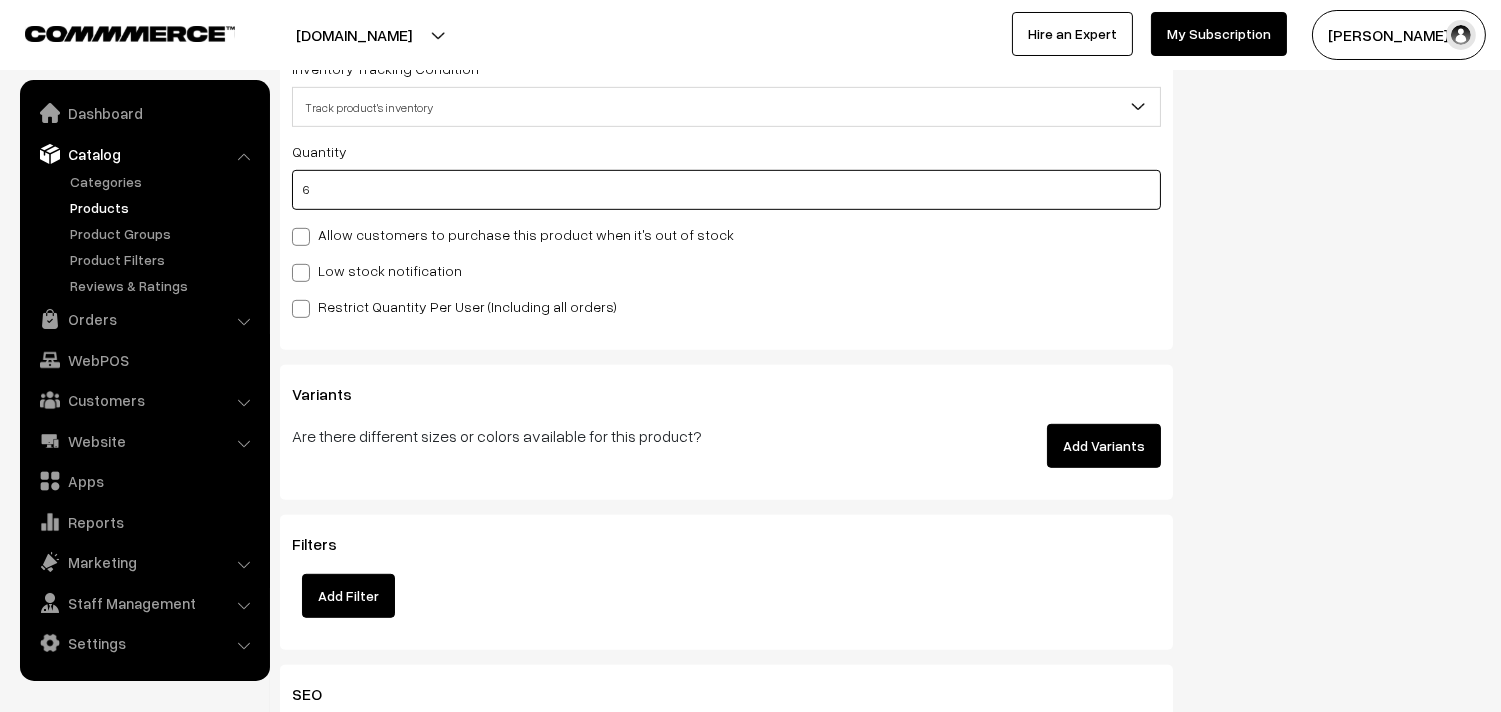 drag, startPoint x: 375, startPoint y: 213, endPoint x: 242, endPoint y: 208, distance: 133.09395 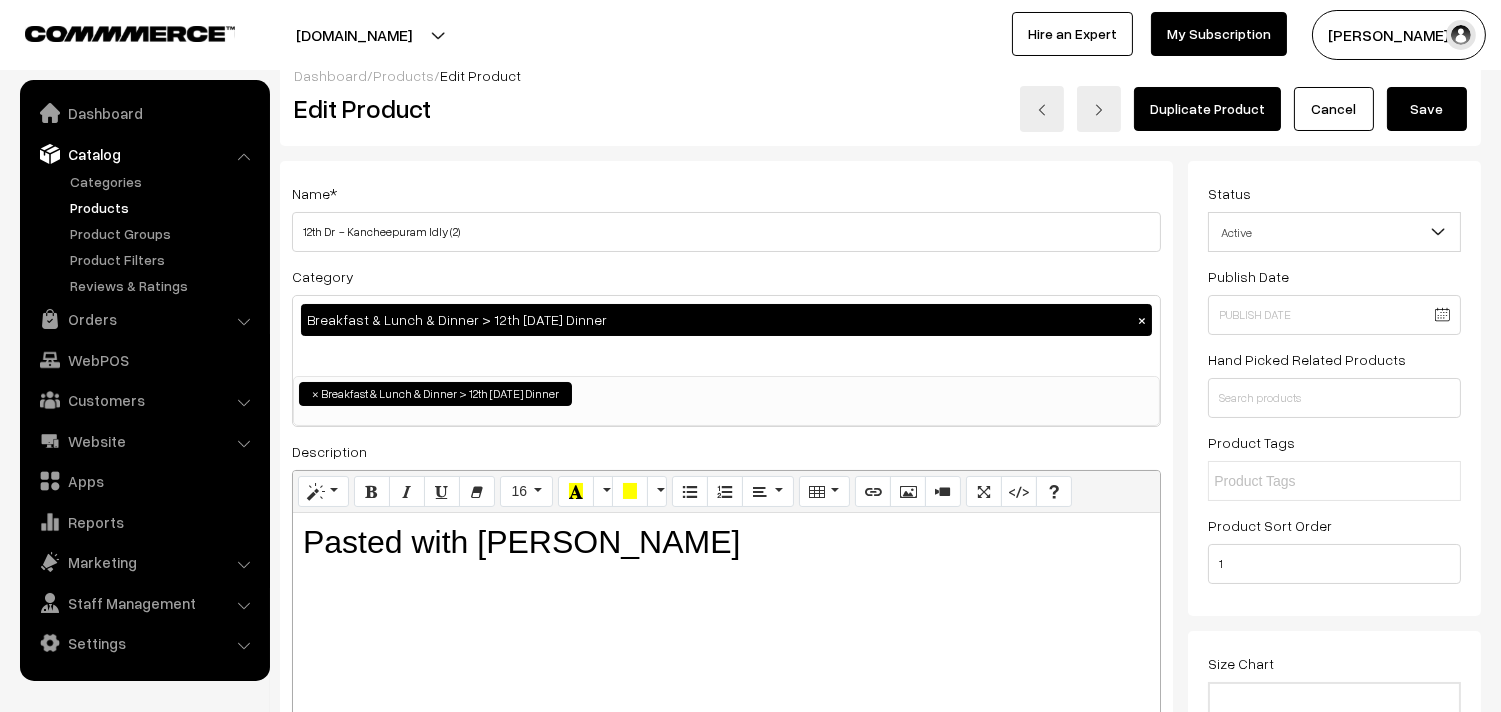 scroll, scrollTop: 0, scrollLeft: 0, axis: both 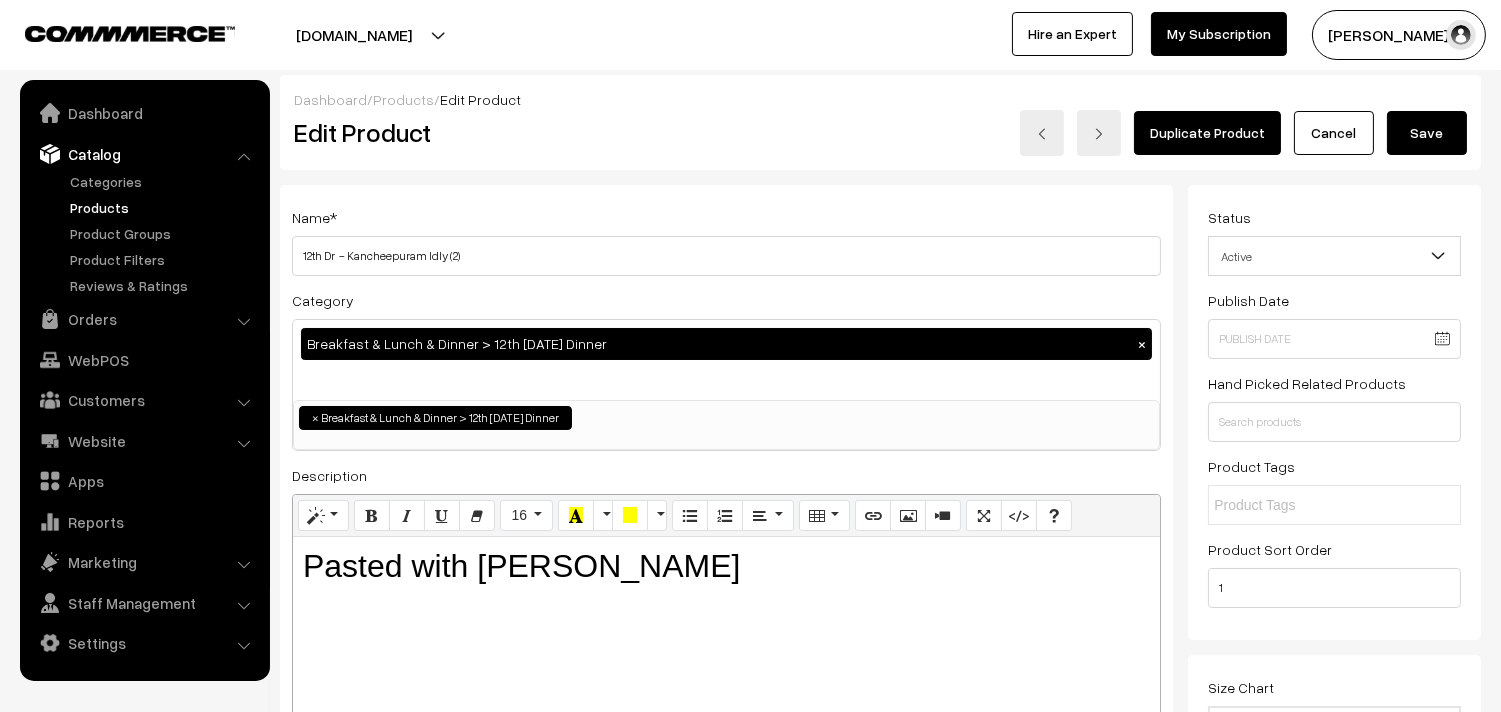 type on "0" 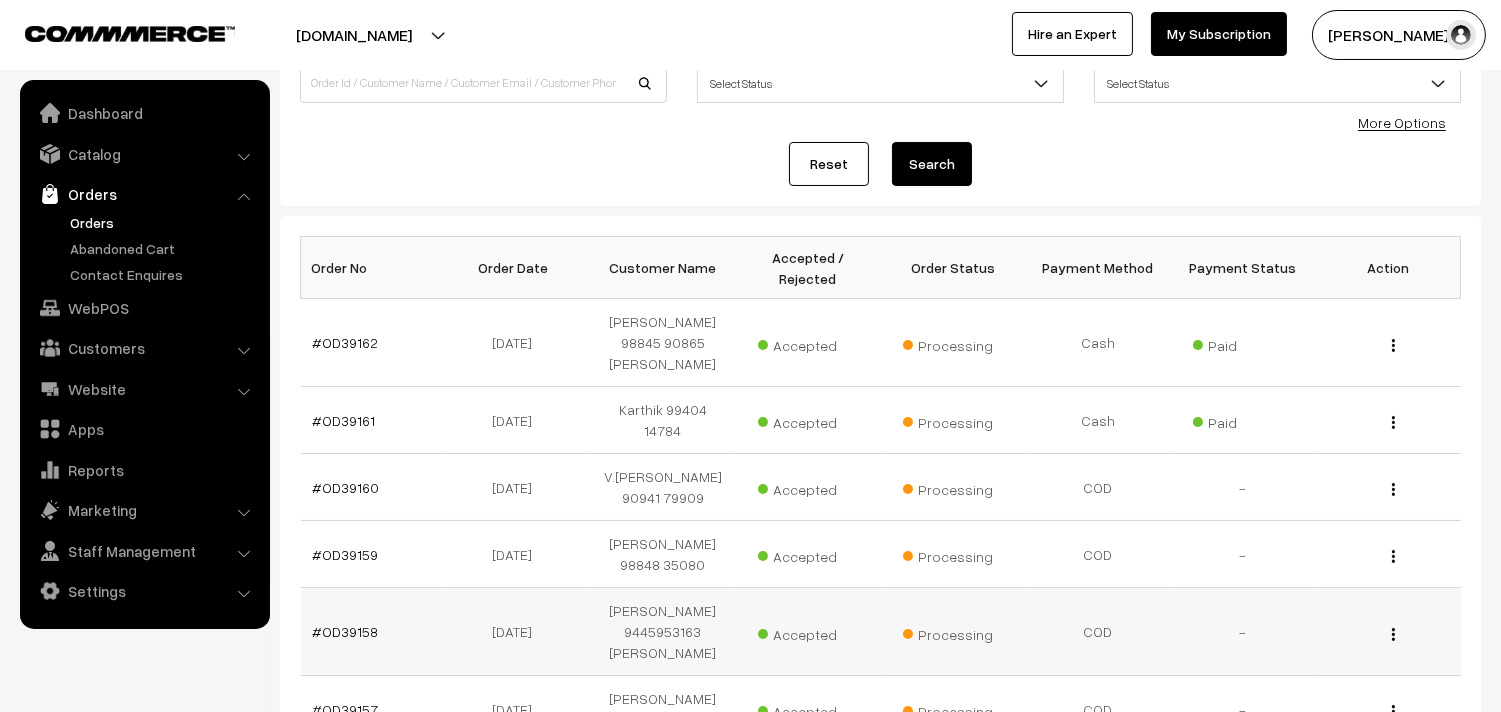 scroll, scrollTop: 444, scrollLeft: 0, axis: vertical 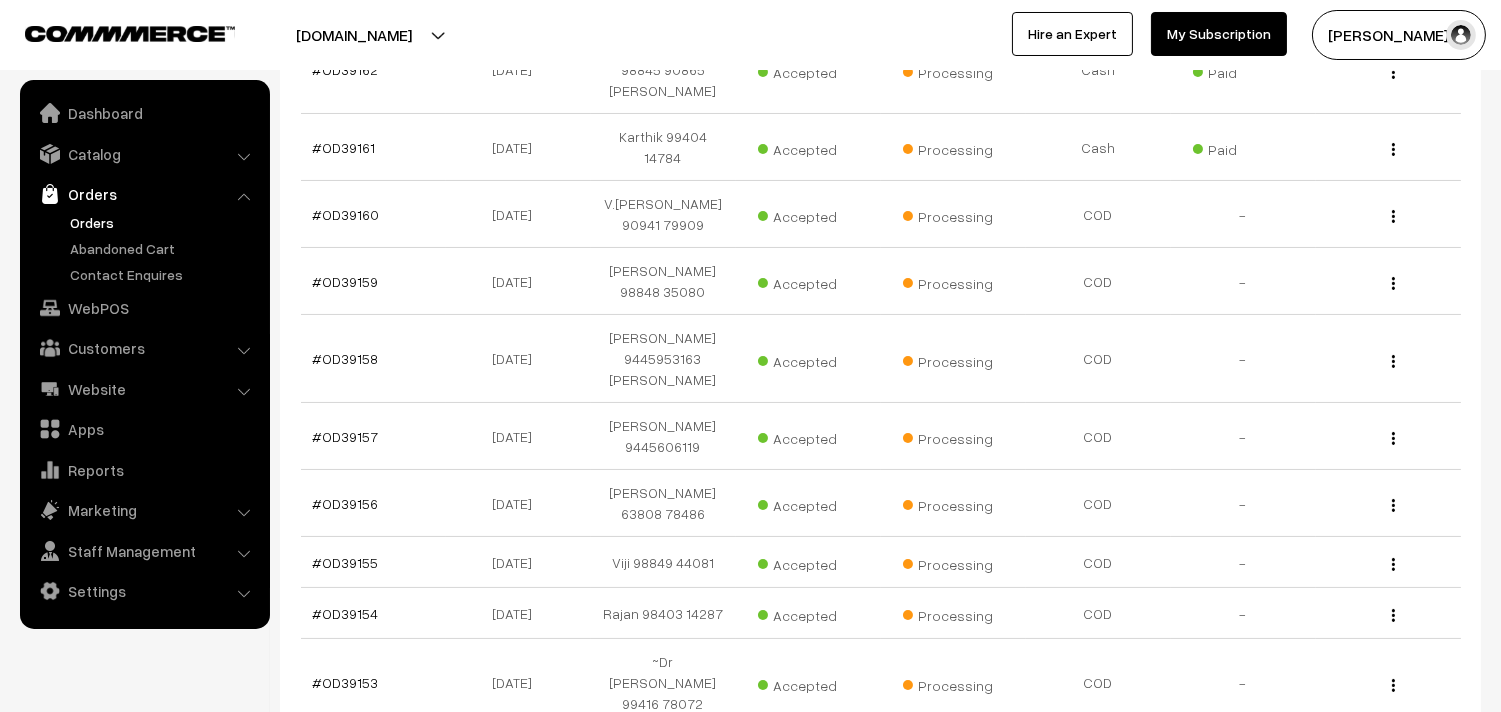 click on "Orders" at bounding box center (164, 222) 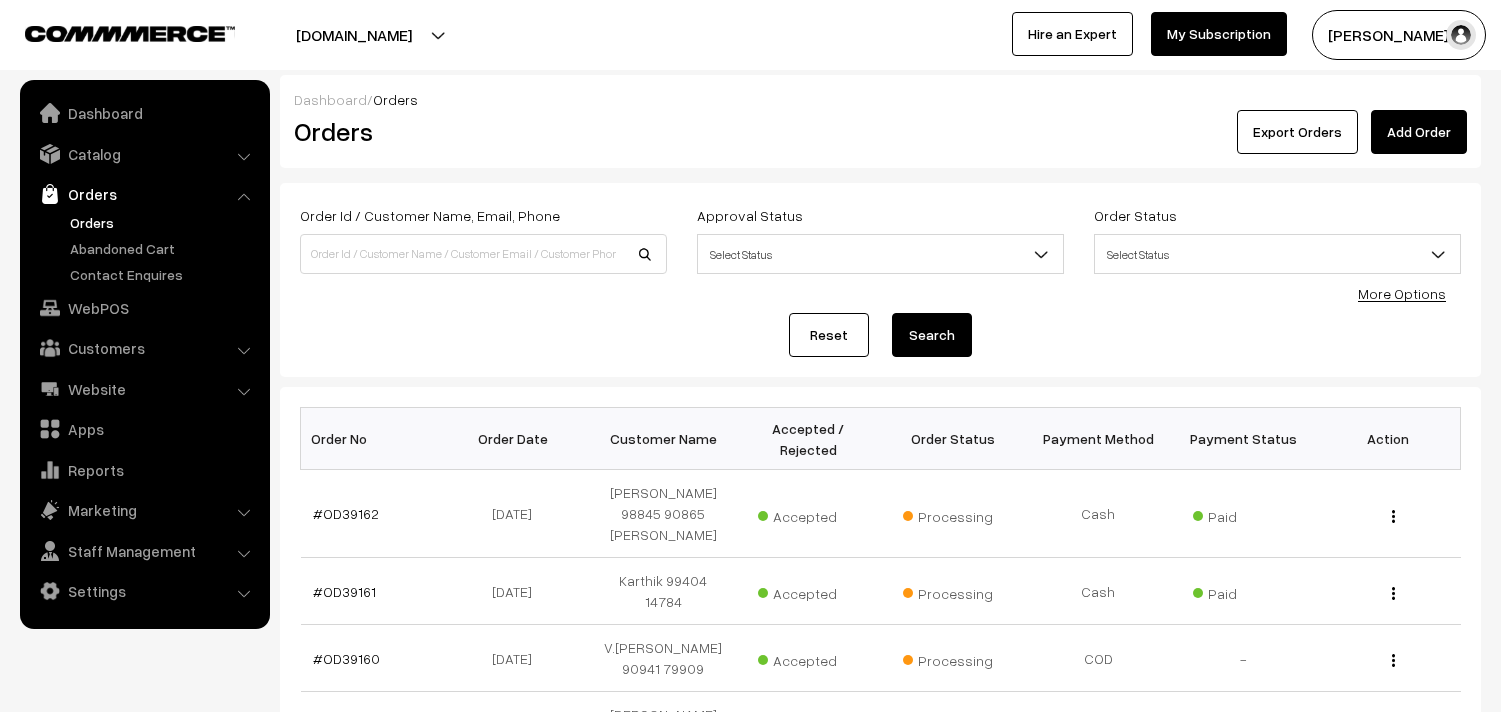 scroll, scrollTop: 0, scrollLeft: 0, axis: both 